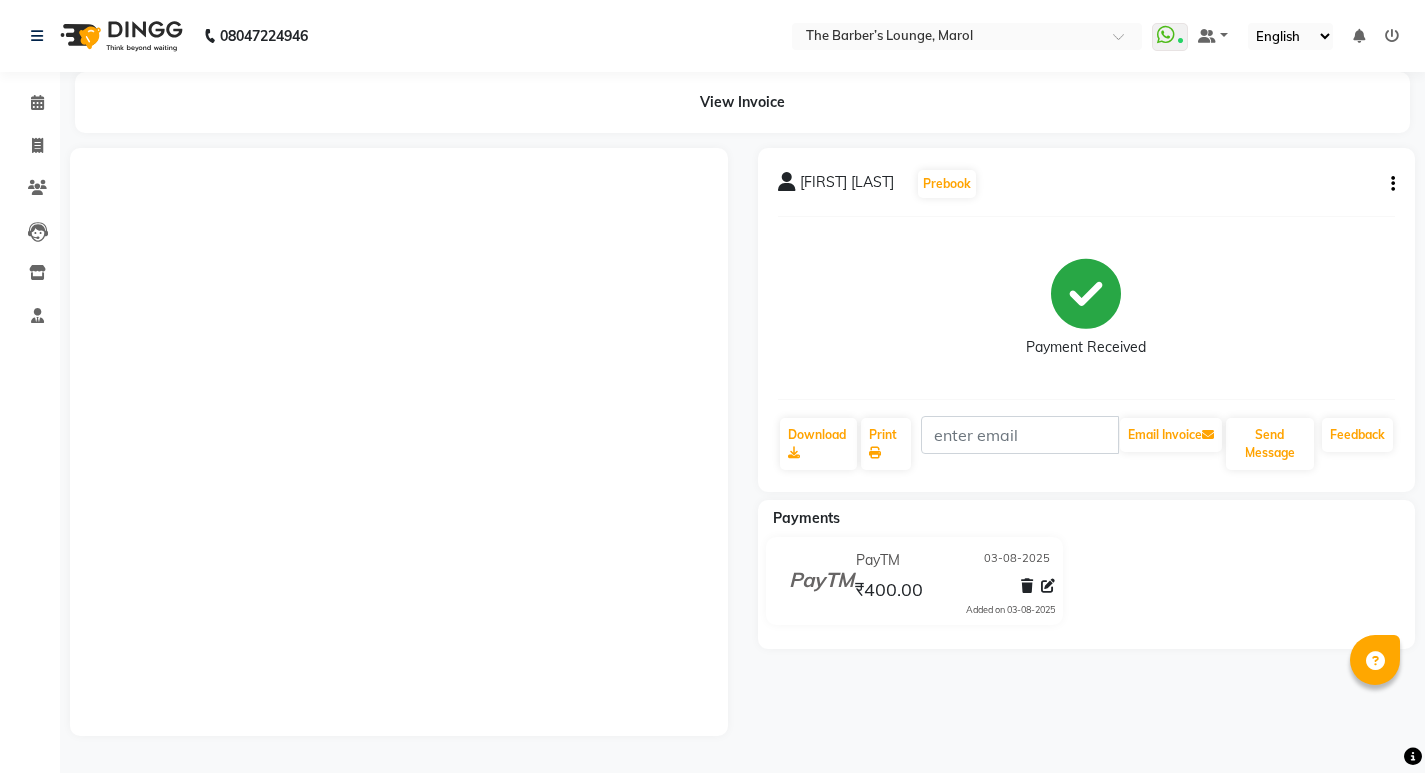 scroll, scrollTop: 0, scrollLeft: 0, axis: both 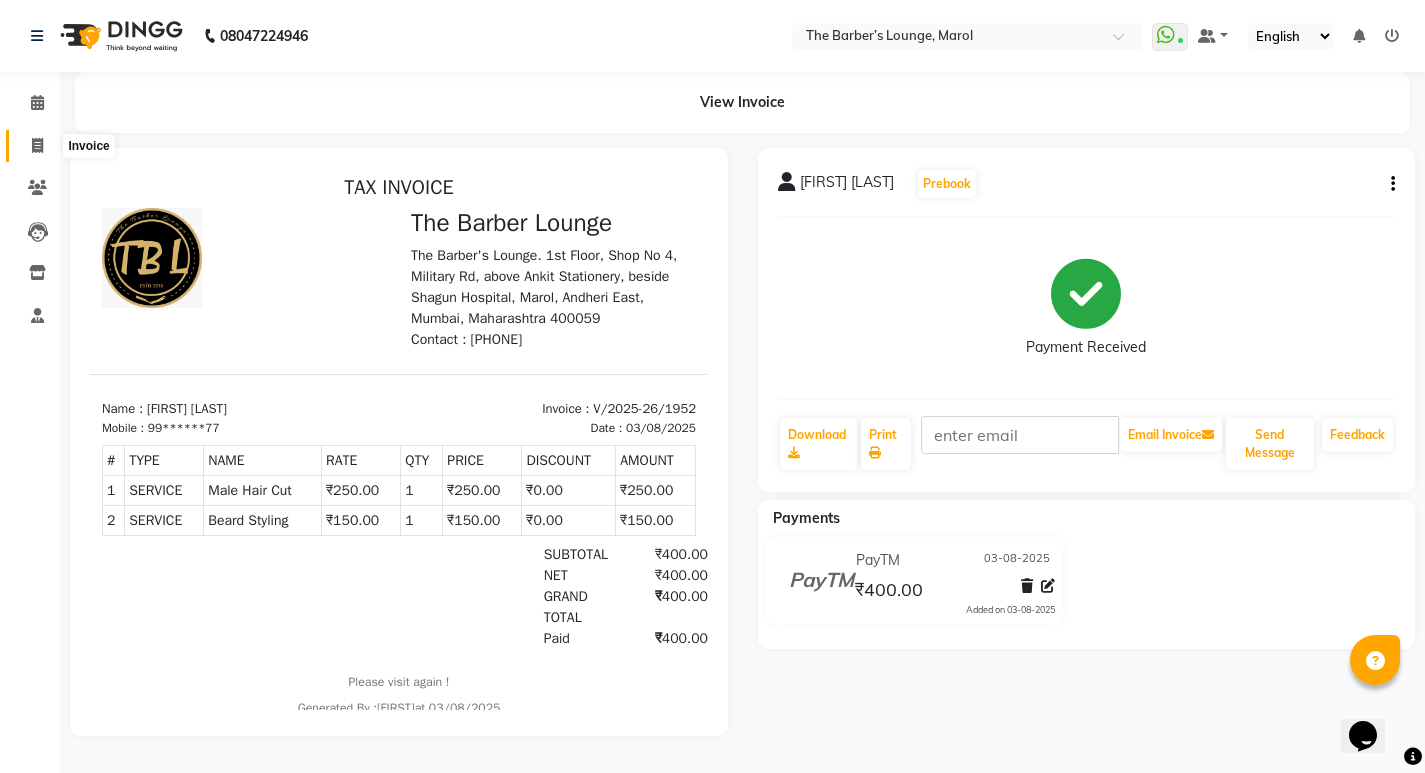 click 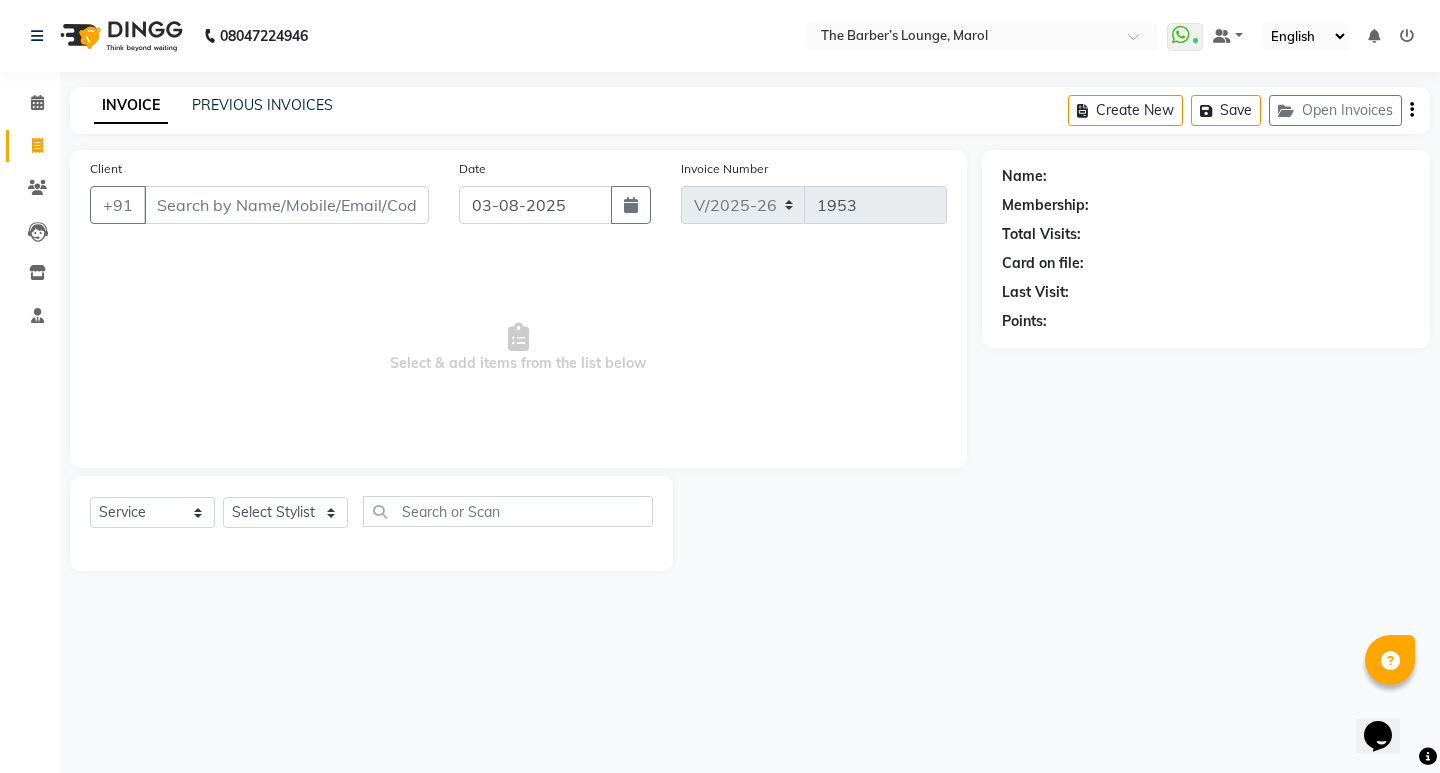 click on "Client" at bounding box center (286, 205) 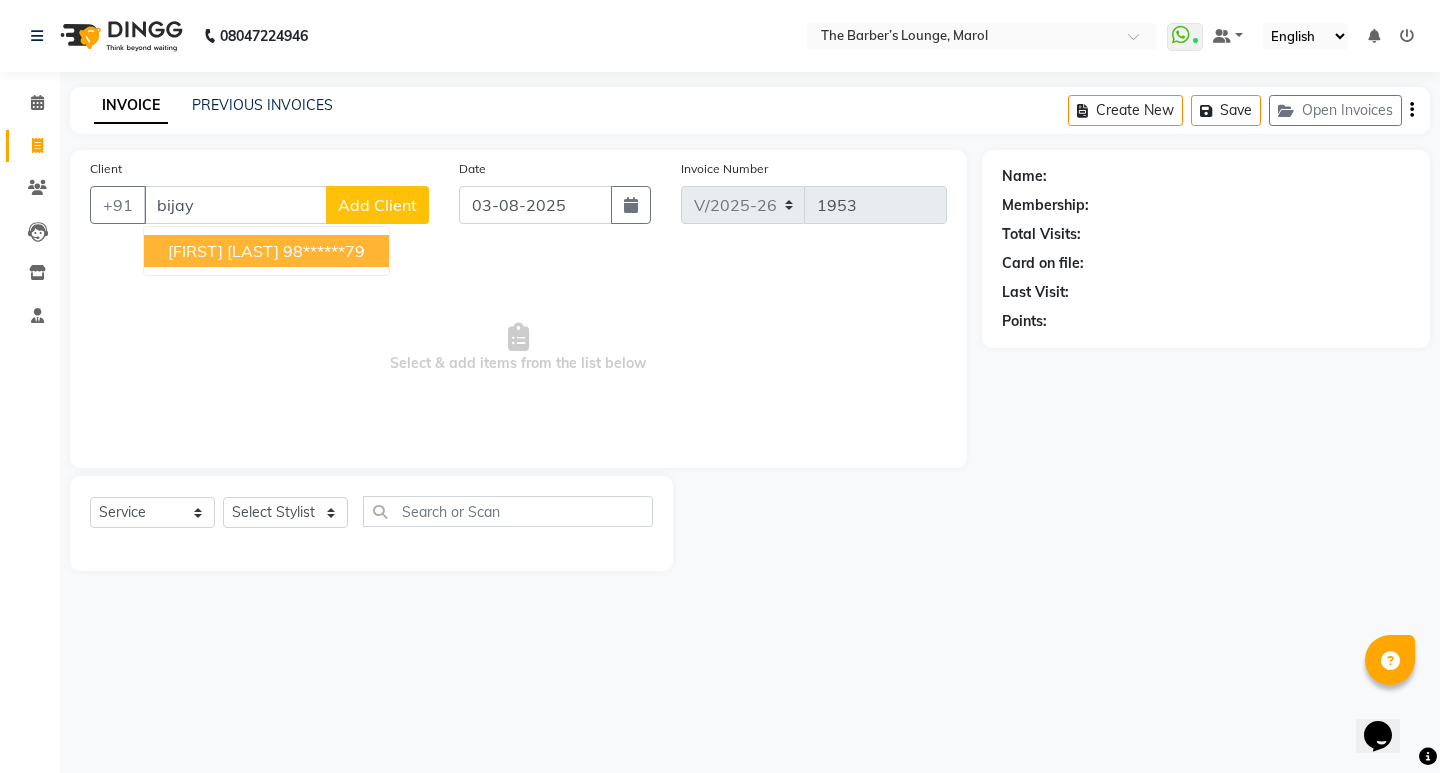 click on "98******79" at bounding box center [324, 251] 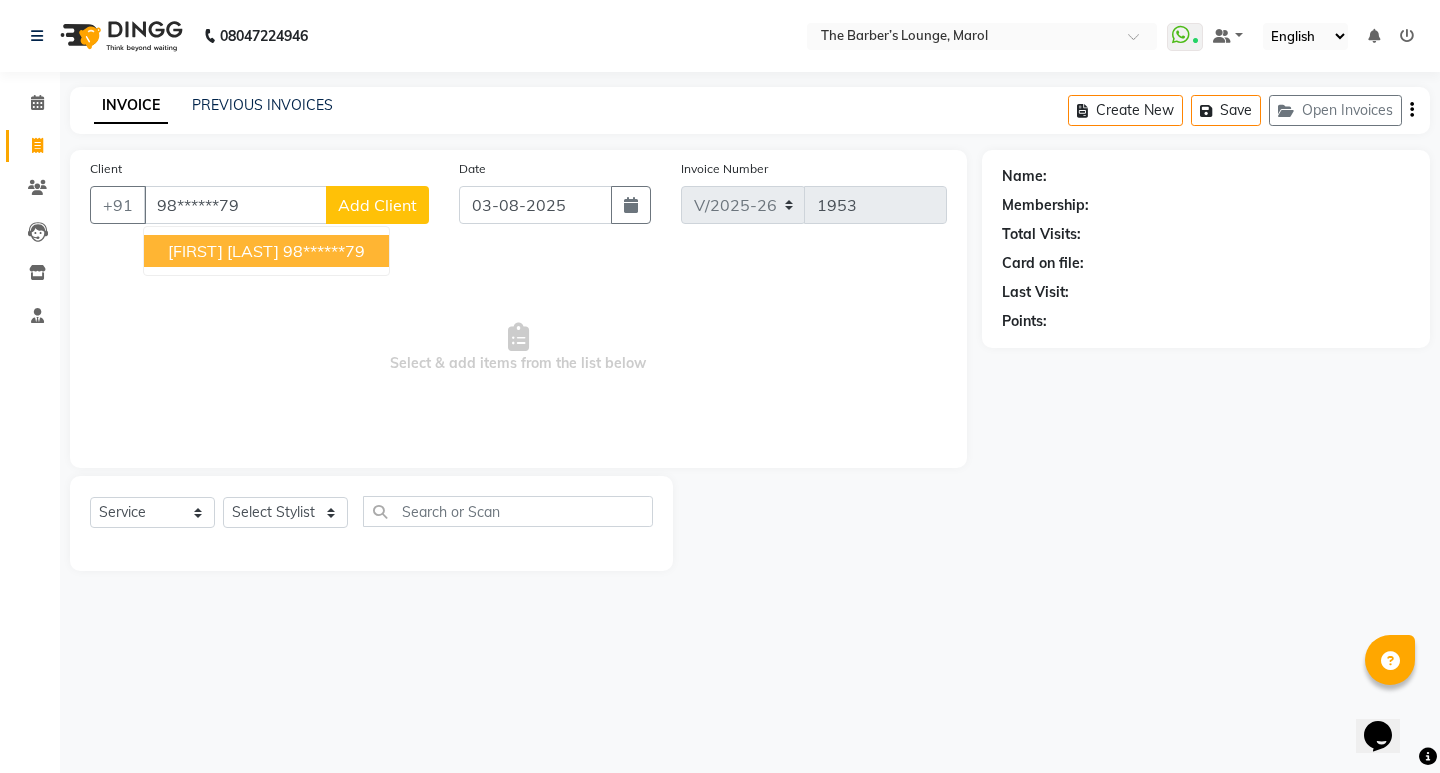 type on "98******79" 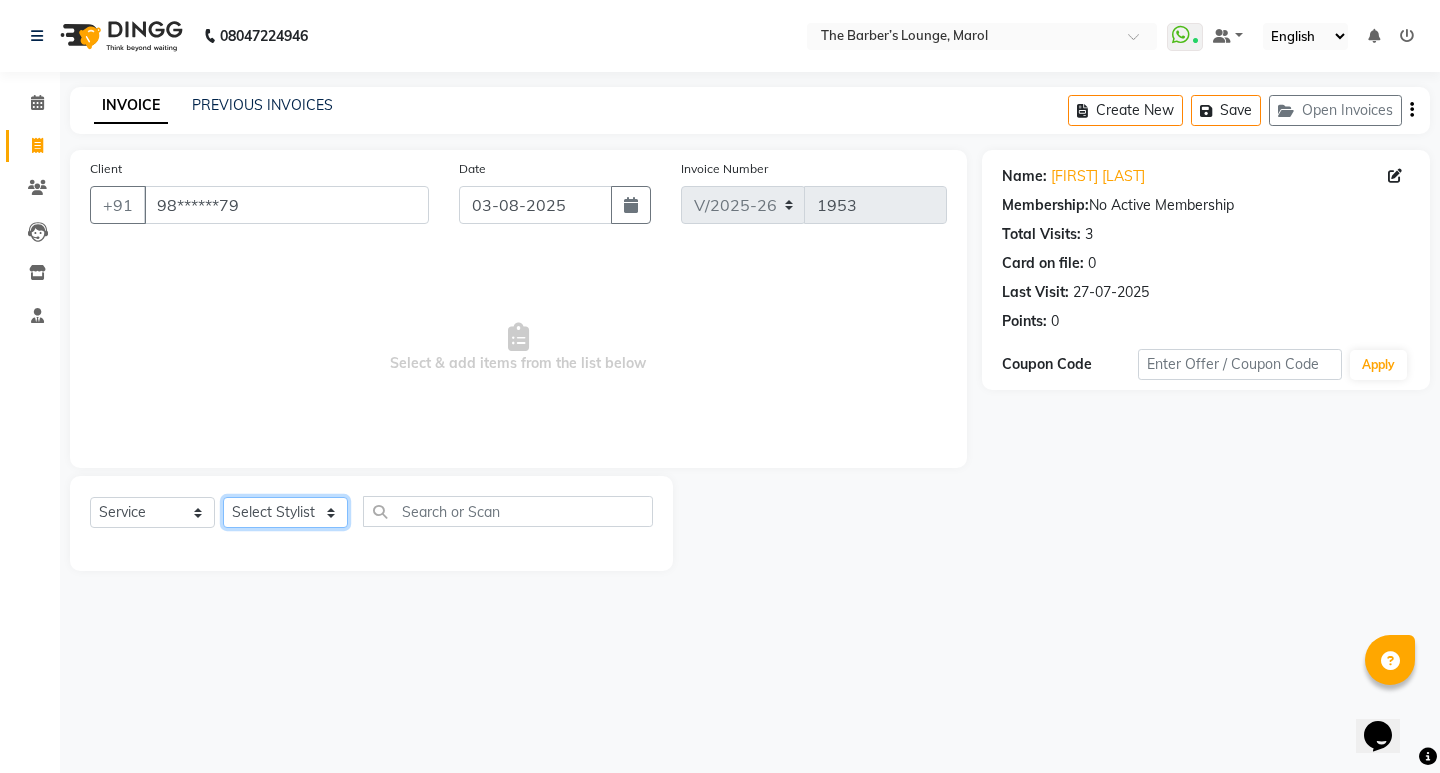 click on "Select Stylist Anjali Jafar Salmani Ketan Shinde Mohsin Akhtar Satish Tejasvi Vasundhara" 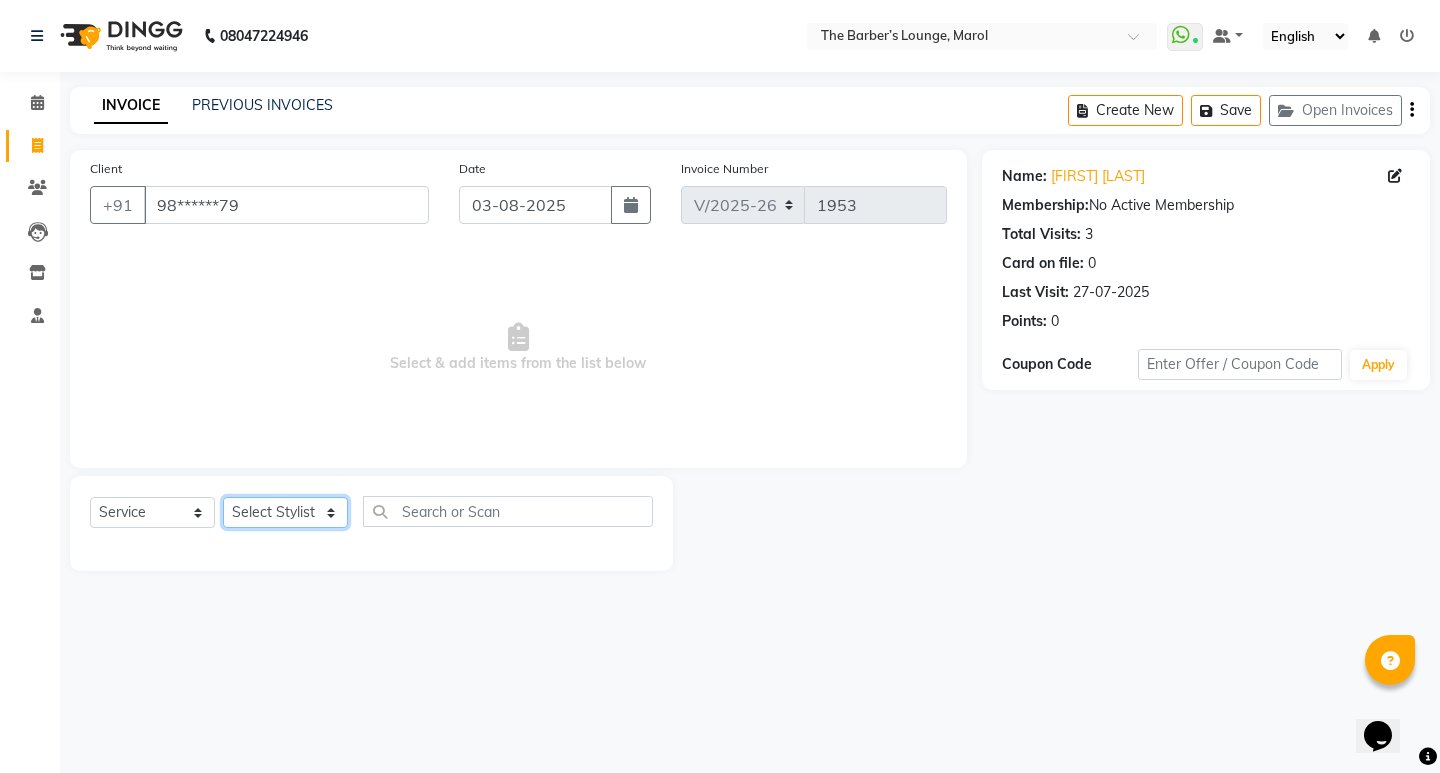 select on "62819" 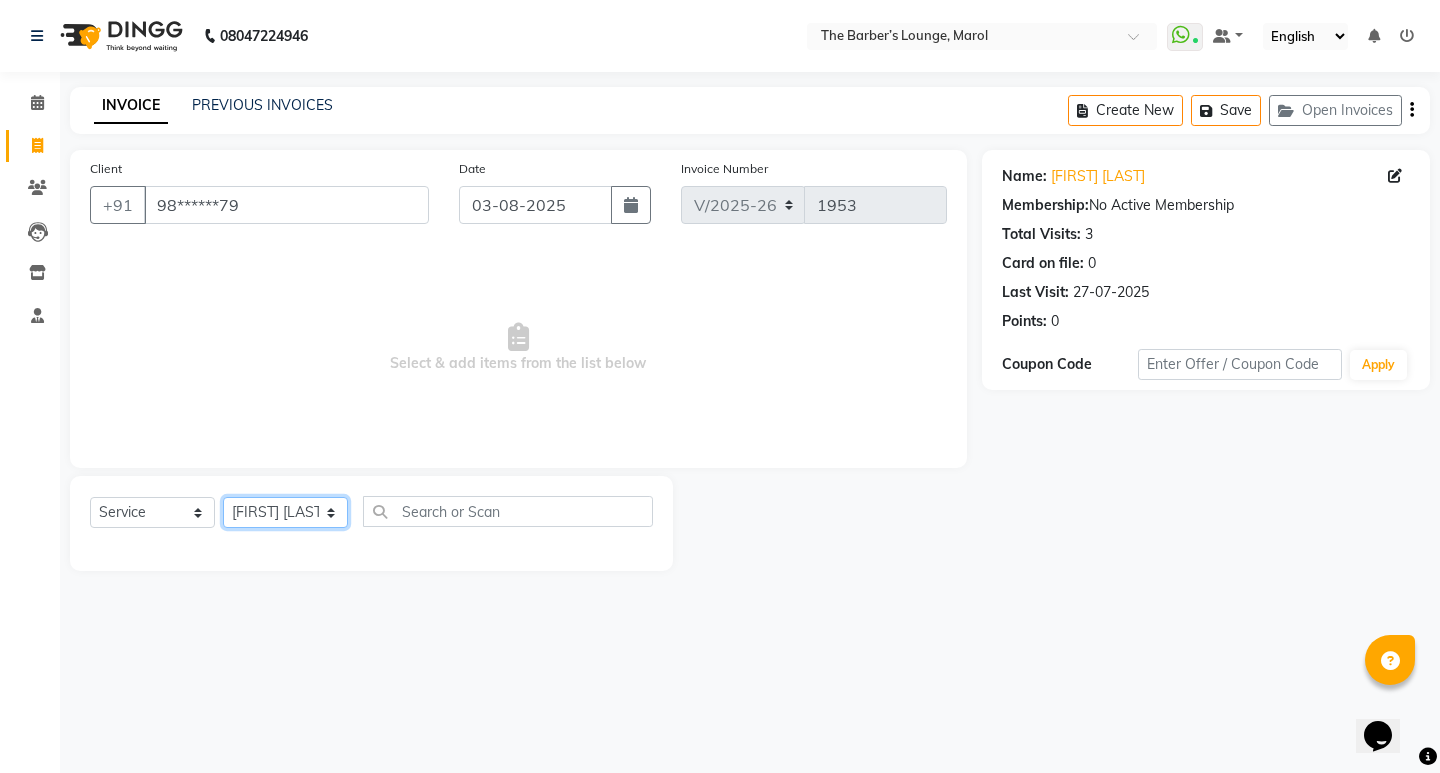 click on "Select Stylist Anjali Jafar Salmani Ketan Shinde Mohsin Akhtar Satish Tejasvi Vasundhara" 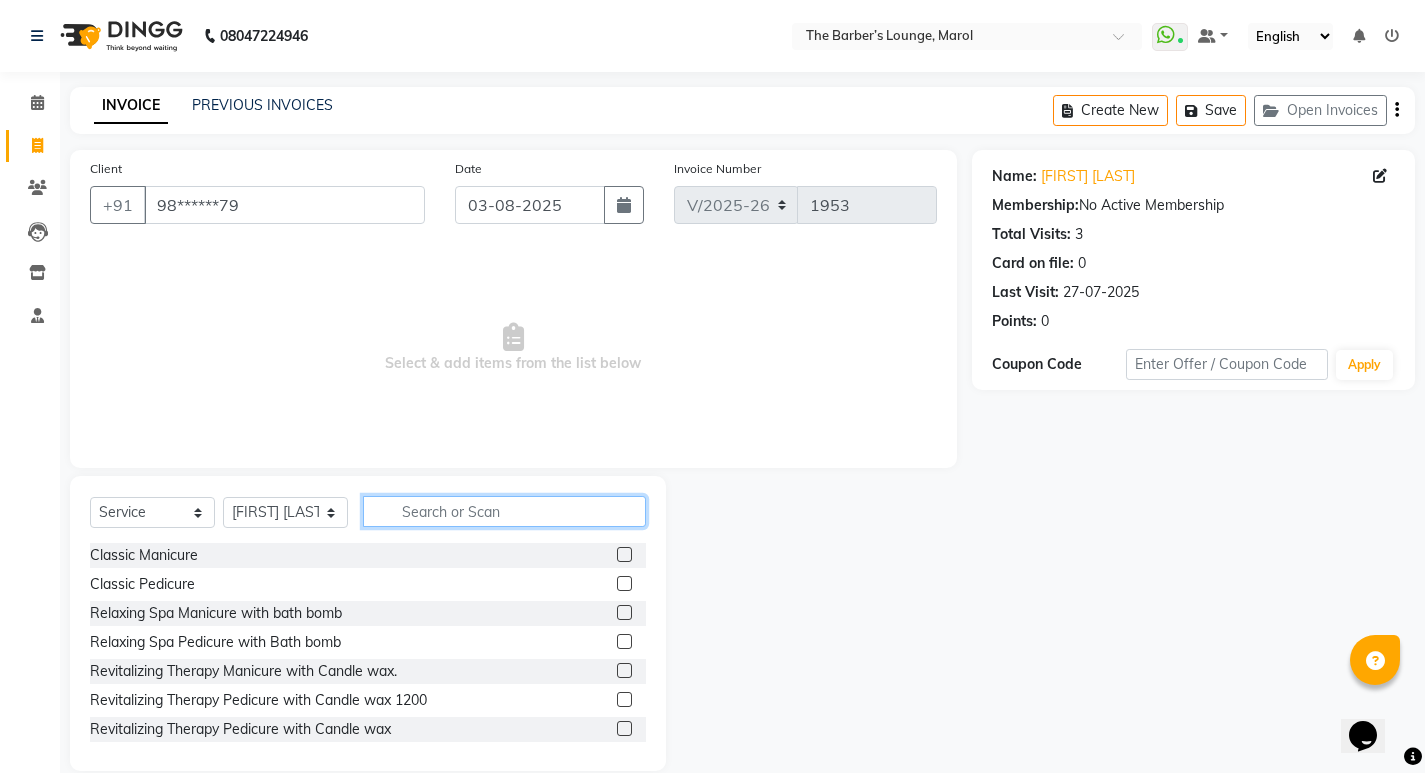 click 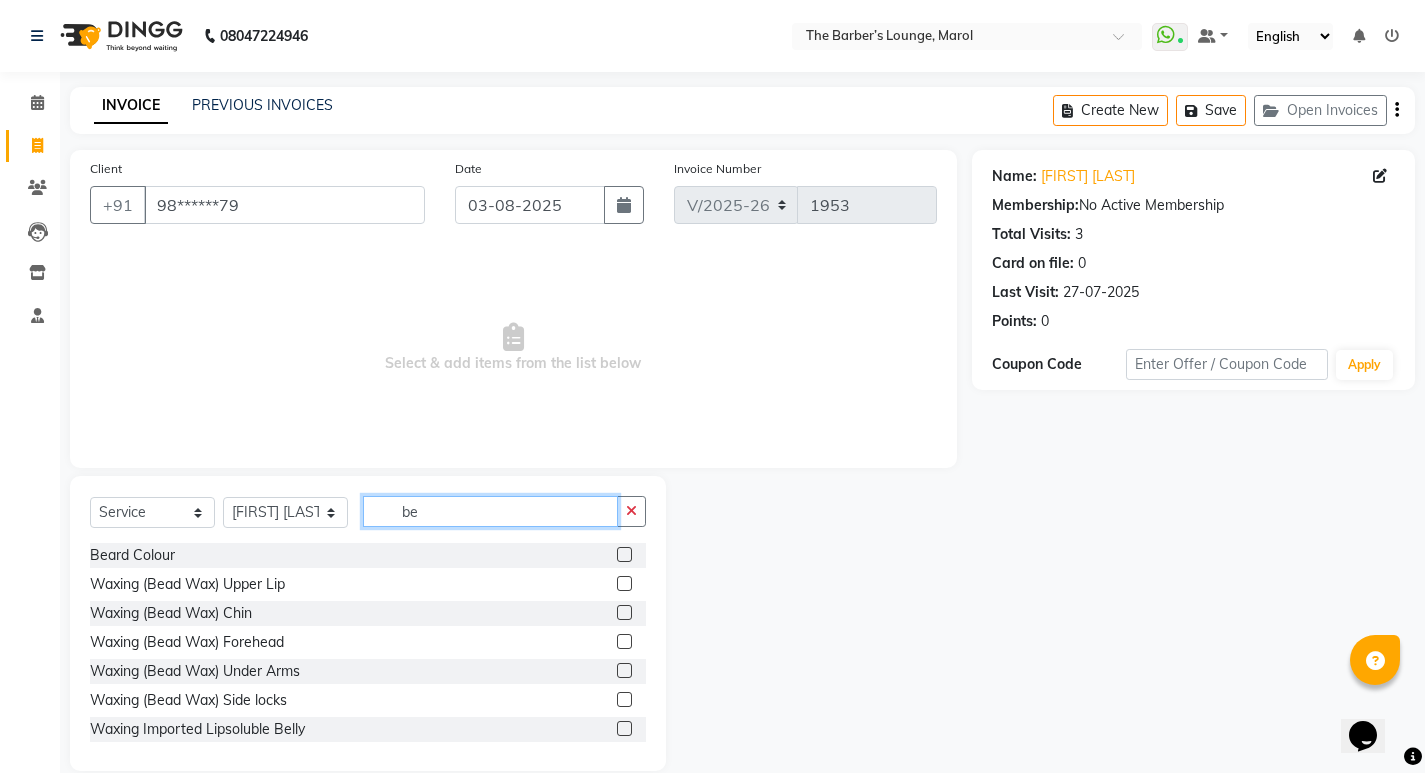 type on "be" 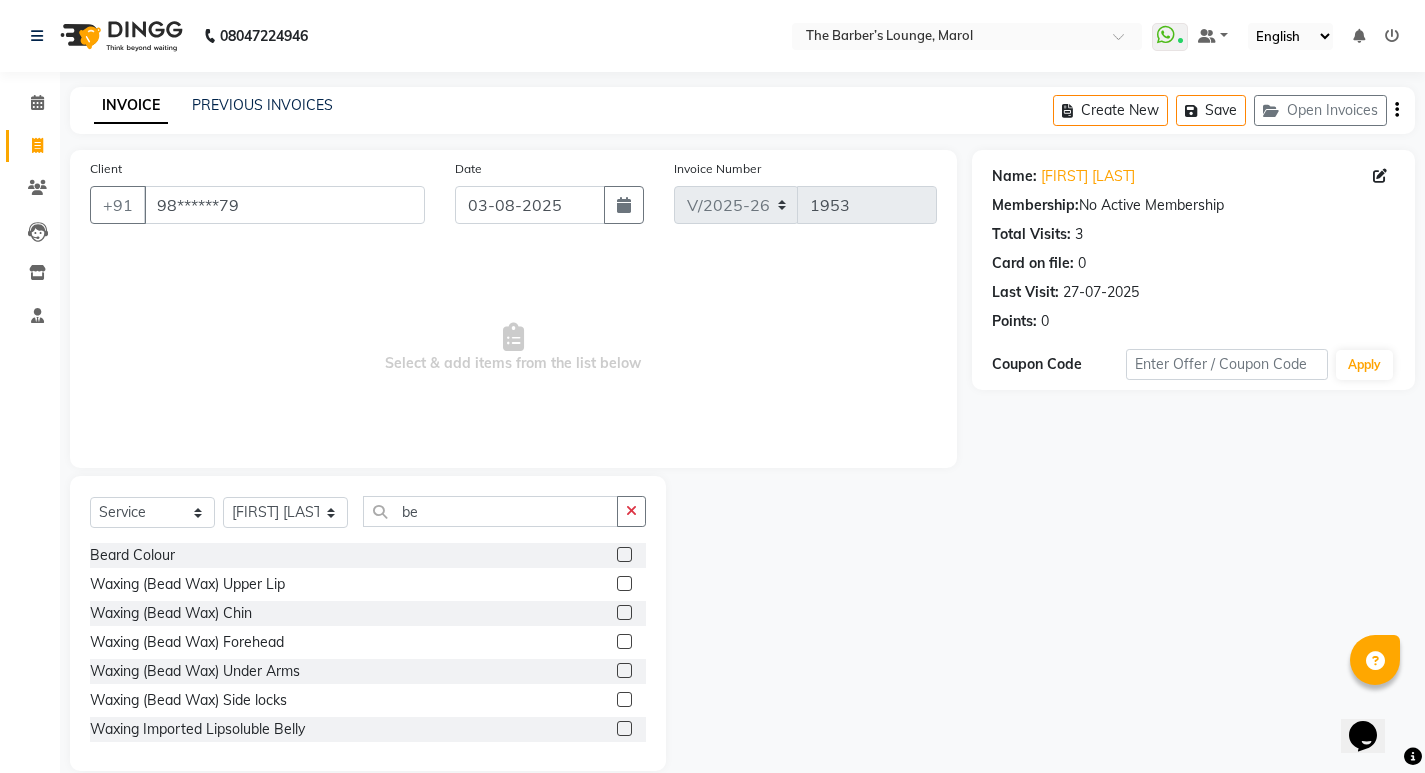 click 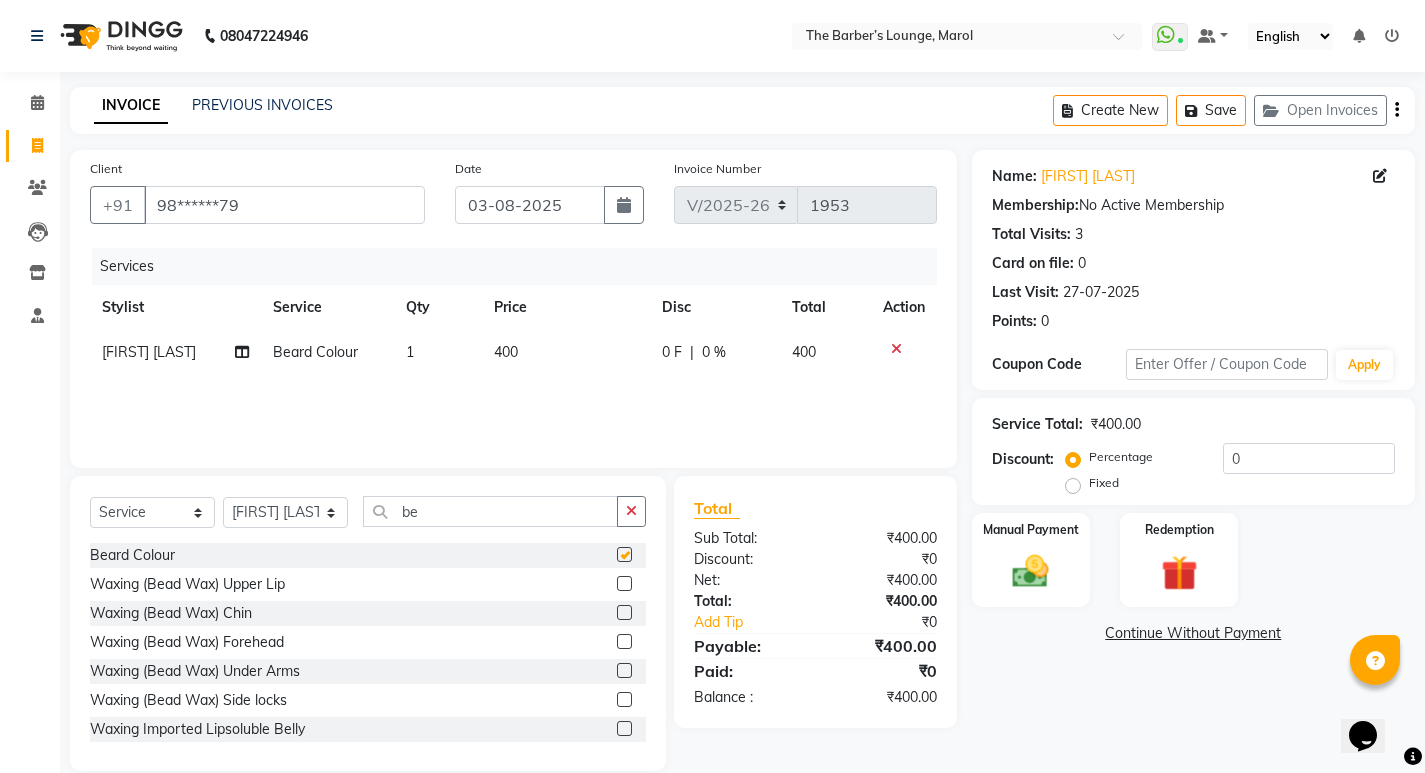 checkbox on "false" 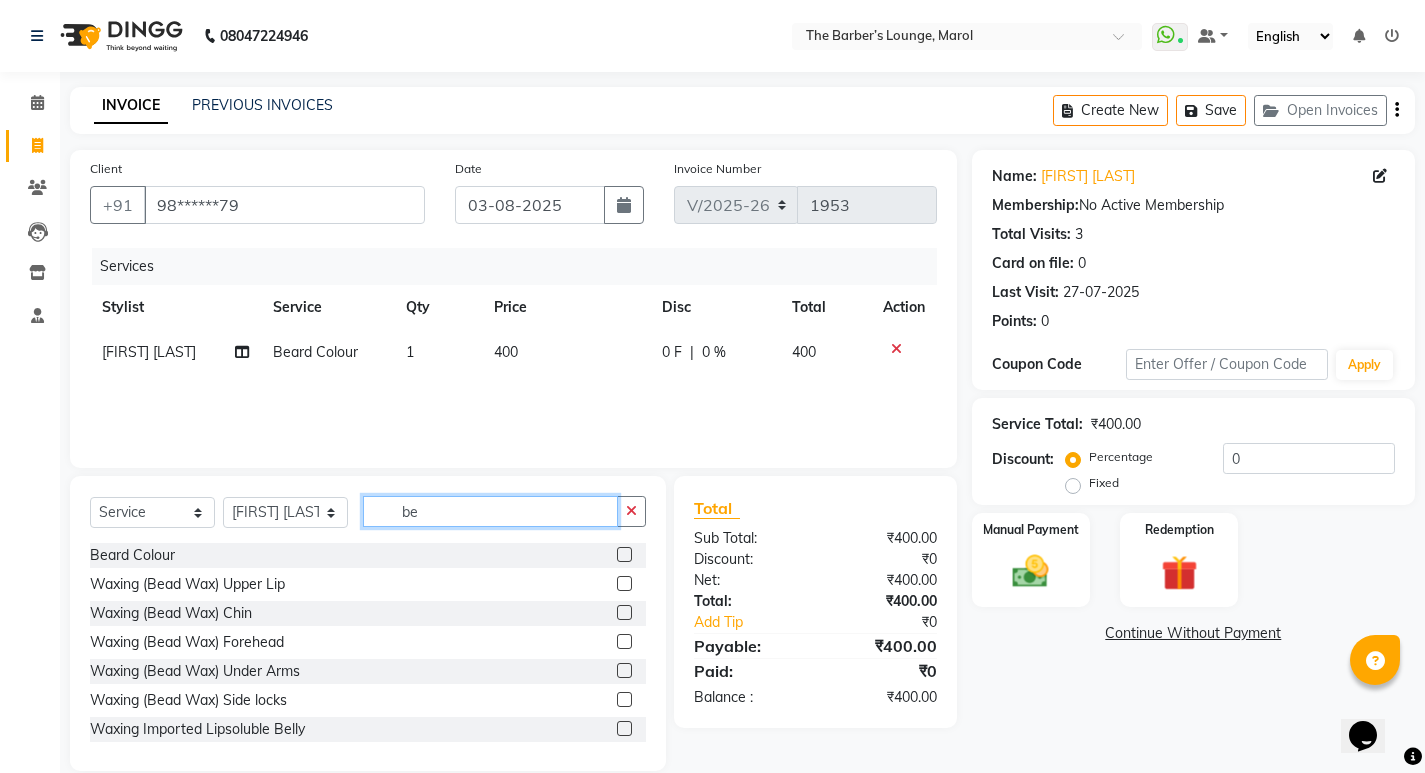 click on "be" 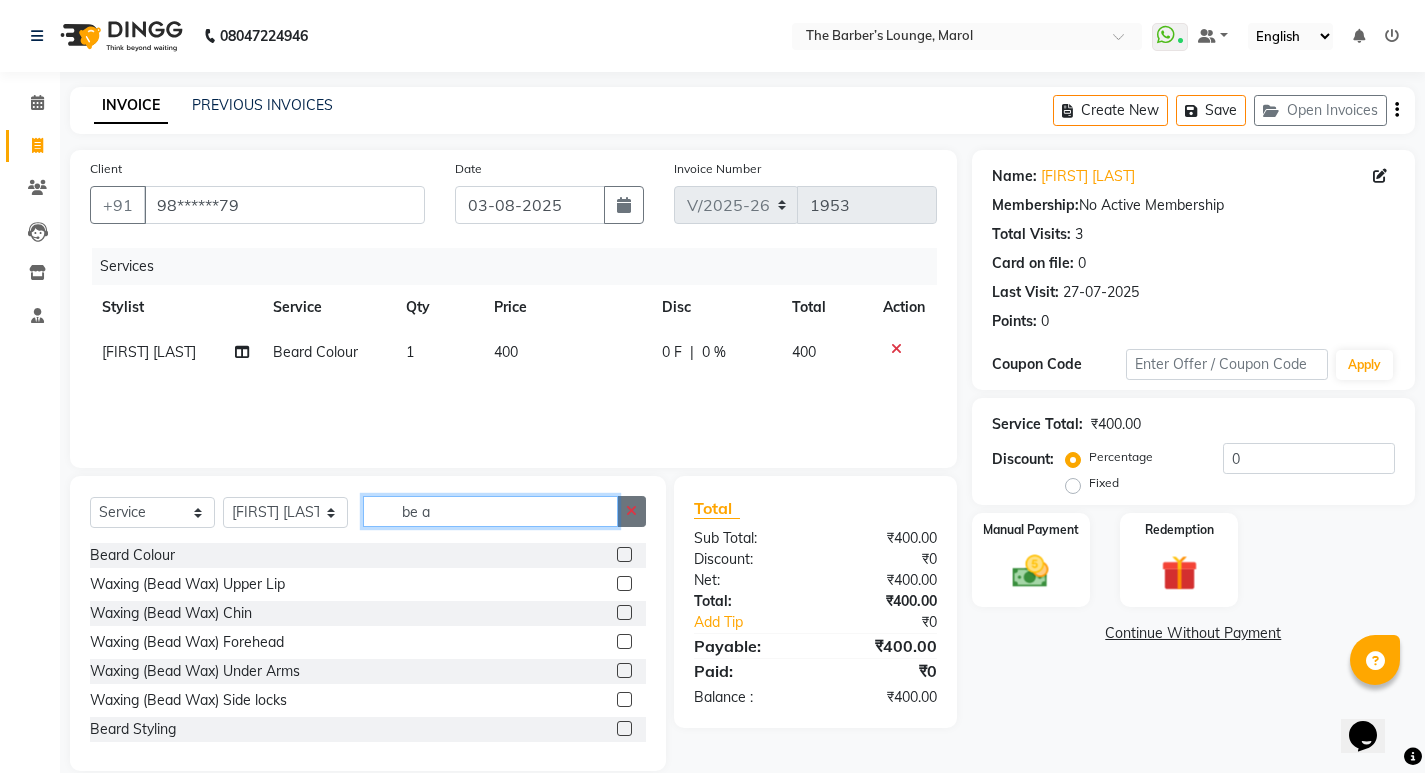 type on "be a" 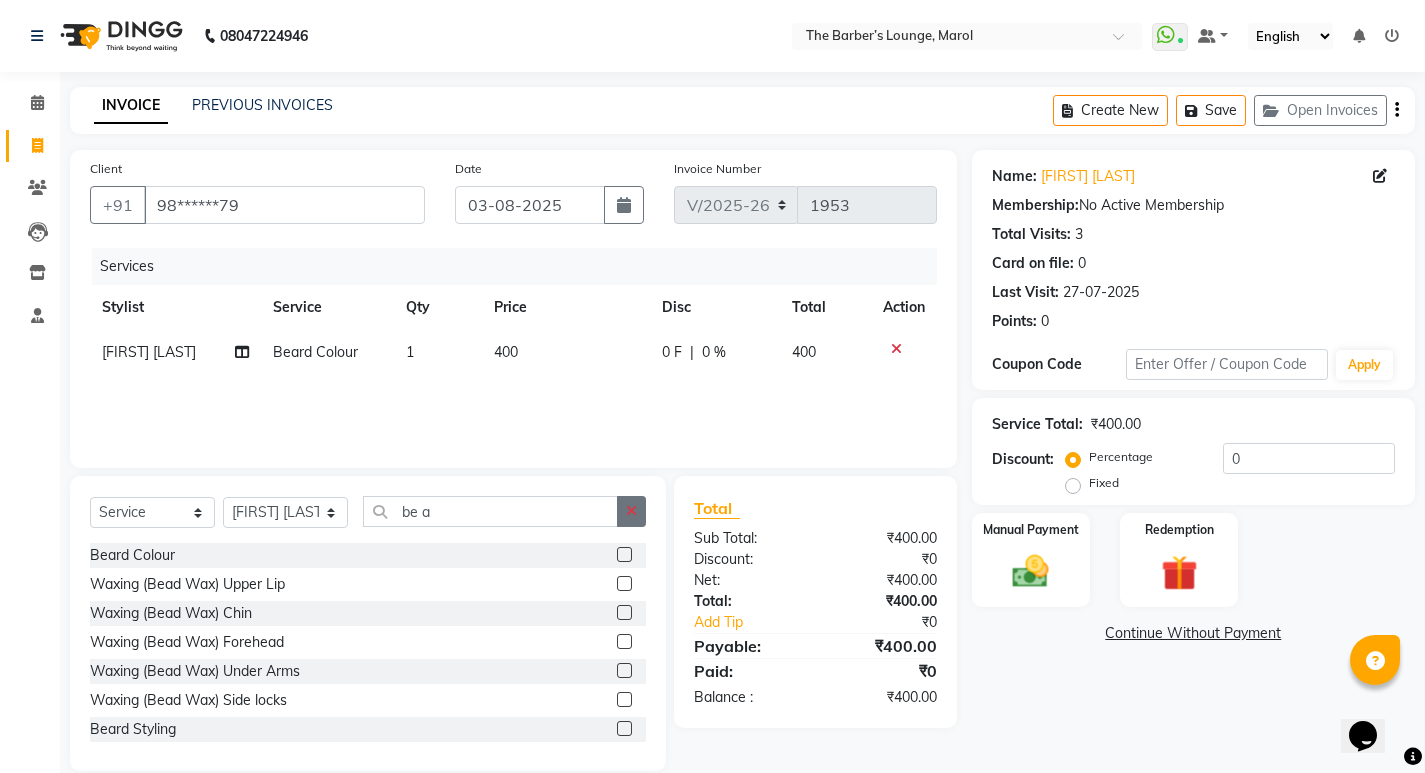 click 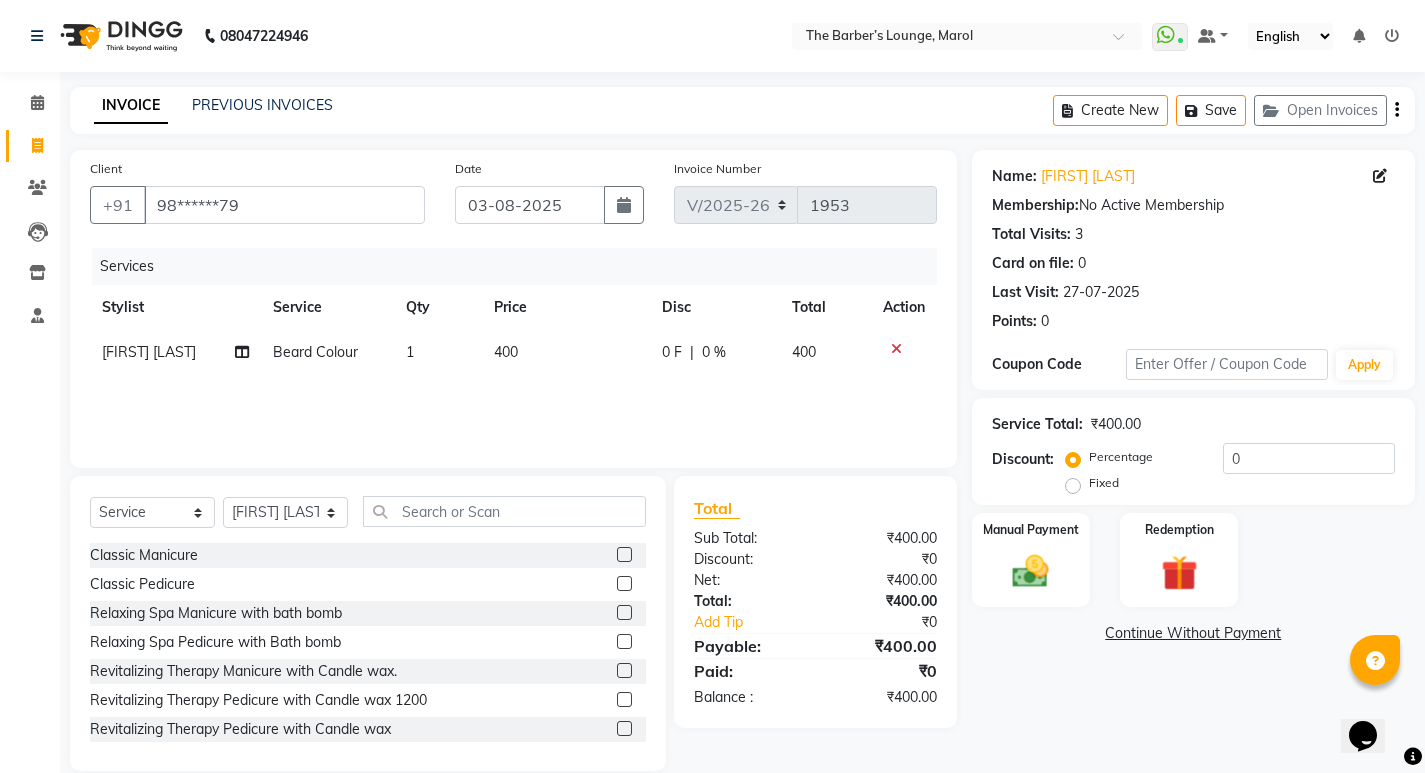 click 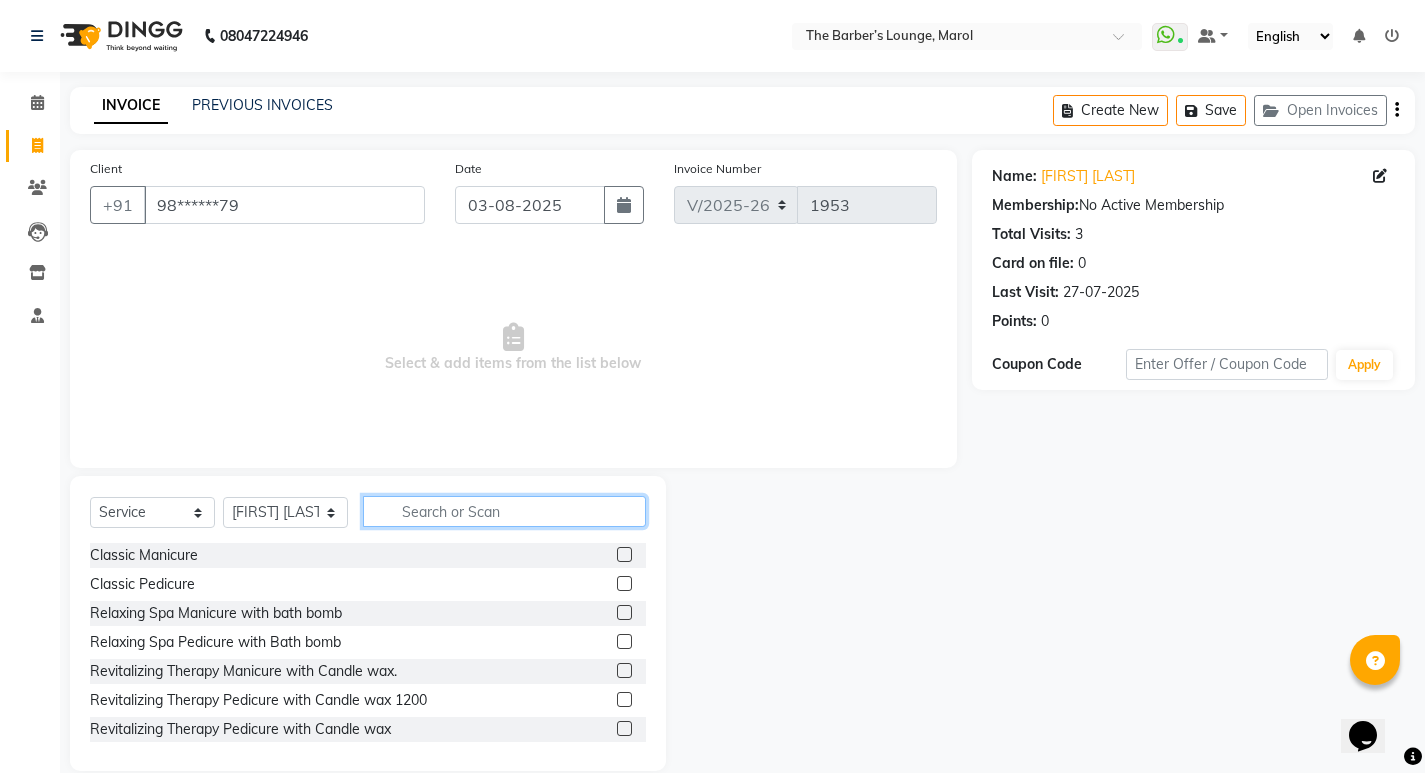 click 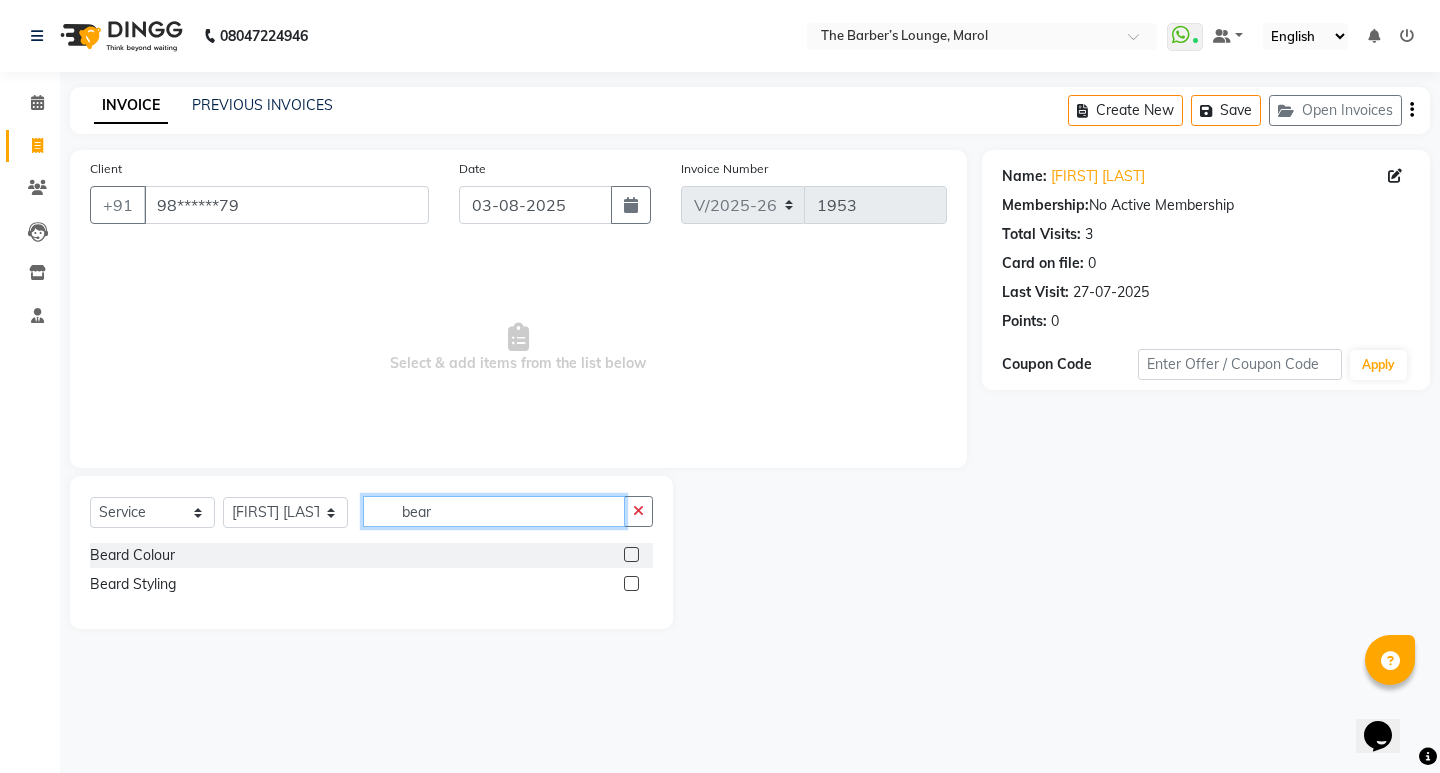 type on "bear" 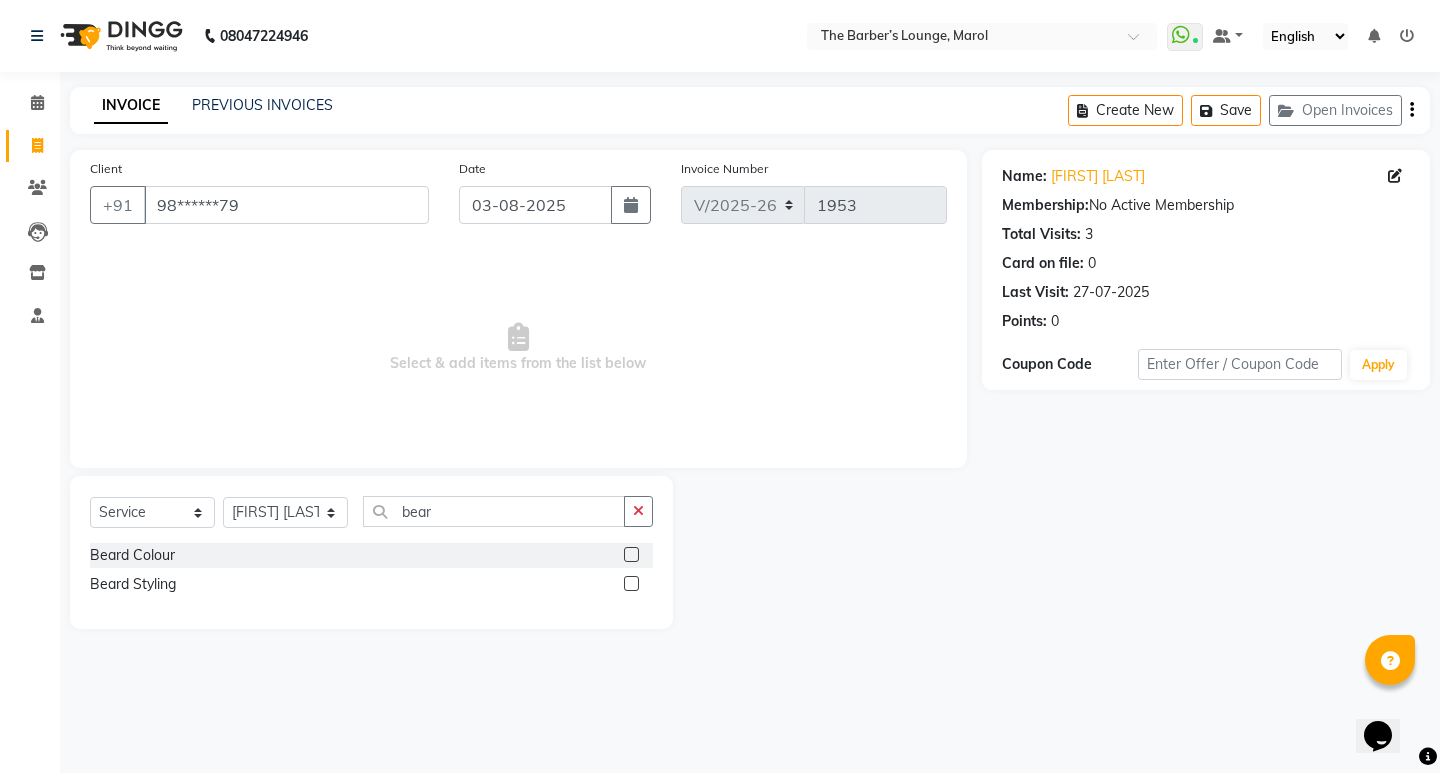 click 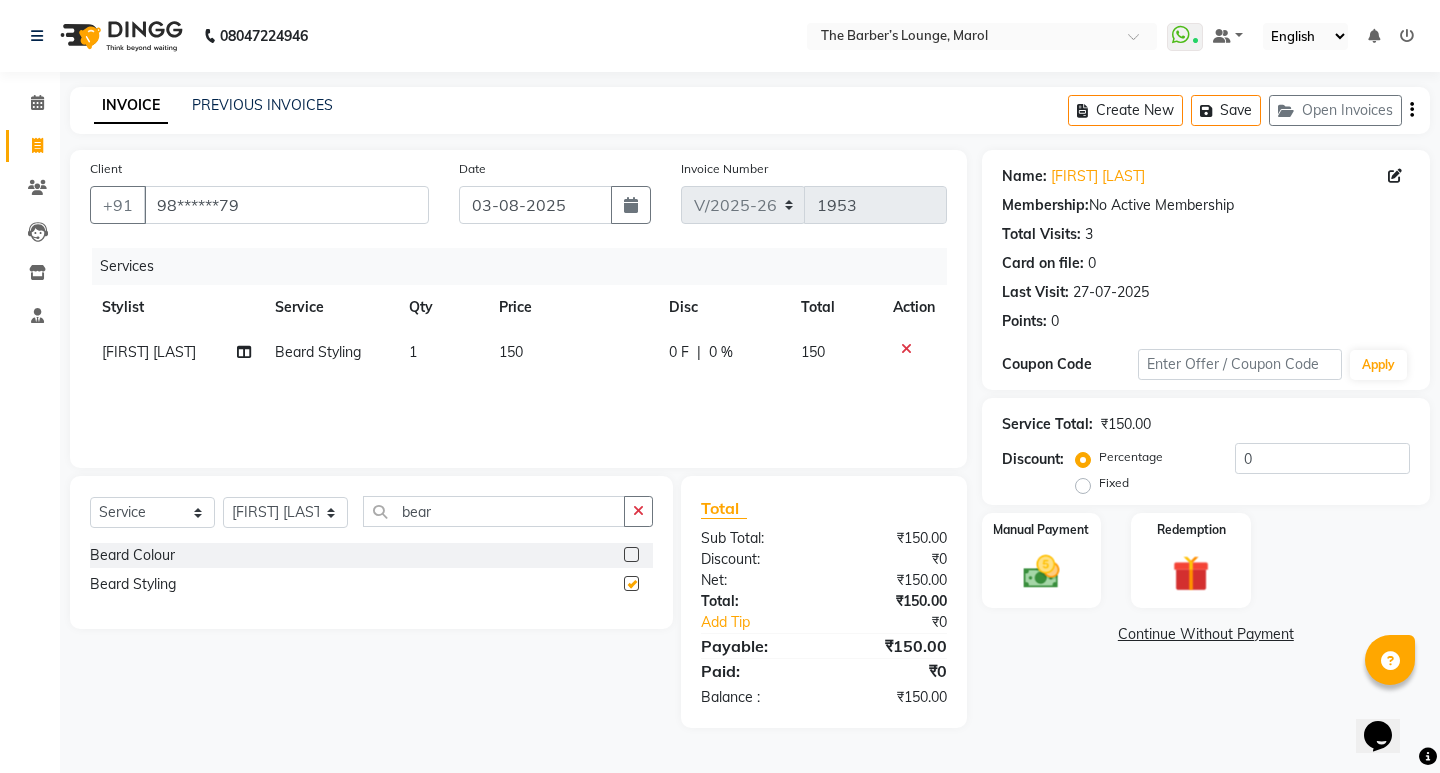 checkbox on "false" 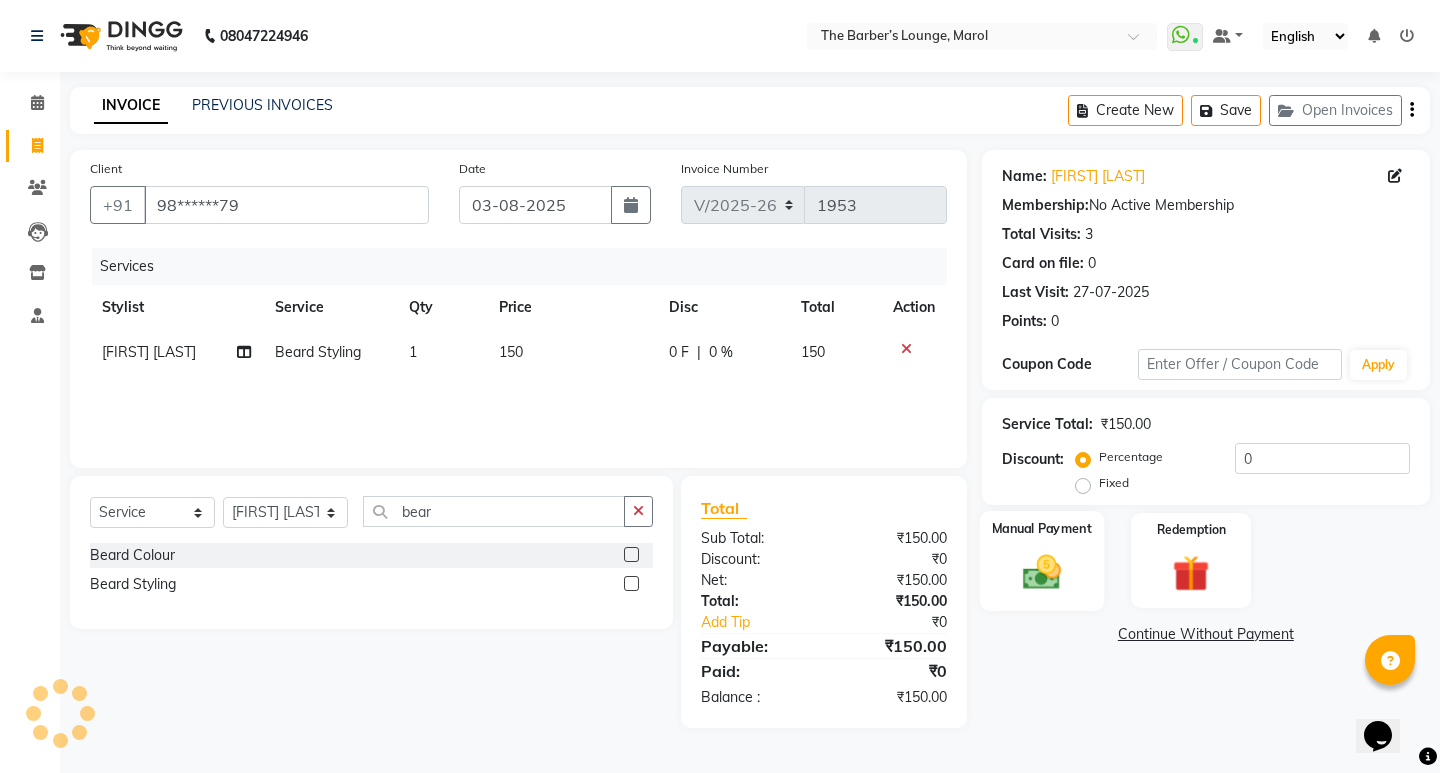 click on "Manual Payment" 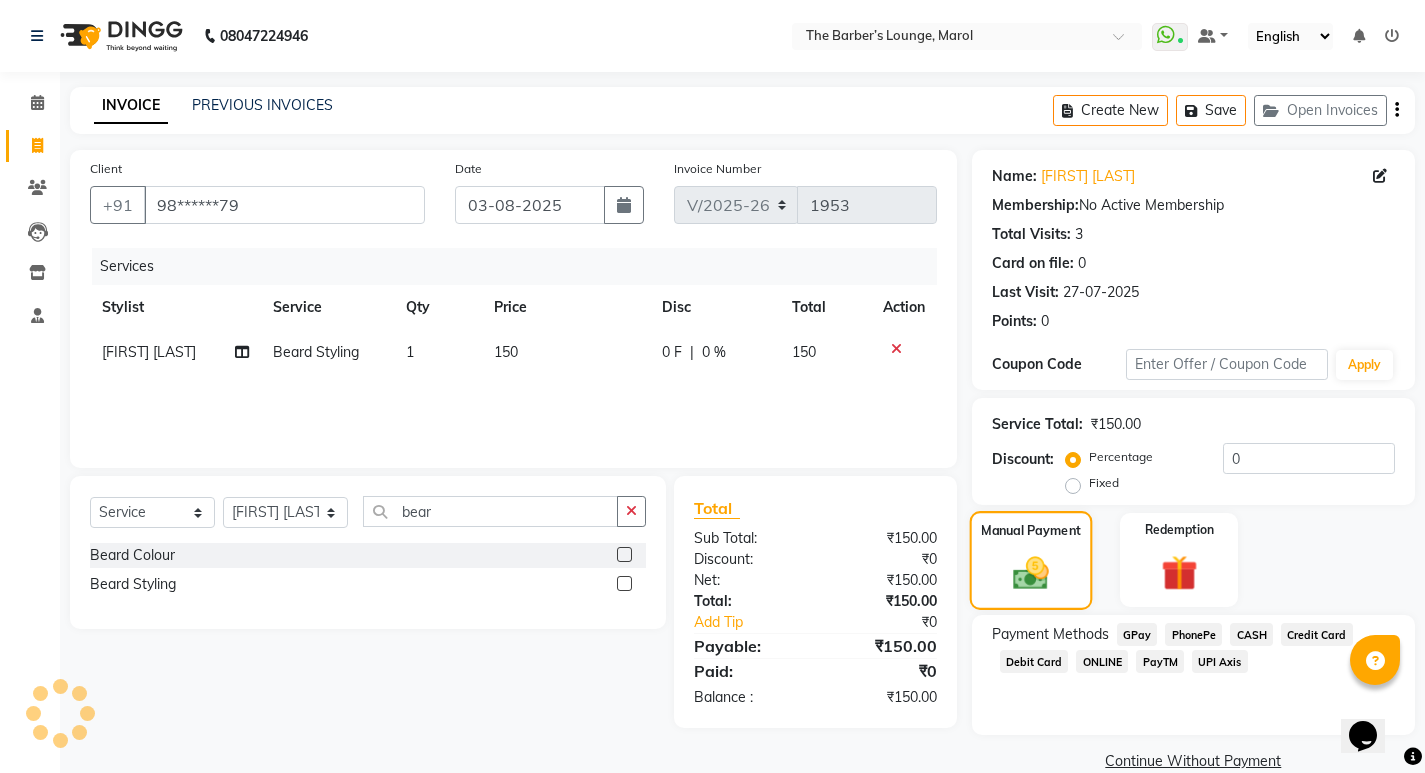 scroll, scrollTop: 33, scrollLeft: 0, axis: vertical 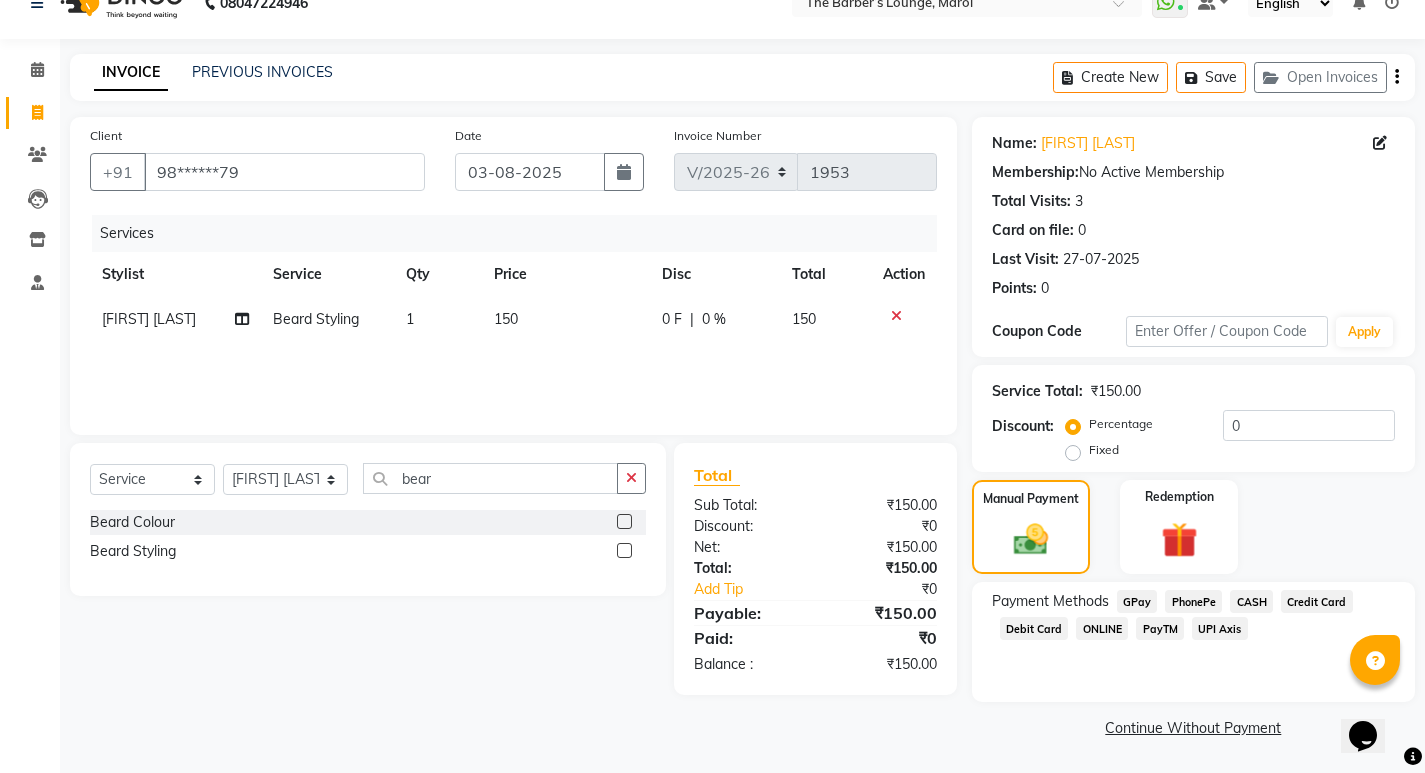 click on "PayTM" 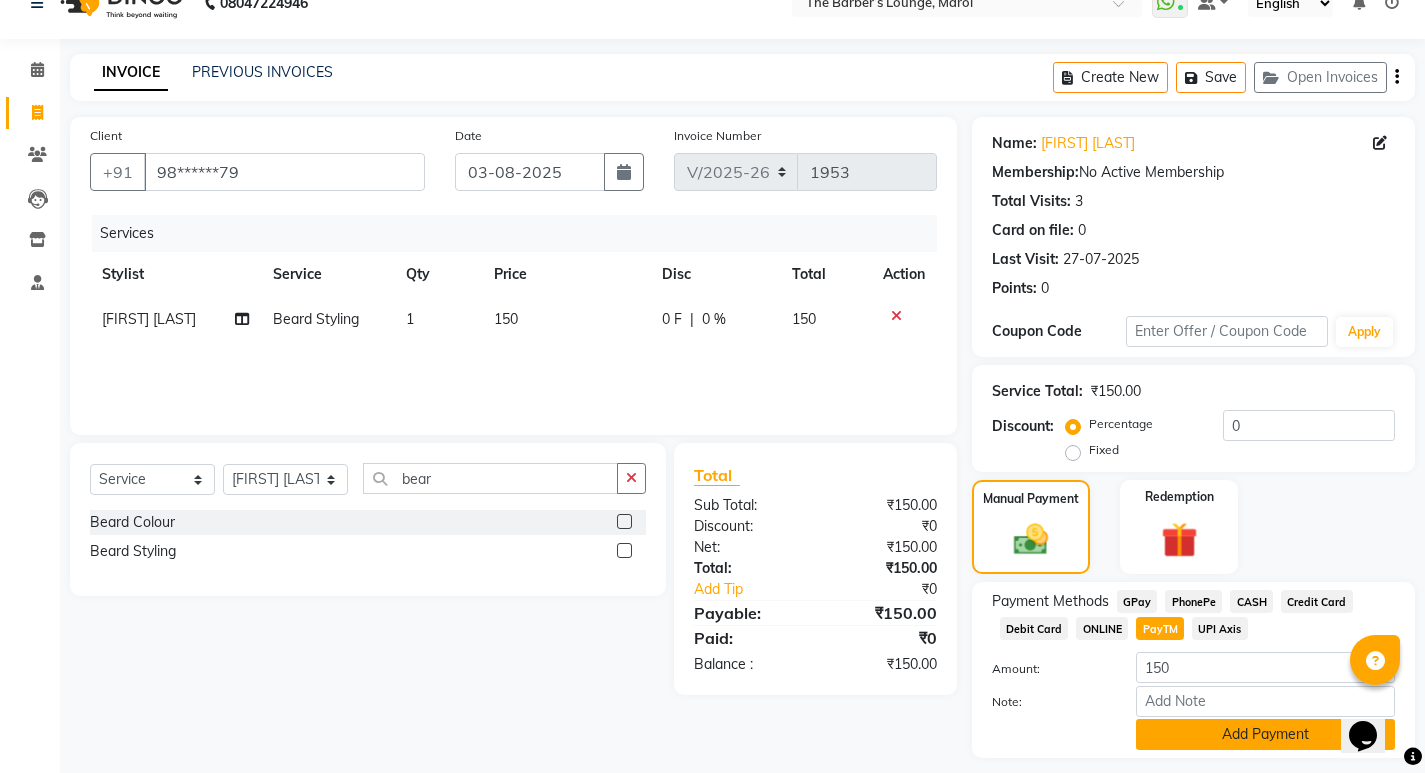 click on "Add Payment" 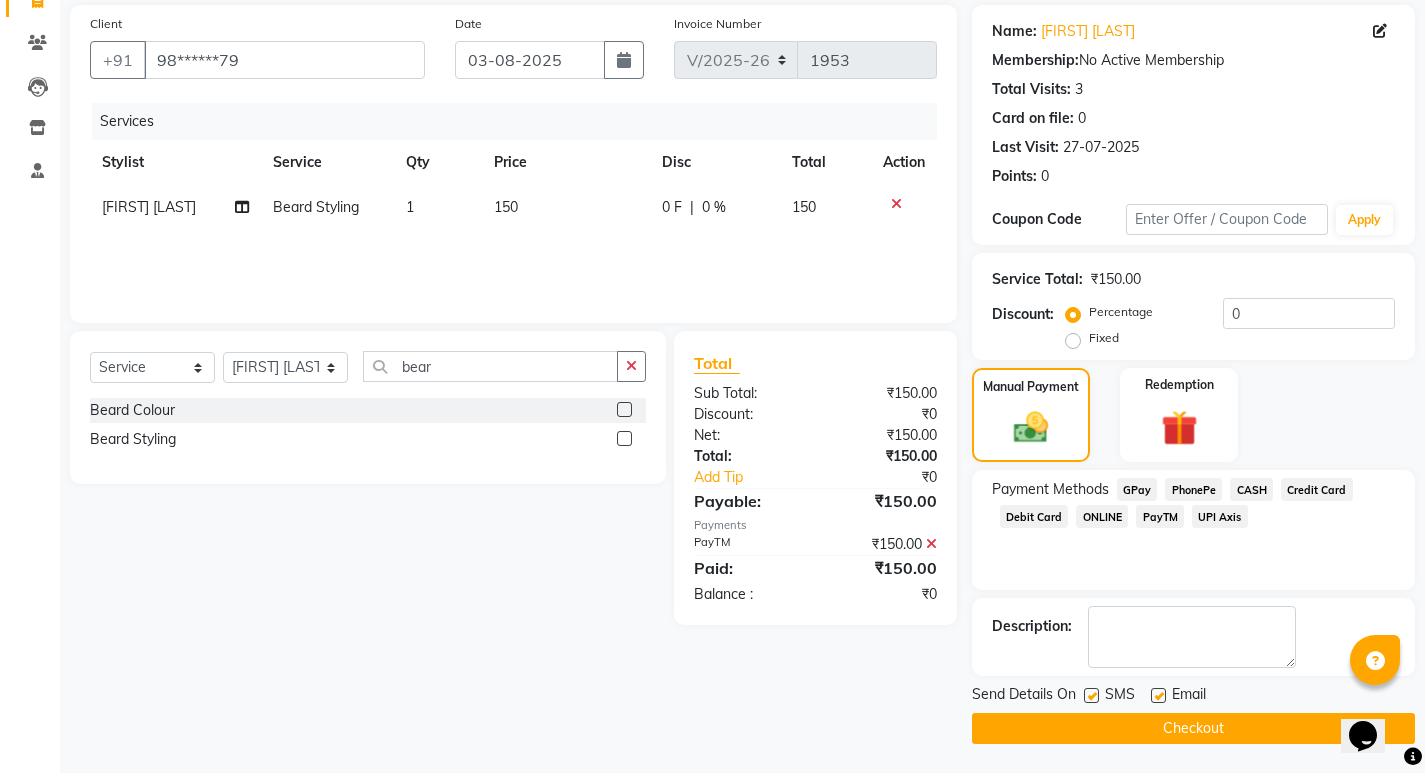 scroll, scrollTop: 146, scrollLeft: 0, axis: vertical 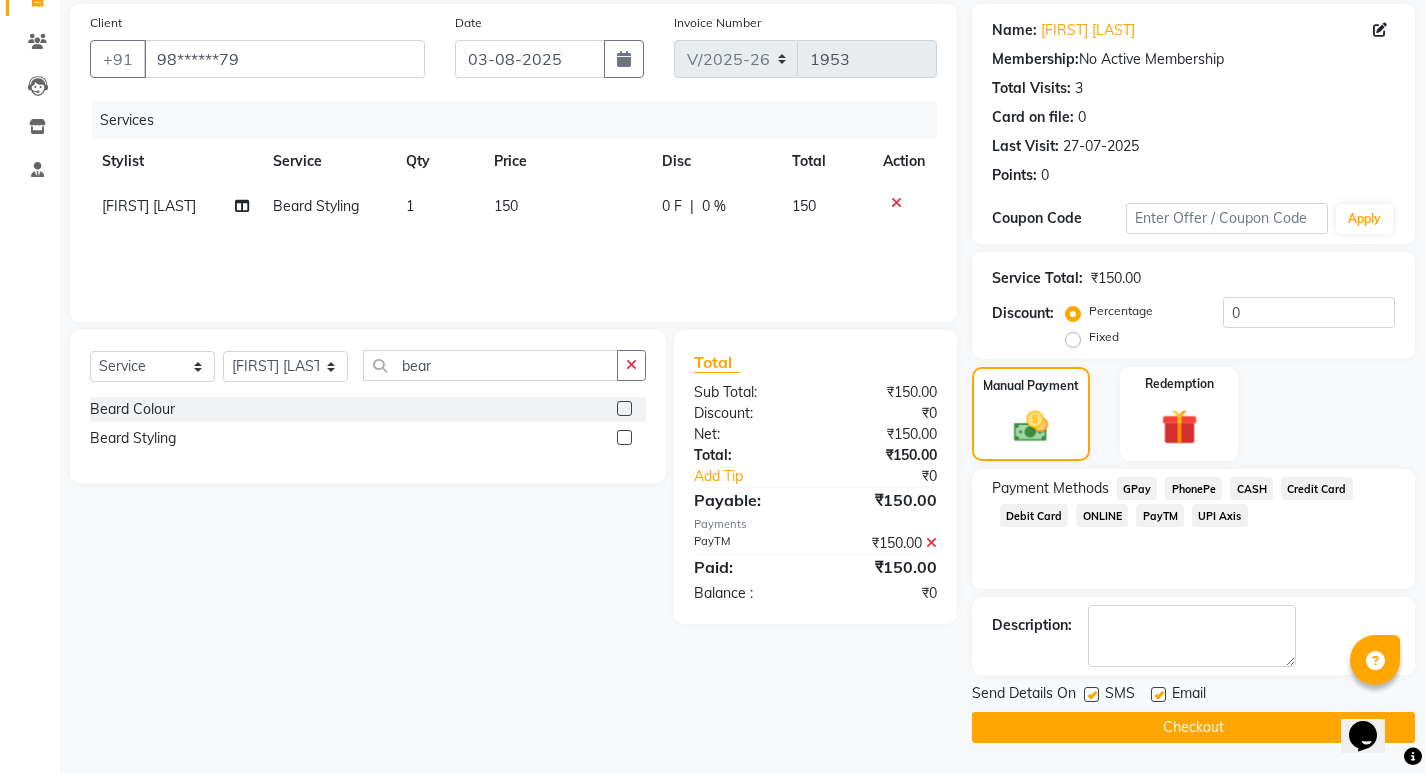 click on "Checkout" 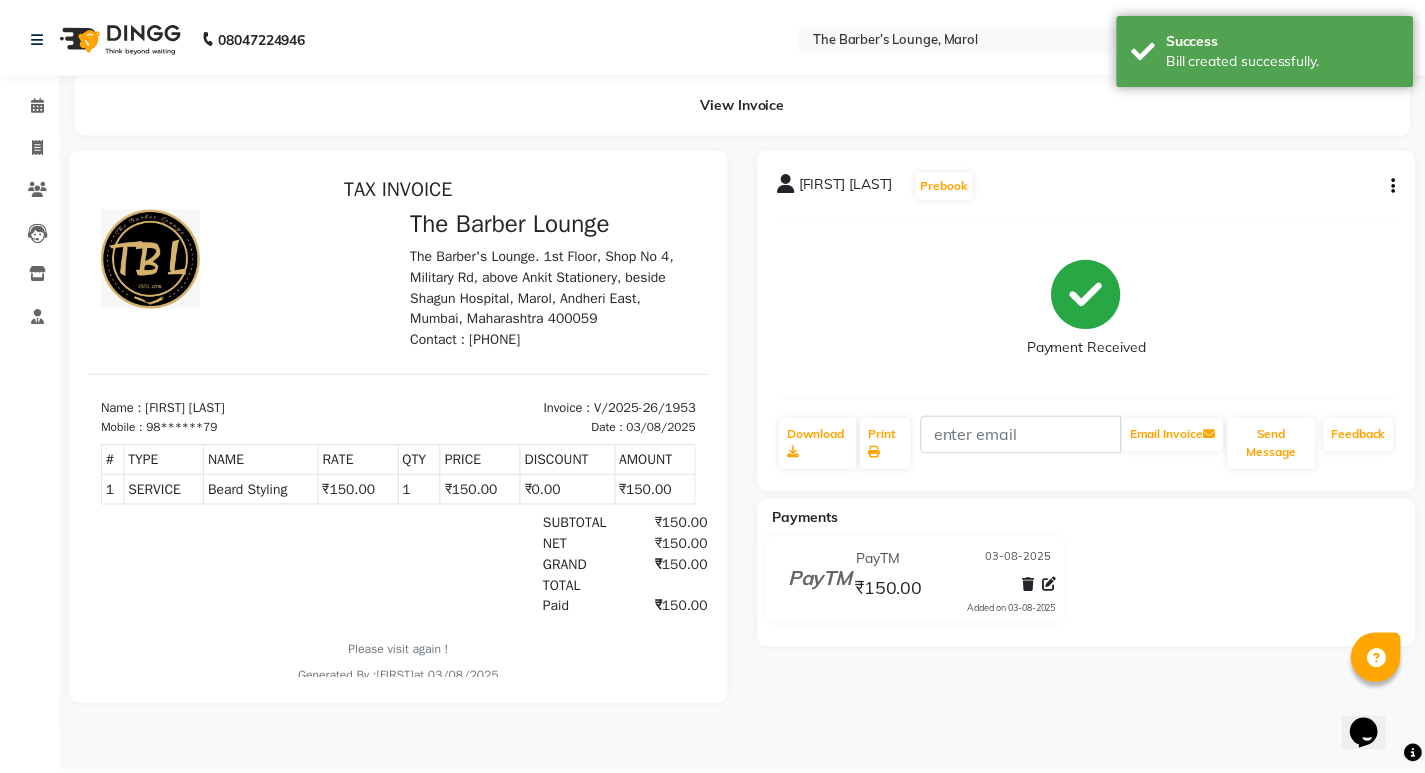 scroll, scrollTop: 0, scrollLeft: 0, axis: both 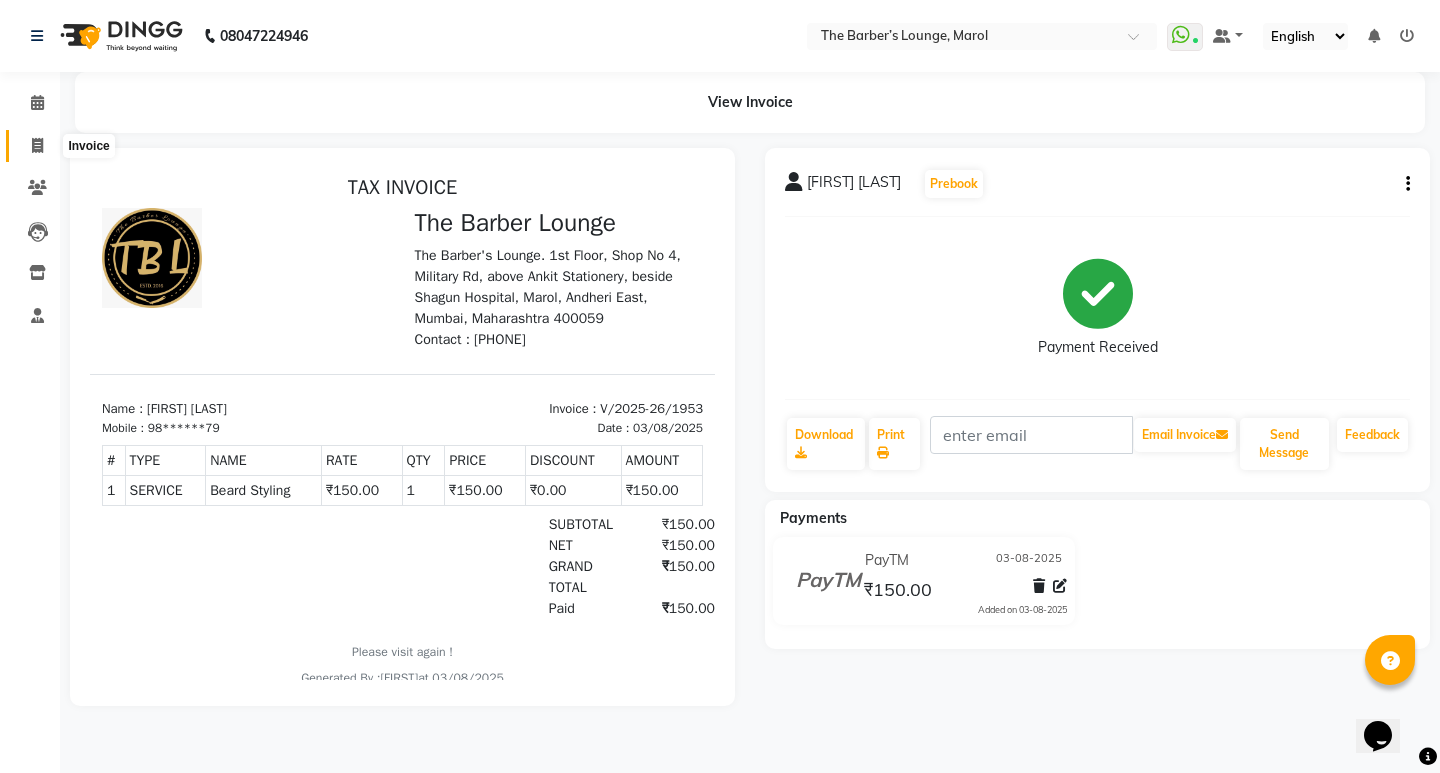 click 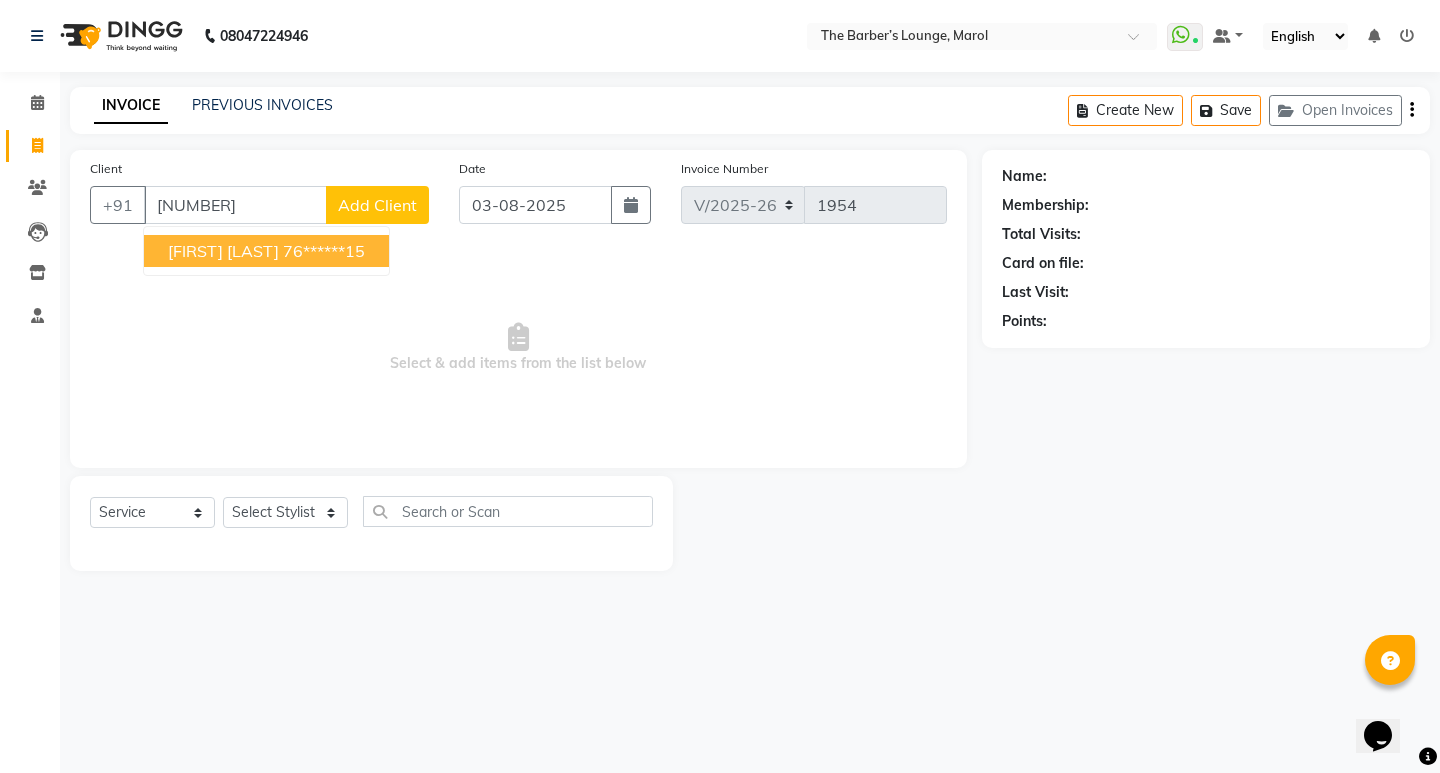 click on "[FIRST] [LAST] [NUMBER]" at bounding box center (266, 251) 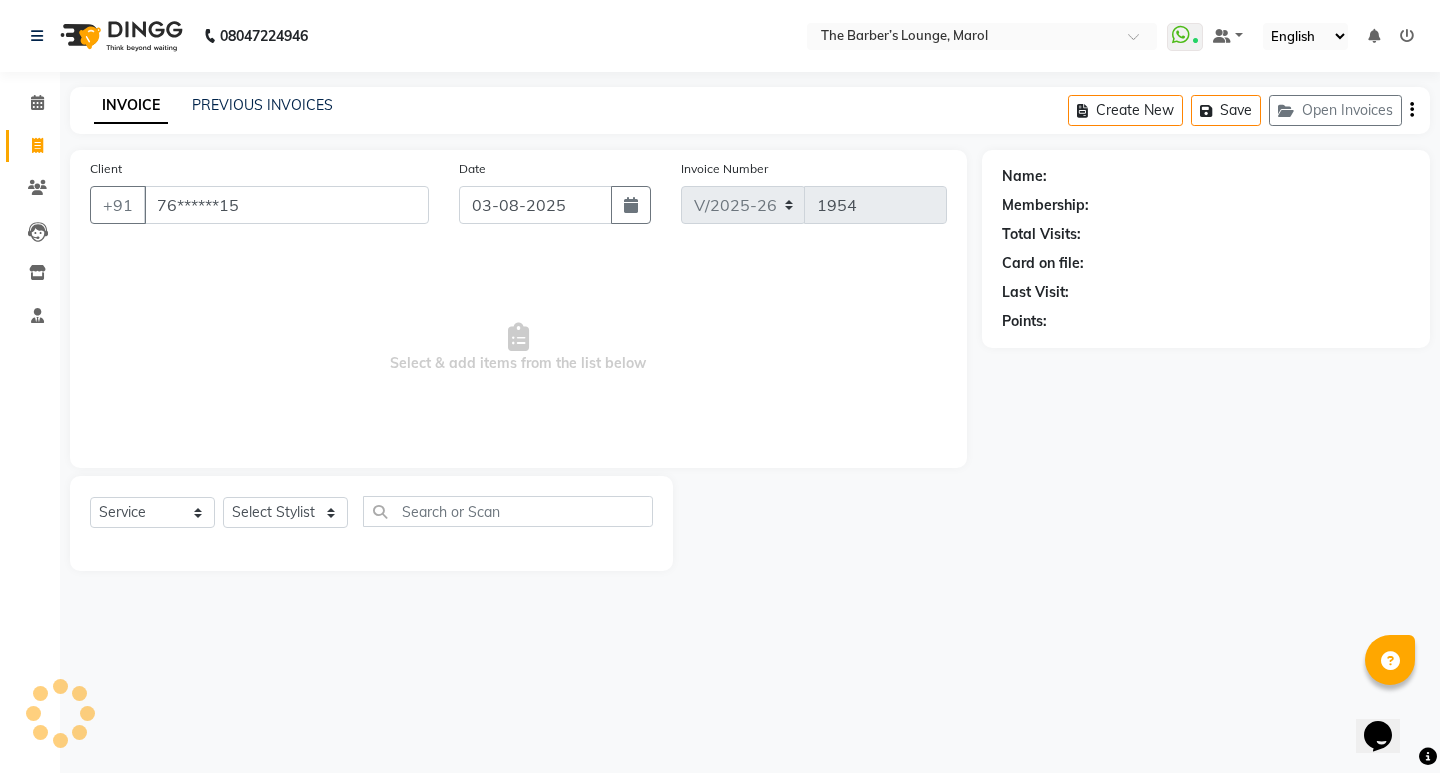 type on "76******15" 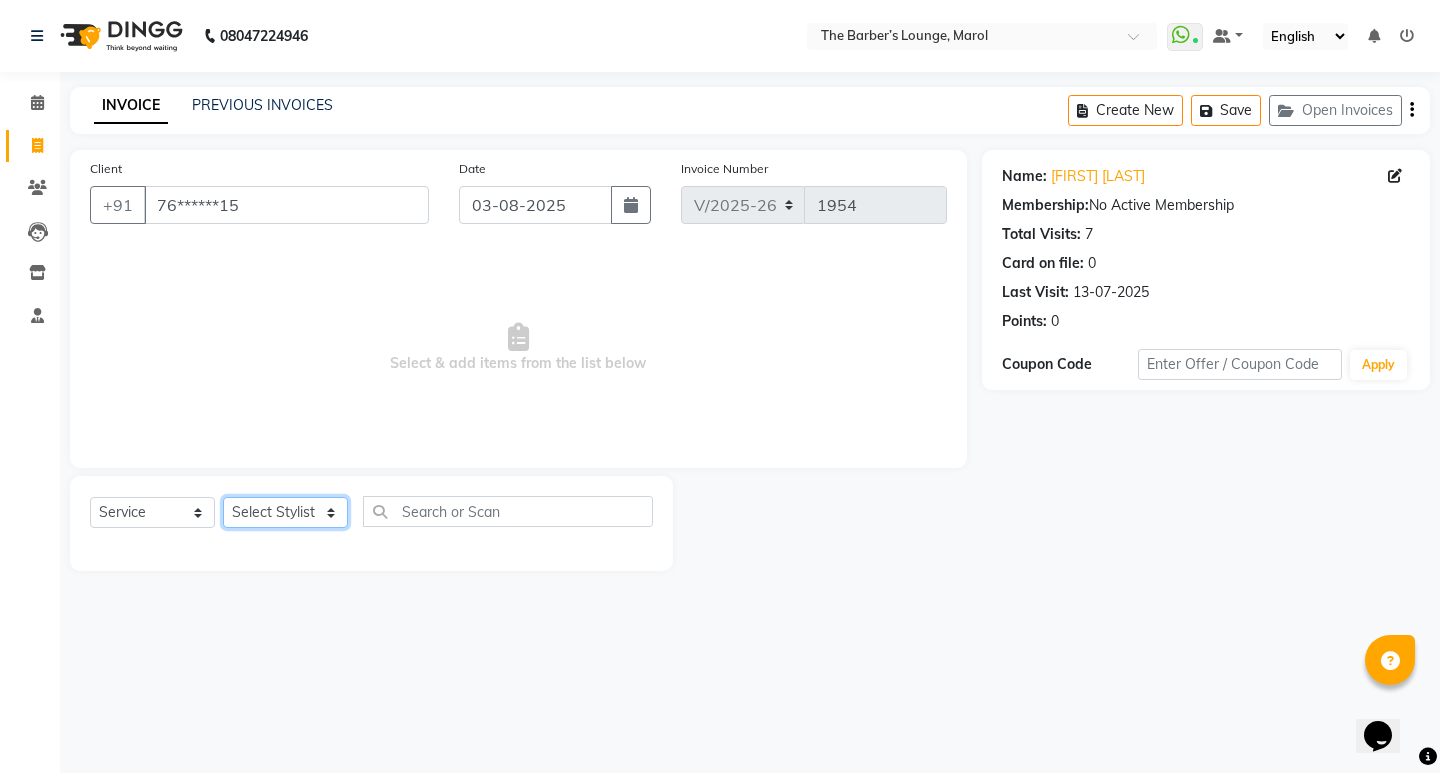 click on "Select Stylist Anjali Jafar Salmani Ketan Shinde Mohsin Akhtar Satish Tejasvi Vasundhara" 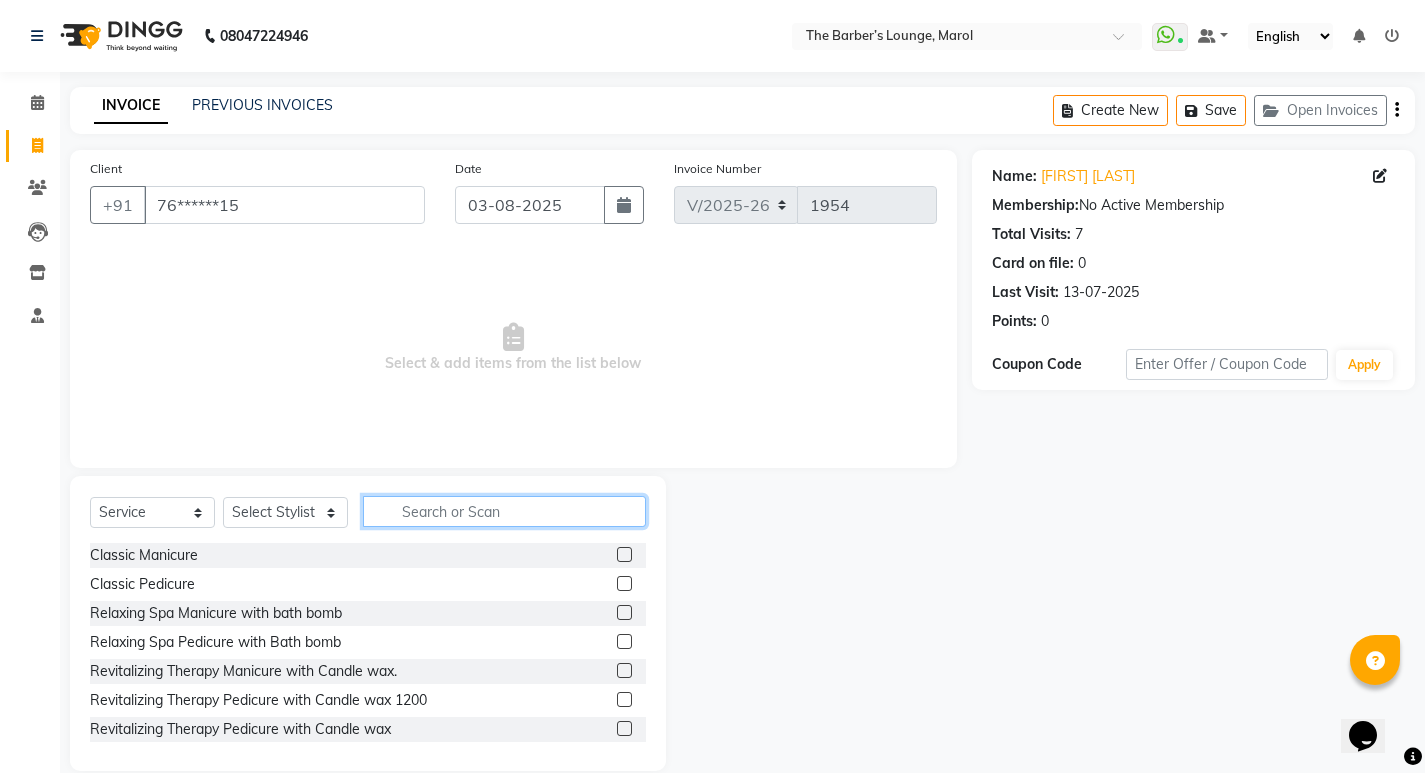 click 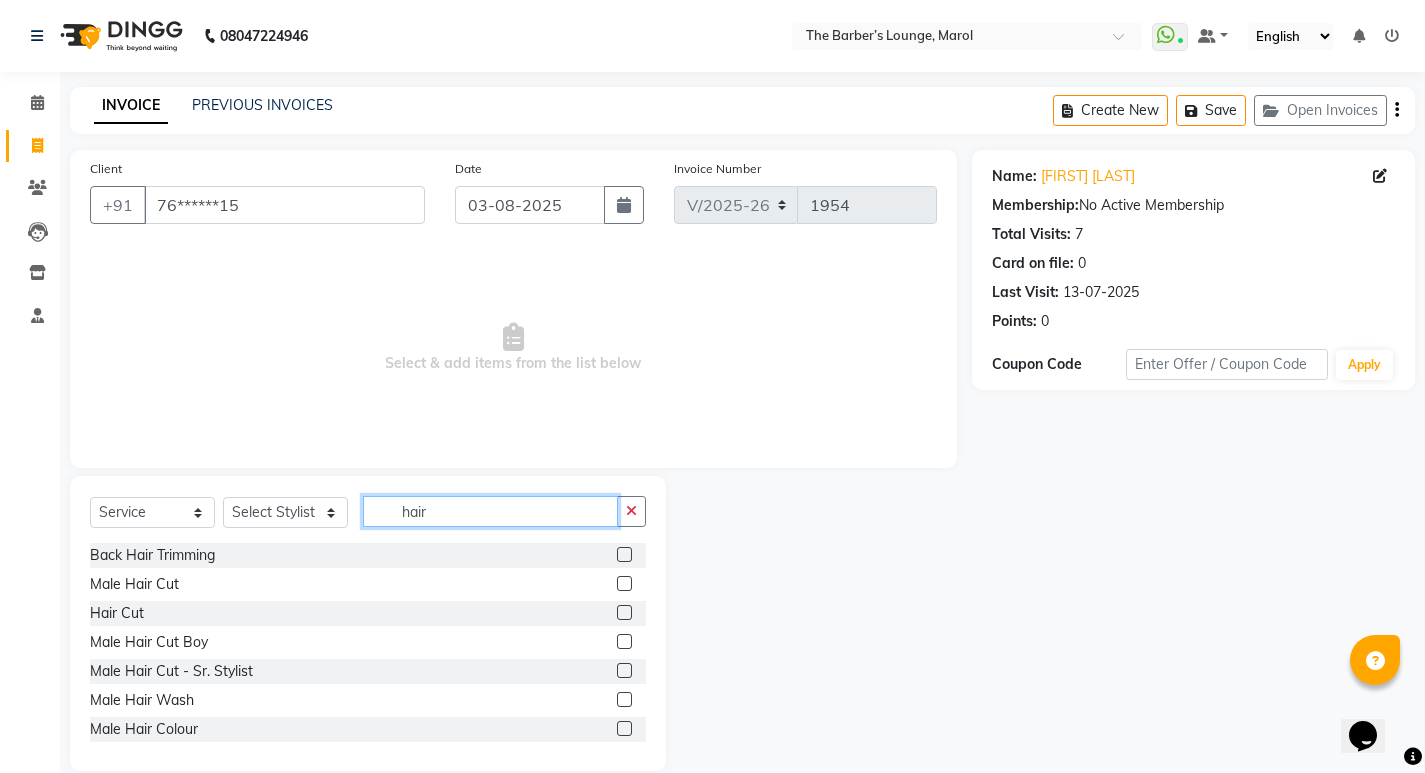 type on "hair" 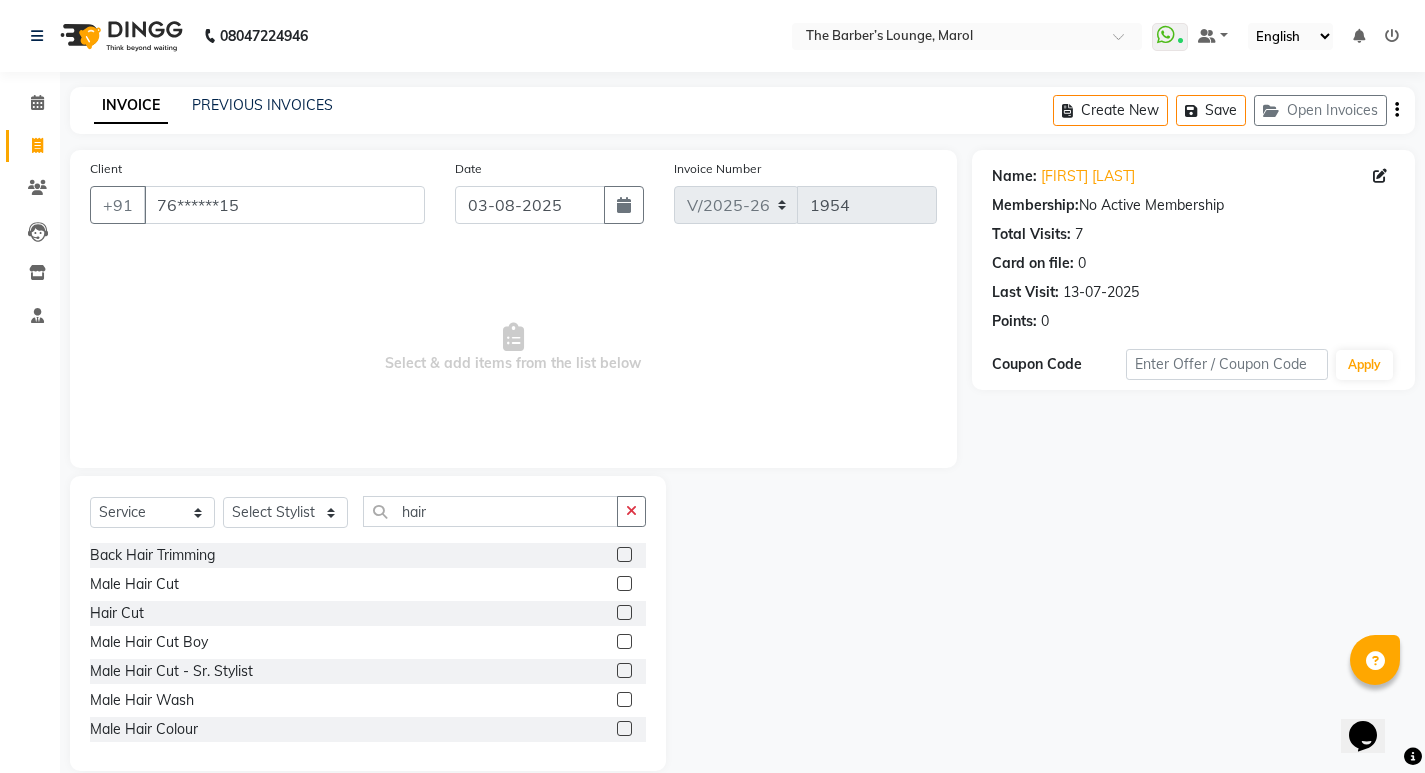 click 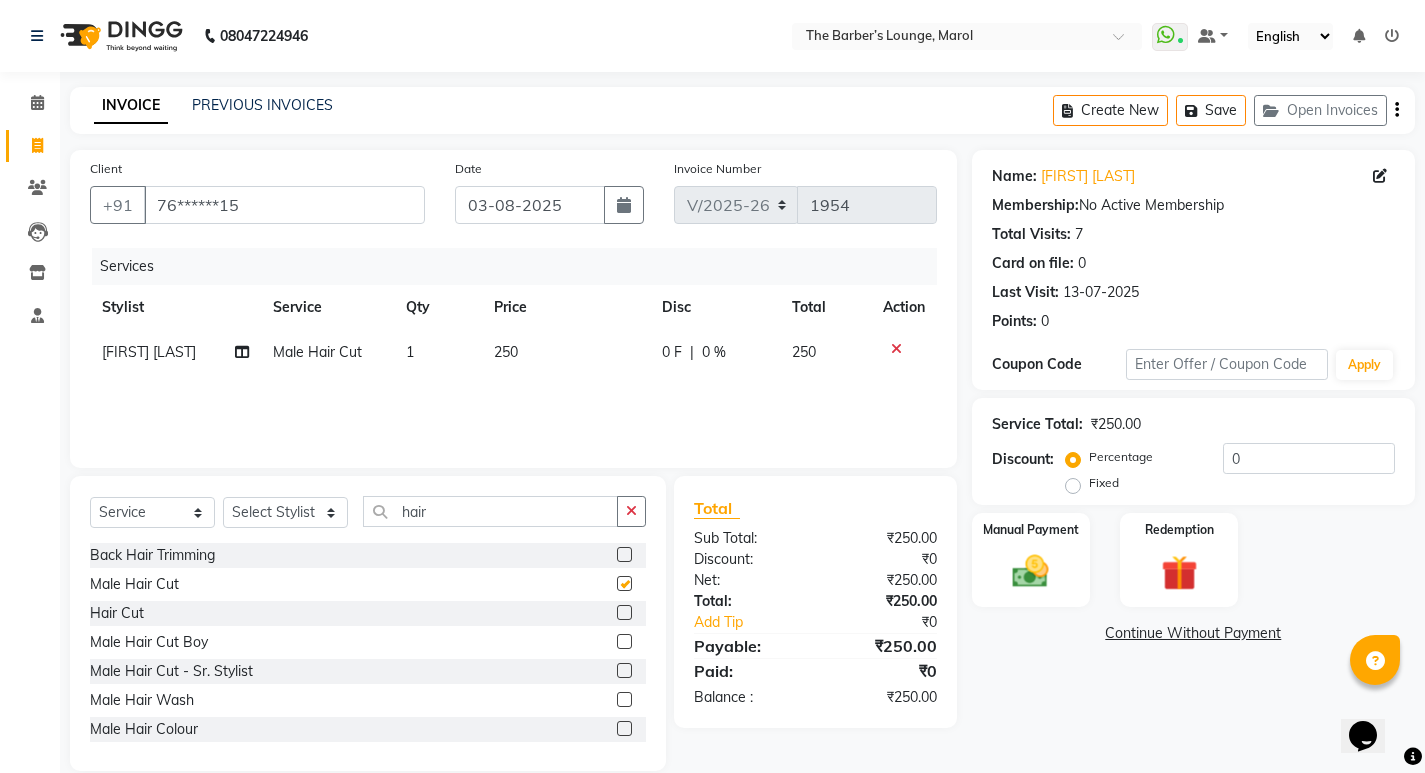 checkbox on "false" 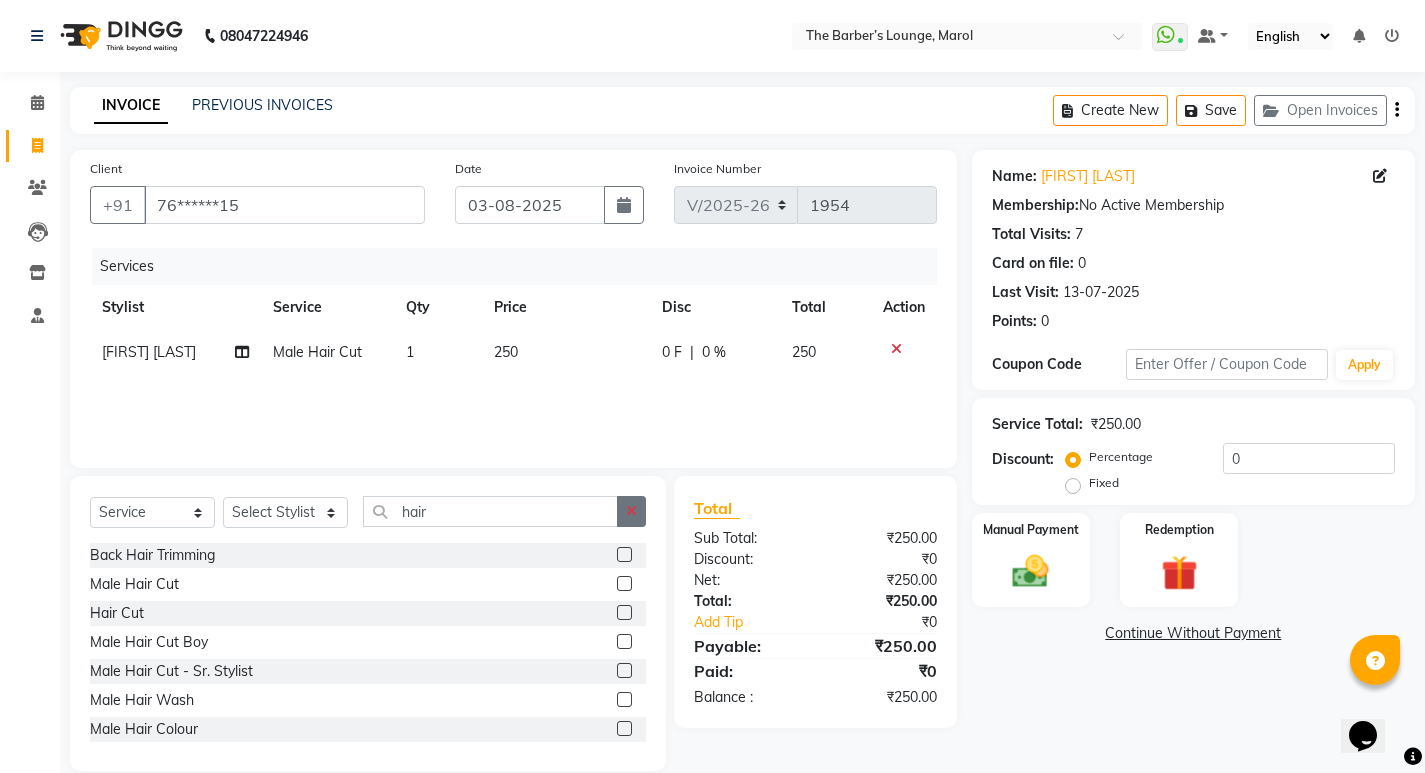 click 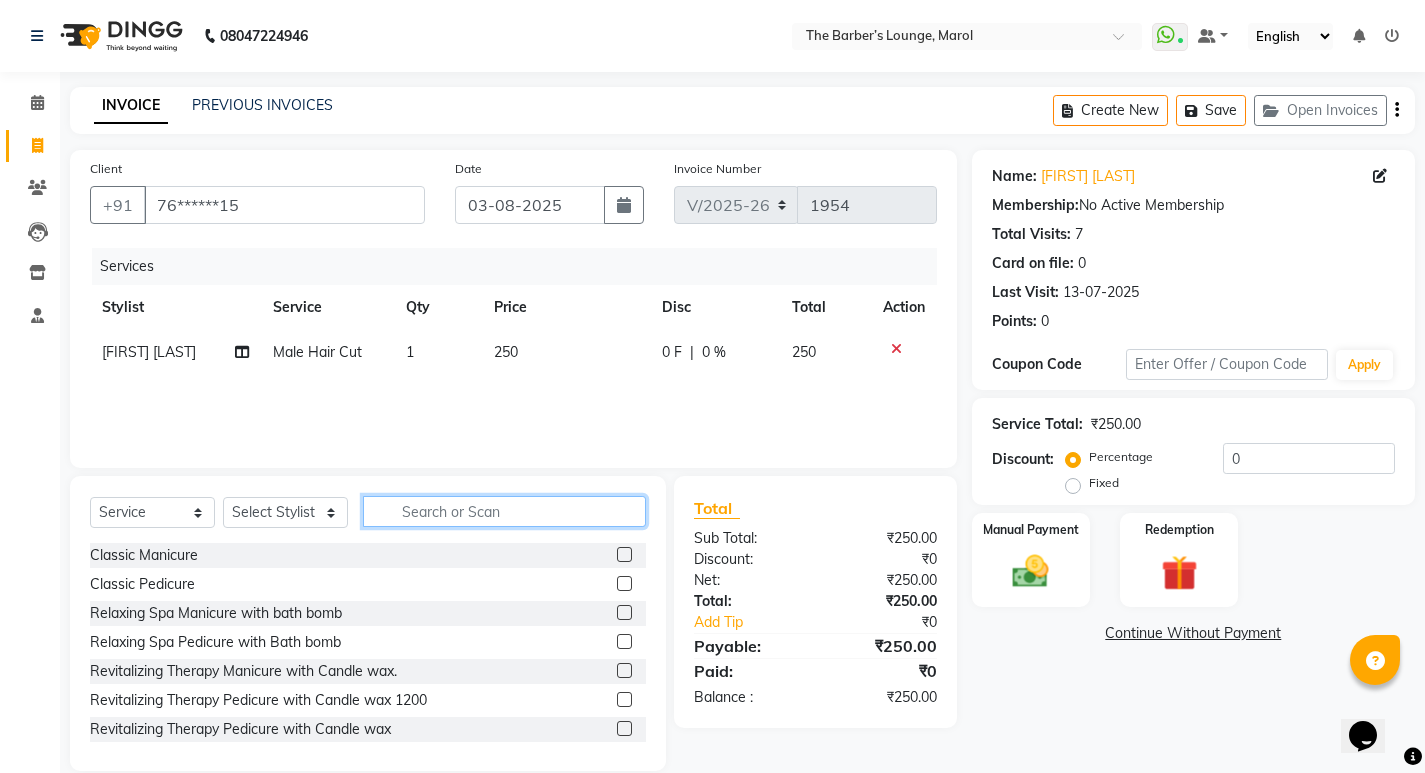 click 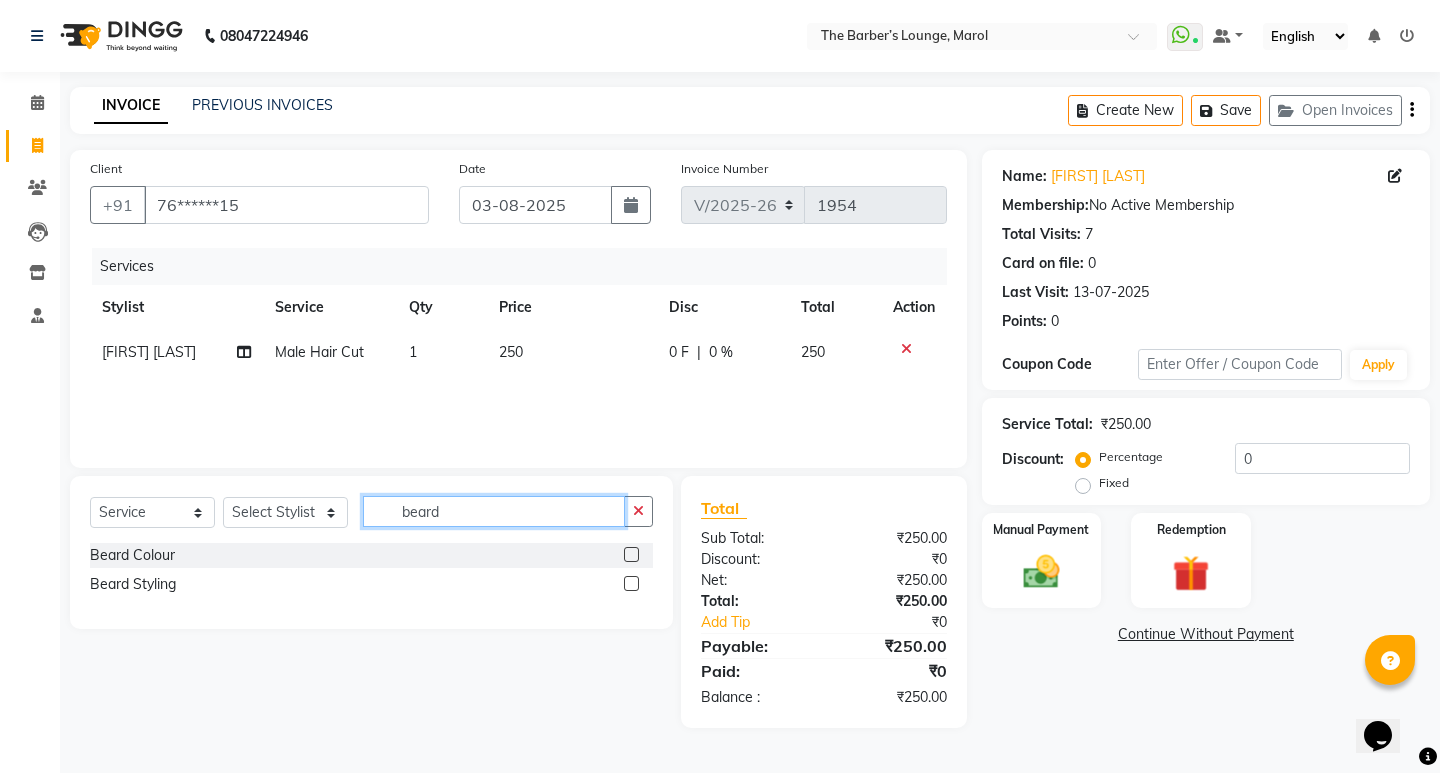 type on "beard" 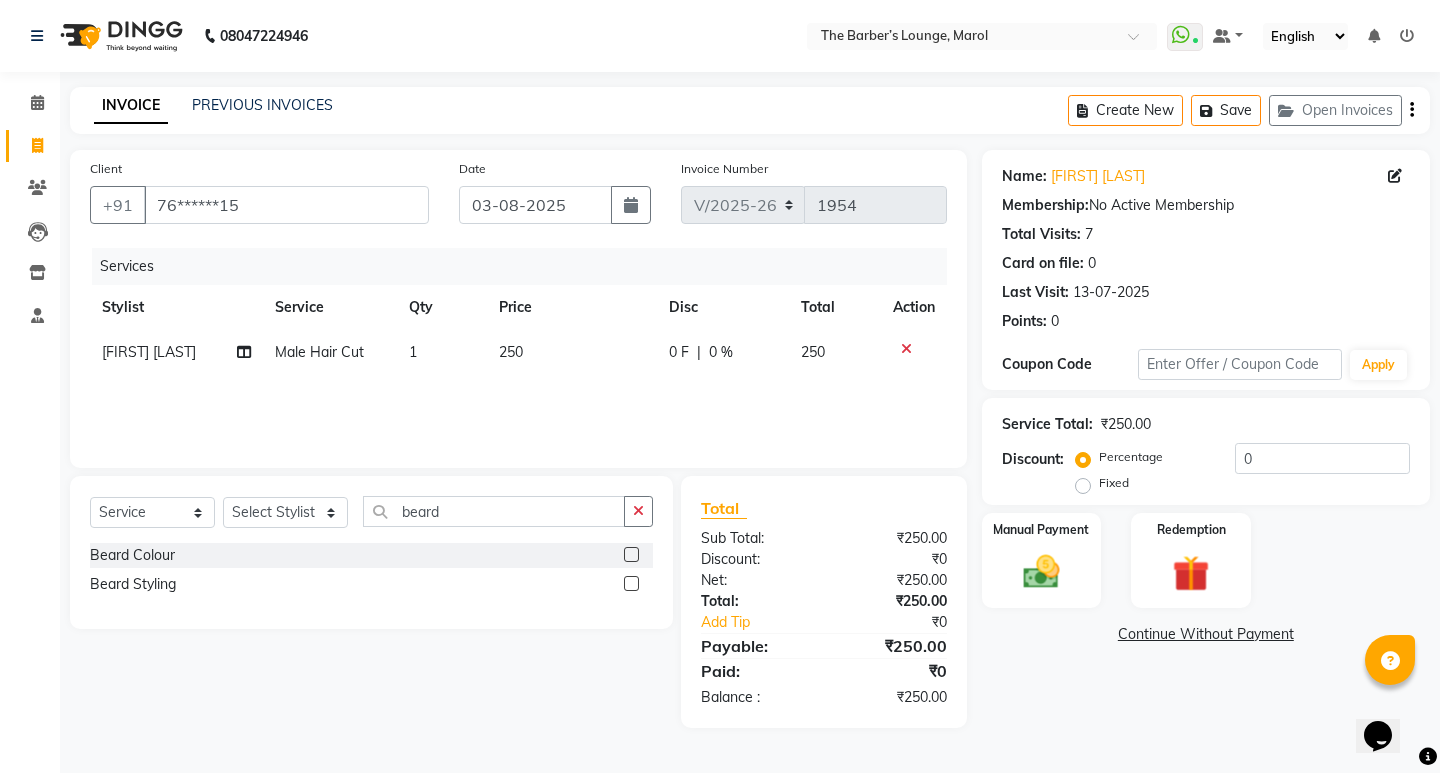 click 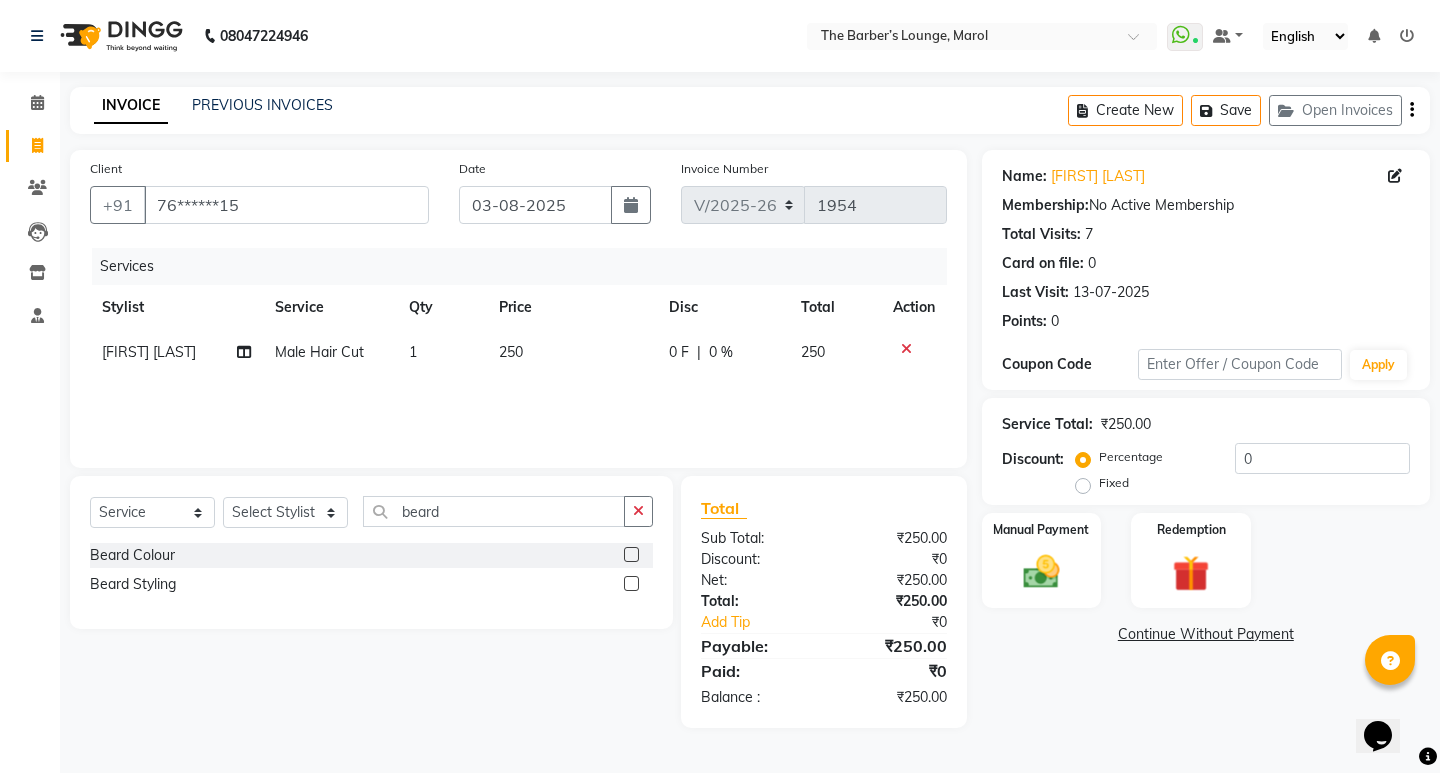 click at bounding box center (630, 584) 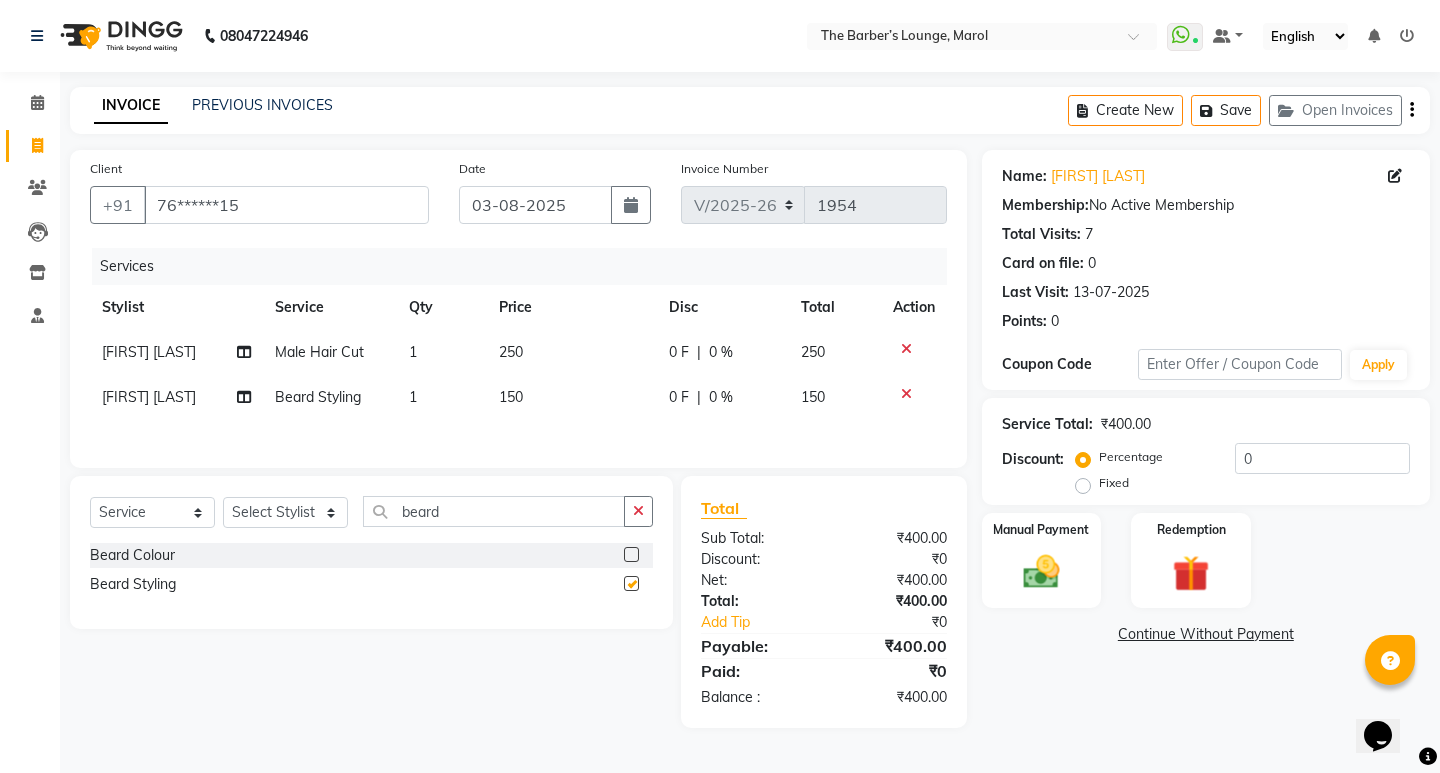 checkbox on "false" 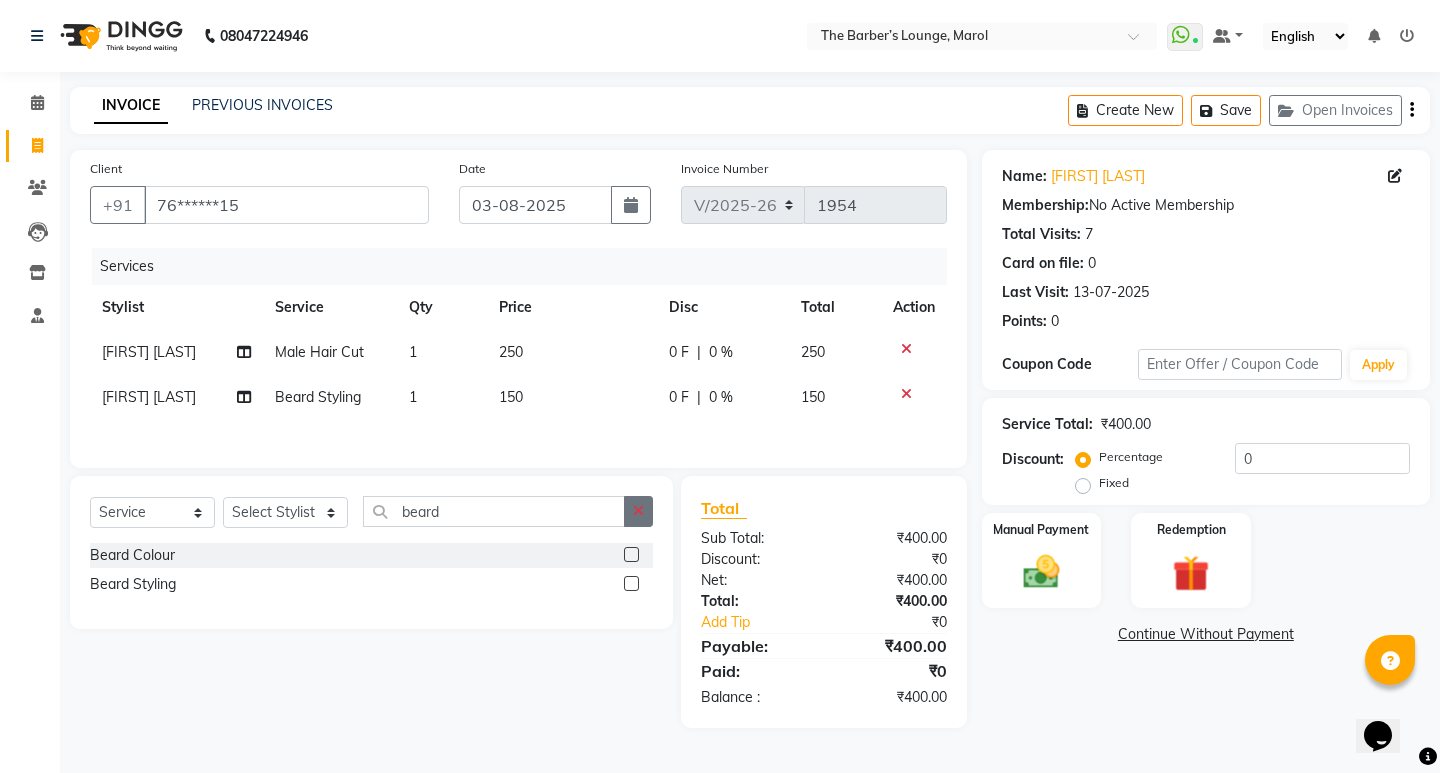 click 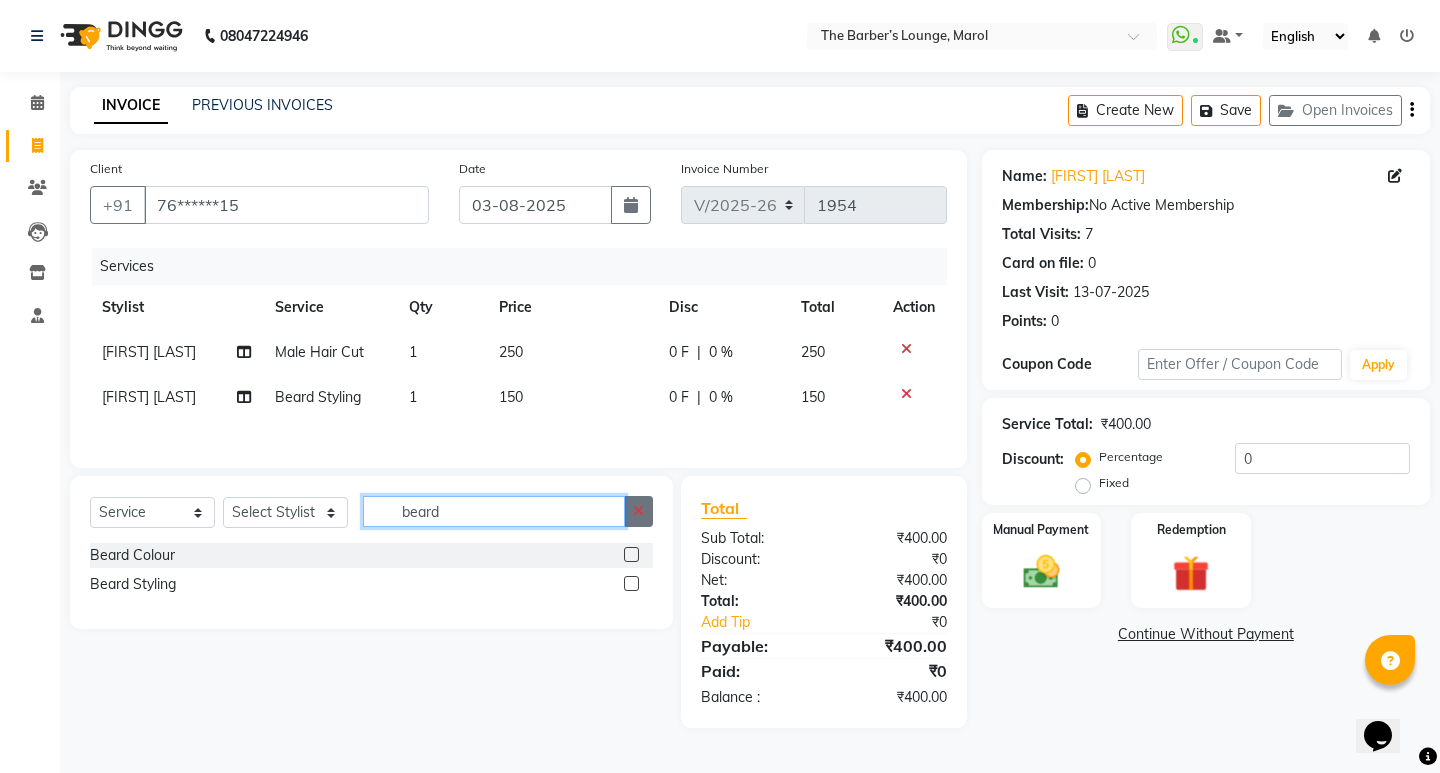 type 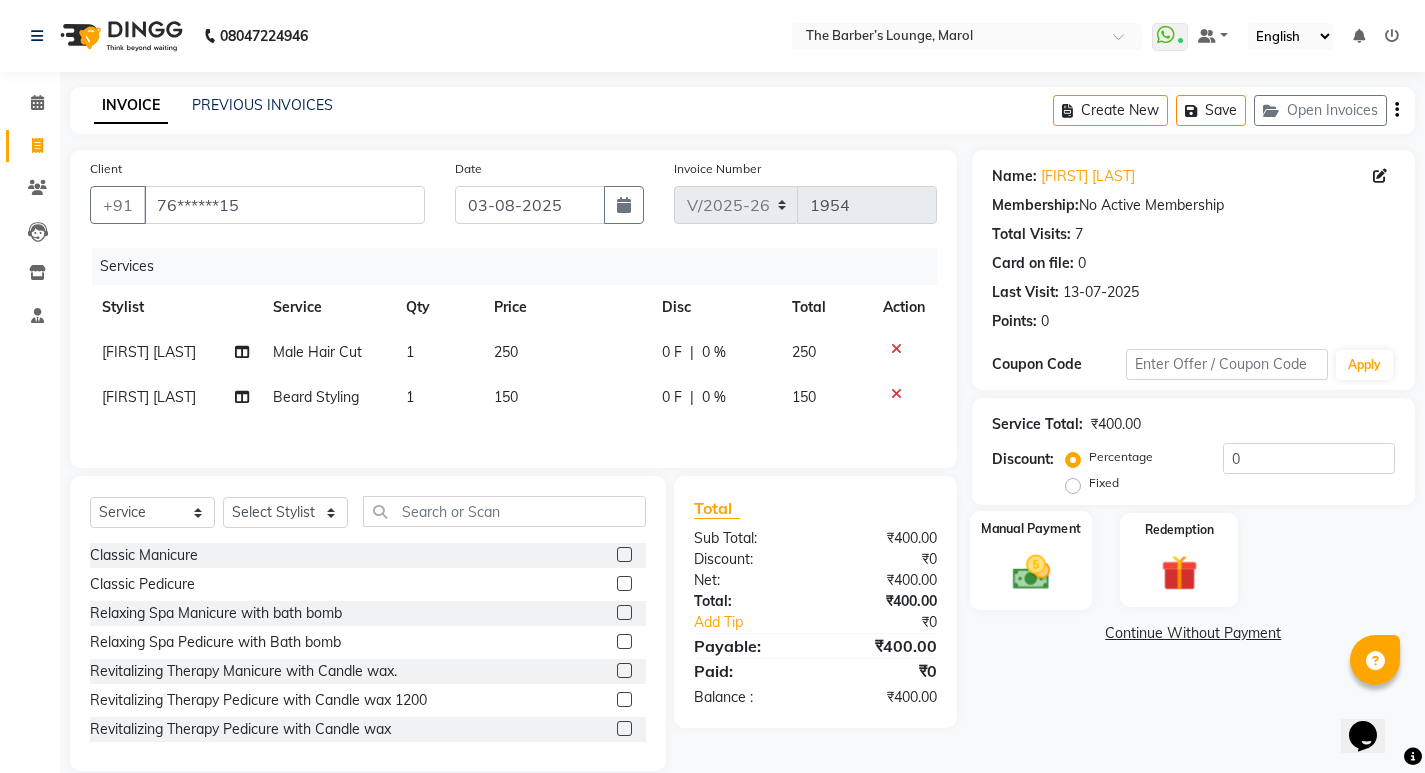 click 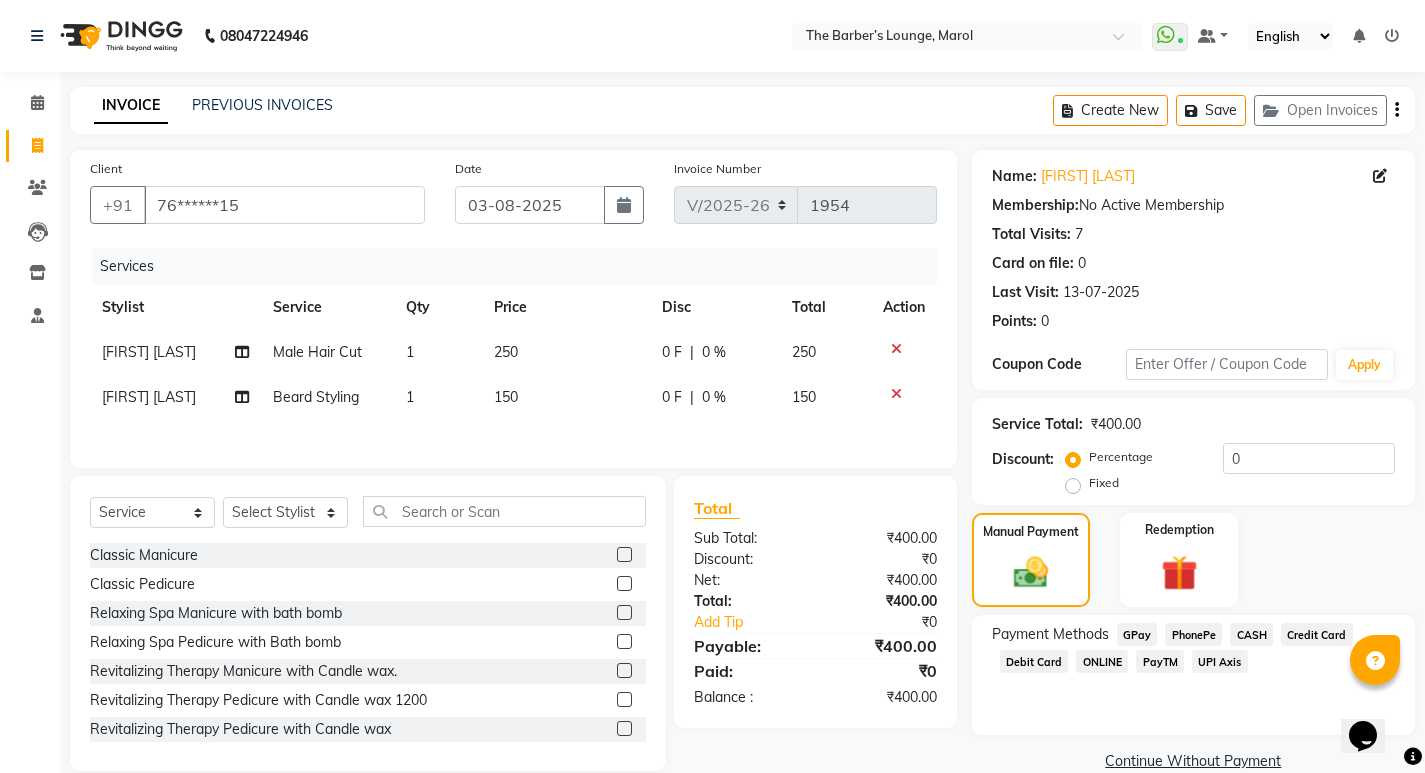 click on "PayTM" 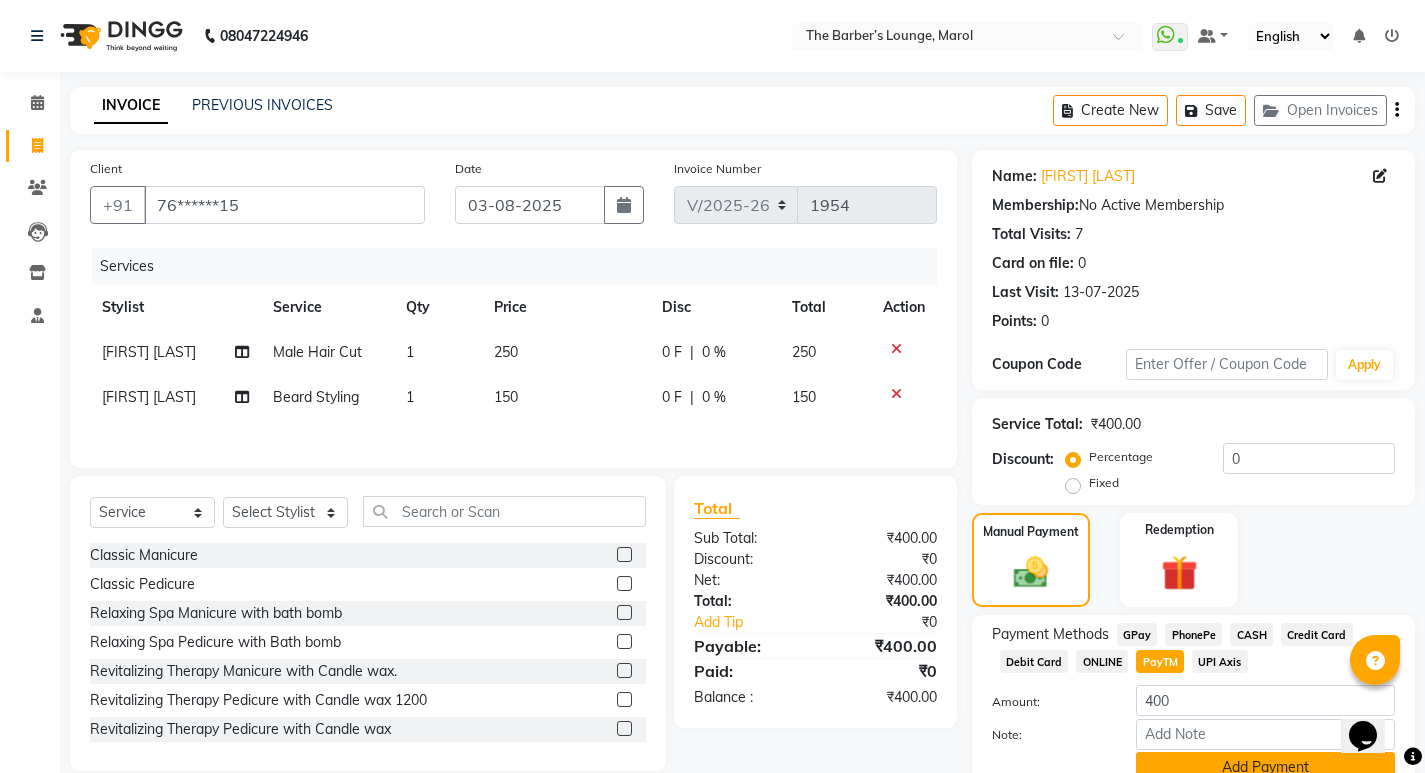 click on "Add Payment" 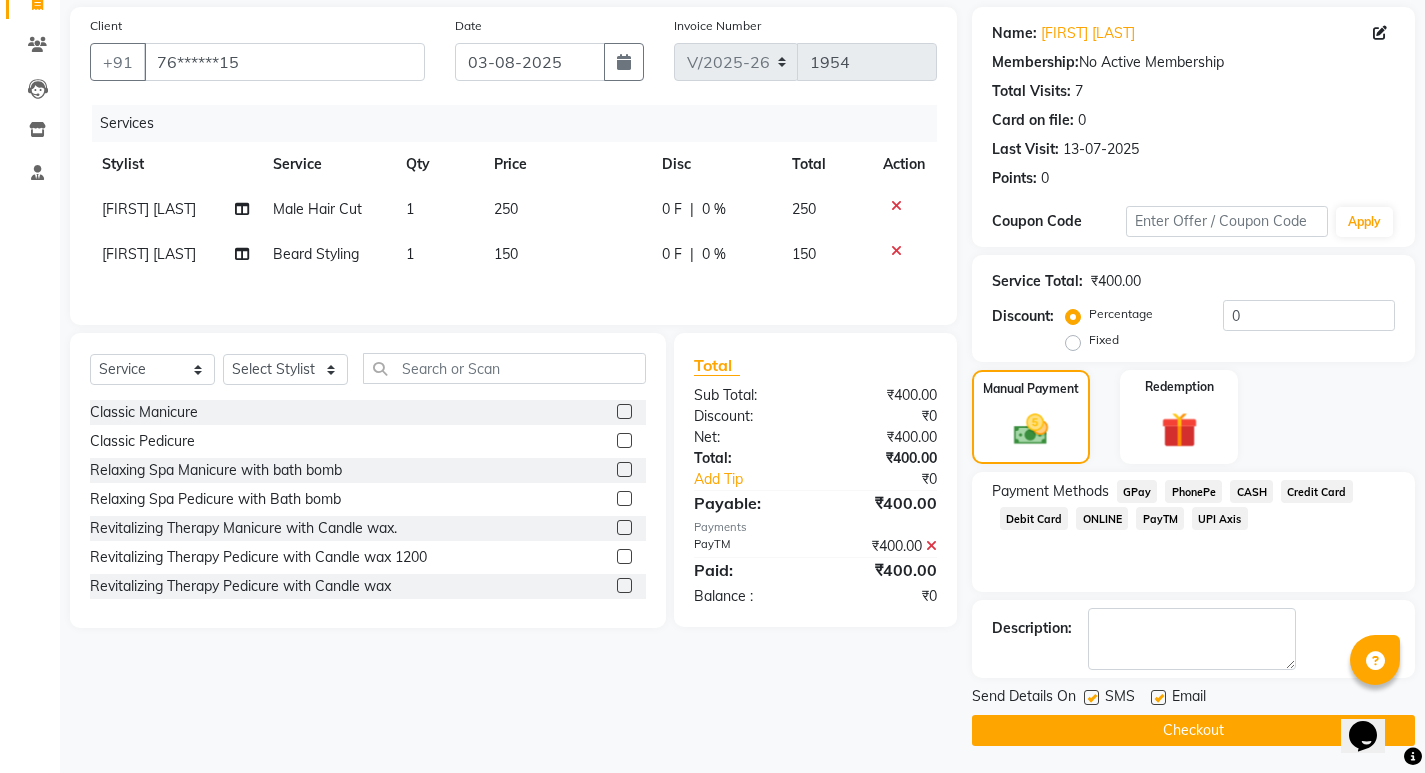 scroll, scrollTop: 146, scrollLeft: 0, axis: vertical 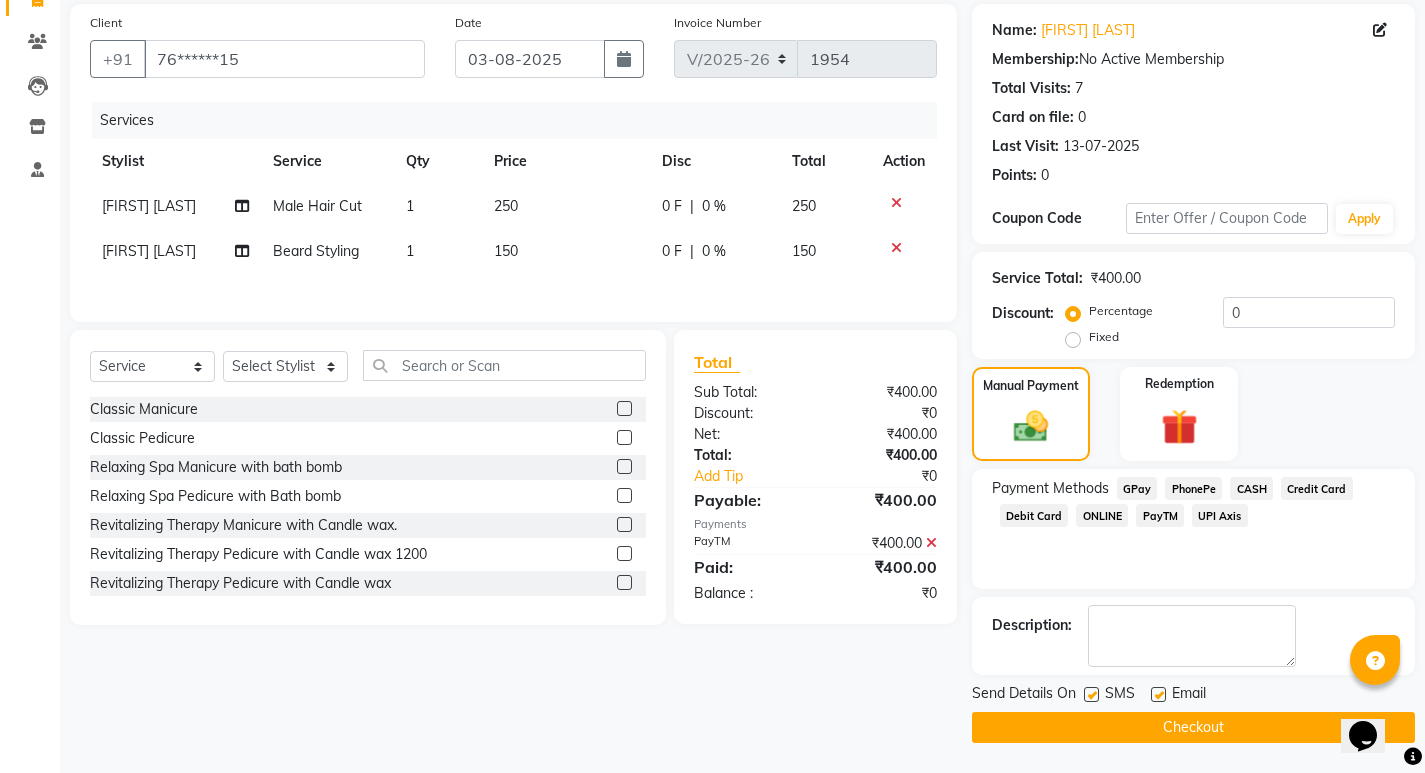 click on "Checkout" 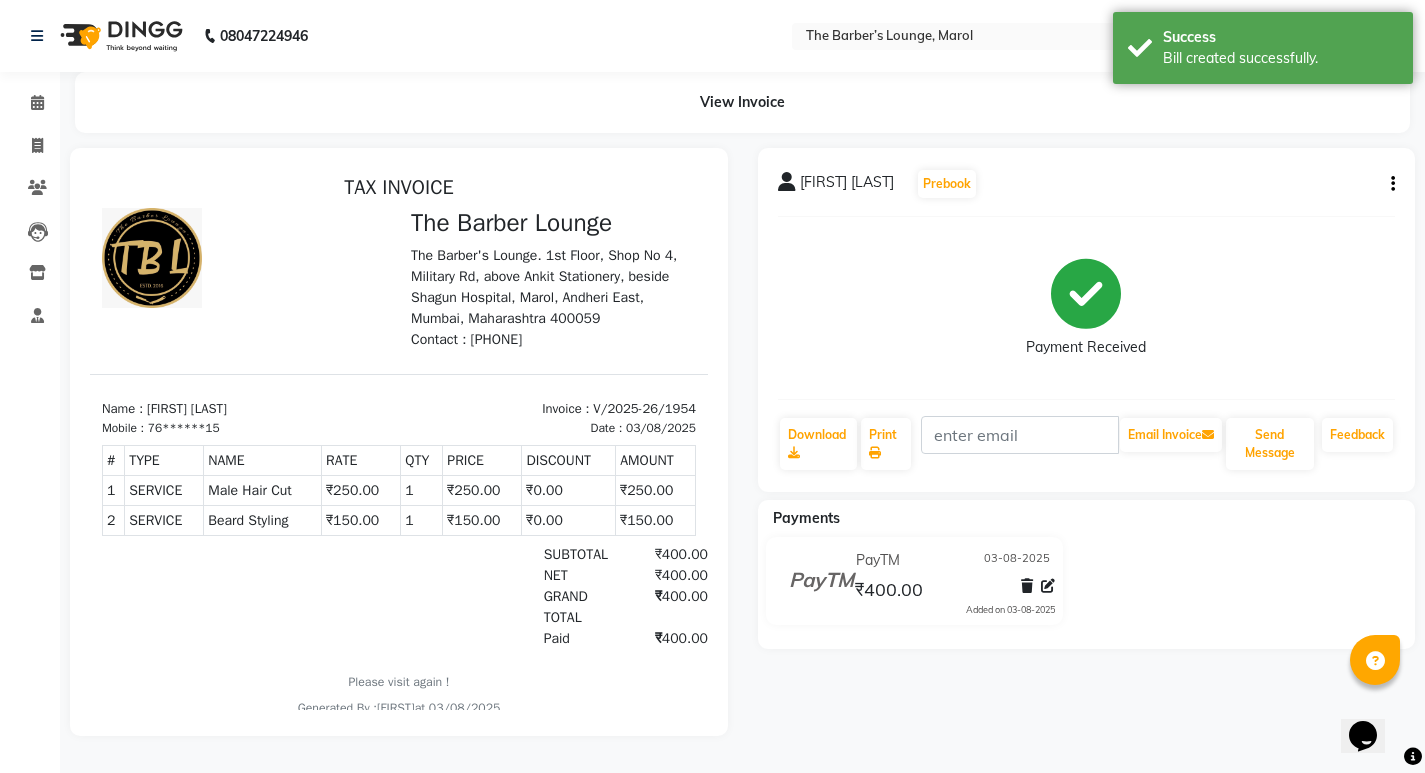 scroll, scrollTop: 0, scrollLeft: 0, axis: both 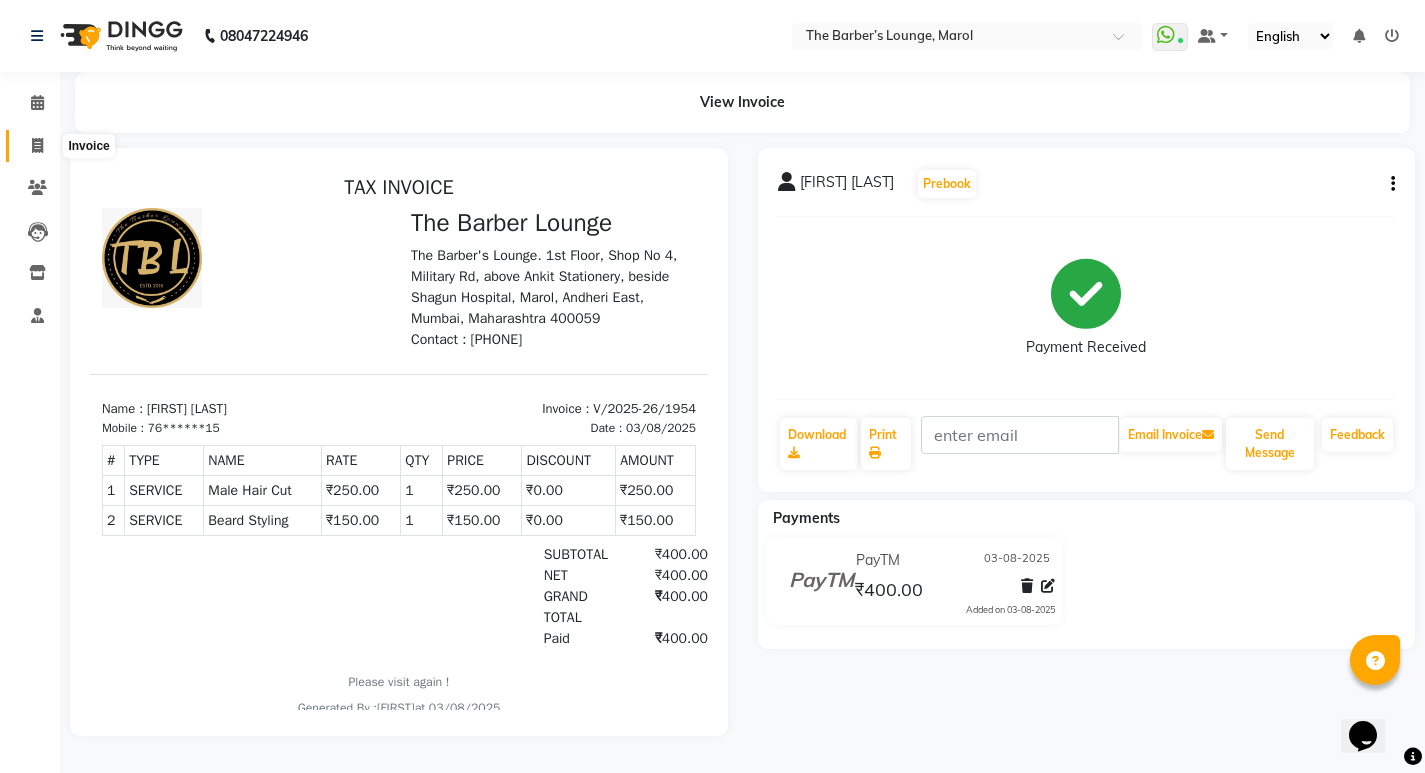 click 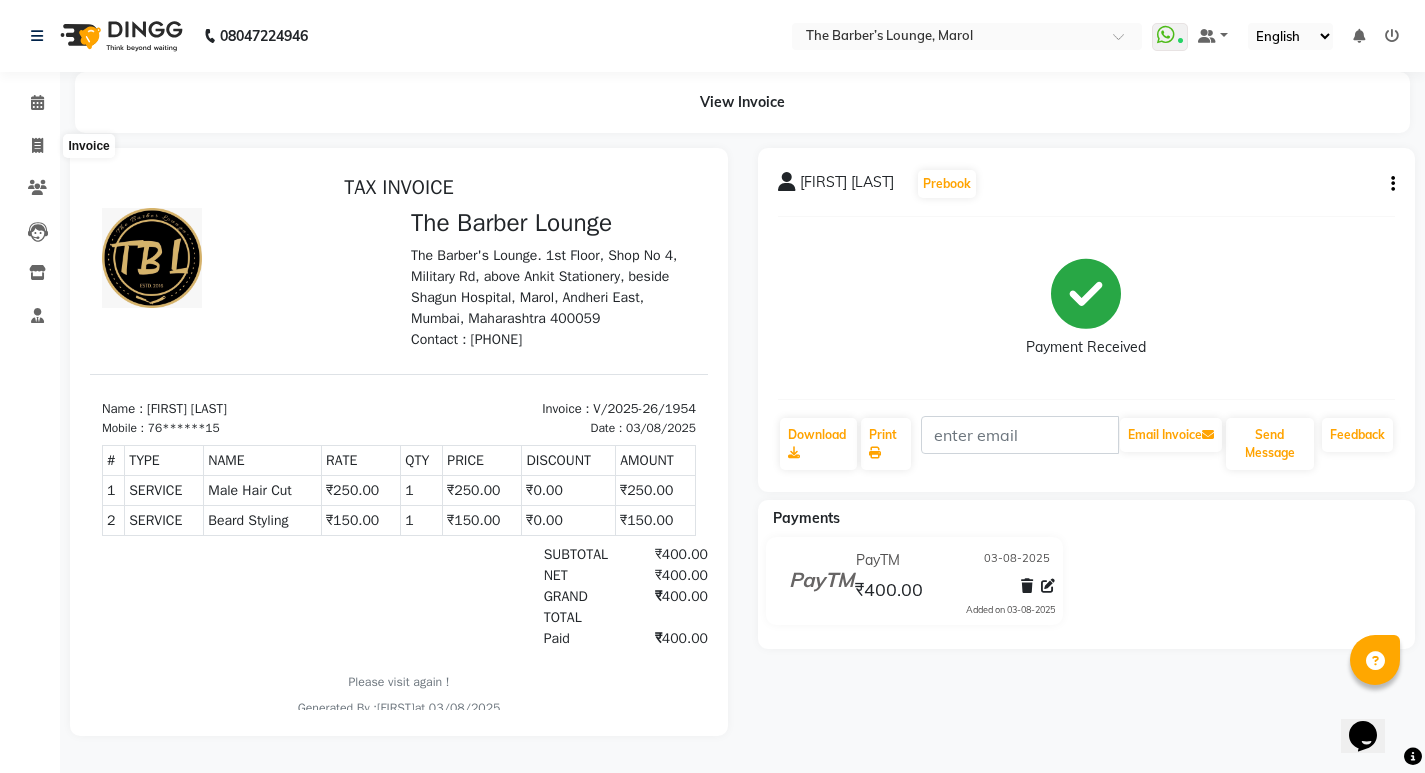 select on "7188" 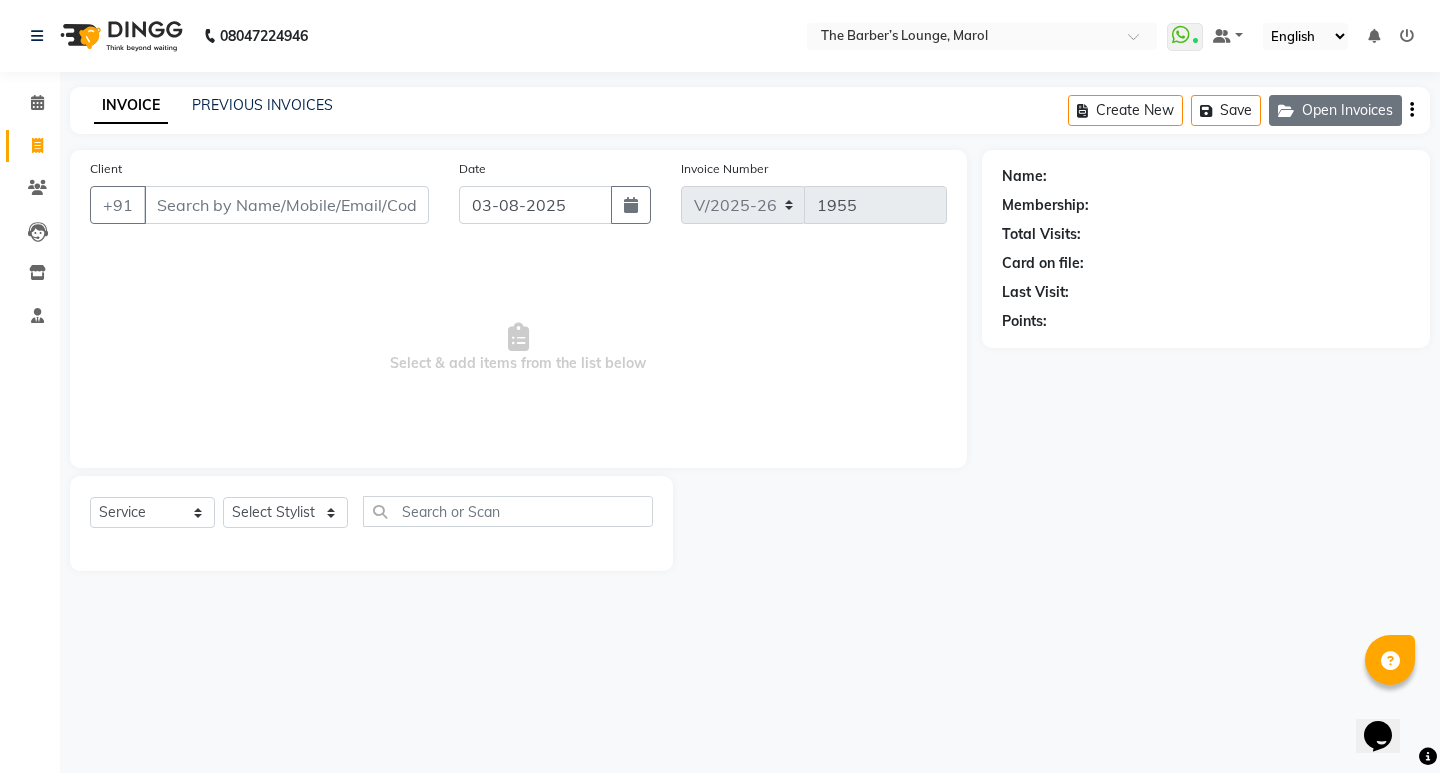 click on "Open Invoices" 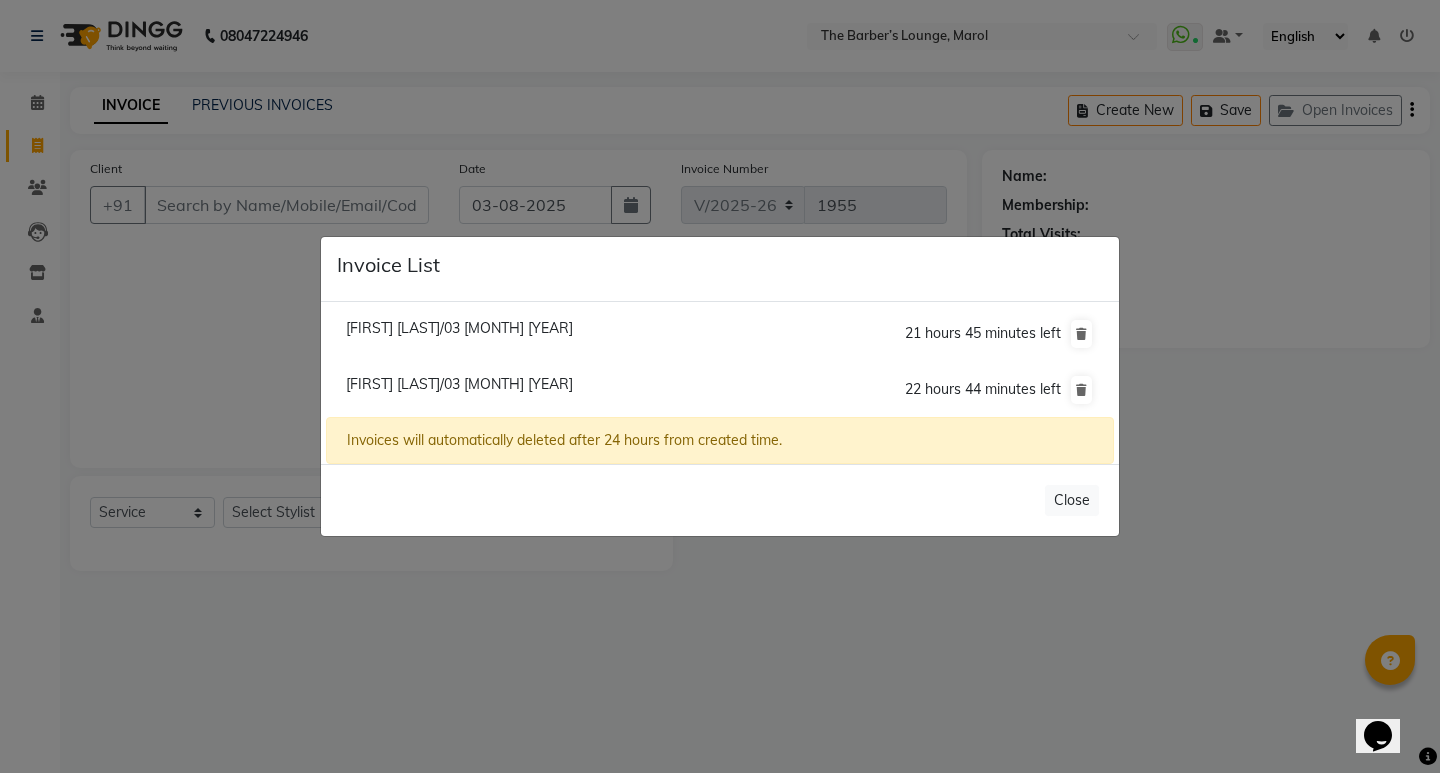 click on "[FIRST] [LAST]/03 [MONTH] [YEAR]" 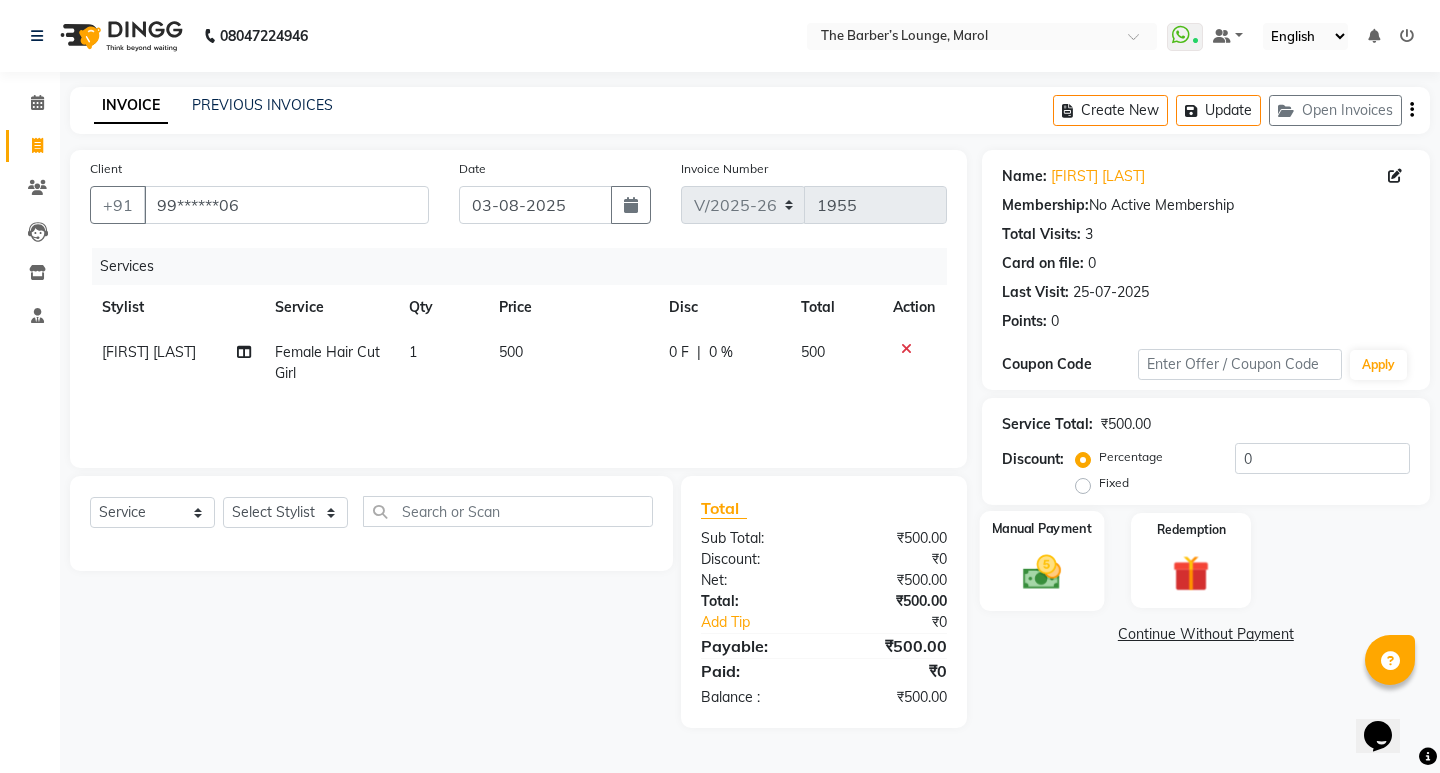 click on "Manual Payment" 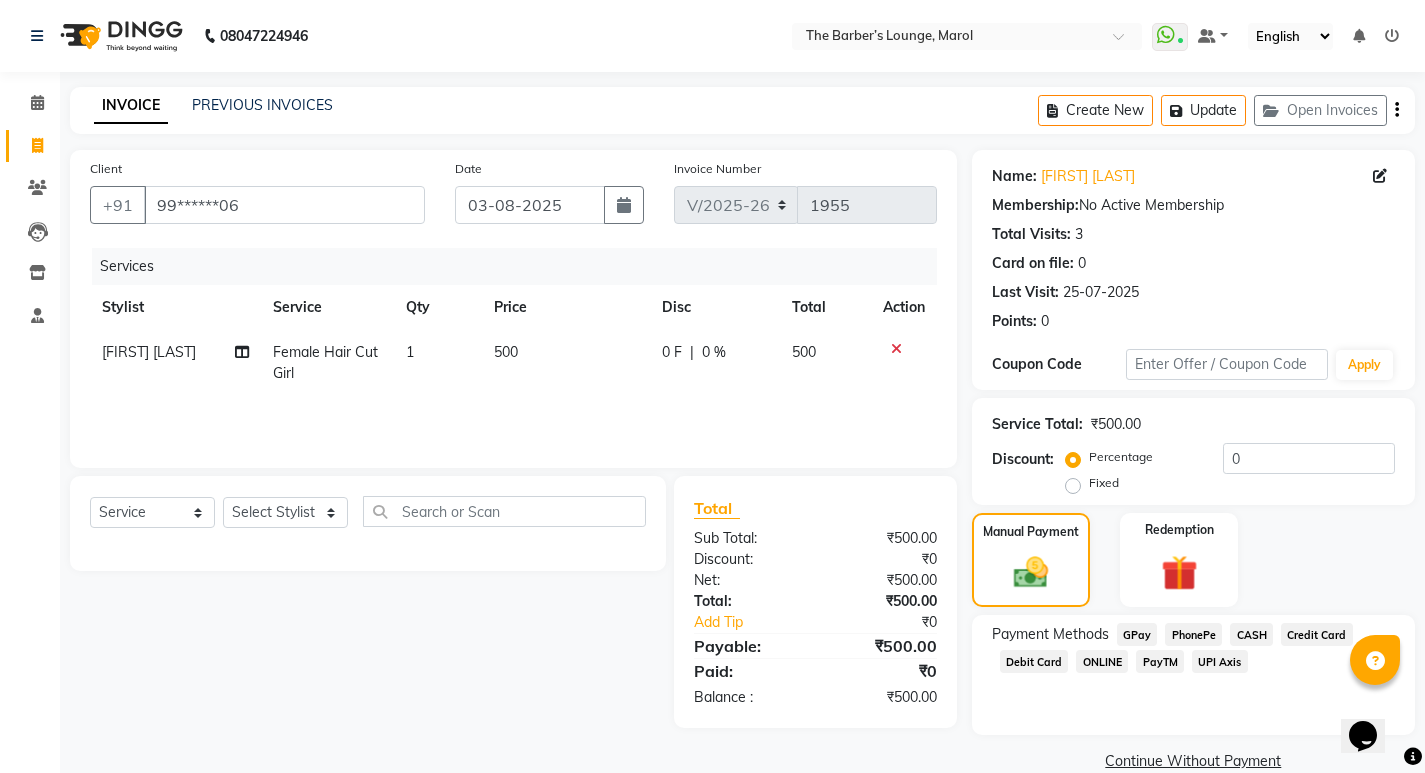 click on "Debit Card" 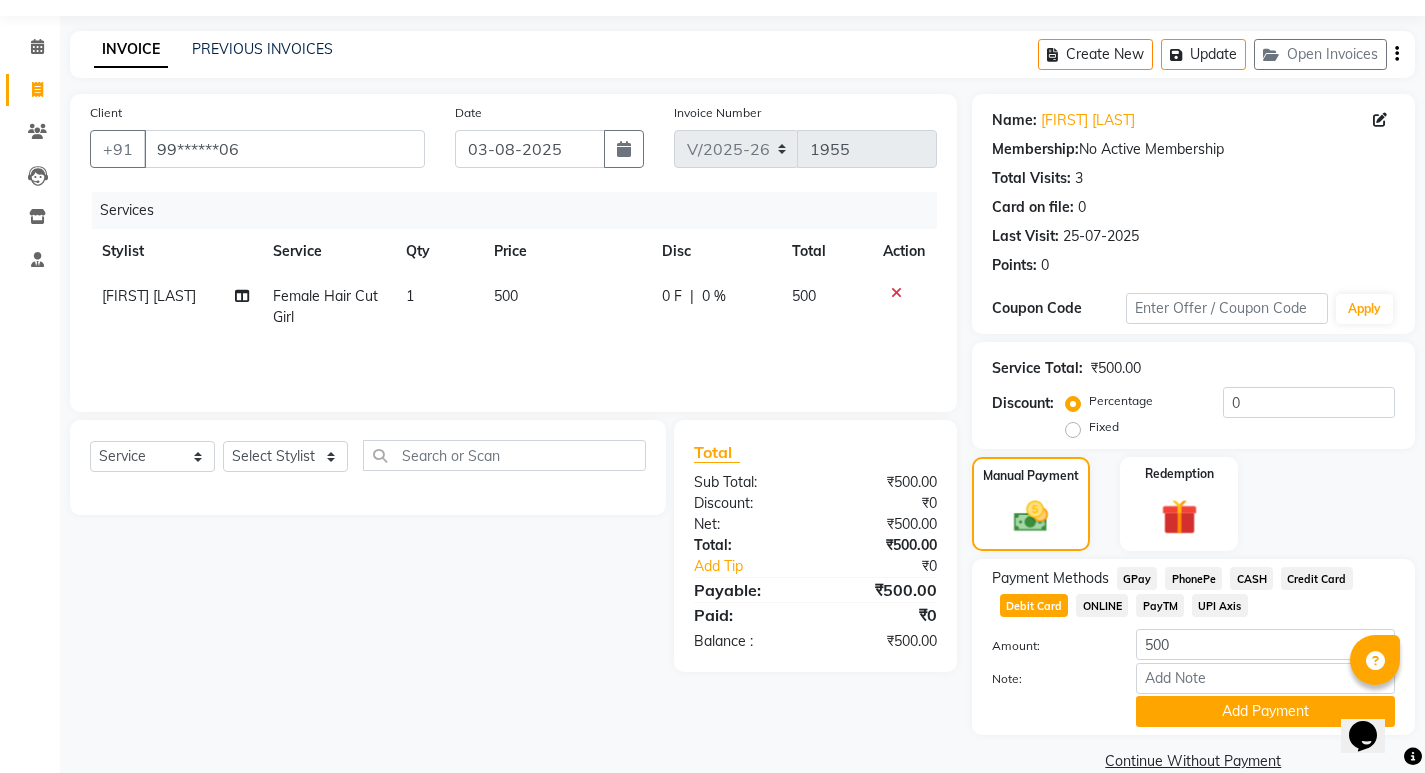 scroll, scrollTop: 89, scrollLeft: 0, axis: vertical 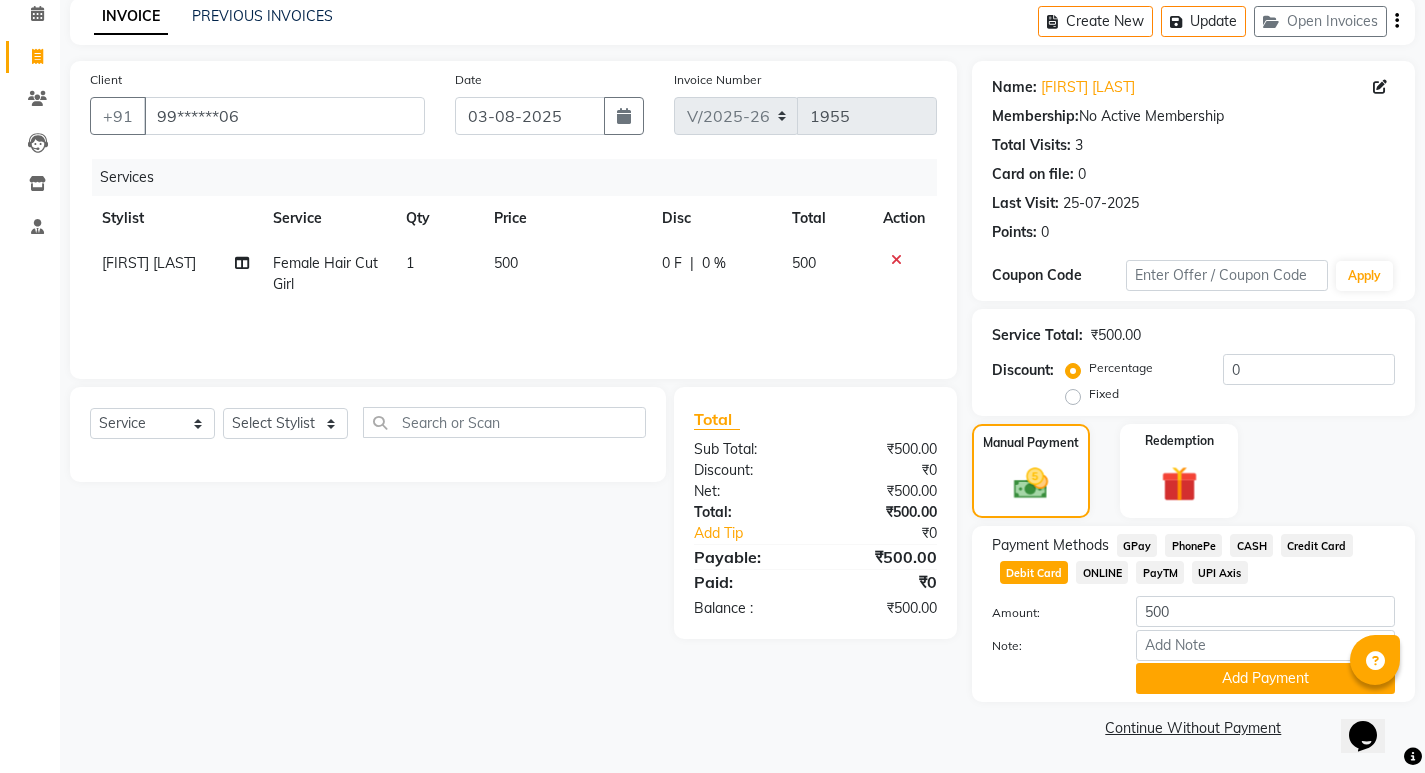click on "Credit Card" 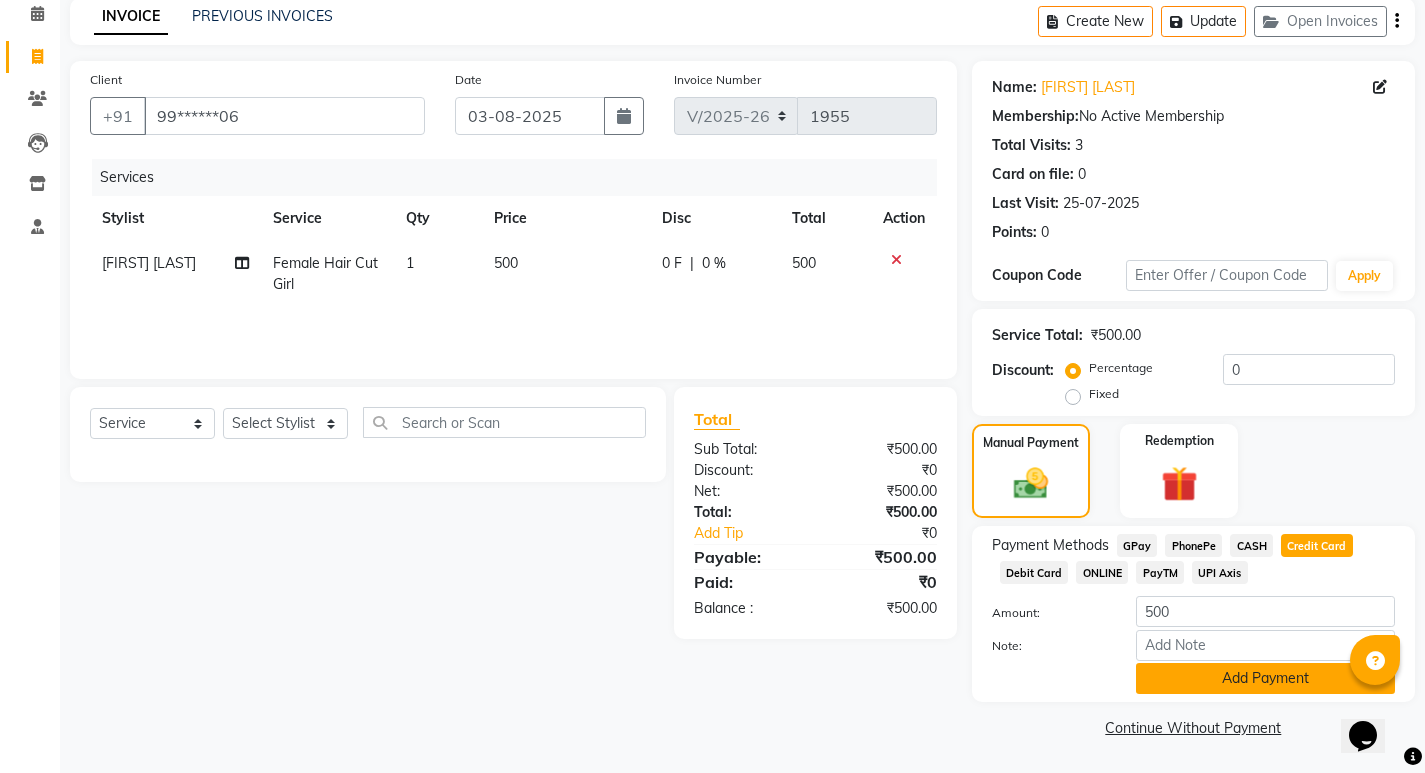 click on "Add Payment" 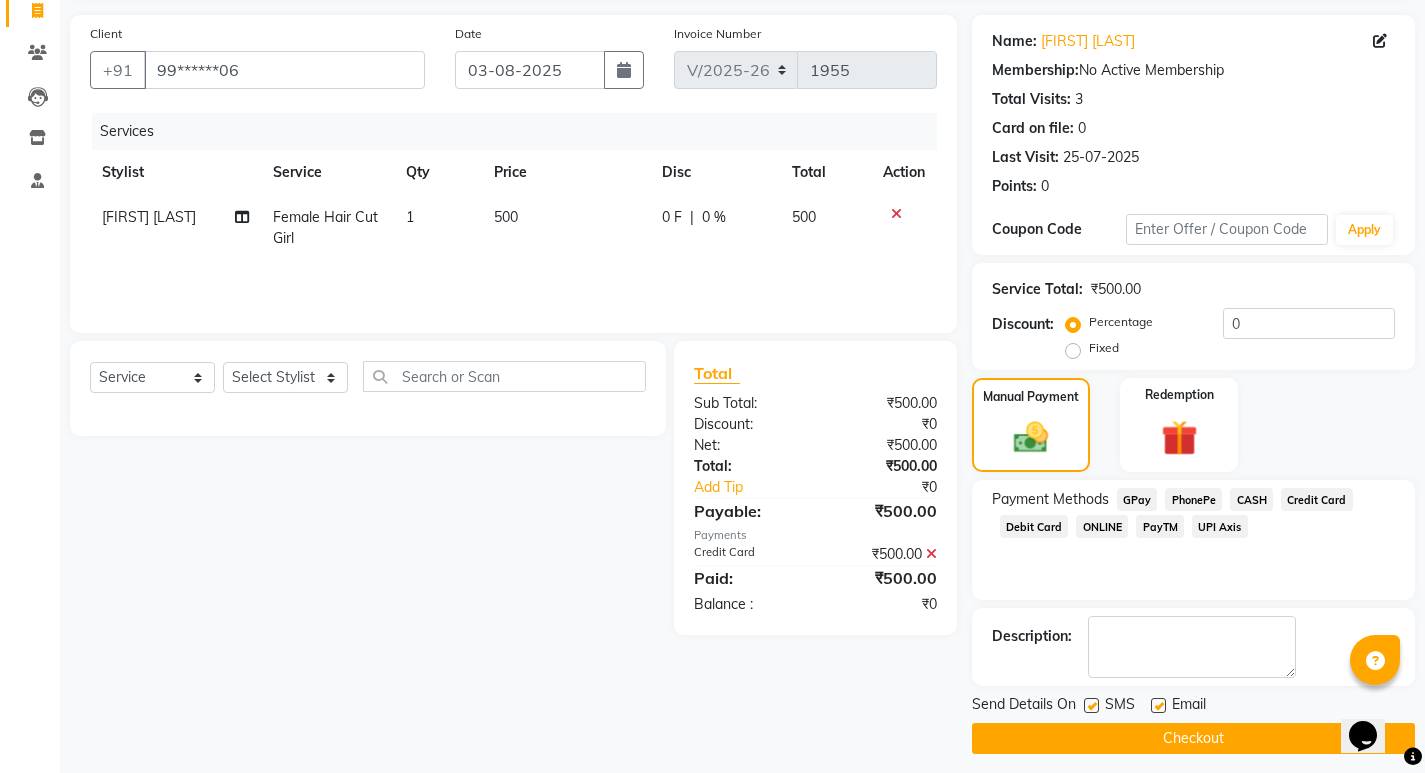 scroll, scrollTop: 146, scrollLeft: 0, axis: vertical 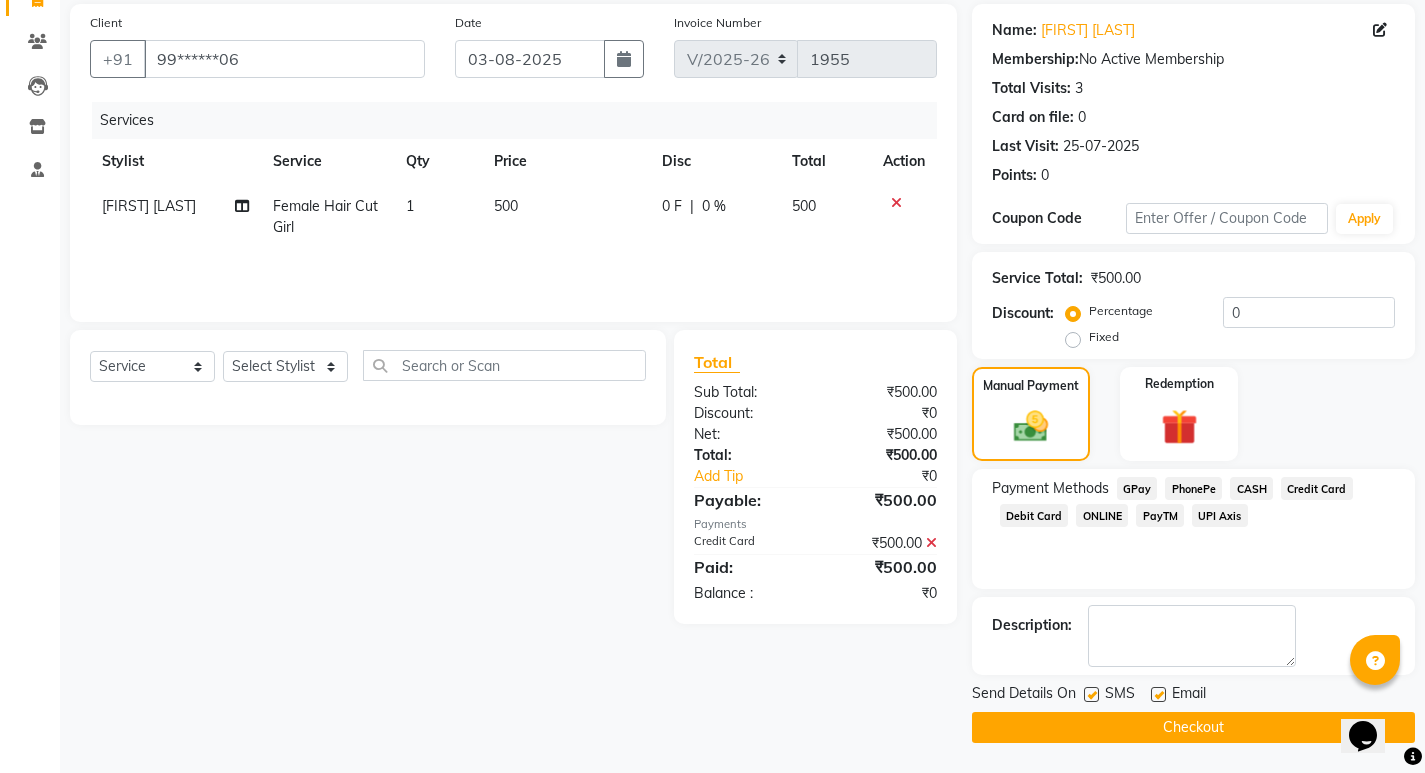 click on "Checkout" 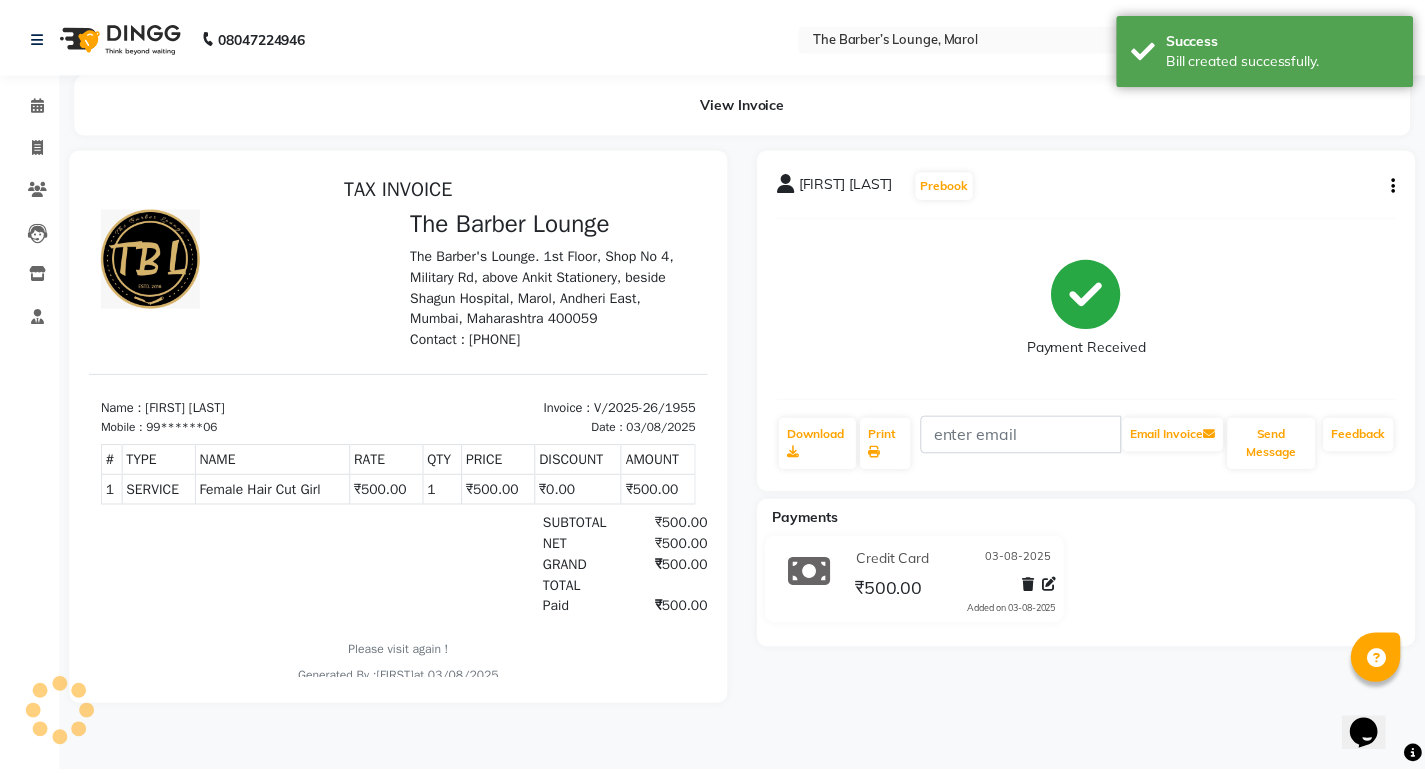 scroll, scrollTop: 0, scrollLeft: 0, axis: both 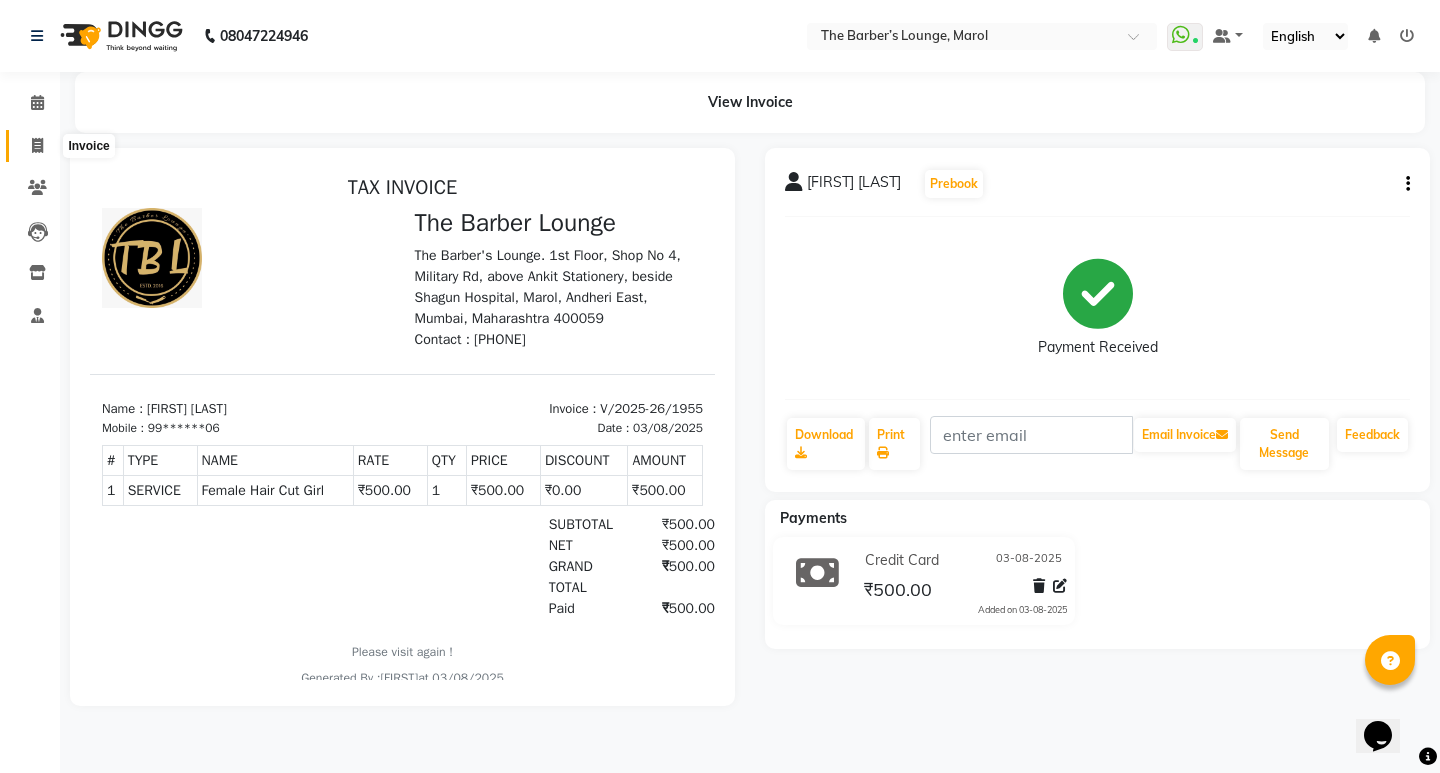 click 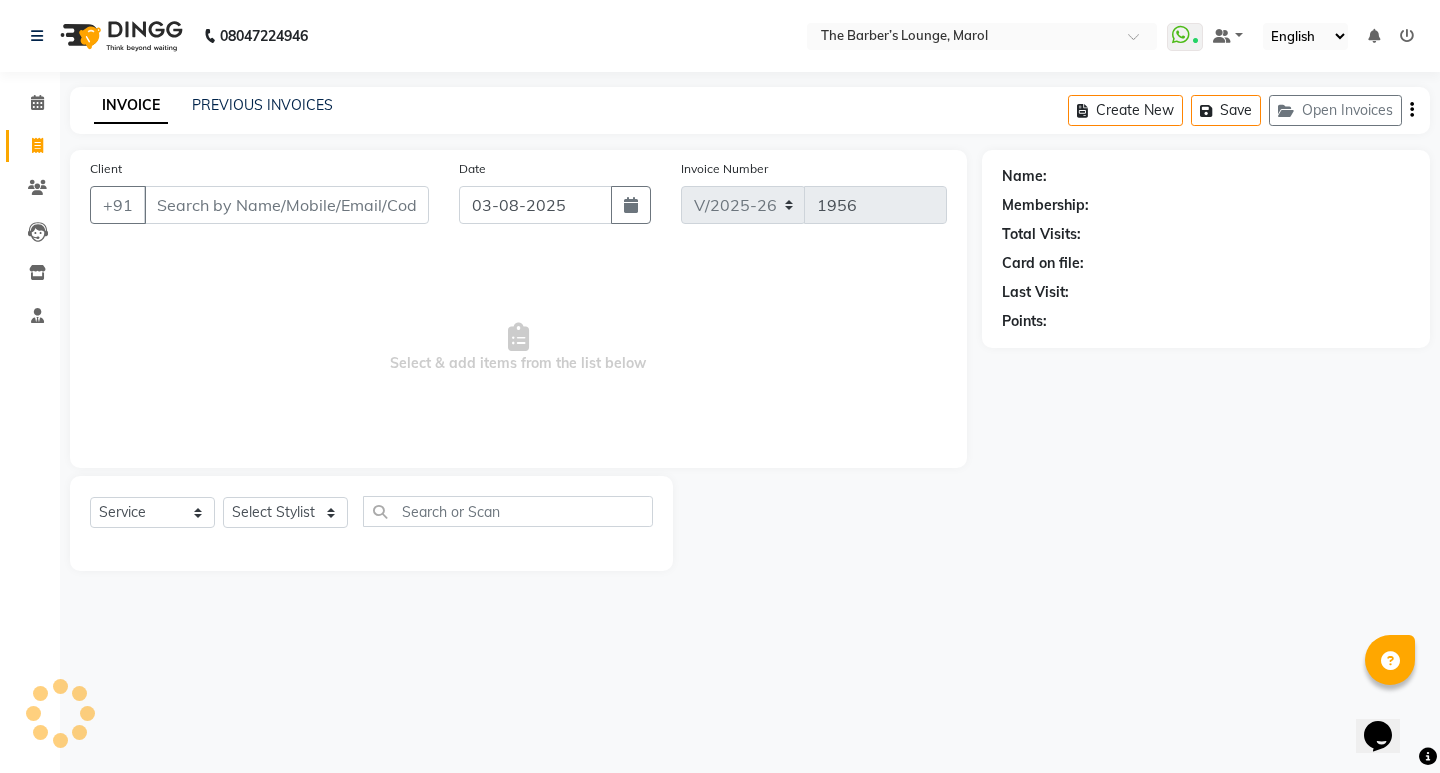 click on "Client" at bounding box center [286, 205] 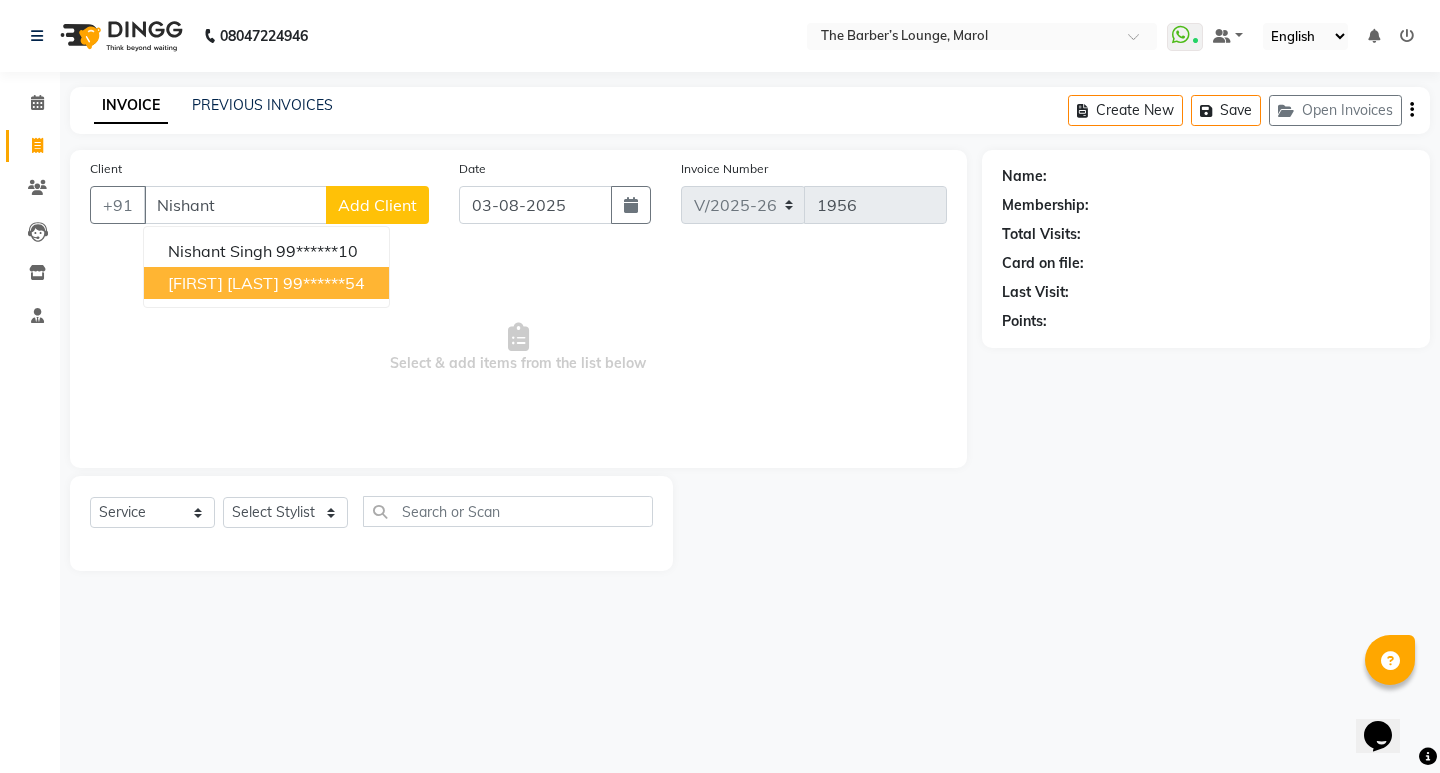 click on "[FIRST] [LAST] [NUMBER]" at bounding box center (266, 283) 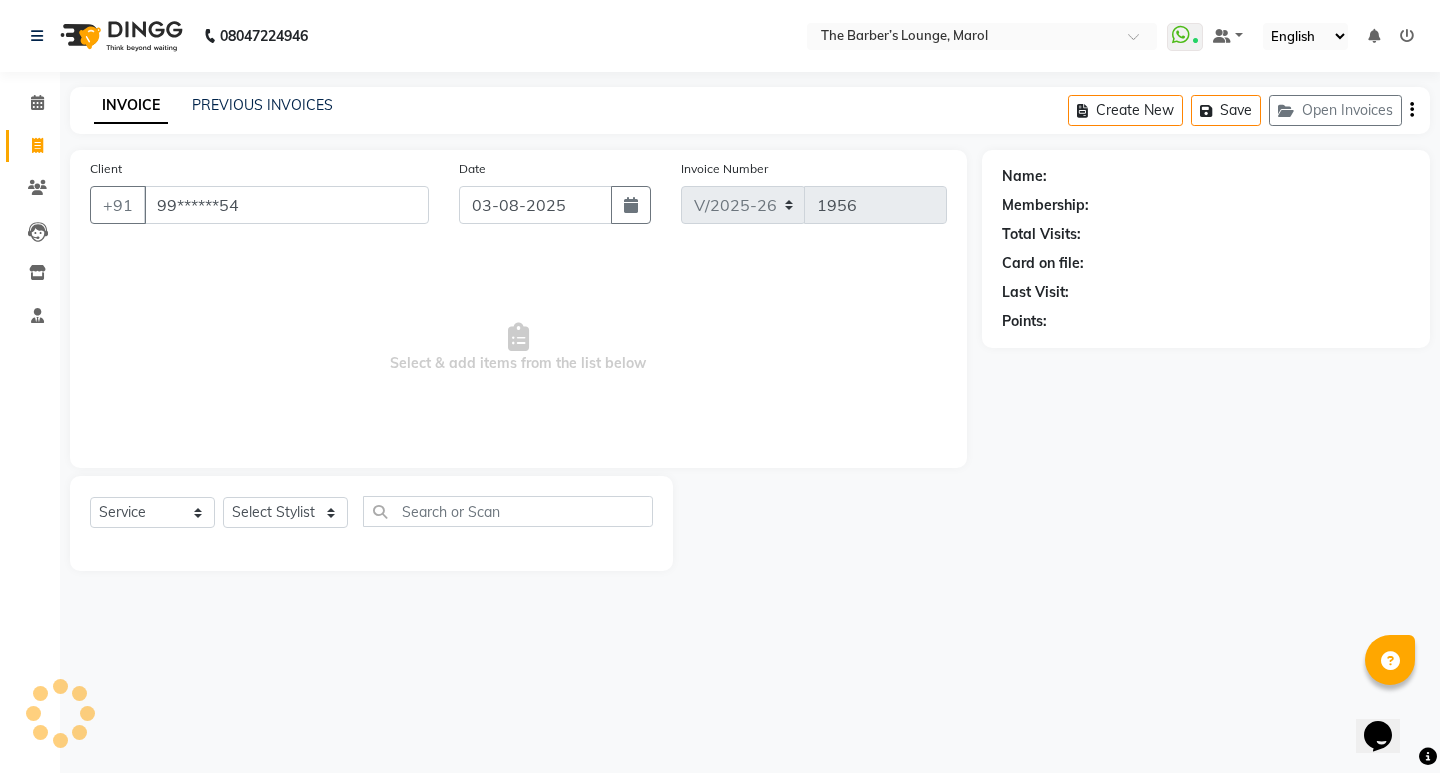 type on "99******54" 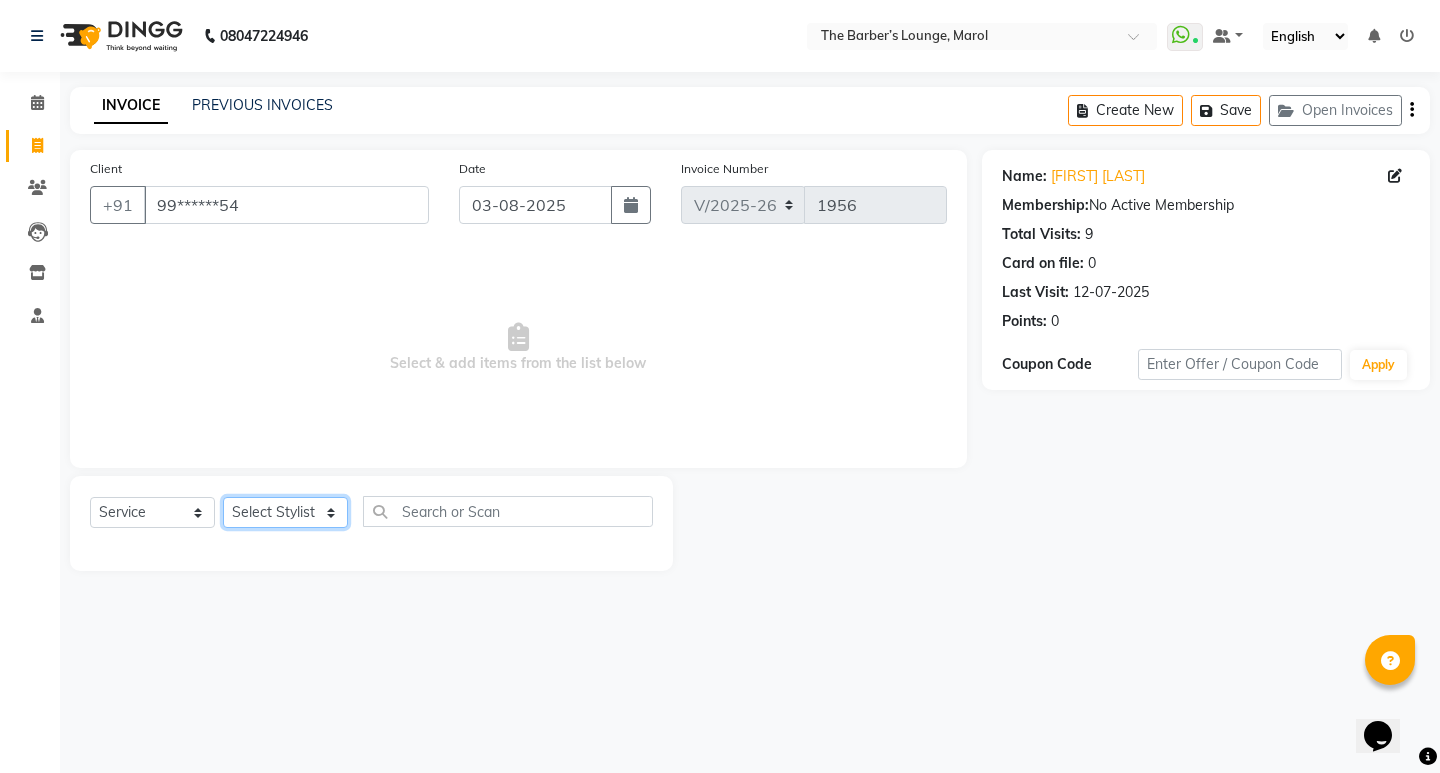 click on "Select Stylist Anjali Jafar Salmani Ketan Shinde Mohsin Akhtar Satish Tejasvi Vasundhara" 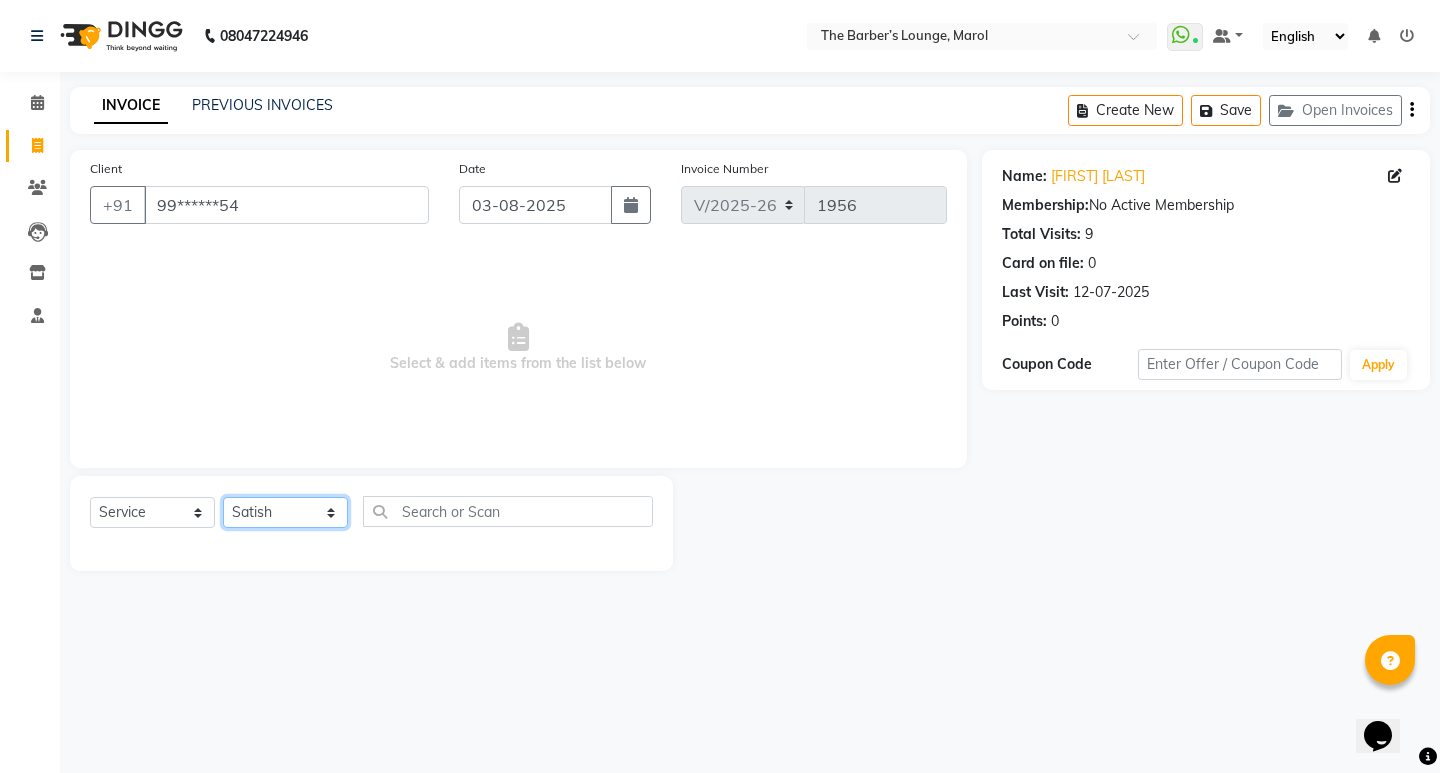 click on "Select Stylist Anjali Jafar Salmani Ketan Shinde Mohsin Akhtar Satish Tejasvi Vasundhara" 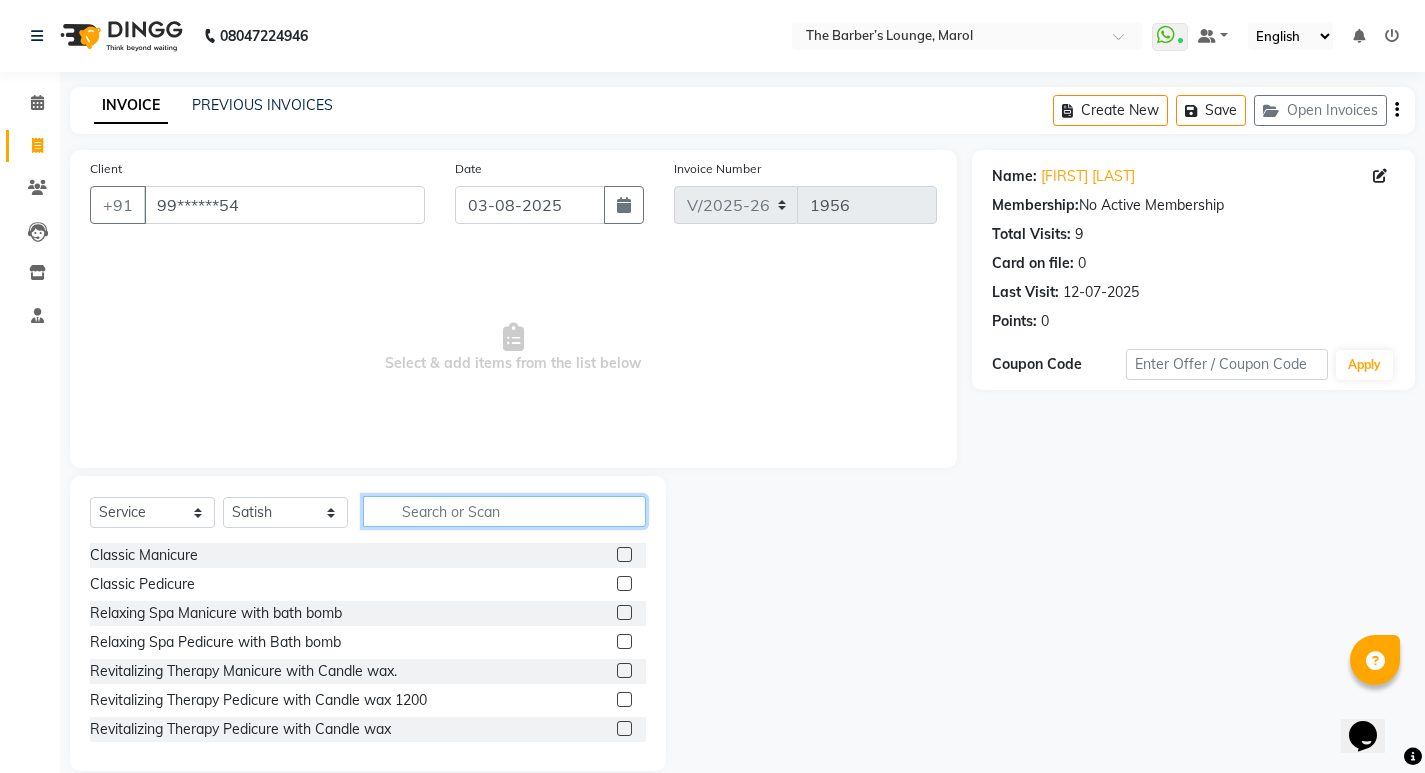 click 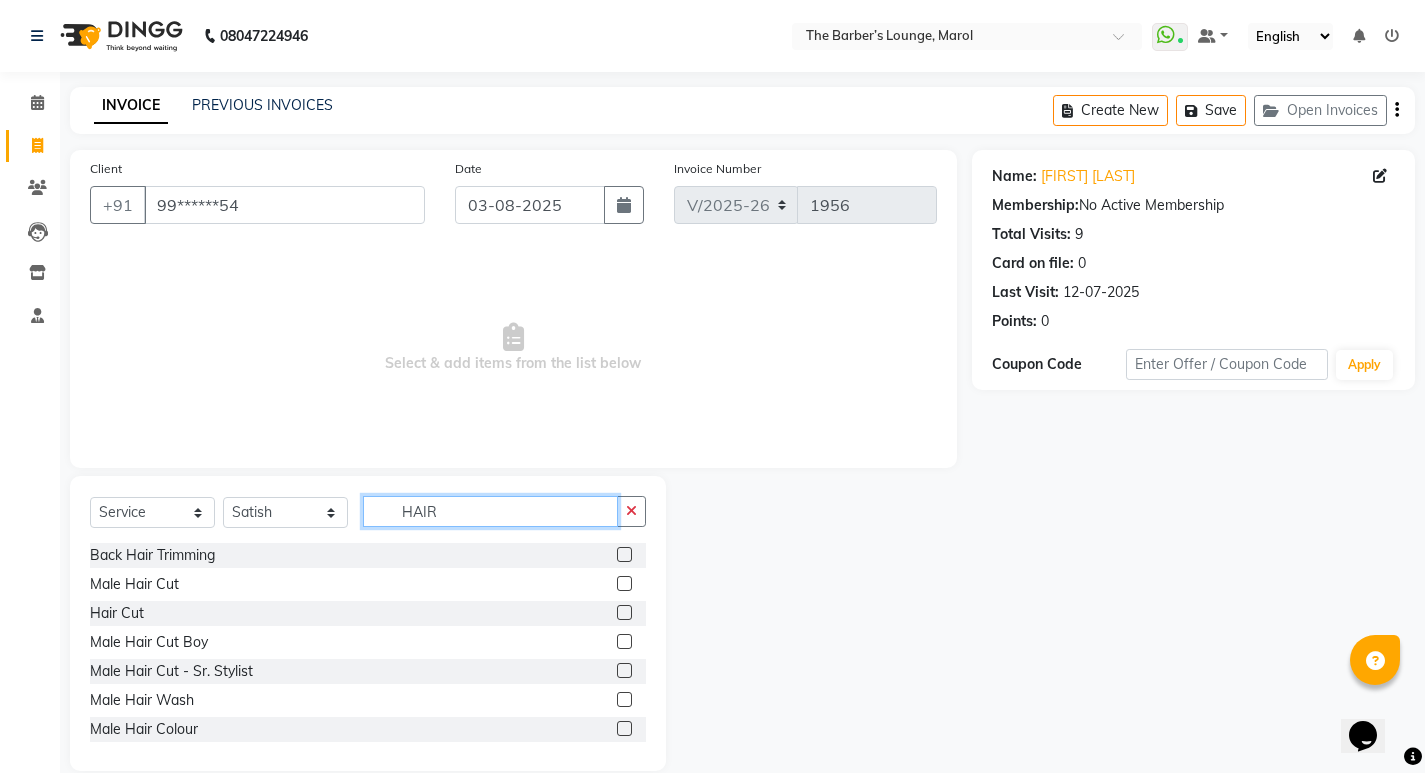 type on "HAIR" 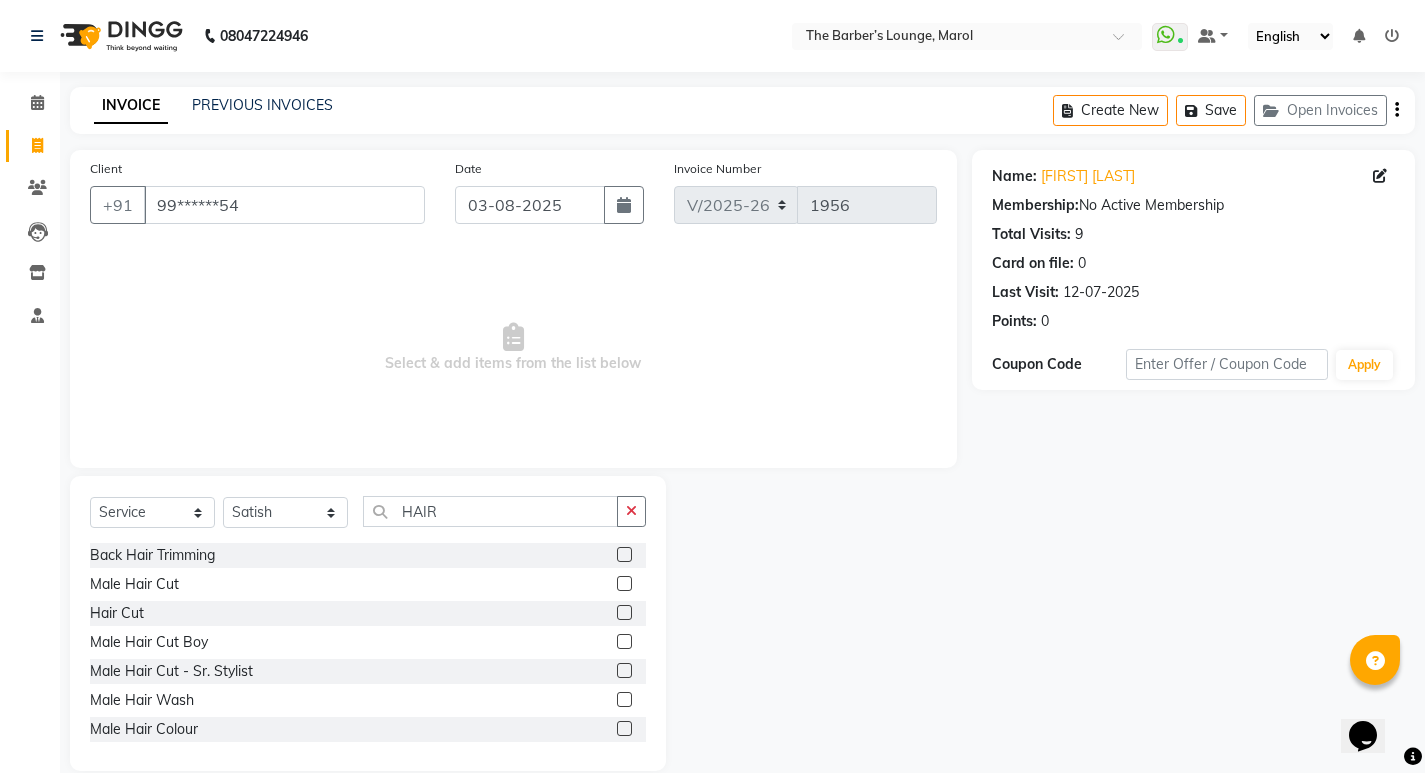 click 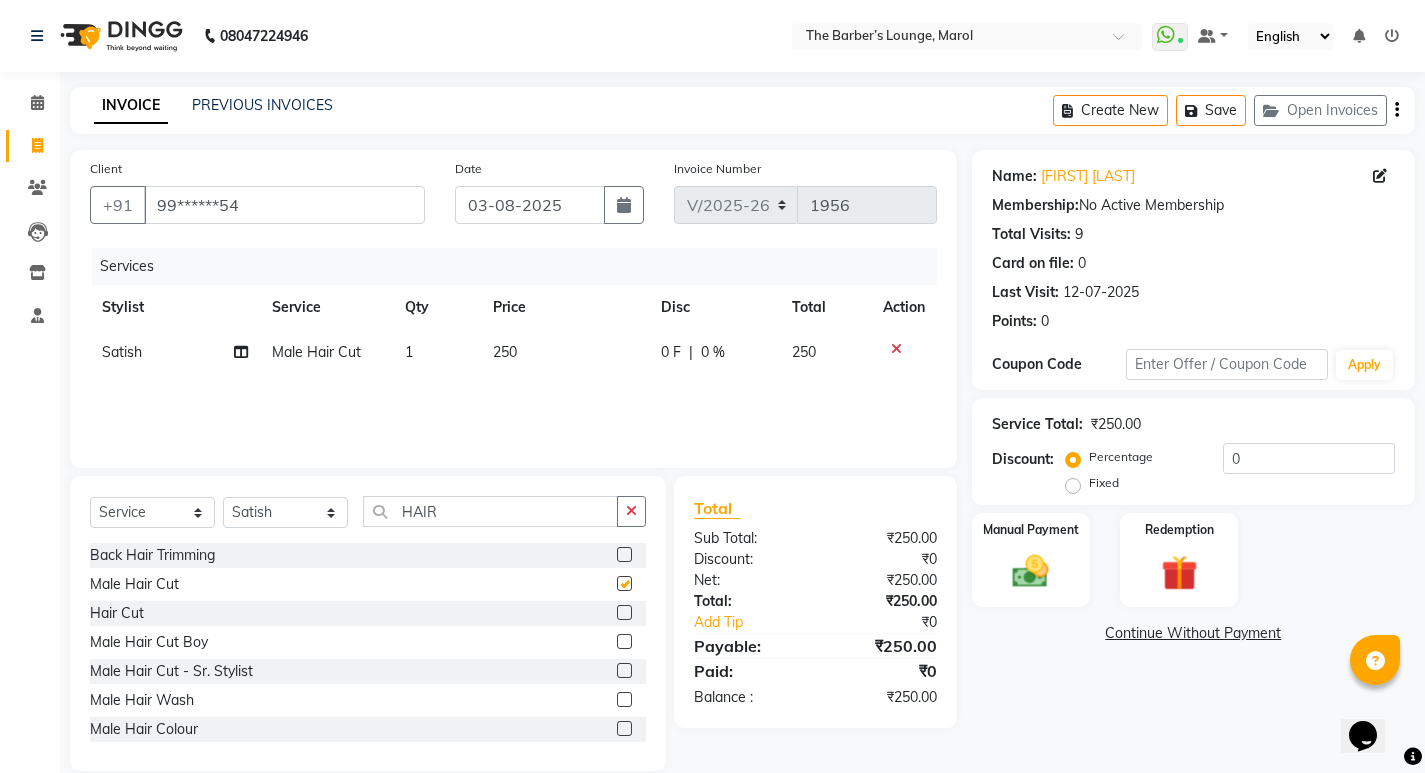 checkbox on "false" 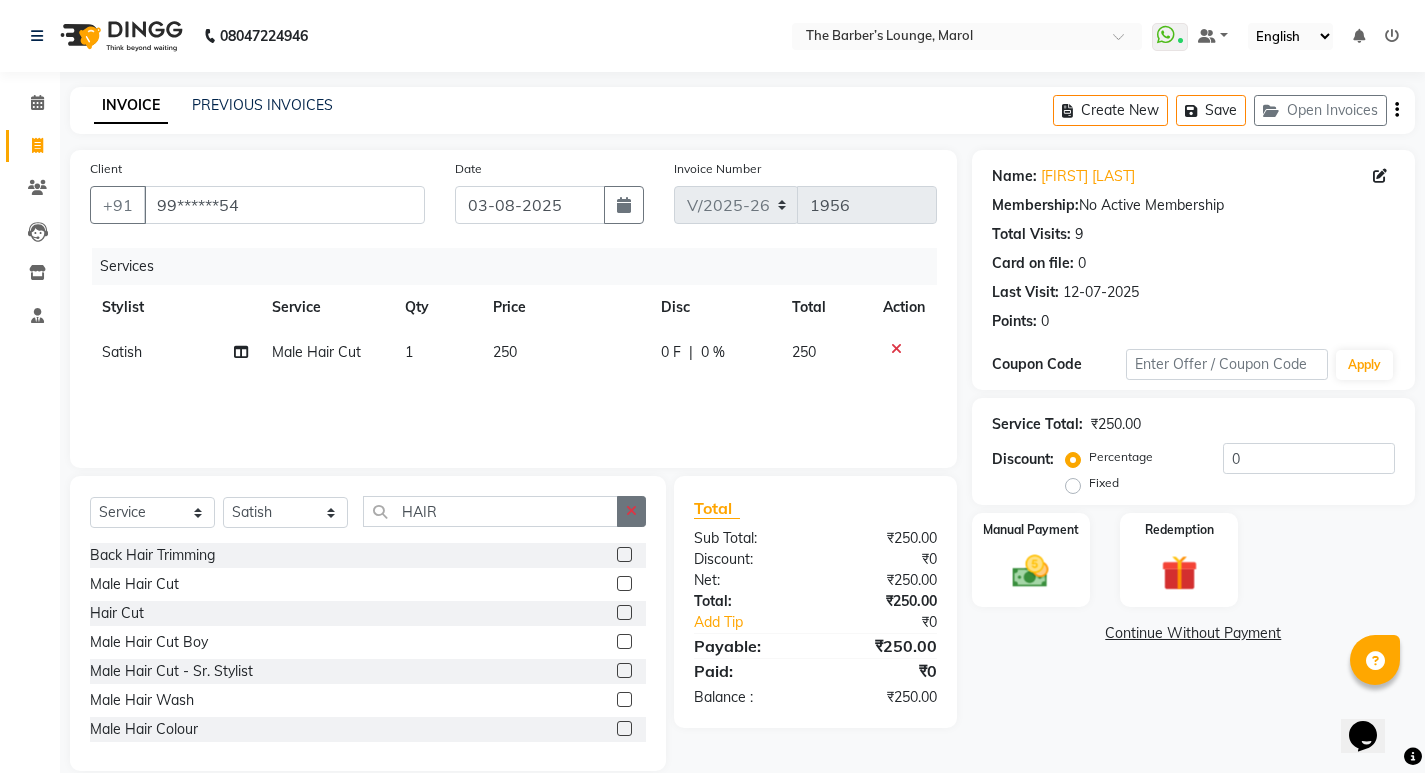 click 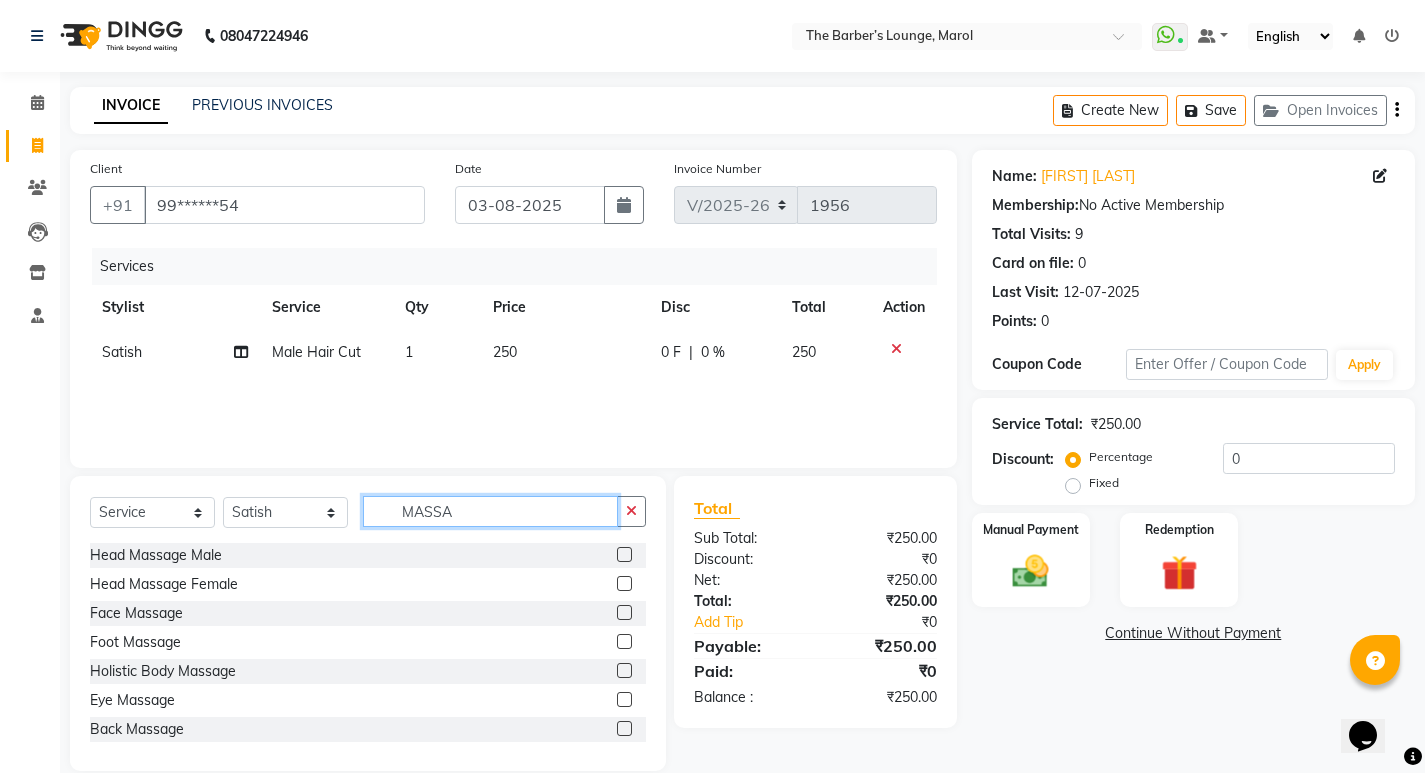 type on "MASSA" 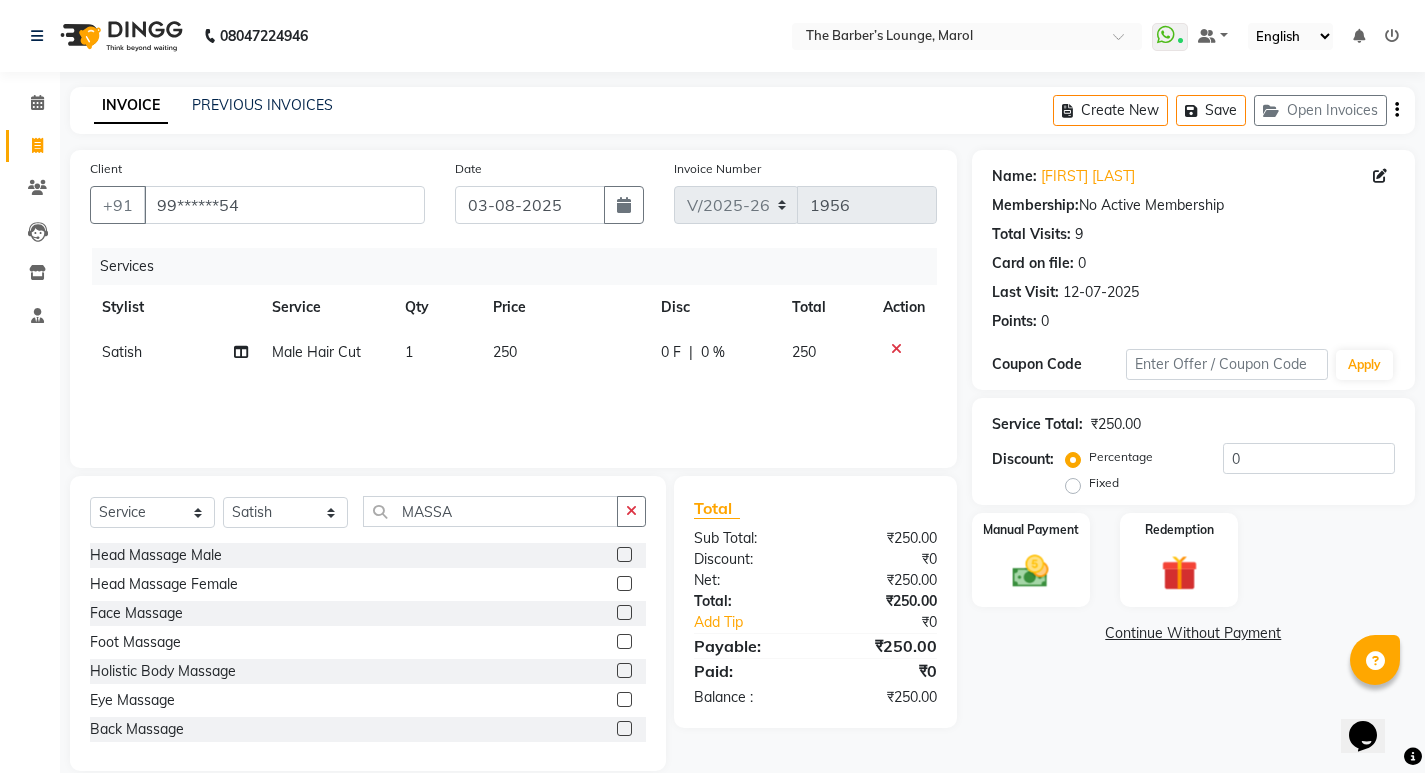 click 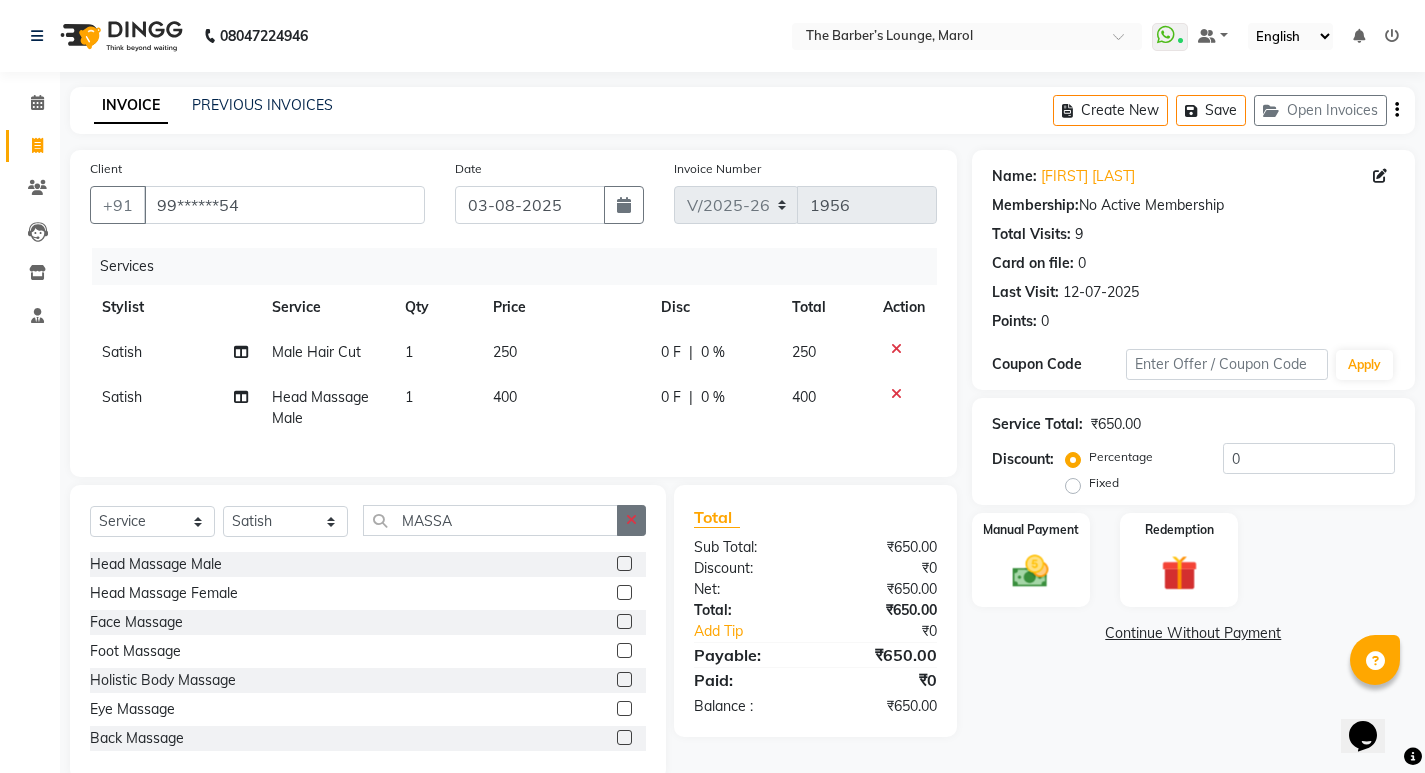 click 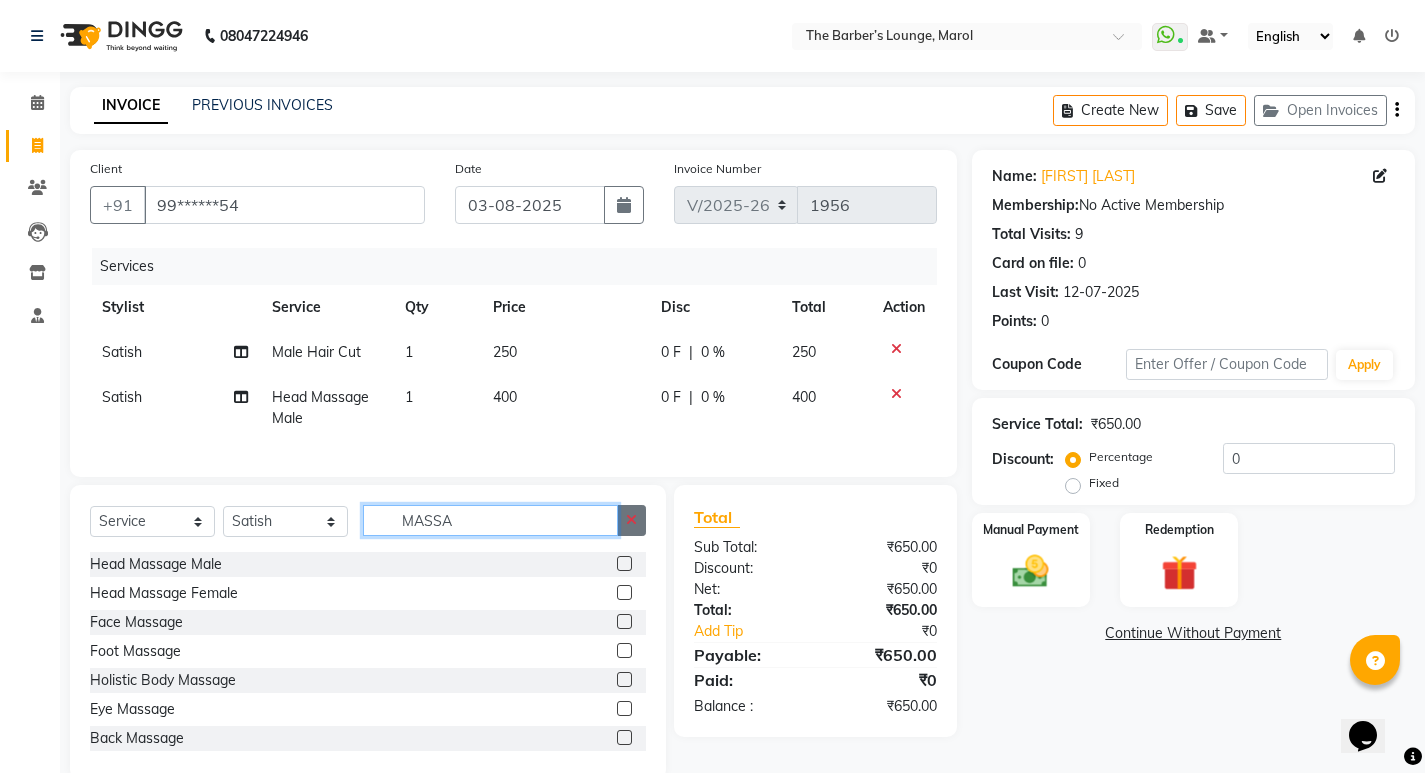 type 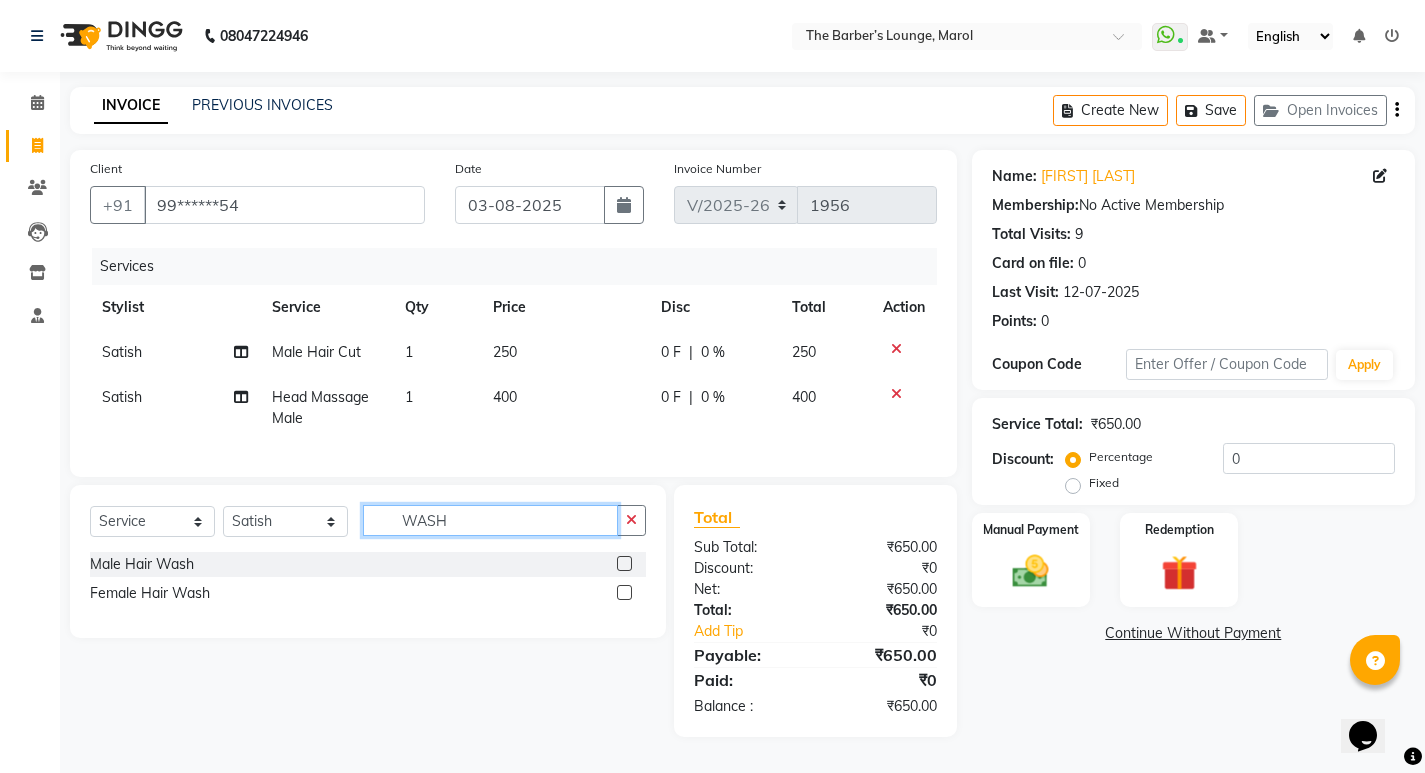 type on "WASH" 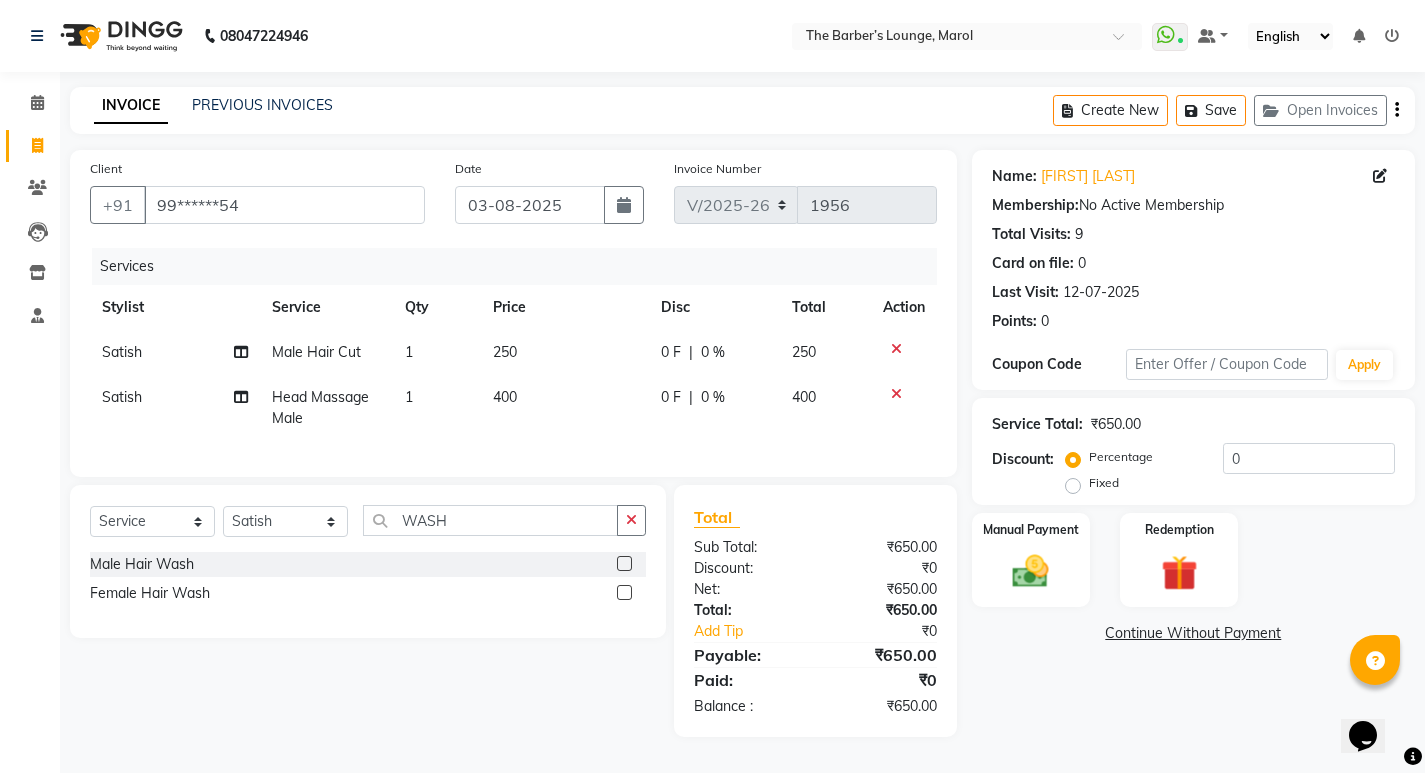 click 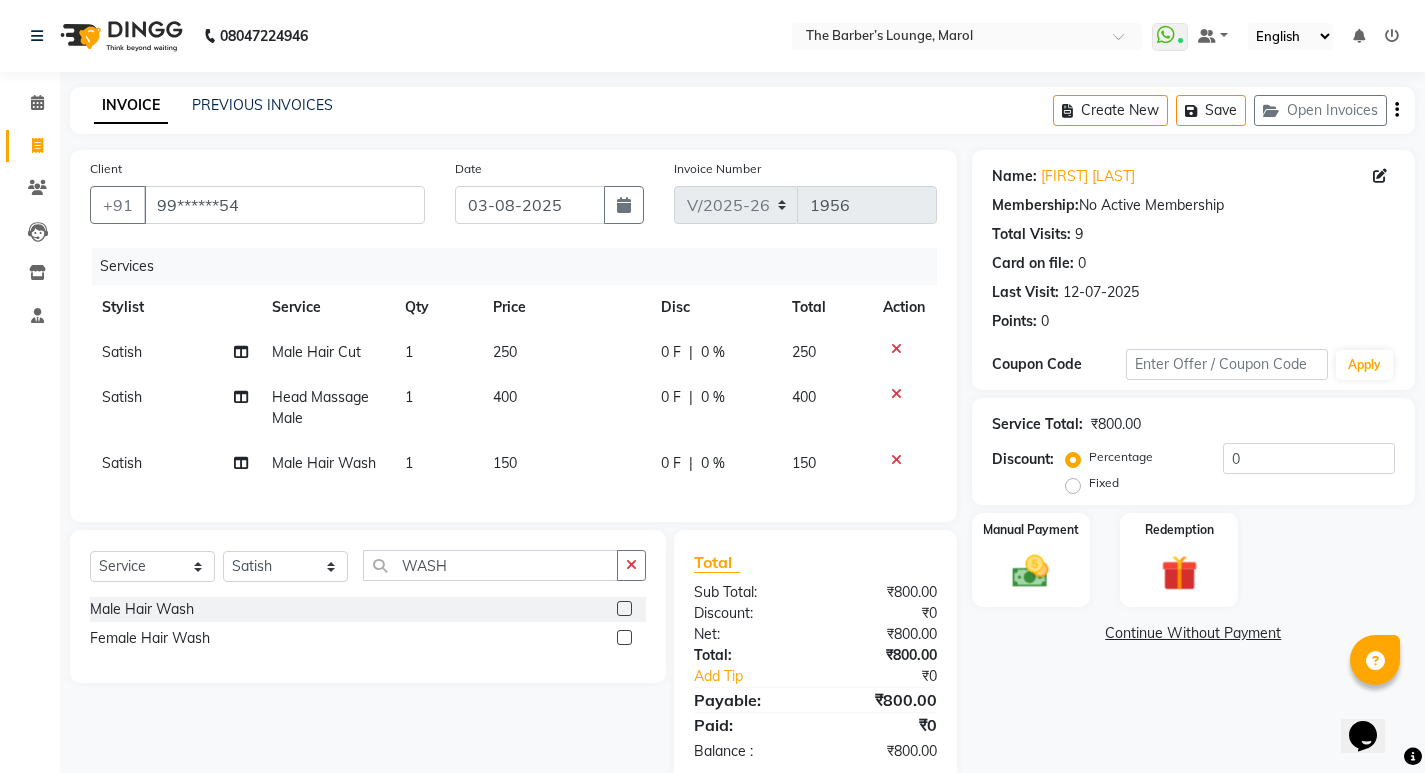 checkbox on "false" 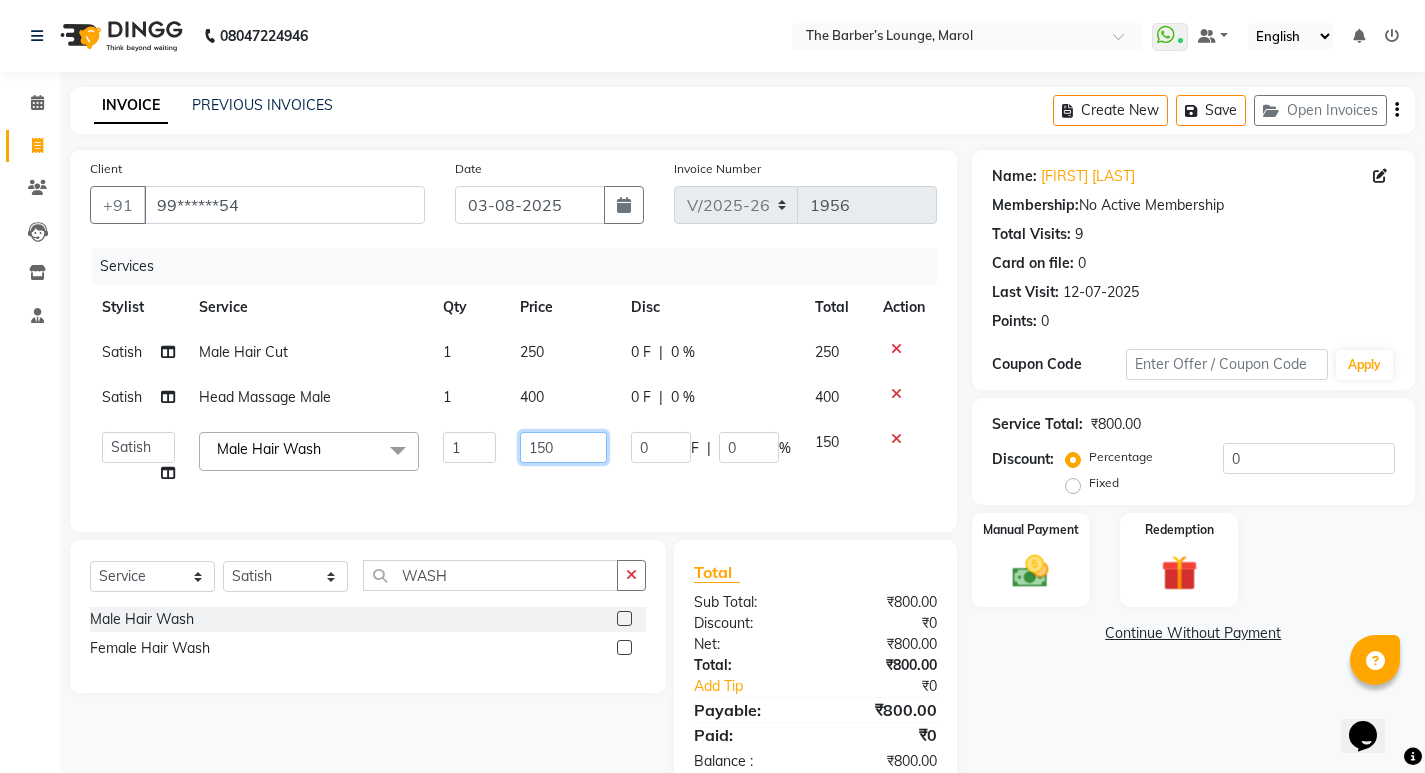 click on "150" 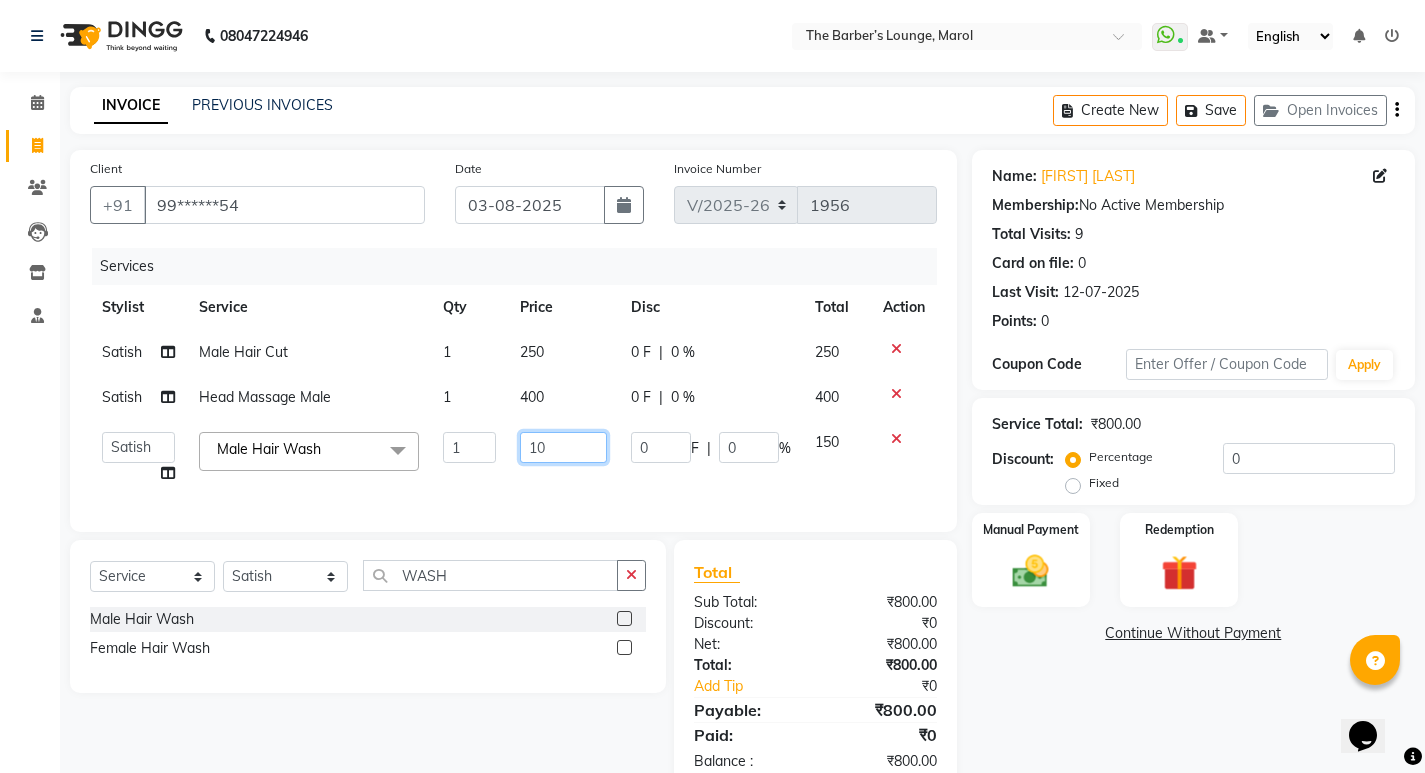 type on "100" 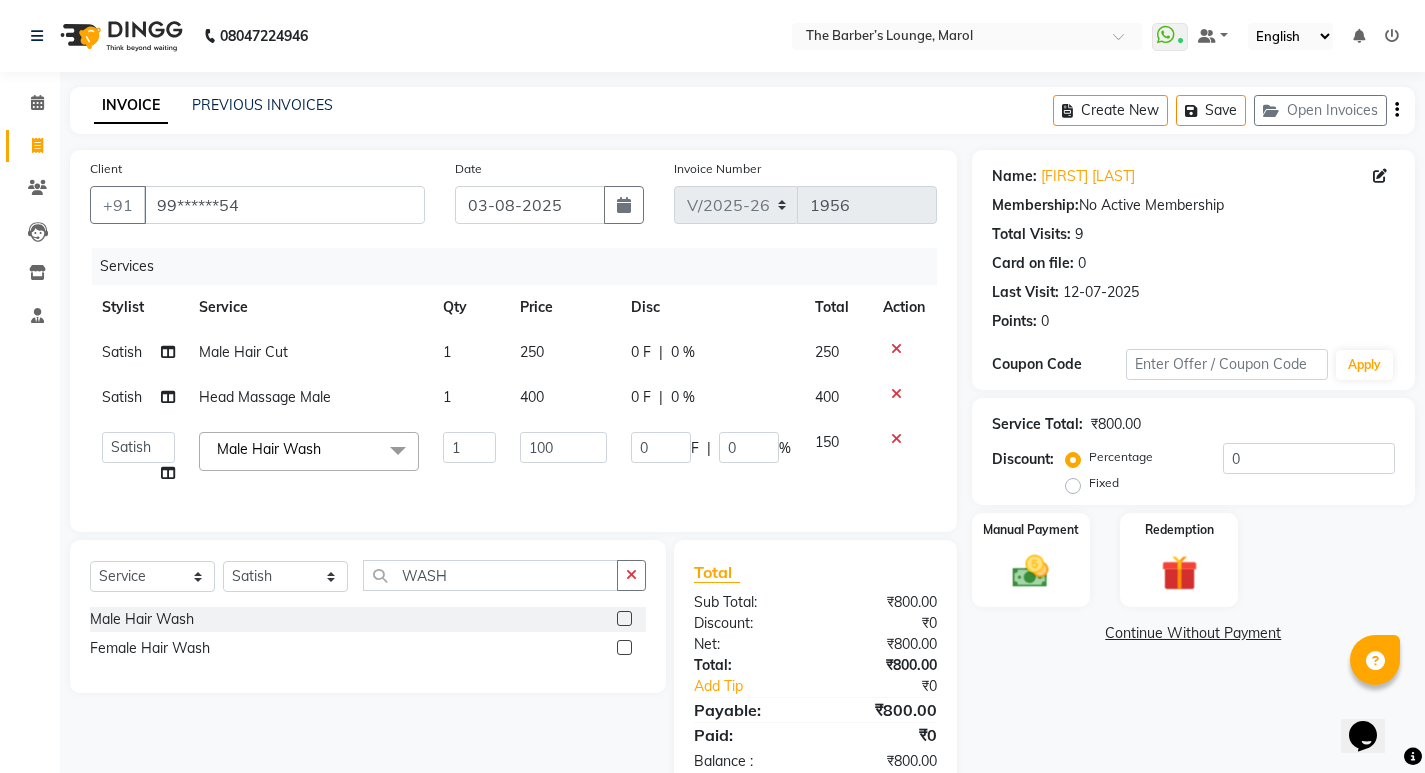 click on "Name: [FIRST] [LAST] Membership:  No Active Membership  Total Visits:  9 Card on file:  0 Last Visit:   12-07-2025 Points:   0  Coupon Code Apply Service Total:  ₹800.00  Discount:  Percentage   Fixed  0 Manual Payment Redemption  Continue Without Payment" 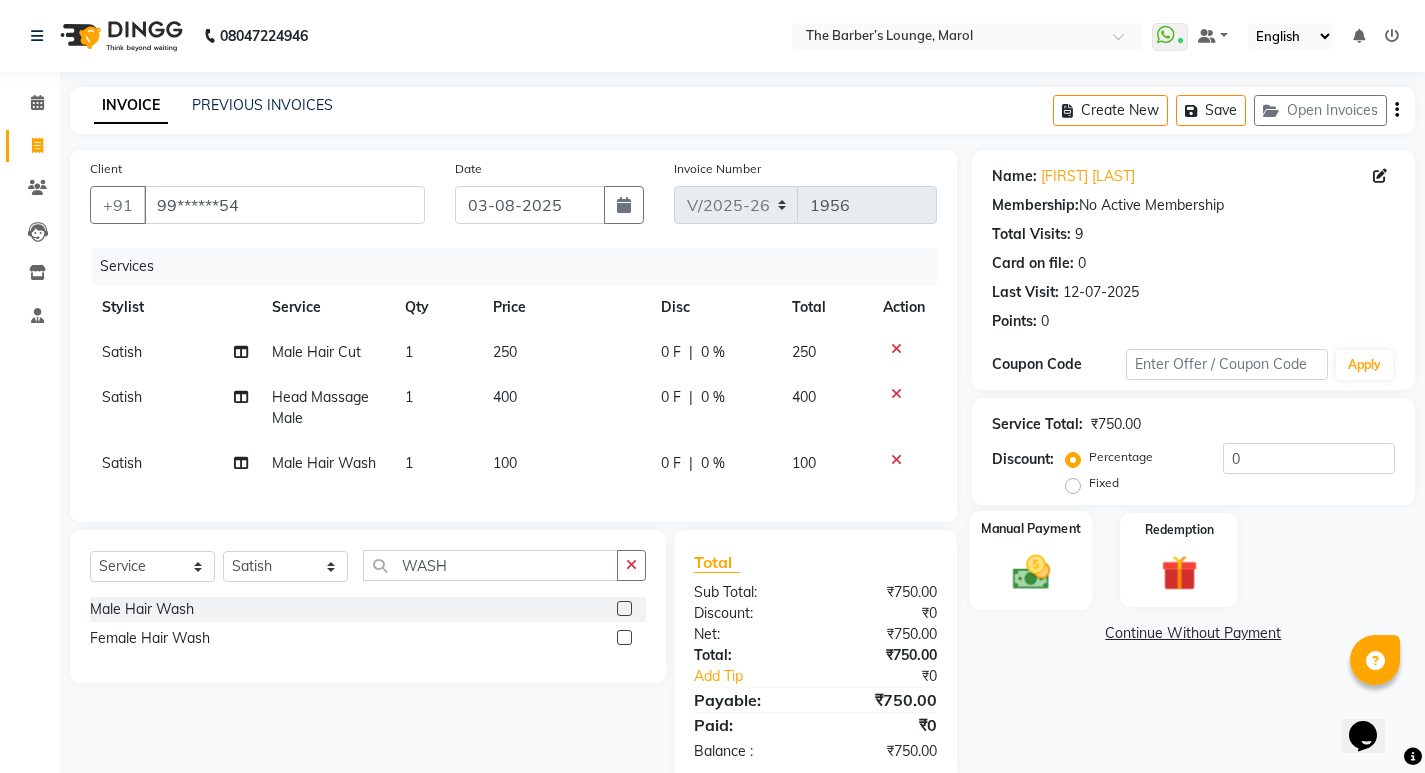click on "Manual Payment" 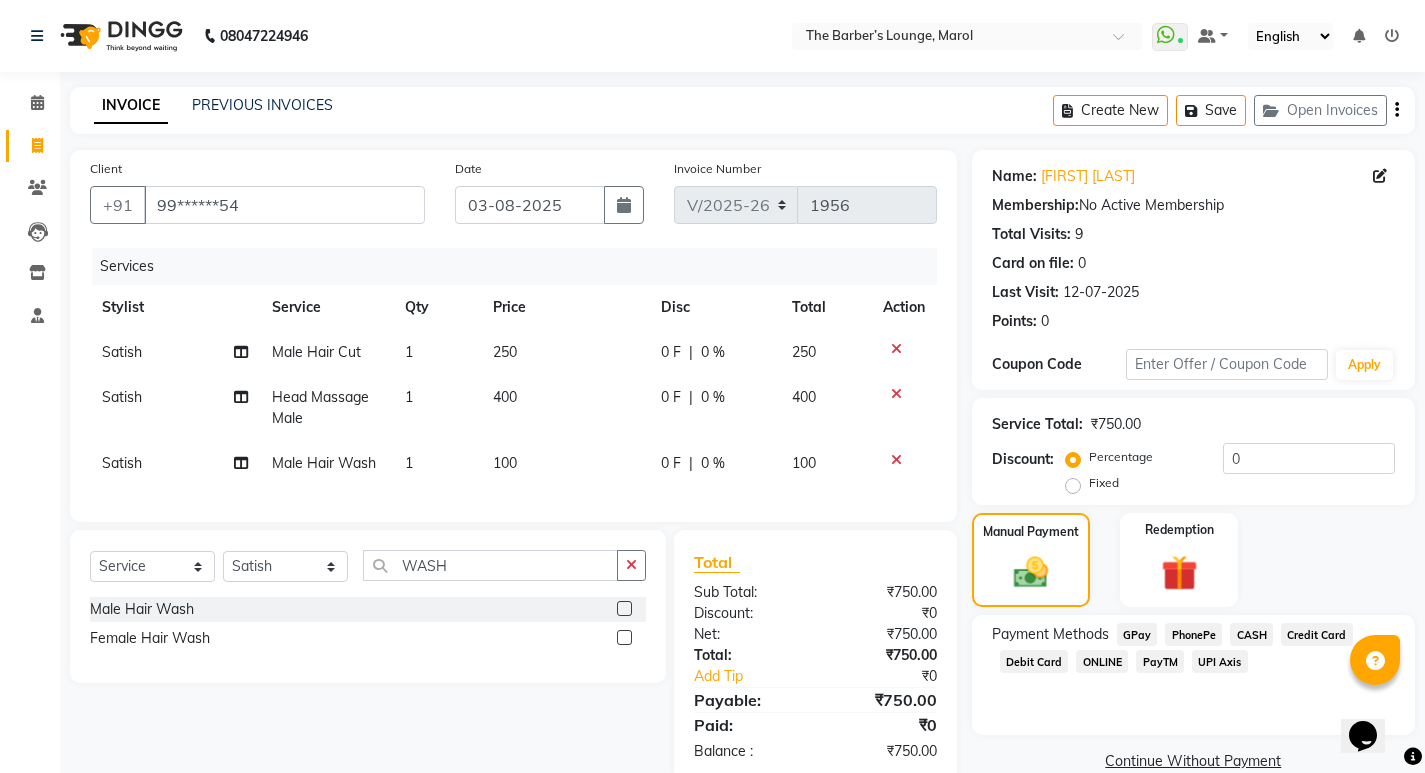 click on "PayTM" 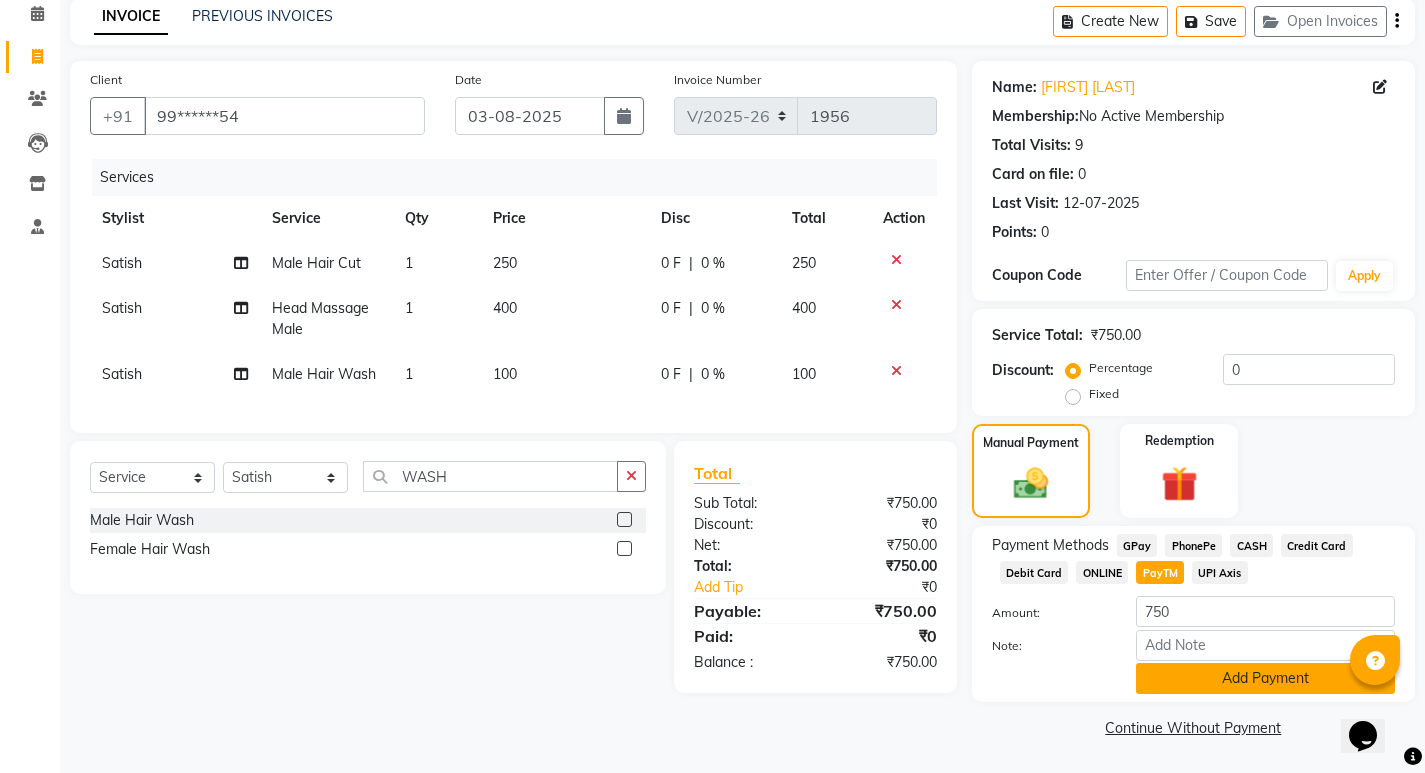 click on "Add Payment" 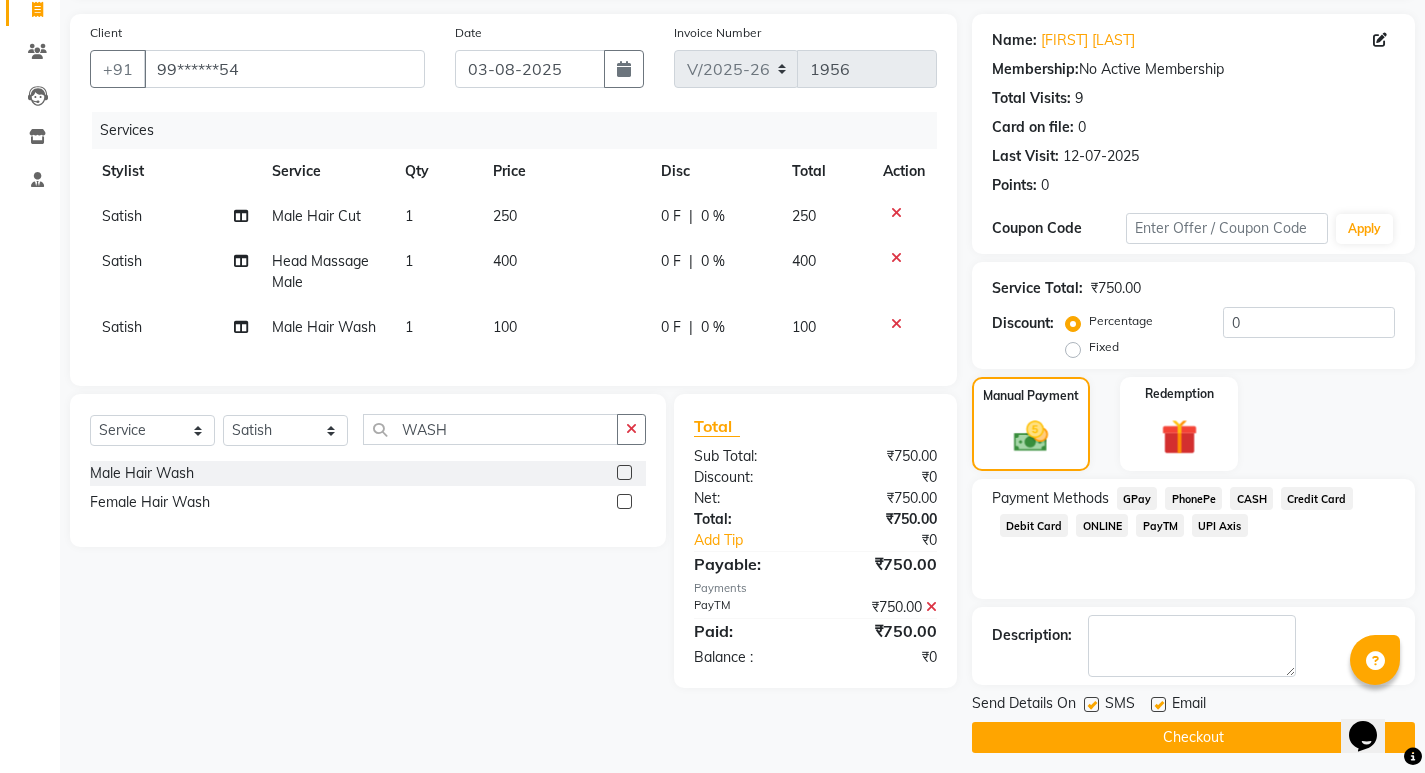 scroll, scrollTop: 146, scrollLeft: 0, axis: vertical 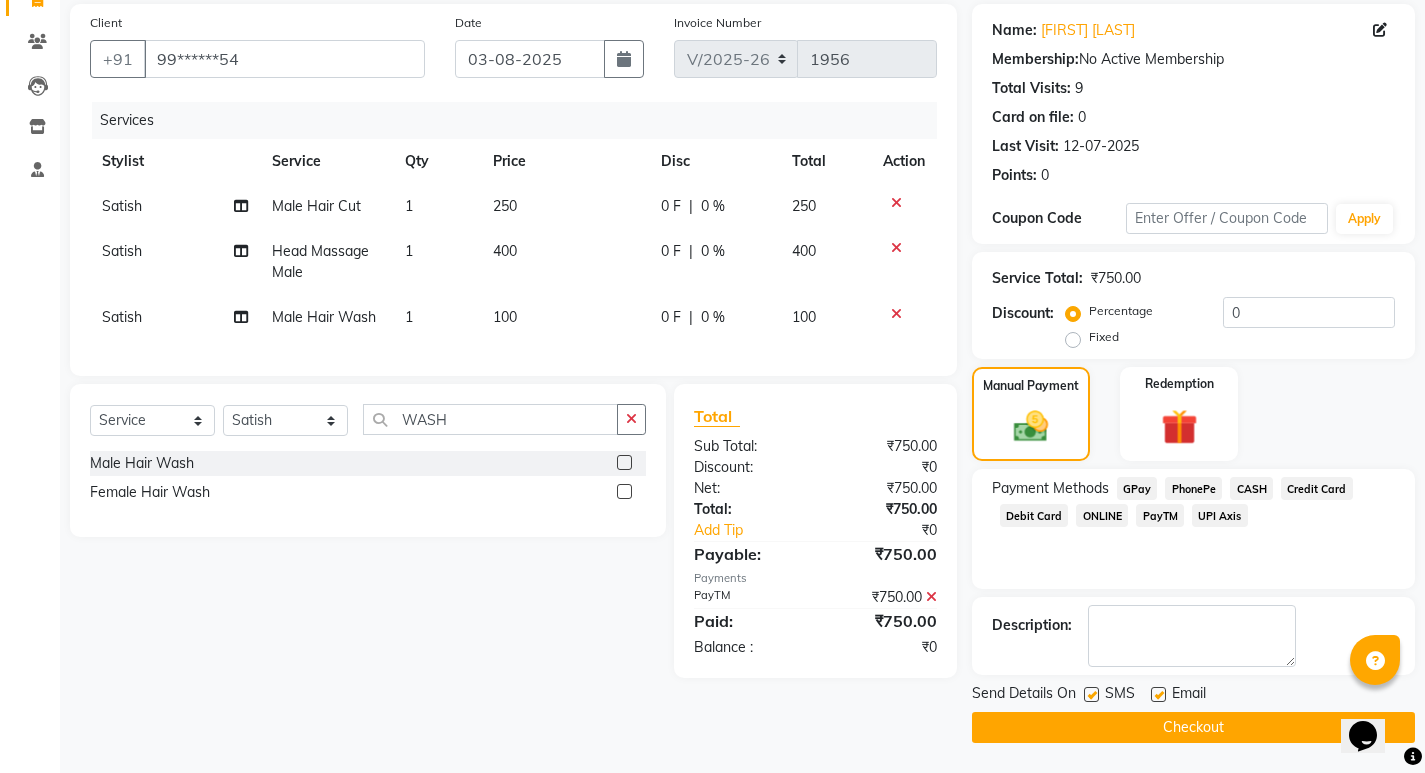 click on "Checkout" 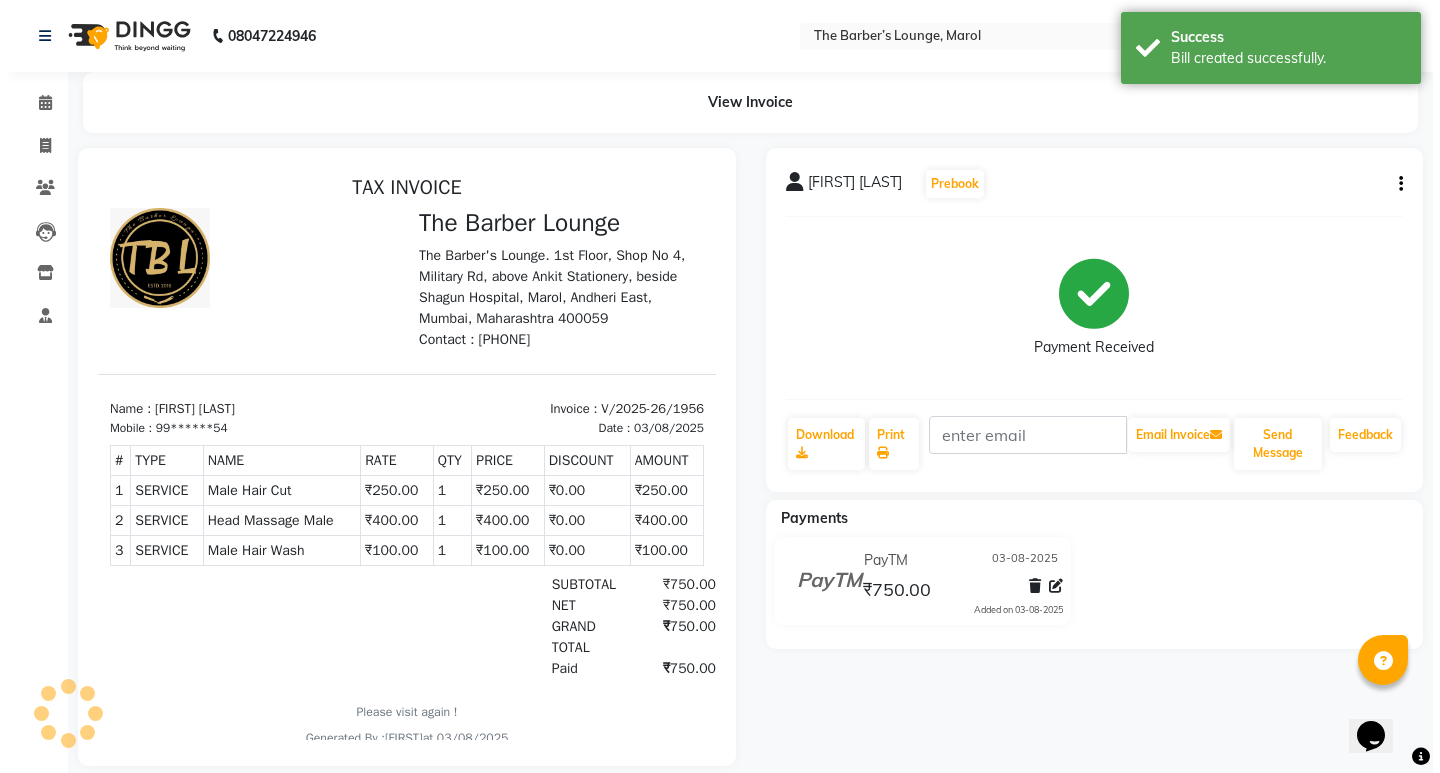 scroll, scrollTop: 0, scrollLeft: 0, axis: both 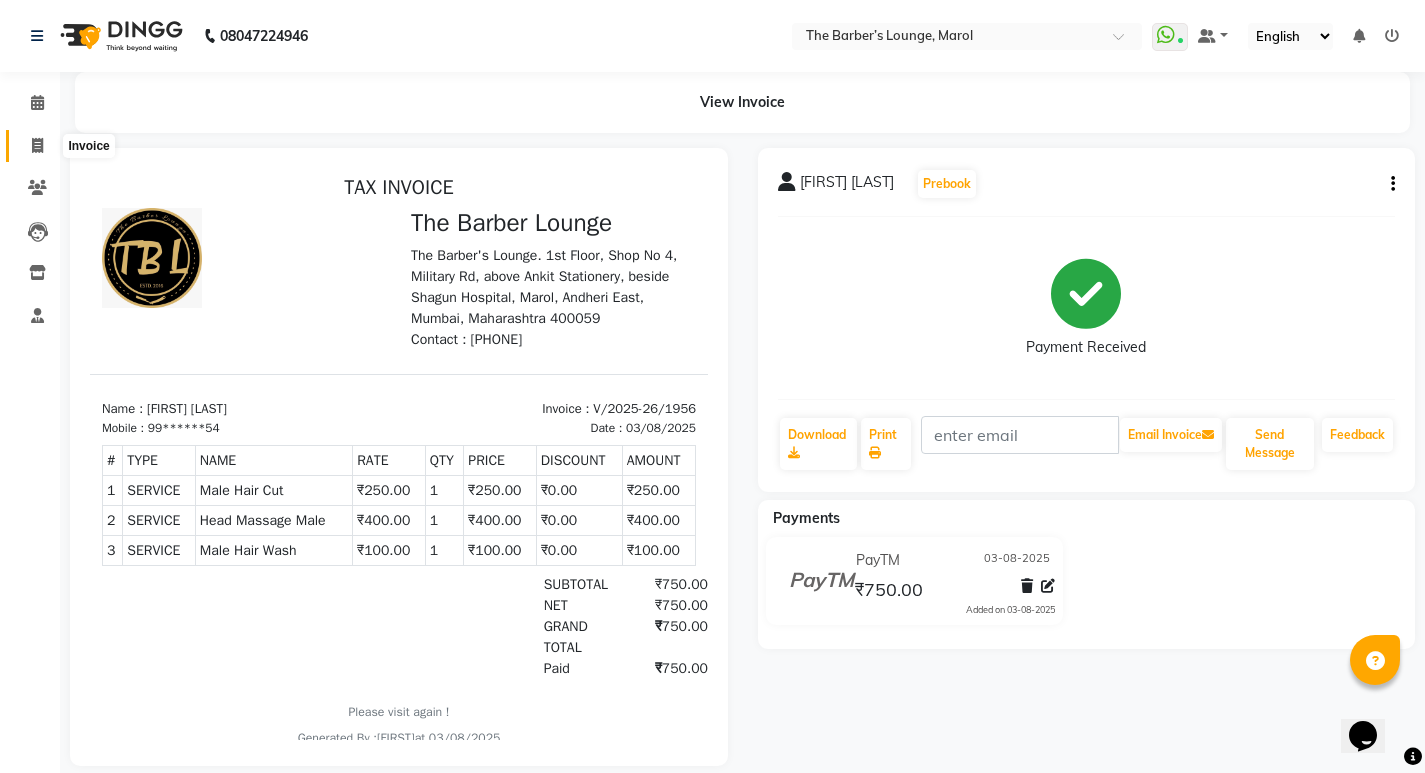 drag, startPoint x: 33, startPoint y: 148, endPoint x: 90, endPoint y: 150, distance: 57.035076 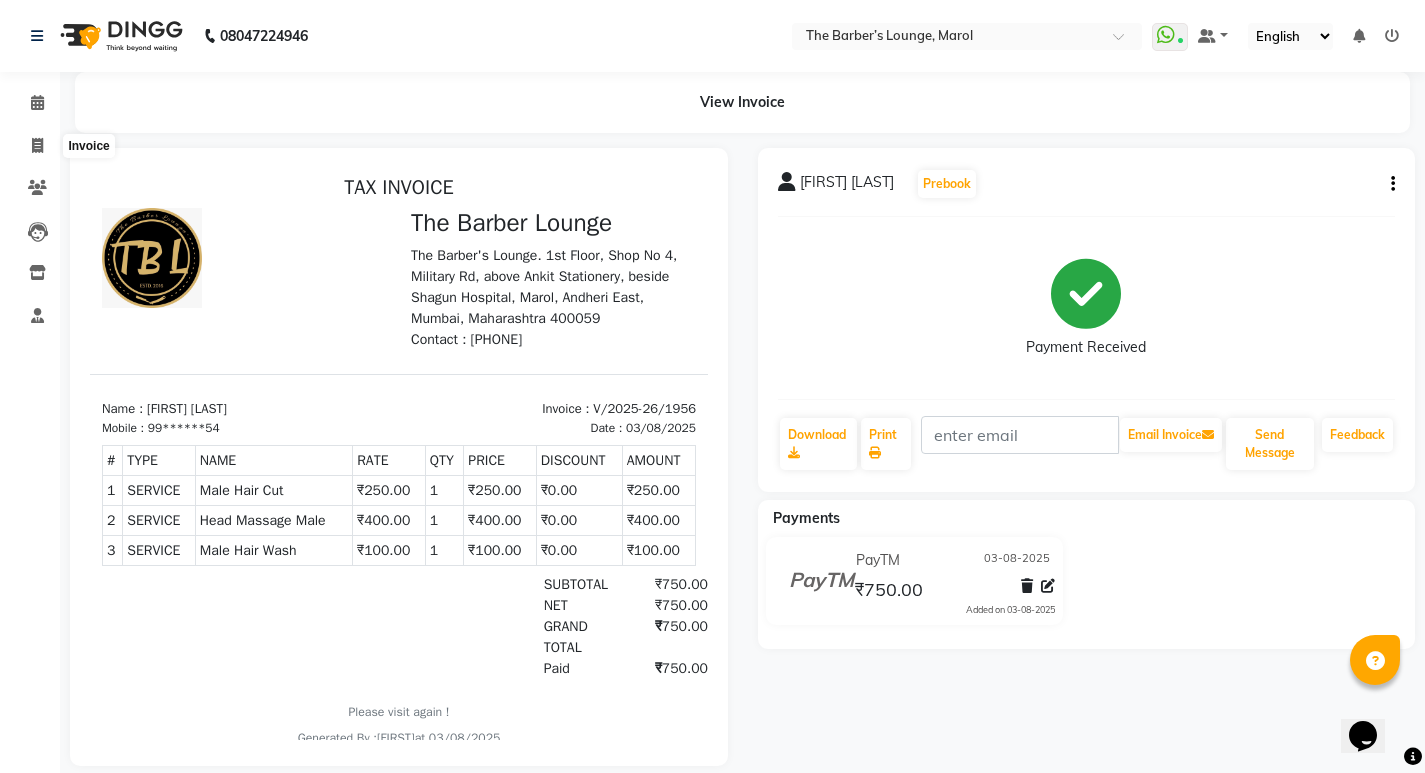 select on "service" 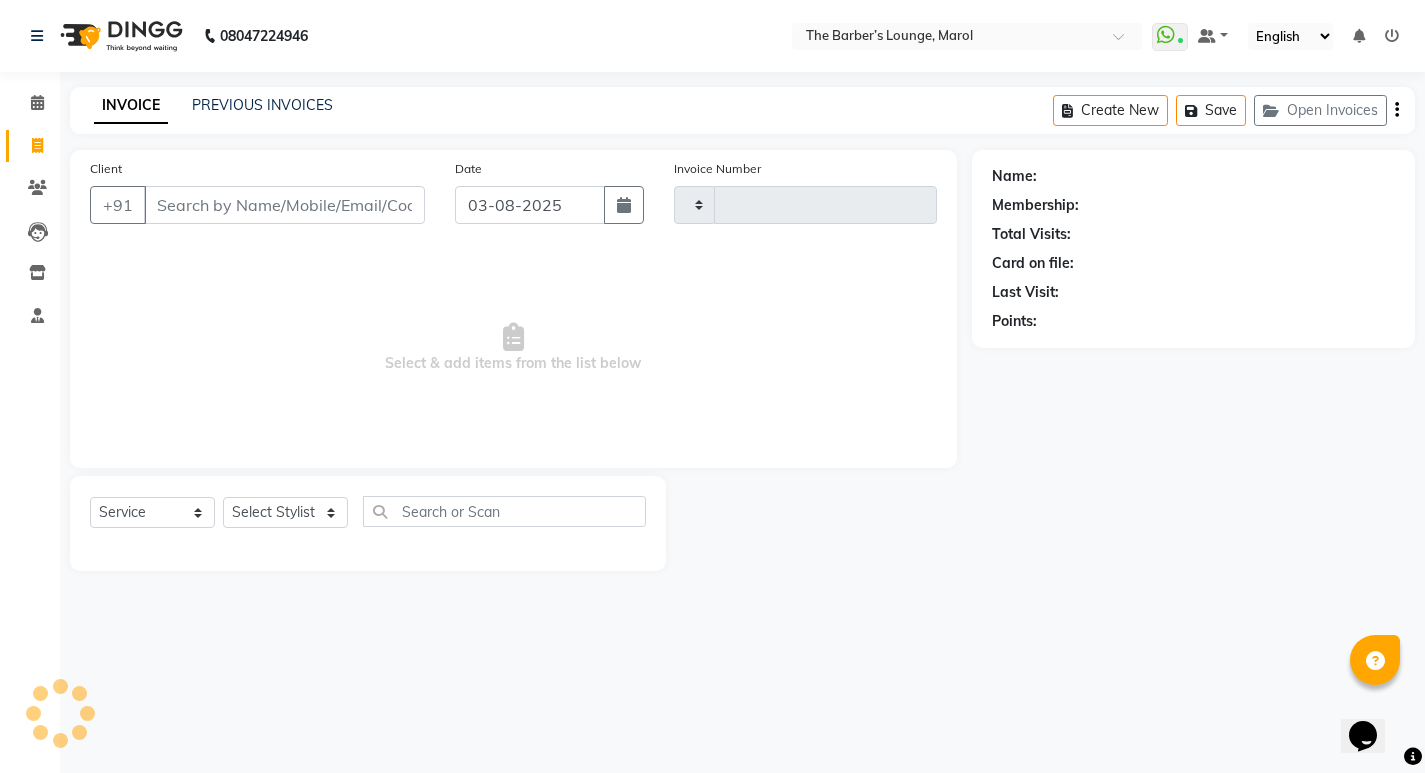 type on "1957" 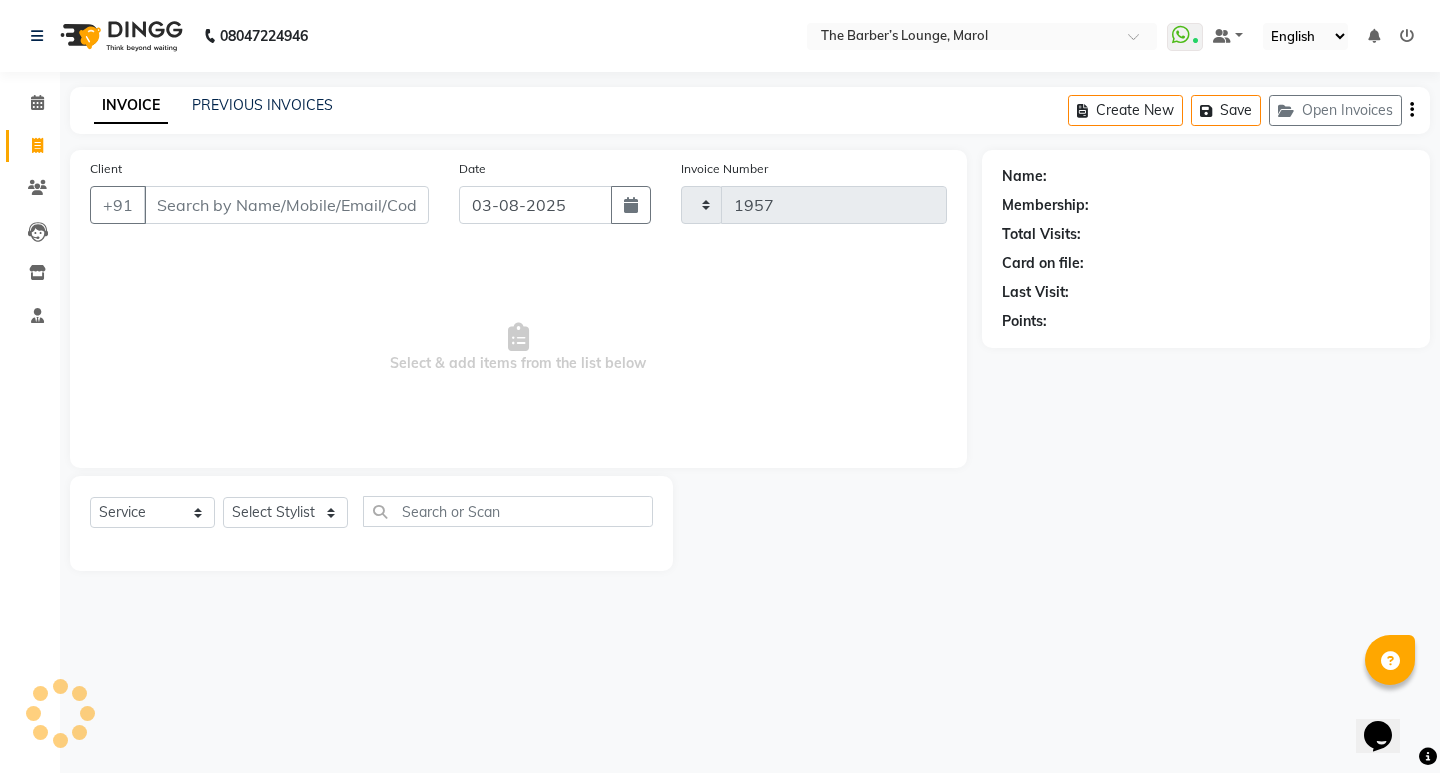 select on "7188" 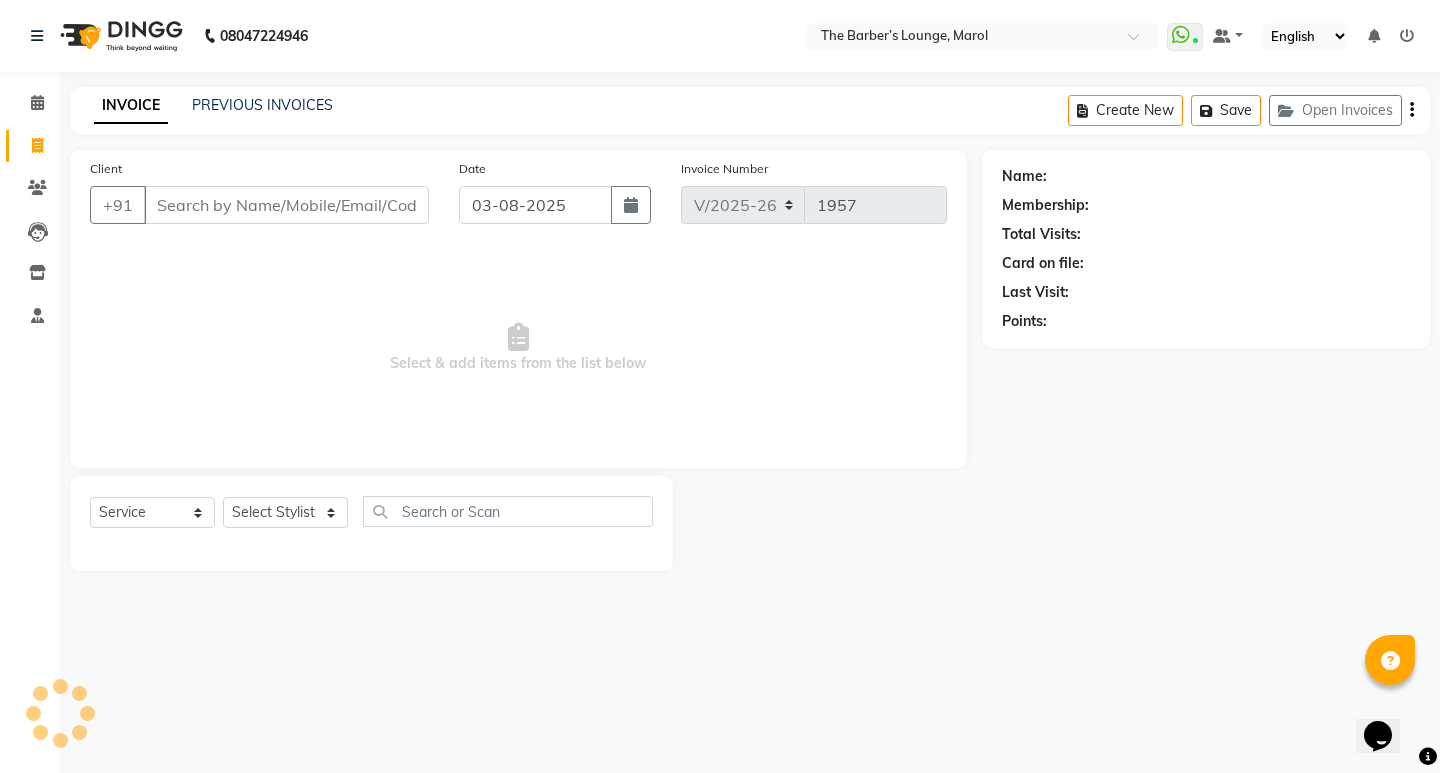 click on "Client" at bounding box center (286, 205) 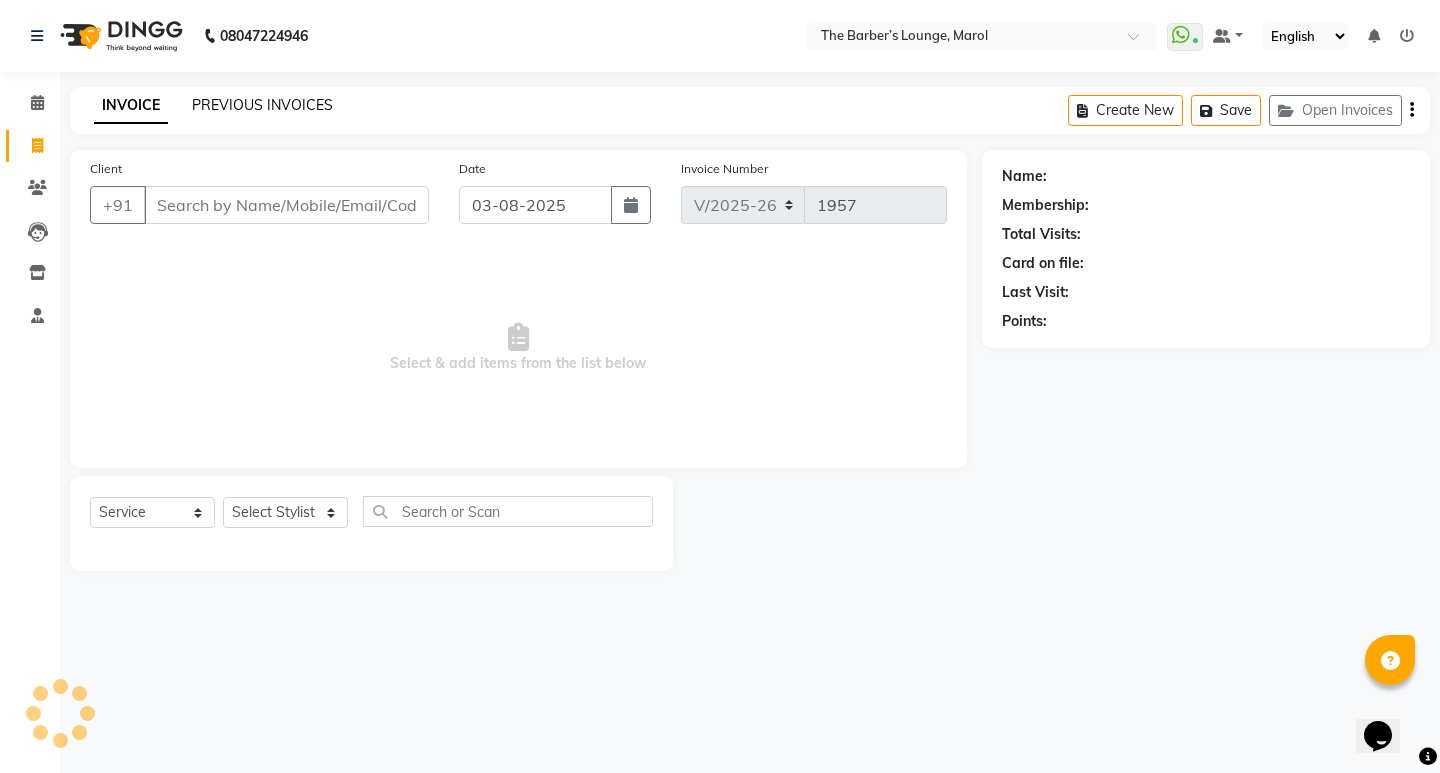 click on "PREVIOUS INVOICES" 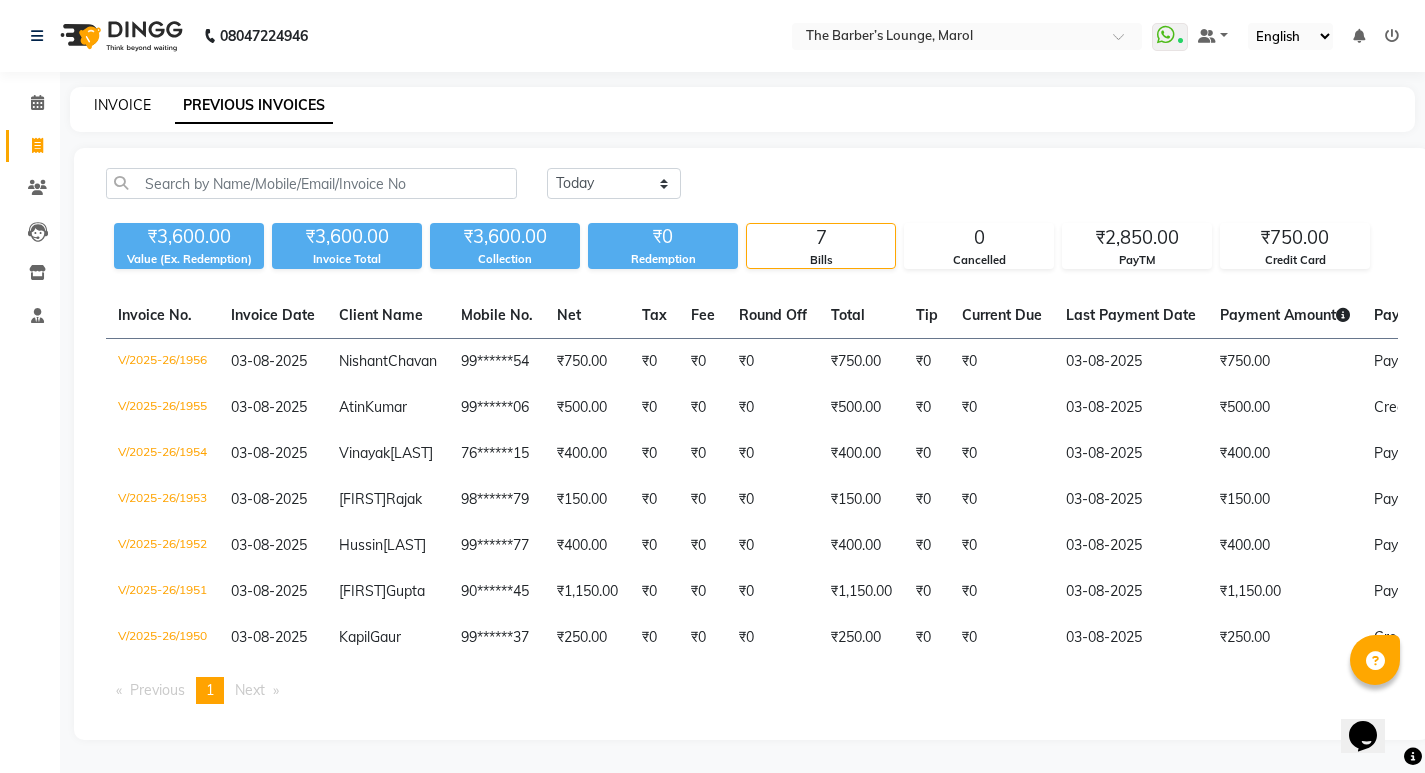 click on "INVOICE" 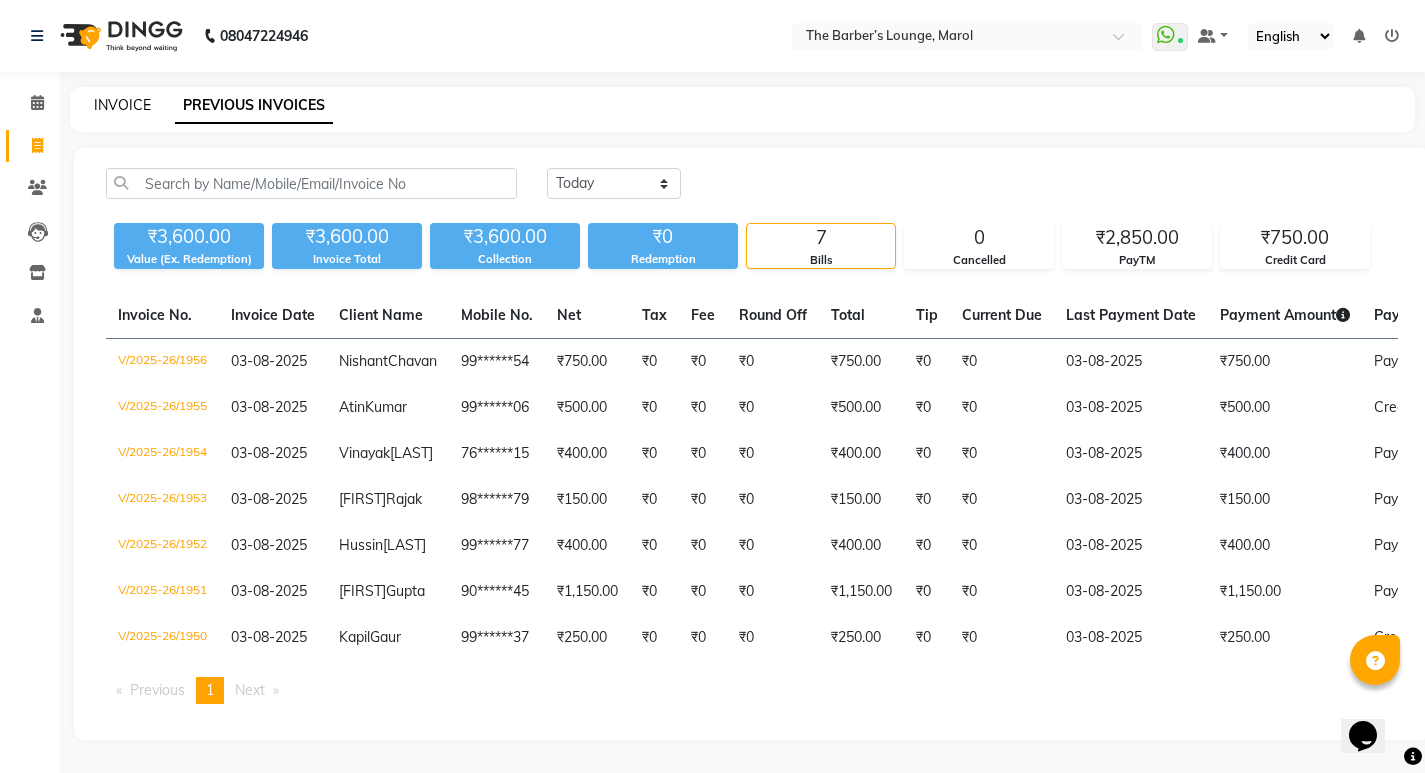 select on "service" 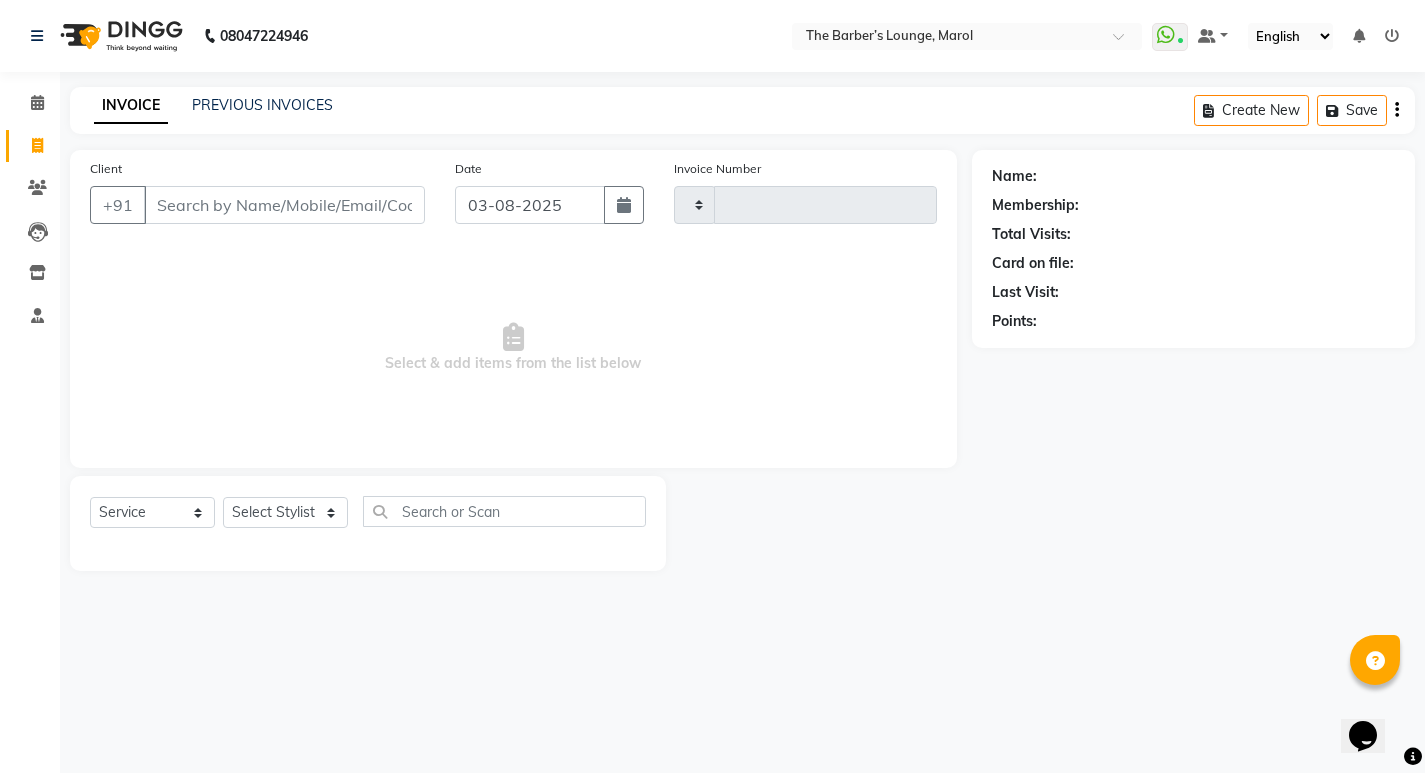 type on "1957" 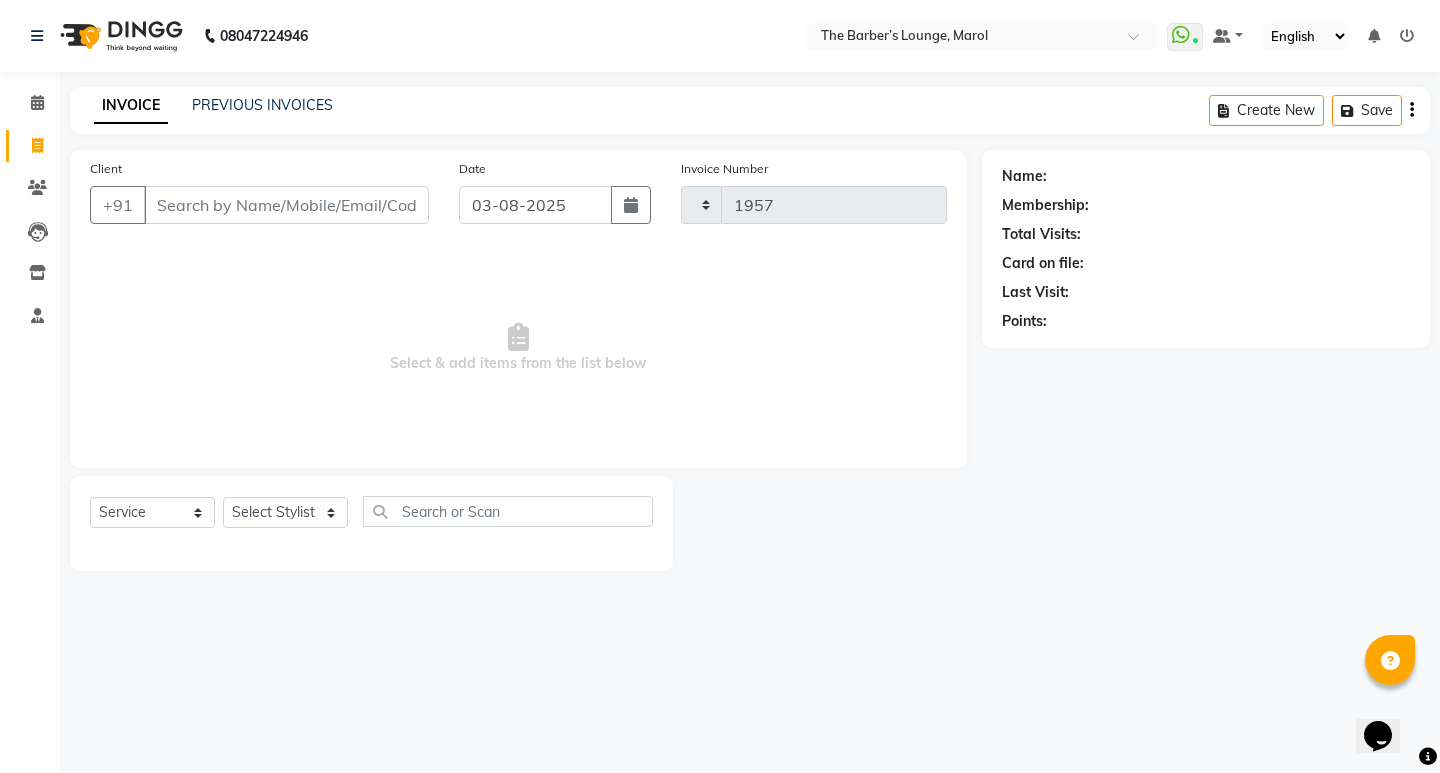 select on "7188" 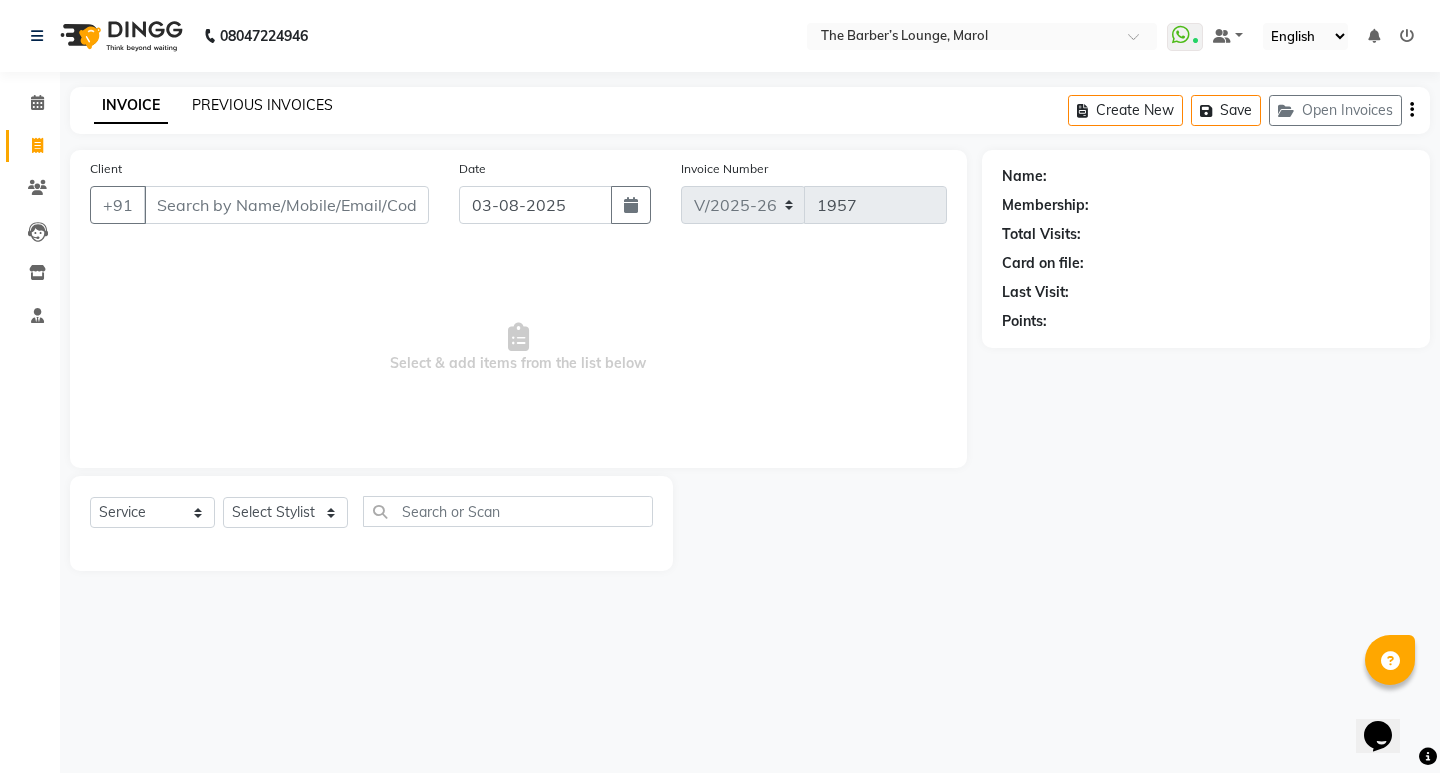 click on "PREVIOUS INVOICES" 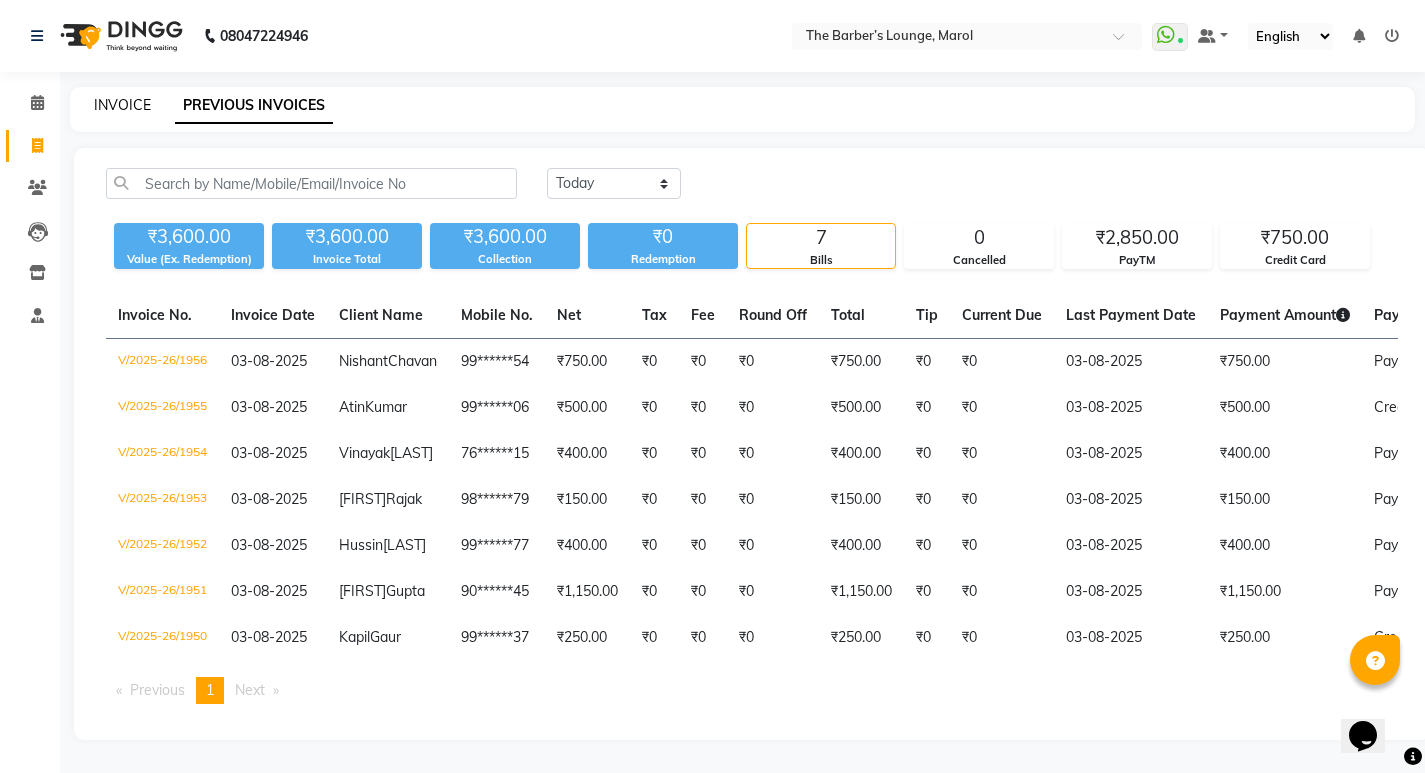 click on "INVOICE" 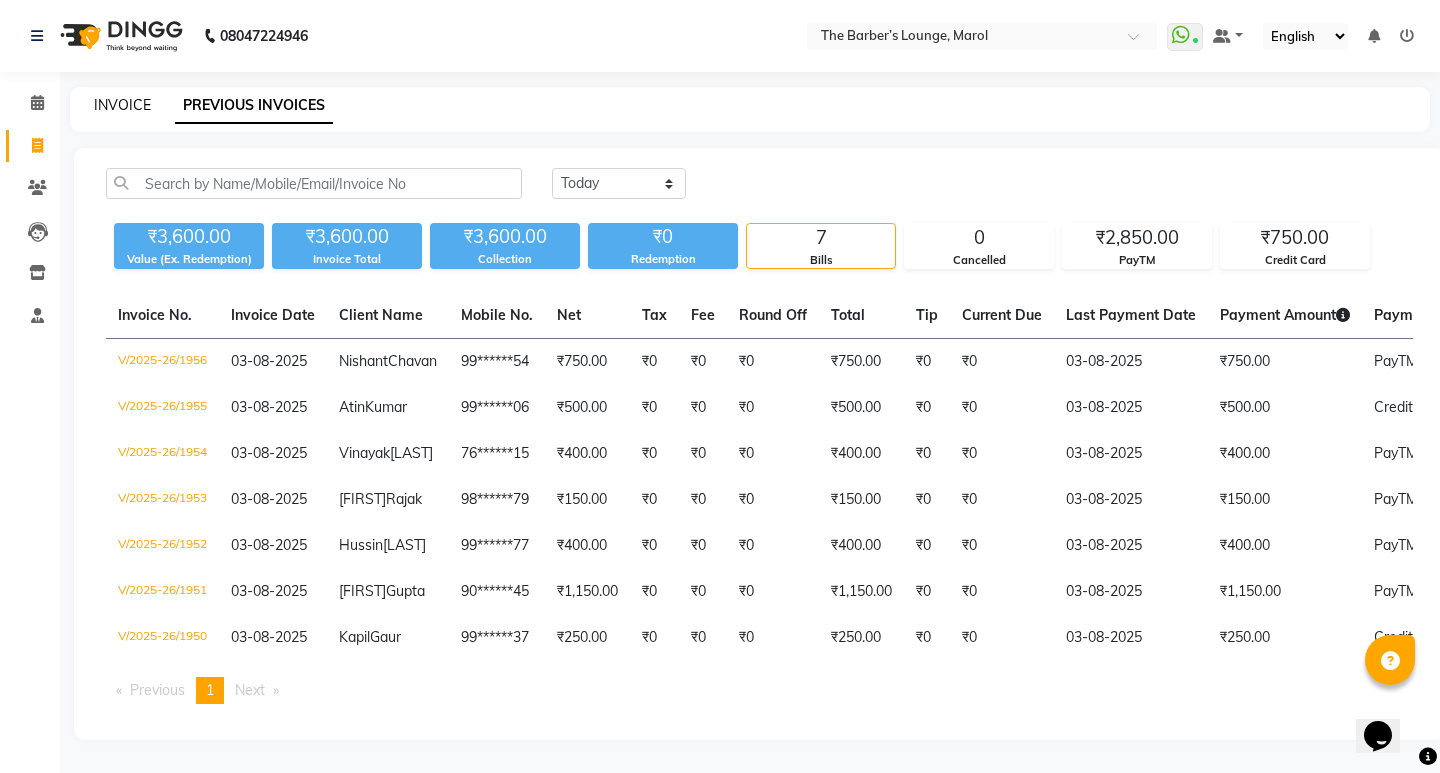 select on "service" 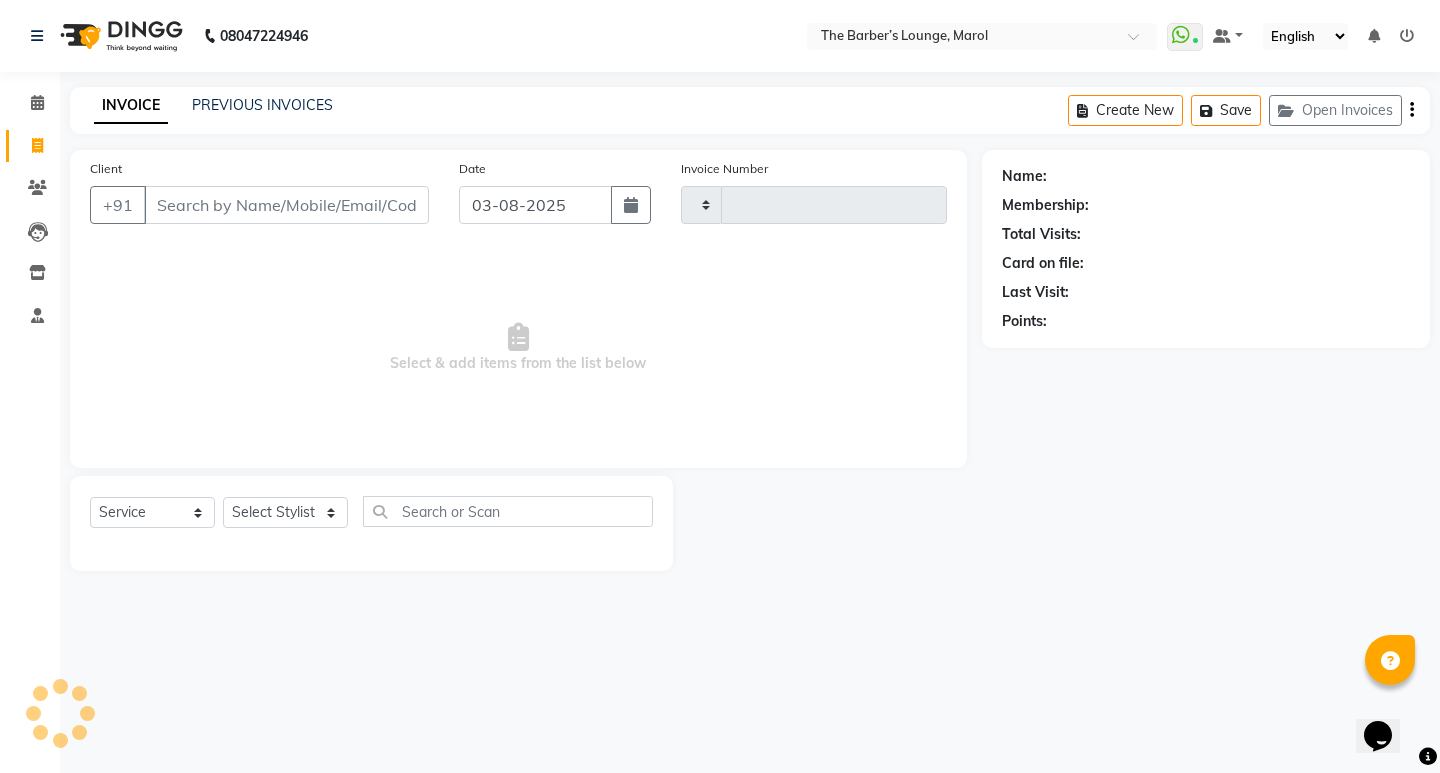 type on "1957" 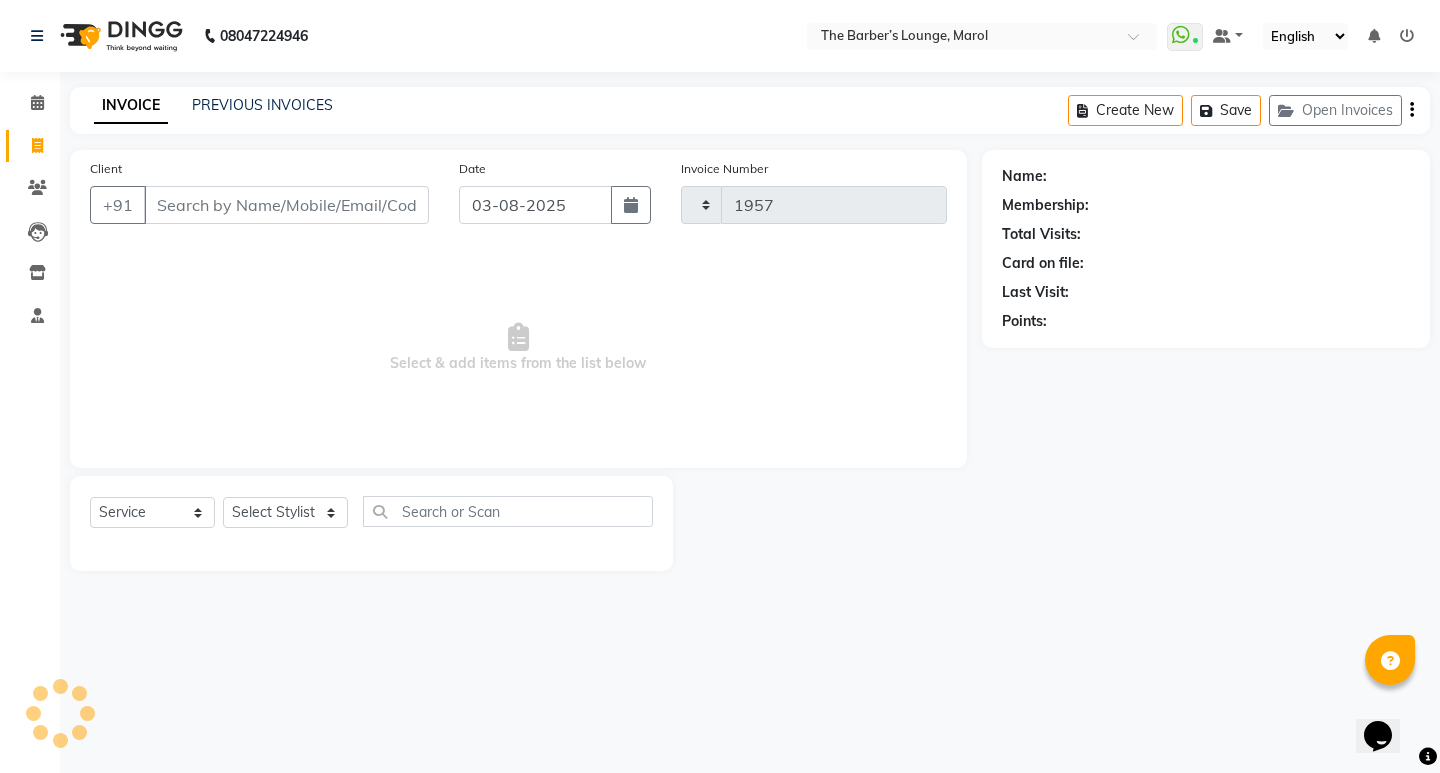 select on "7188" 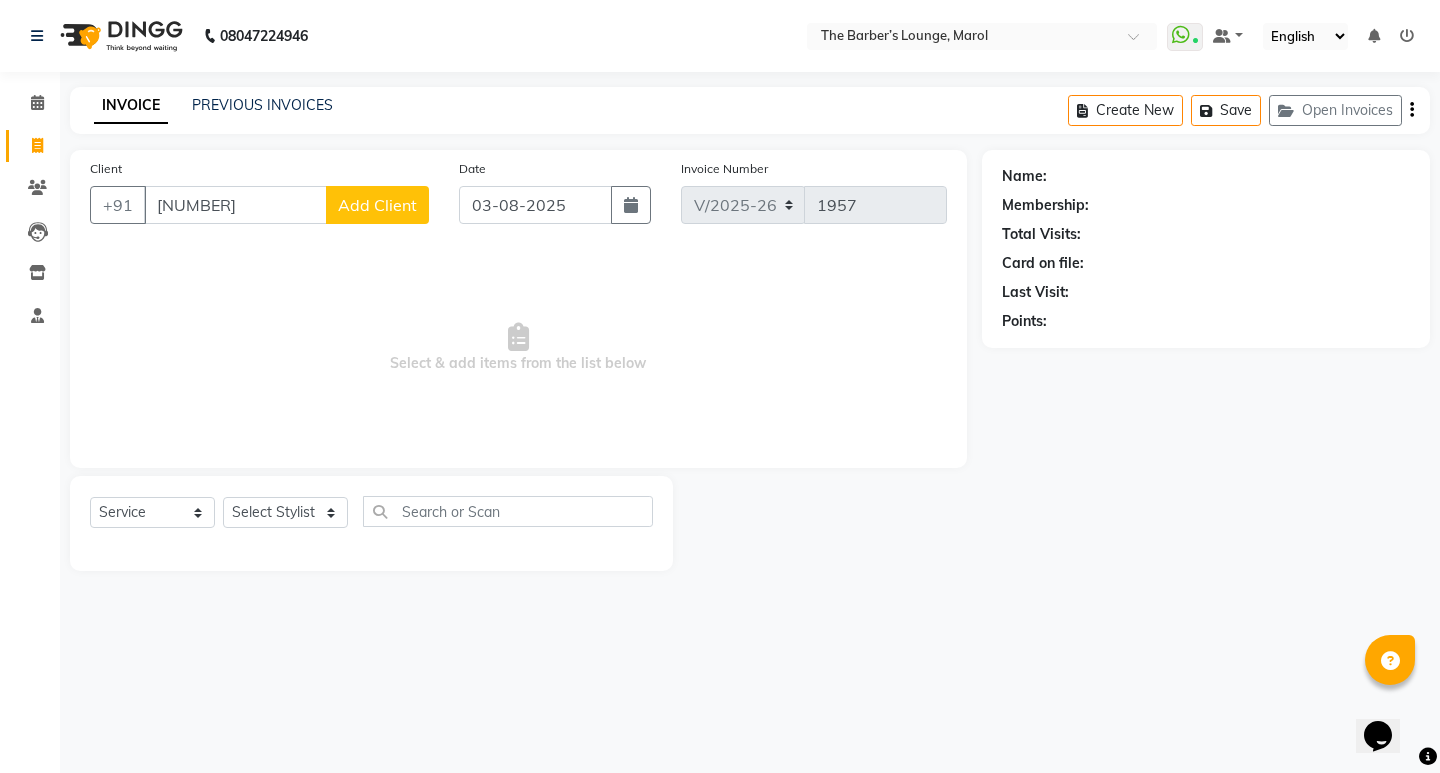 type on "[NUMBER]" 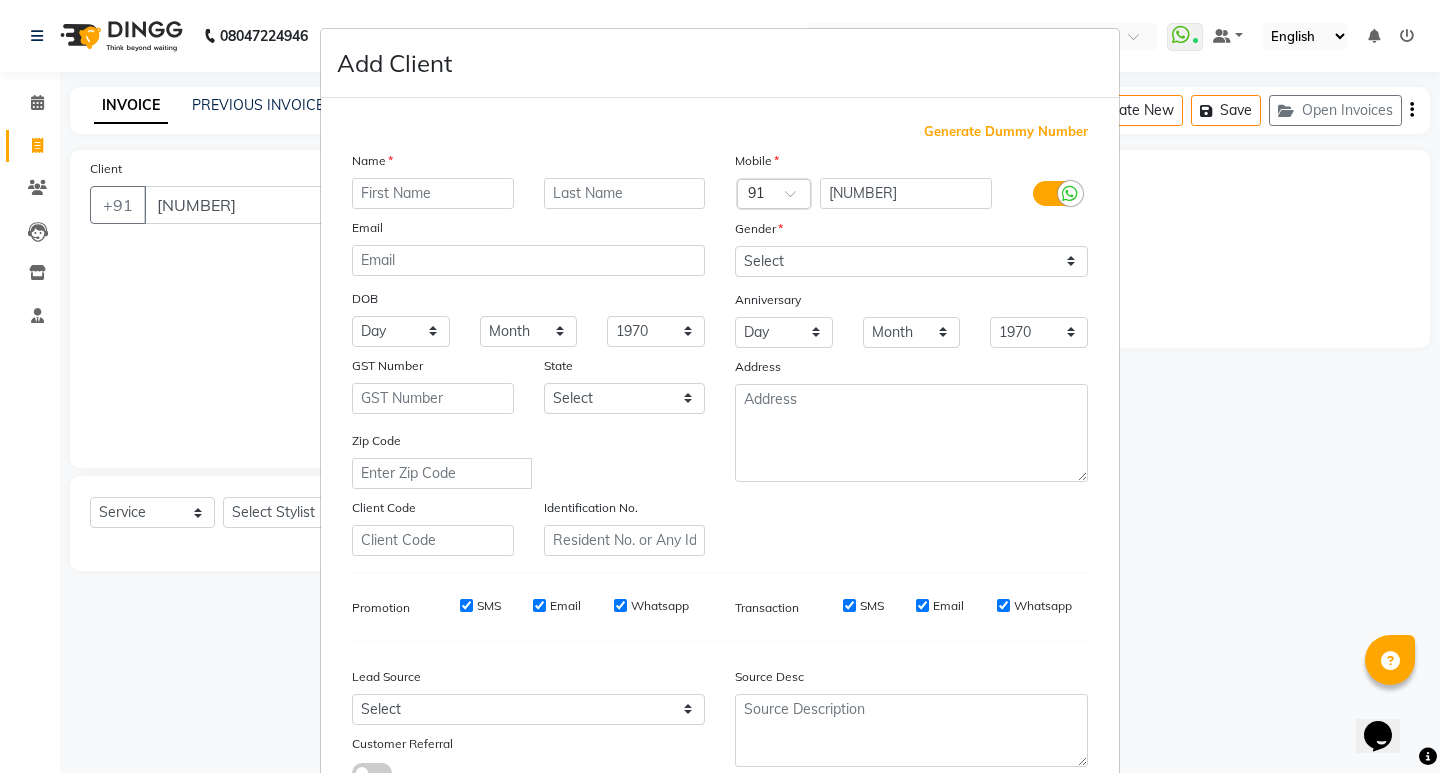 click at bounding box center (433, 193) 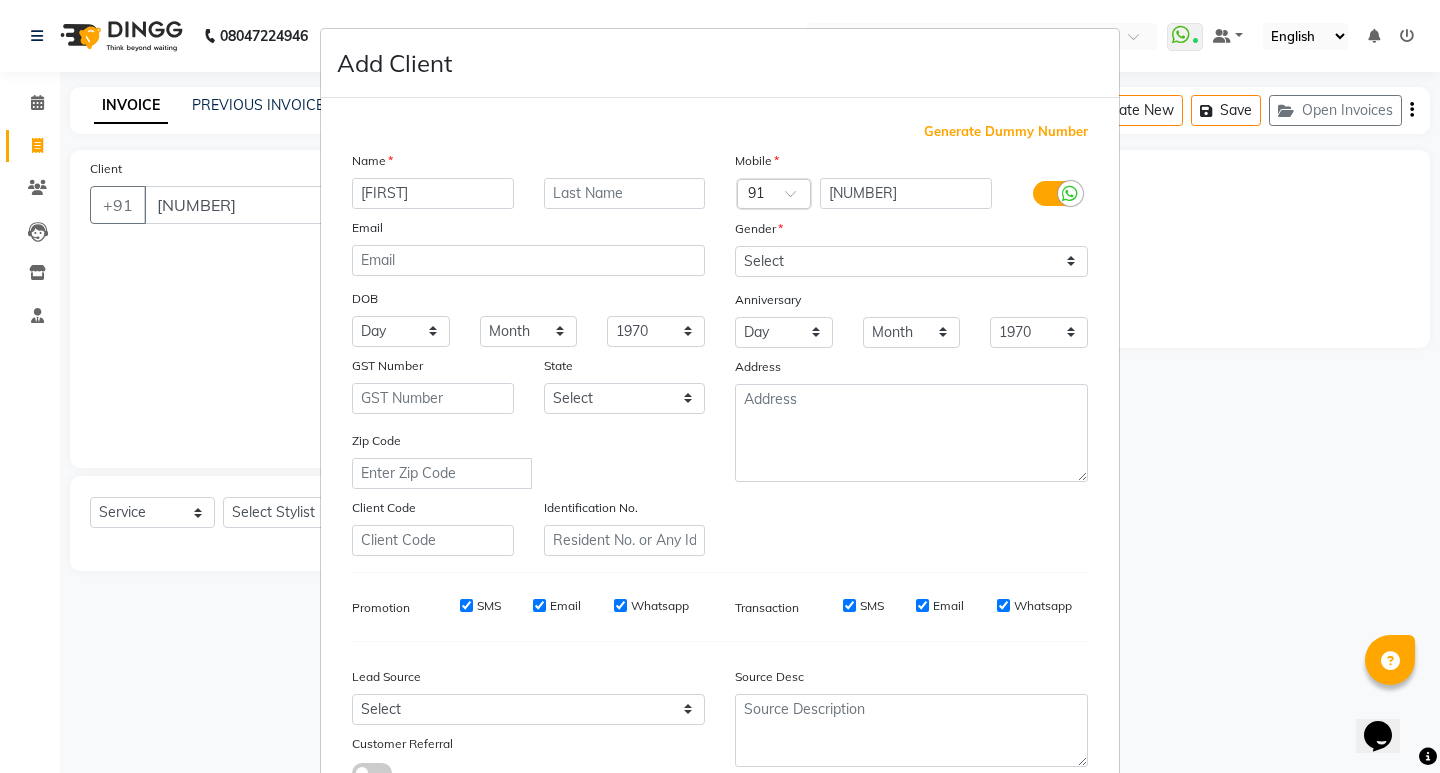 click on "[FIRST]" at bounding box center [433, 193] 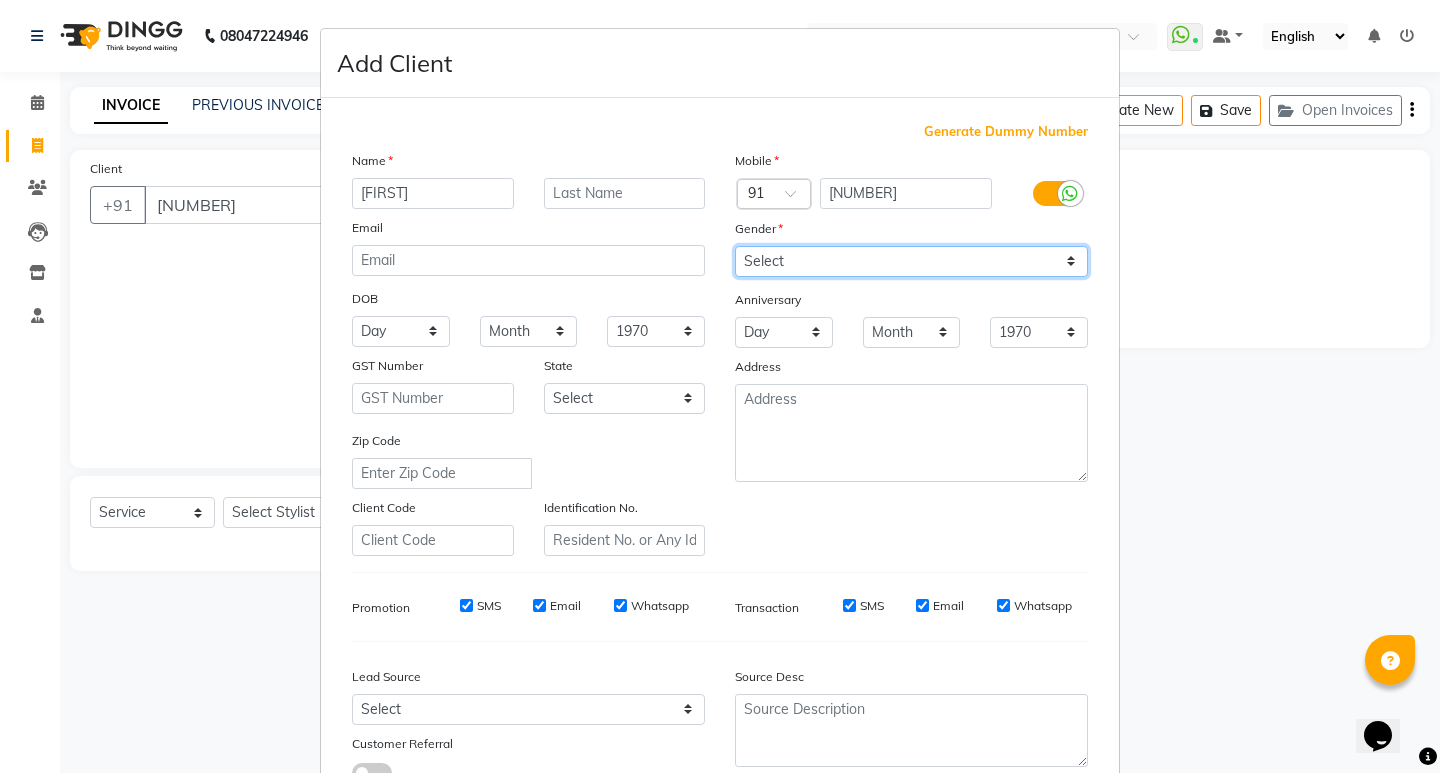 click on "Select Male Female Other Prefer Not To Say" at bounding box center (911, 261) 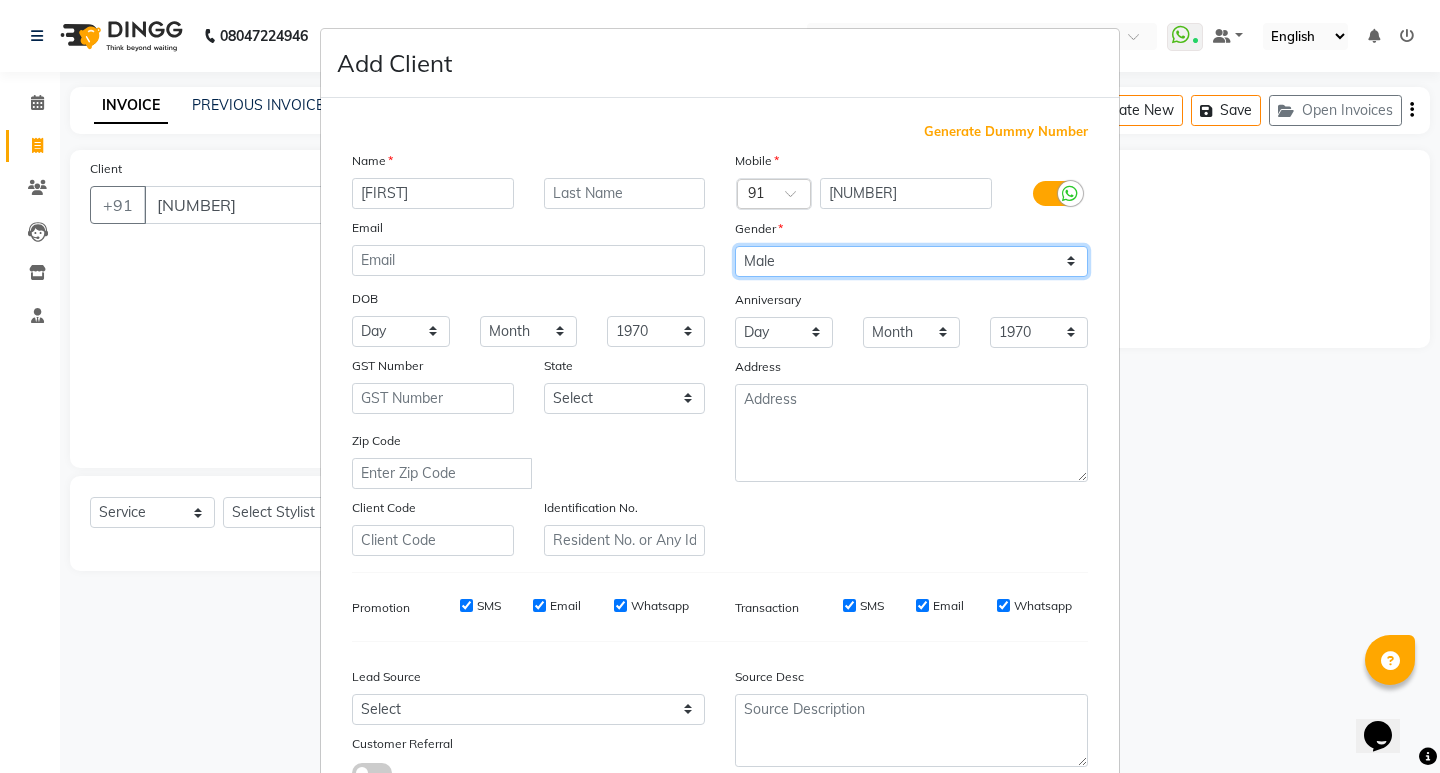 click on "Select Male Female Other Prefer Not To Say" at bounding box center [911, 261] 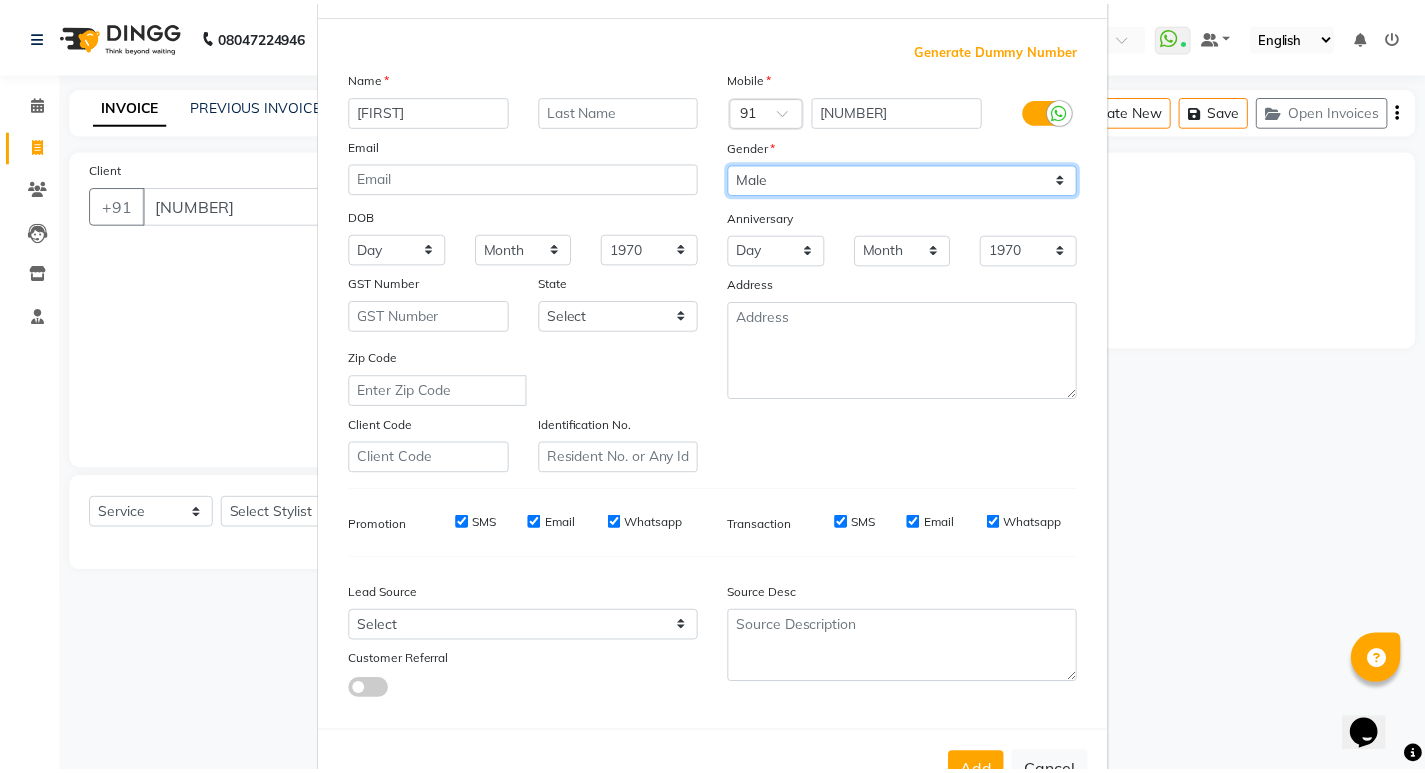 scroll, scrollTop: 100, scrollLeft: 0, axis: vertical 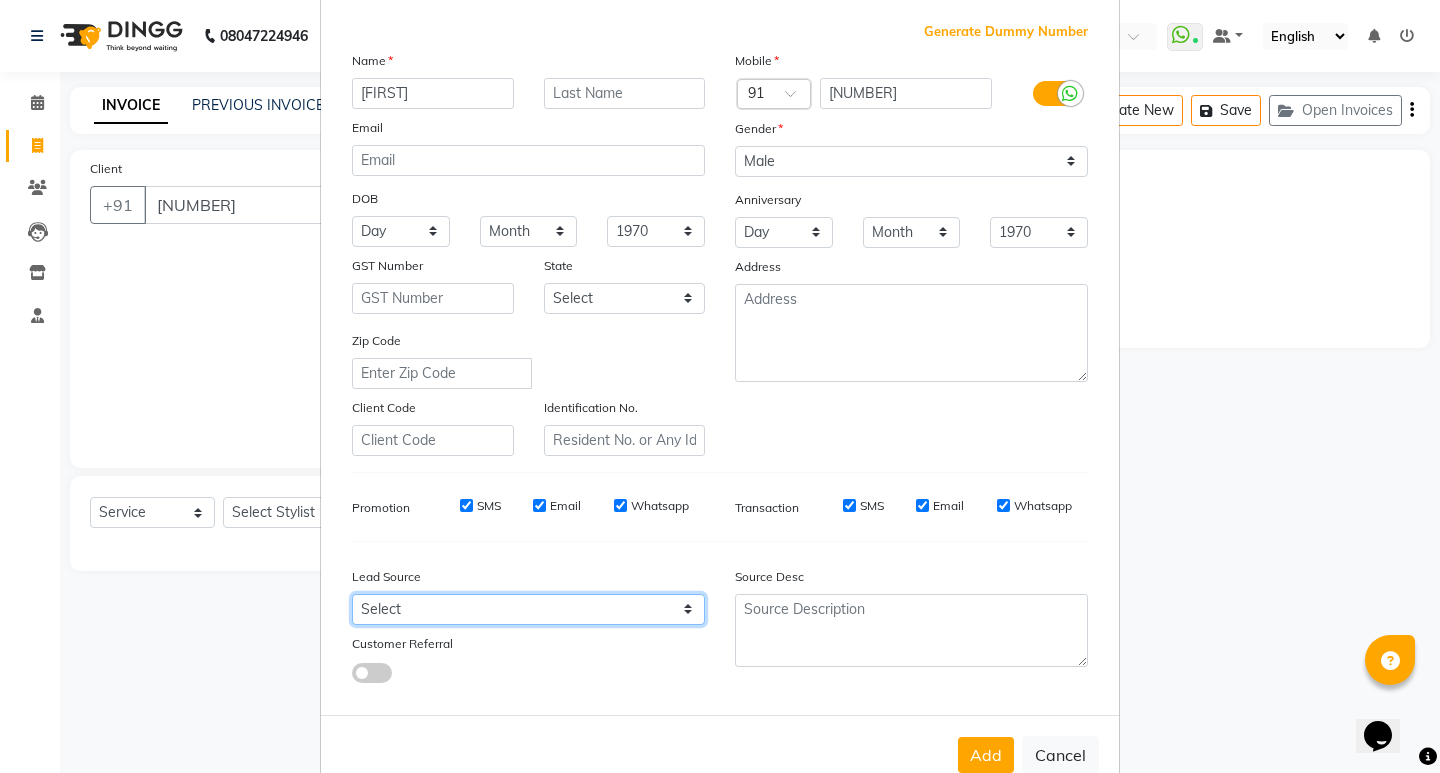 click on "Select Walk-in Referral Internet Friend Word of Mouth Advertisement Facebook JustDial Google Other" at bounding box center [528, 609] 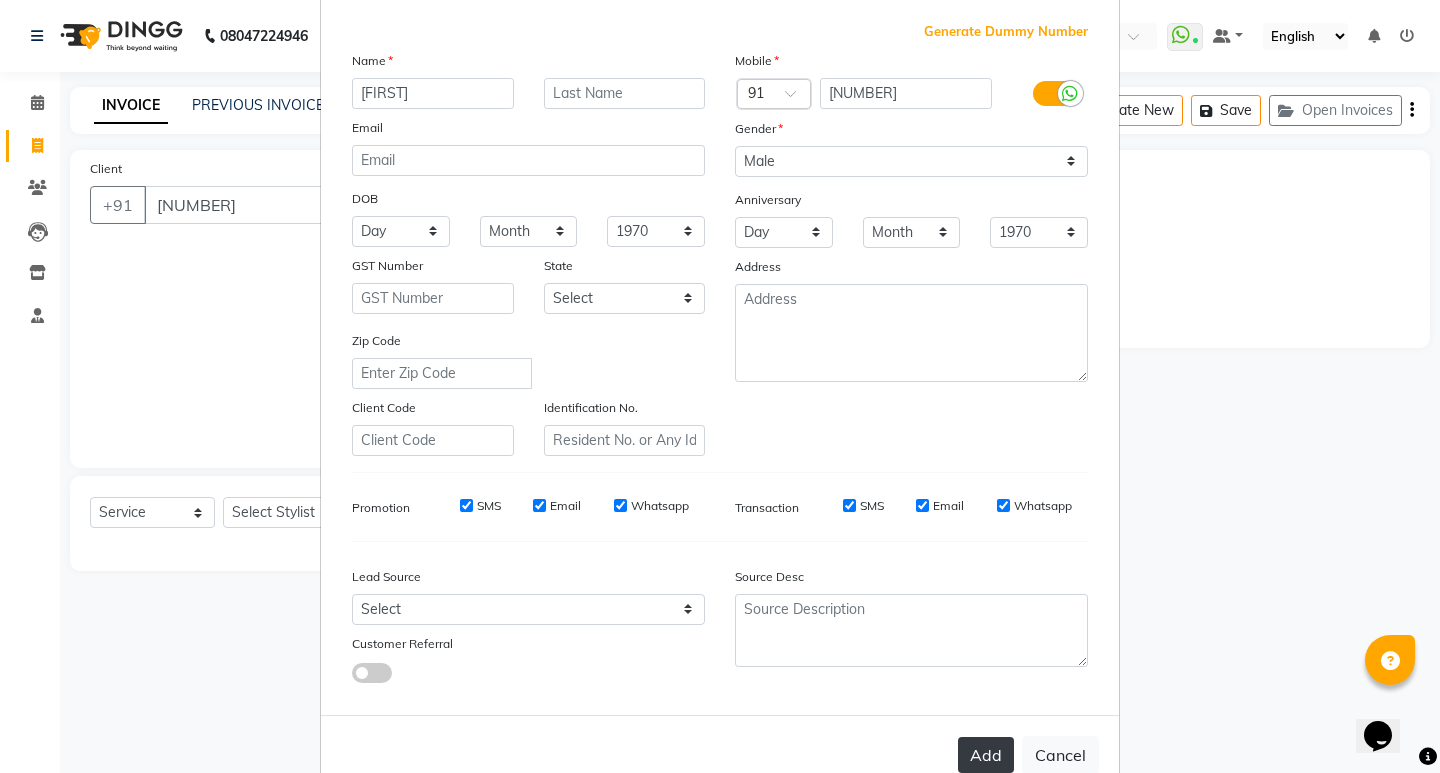 click on "Add" at bounding box center [986, 755] 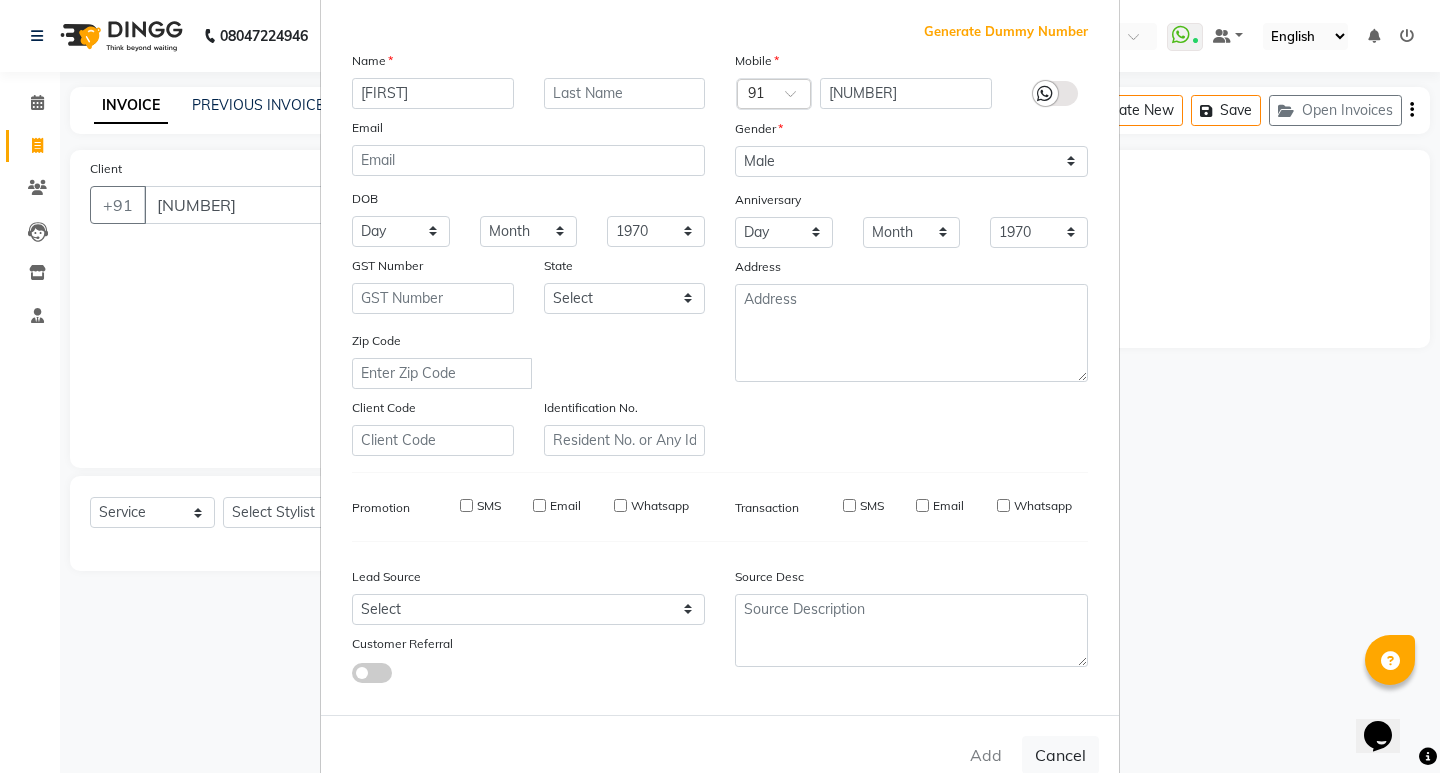 type on "70******49" 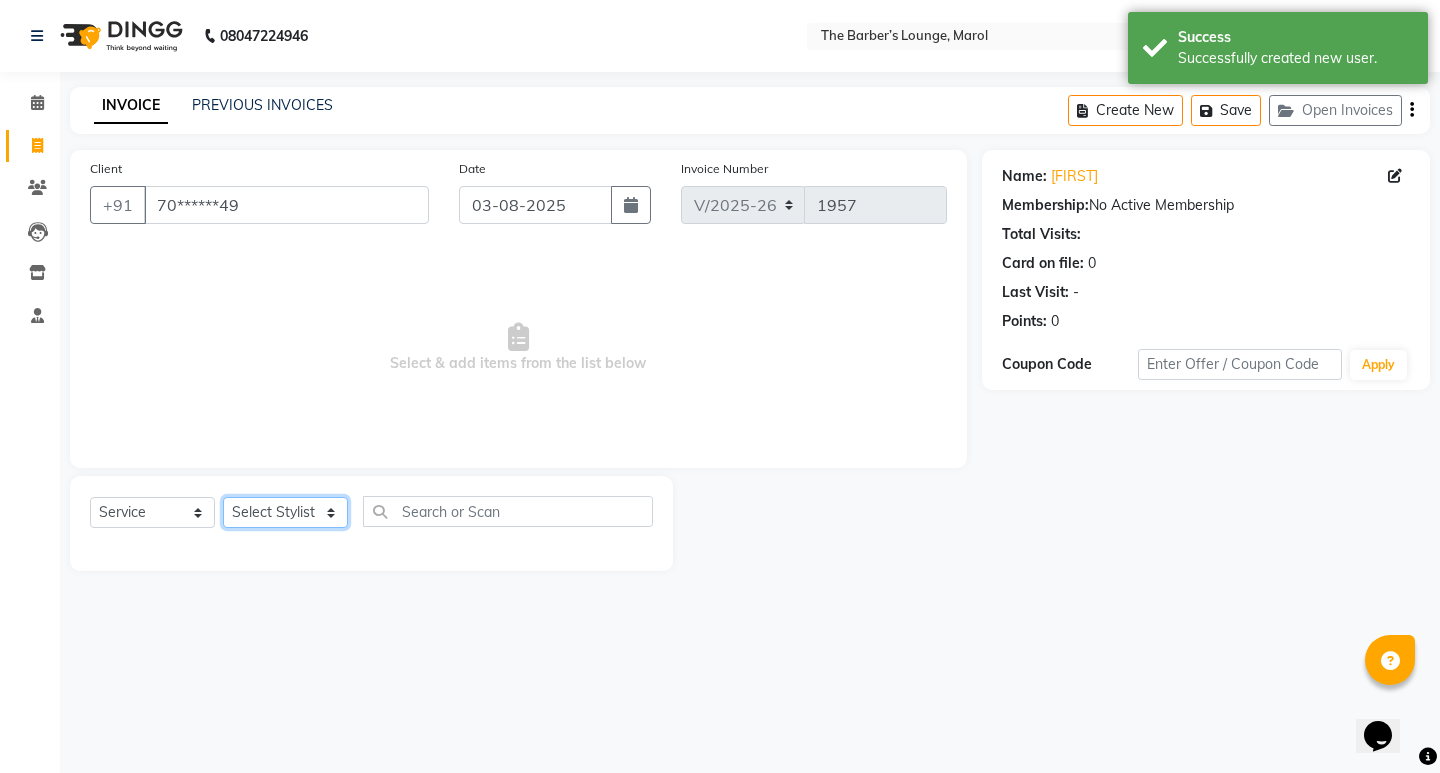 click on "Select Stylist Anjali Jafar Salmani Ketan Shinde Mohsin Akhtar Satish Tejasvi Vasundhara" 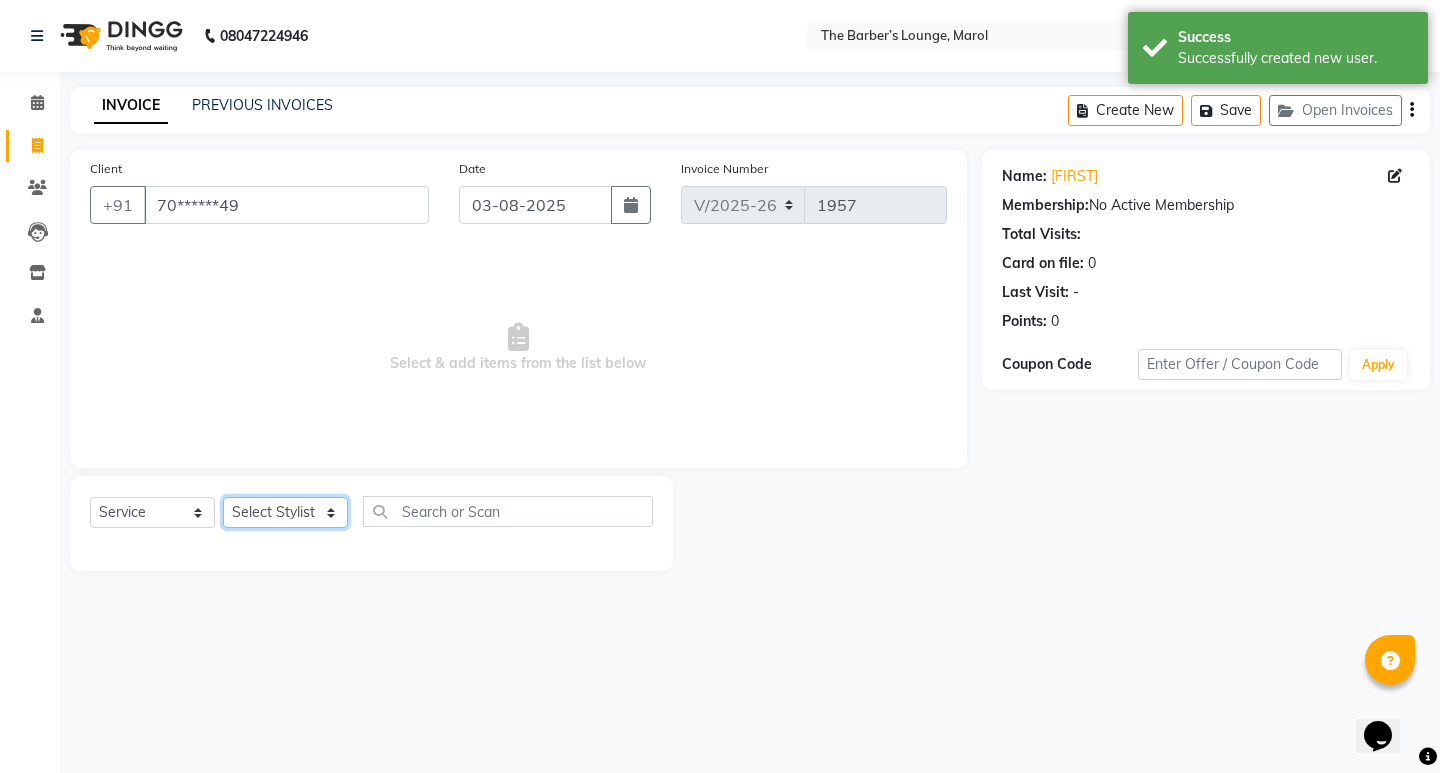 select on "[NUMBER]" 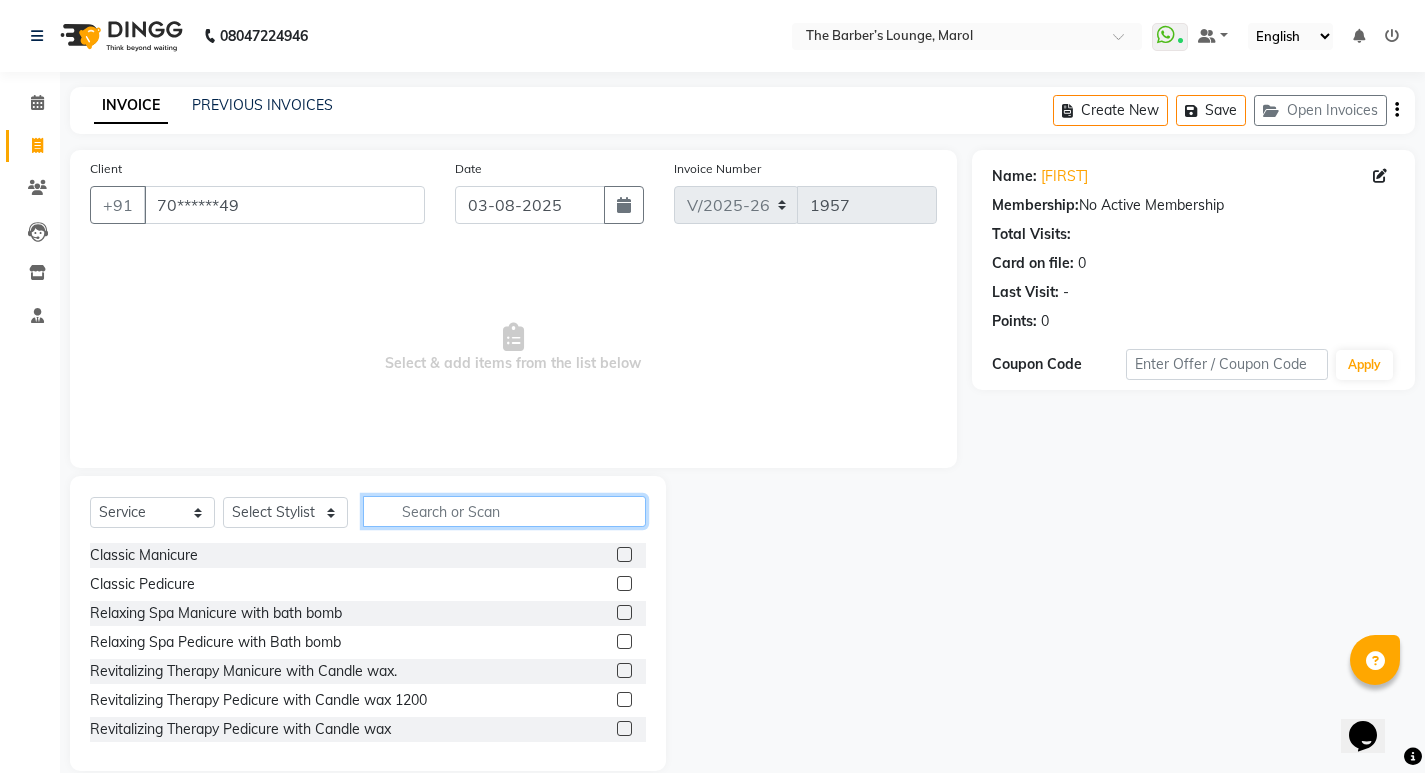 click 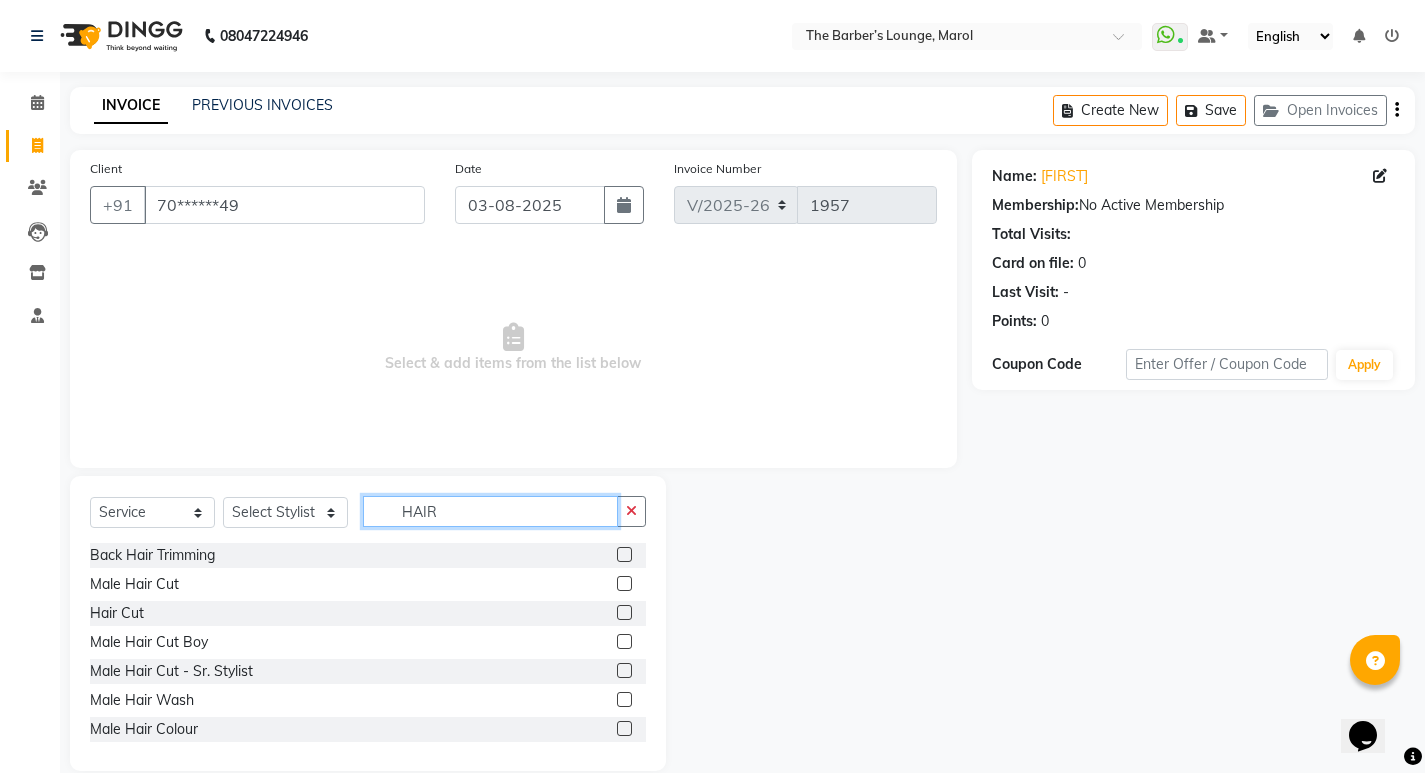 type on "HAIR" 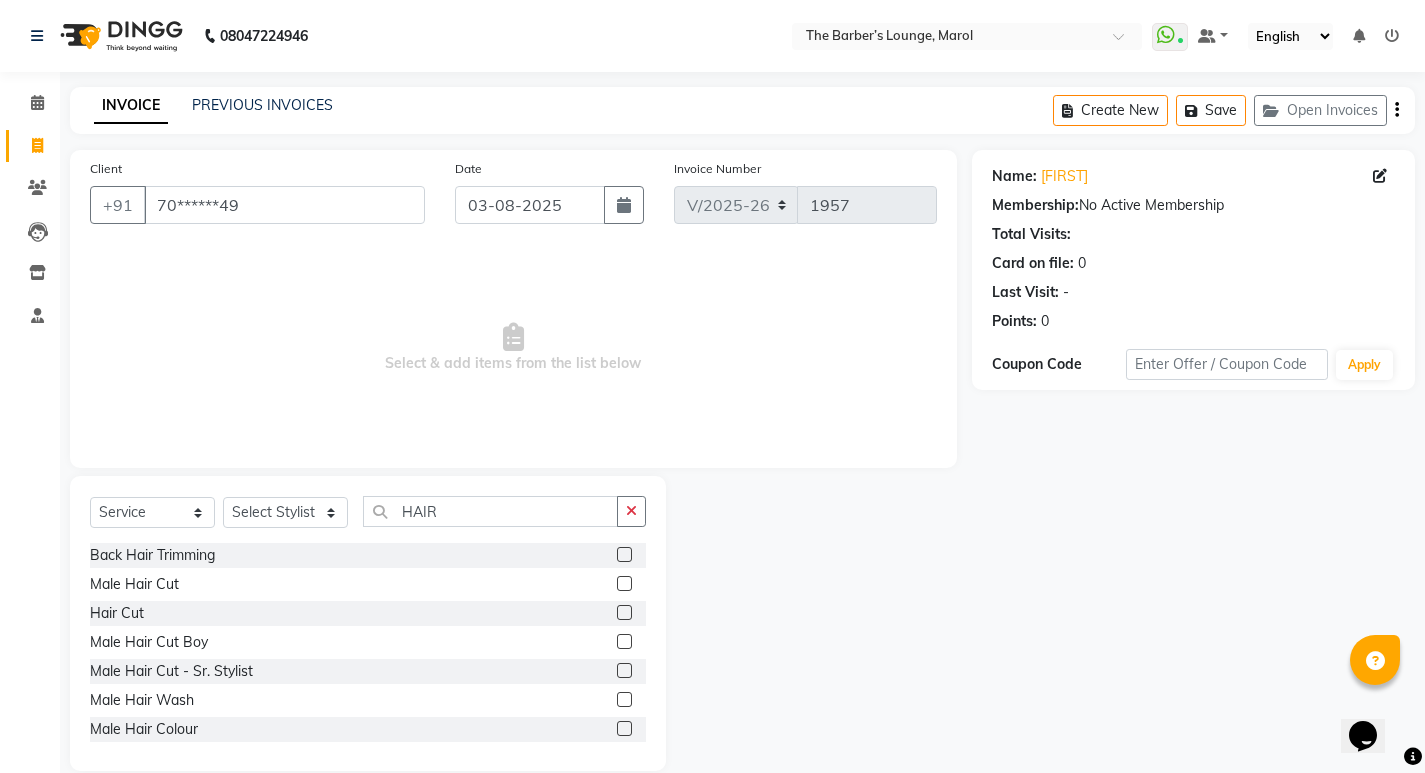 click 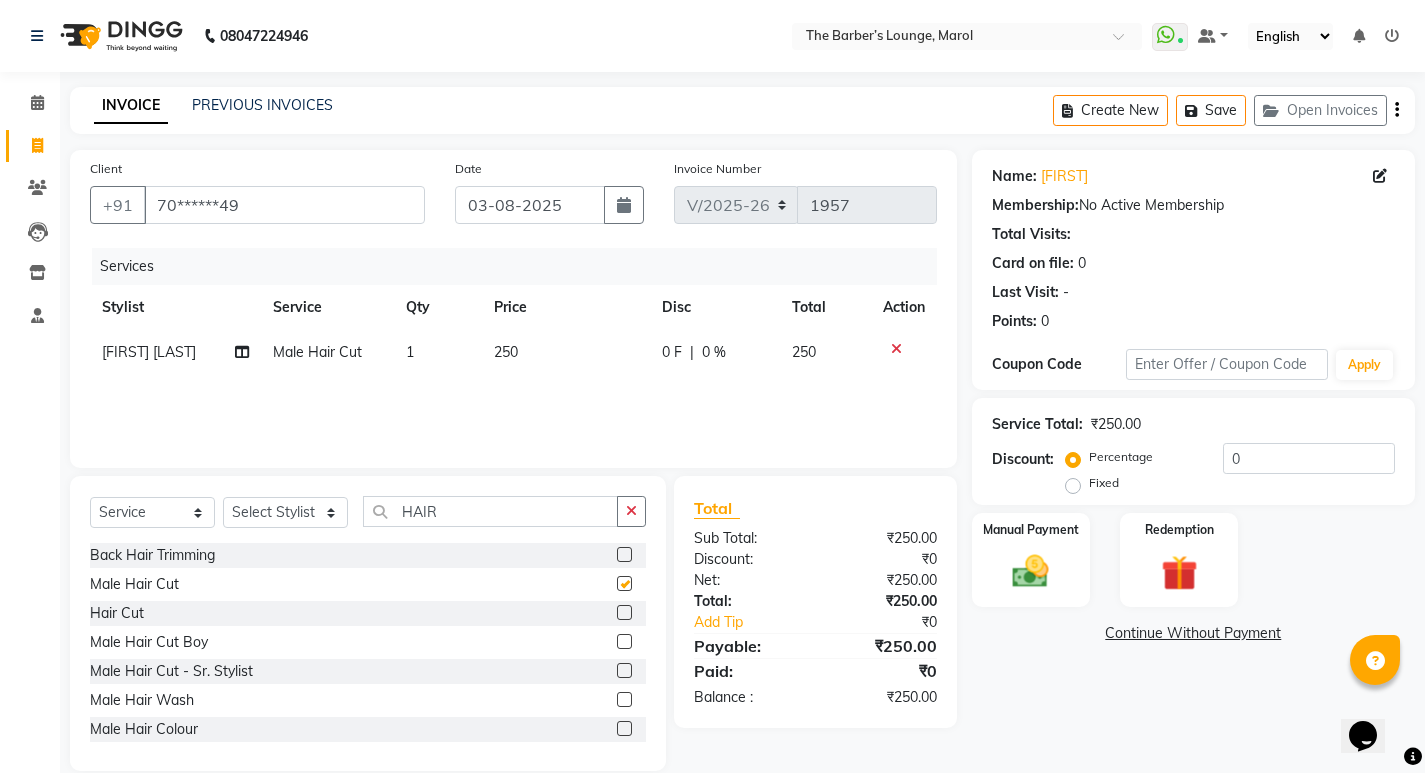checkbox on "false" 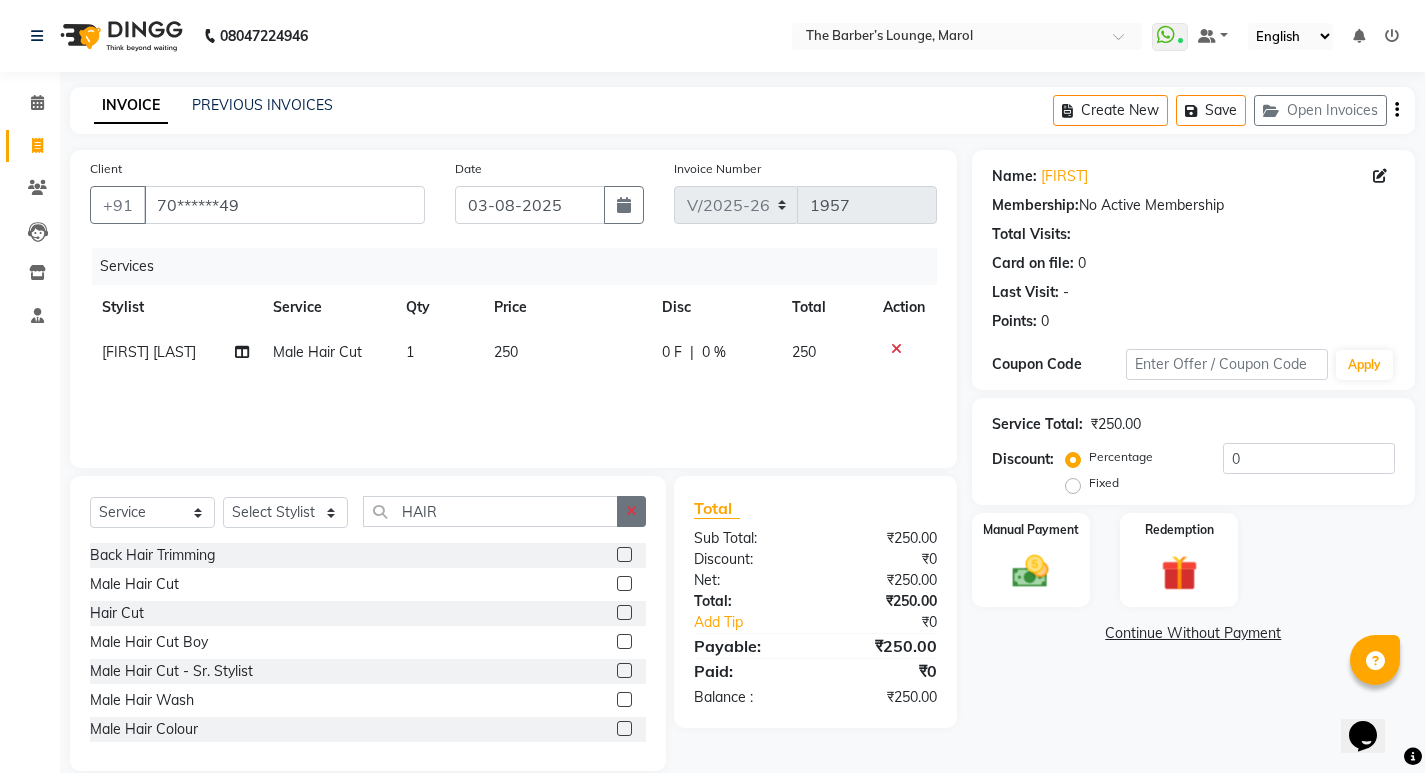 click 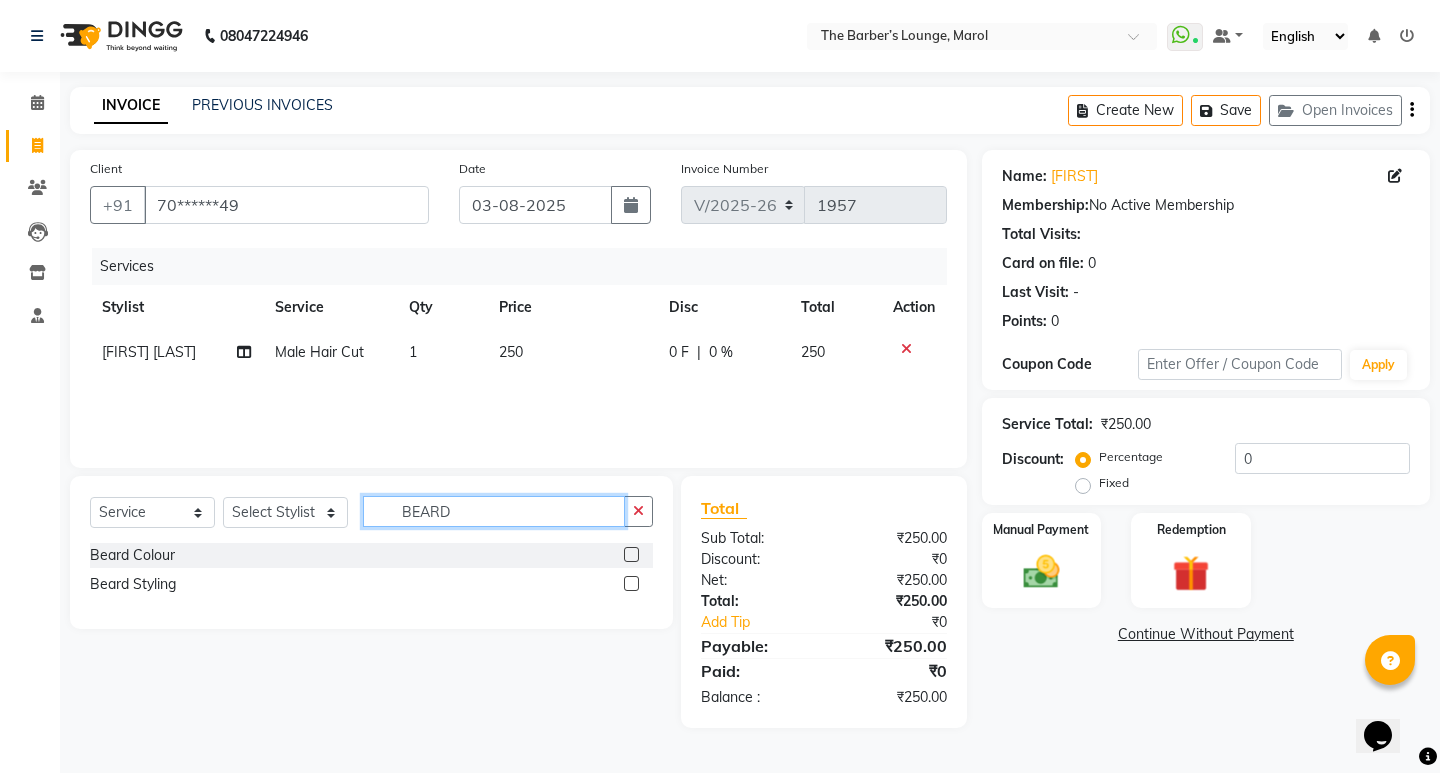 type on "BEARD" 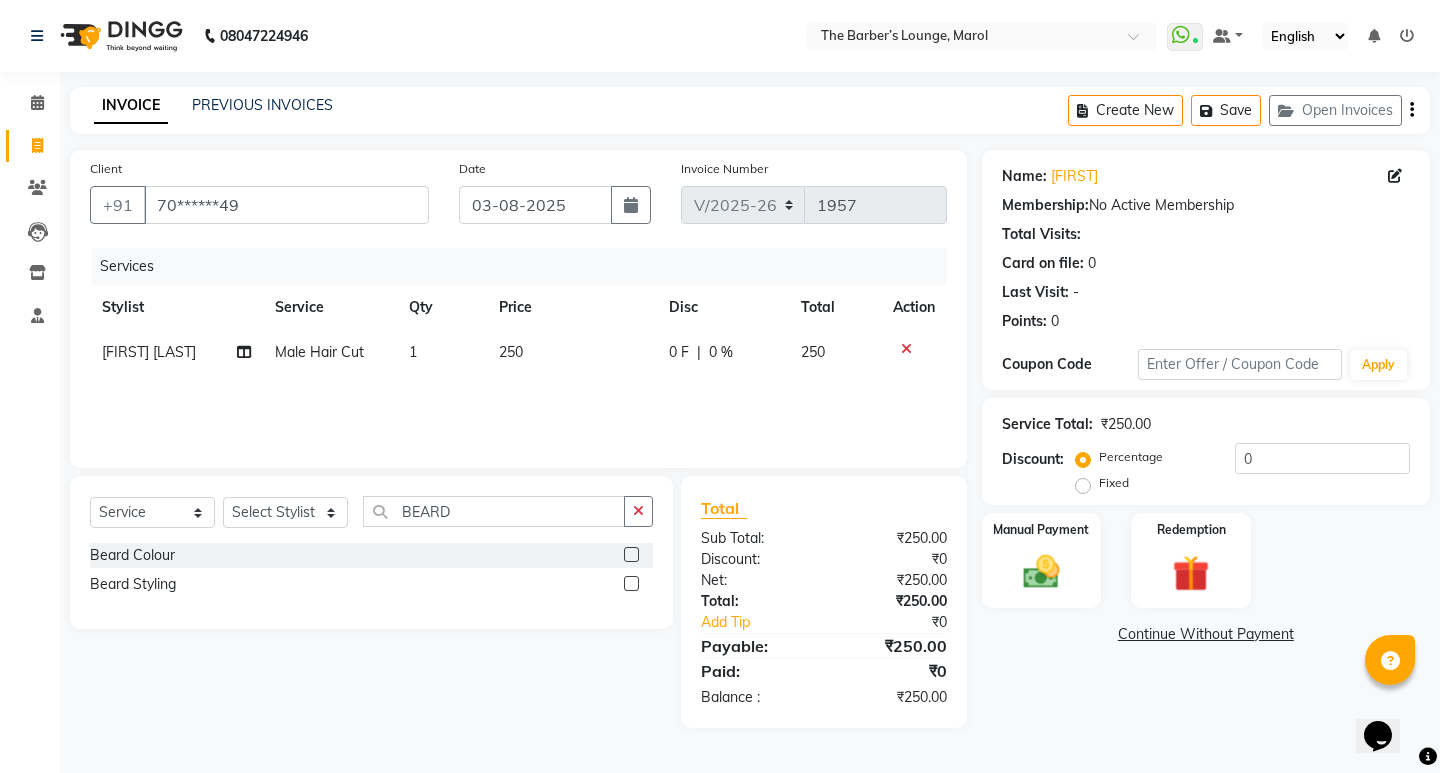 click 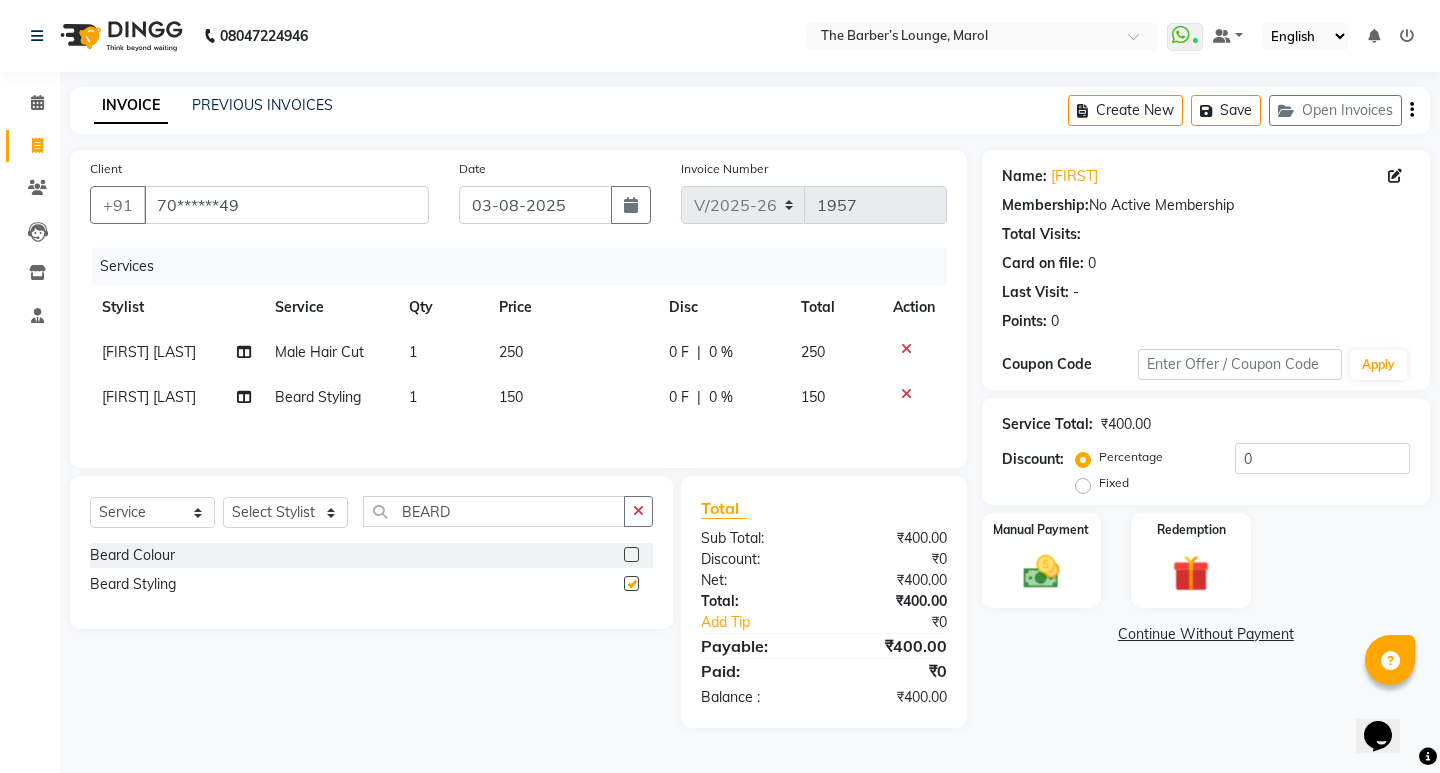 checkbox on "false" 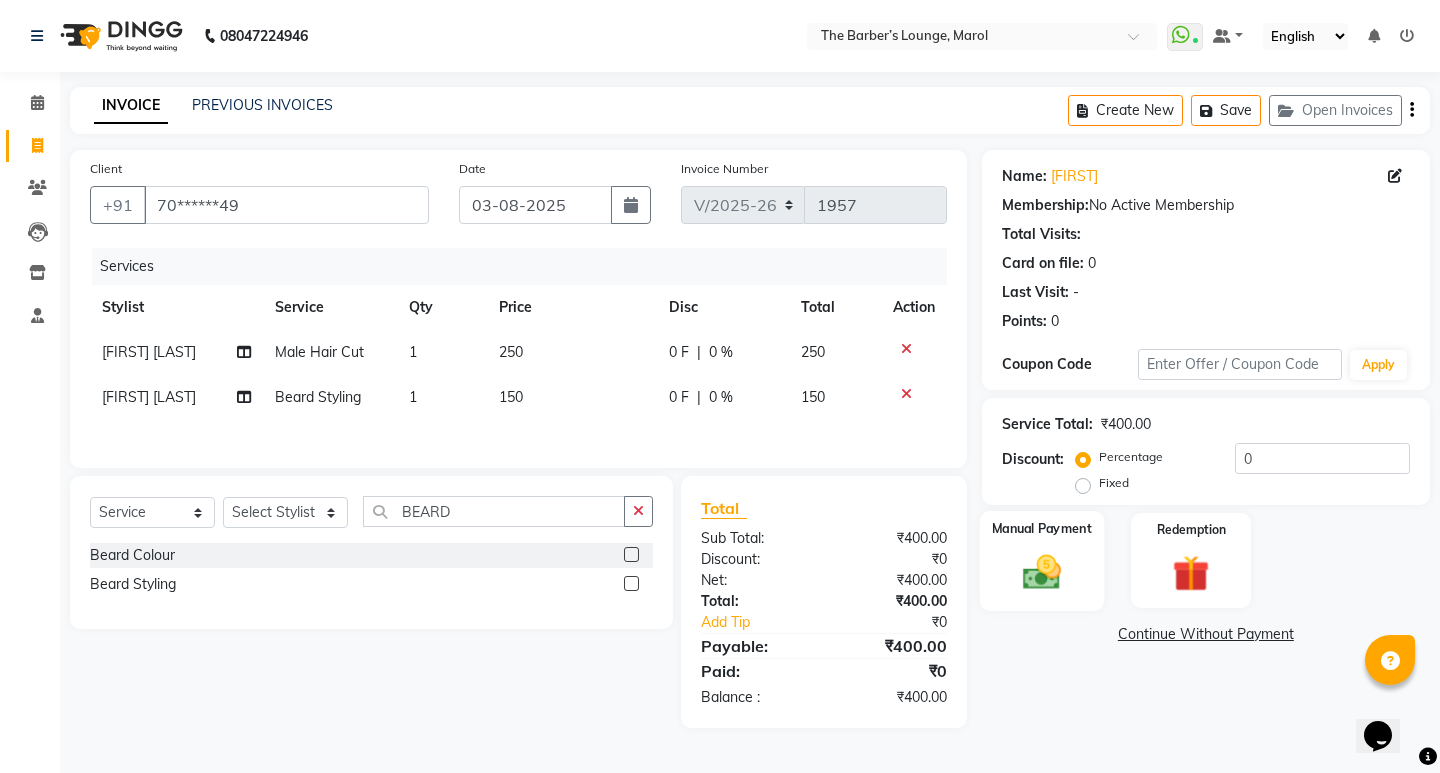 click 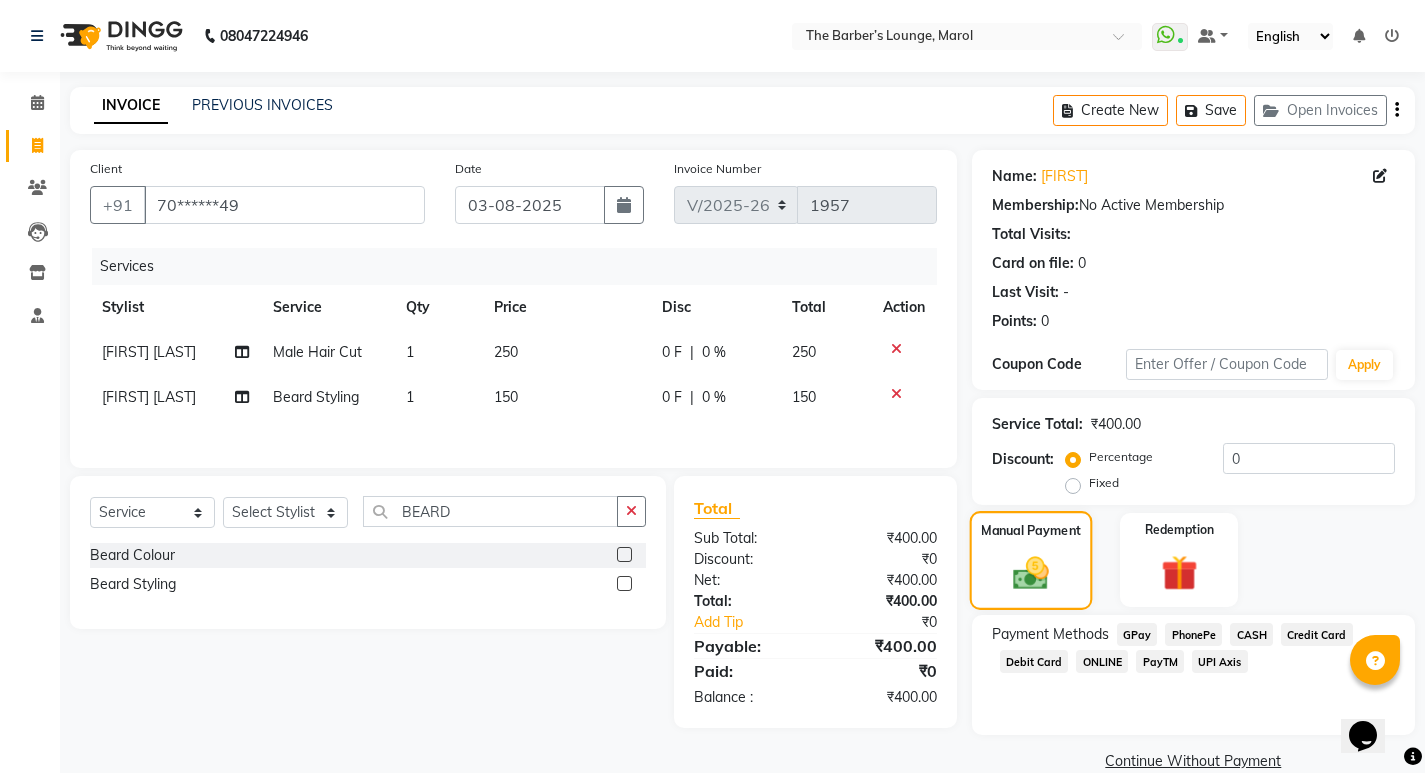 scroll, scrollTop: 33, scrollLeft: 0, axis: vertical 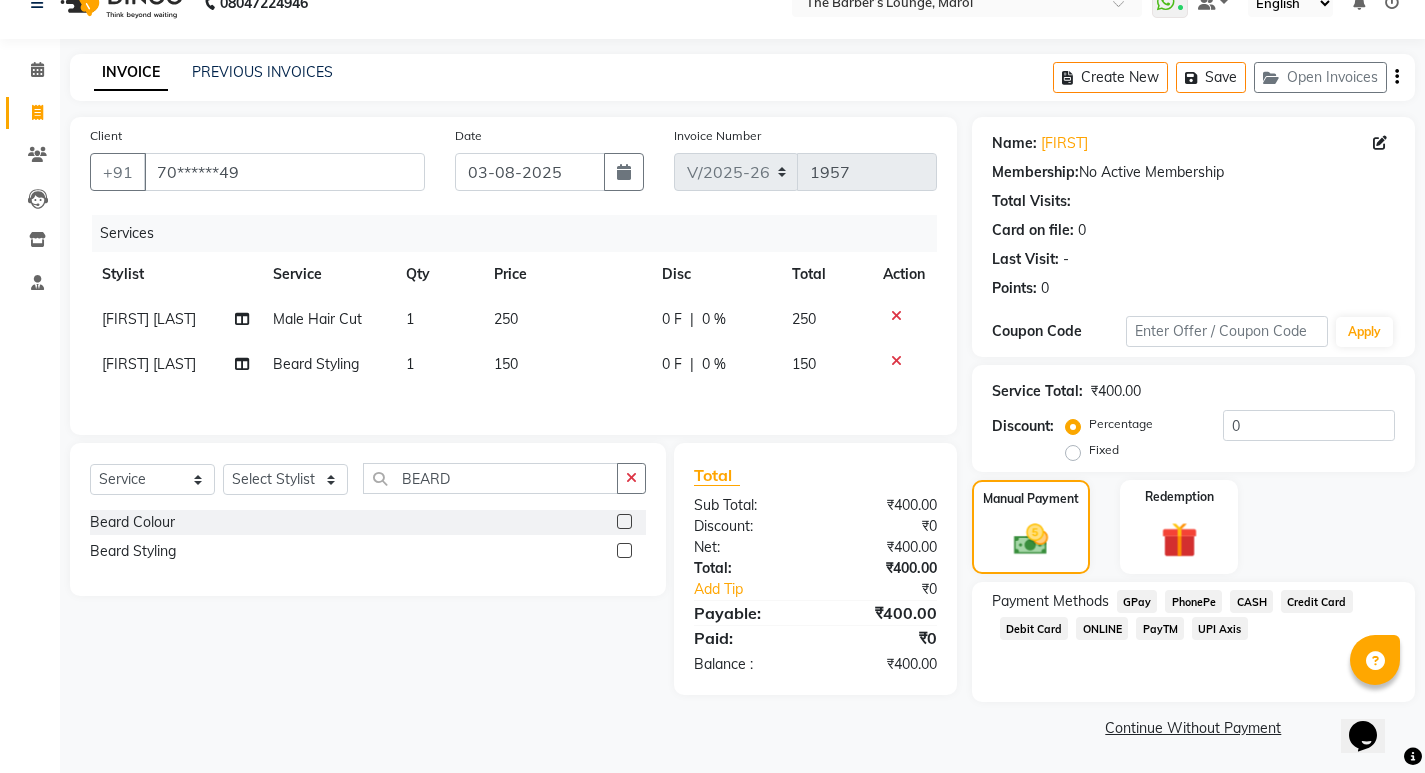 click on "PayTM" 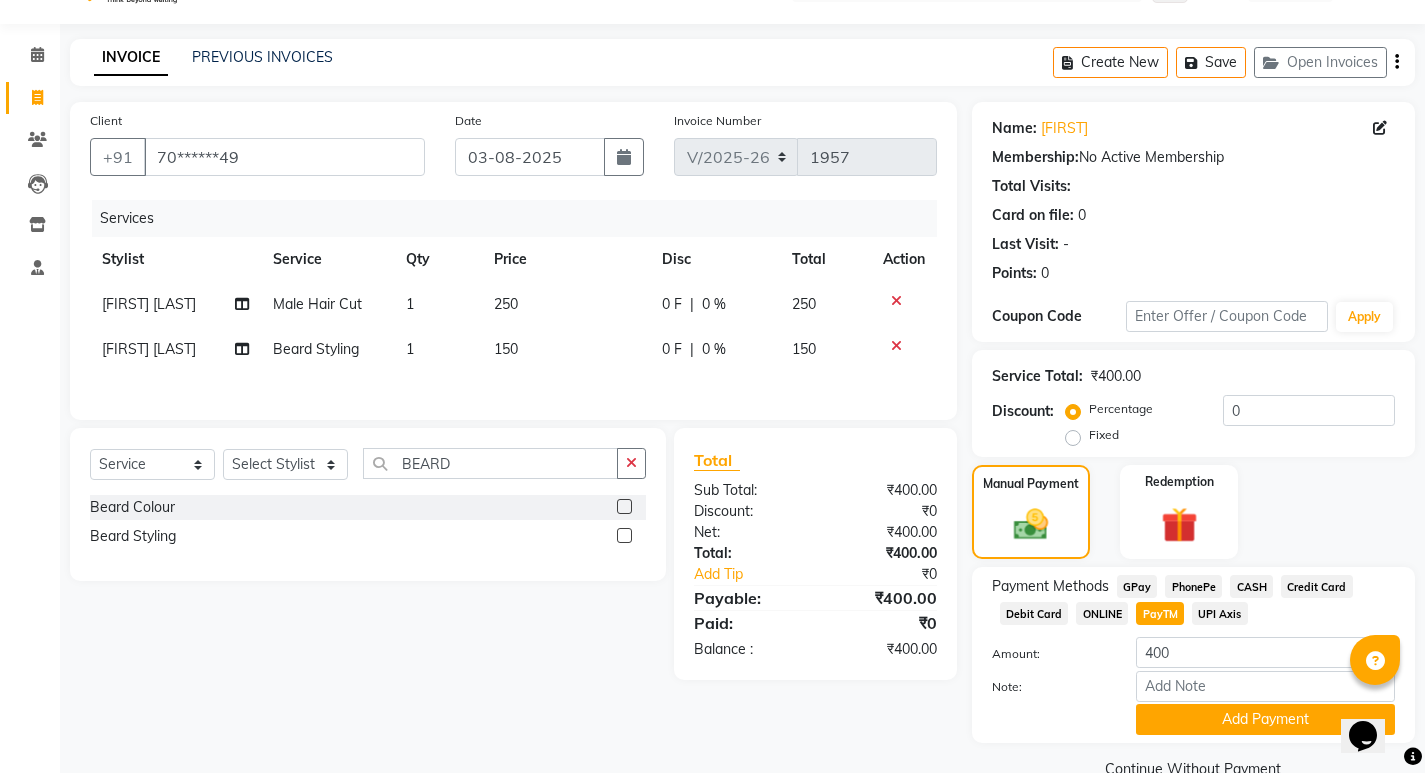 scroll, scrollTop: 89, scrollLeft: 0, axis: vertical 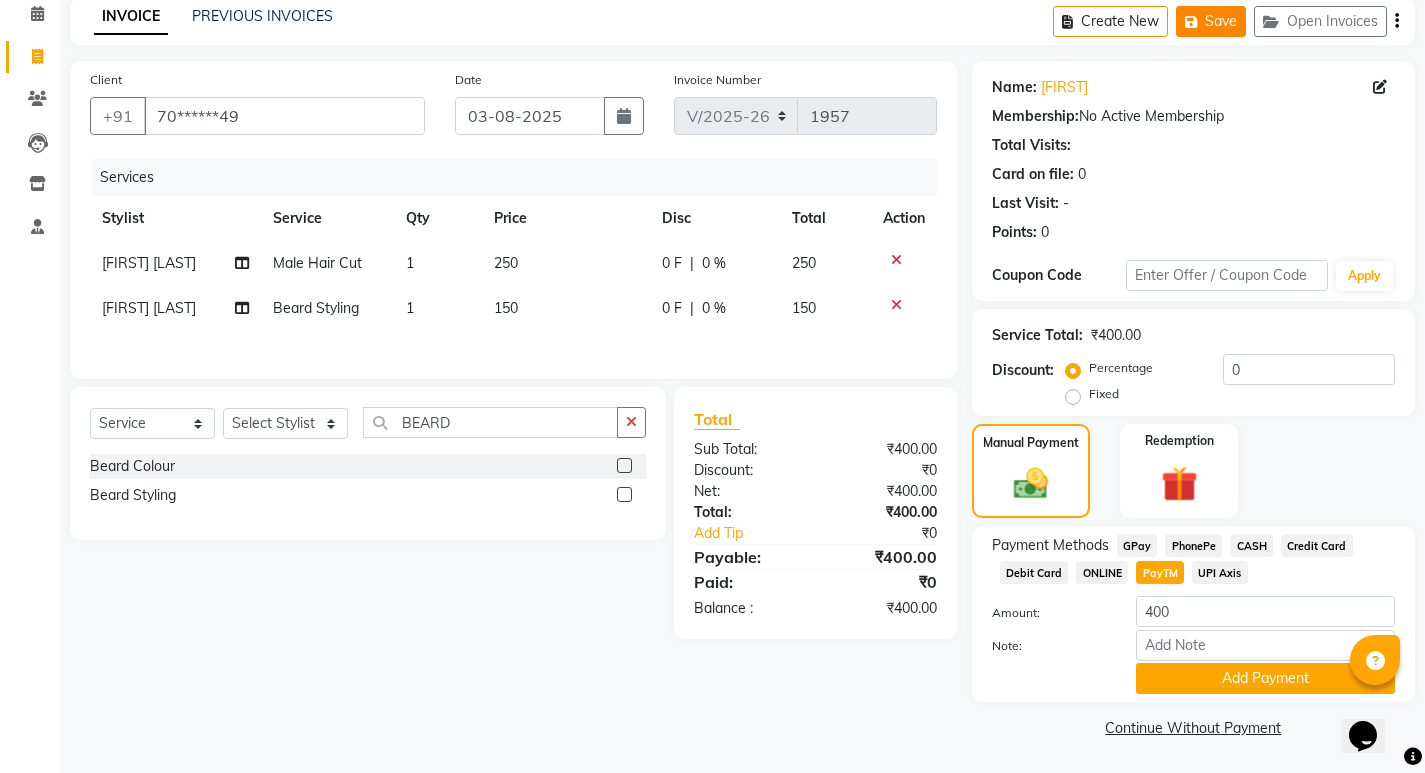 click on "Save" 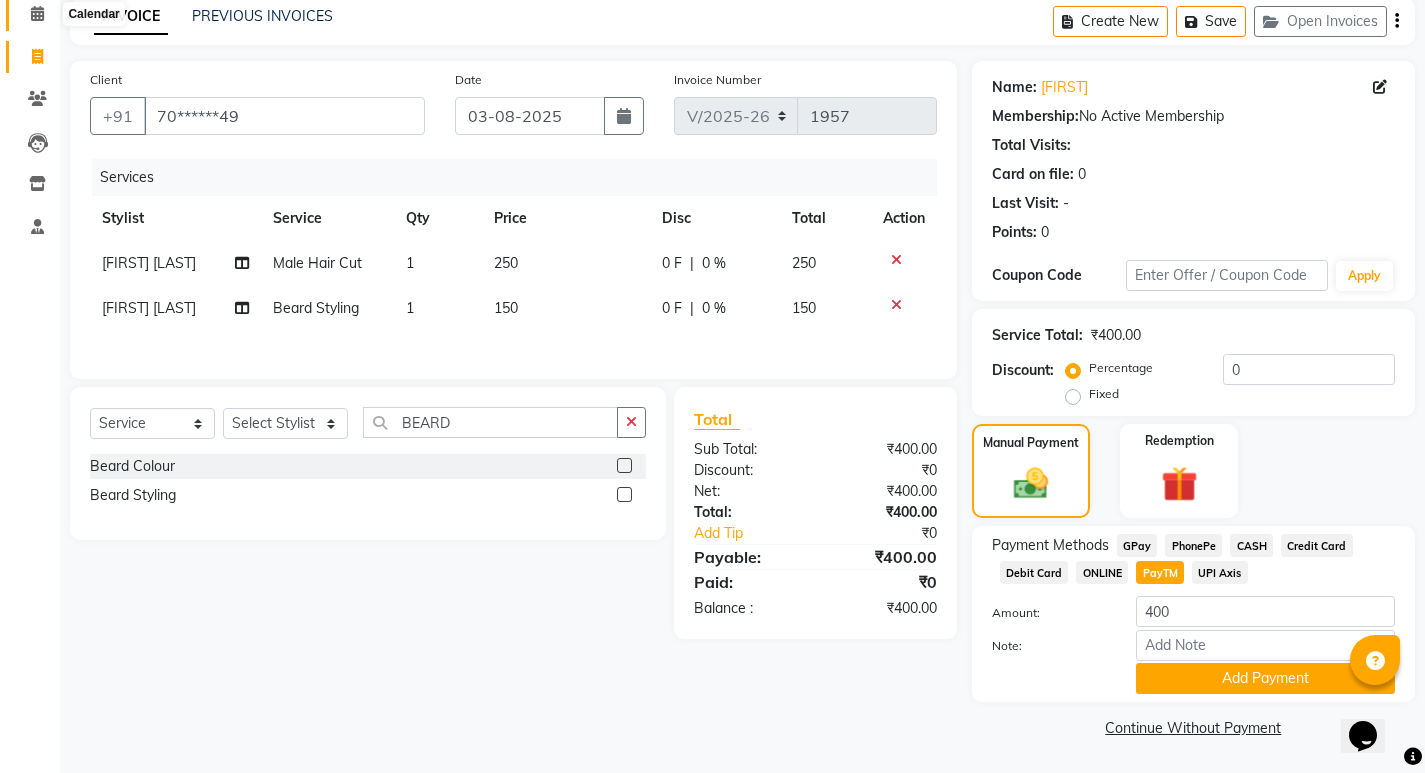 click 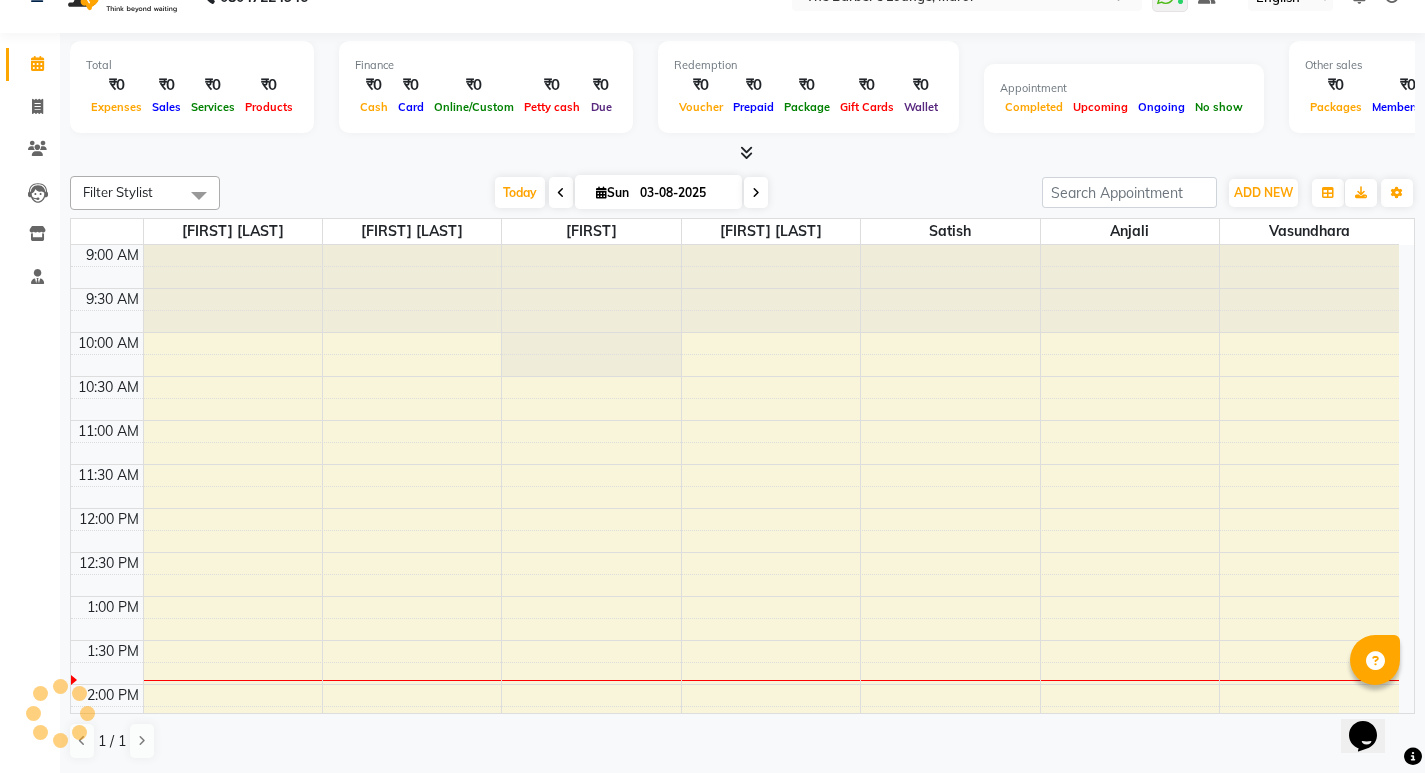 scroll, scrollTop: 0, scrollLeft: 0, axis: both 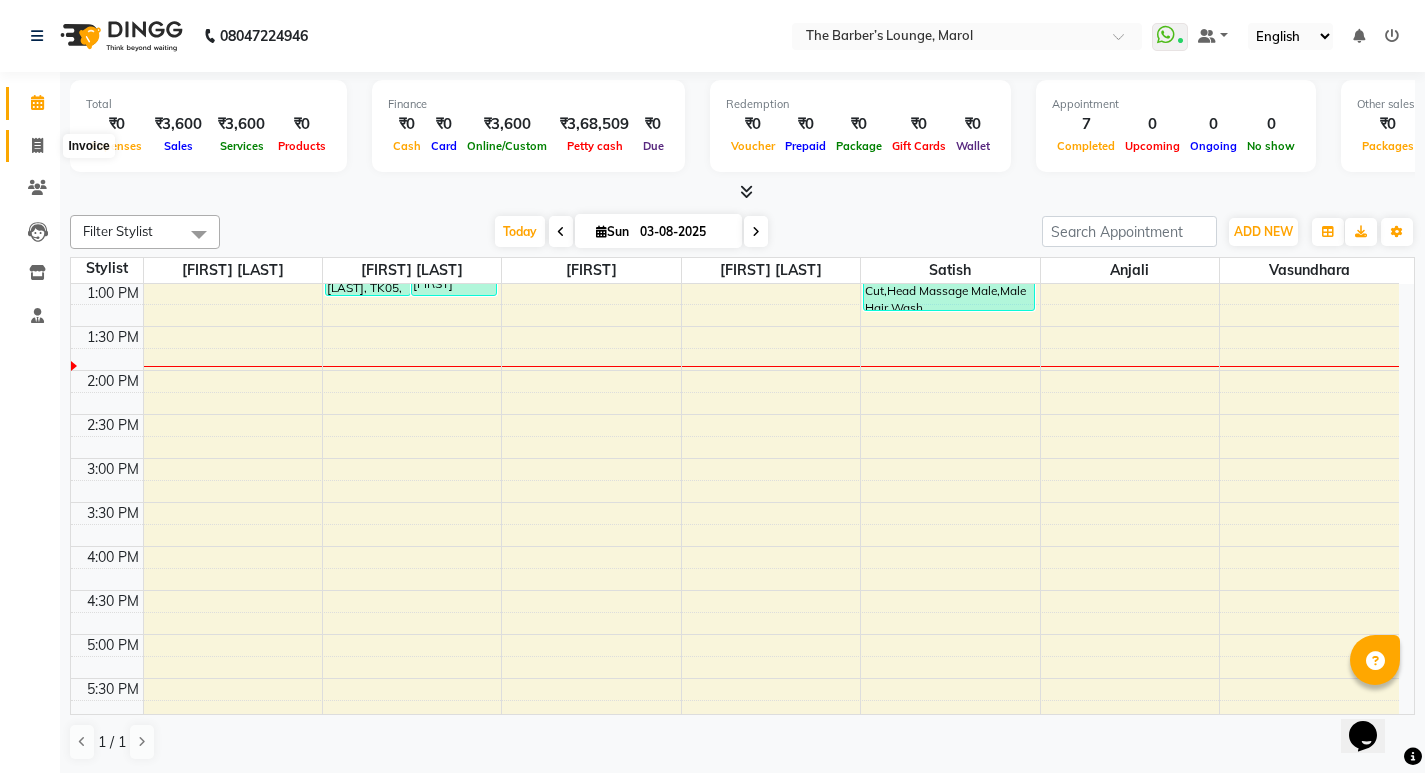 click 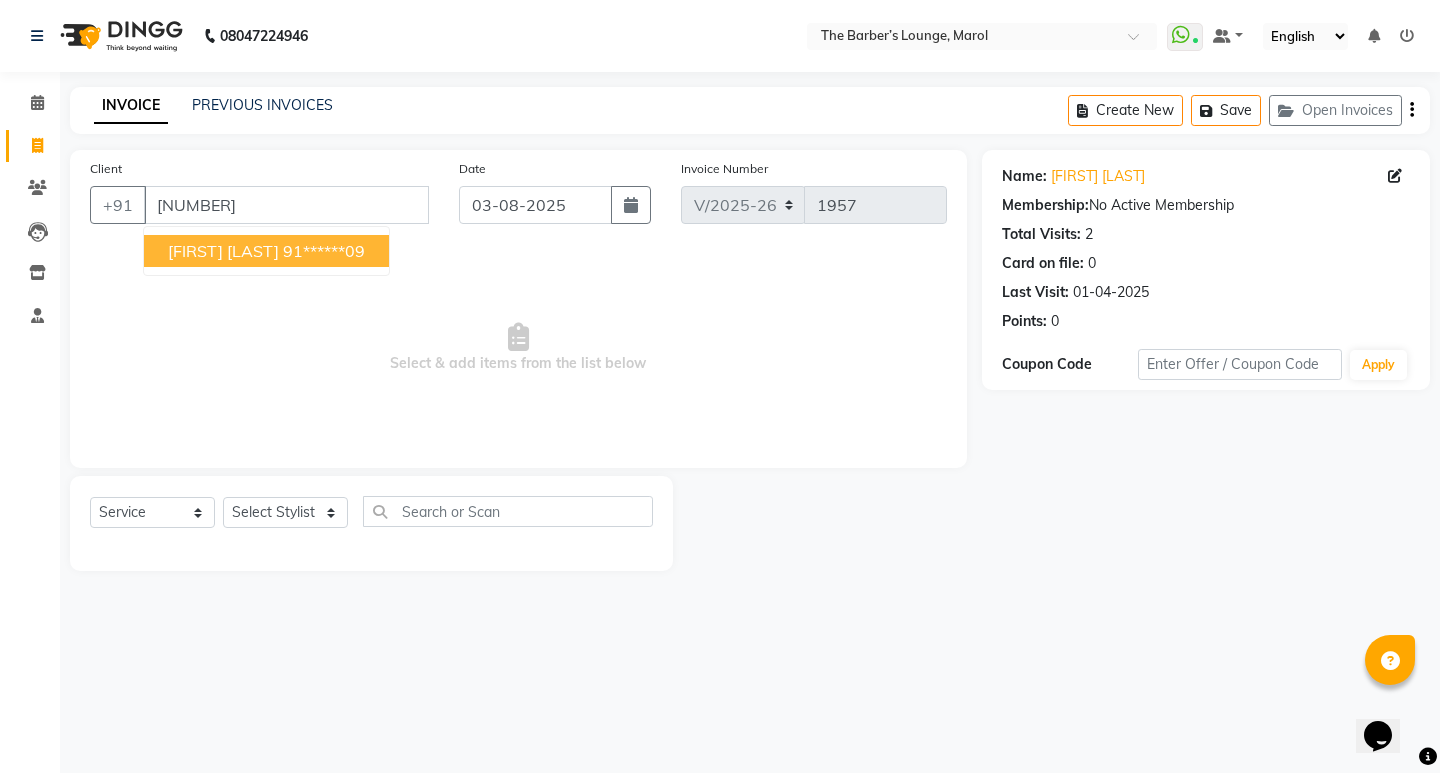 click on "[FIRST] [LAST]" at bounding box center [223, 251] 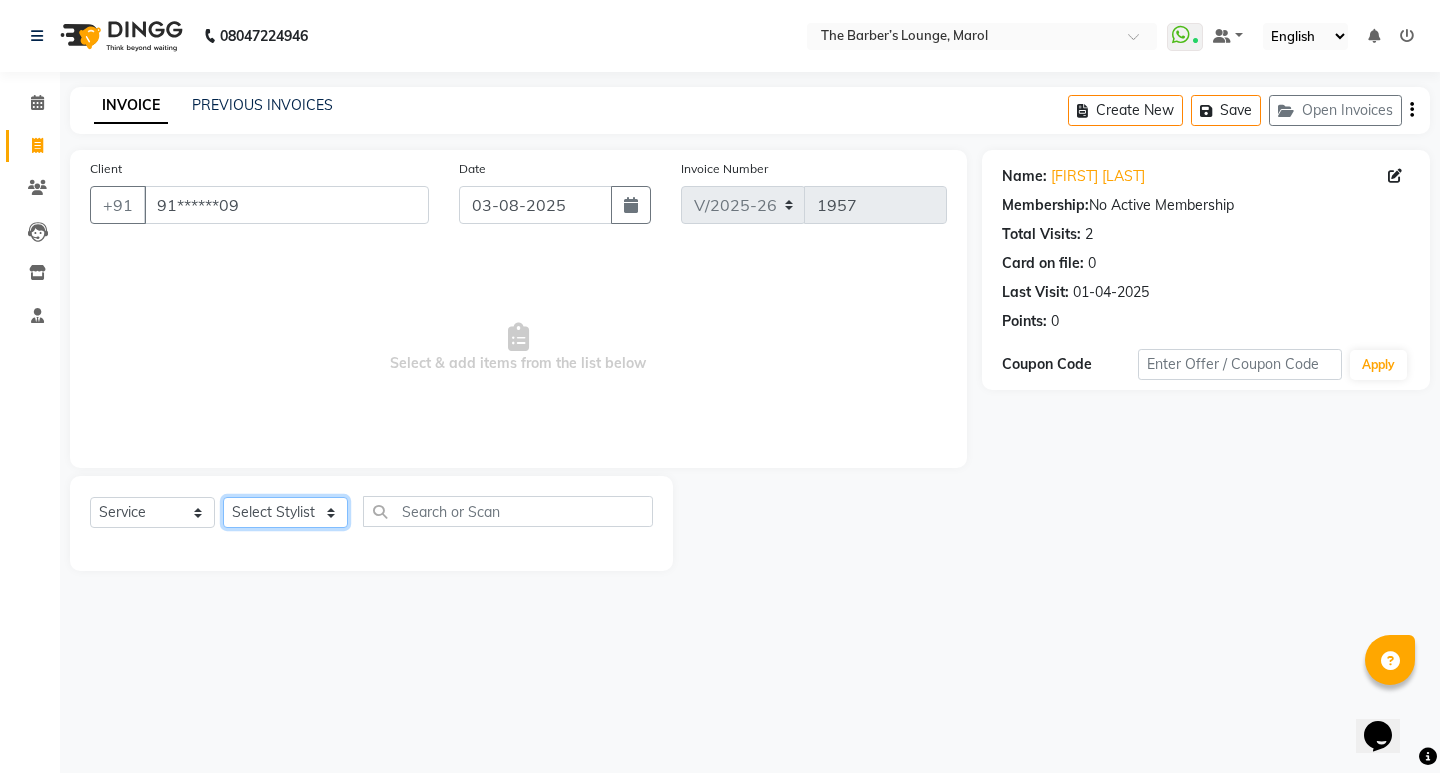 click on "Select Stylist Anjali Jafar Salmani Ketan Shinde Mohsin Akhtar Satish Tejasvi Vasundhara" 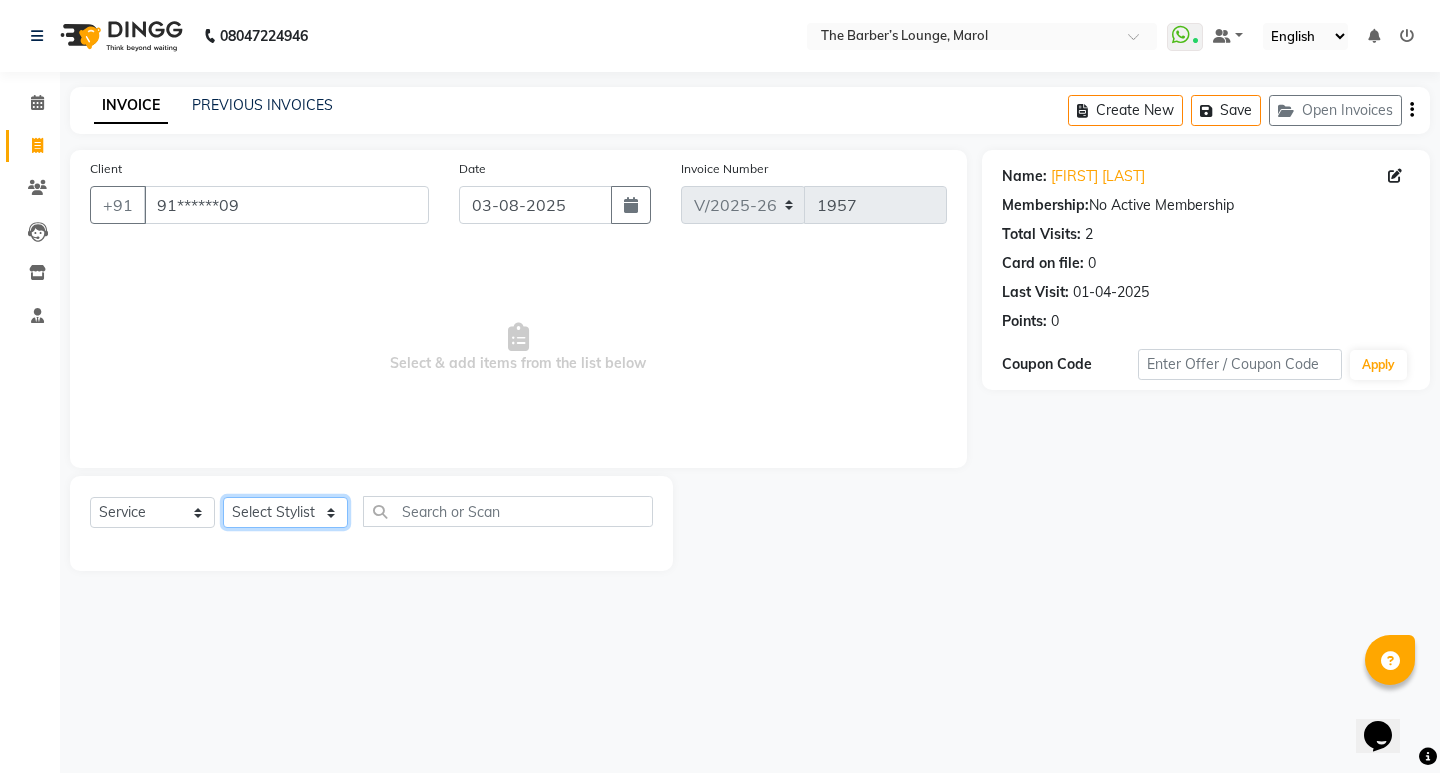 select on "62819" 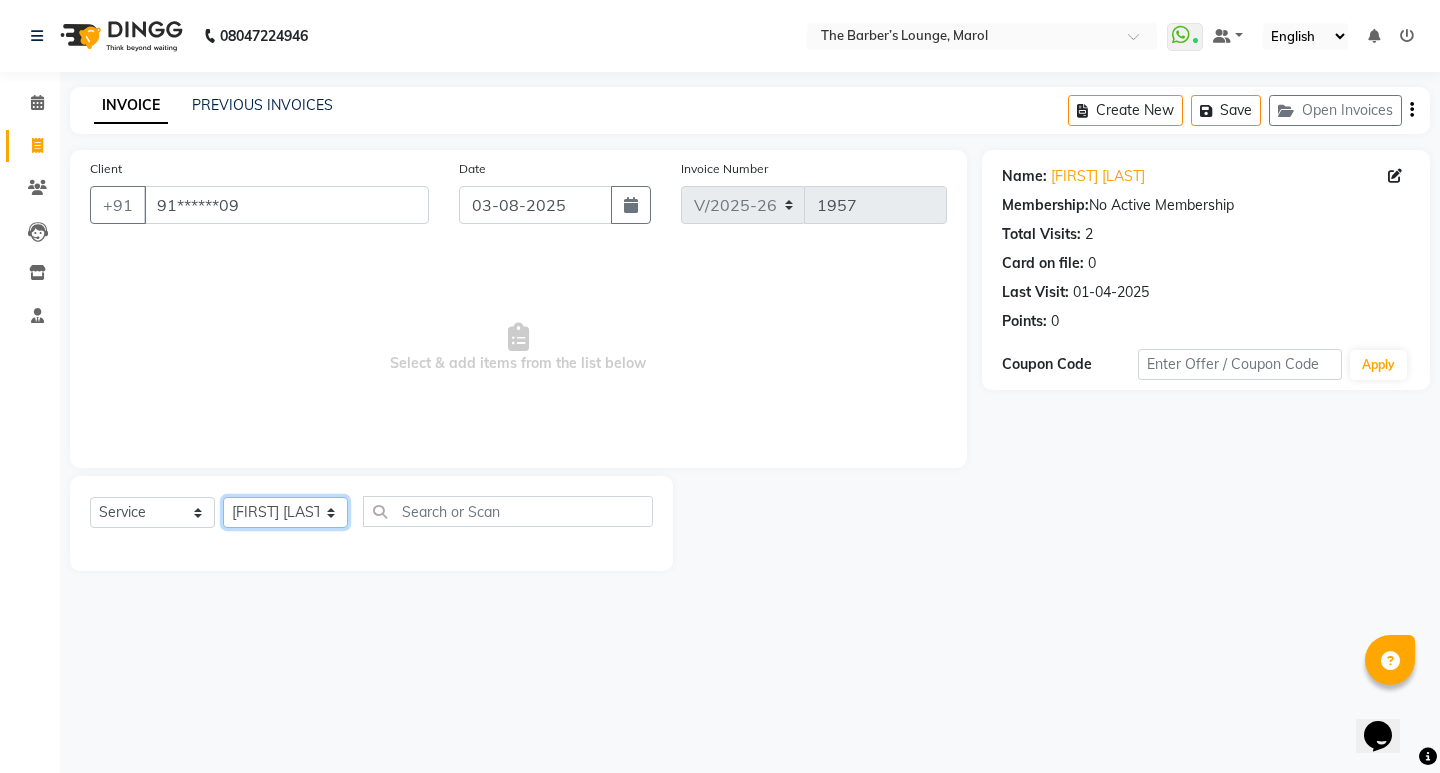 click on "Select Stylist Anjali Jafar Salmani Ketan Shinde Mohsin Akhtar Satish Tejasvi Vasundhara" 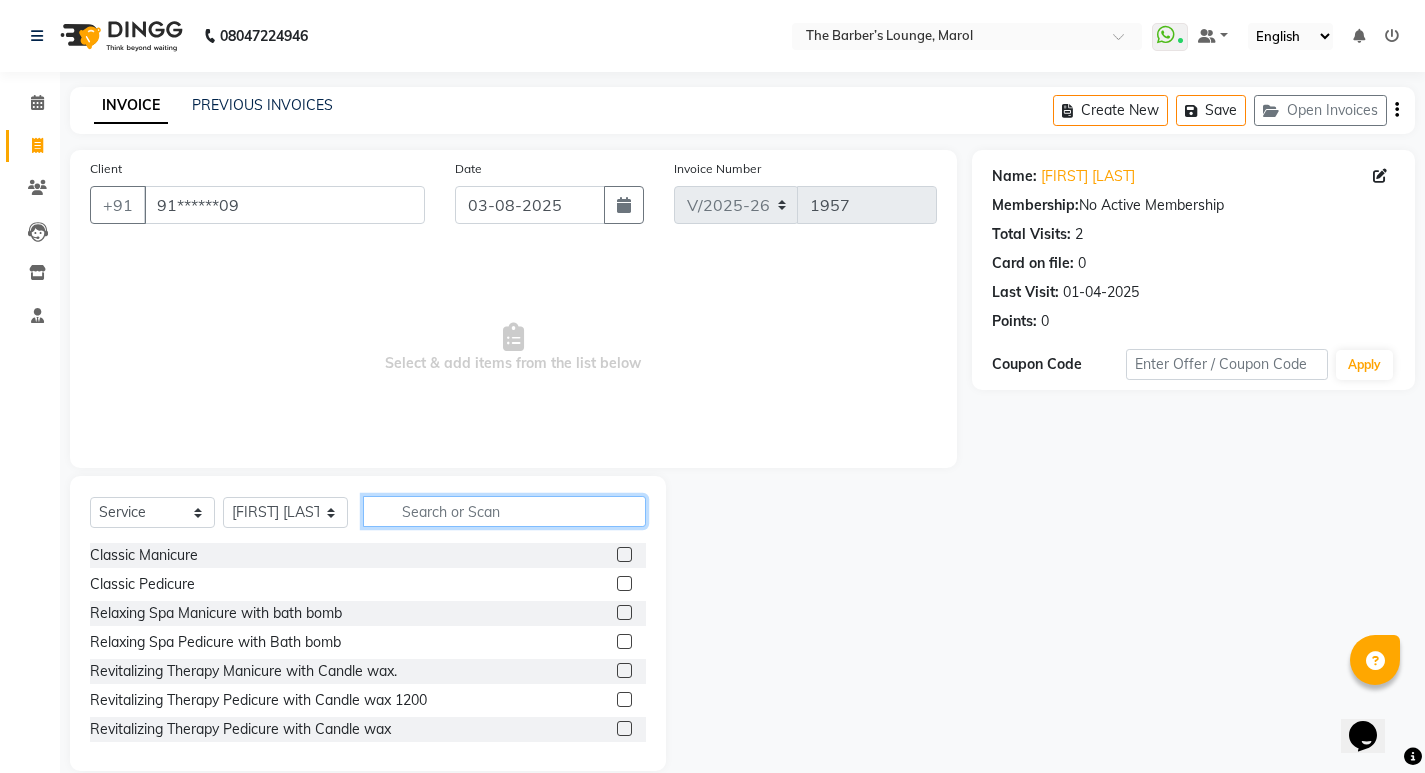 click 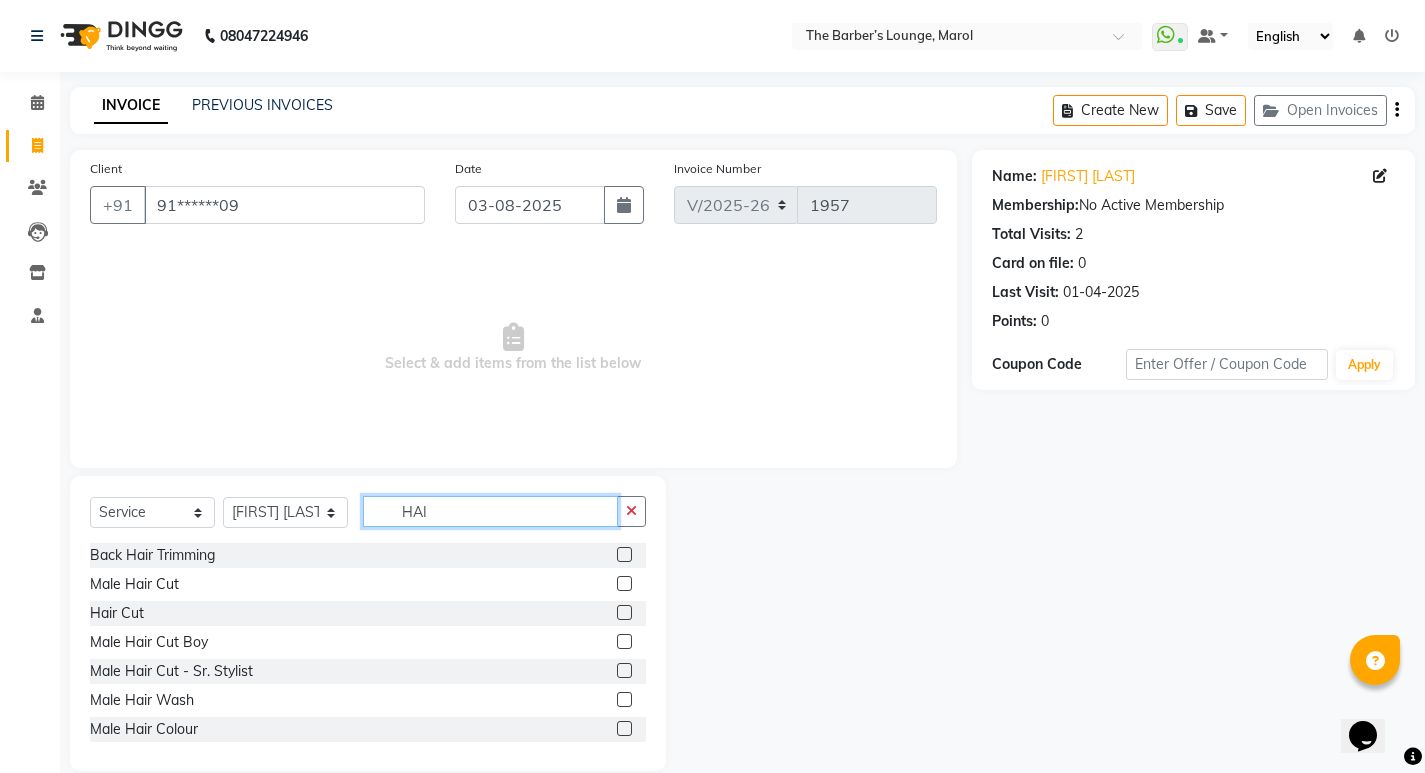 type on "HAI" 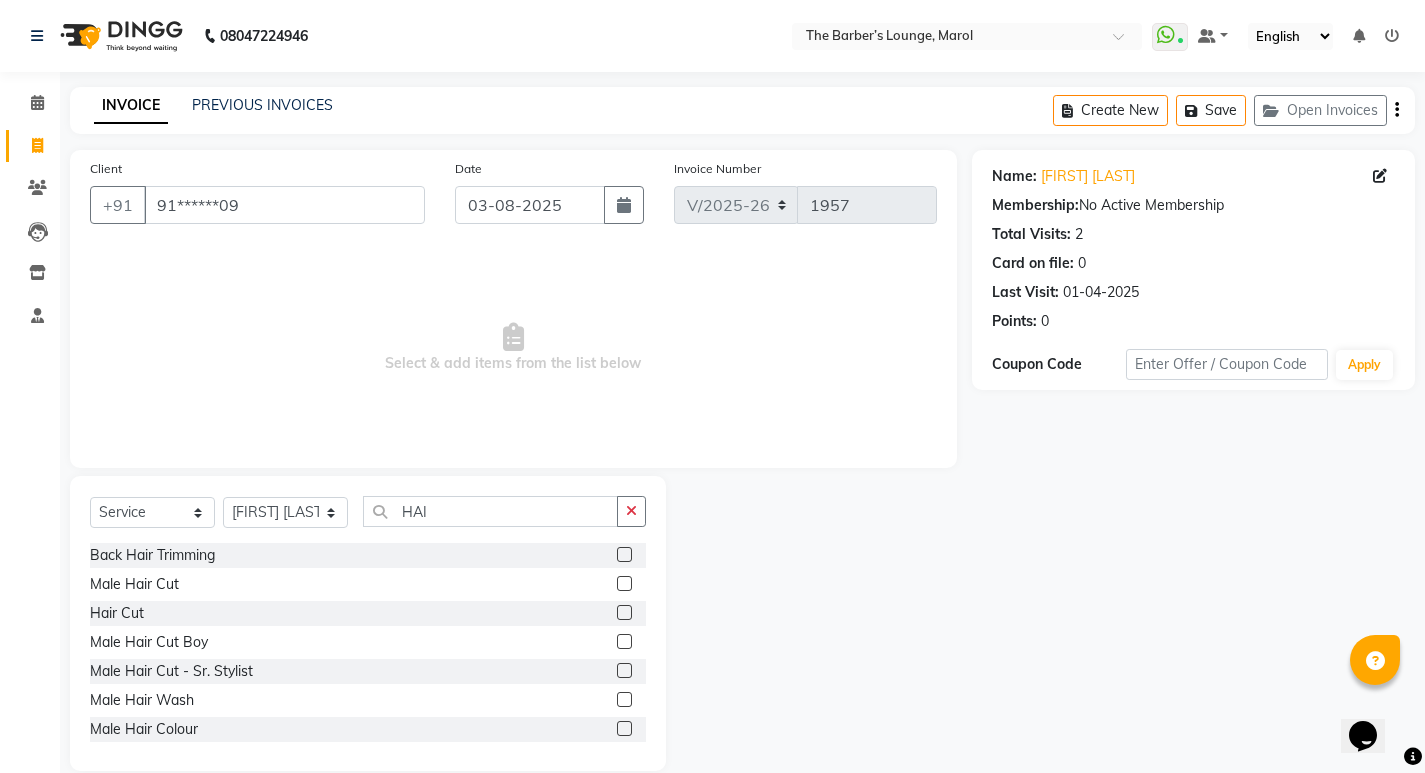 click 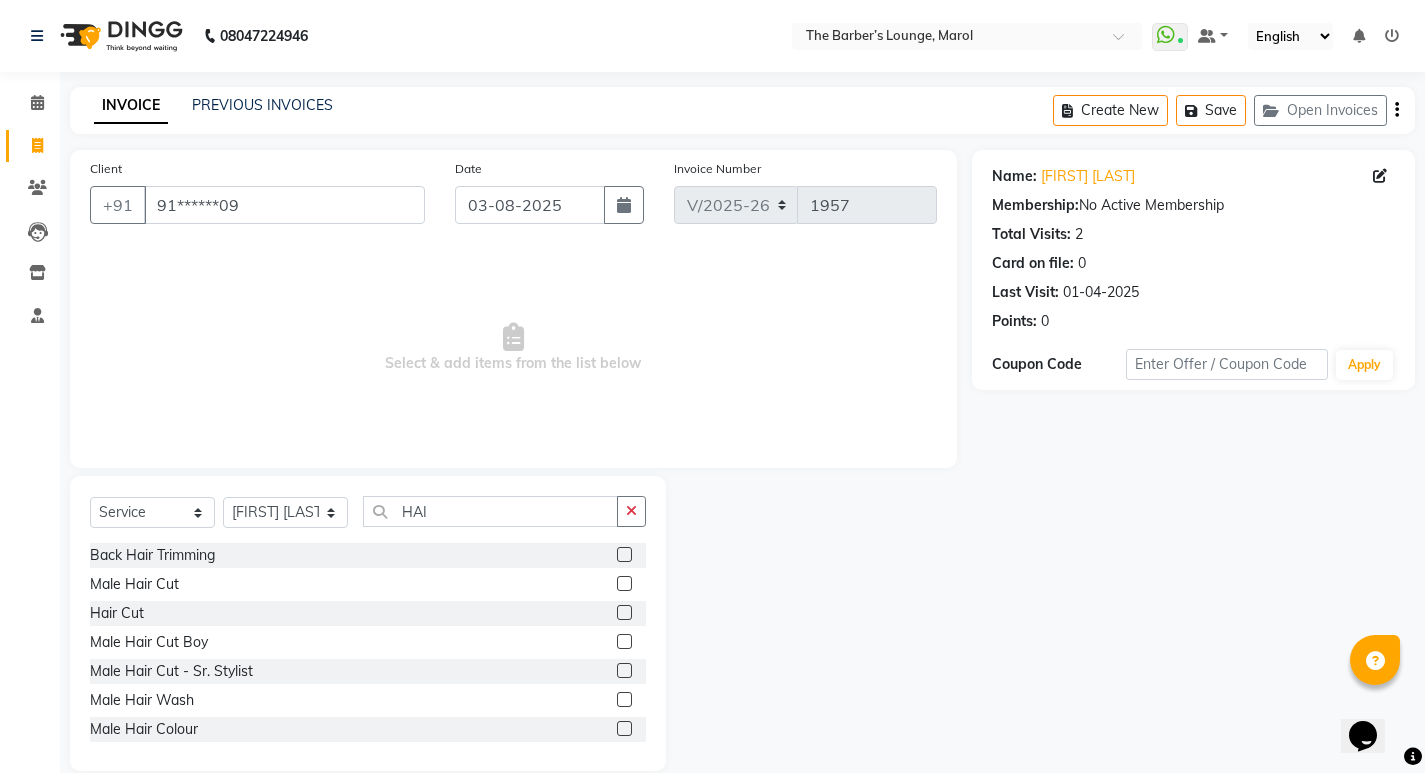 click at bounding box center (623, 584) 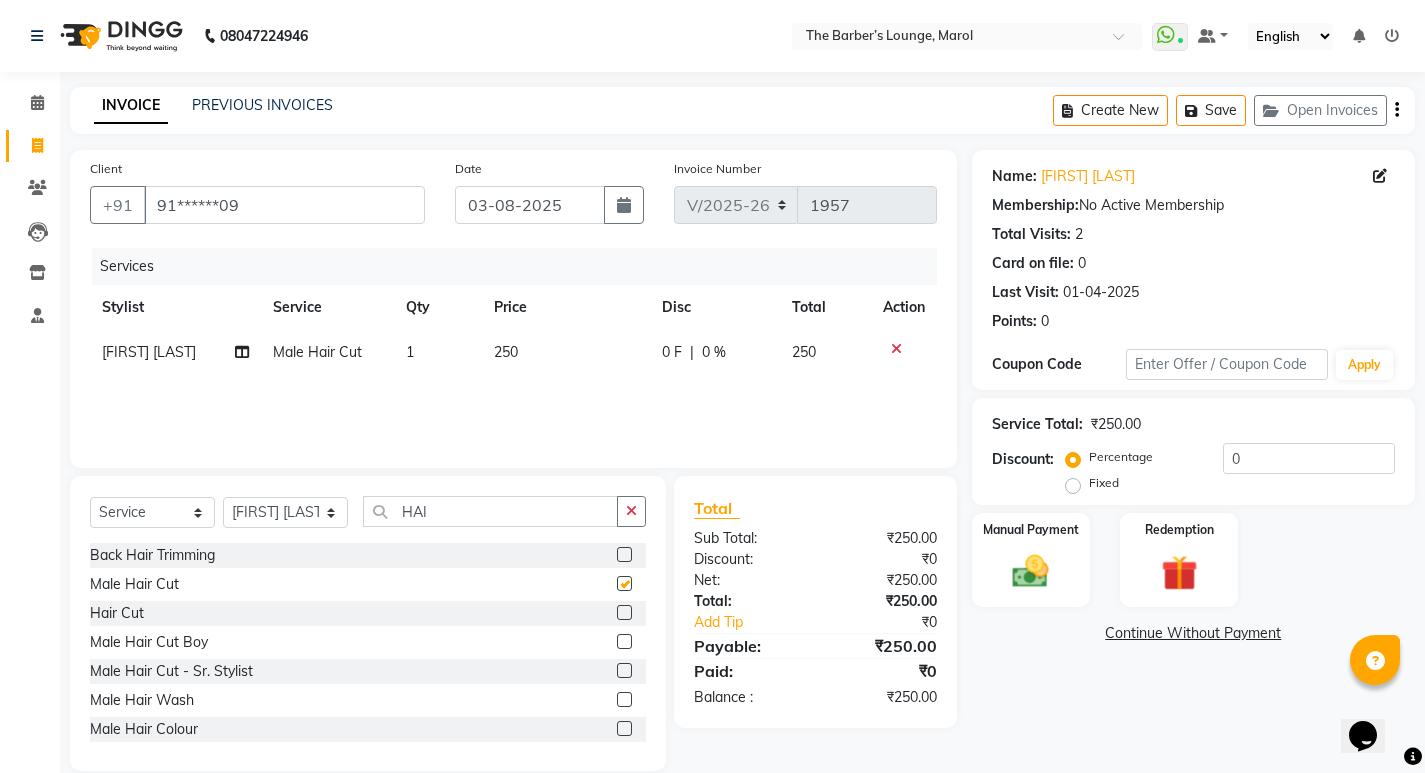 checkbox on "false" 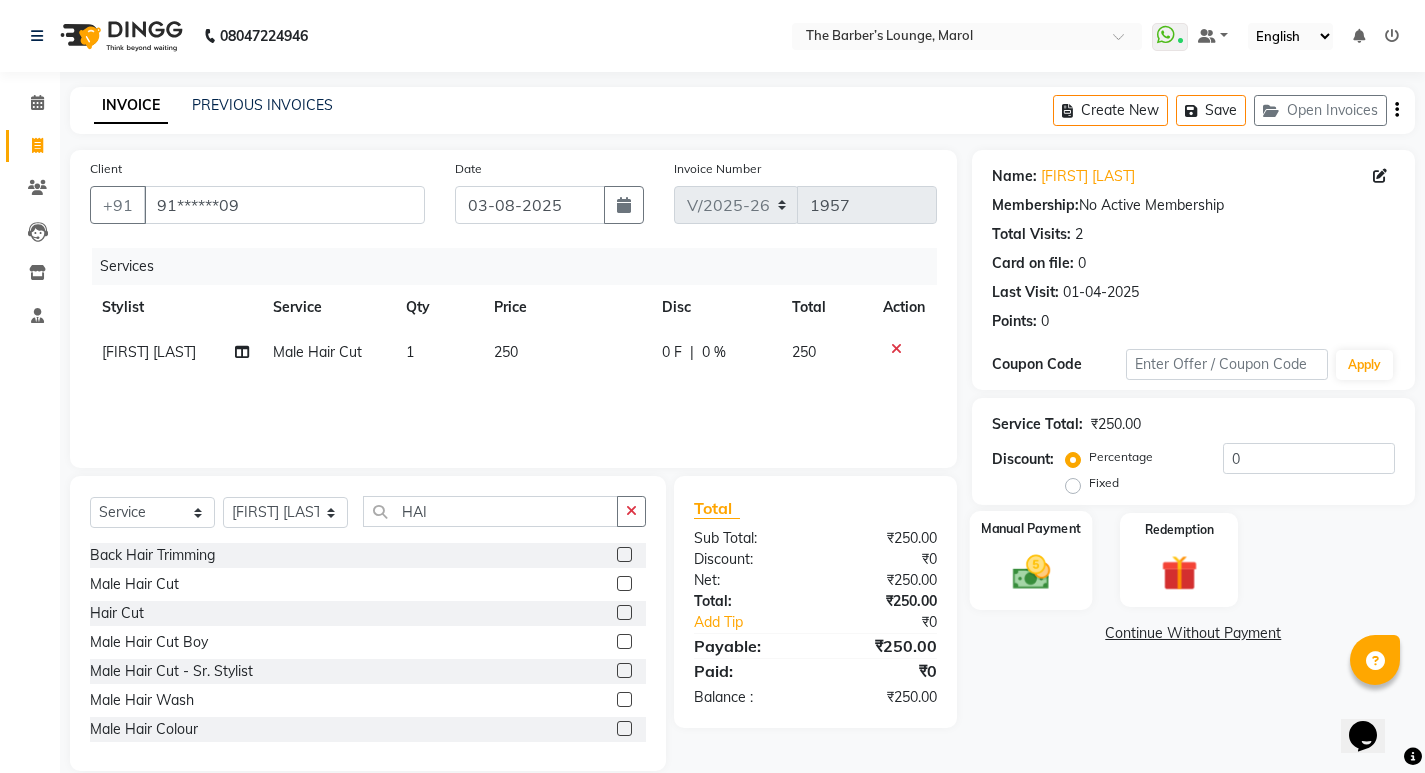 click on "Manual Payment" 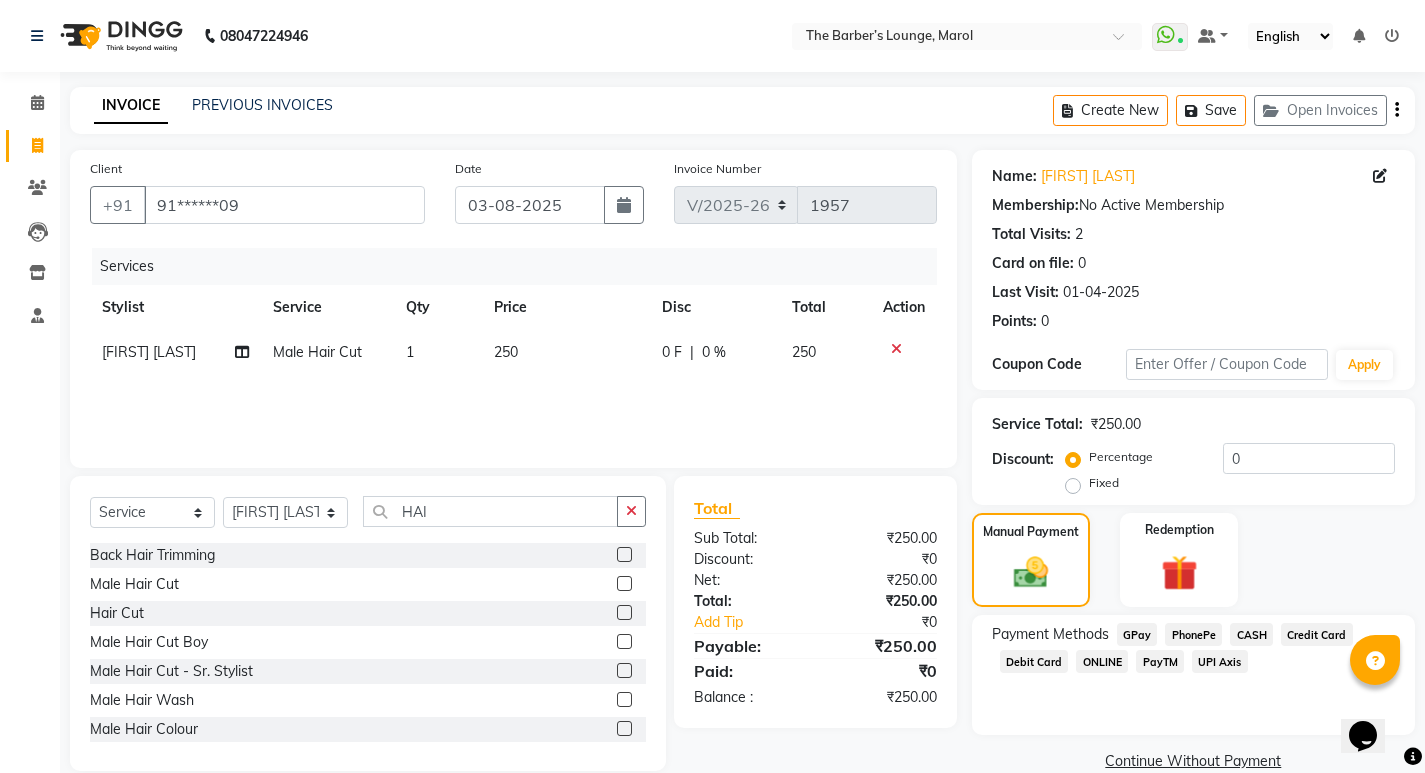 click on "250" 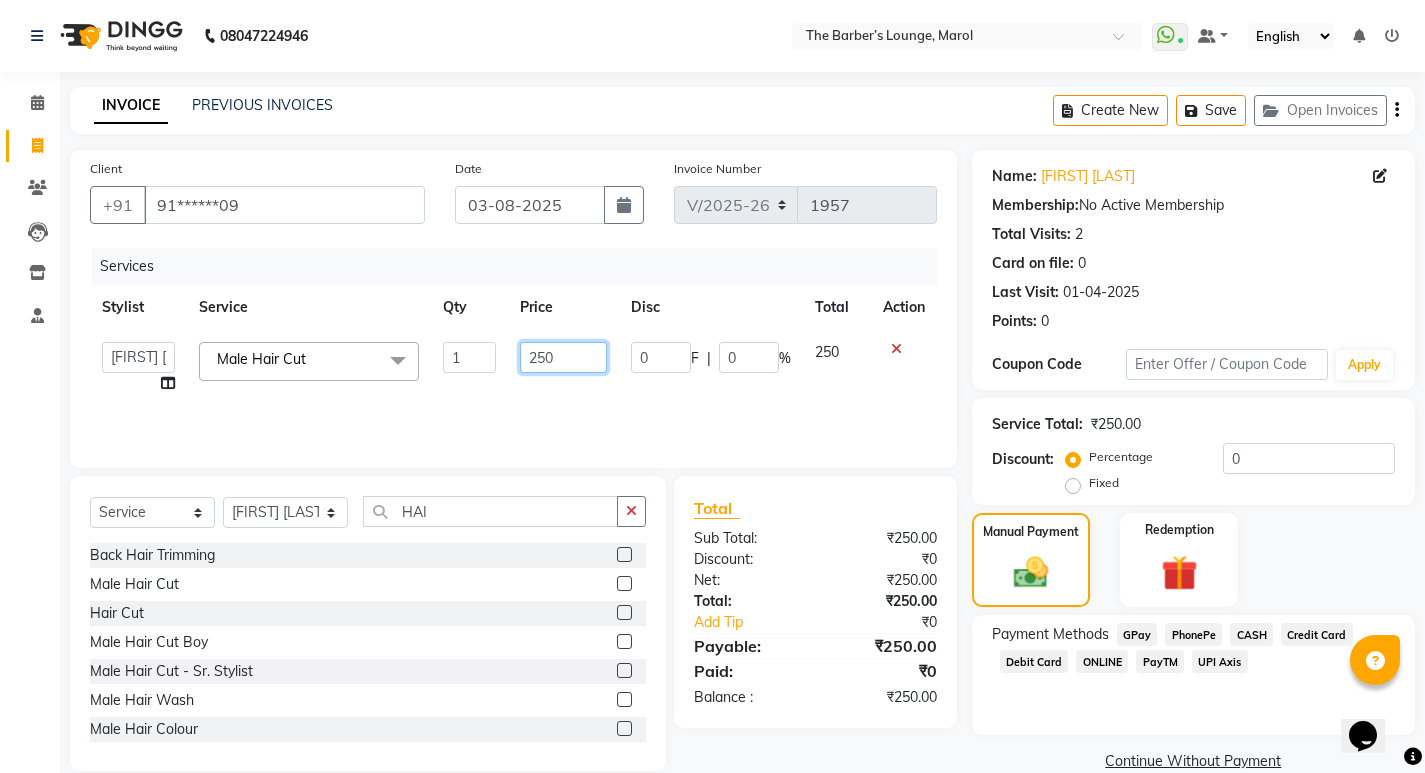 click on "250" 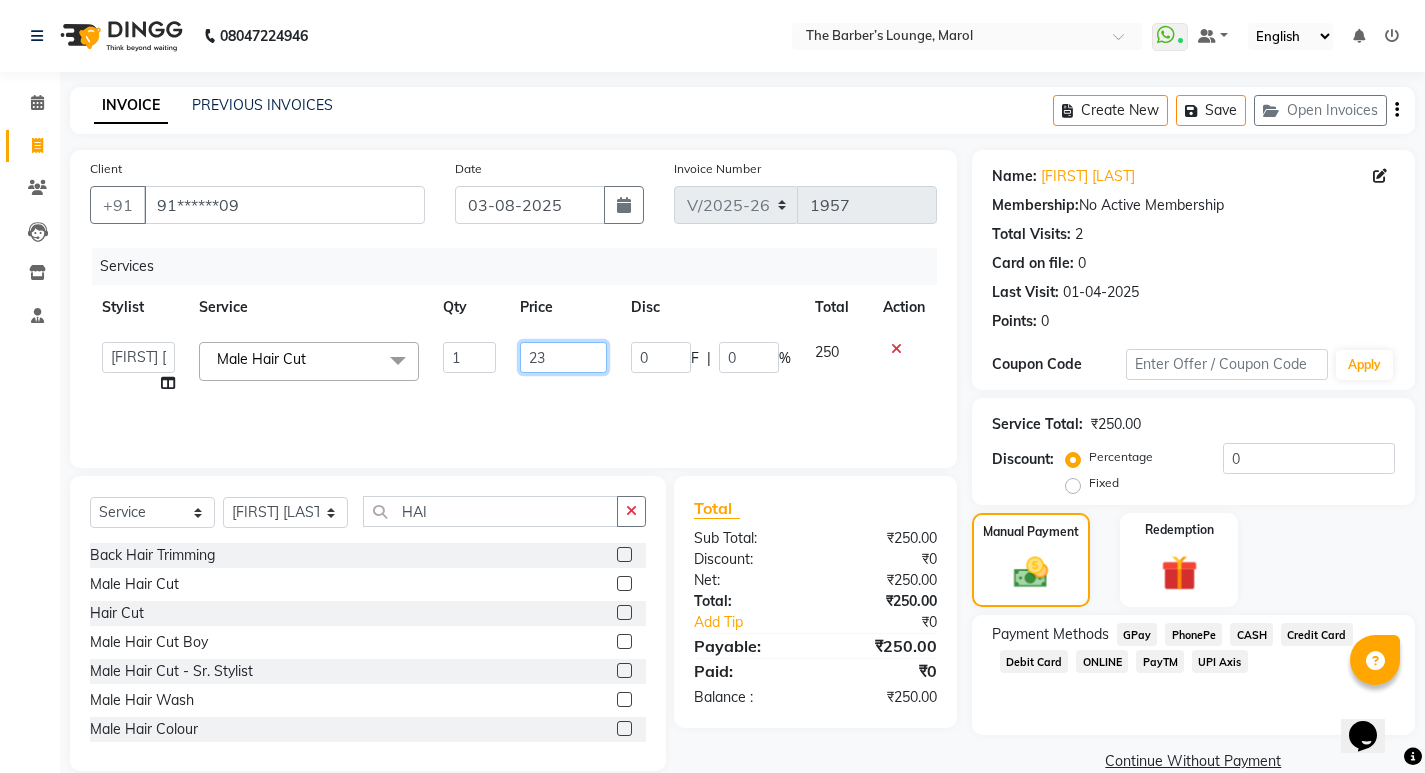type on "230" 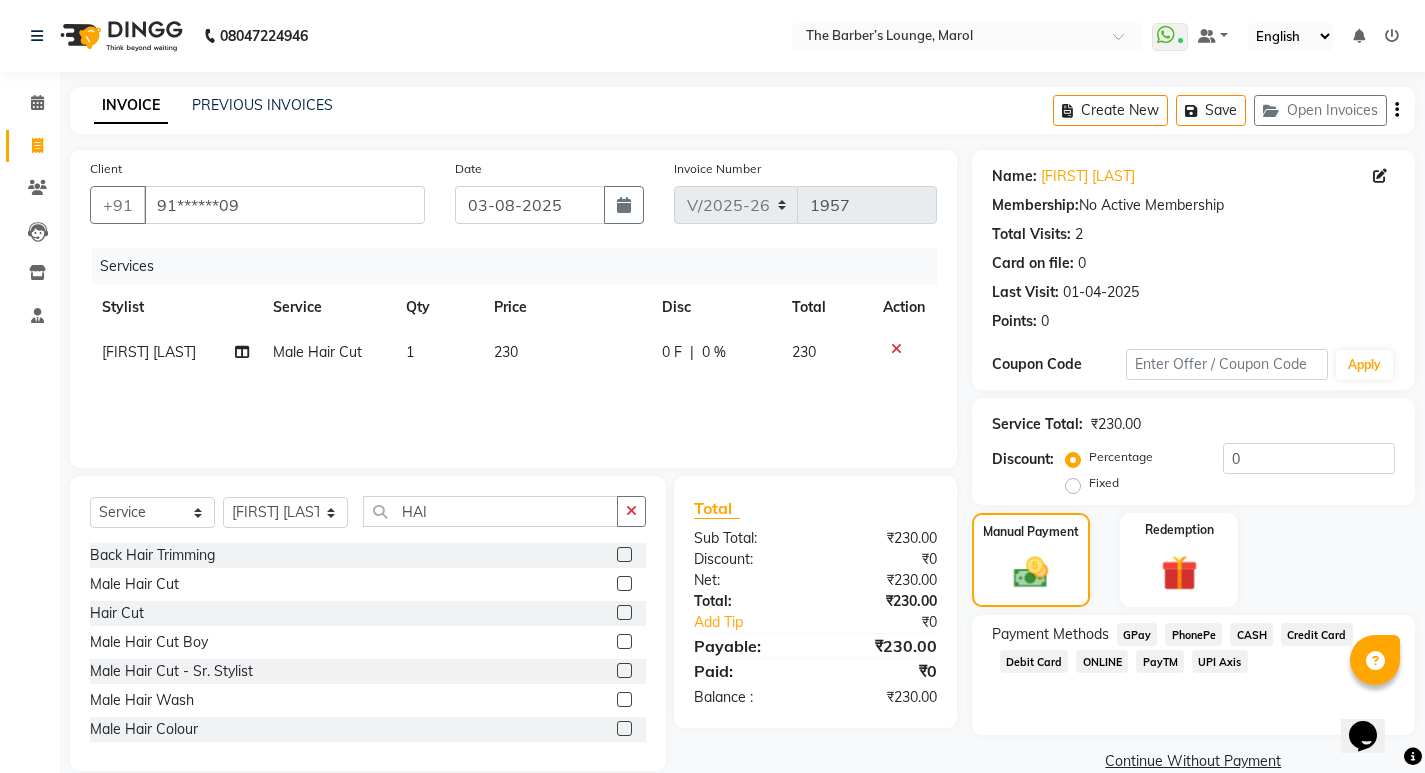 click on "Services Stylist Service Qty Price Disc Total Action [FIRST] [LAST] Male Hair Cut 1 230 0 F | 0 % 230" 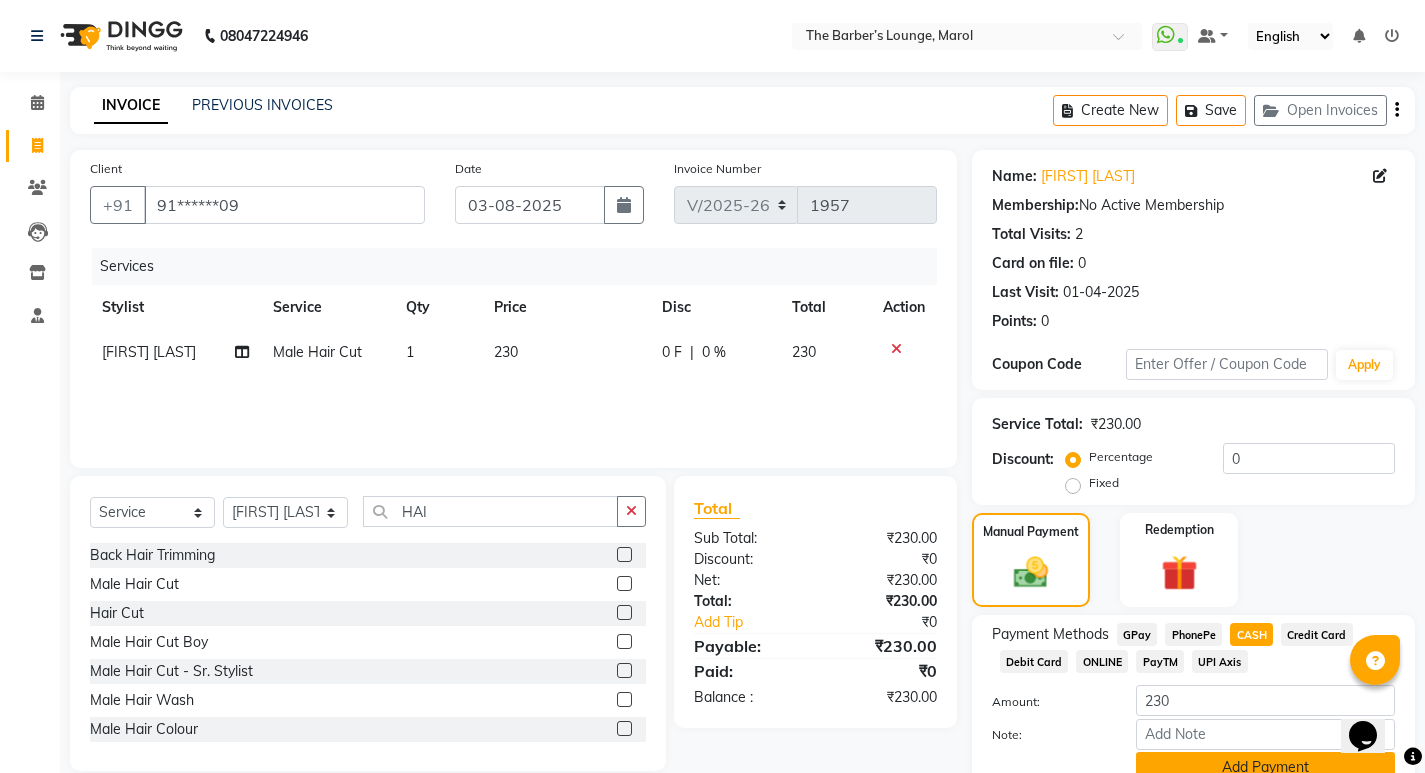 click on "Add Payment" 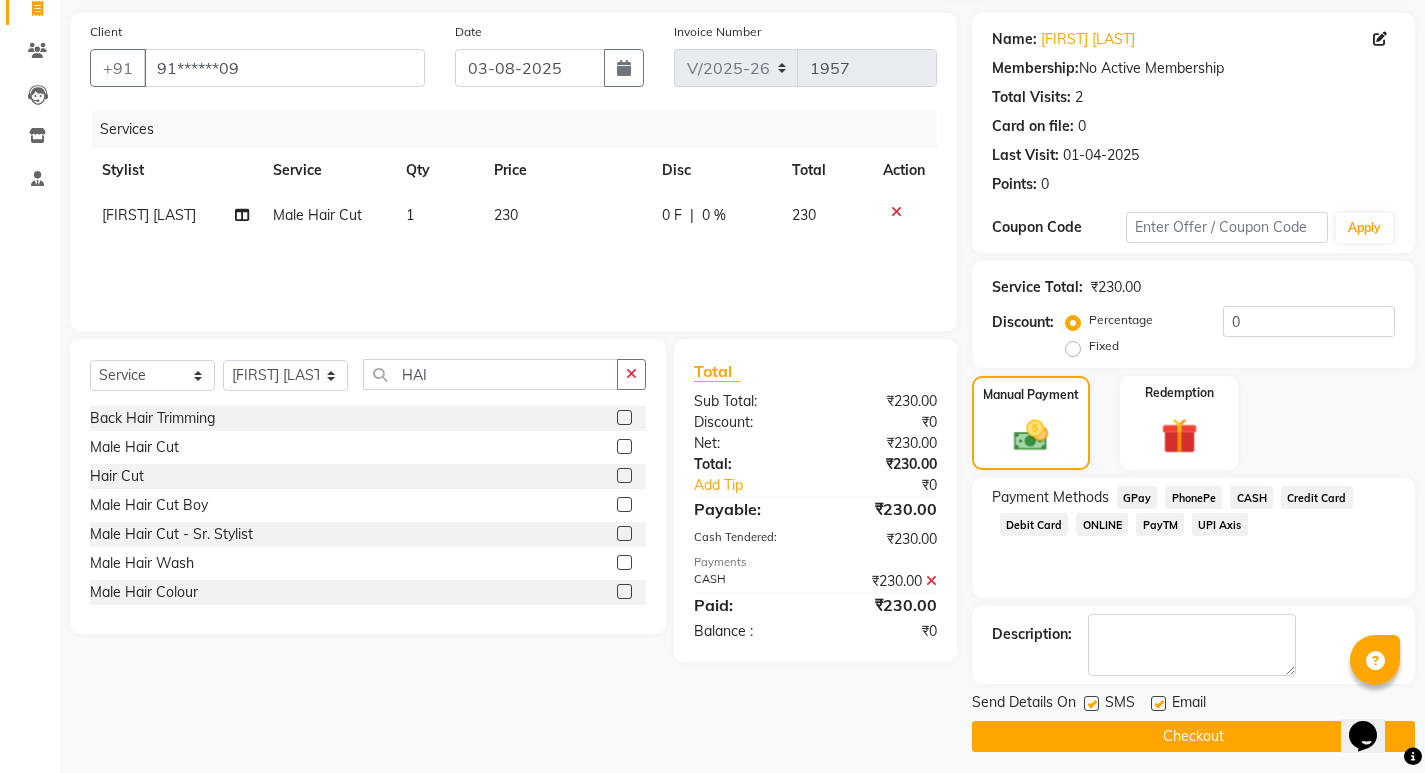 scroll, scrollTop: 146, scrollLeft: 0, axis: vertical 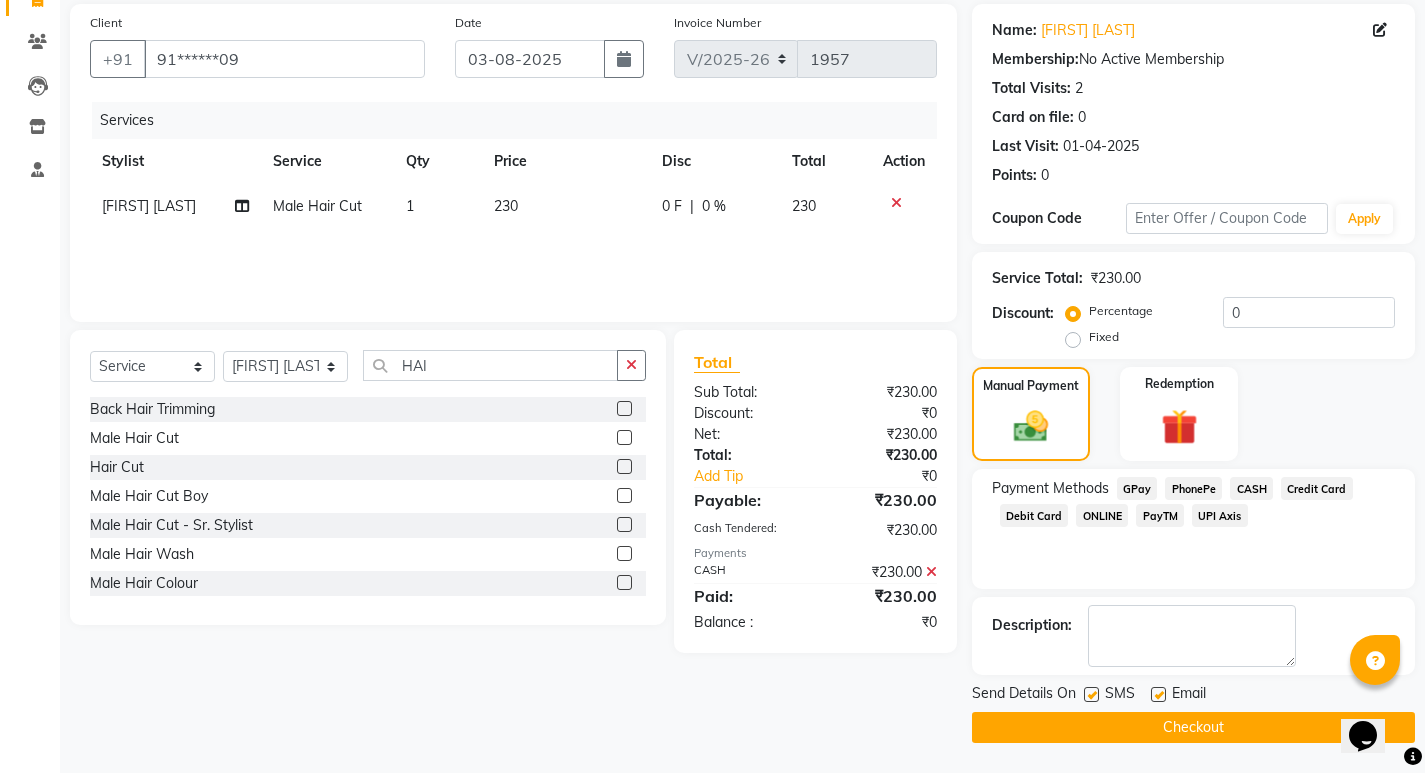 click on "Email" 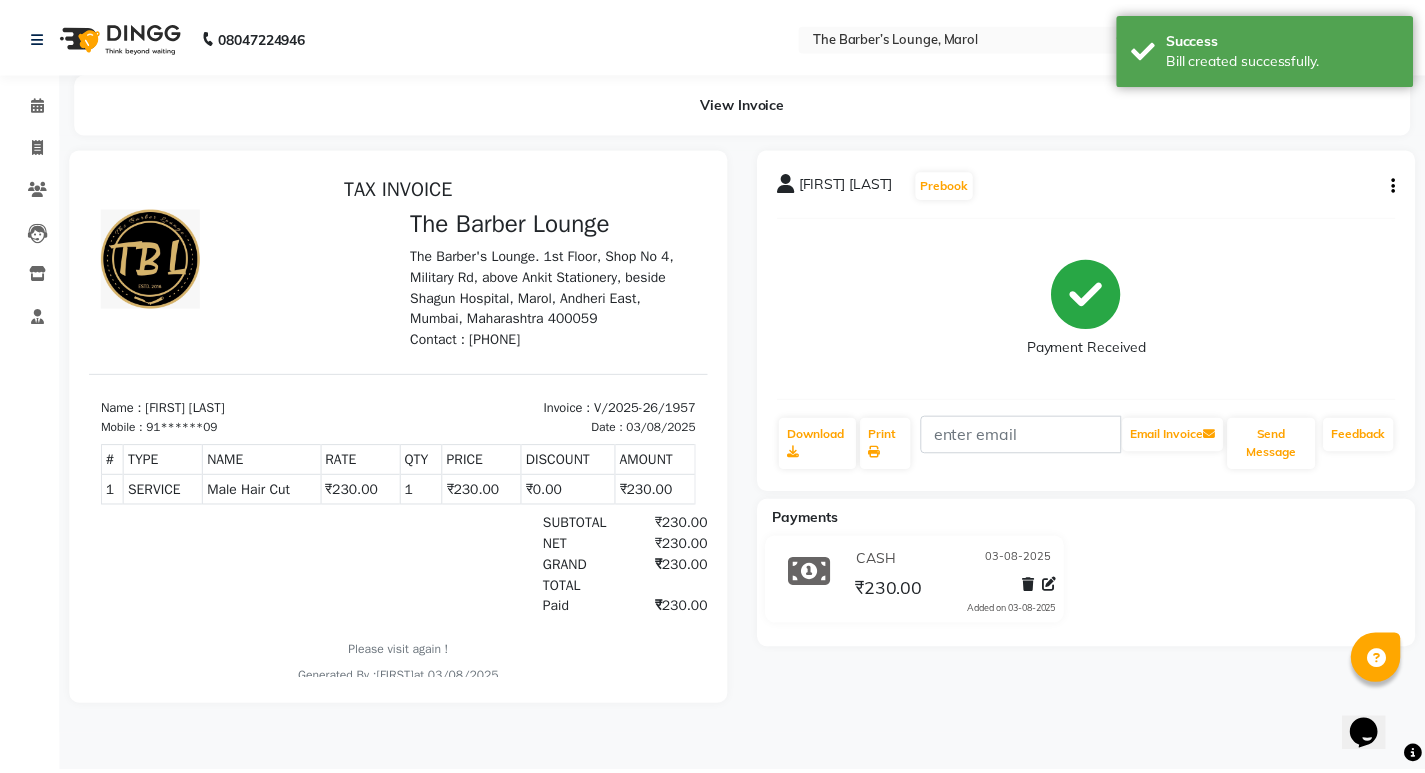 scroll, scrollTop: 0, scrollLeft: 0, axis: both 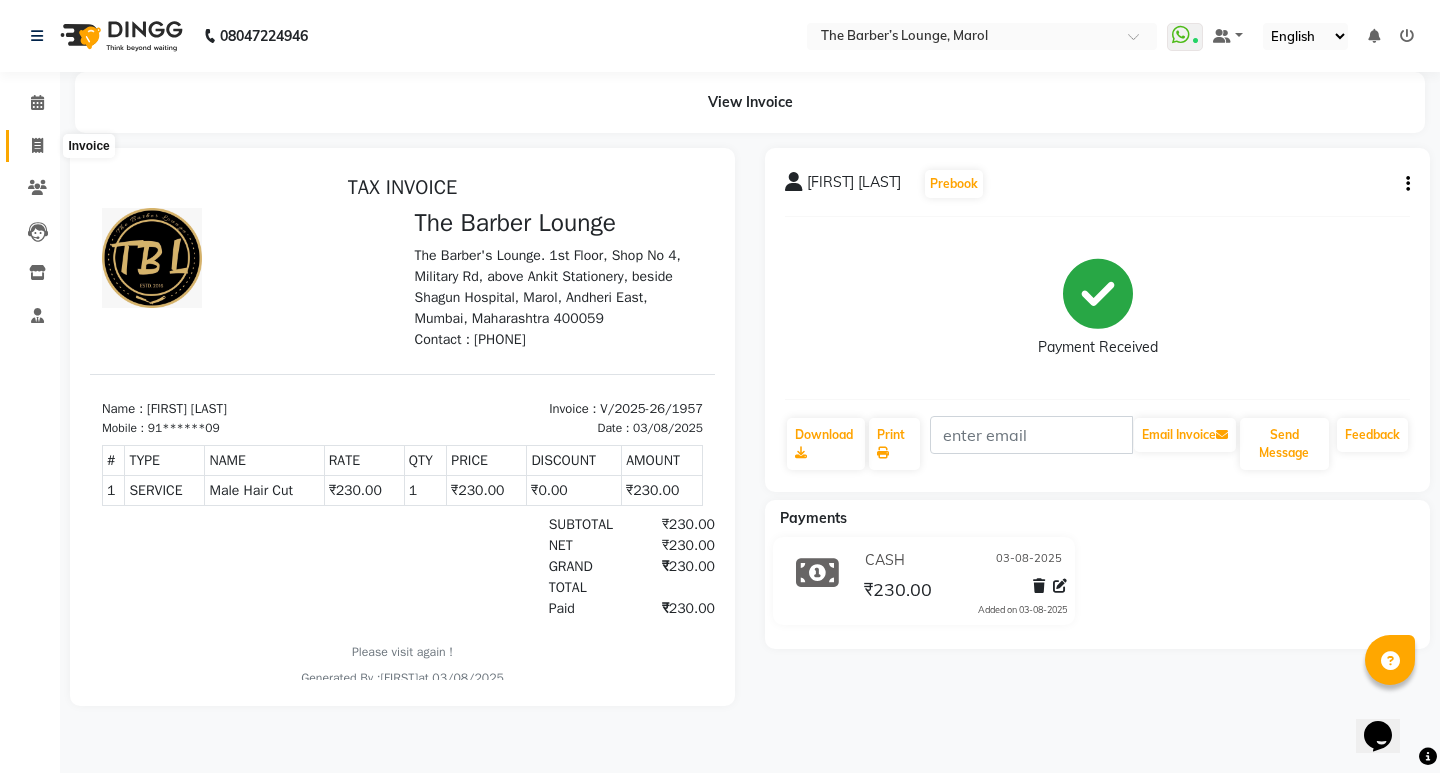 click 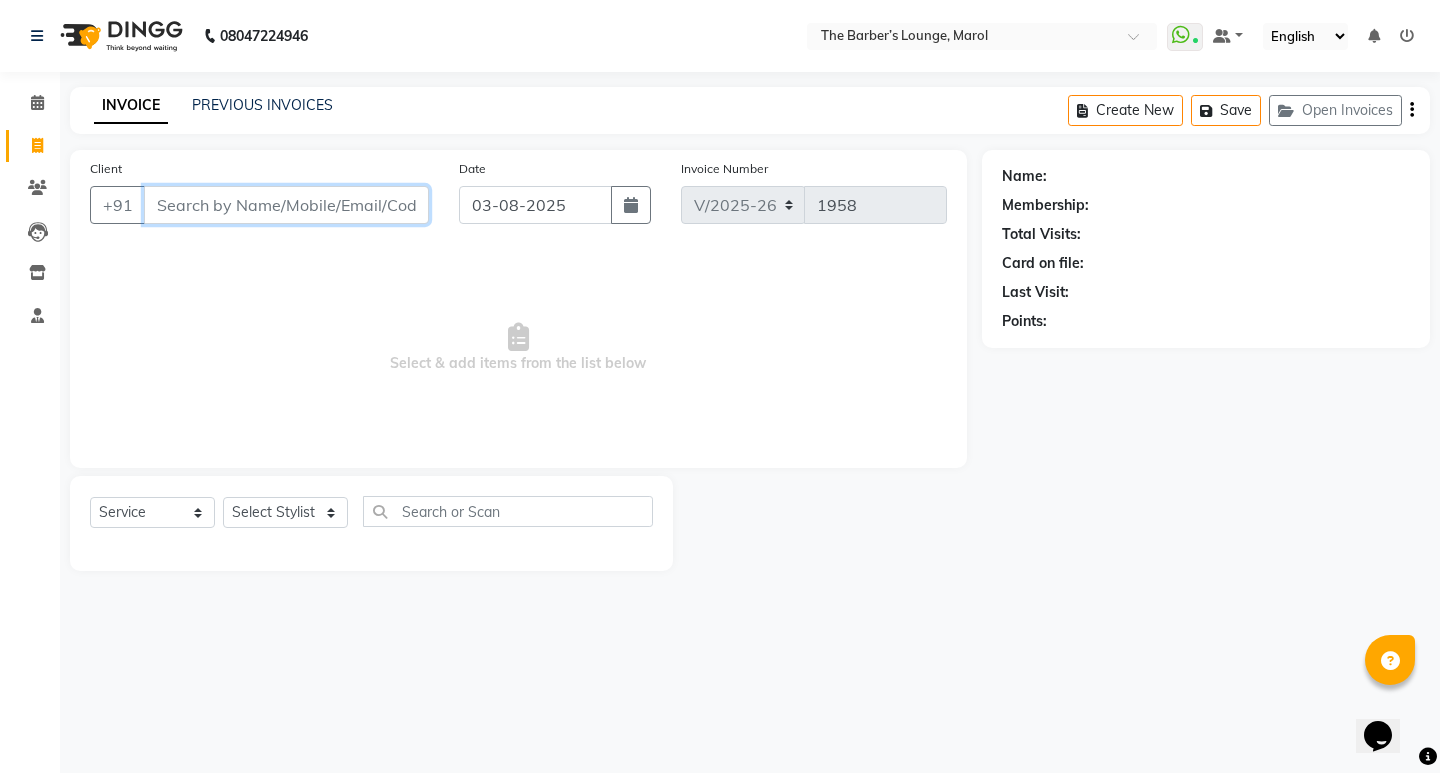 click on "Client" at bounding box center [286, 205] 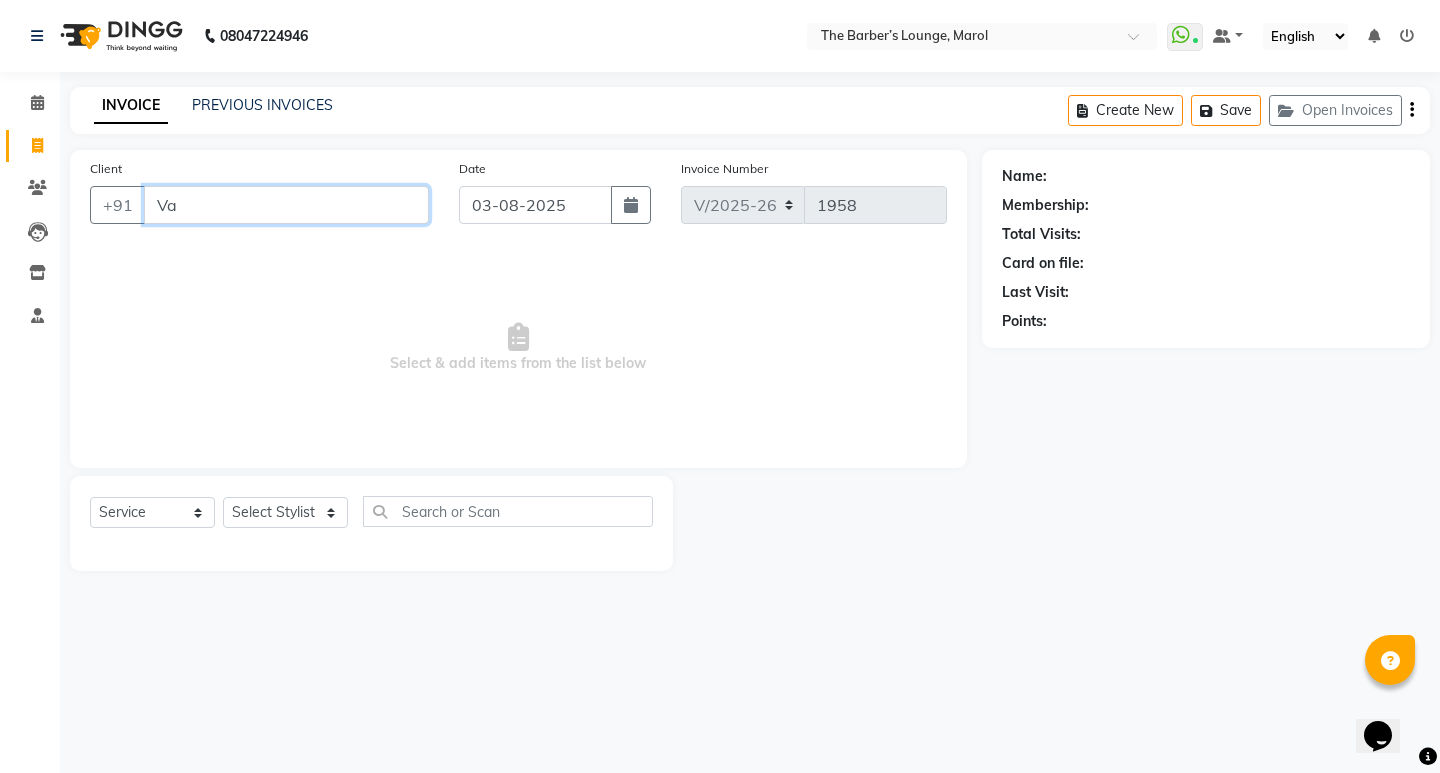 type on "V" 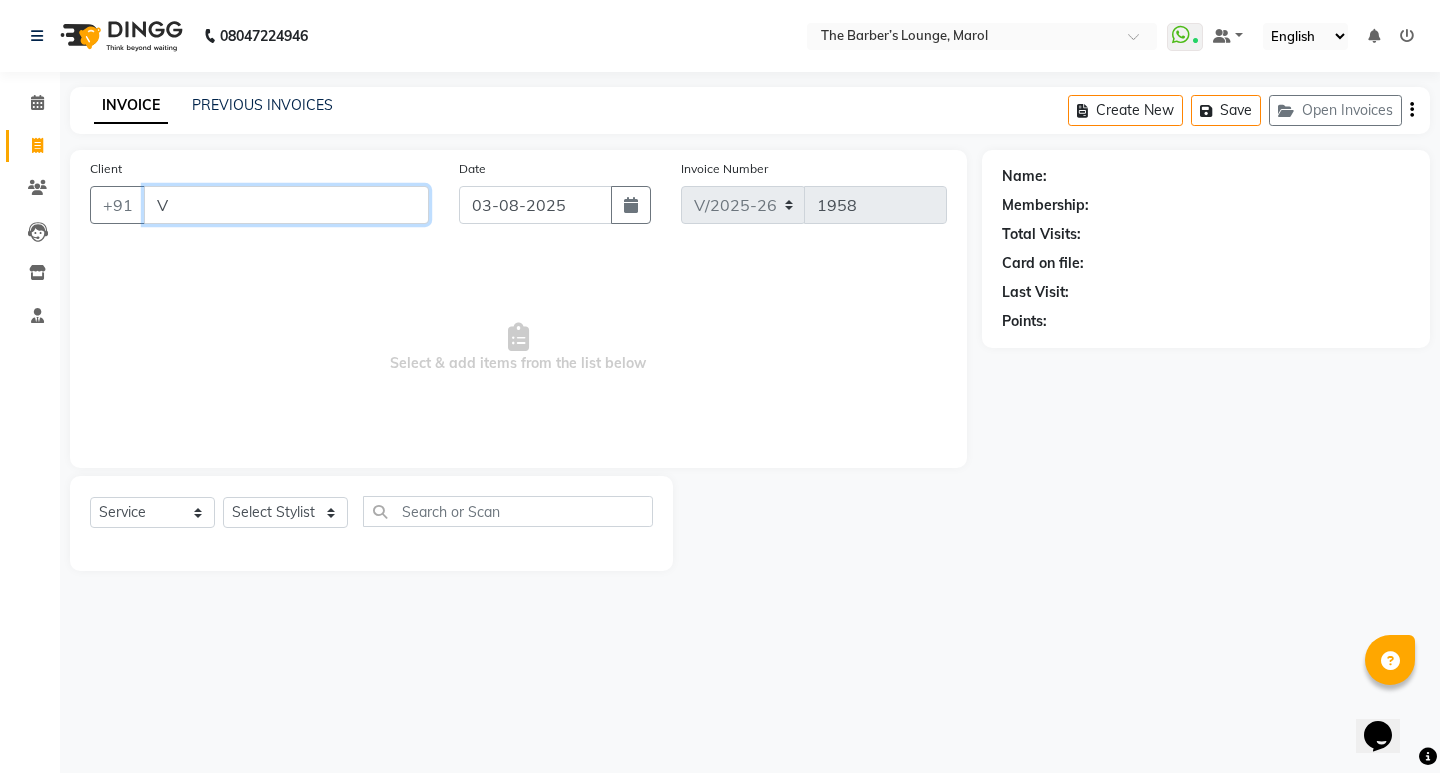 type 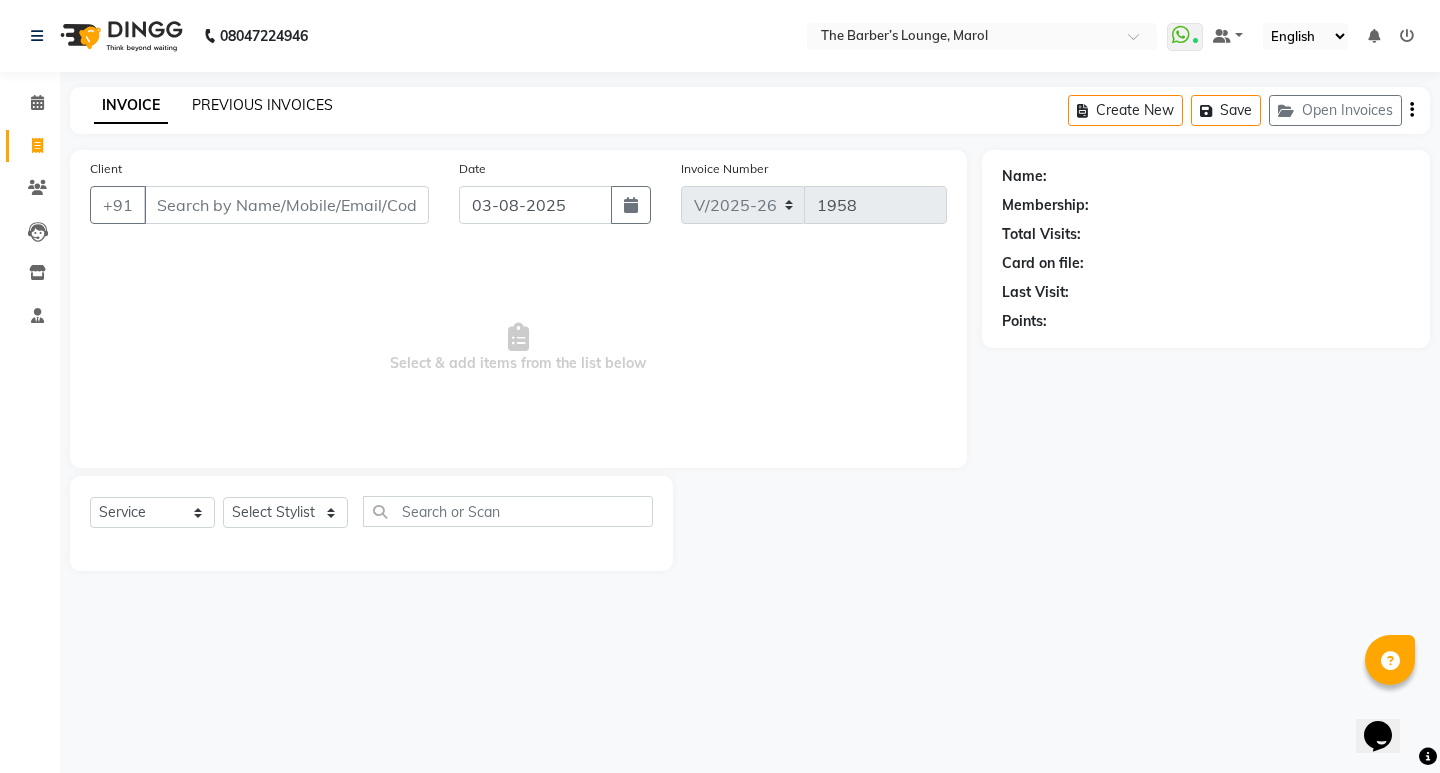 click on "PREVIOUS INVOICES" 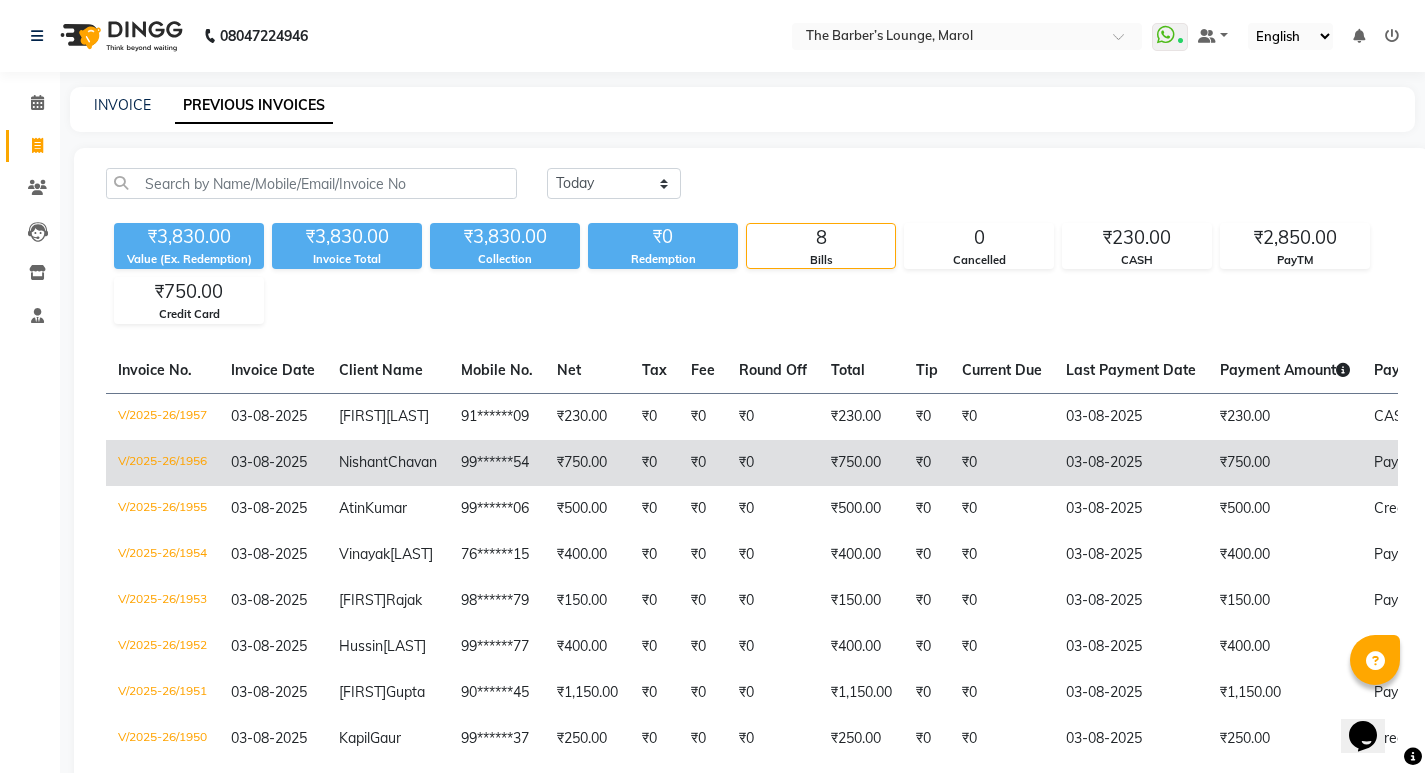 scroll, scrollTop: 0, scrollLeft: 0, axis: both 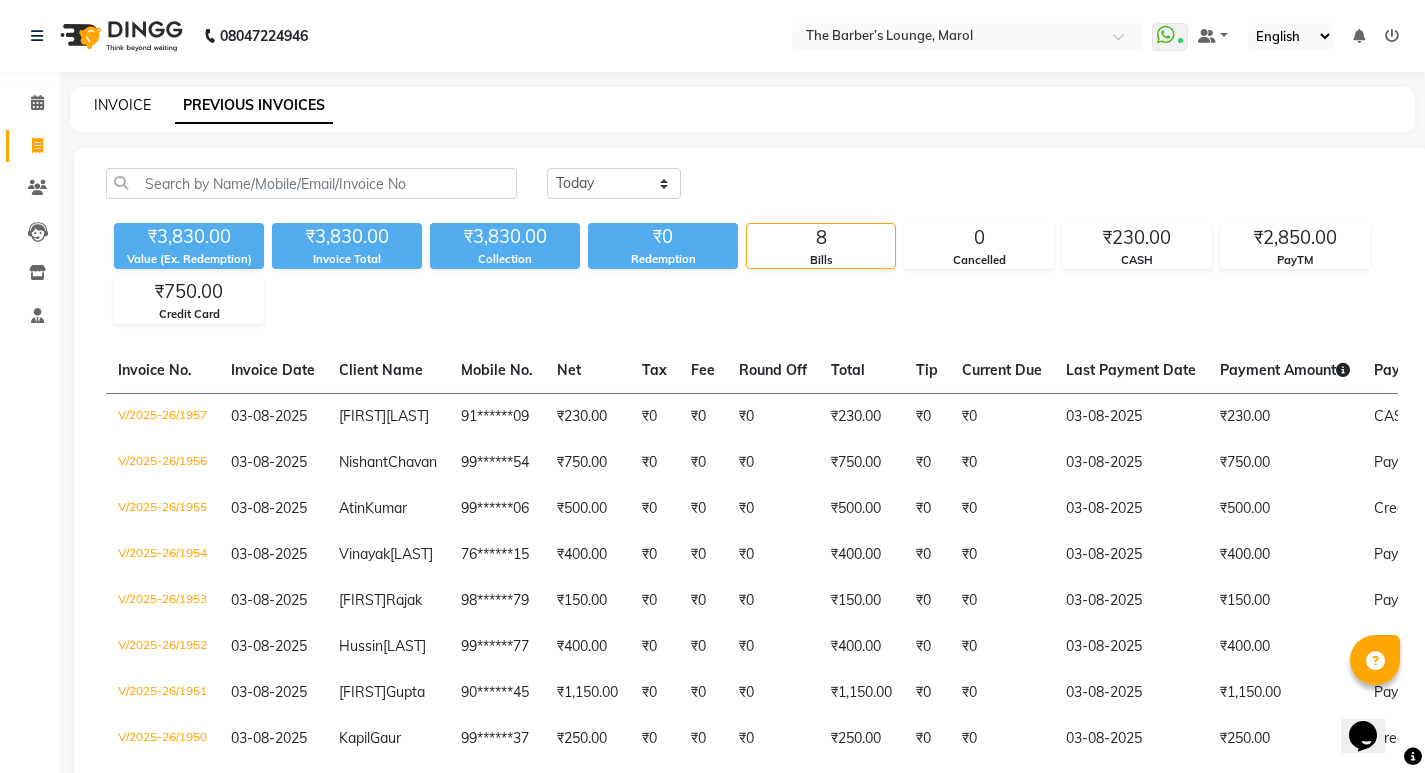 click on "INVOICE" 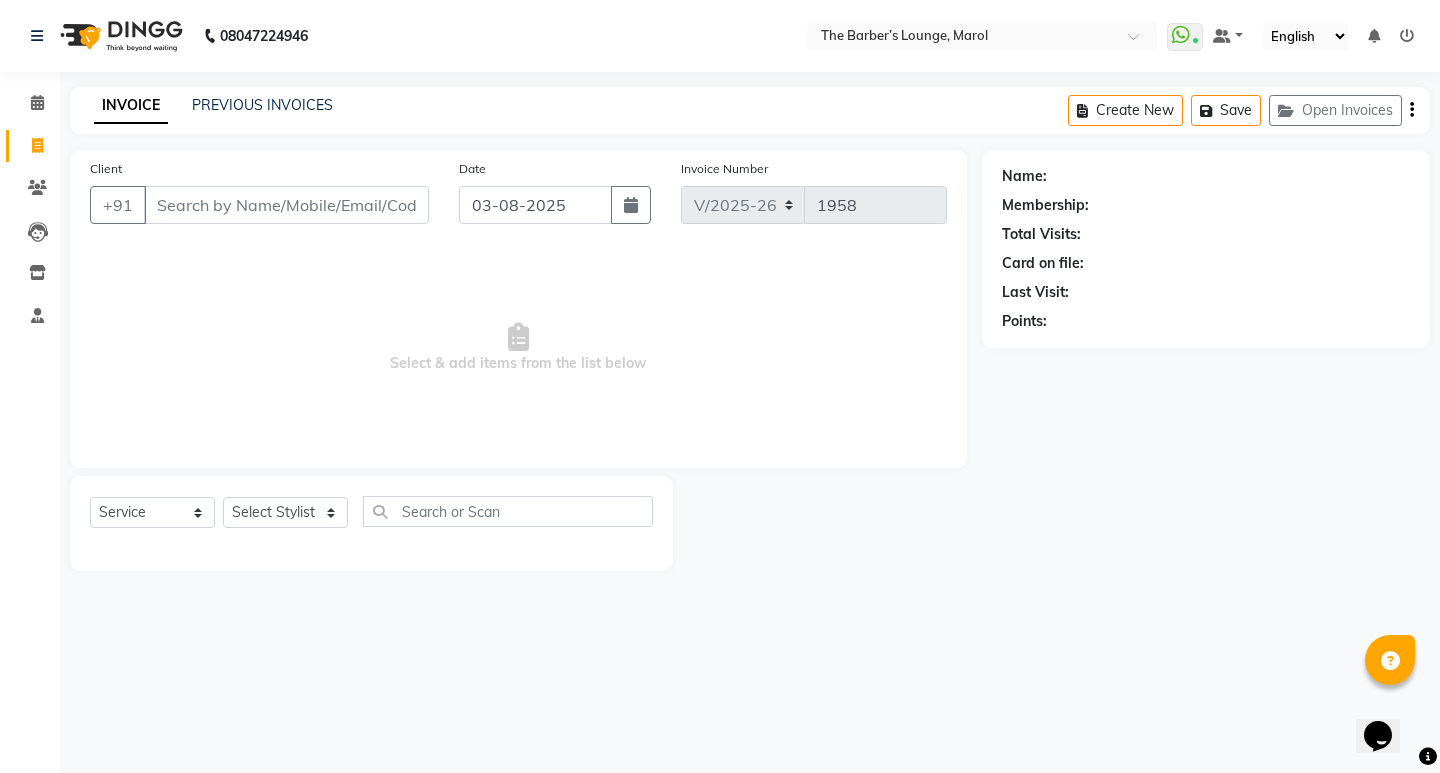 click on "Client" at bounding box center [286, 205] 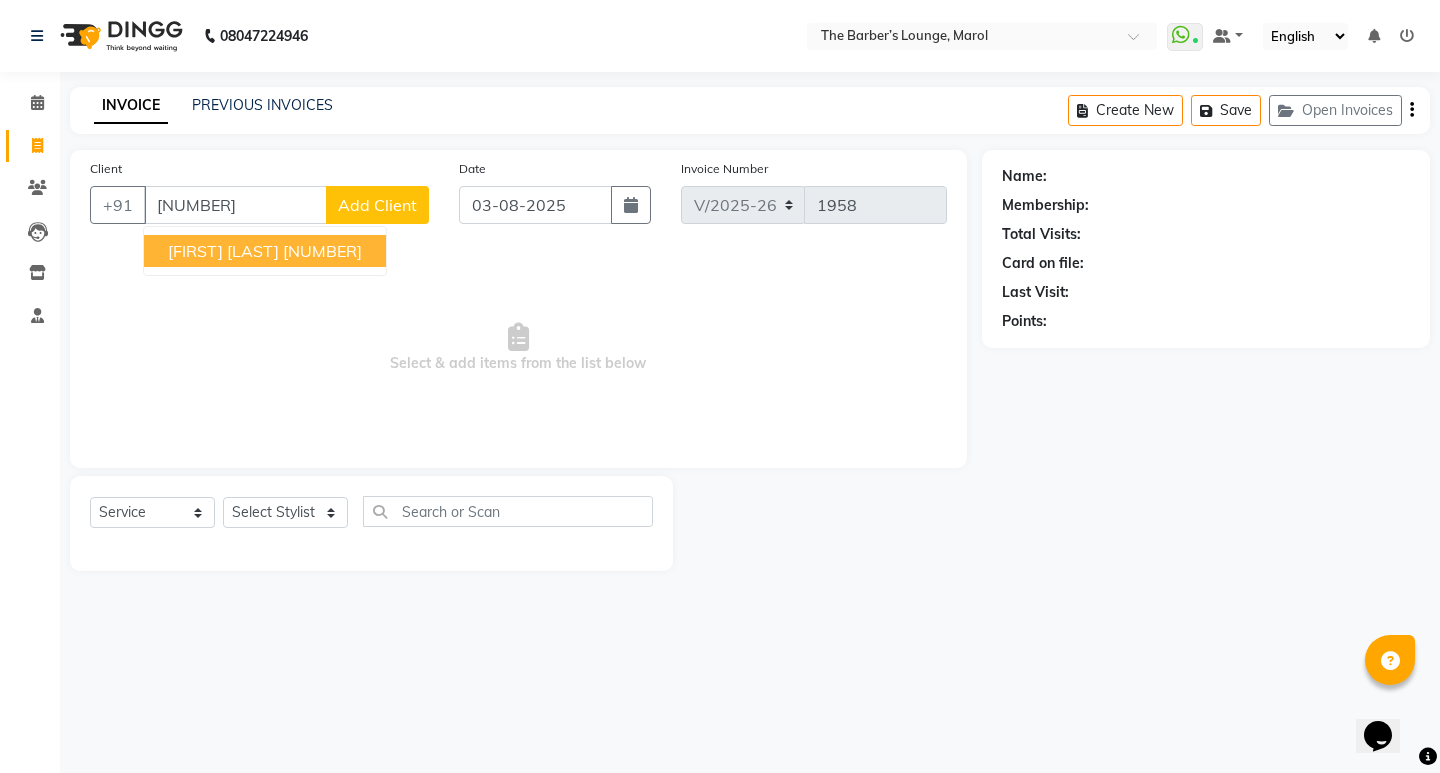 click on "[FIRST] [LAST]" at bounding box center [223, 251] 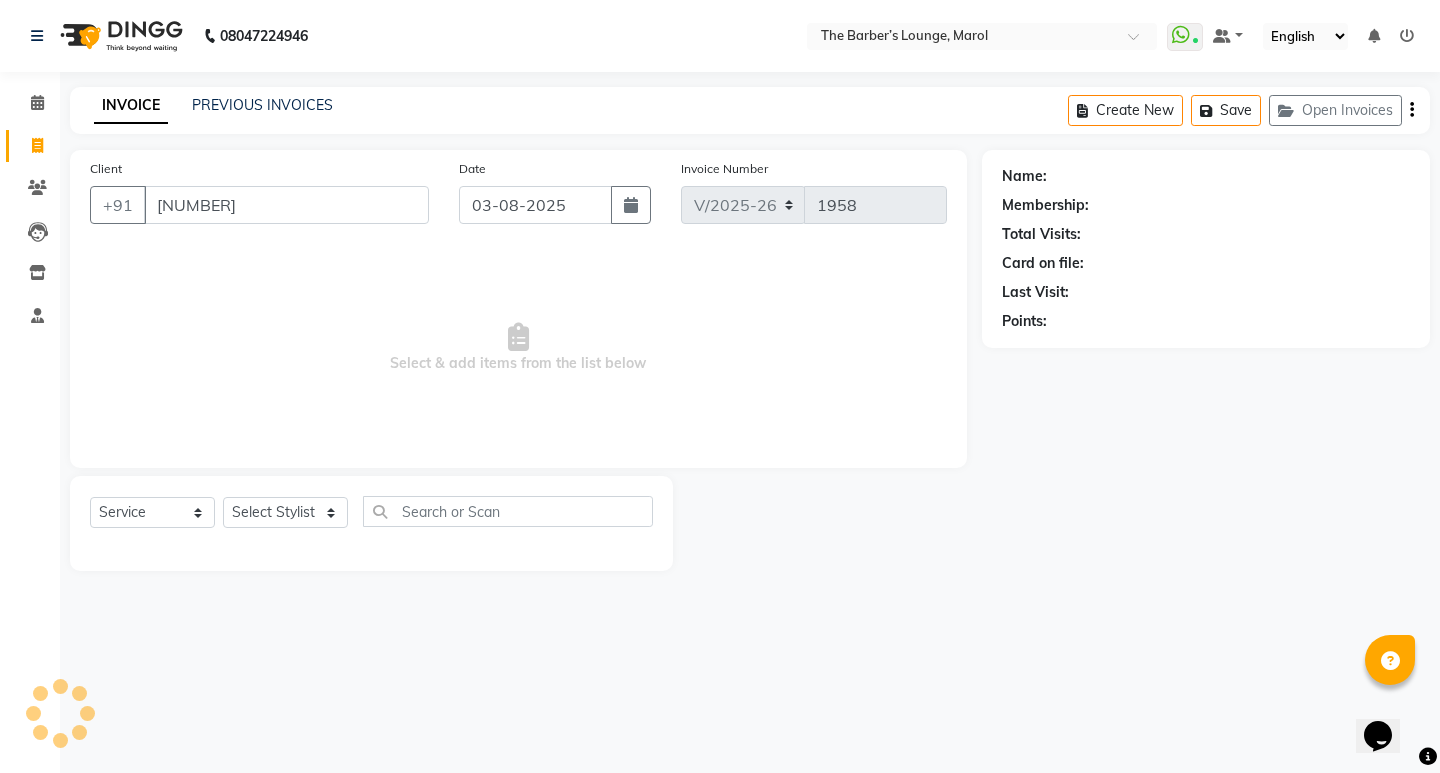 type on "[NUMBER]" 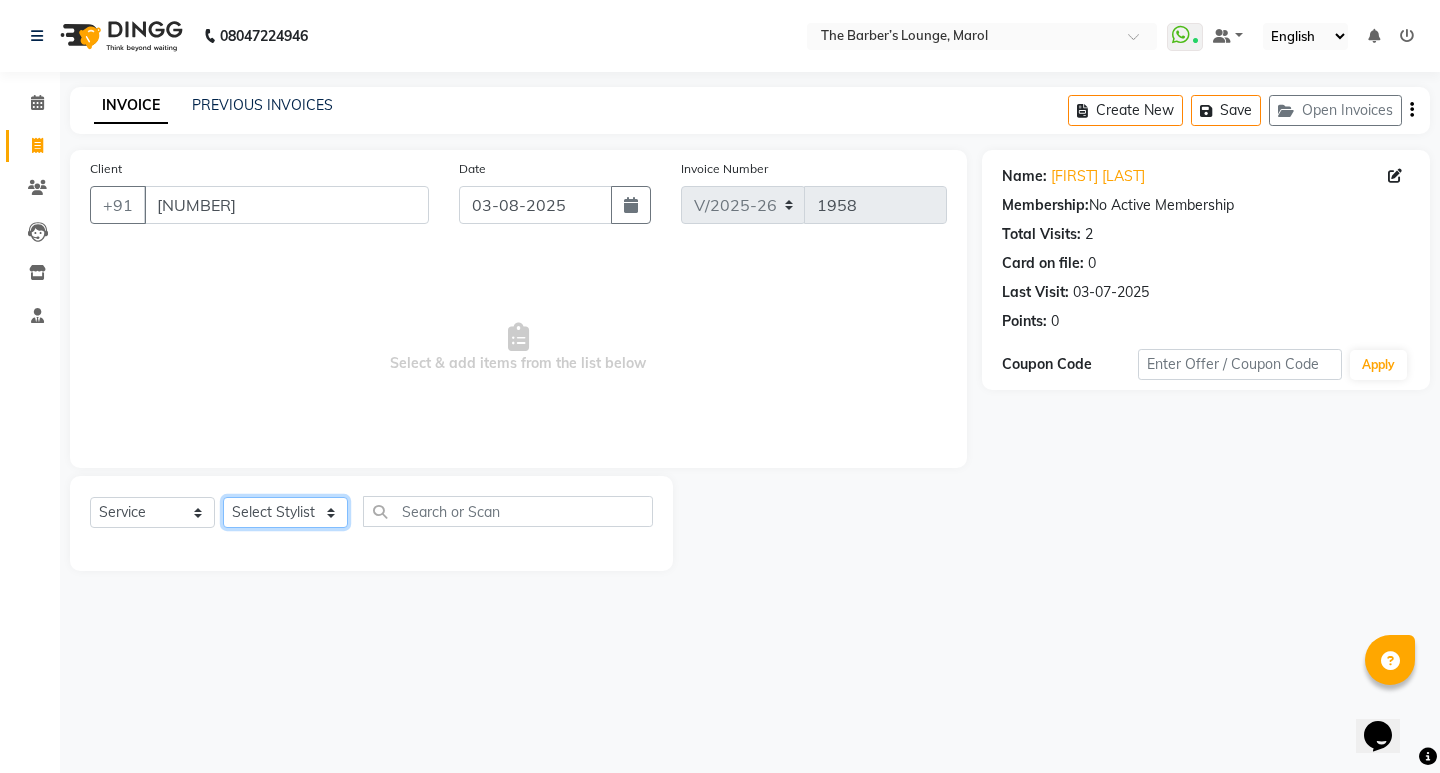 click on "Select Stylist Anjali Jafar Salmani Ketan Shinde Mohsin Akhtar Satish Tejasvi Vasundhara" 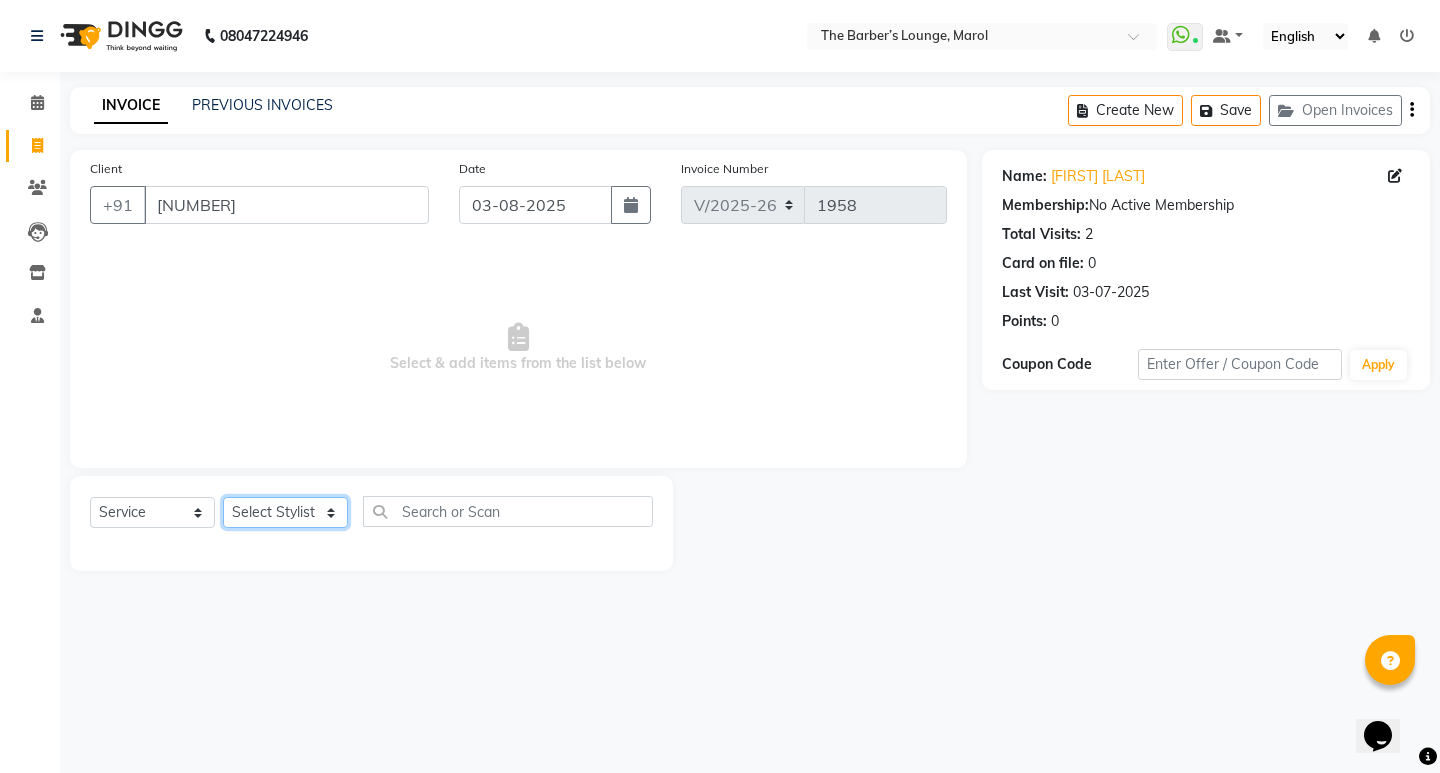 select on "64222" 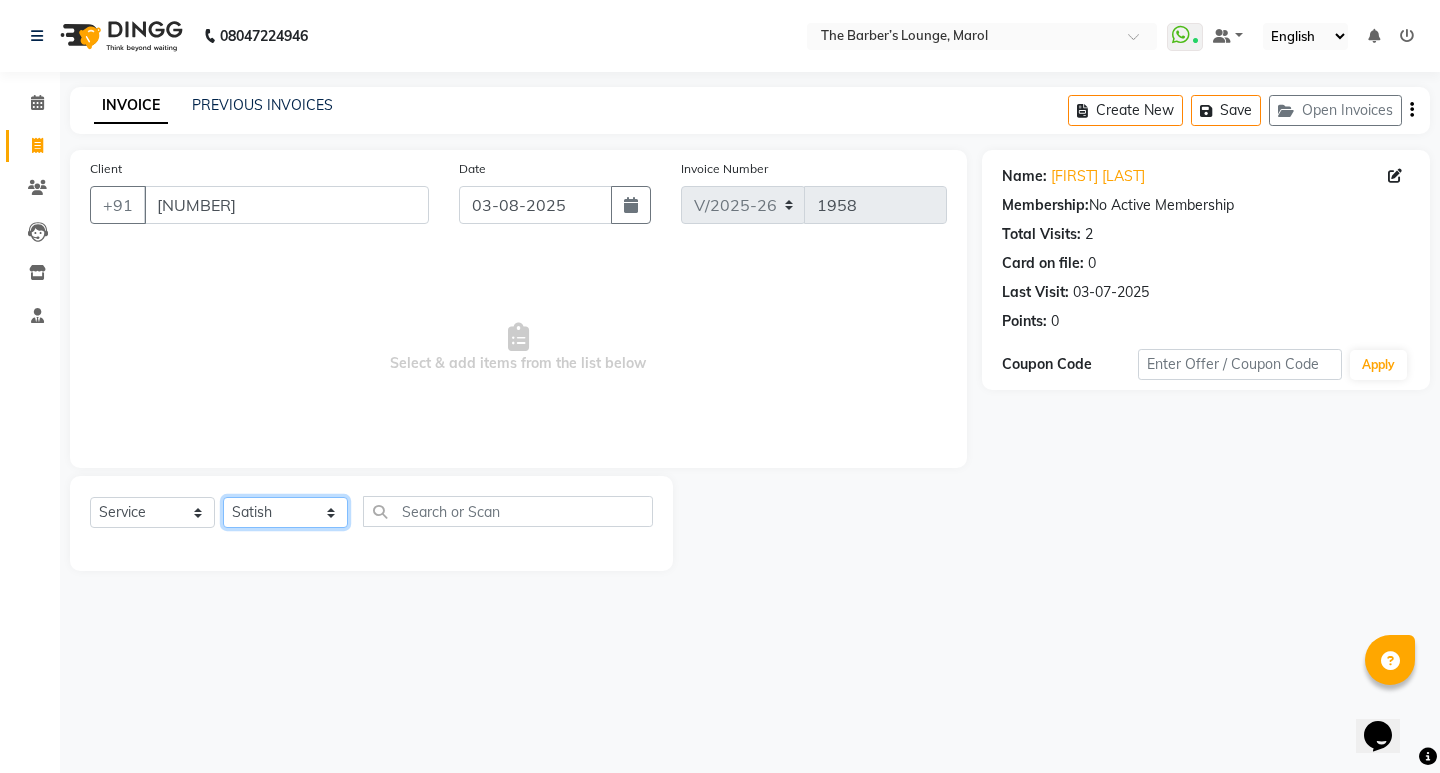 click on "Select Stylist Anjali Jafar Salmani Ketan Shinde Mohsin Akhtar Satish Tejasvi Vasundhara" 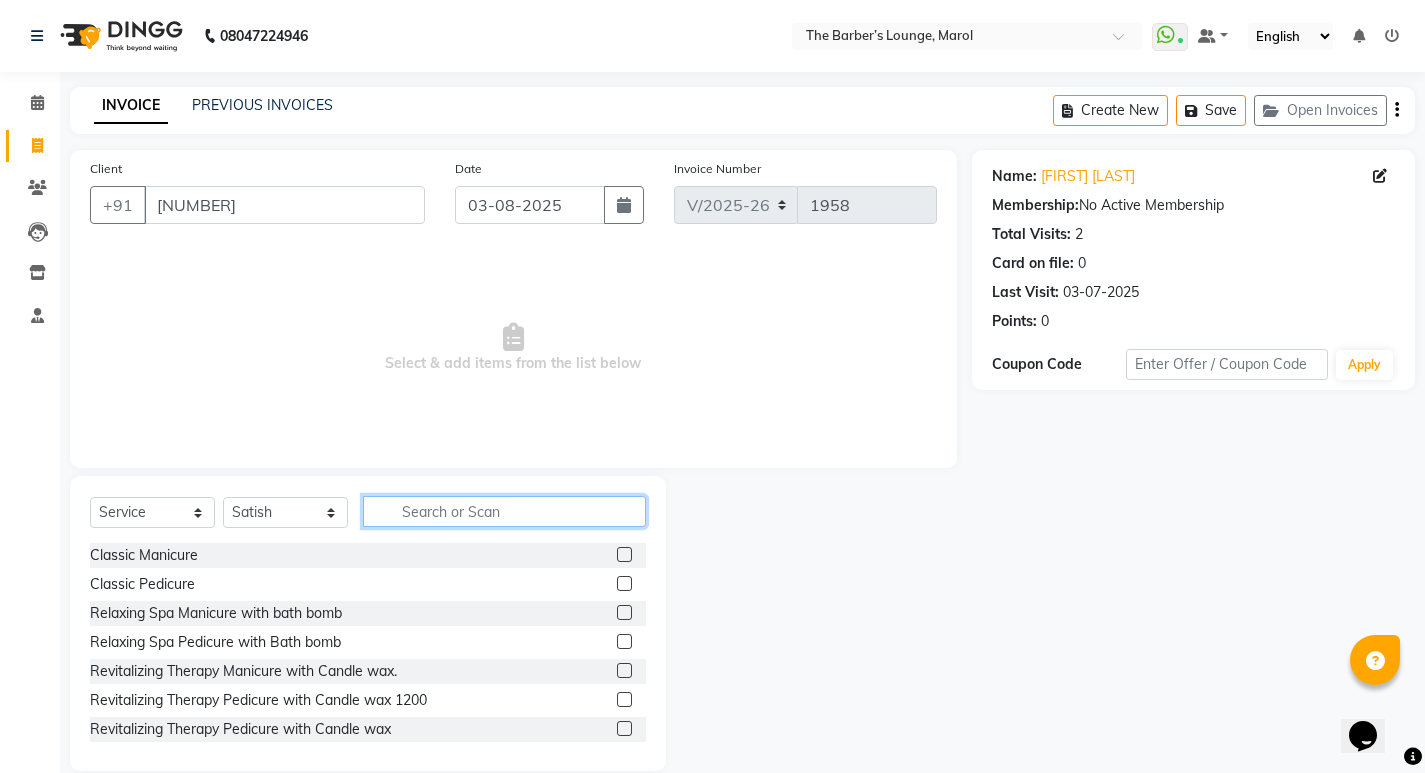 click 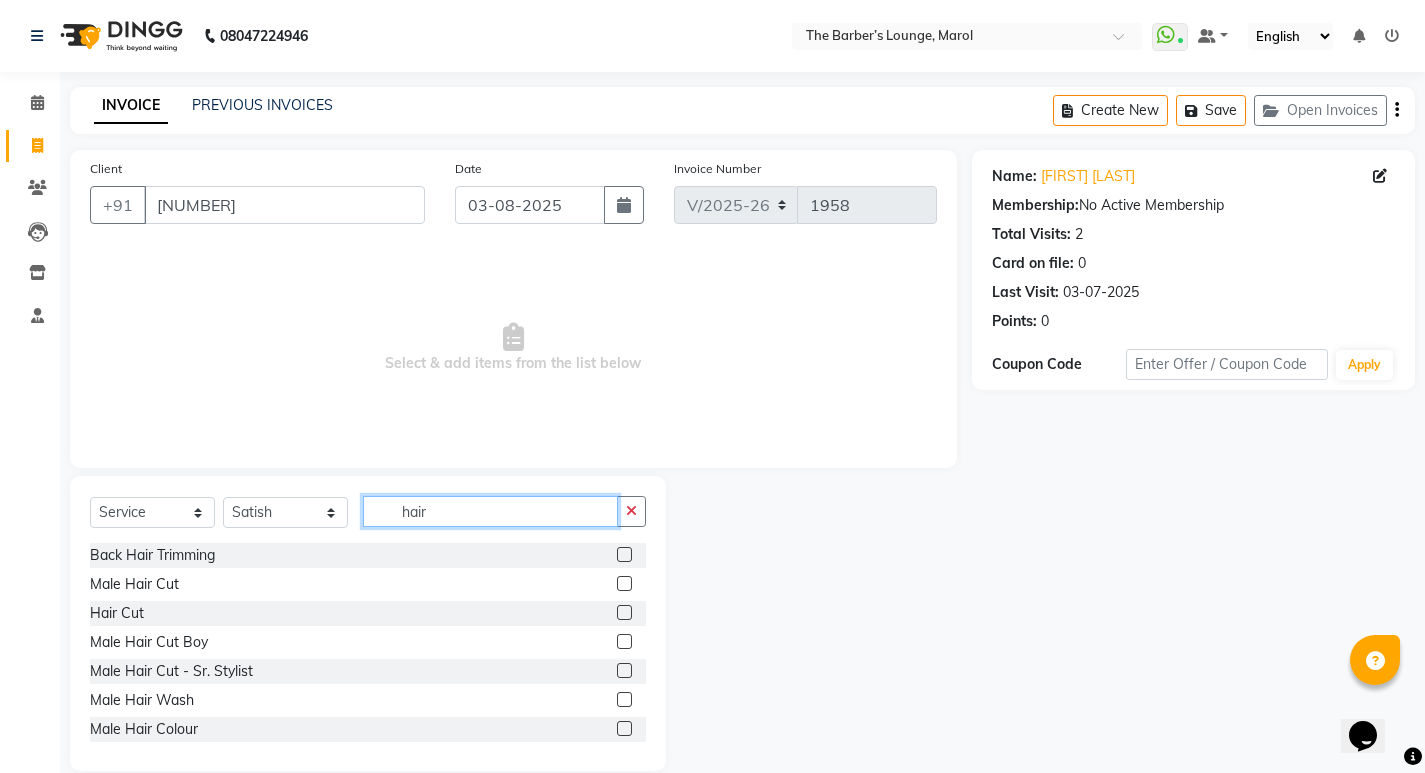 type on "hair" 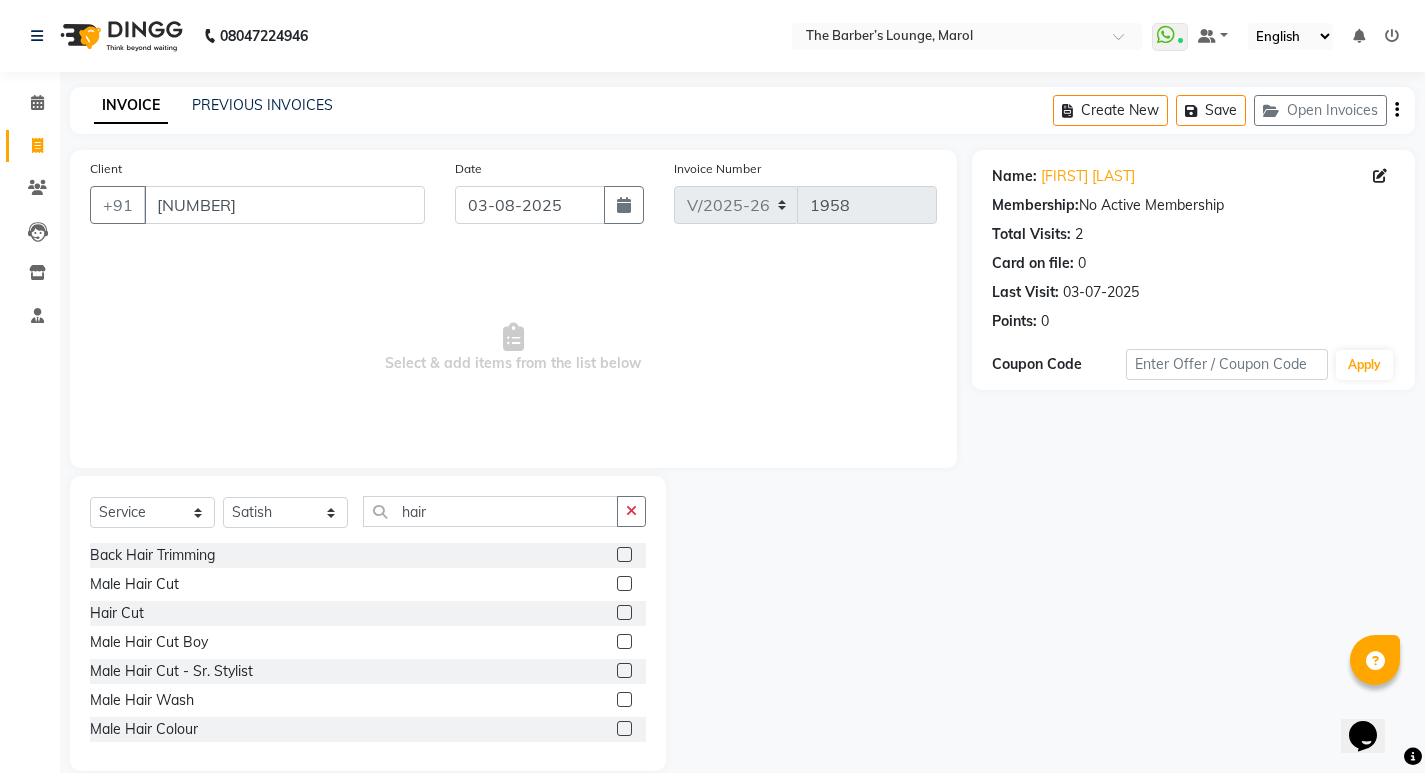 click 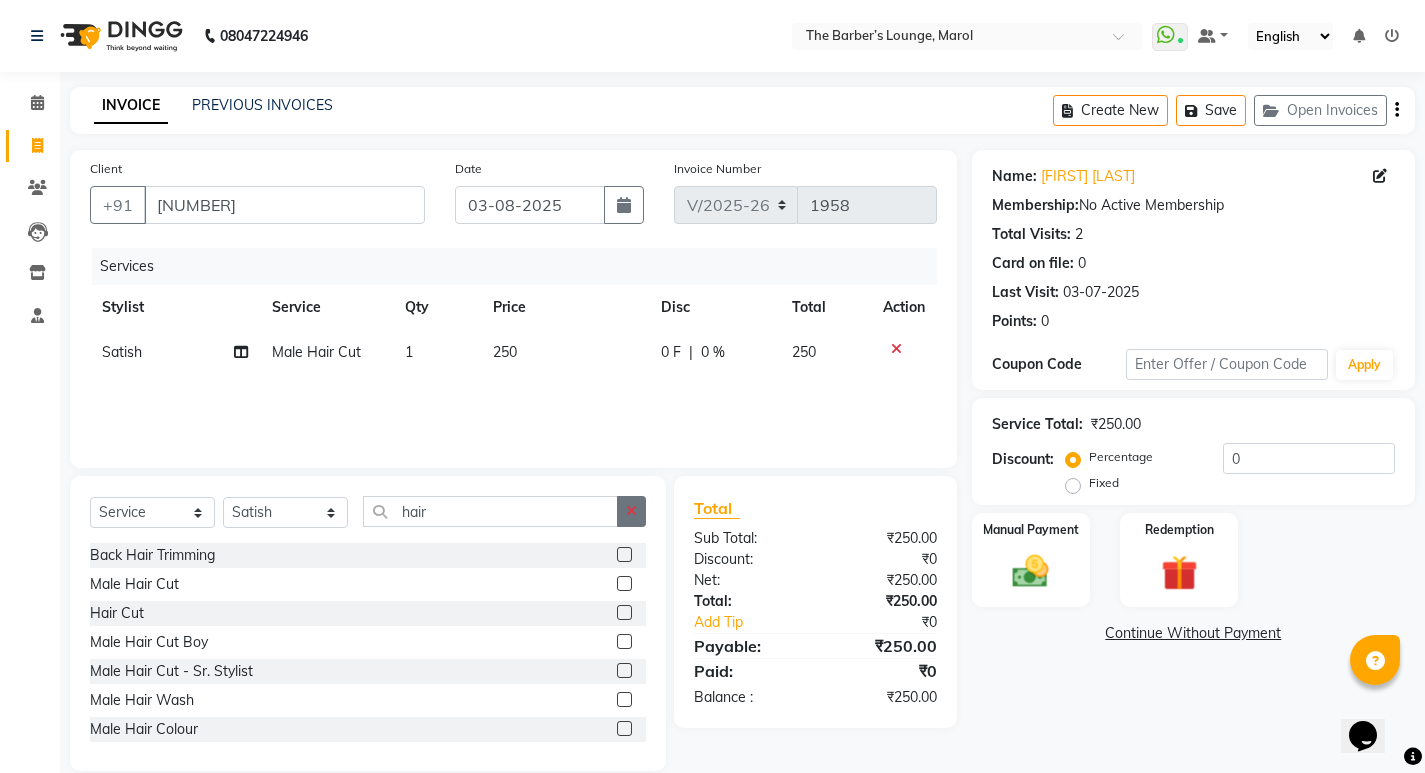 click 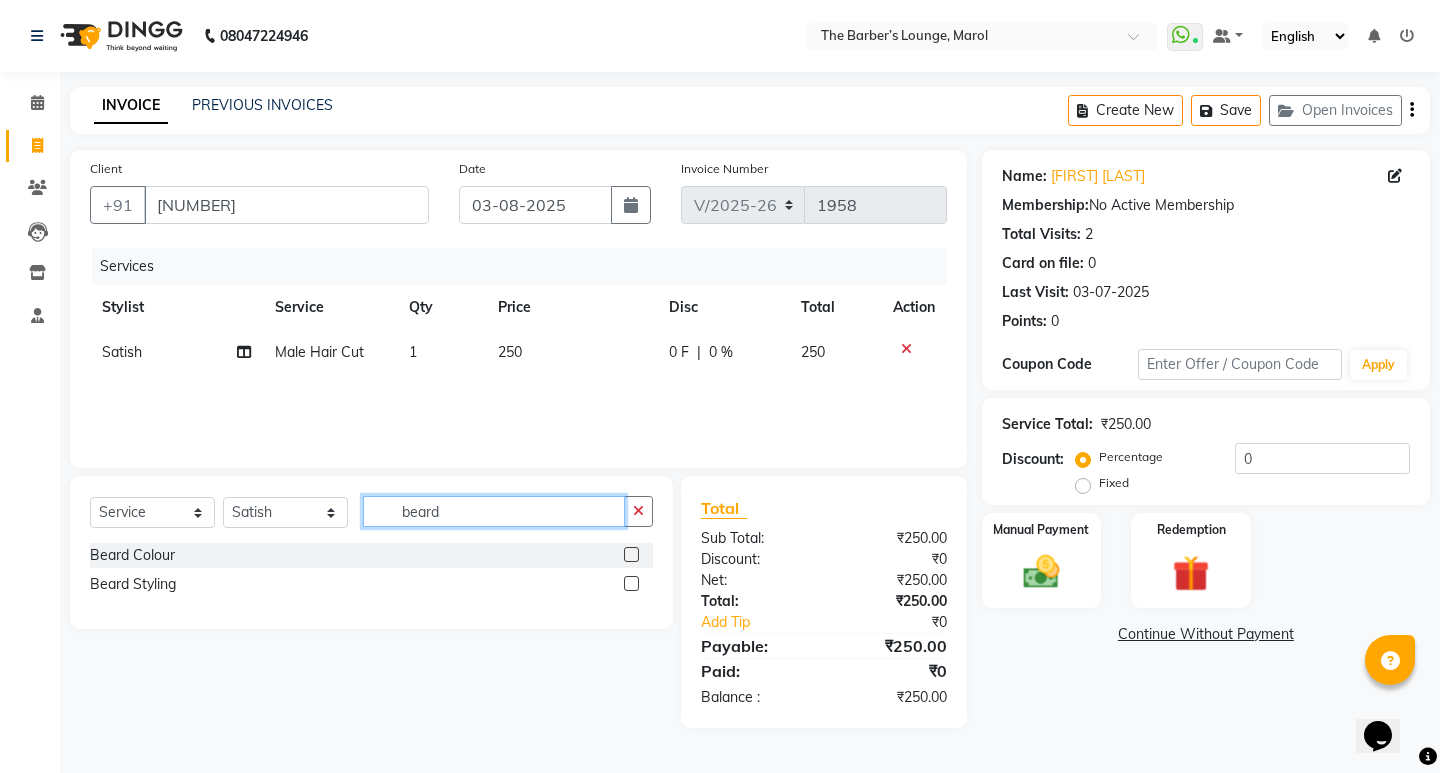 type on "beard" 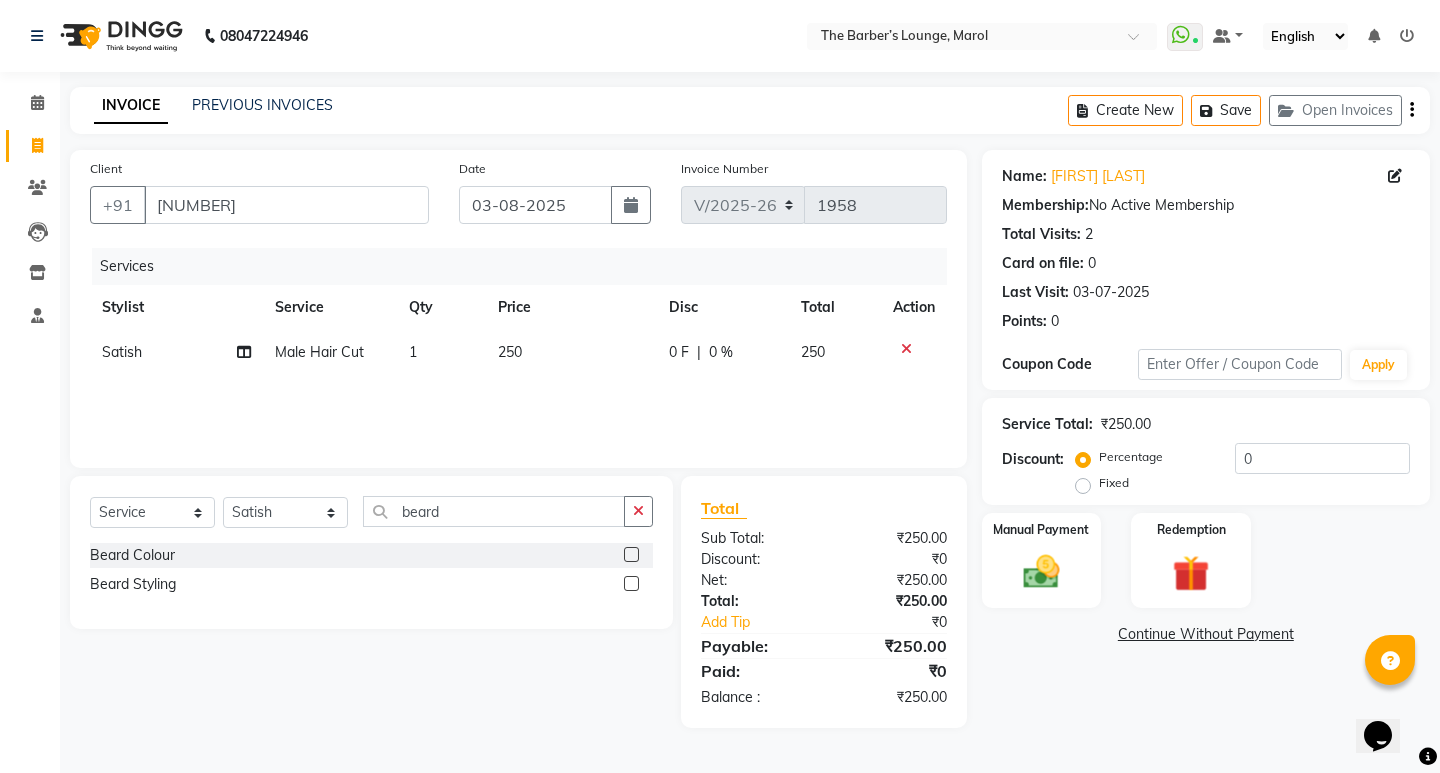 click 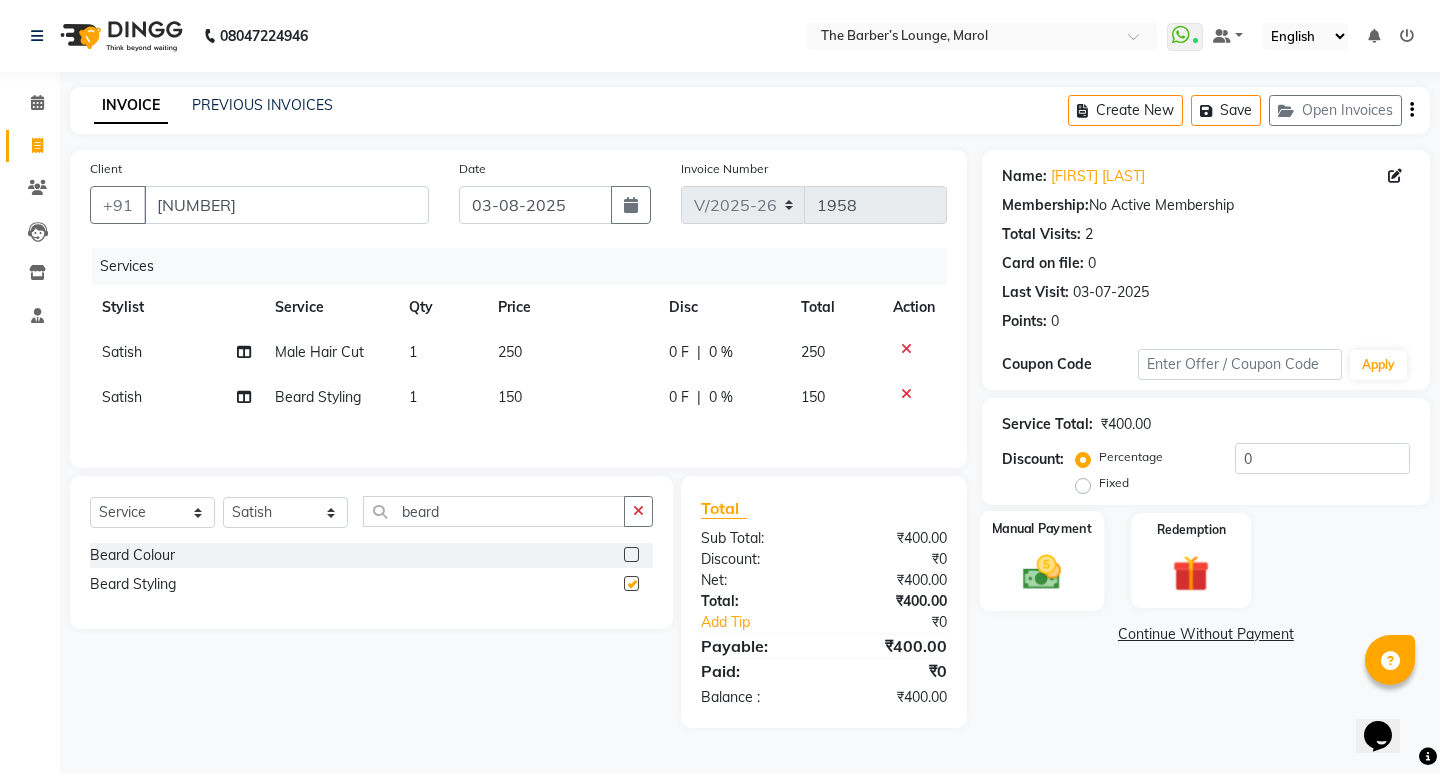 checkbox on "false" 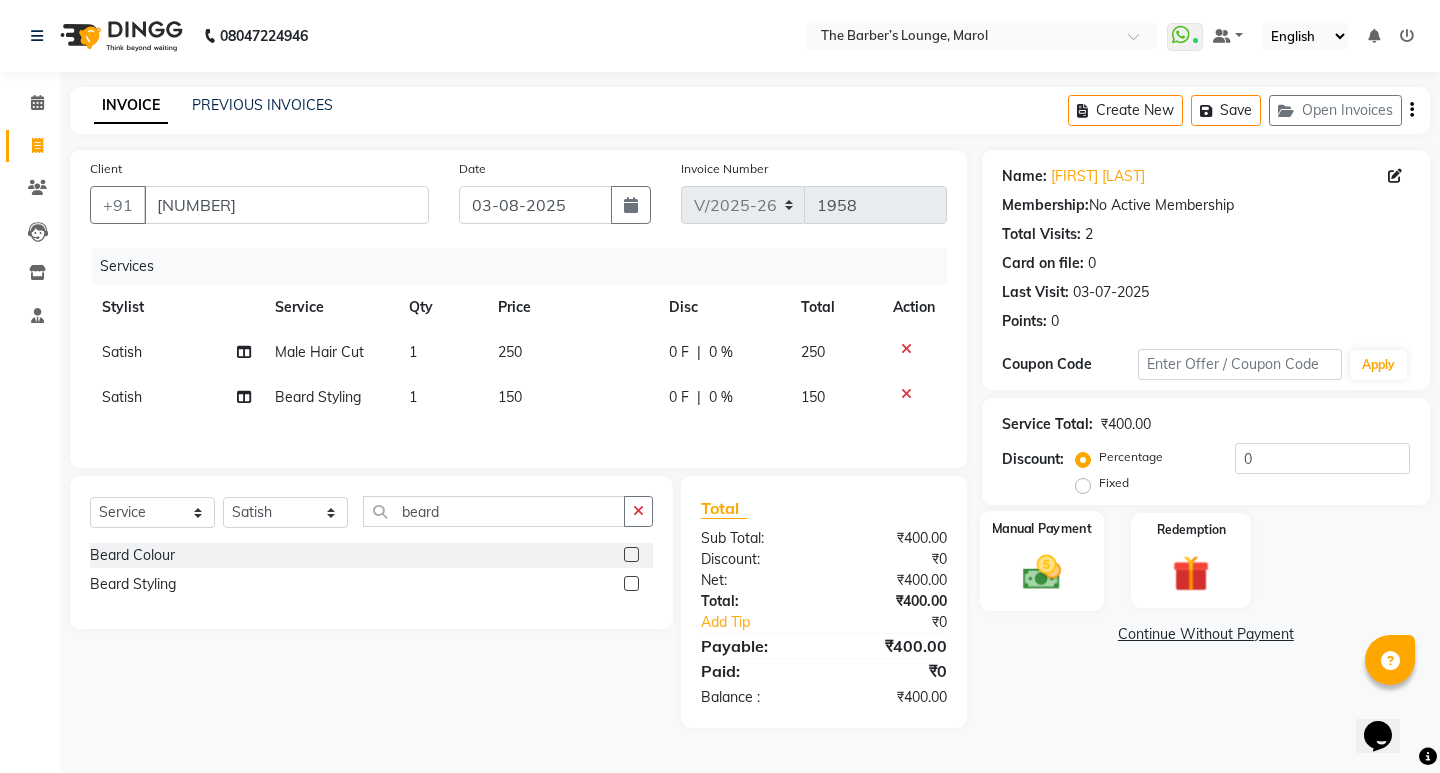click 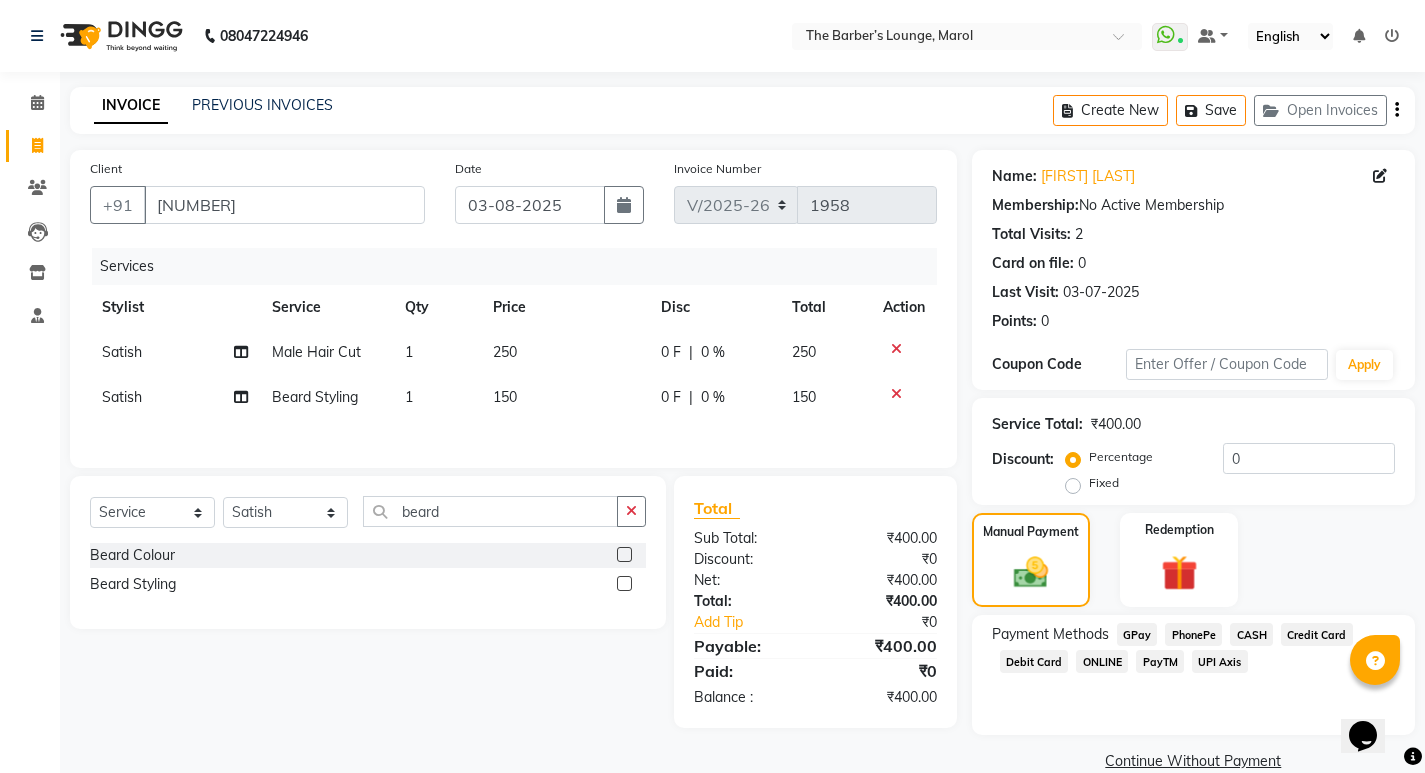 click on "PayTM" 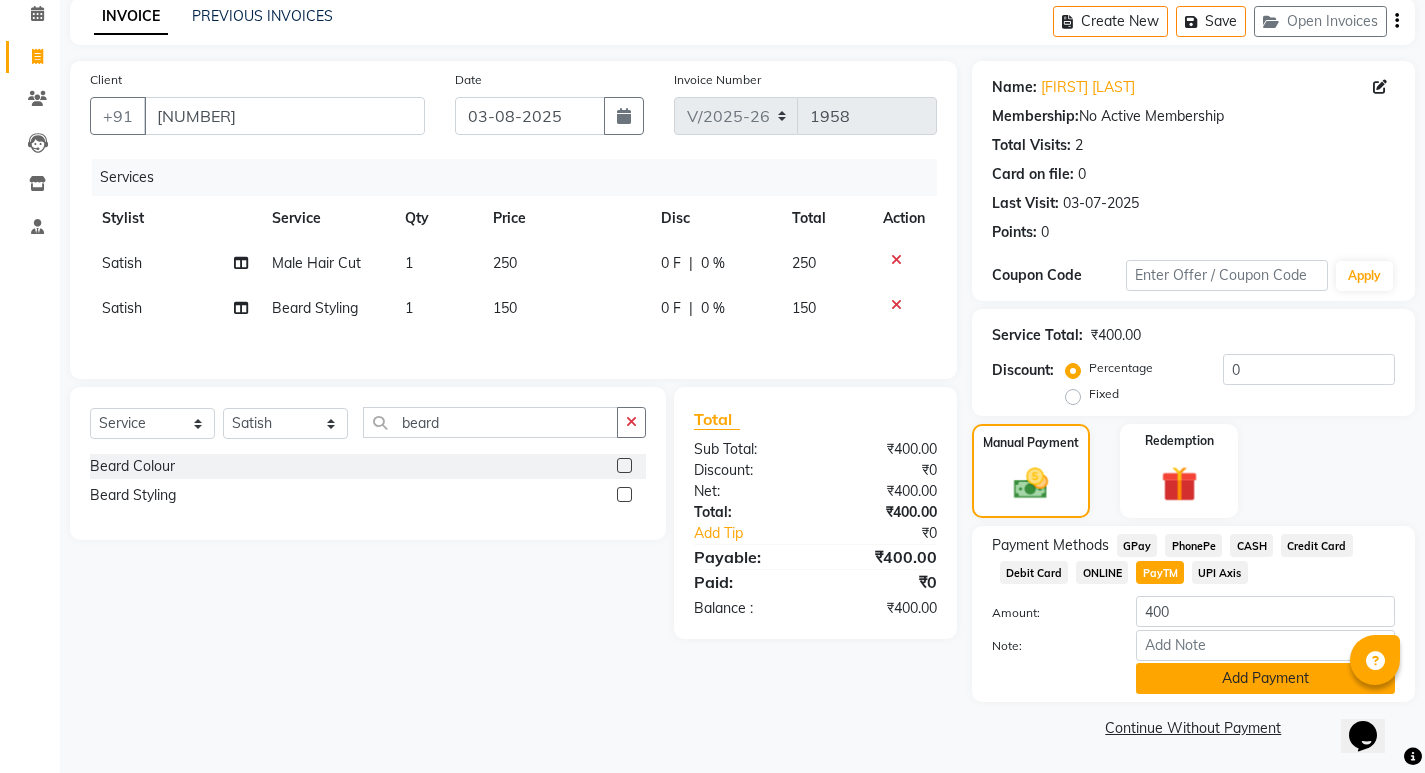 click on "Add Payment" 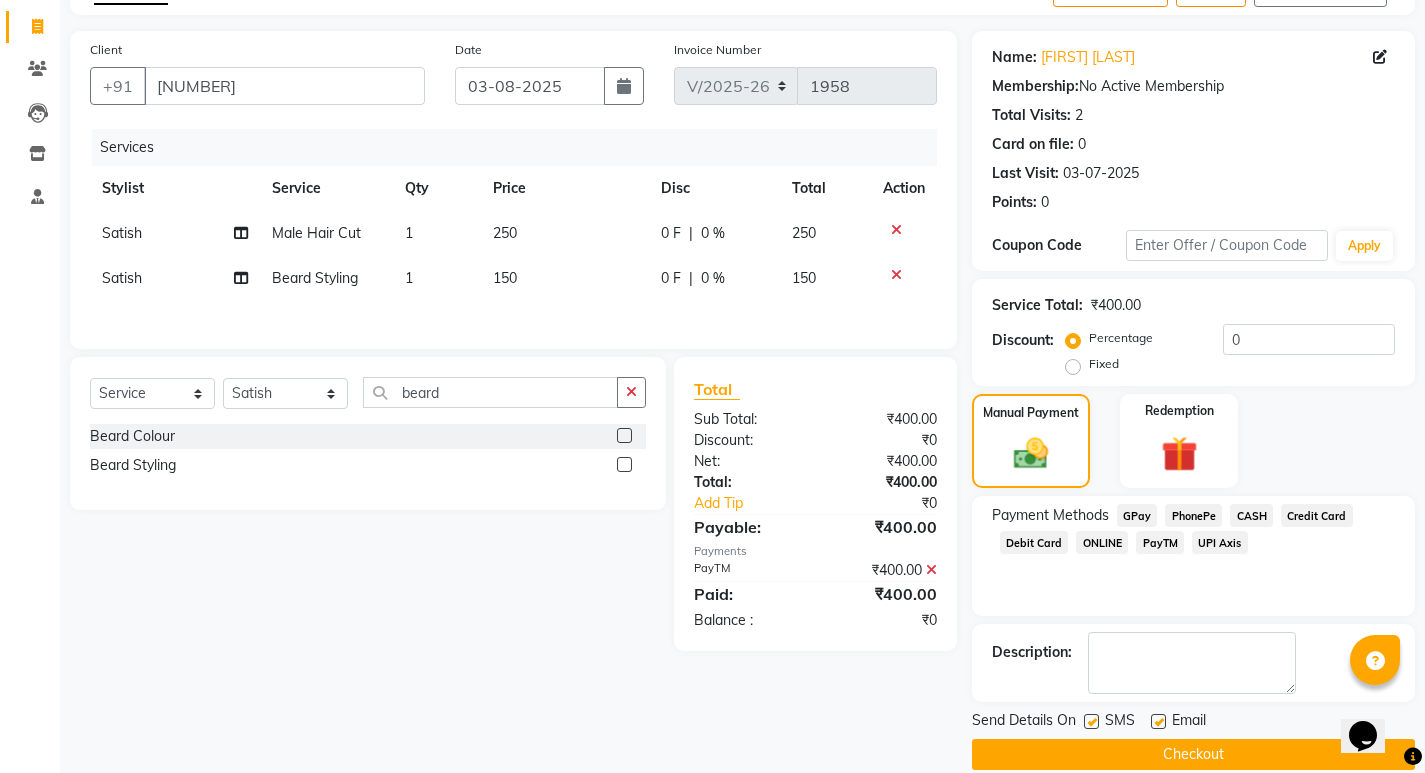 scroll, scrollTop: 146, scrollLeft: 0, axis: vertical 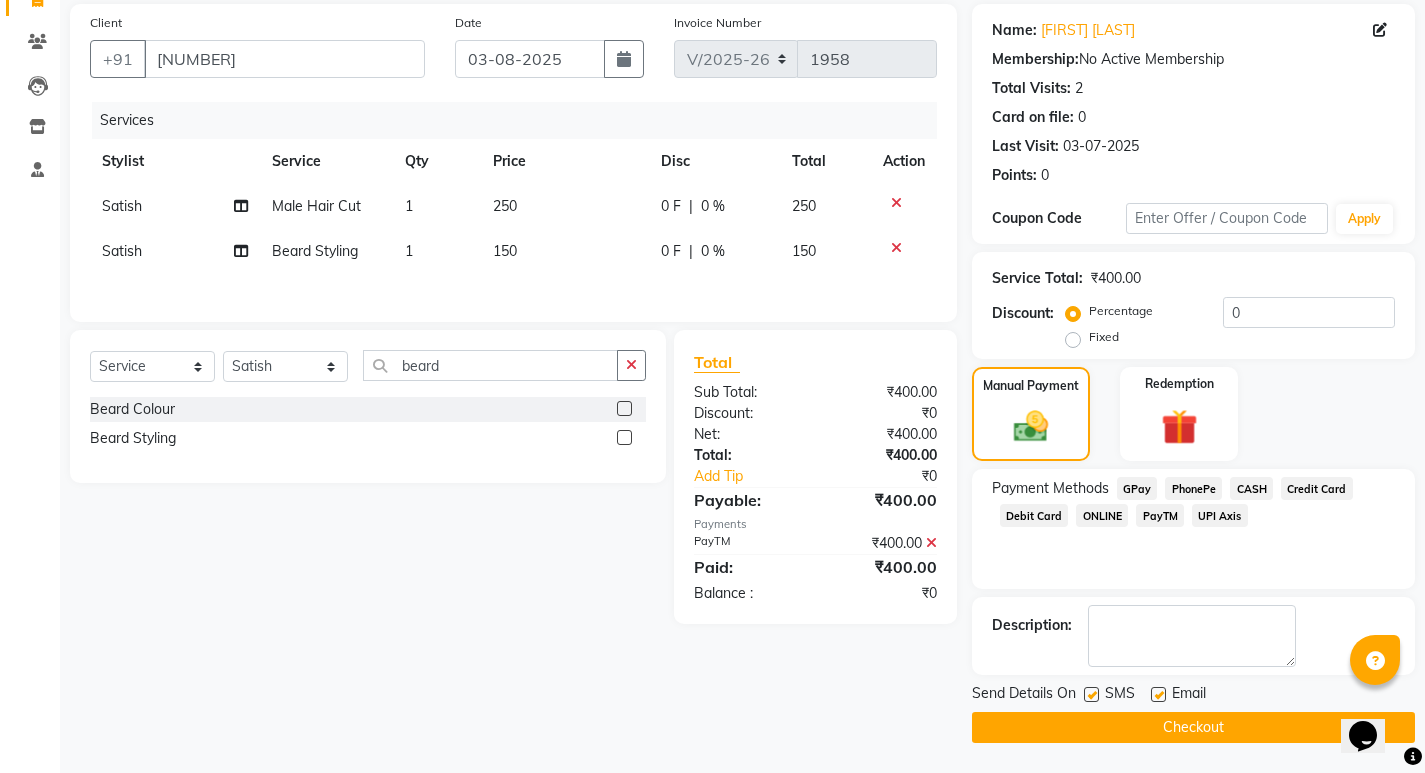 click on "Checkout" 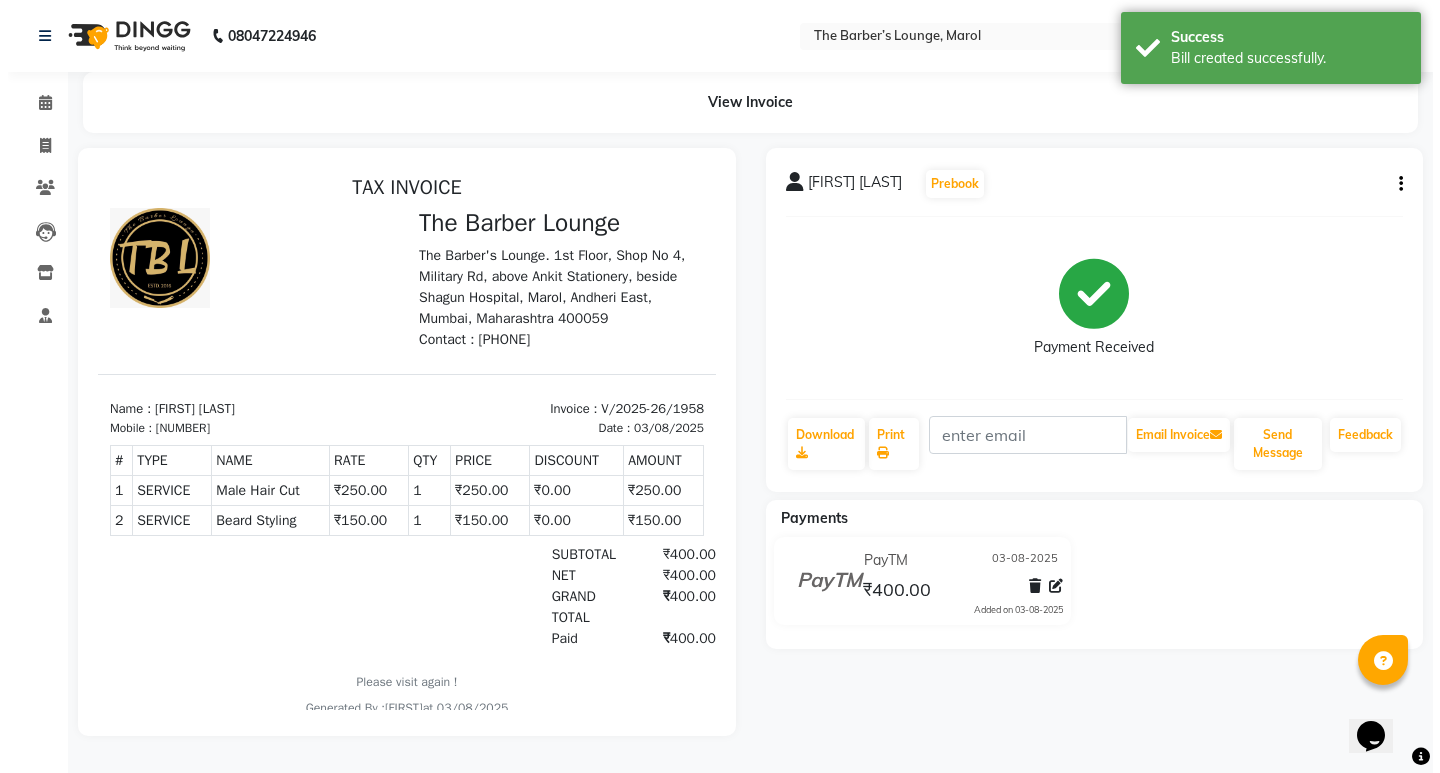 scroll, scrollTop: 0, scrollLeft: 0, axis: both 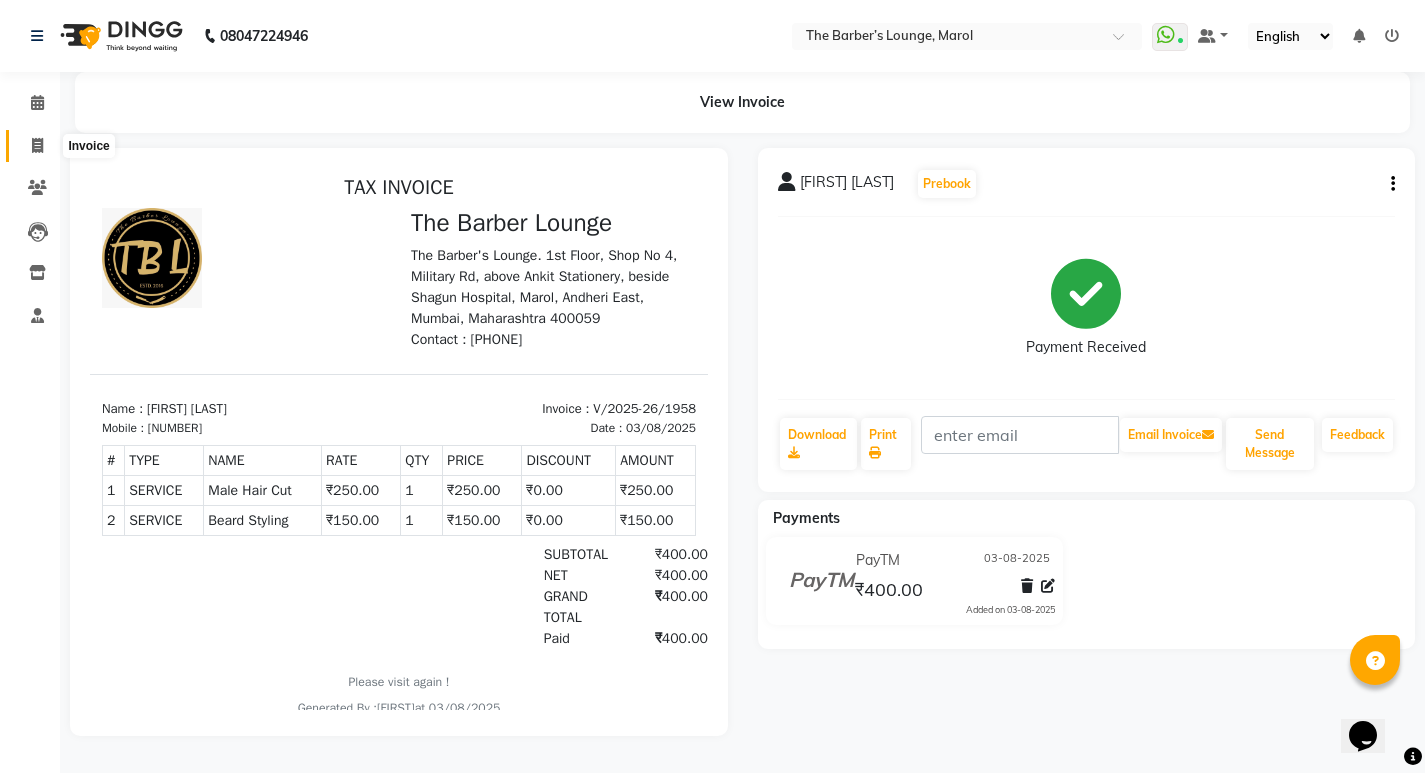click 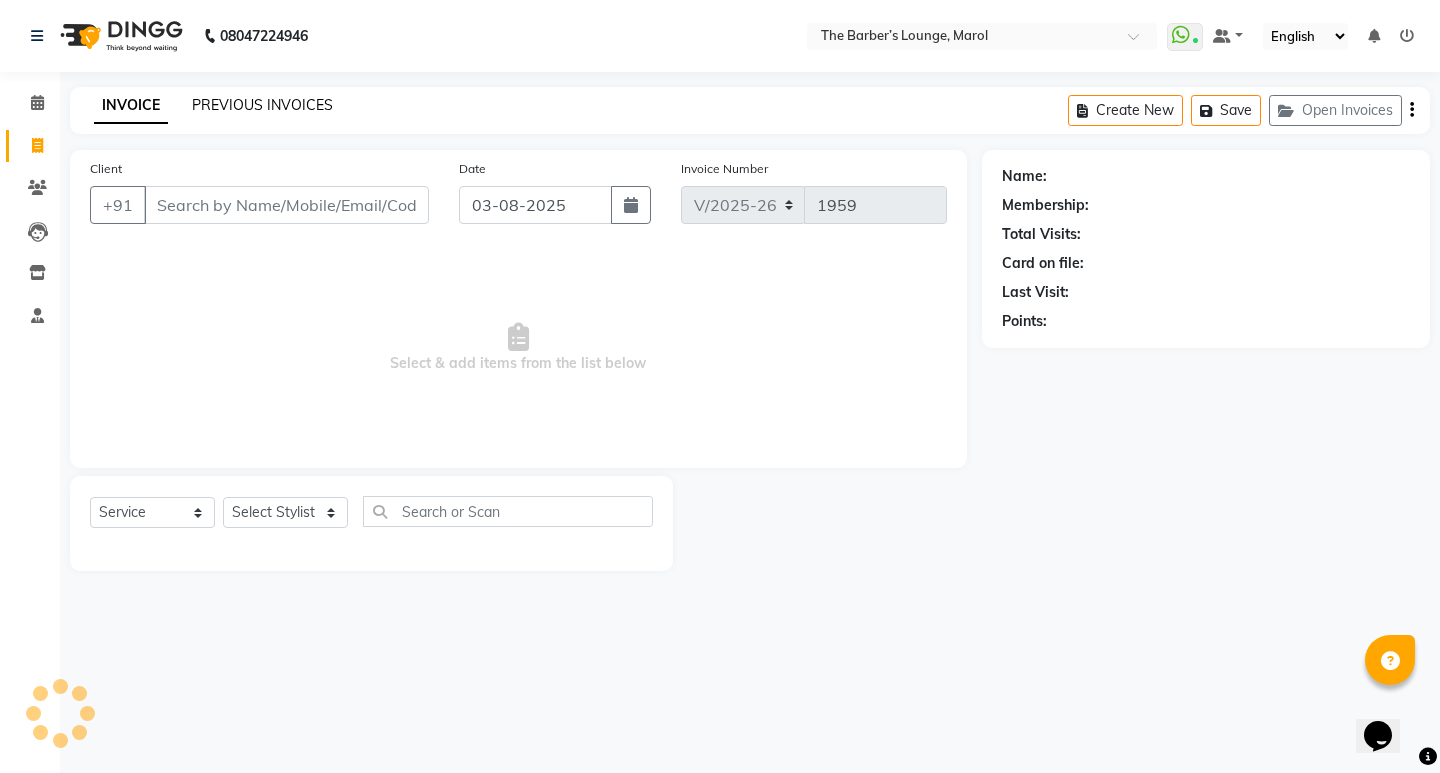 click on "PREVIOUS INVOICES" 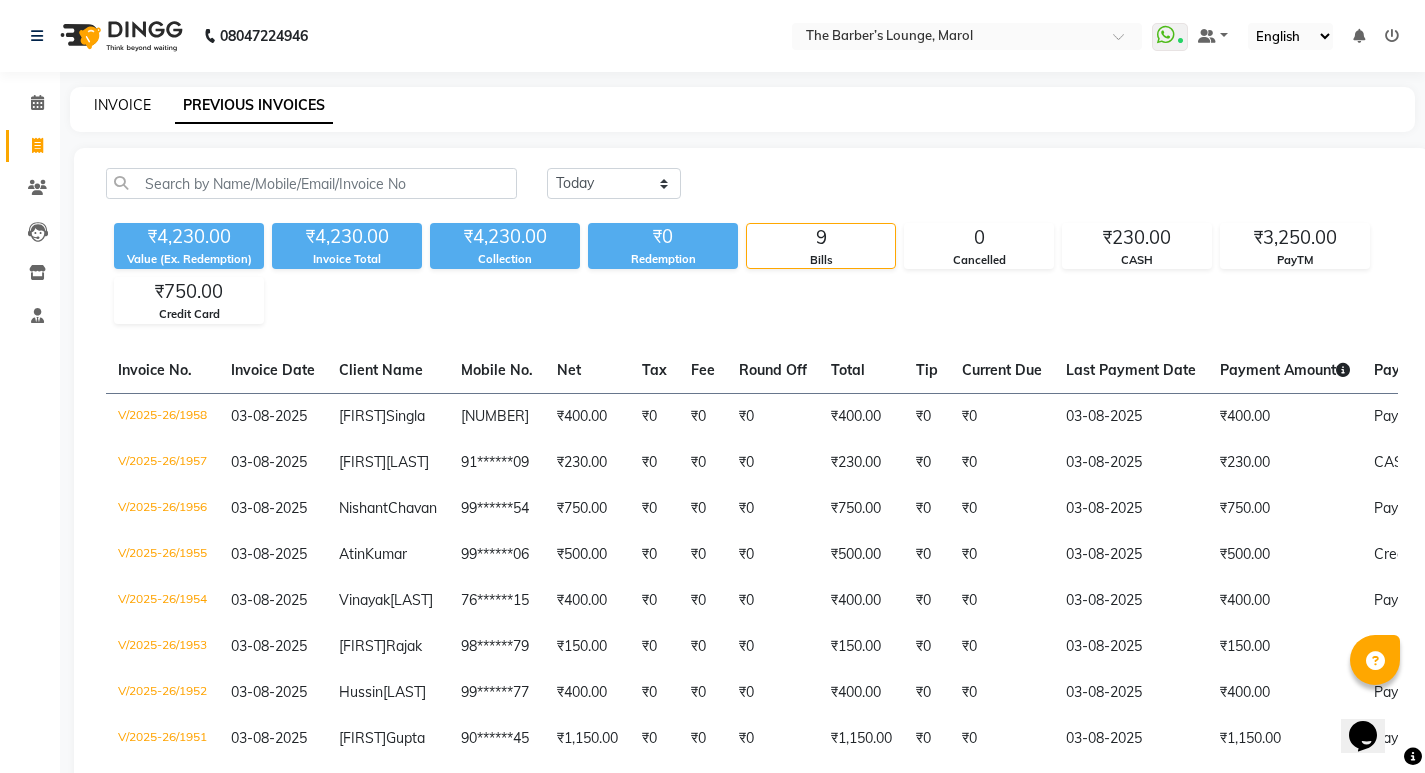click on "INVOICE" 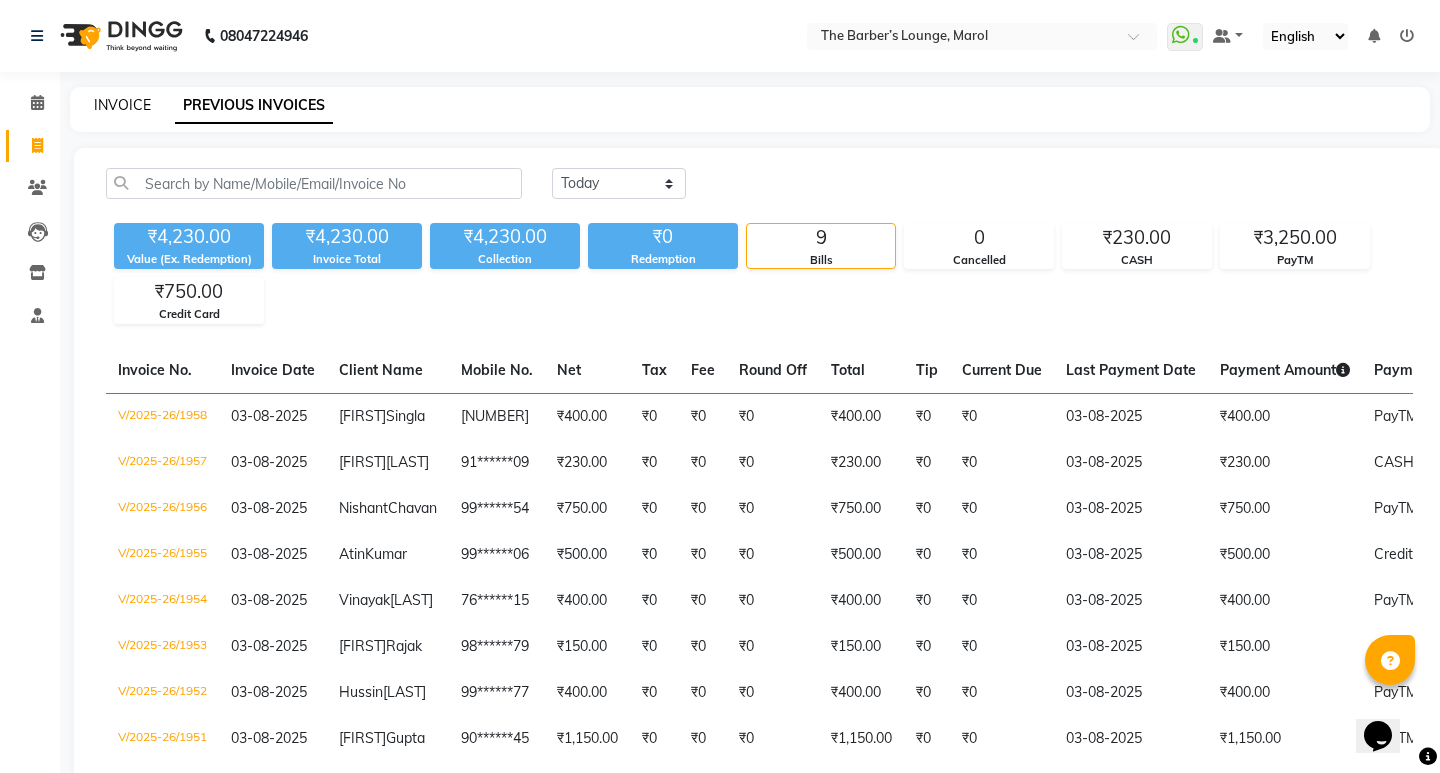 select on "7188" 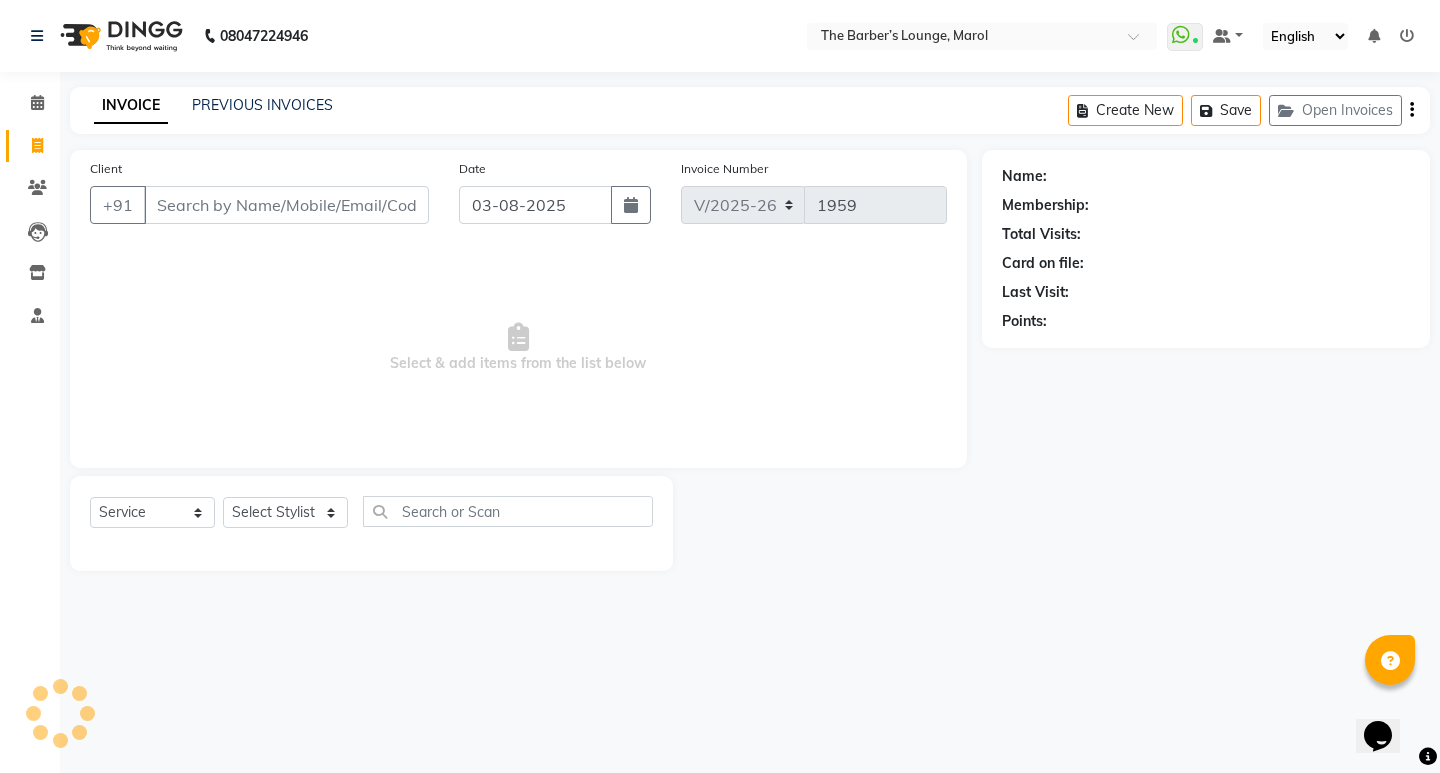 click on "Client" at bounding box center [286, 205] 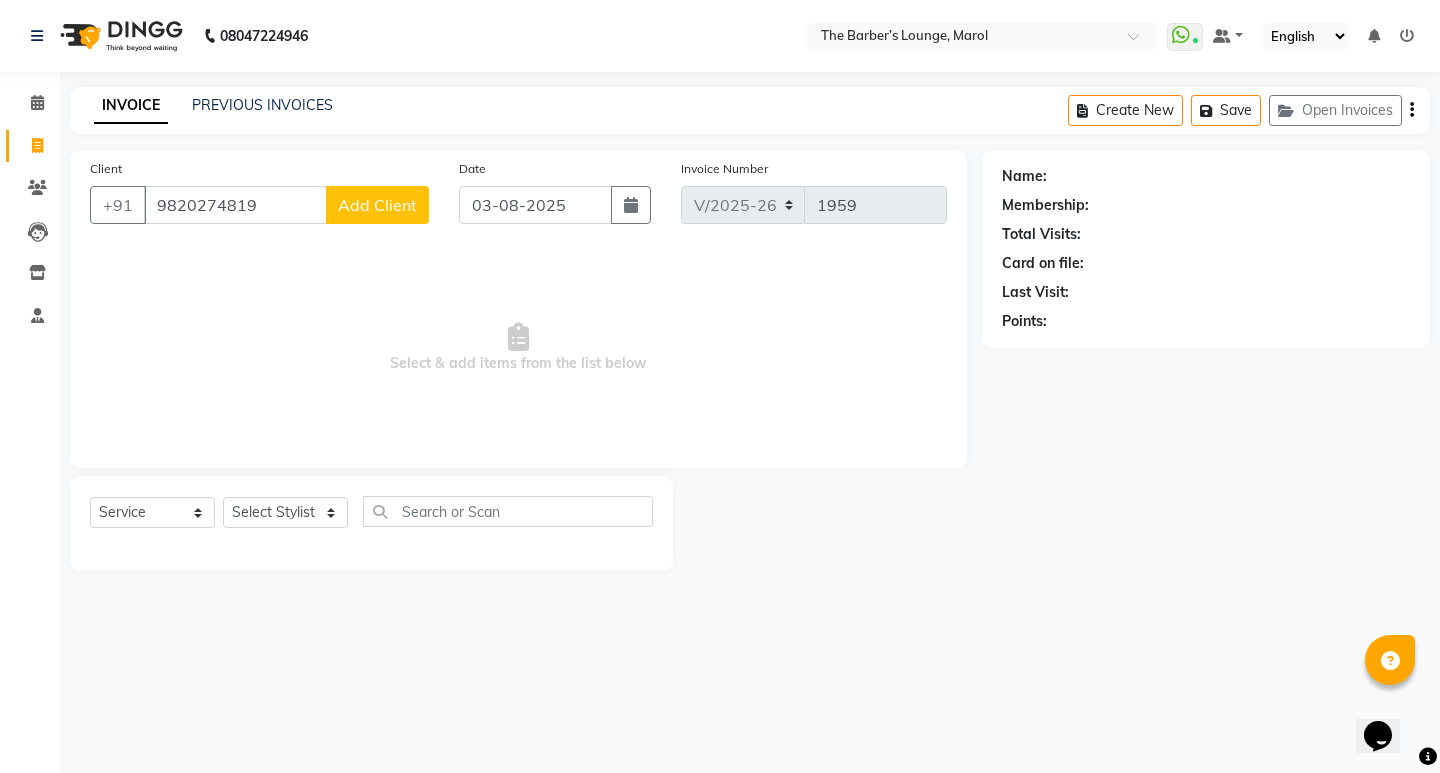 type on "9820274819" 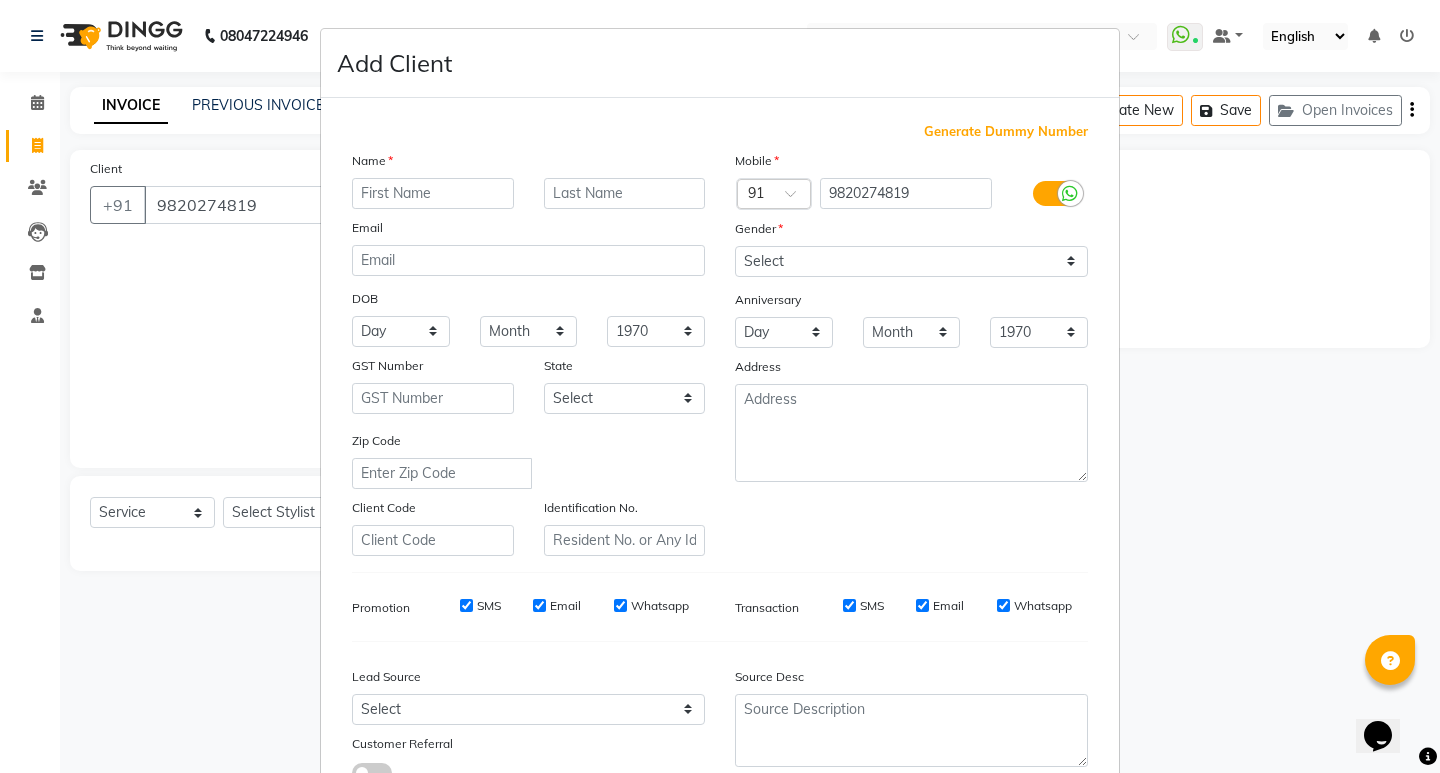 click at bounding box center [433, 193] 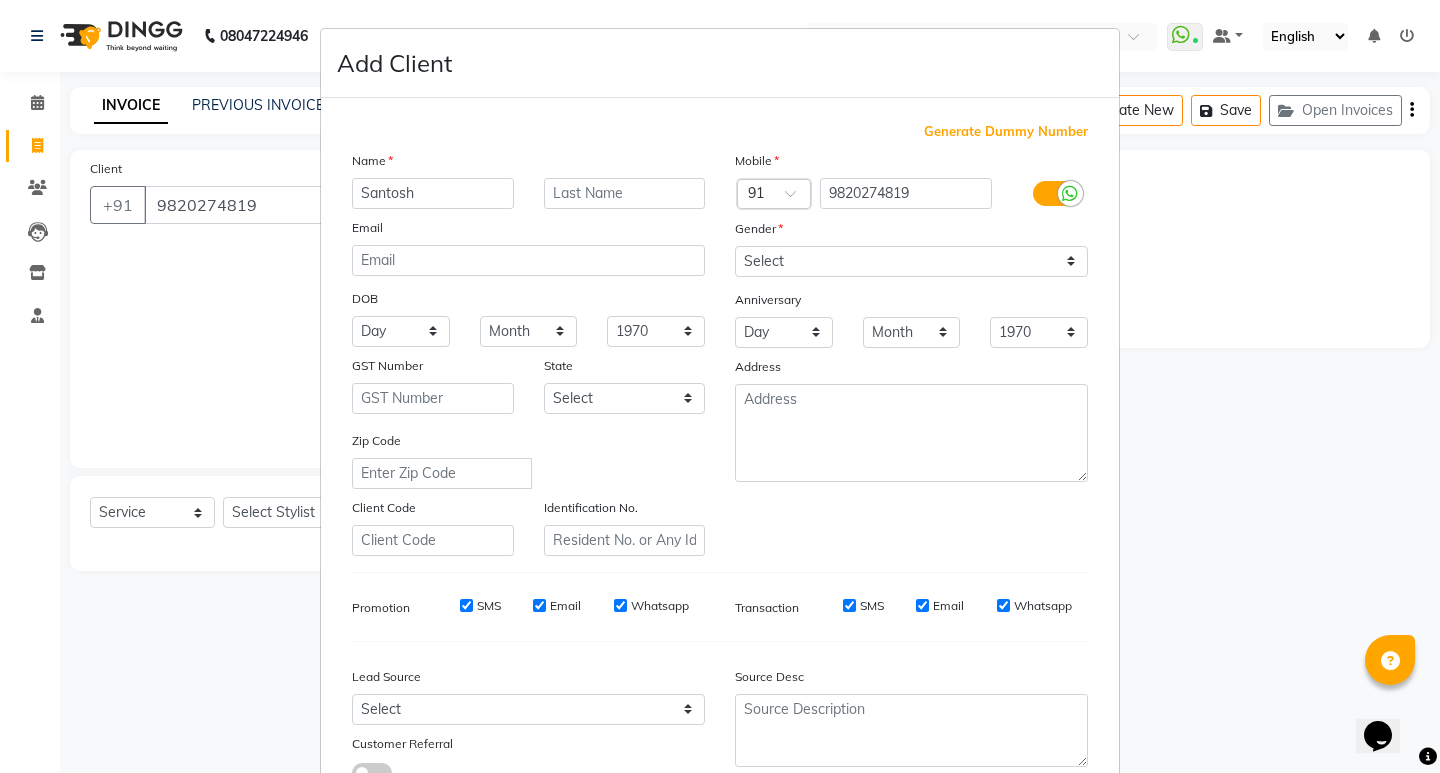 type on "Santosh" 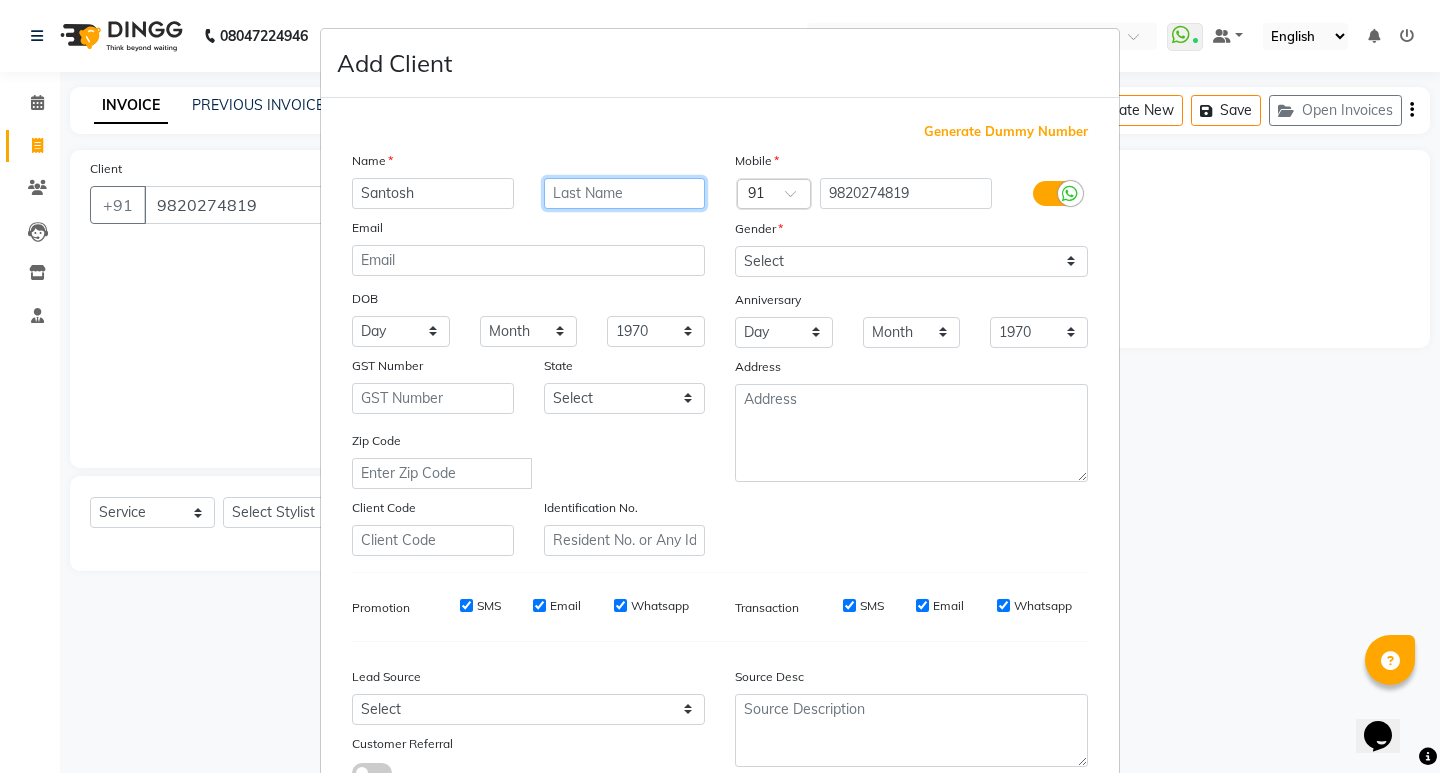 click at bounding box center [625, 193] 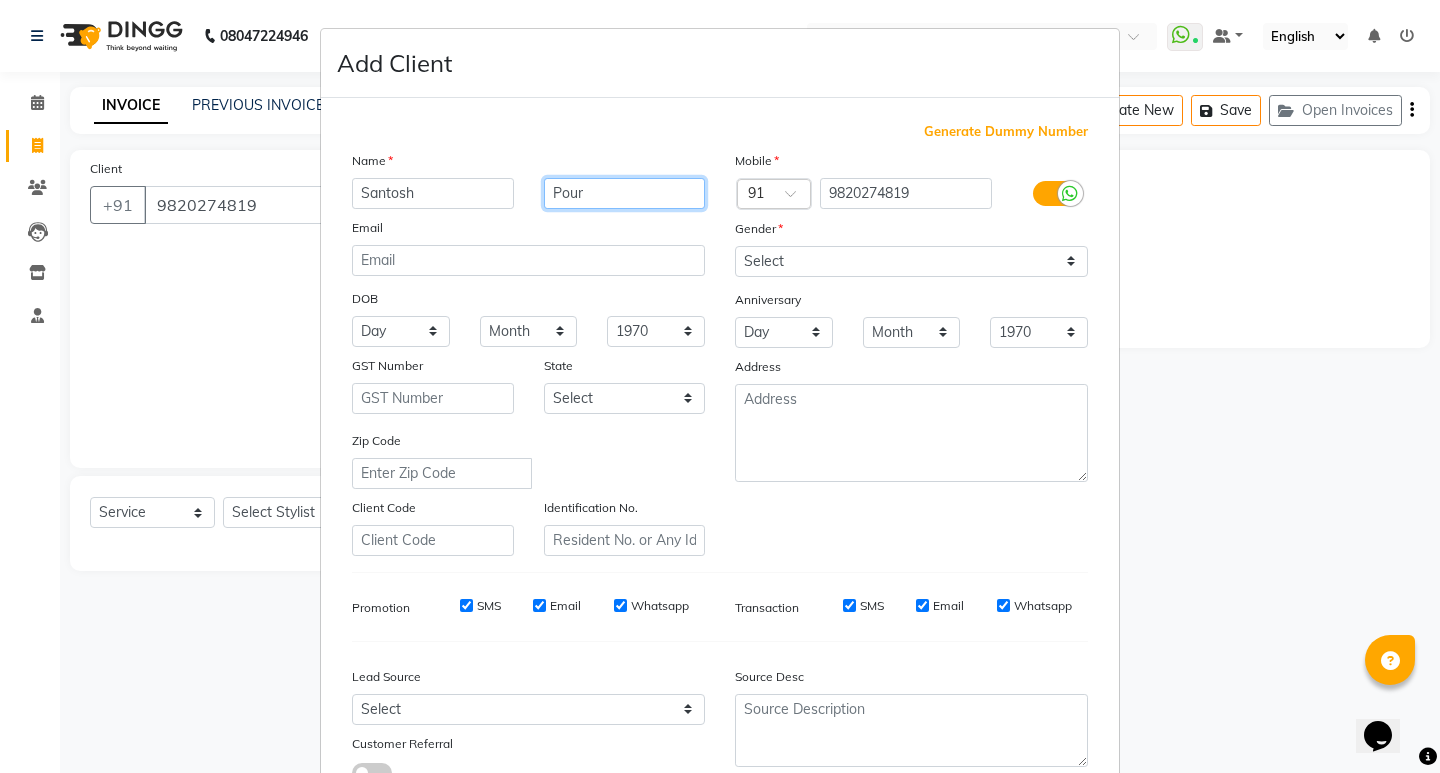 type on "Pour" 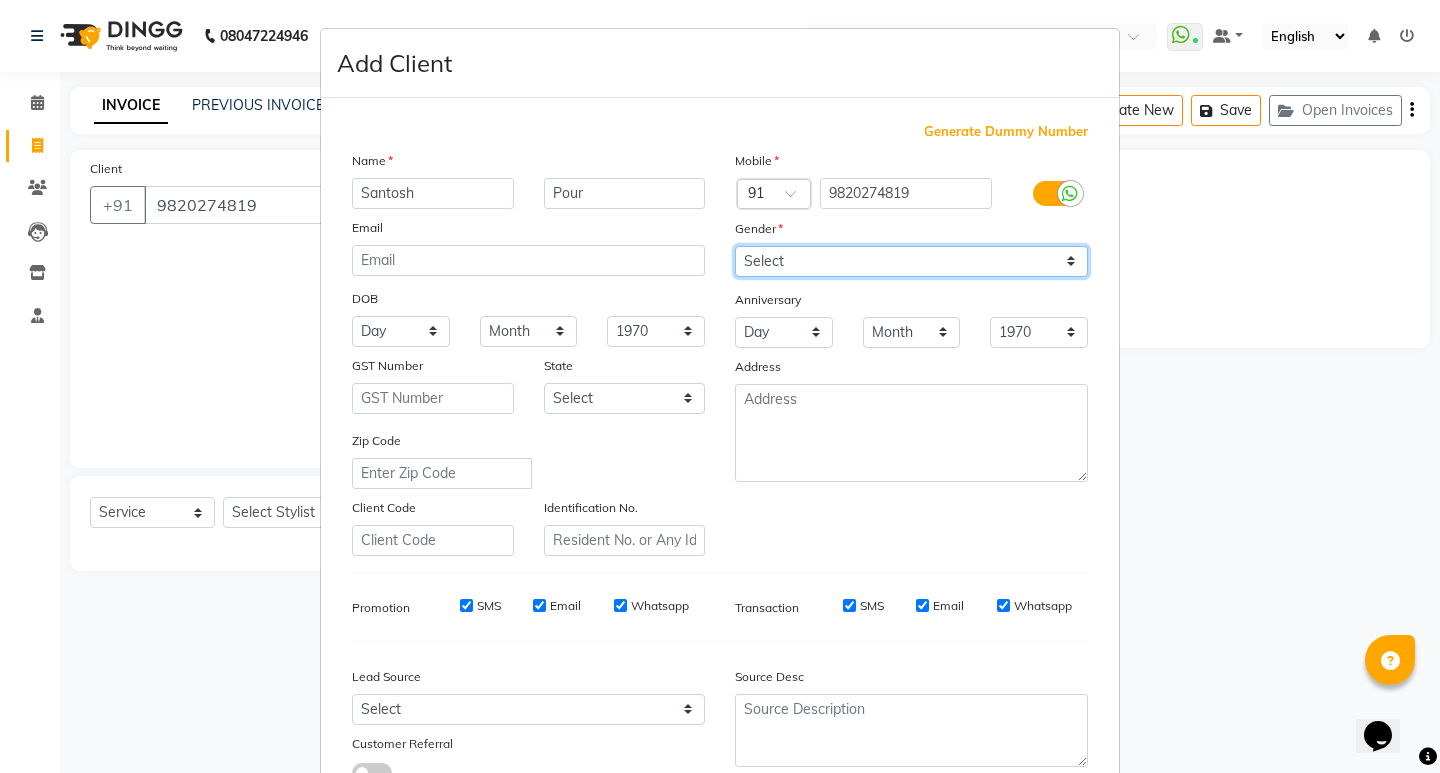drag, startPoint x: 790, startPoint y: 252, endPoint x: 791, endPoint y: 276, distance: 24.020824 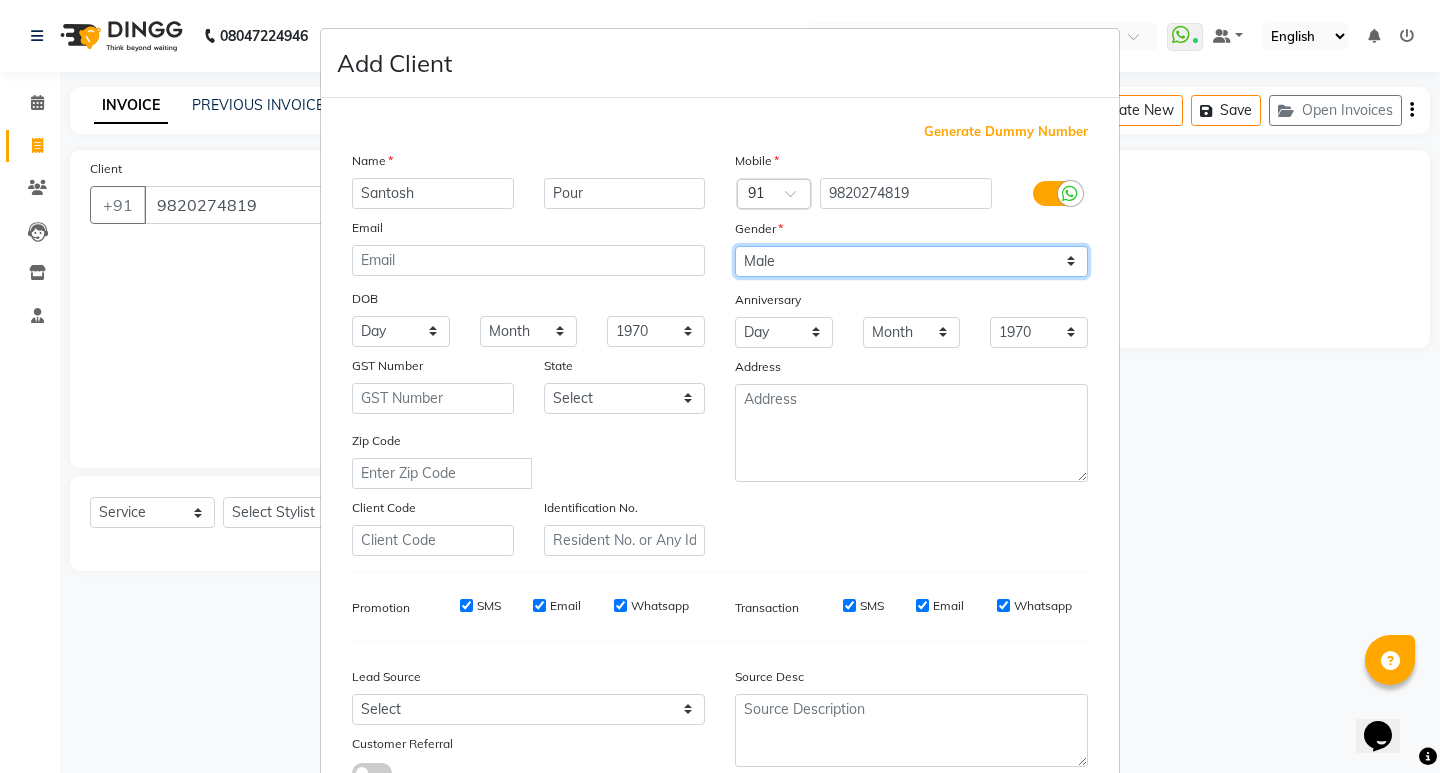 click on "Select Male Female Other Prefer Not To Say" at bounding box center (911, 261) 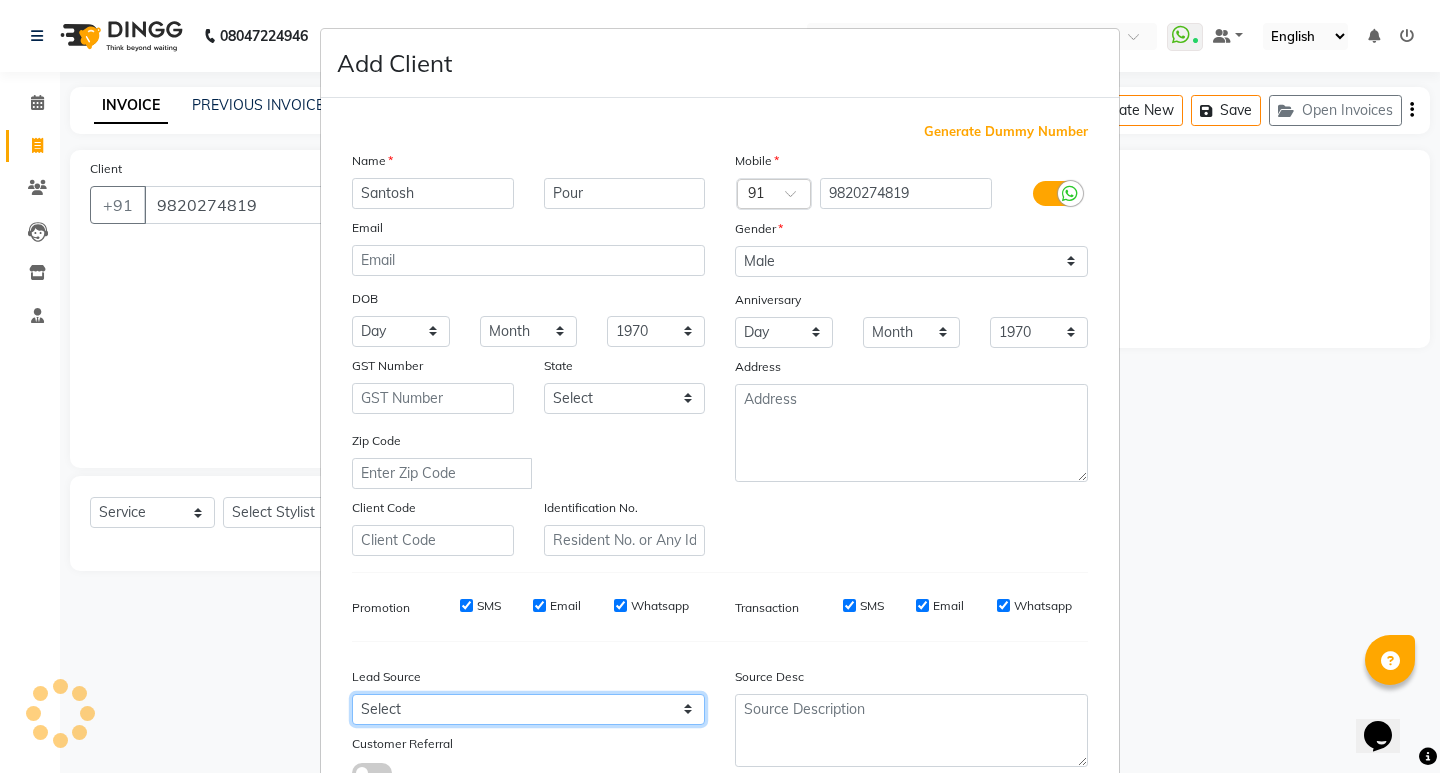 drag, startPoint x: 397, startPoint y: 711, endPoint x: 397, endPoint y: 699, distance: 12 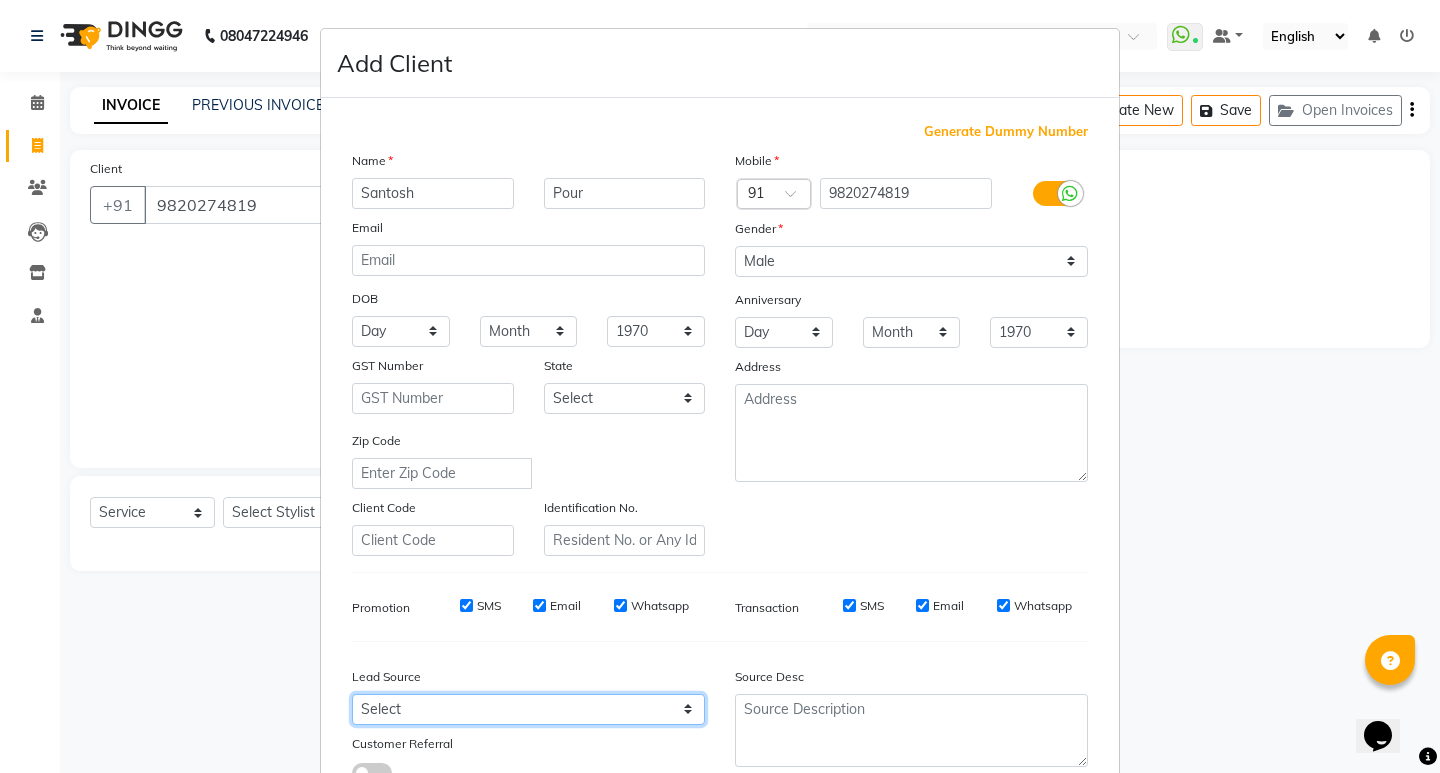 select on "[NUMBER]" 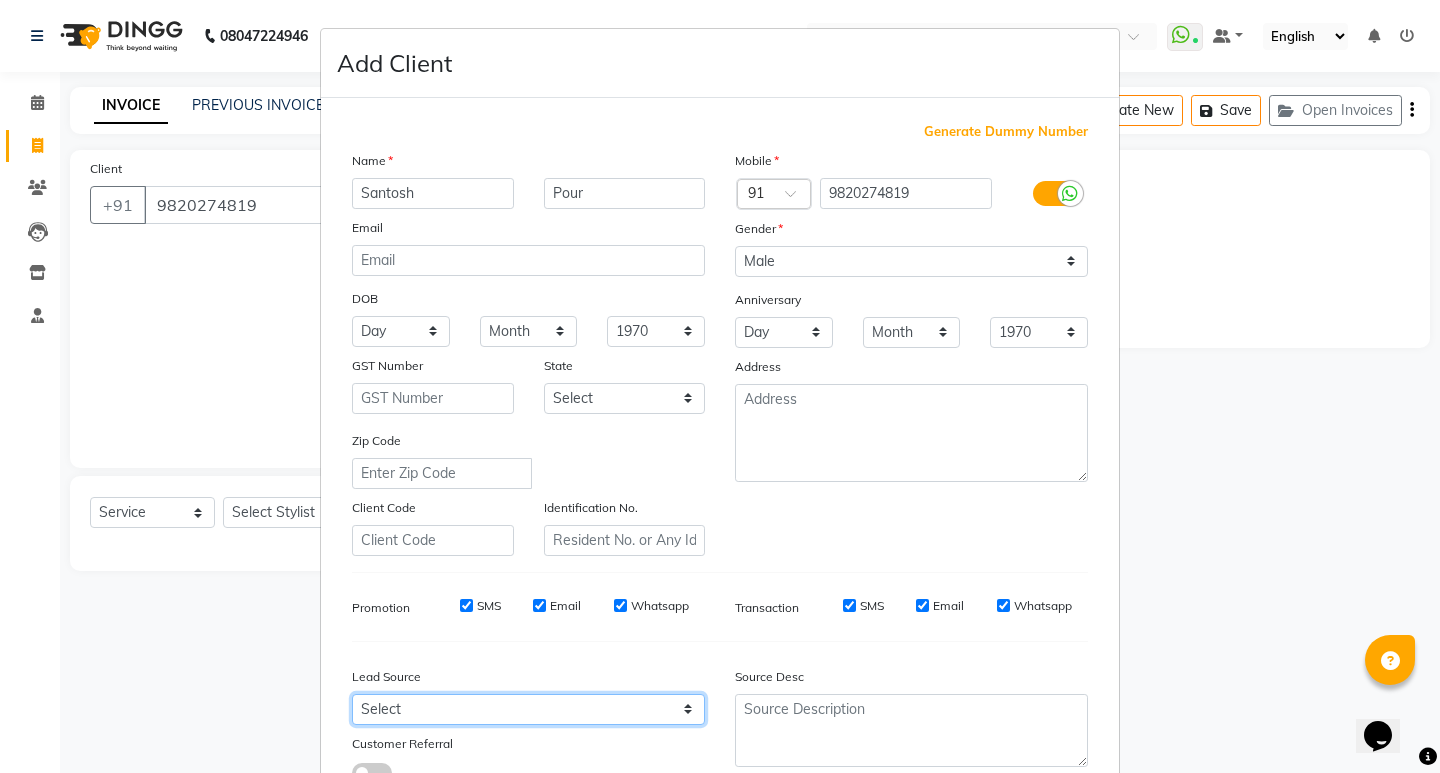 click on "Select Walk-in Referral Internet Friend Word of Mouth Advertisement Facebook JustDial Google Other" at bounding box center [528, 709] 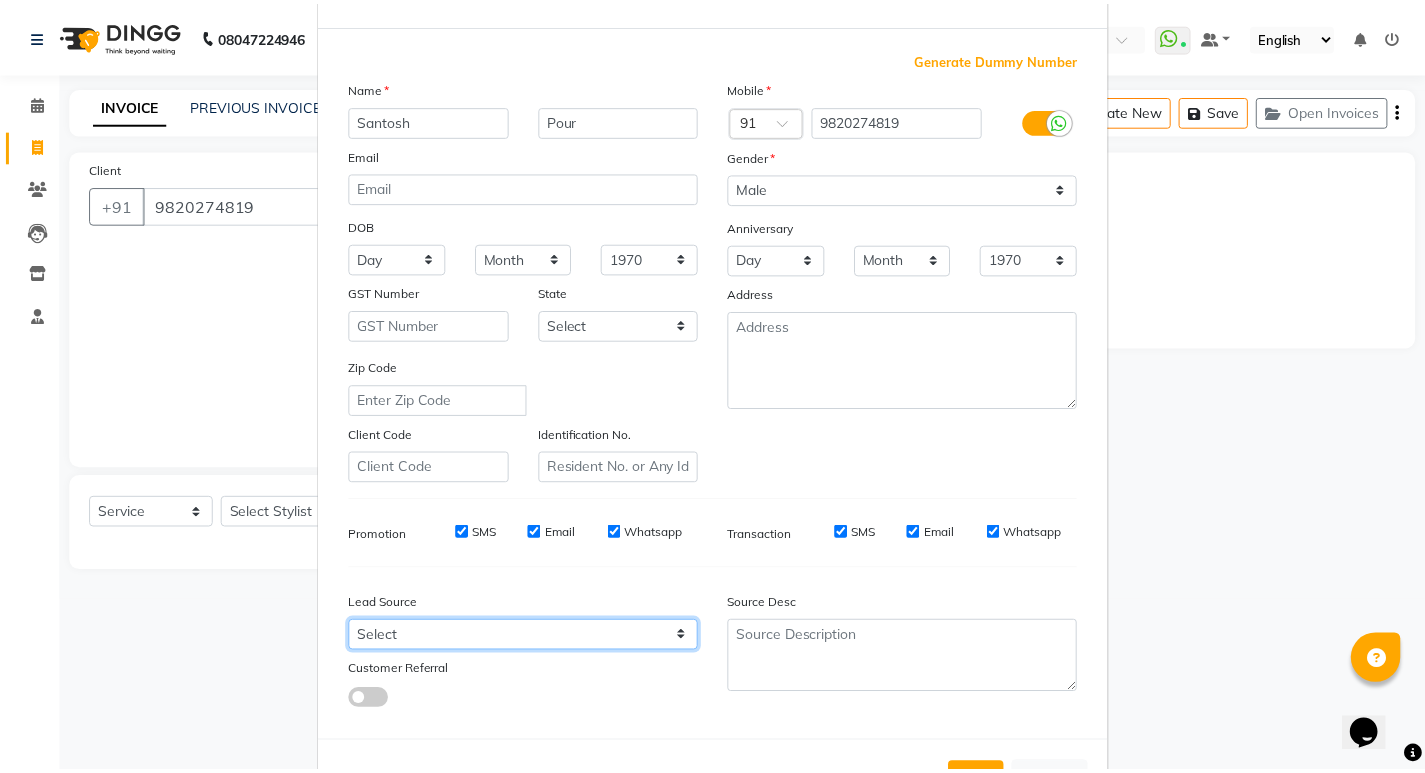 scroll, scrollTop: 150, scrollLeft: 0, axis: vertical 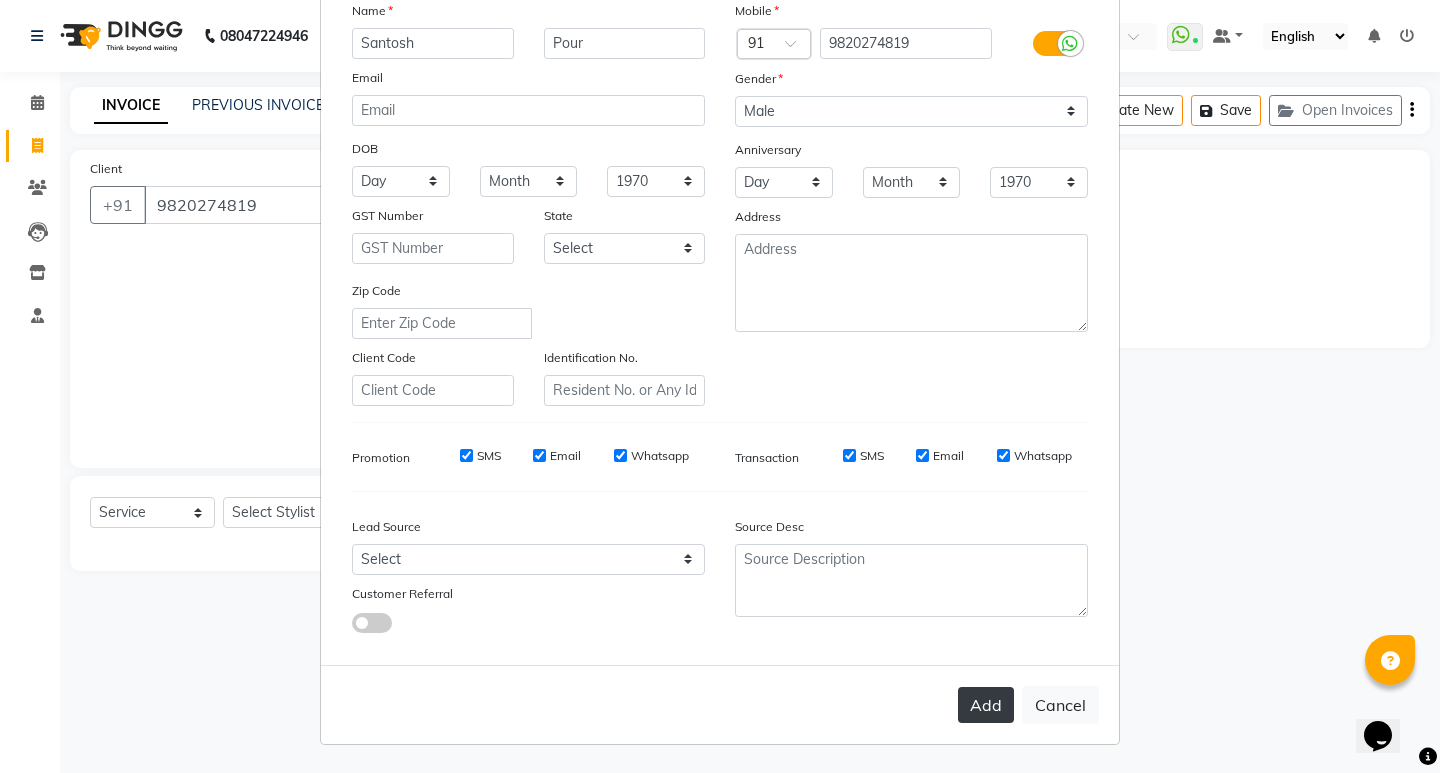 click on "Add" at bounding box center [986, 705] 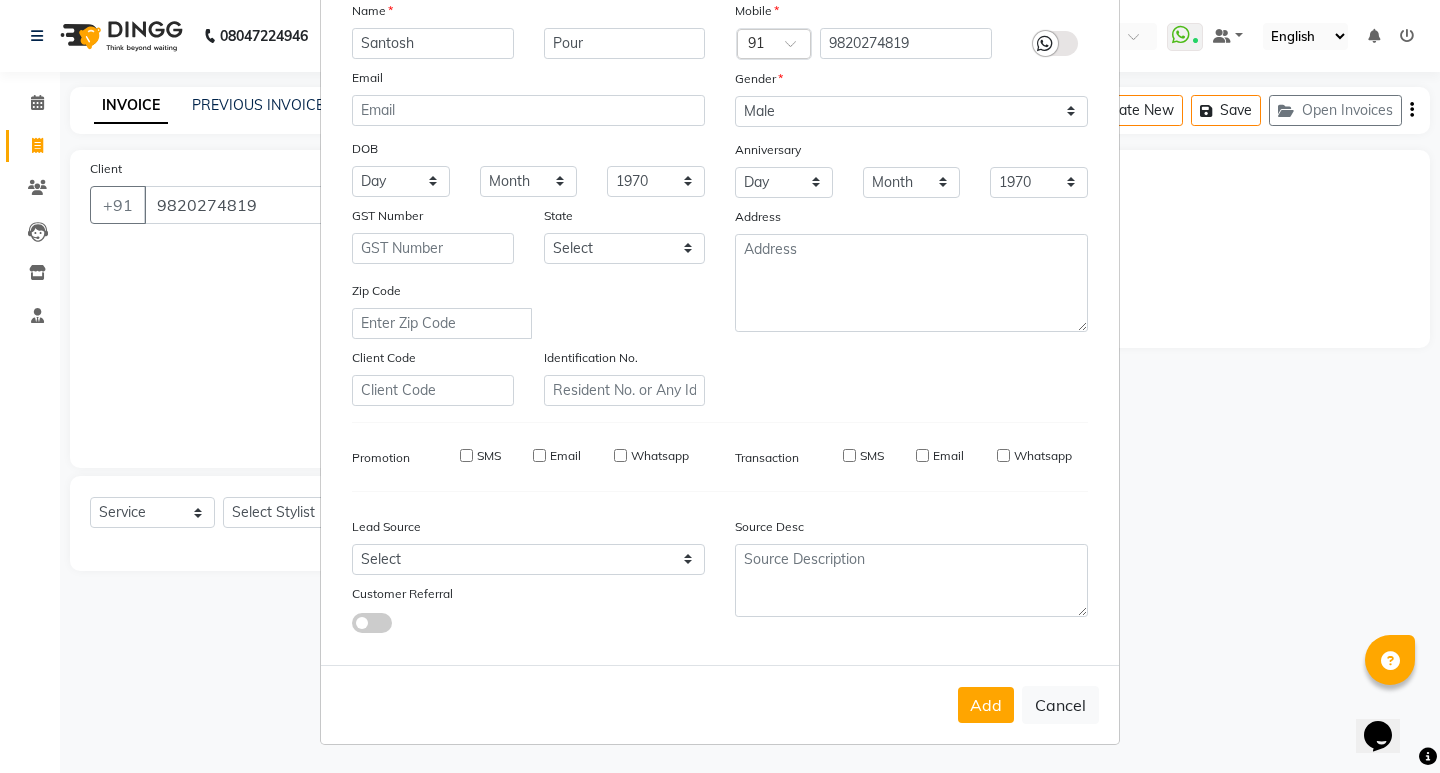 type on "98******19" 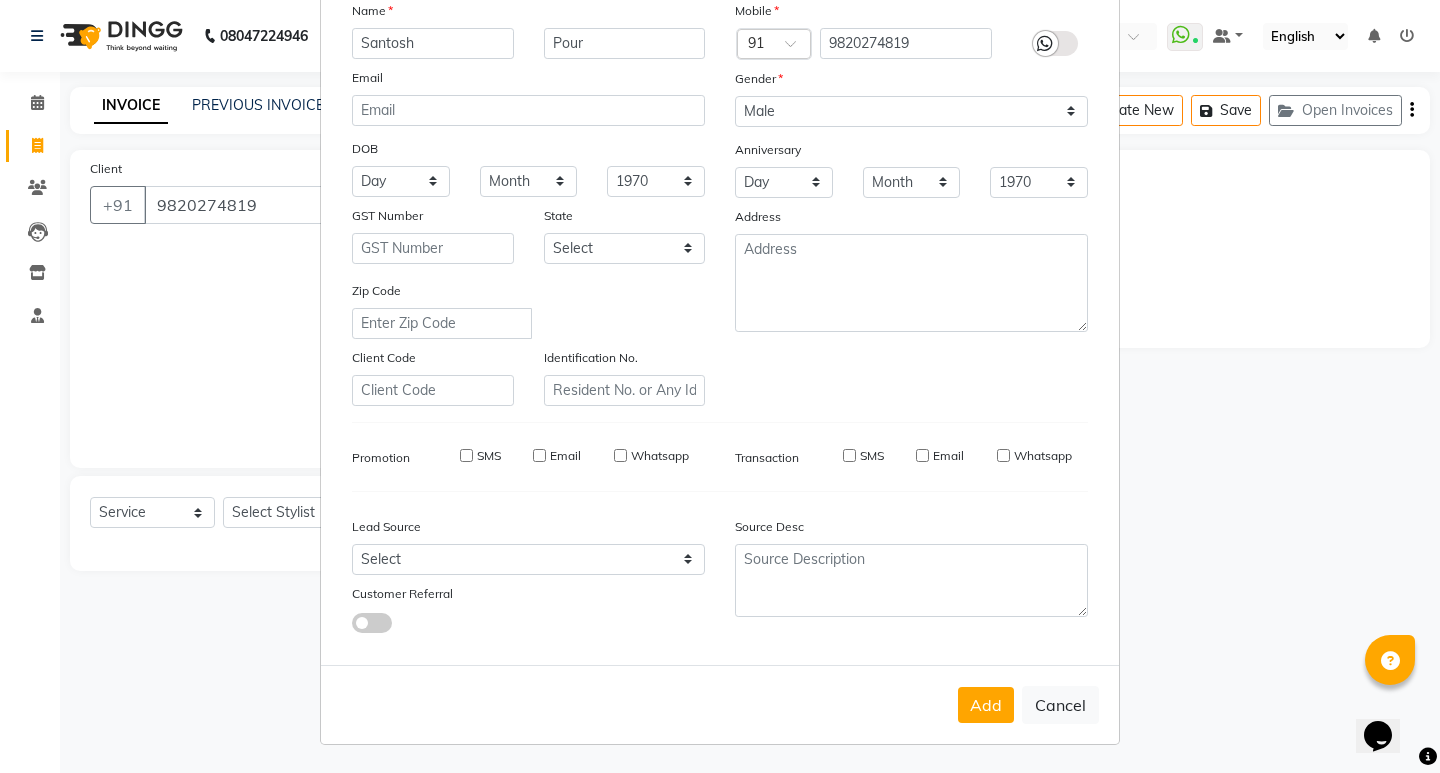 type 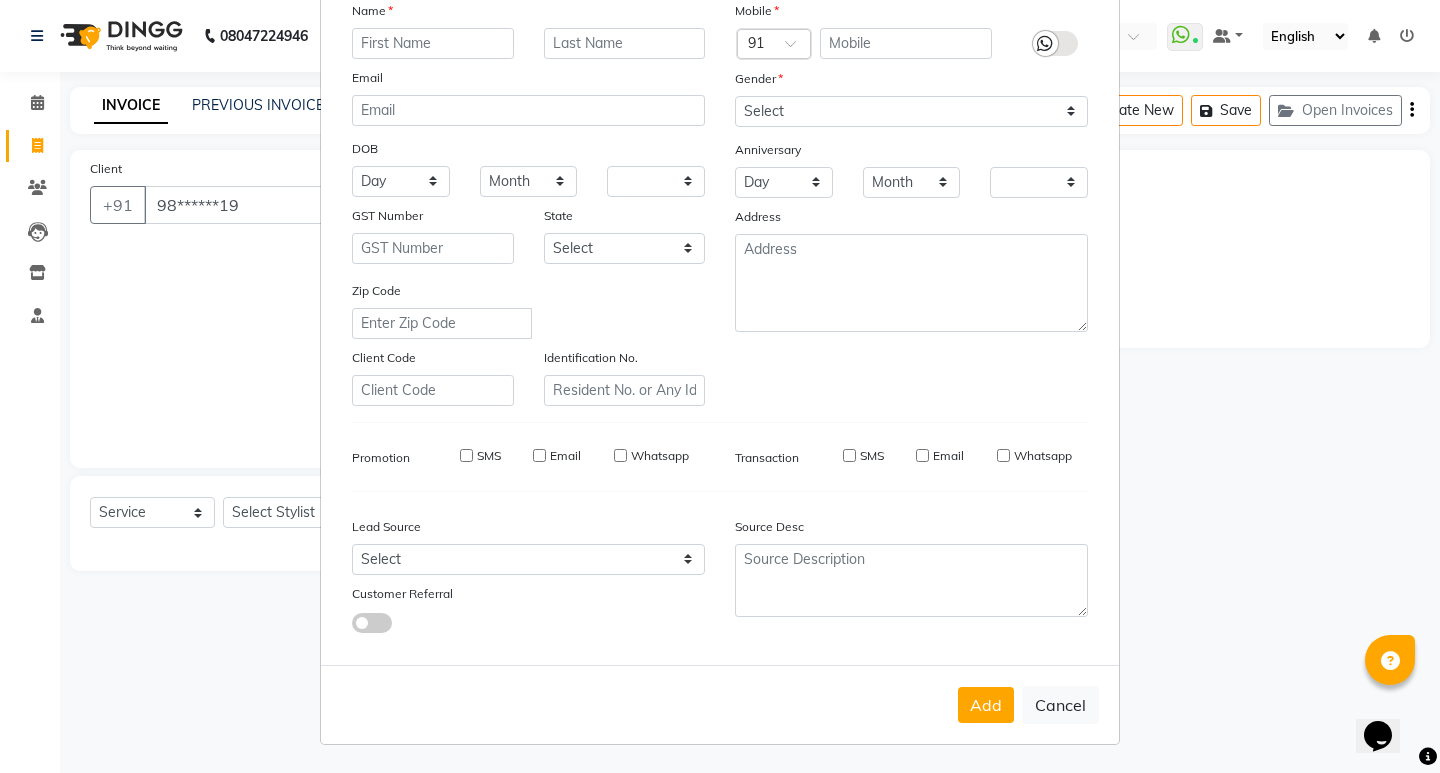 checkbox on "false" 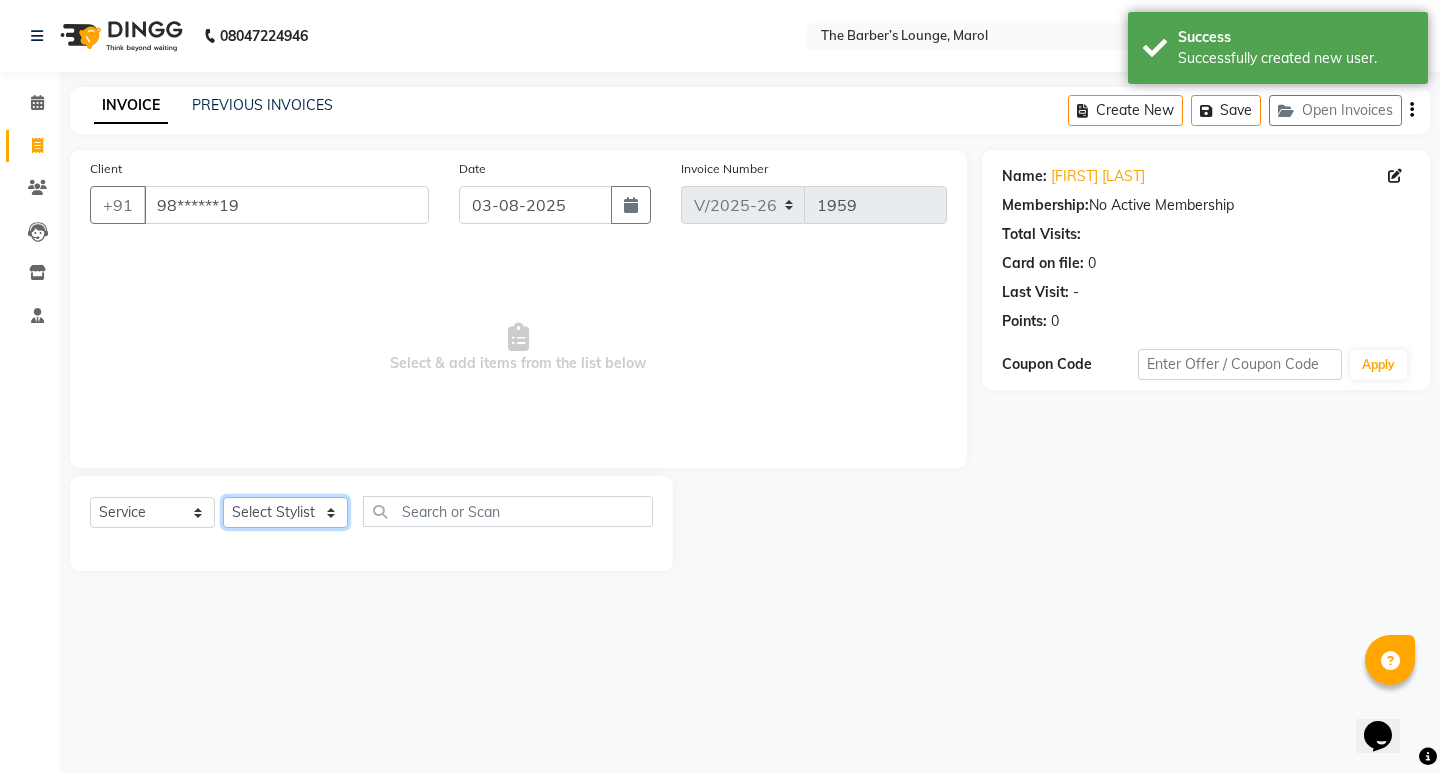 click on "Select Stylist Anjali Jafar Salmani Ketan Shinde Mohsin Akhtar Satish Tejasvi Vasundhara" 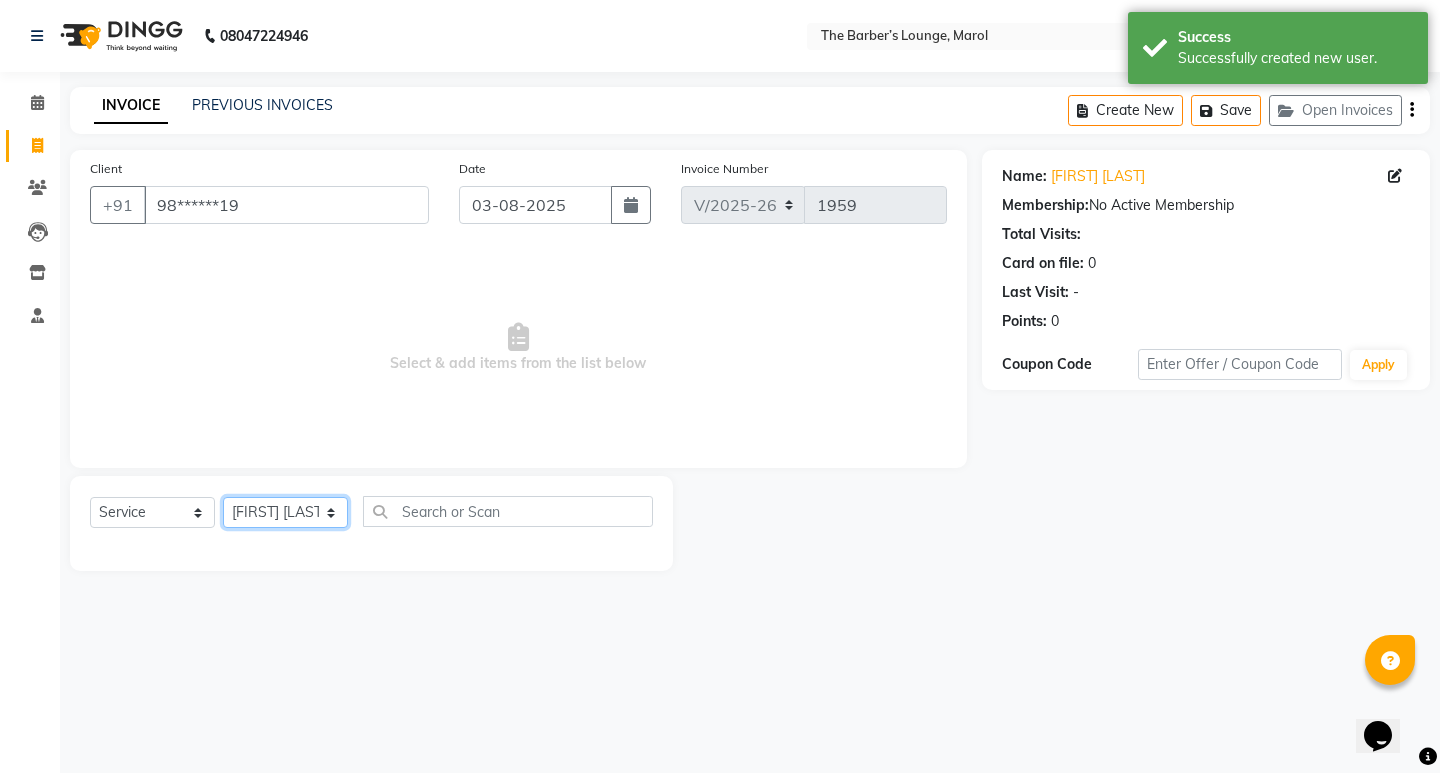click on "Select Stylist Anjali Jafar Salmani Ketan Shinde Mohsin Akhtar Satish Tejasvi Vasundhara" 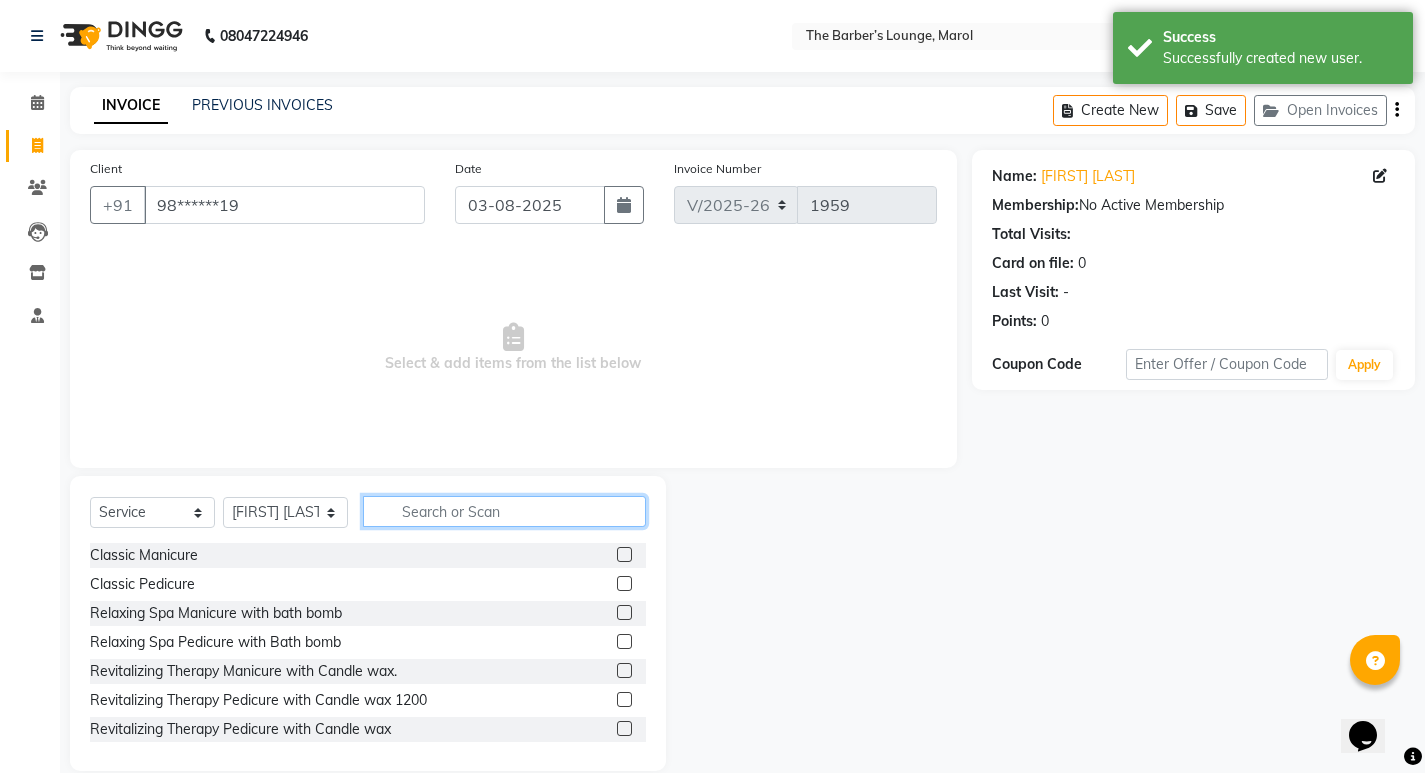click 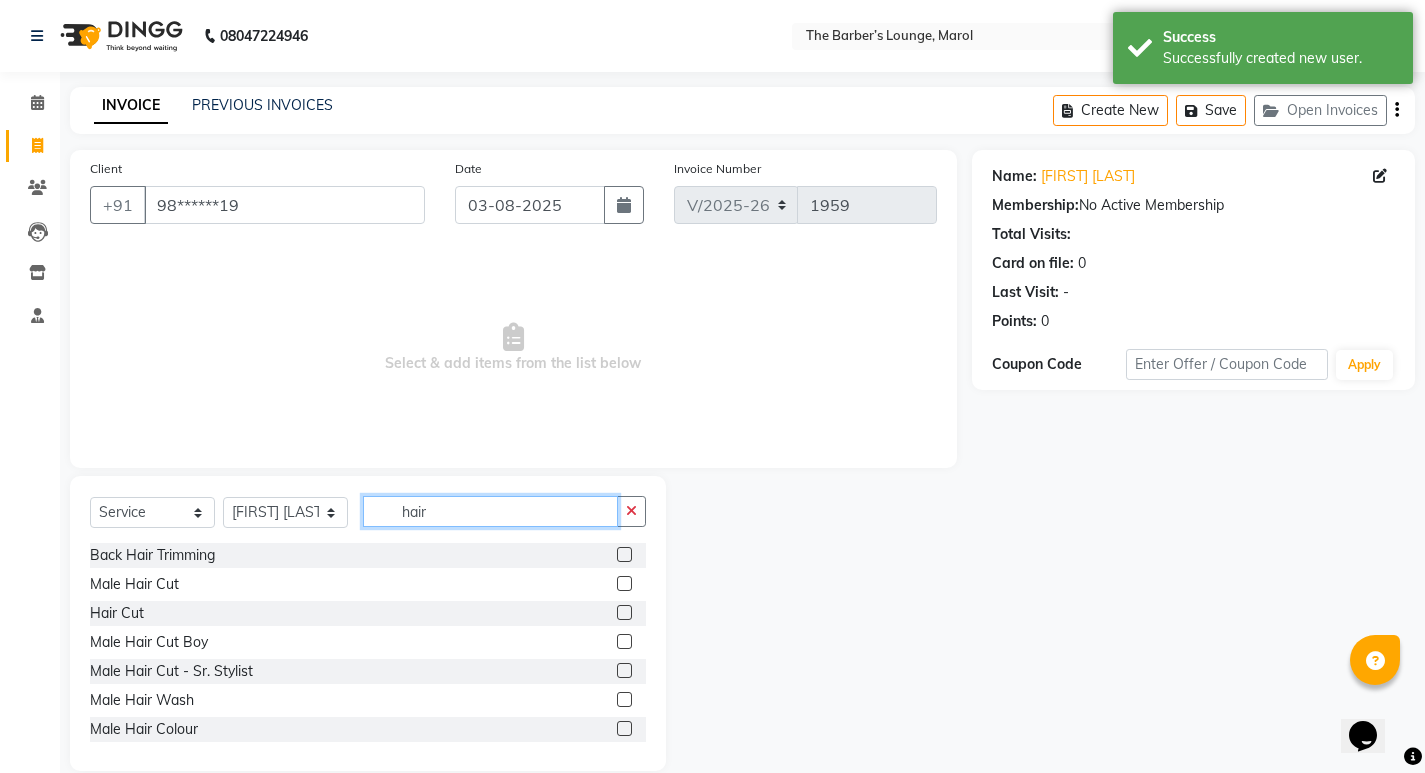 type on "hair" 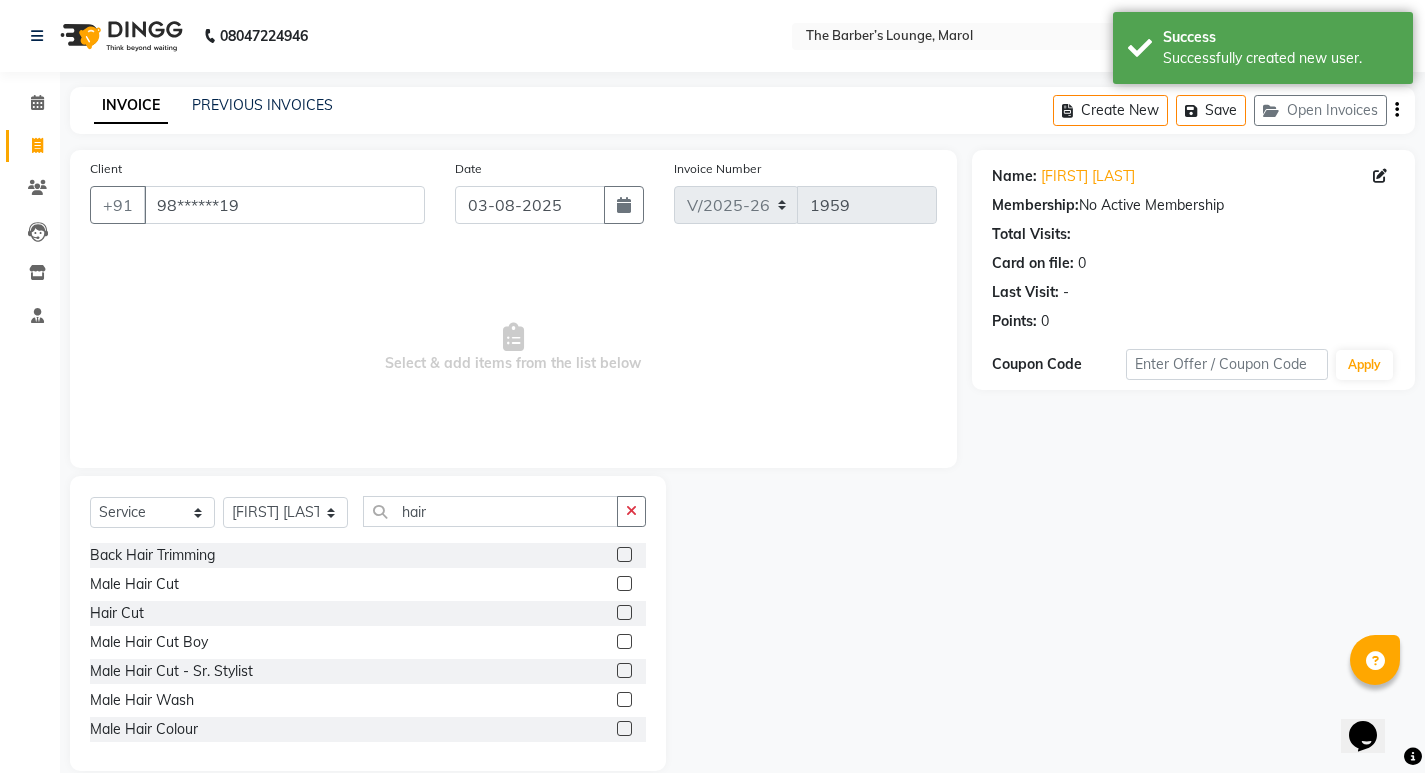 click 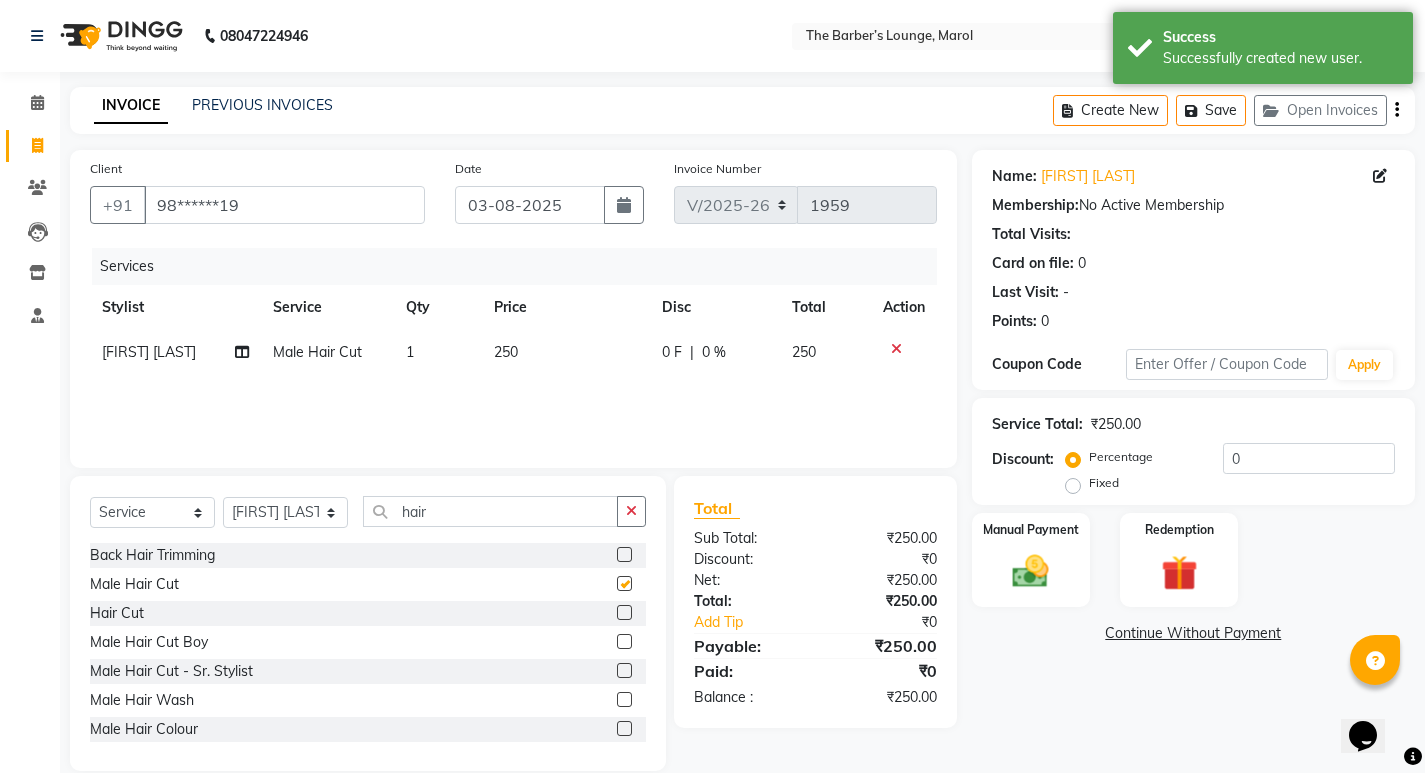 checkbox on "false" 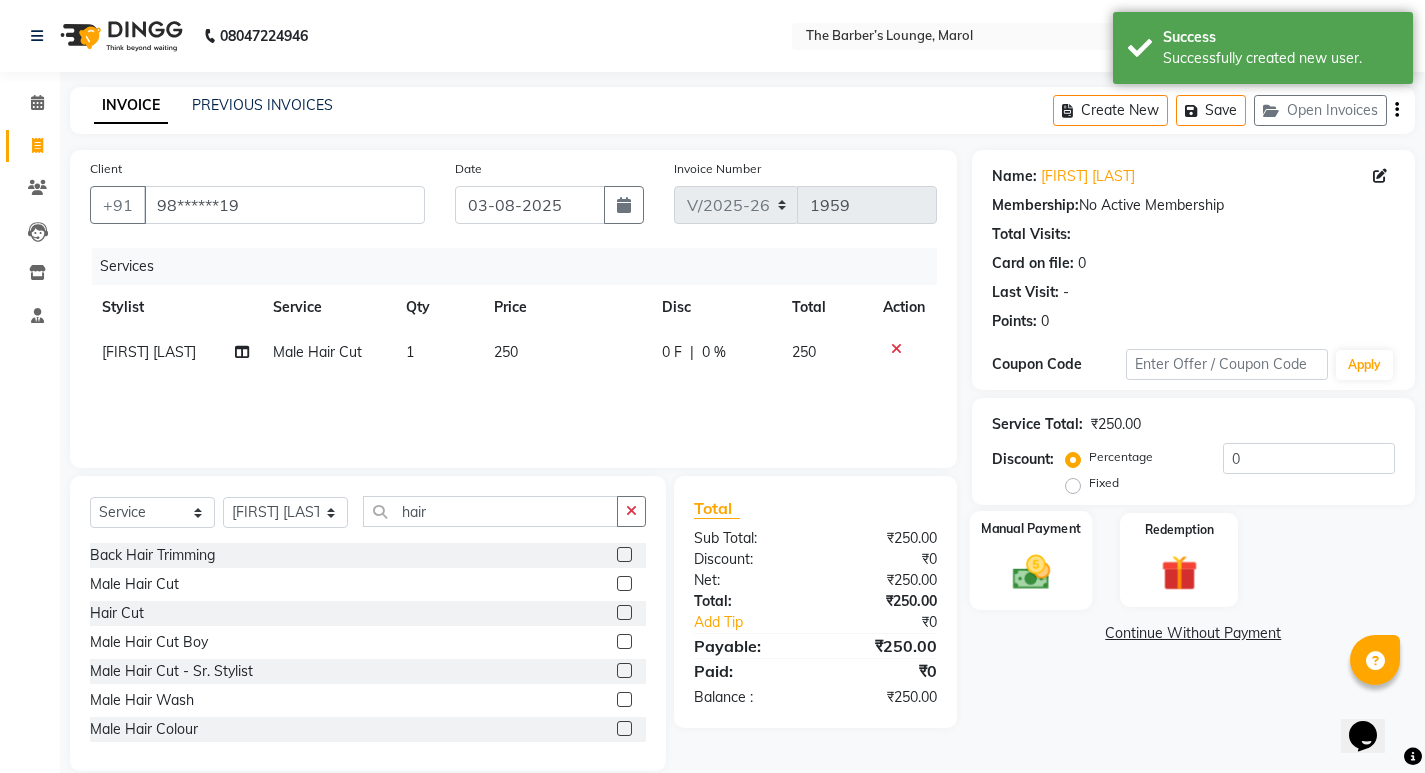 click 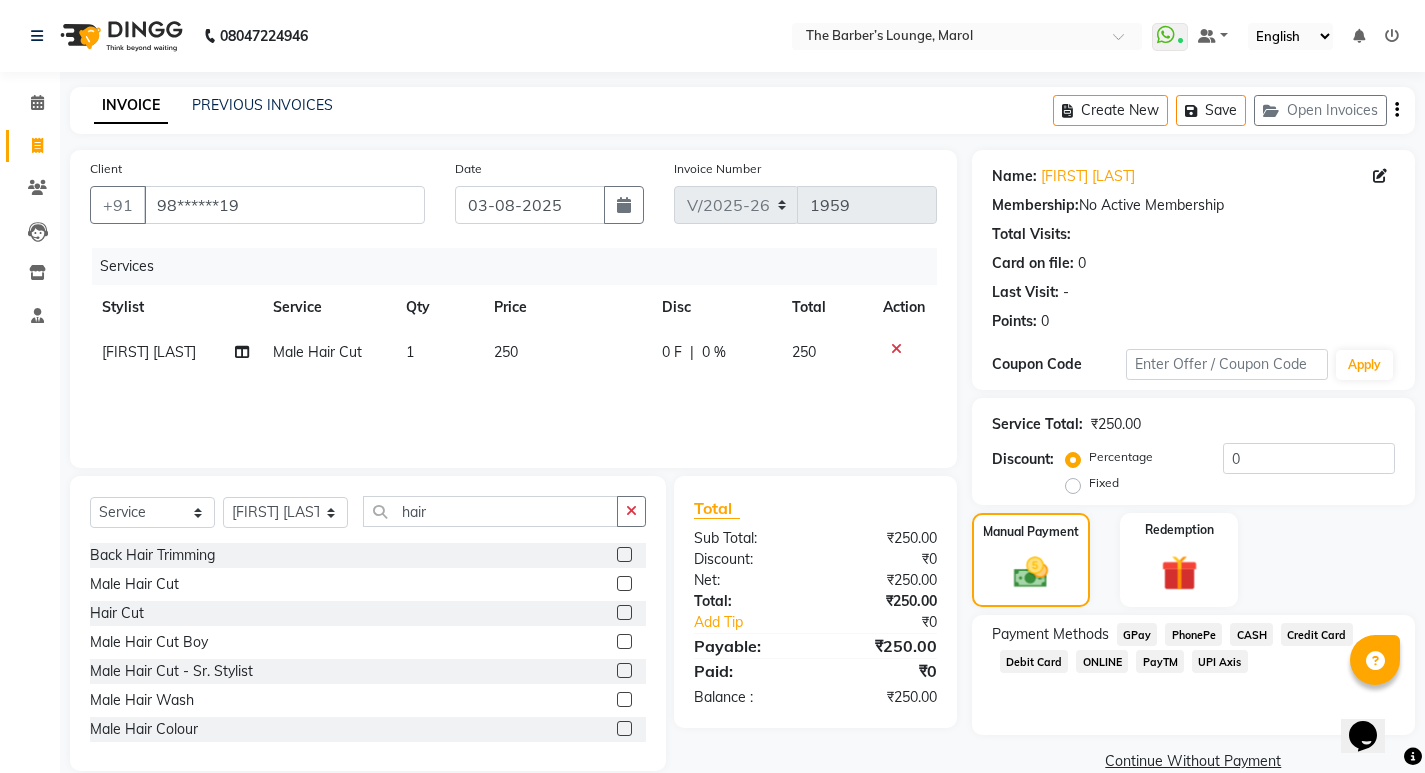 click on "CASH" 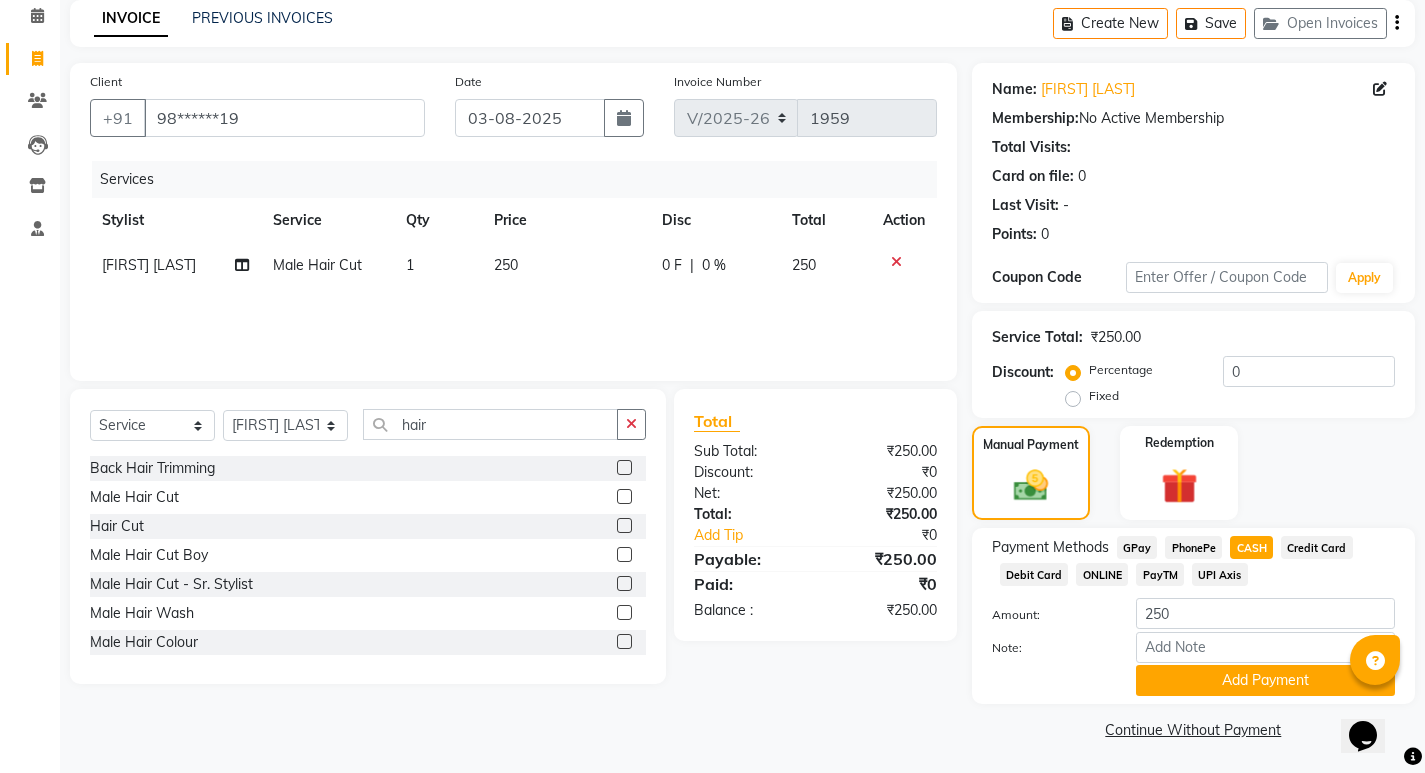 scroll, scrollTop: 89, scrollLeft: 0, axis: vertical 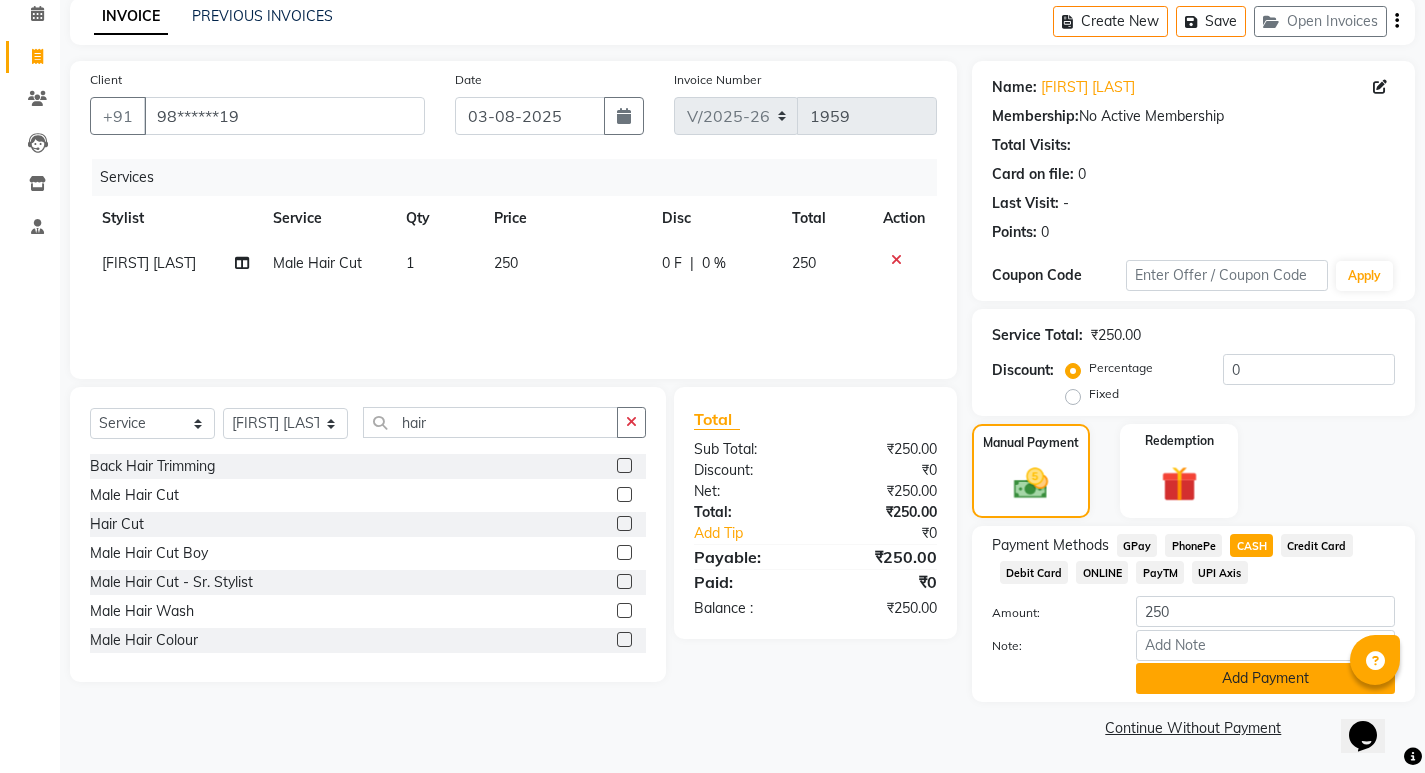 click on "Add Payment" 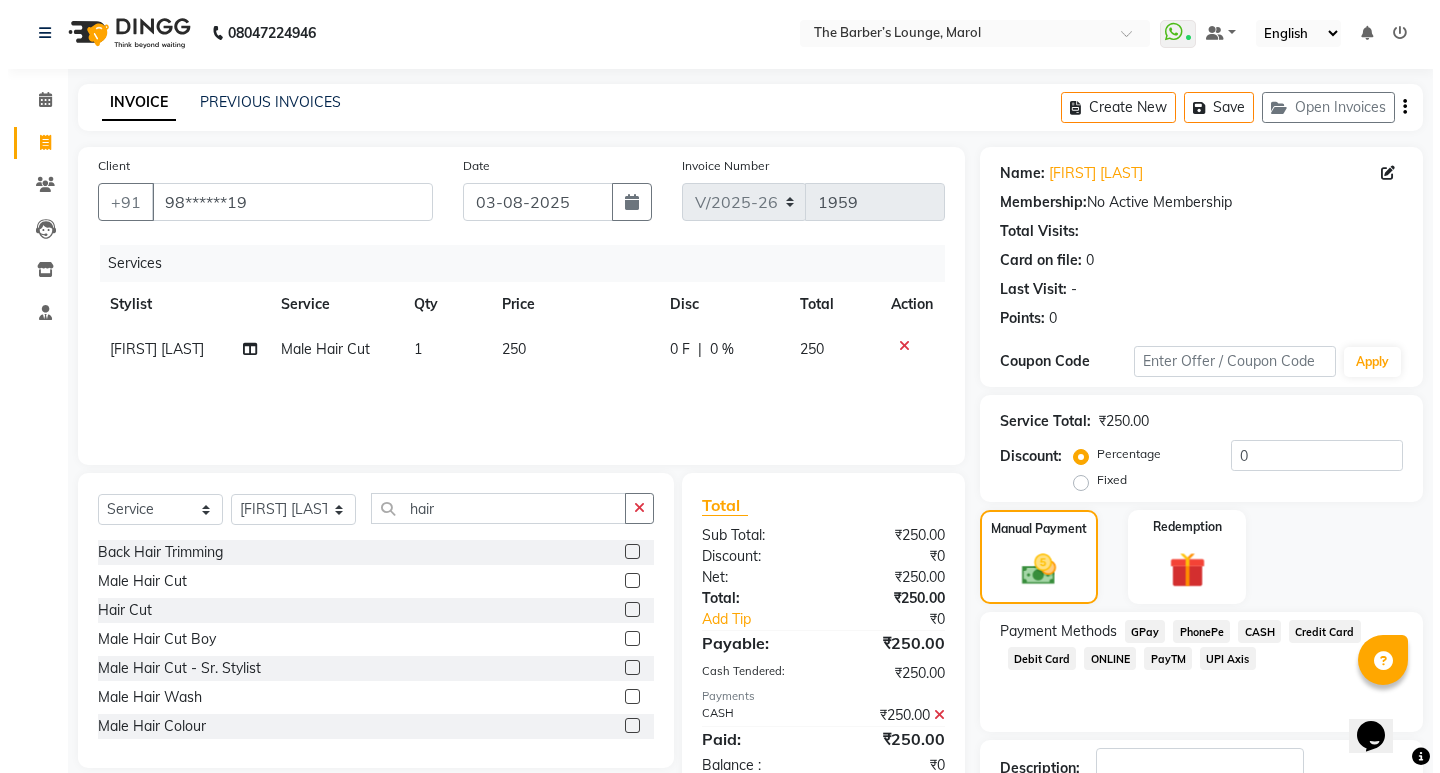 scroll, scrollTop: 0, scrollLeft: 0, axis: both 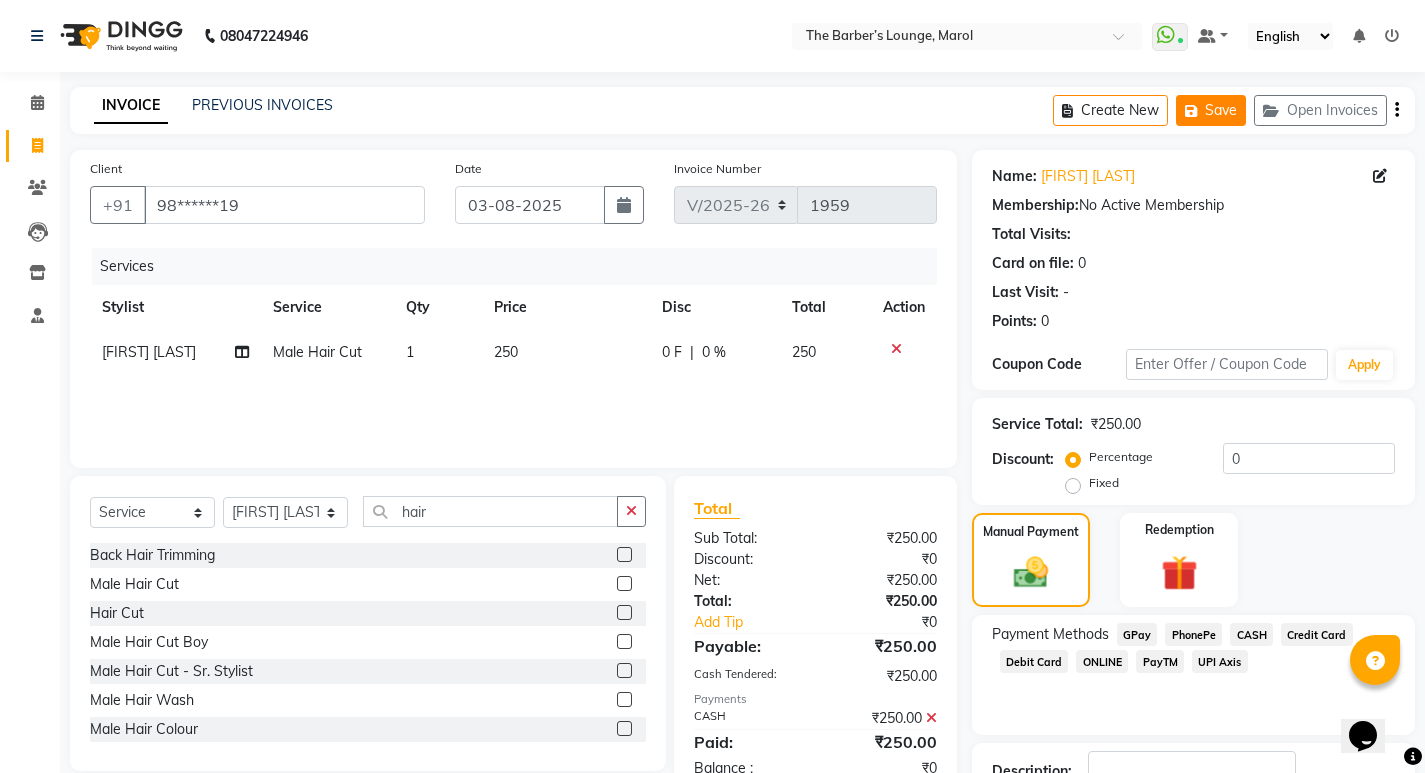 click on "Save" 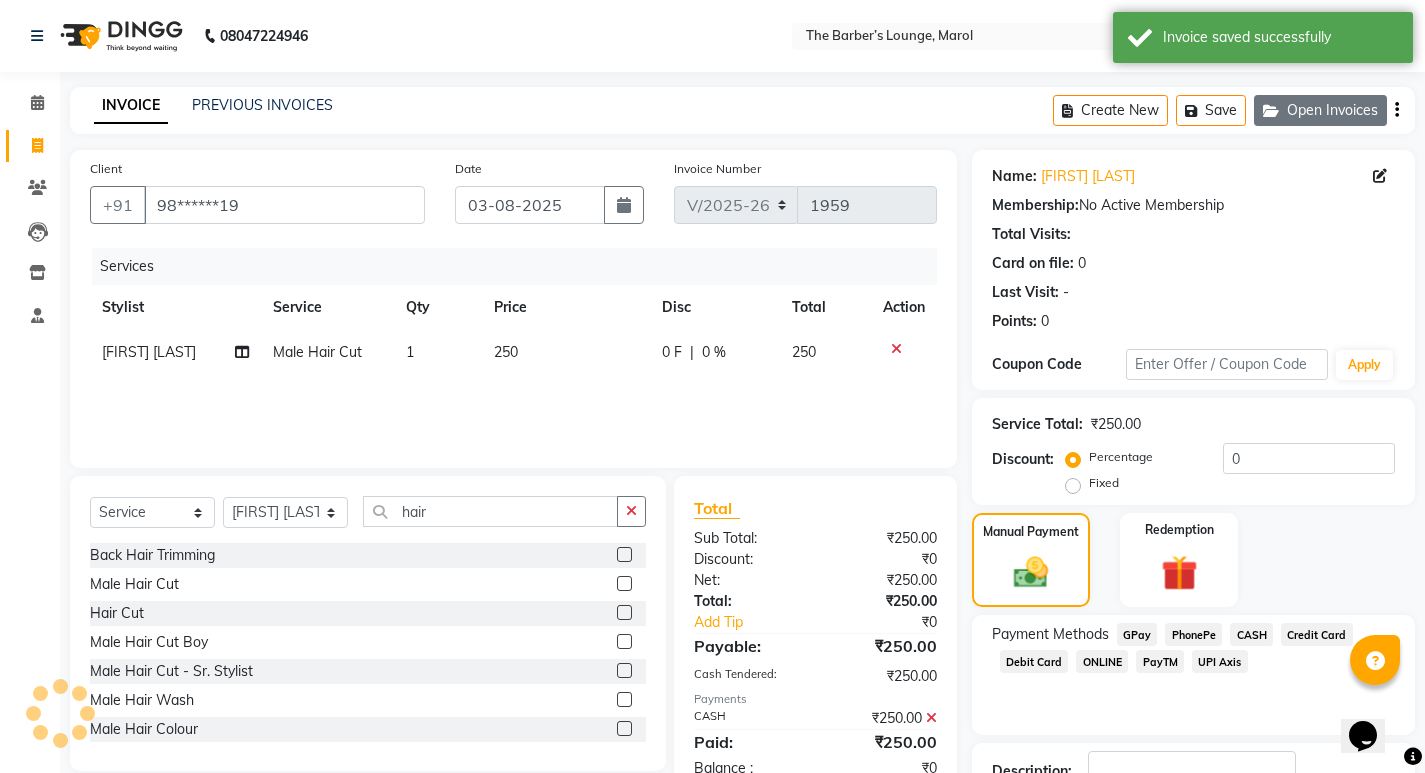click on "Open Invoices" 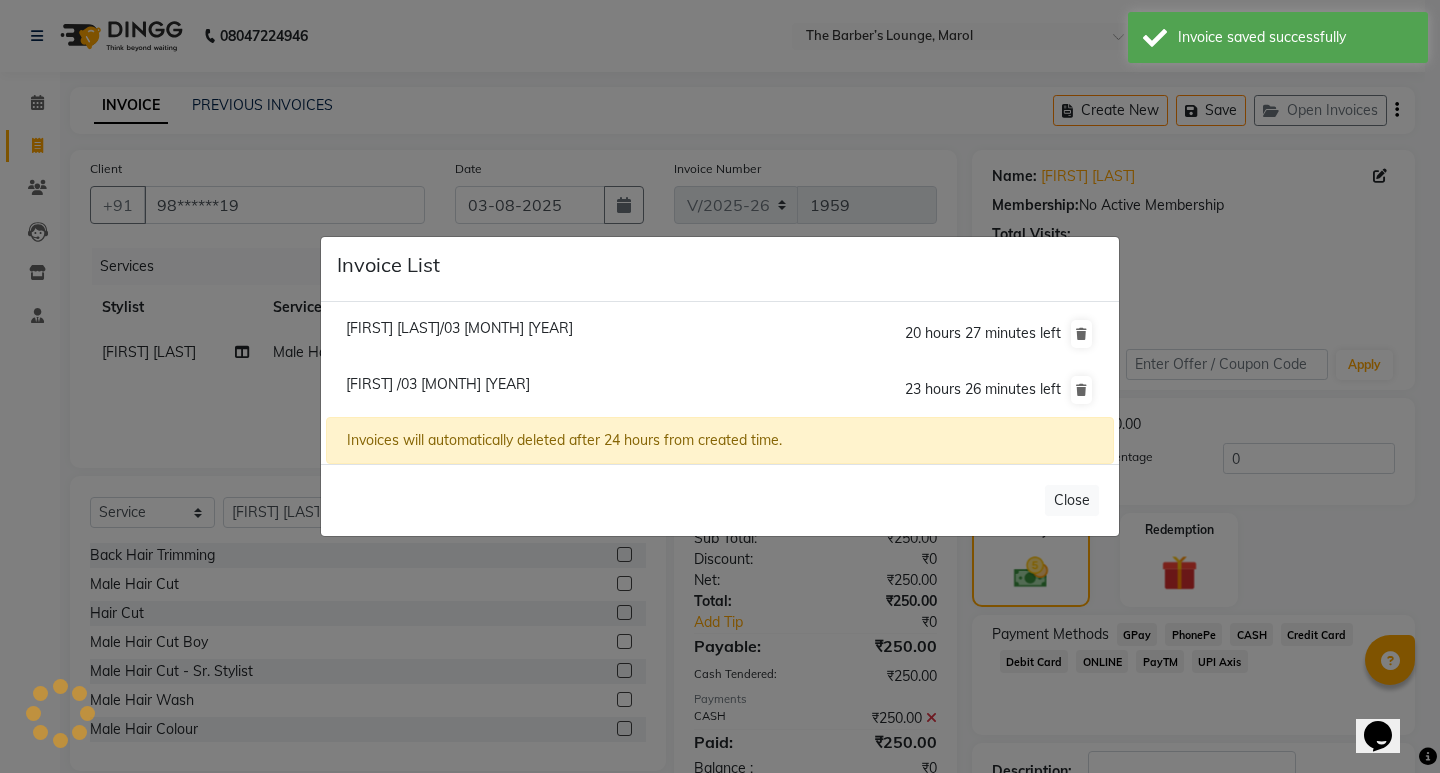 click on "Close" 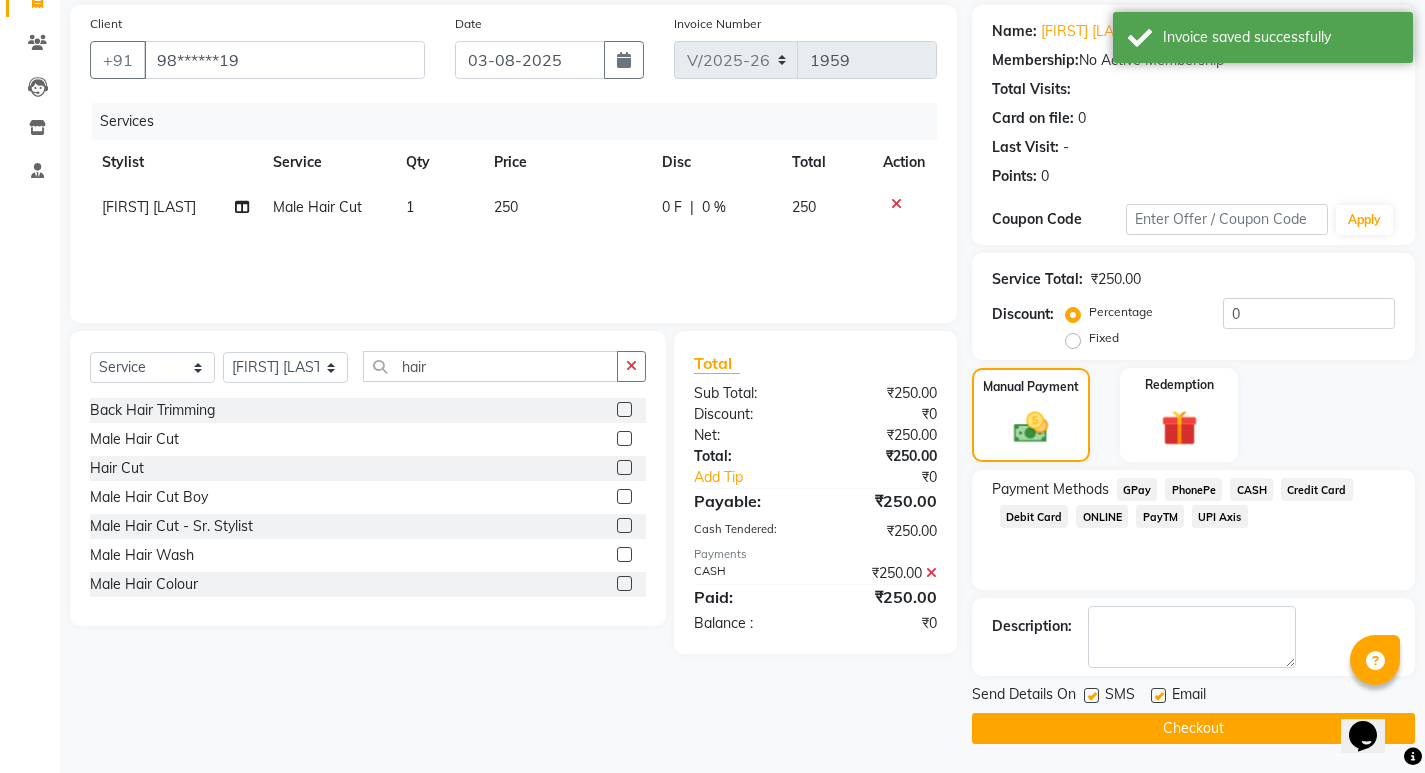 scroll, scrollTop: 146, scrollLeft: 0, axis: vertical 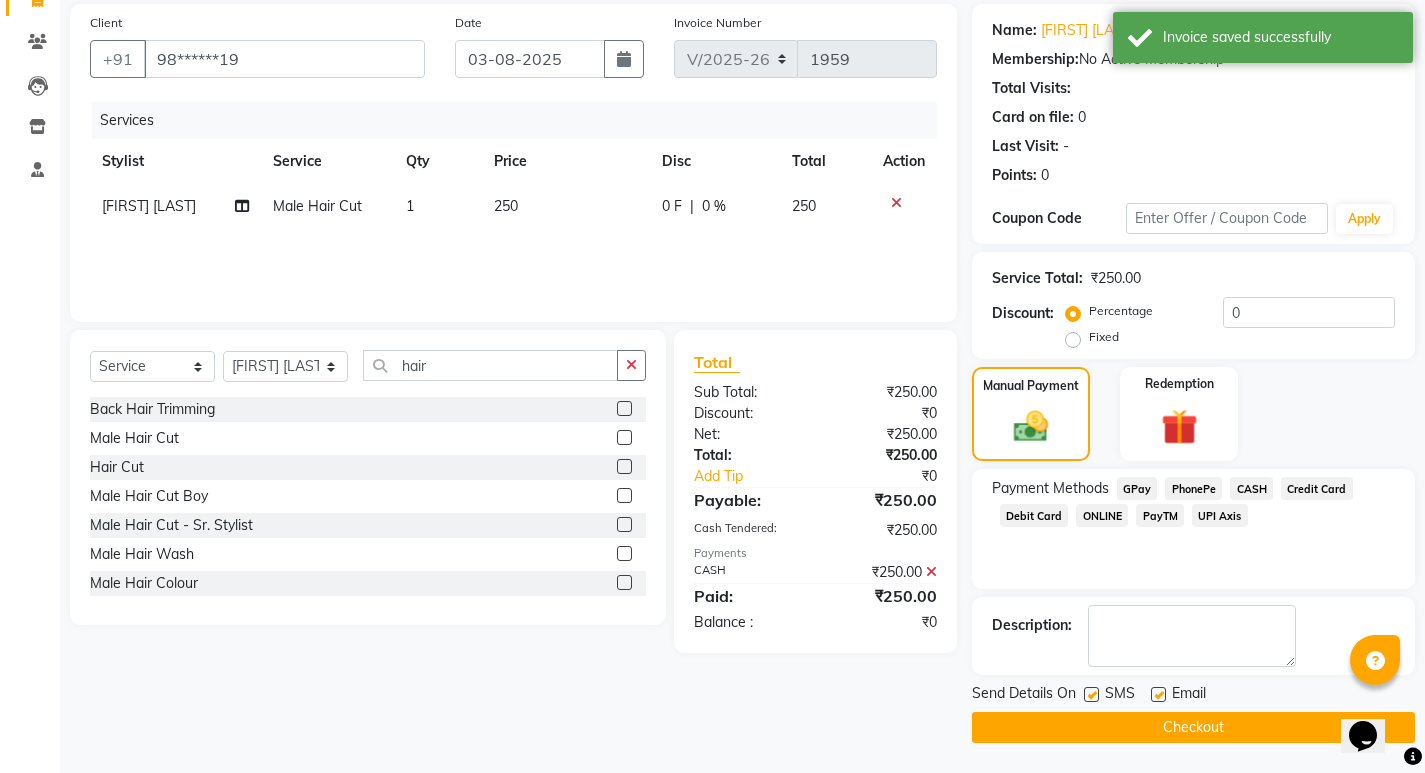 click on "Checkout" 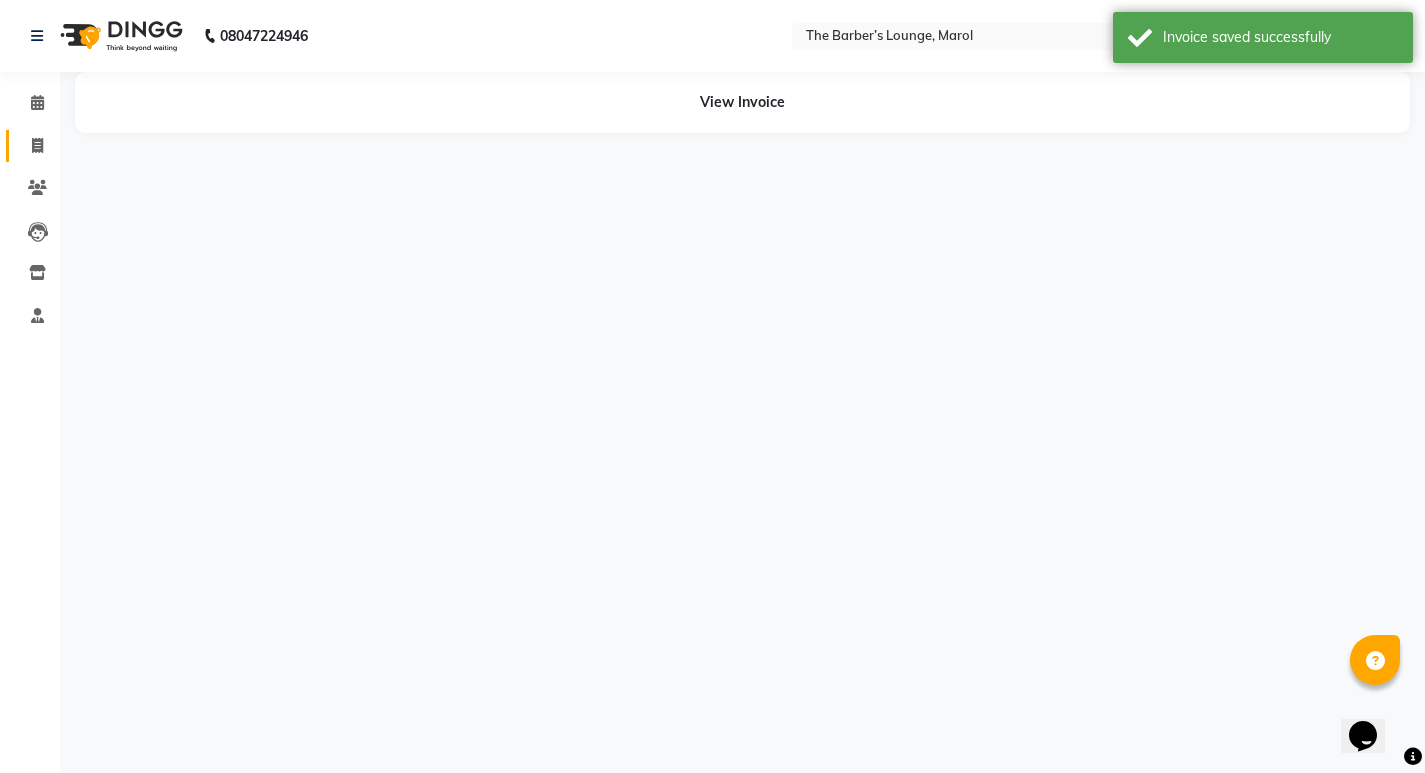 scroll, scrollTop: 0, scrollLeft: 0, axis: both 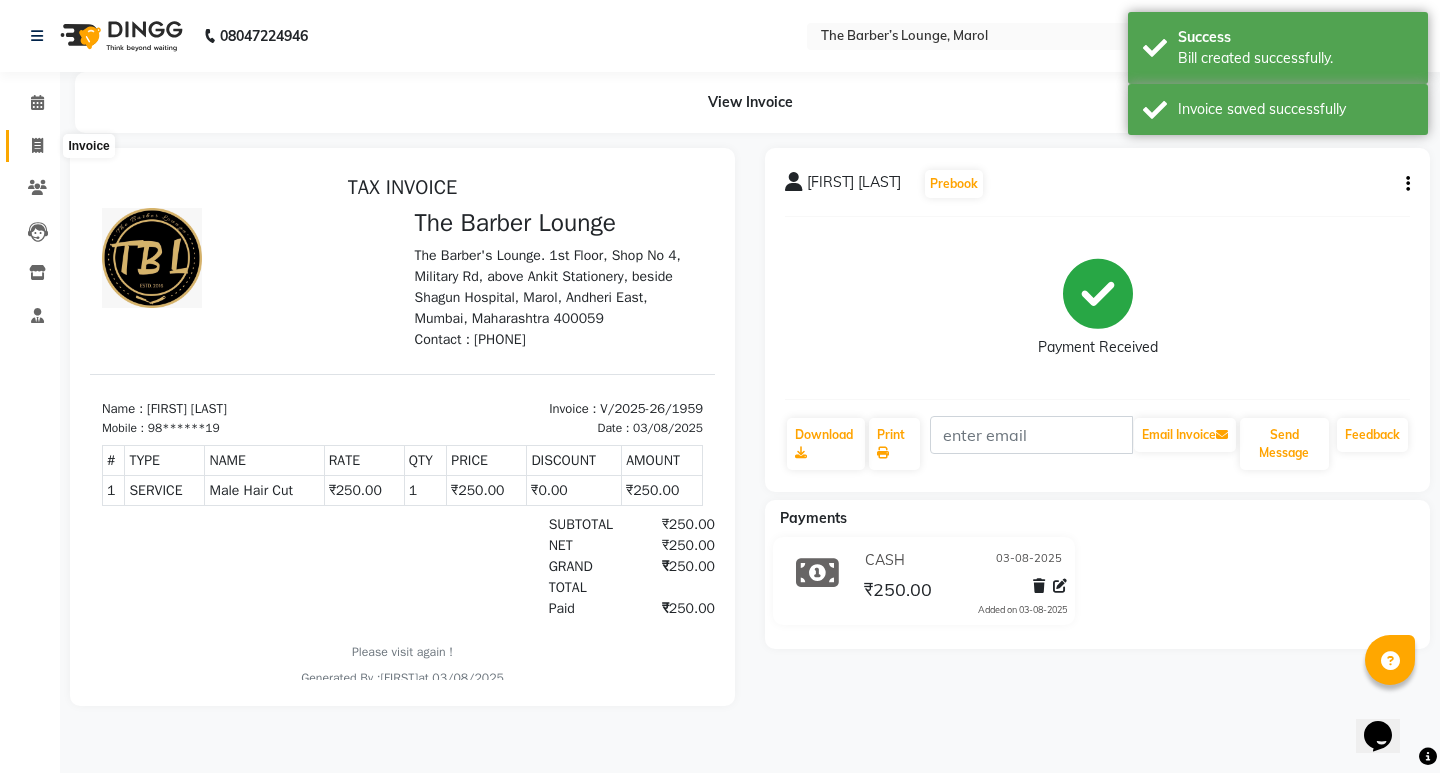 click 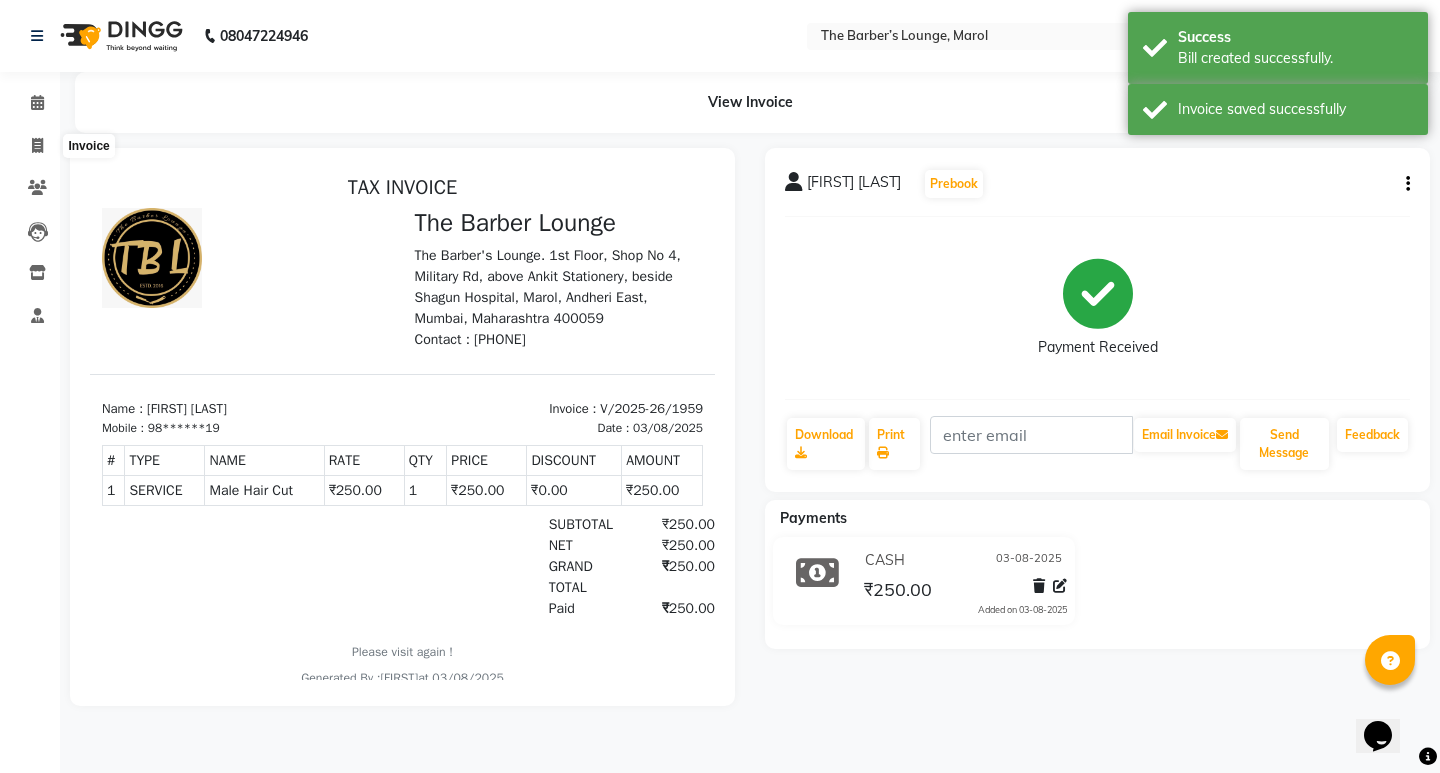 select on "7188" 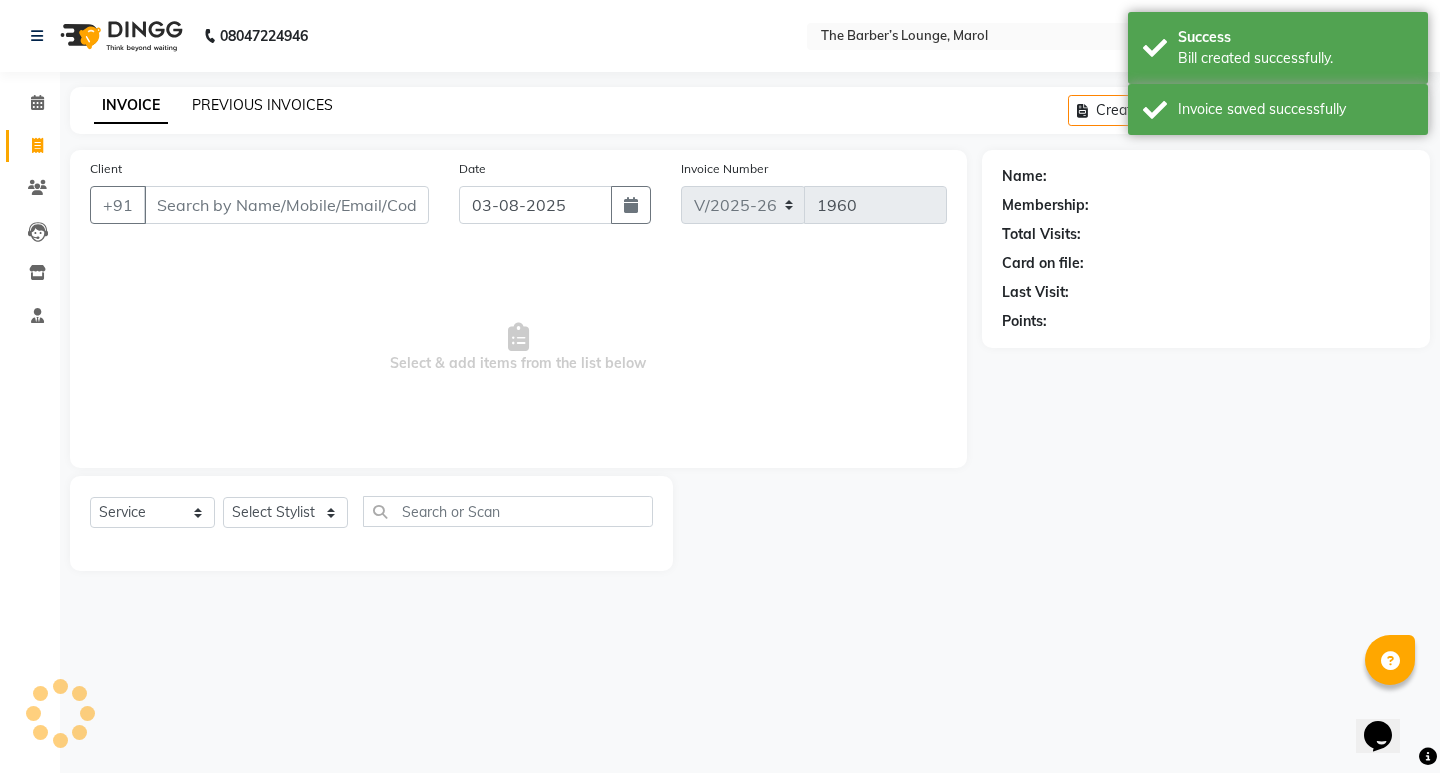 click on "PREVIOUS INVOICES" 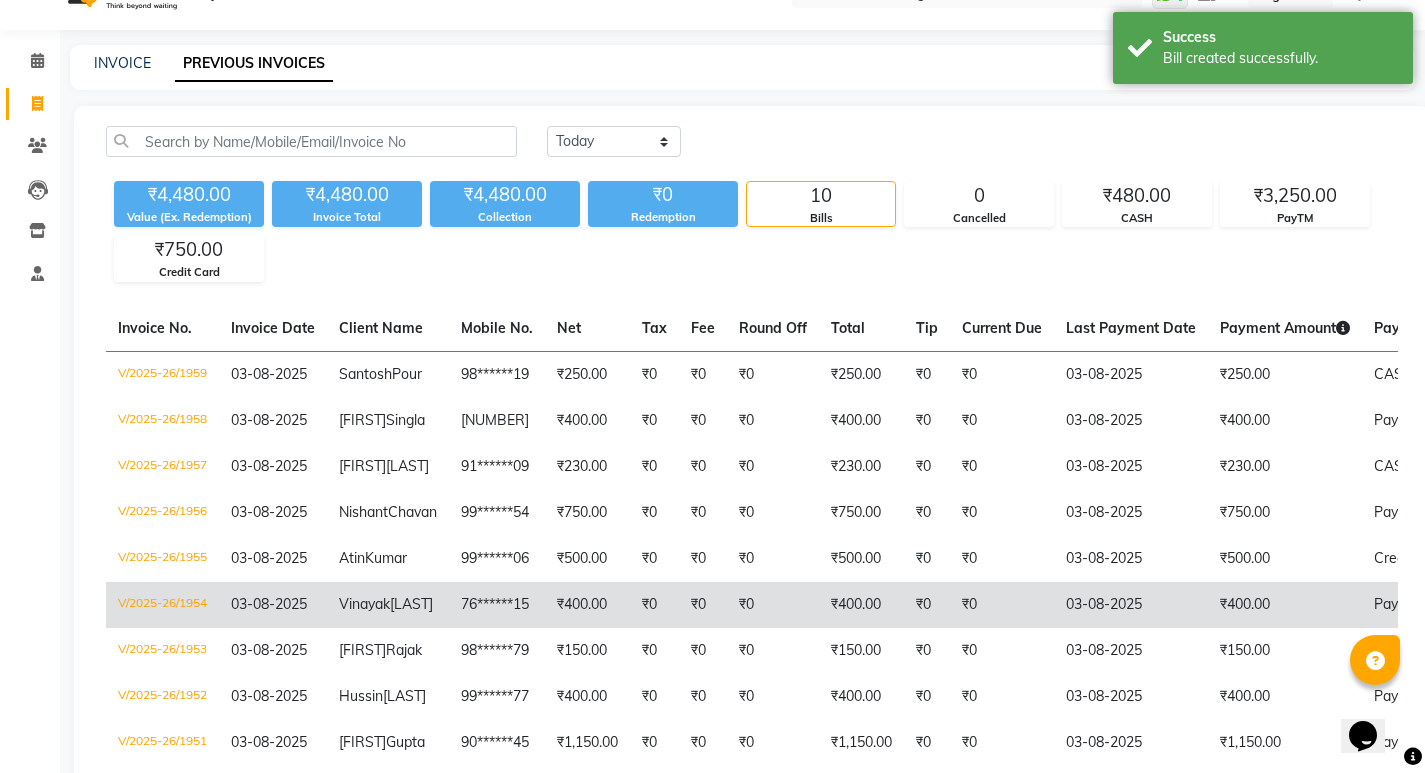 scroll, scrollTop: 0, scrollLeft: 0, axis: both 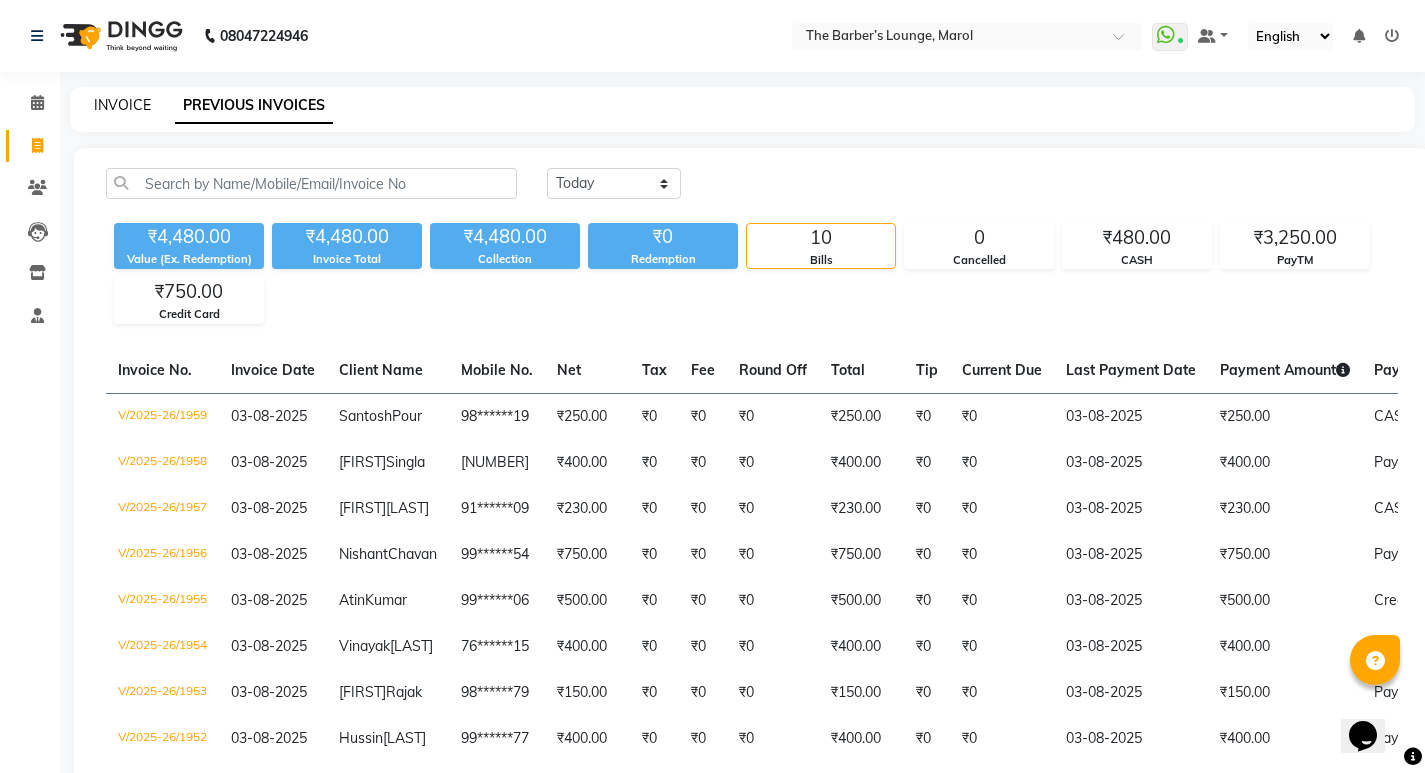 click on "INVOICE" 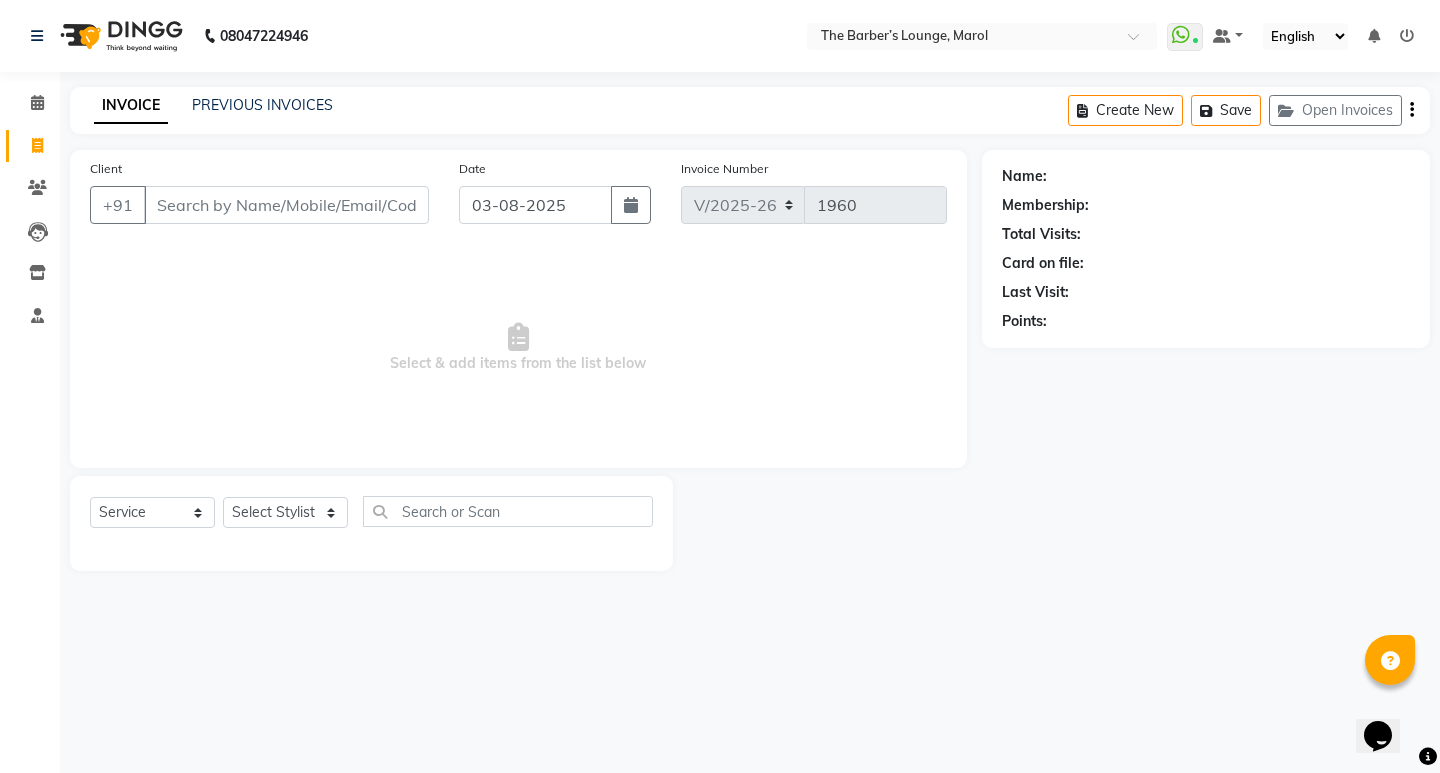 click on "Client" at bounding box center (286, 205) 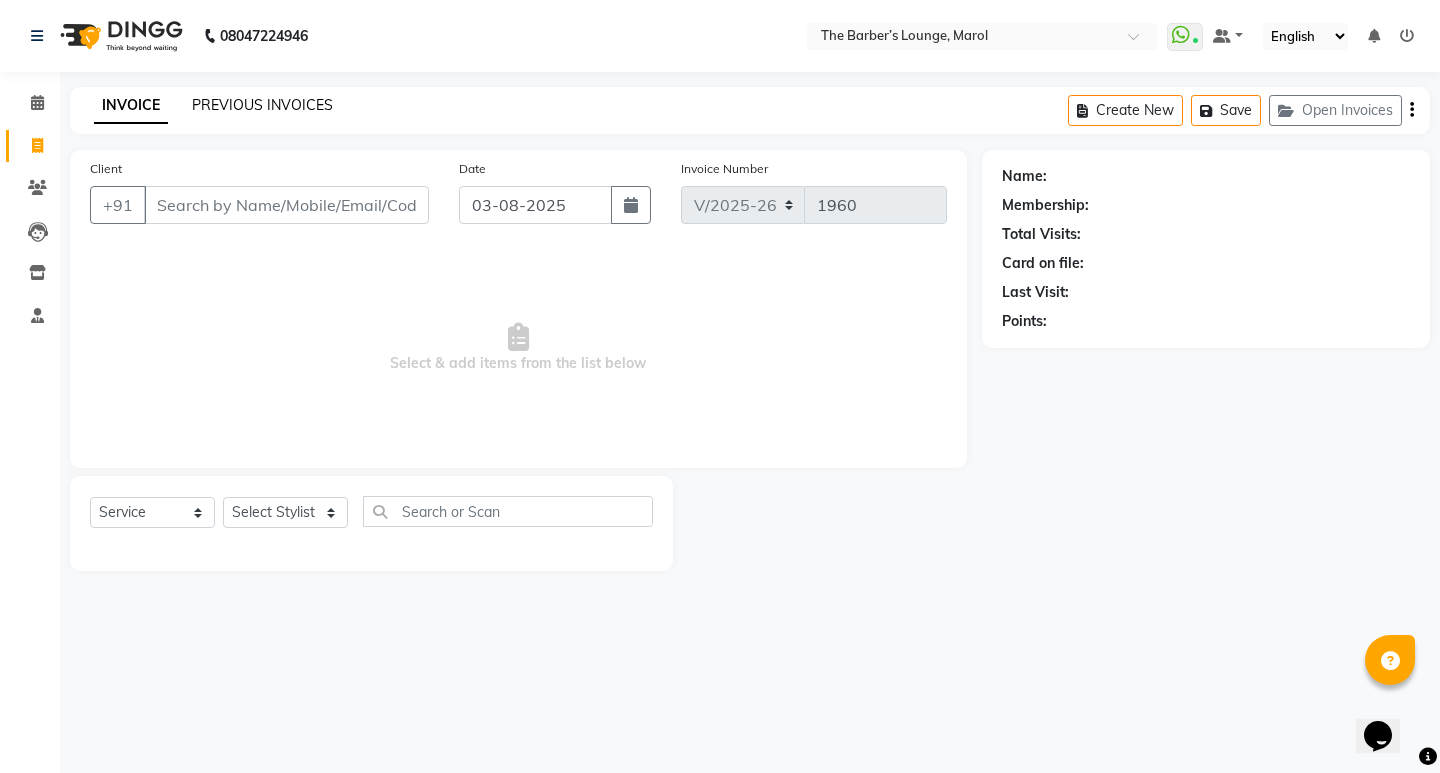 click on "PREVIOUS INVOICES" 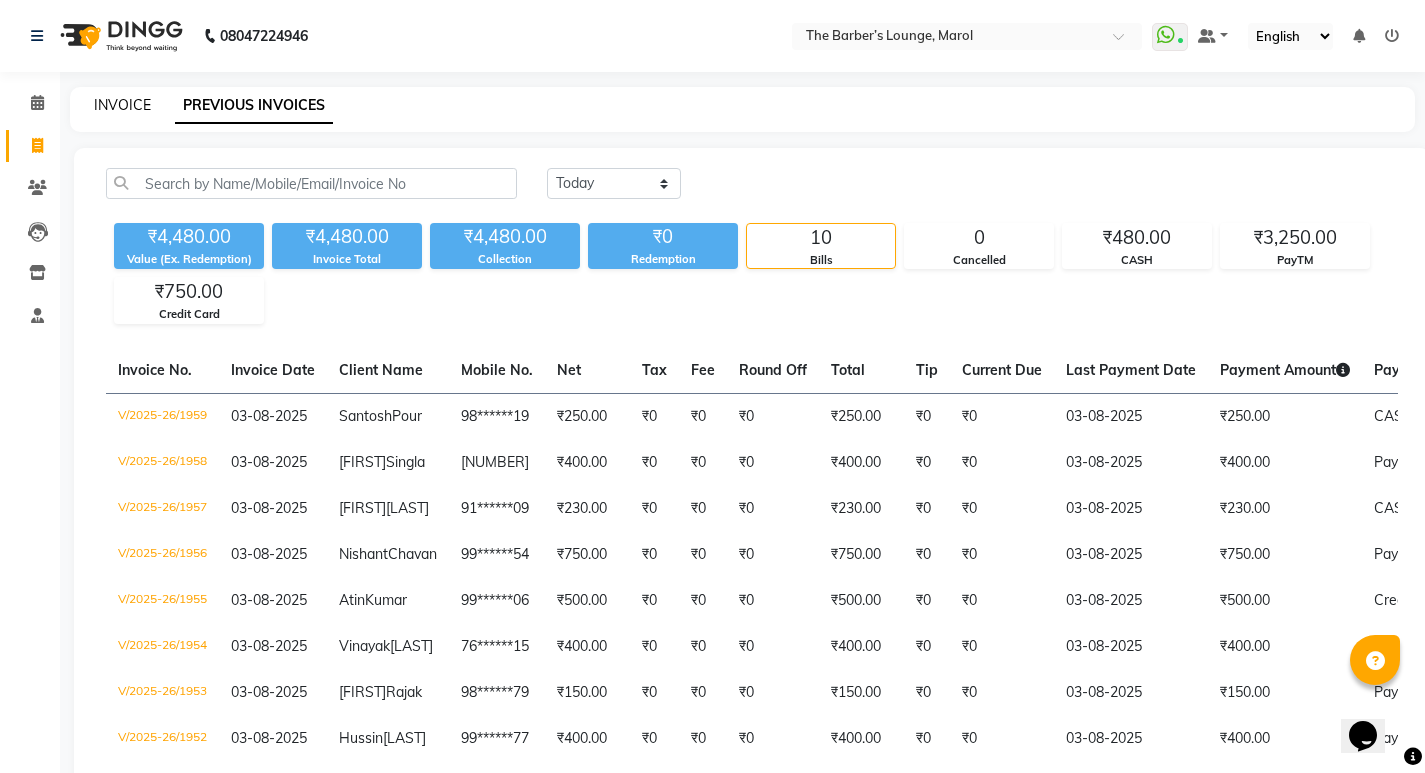 click on "INVOICE" 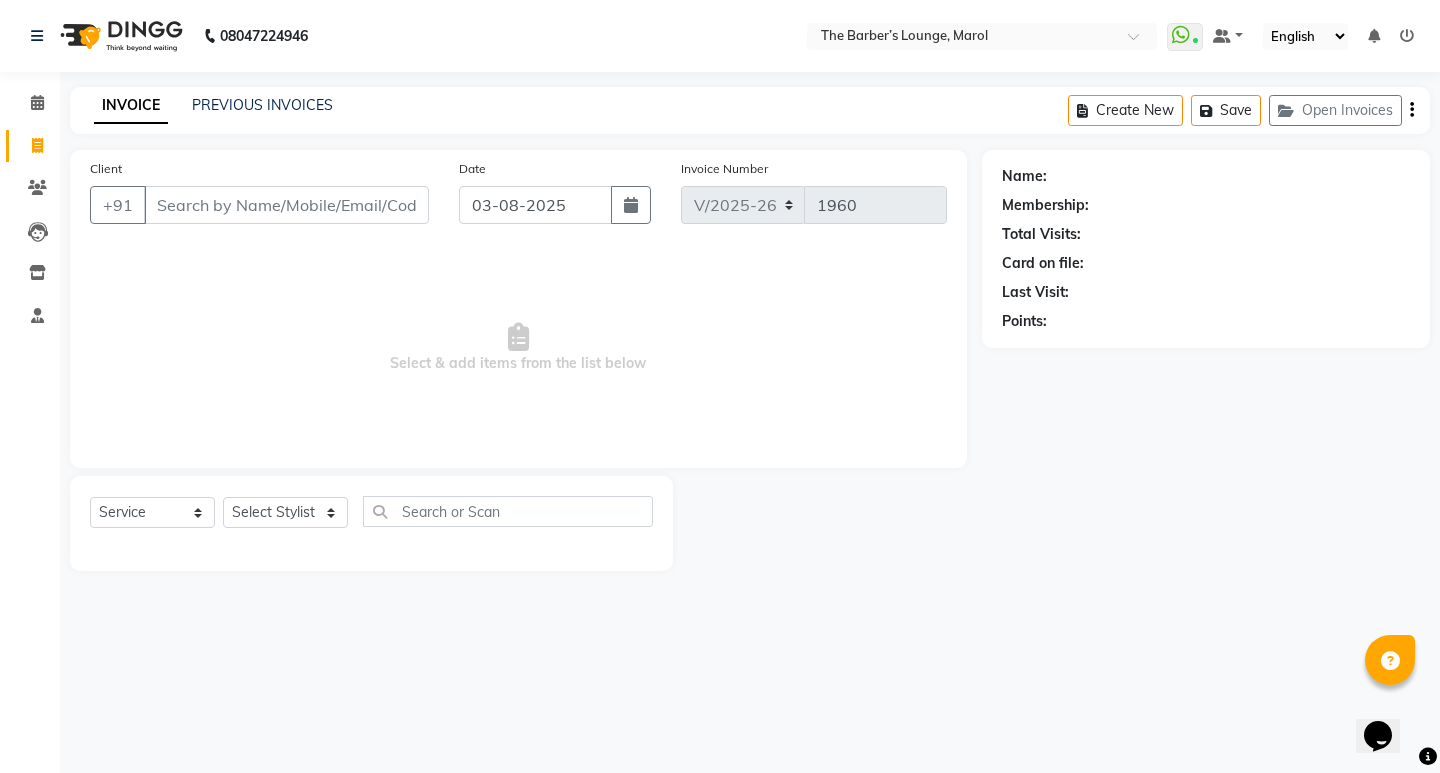 click on "Client" at bounding box center [286, 205] 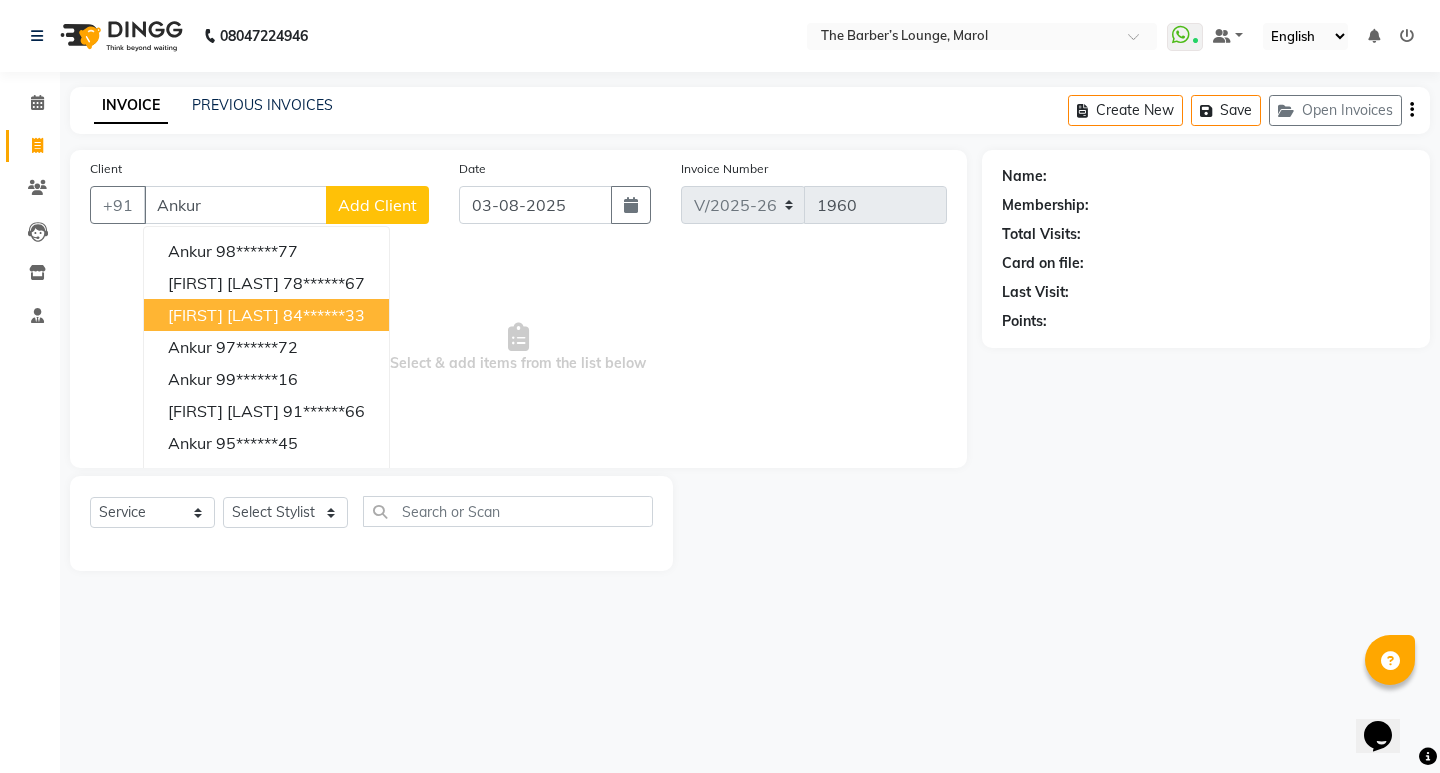 click on "84******33" at bounding box center (324, 315) 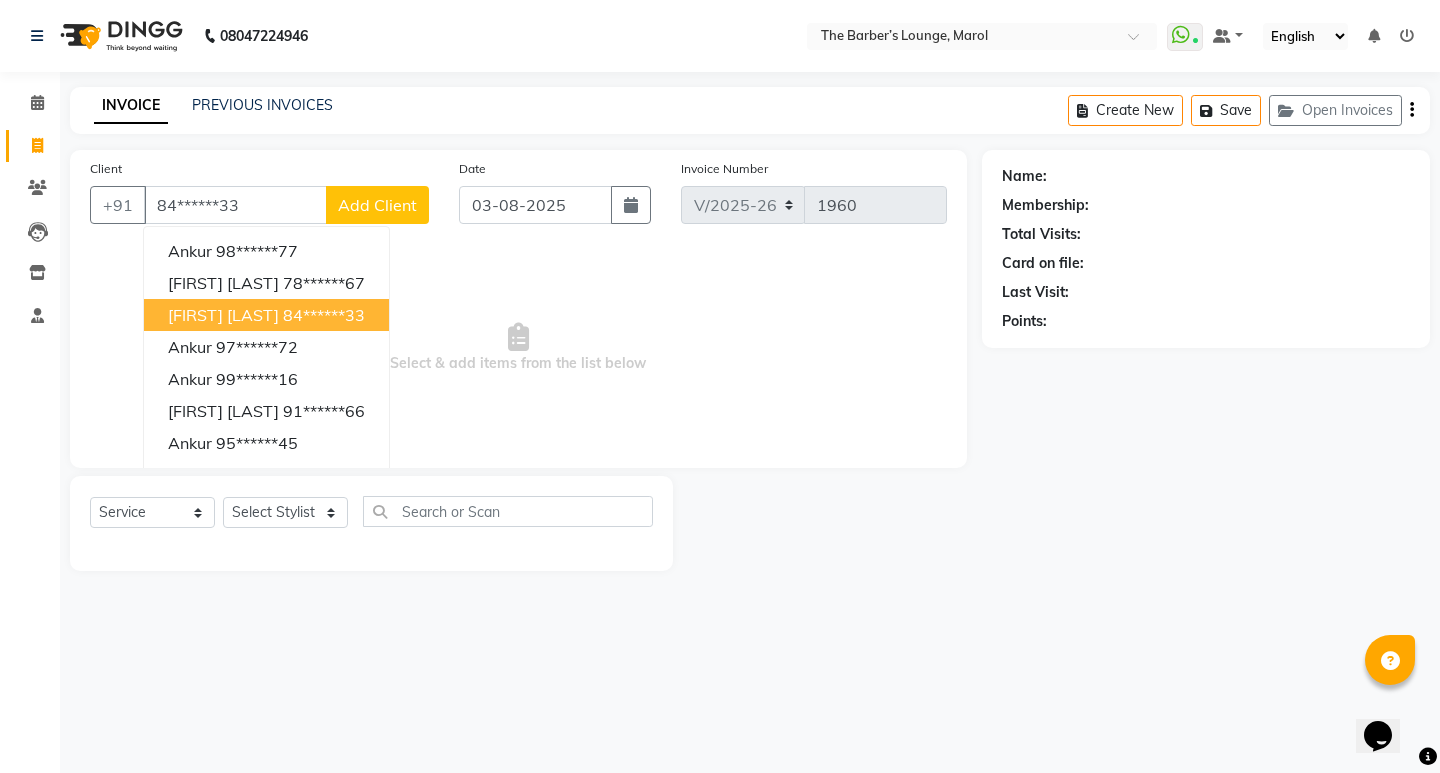 type on "84******33" 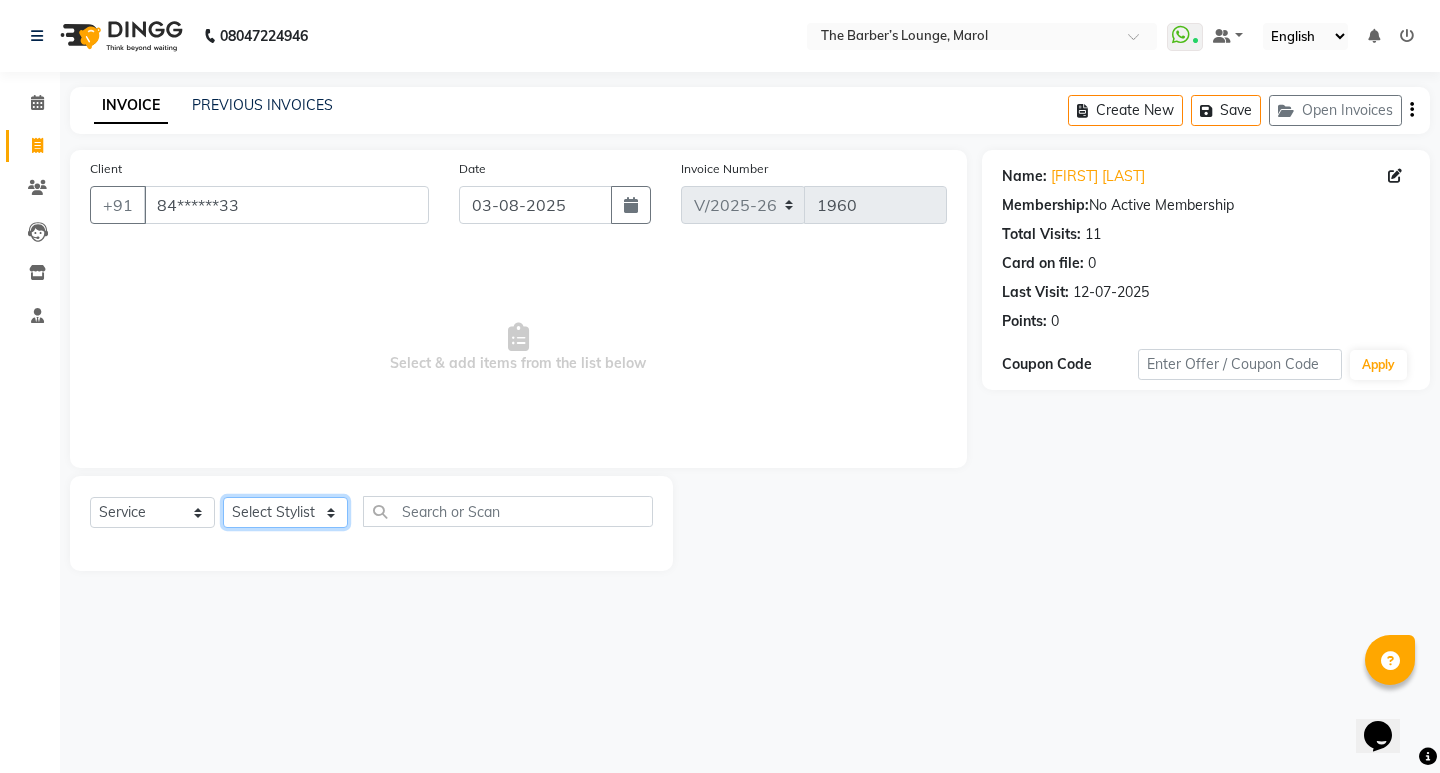 click on "Select Stylist Anjali Jafar Salmani Ketan Shinde Mohsin Akhtar Satish Tejasvi Vasundhara" 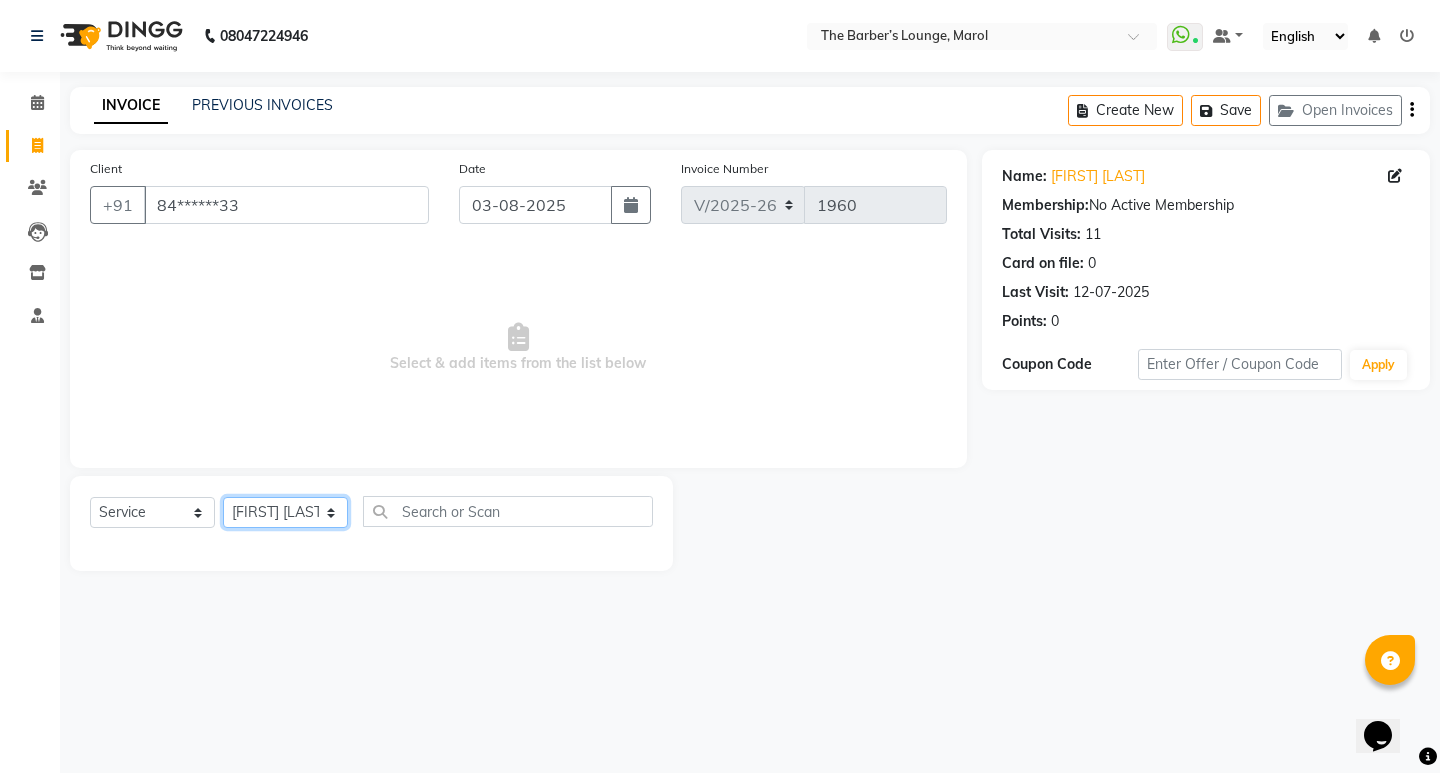 click on "Select Stylist Anjali Jafar Salmani Ketan Shinde Mohsin Akhtar Satish Tejasvi Vasundhara" 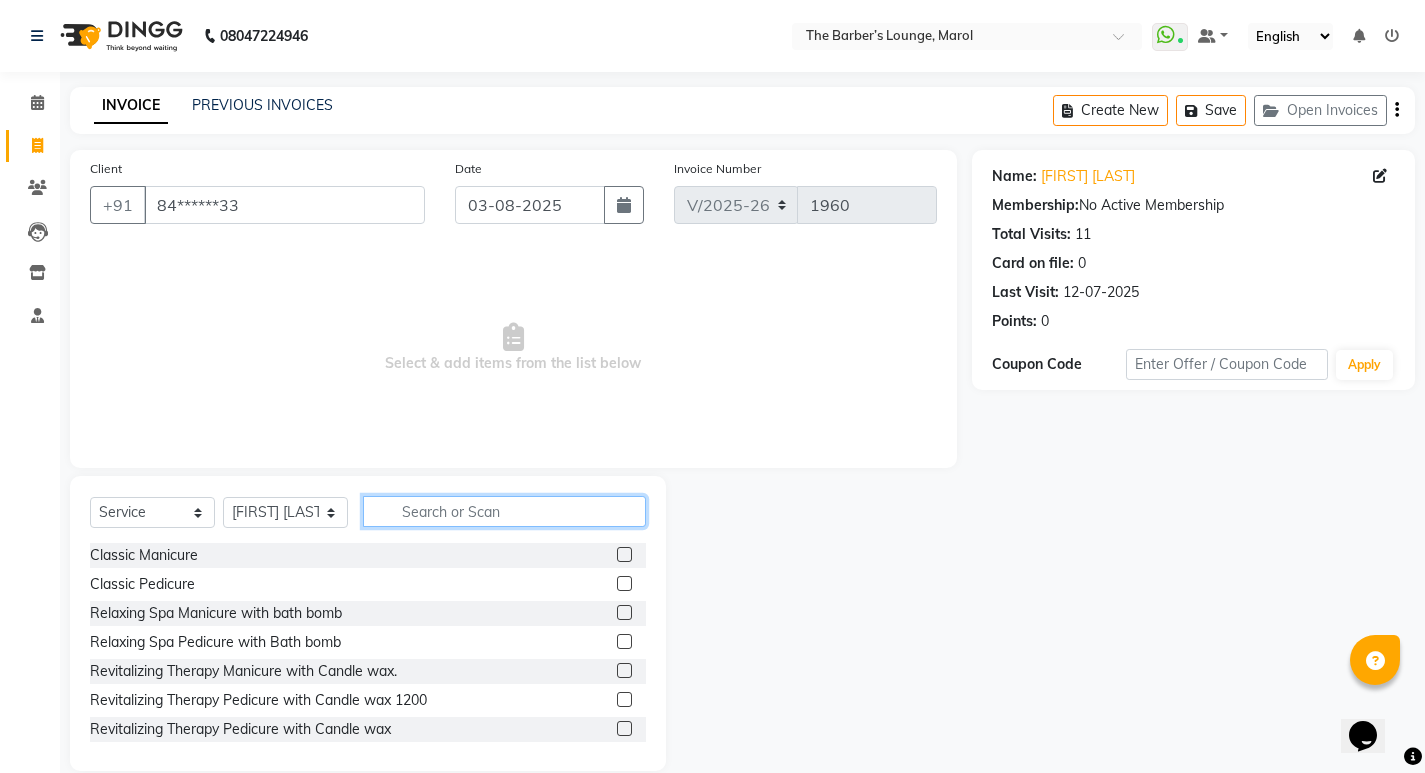 click 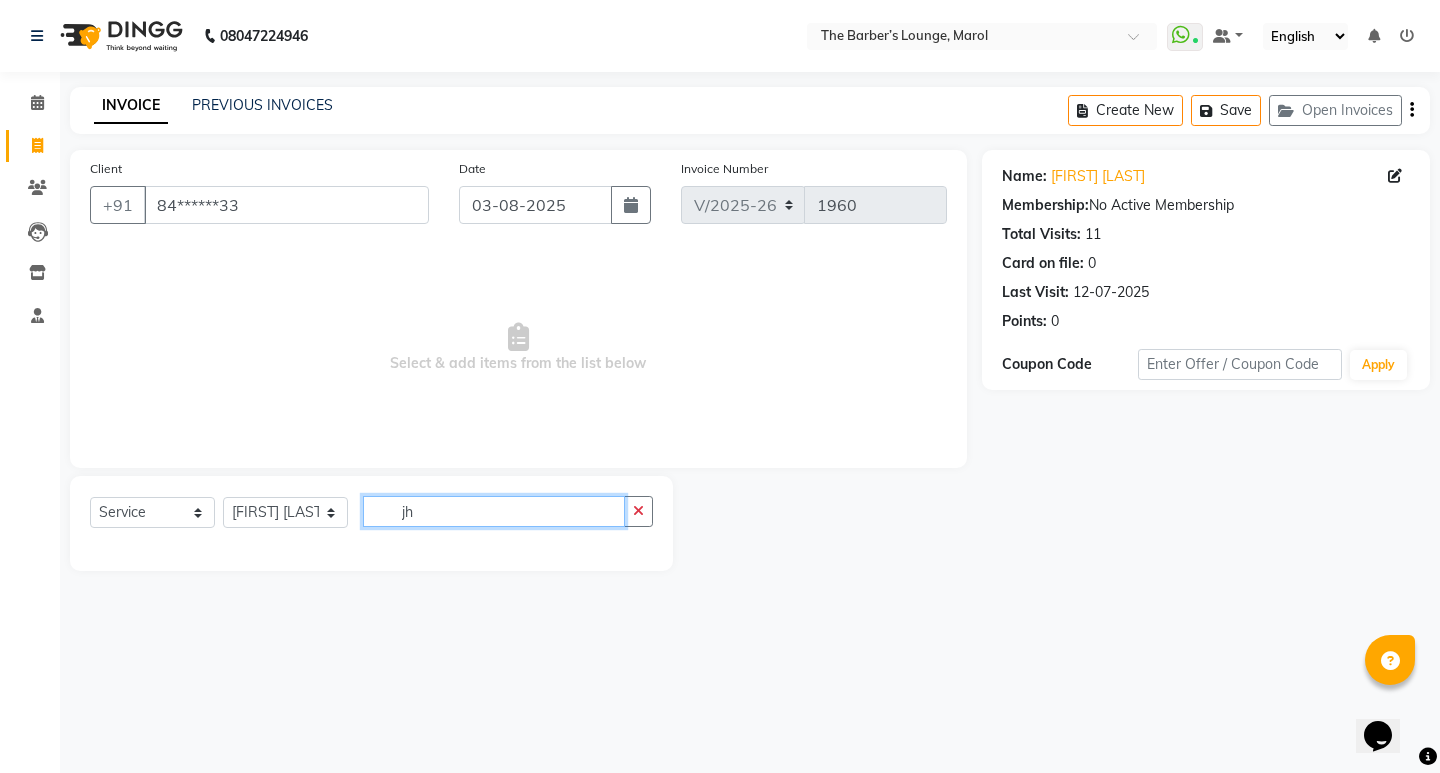 type on "j" 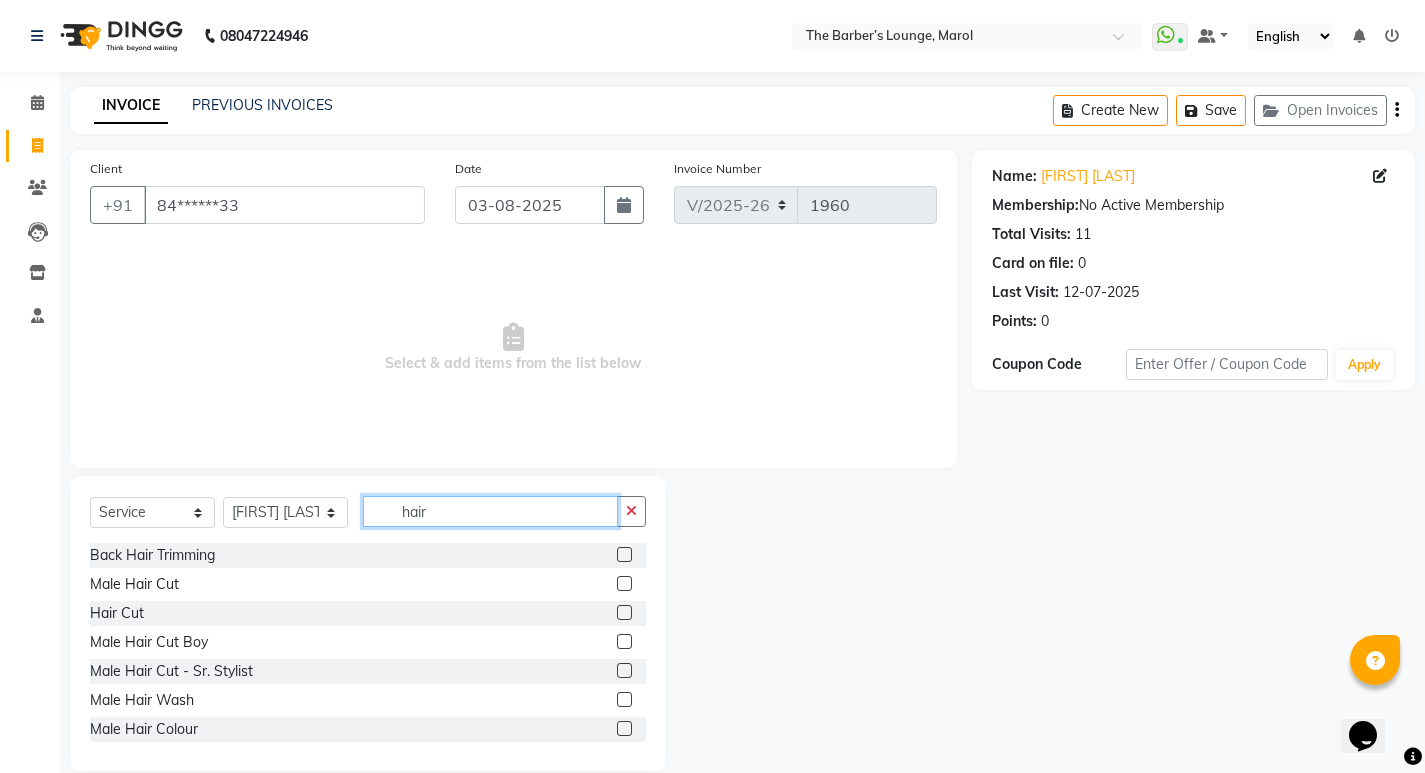 type on "hair" 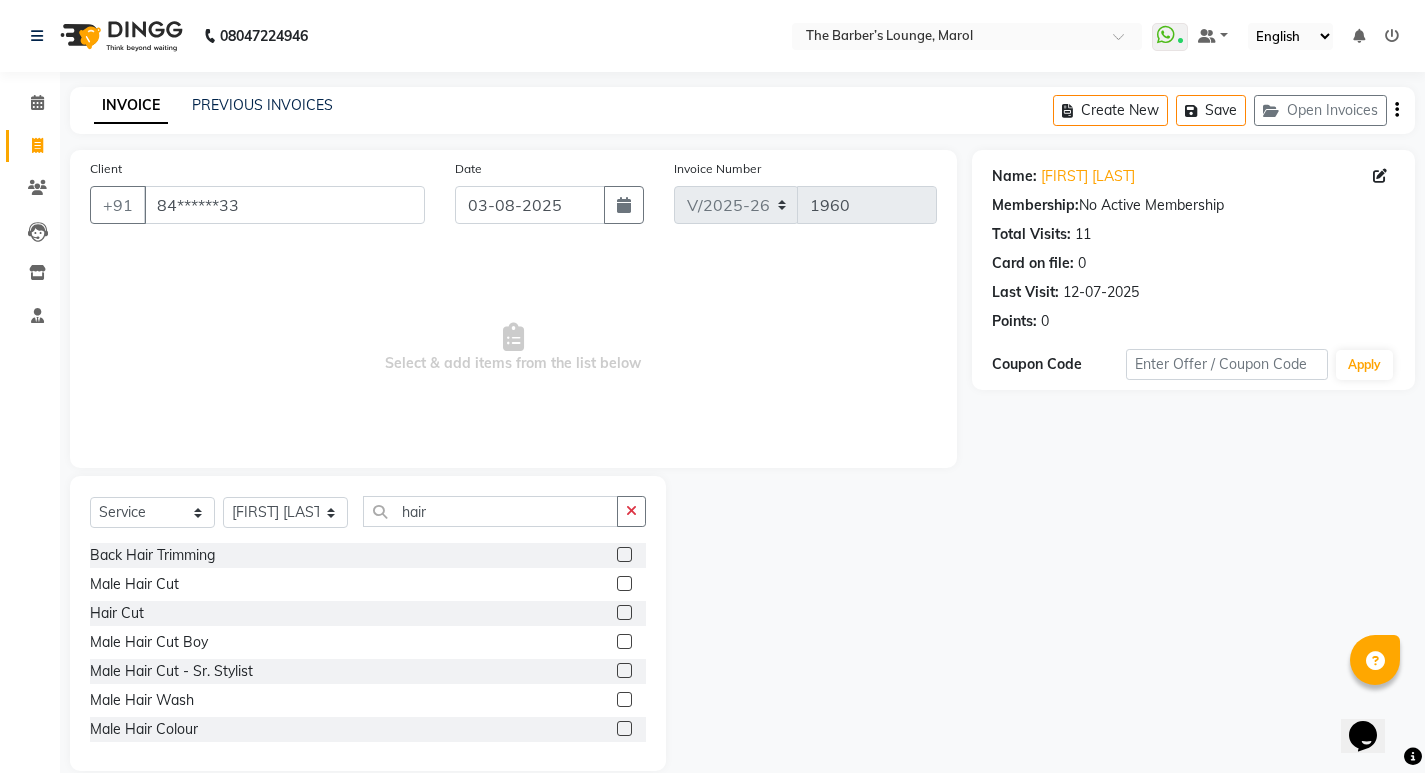 click 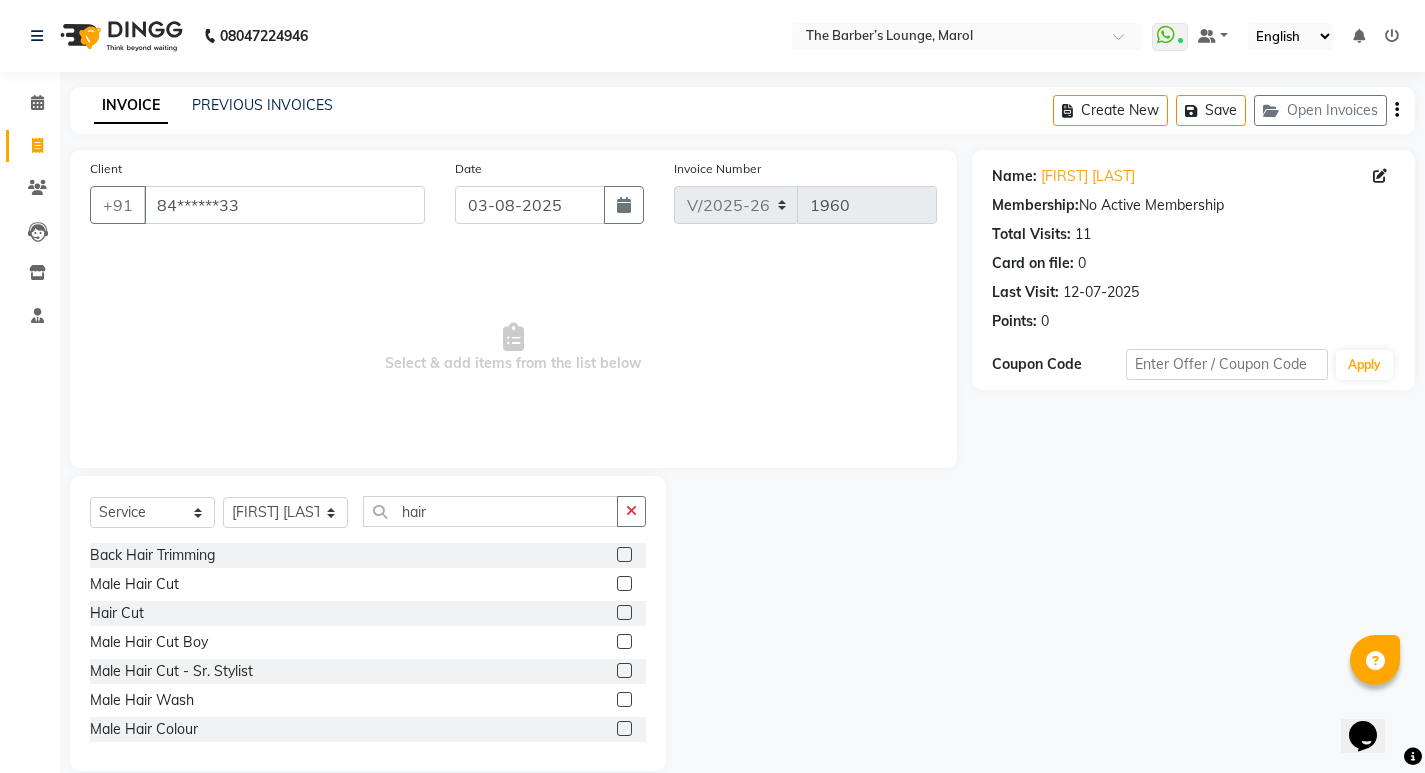 click at bounding box center [623, 584] 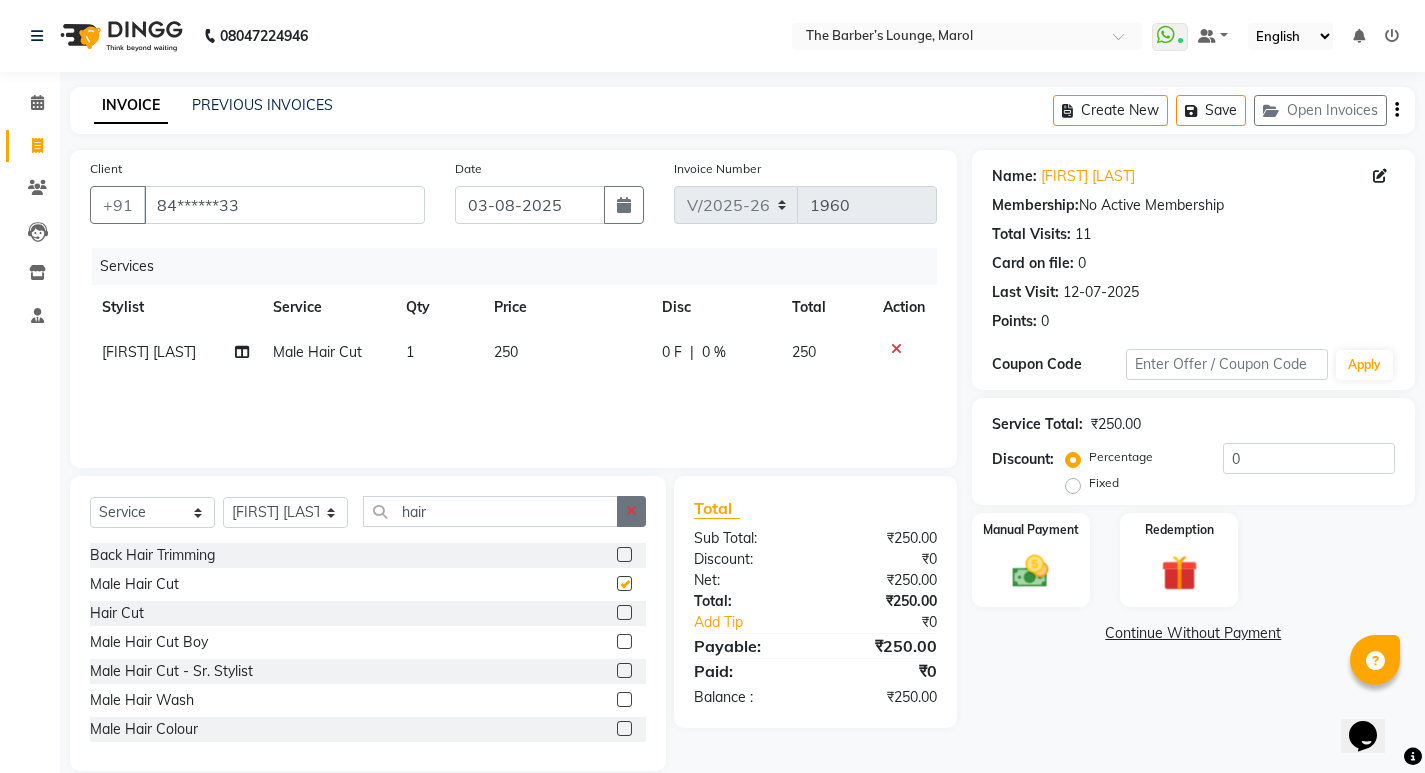 checkbox on "false" 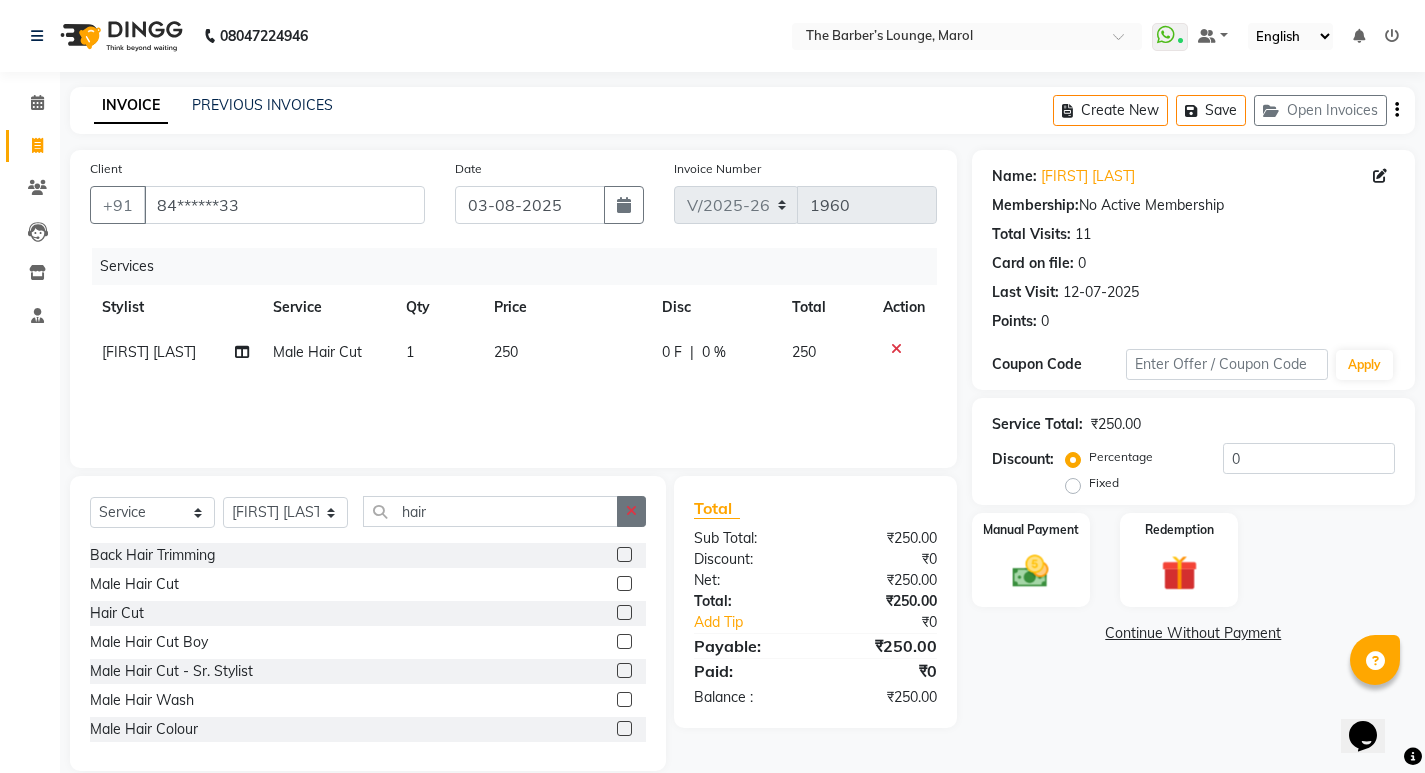 click 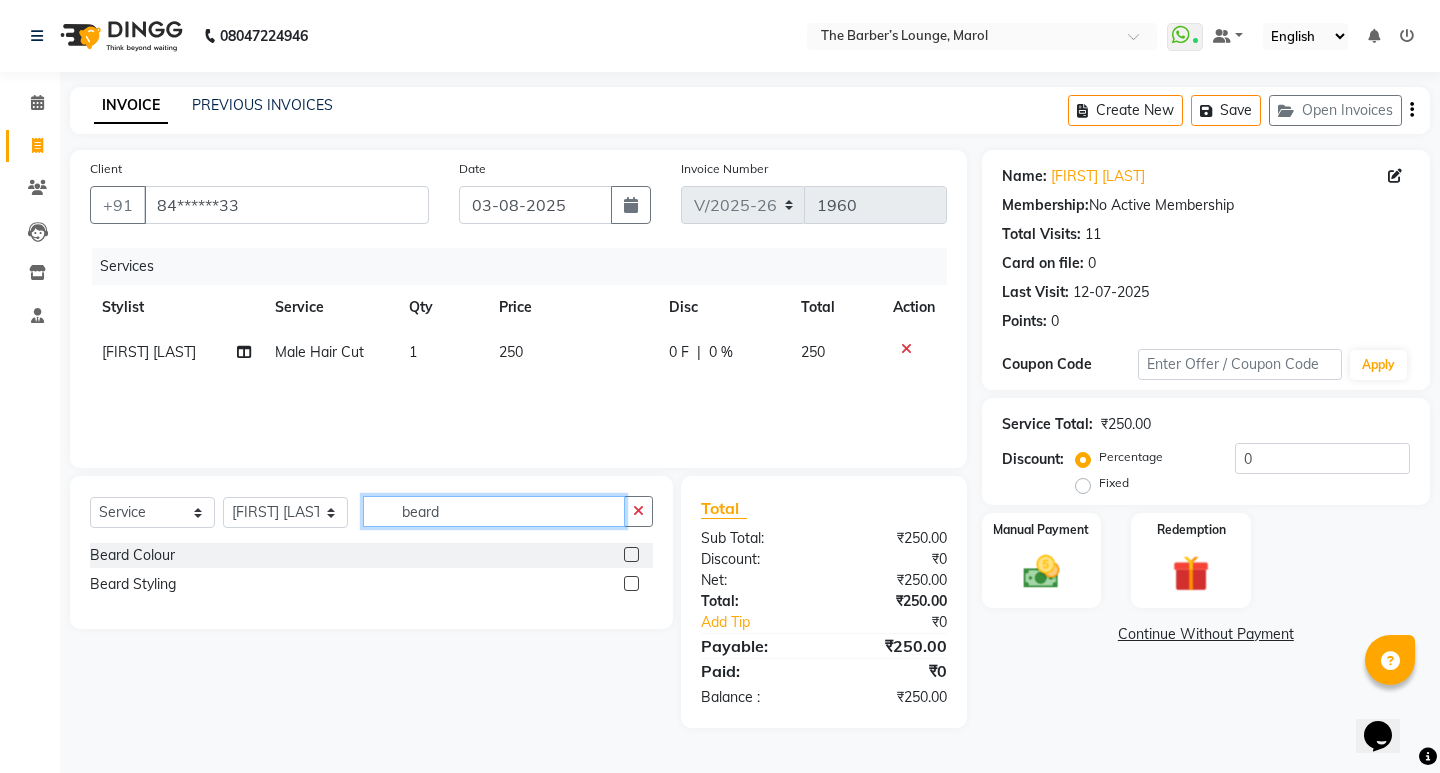 type on "beard" 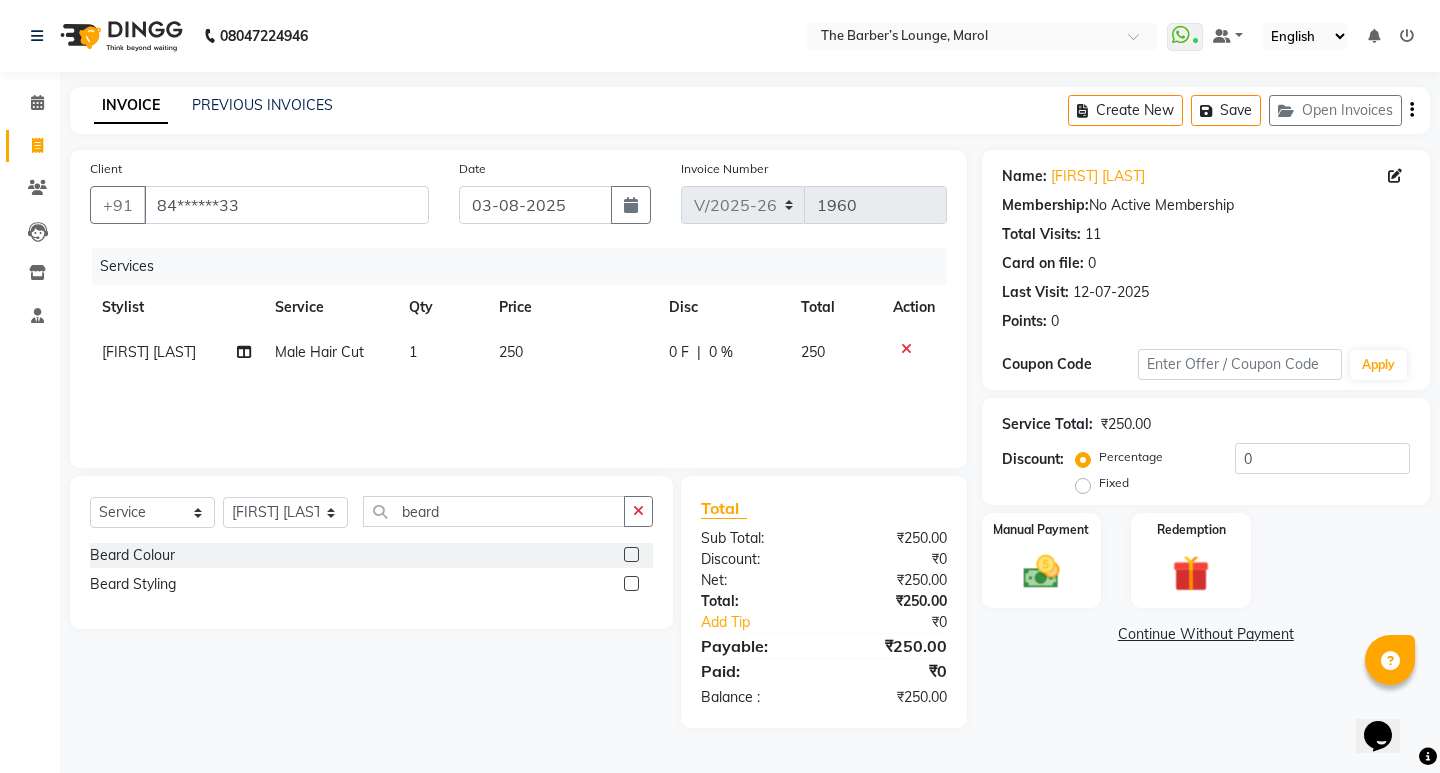 click 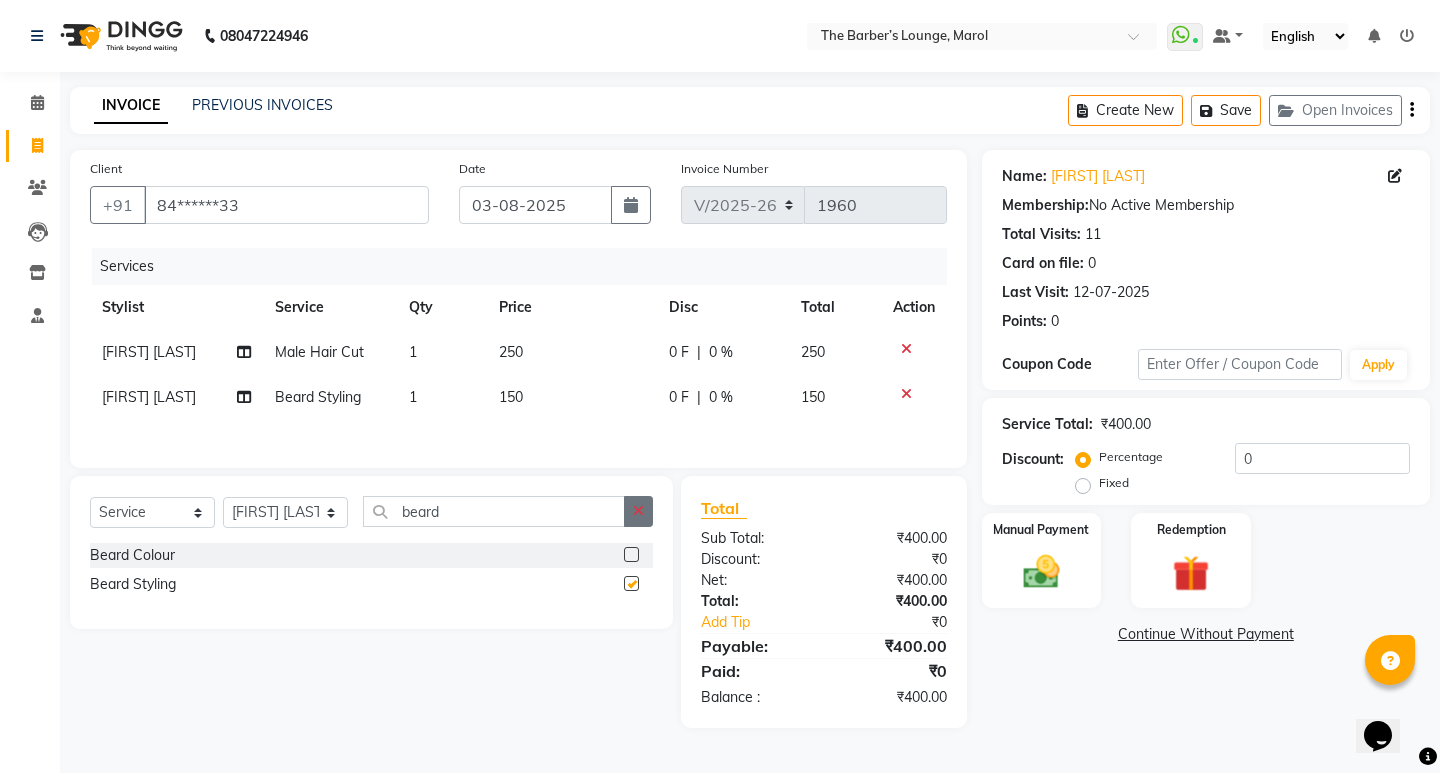 checkbox on "false" 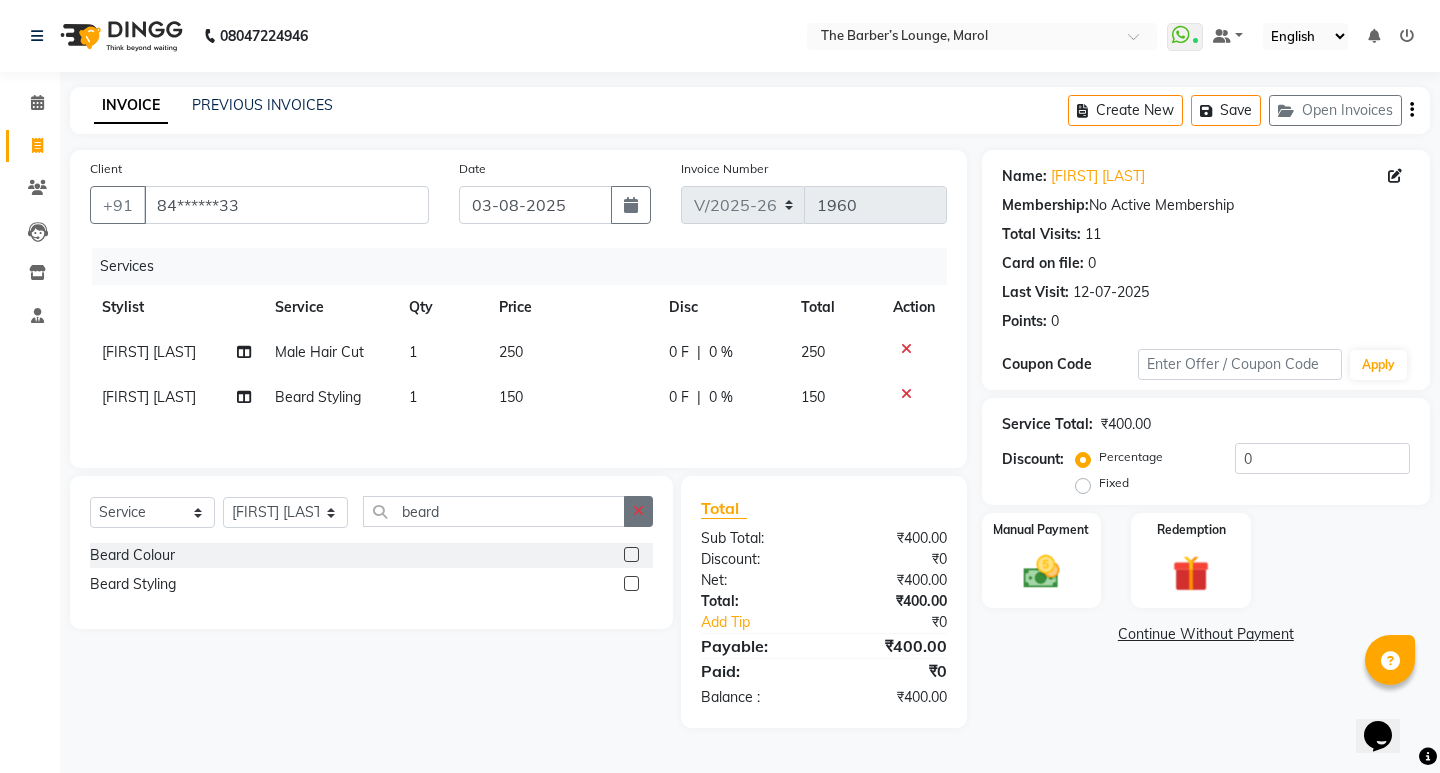 click 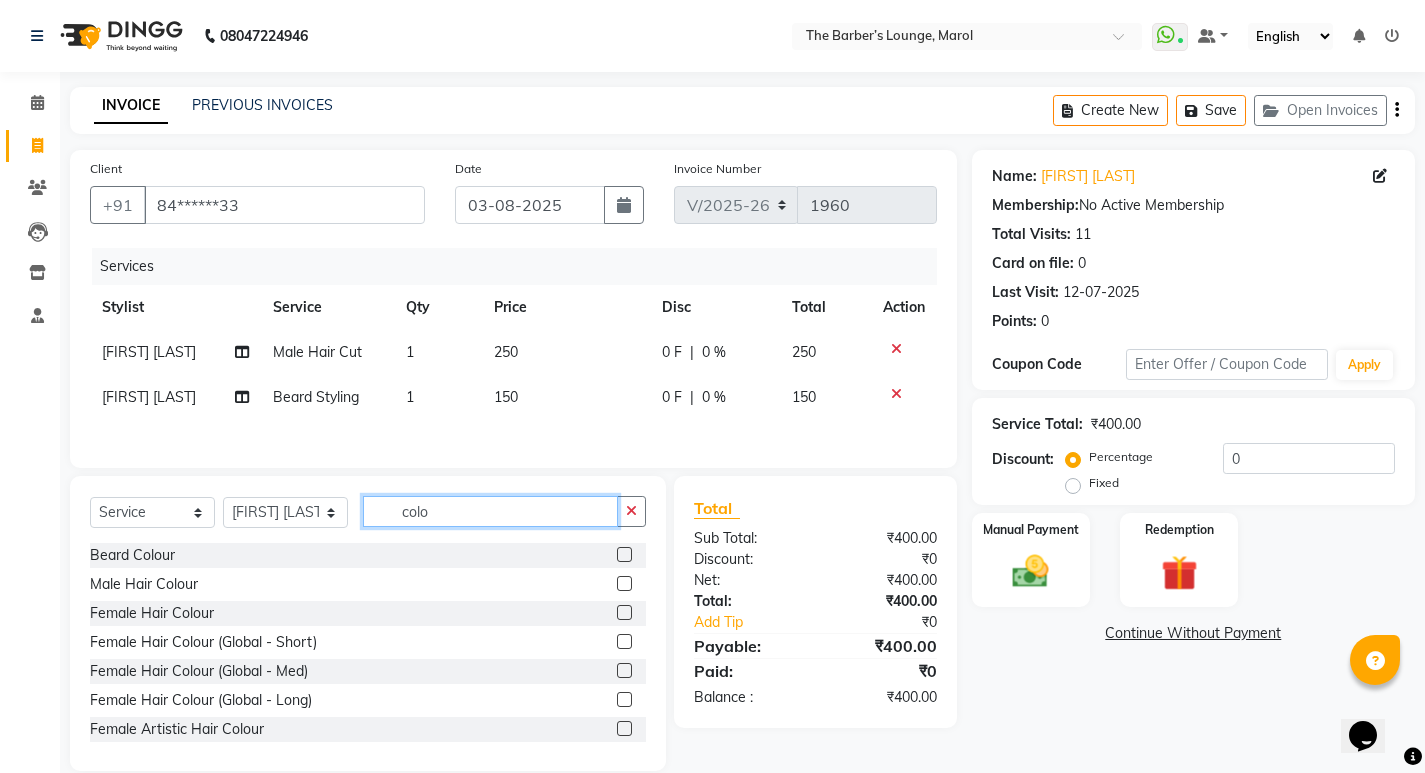 type on "colo" 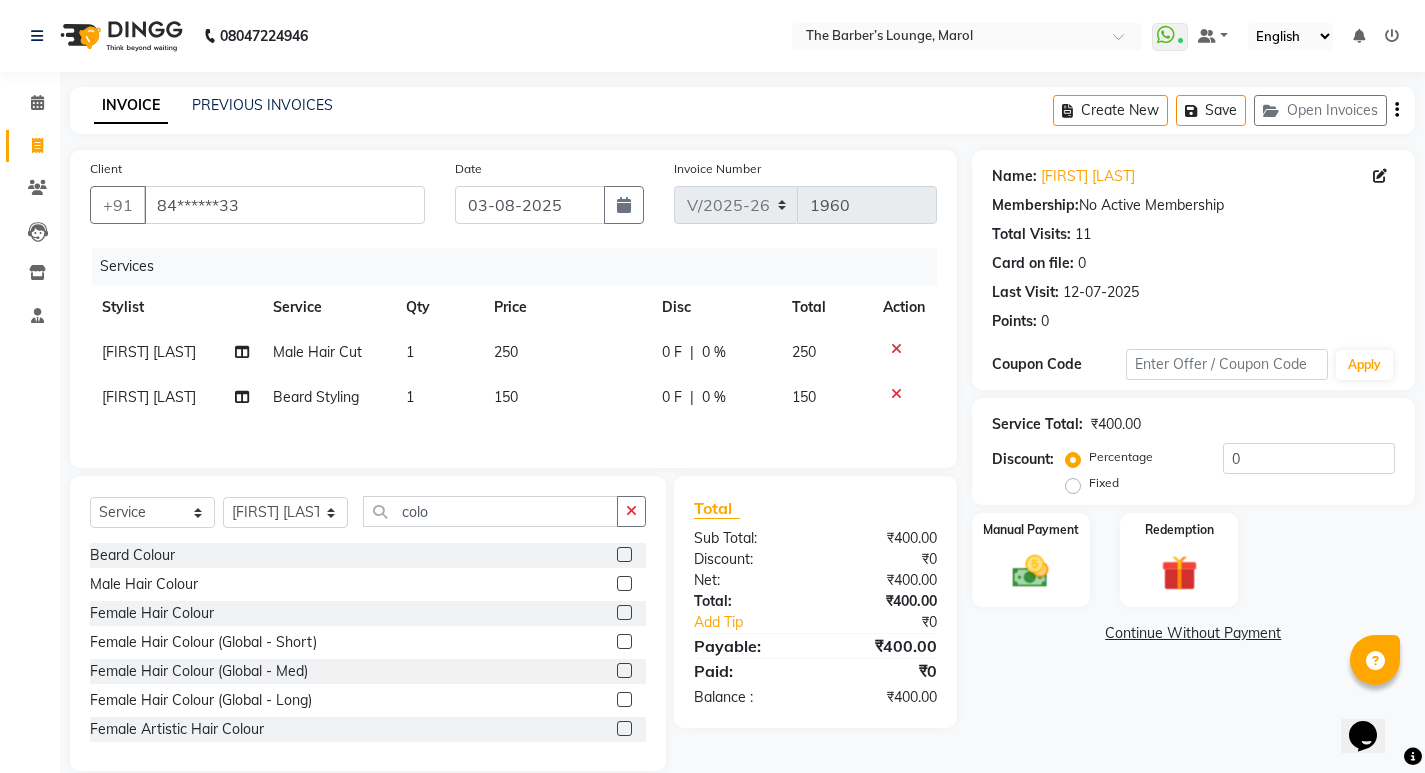 click 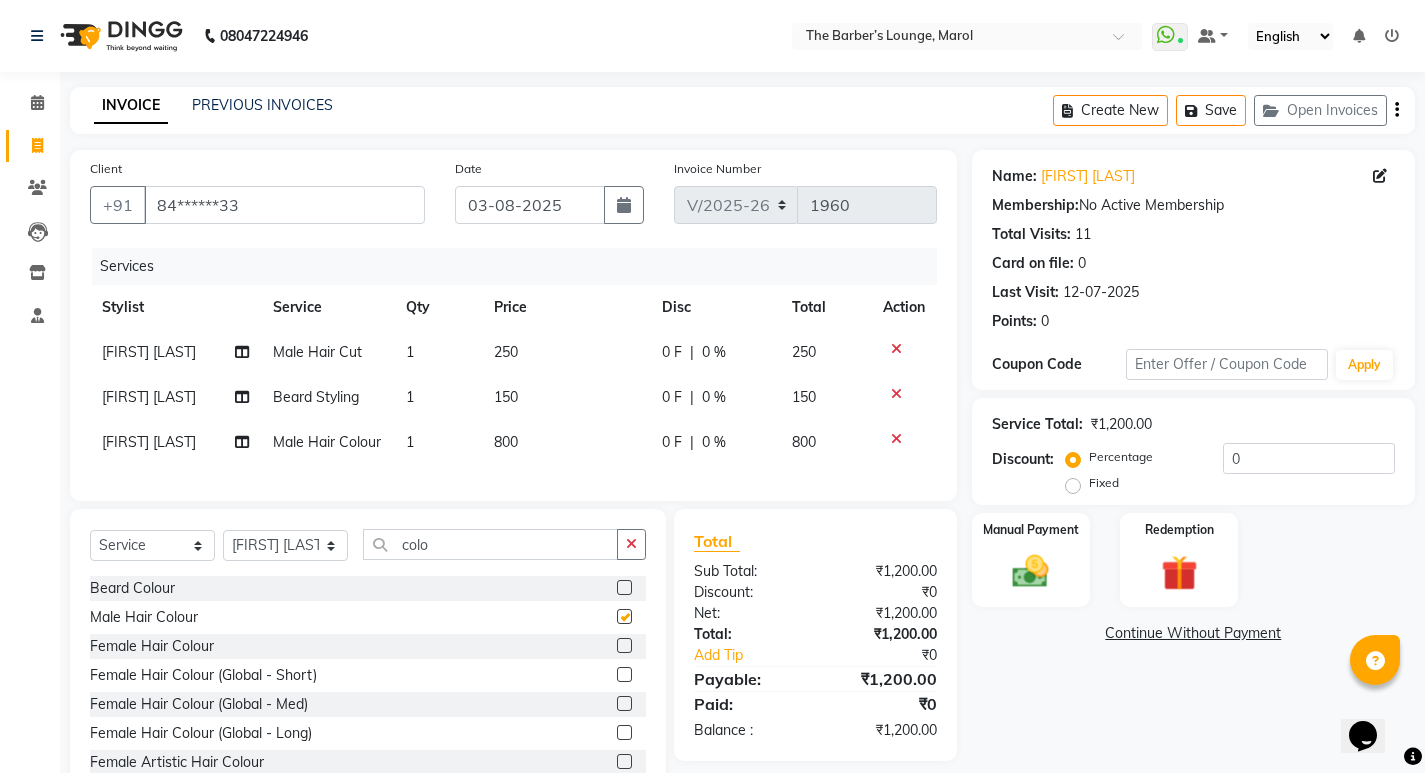 checkbox on "false" 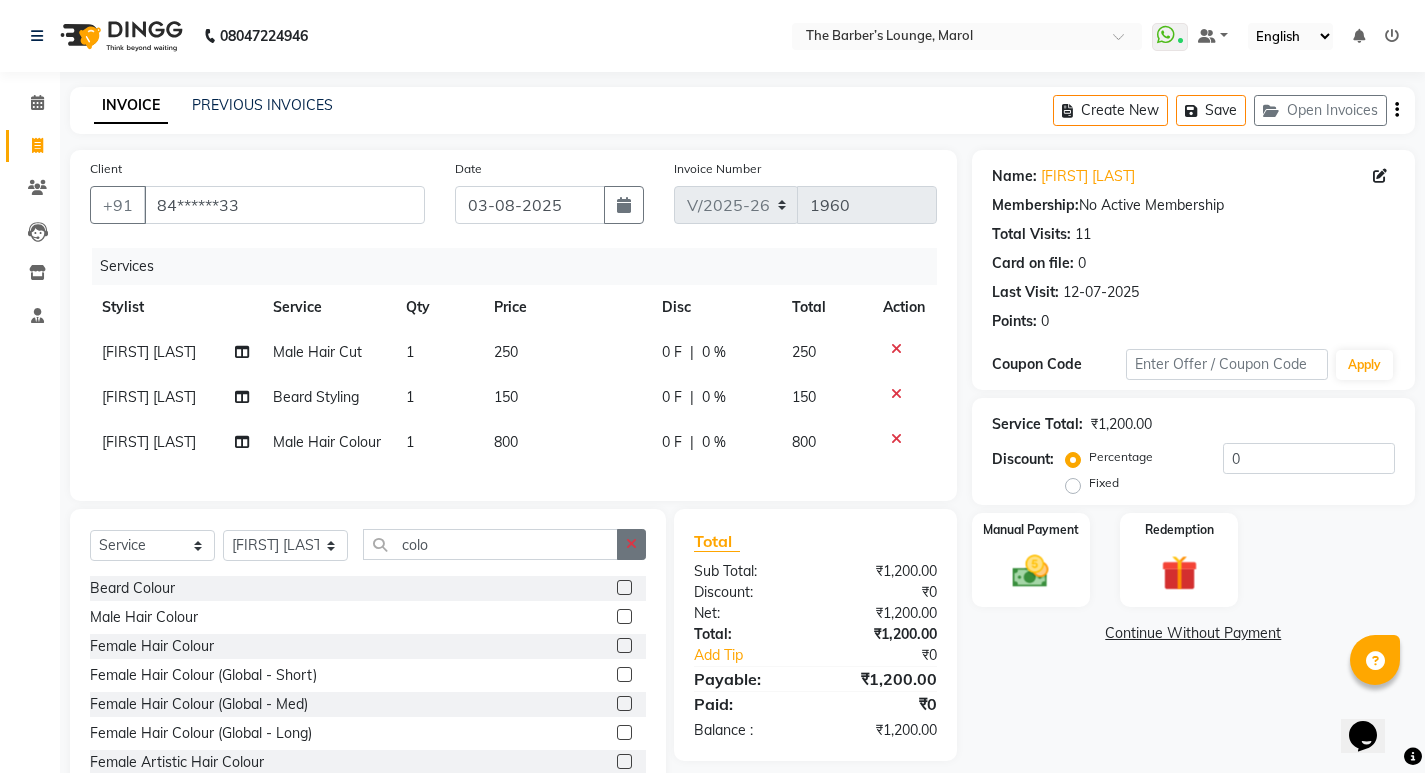 click 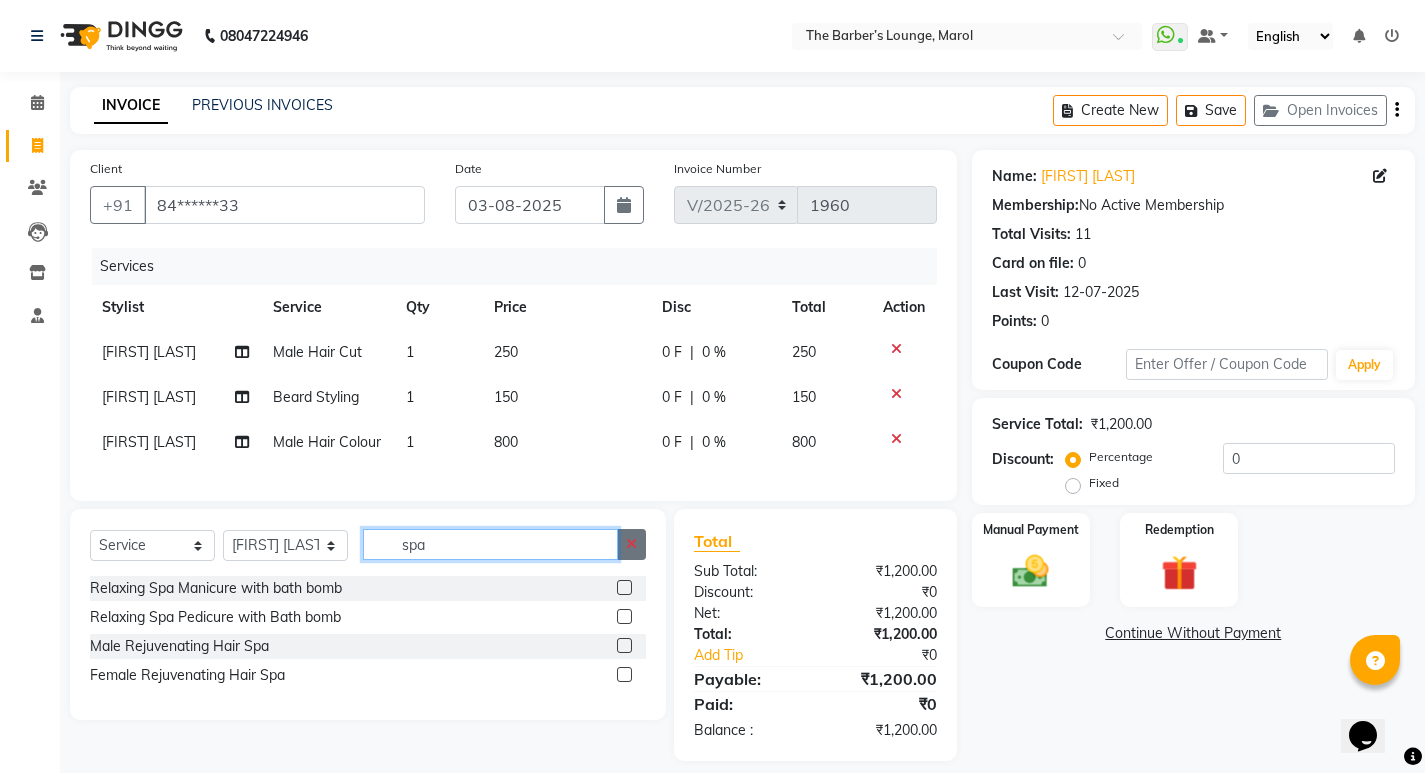 type on "spa" 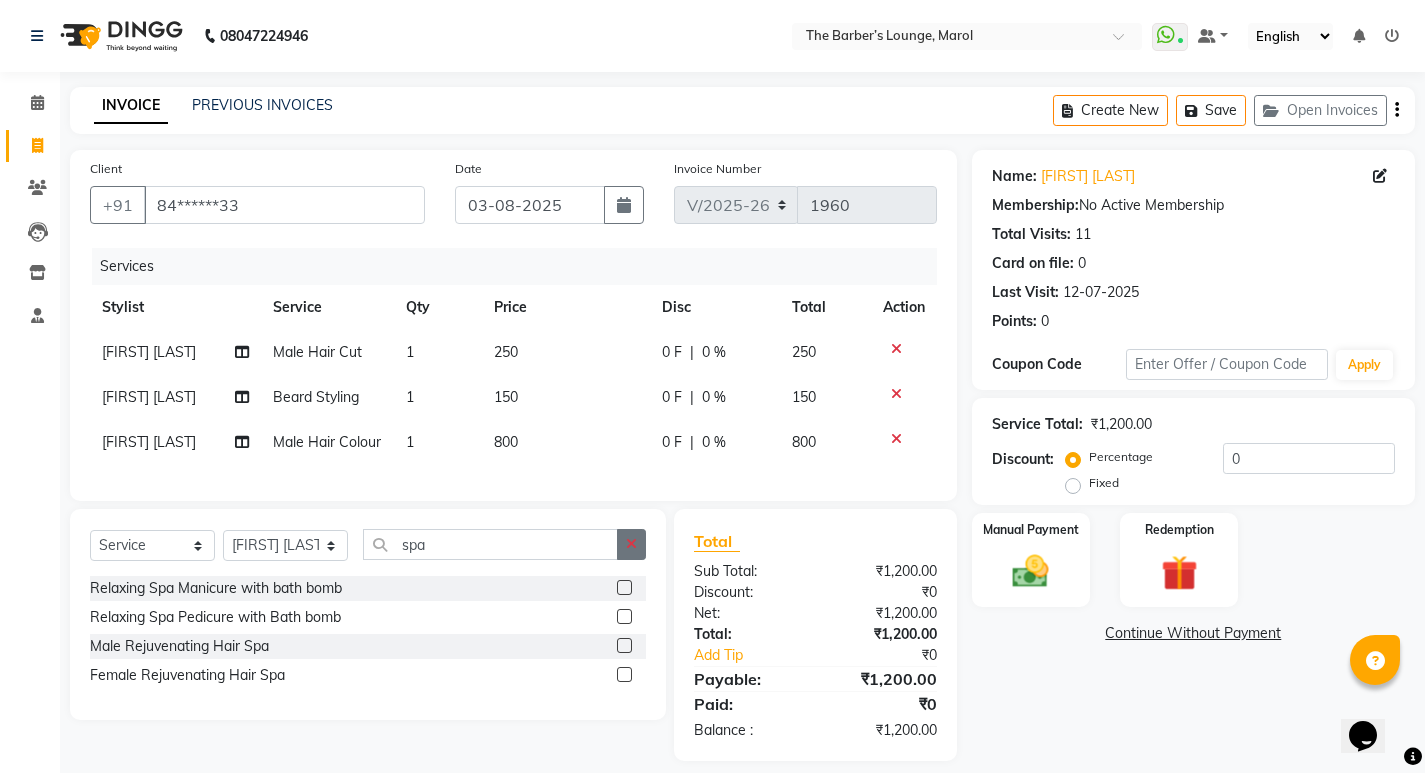 click 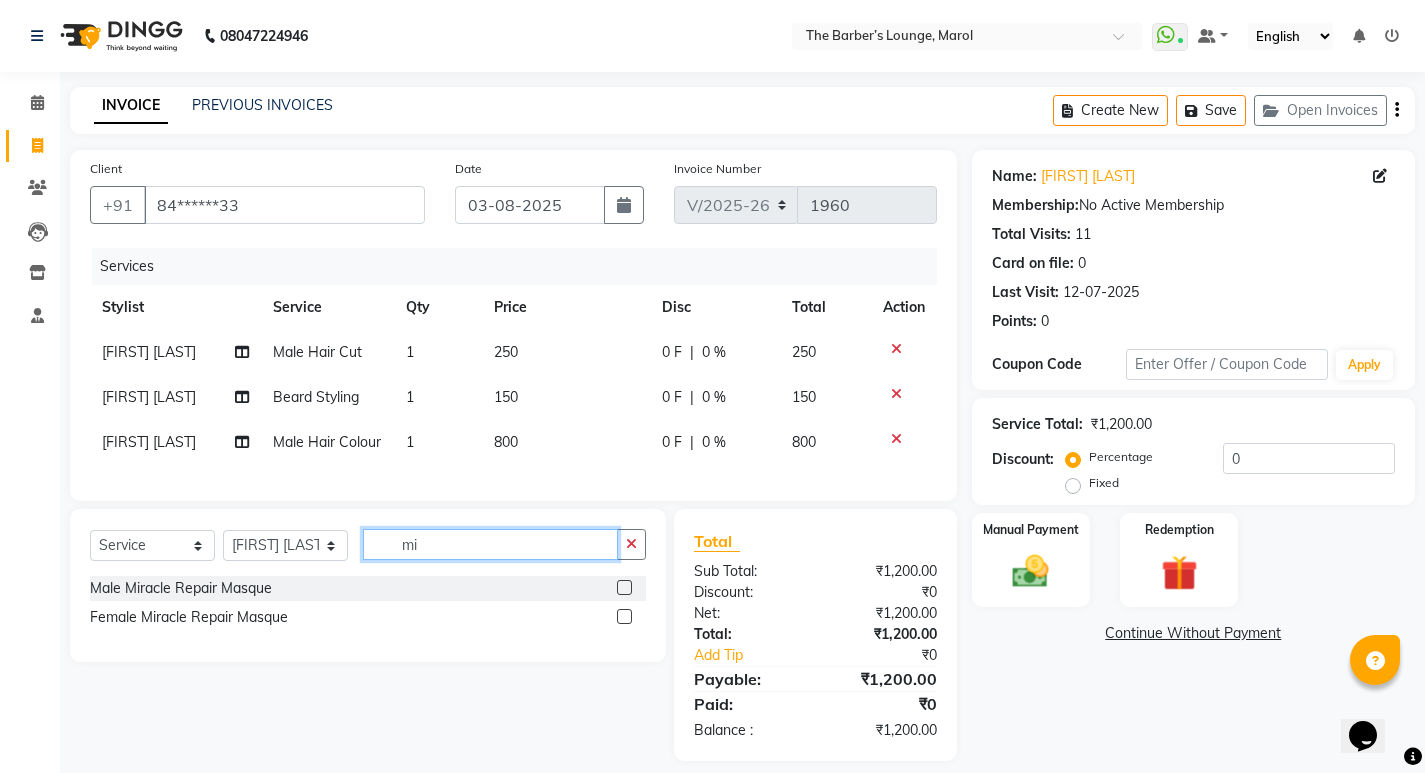 type on "m" 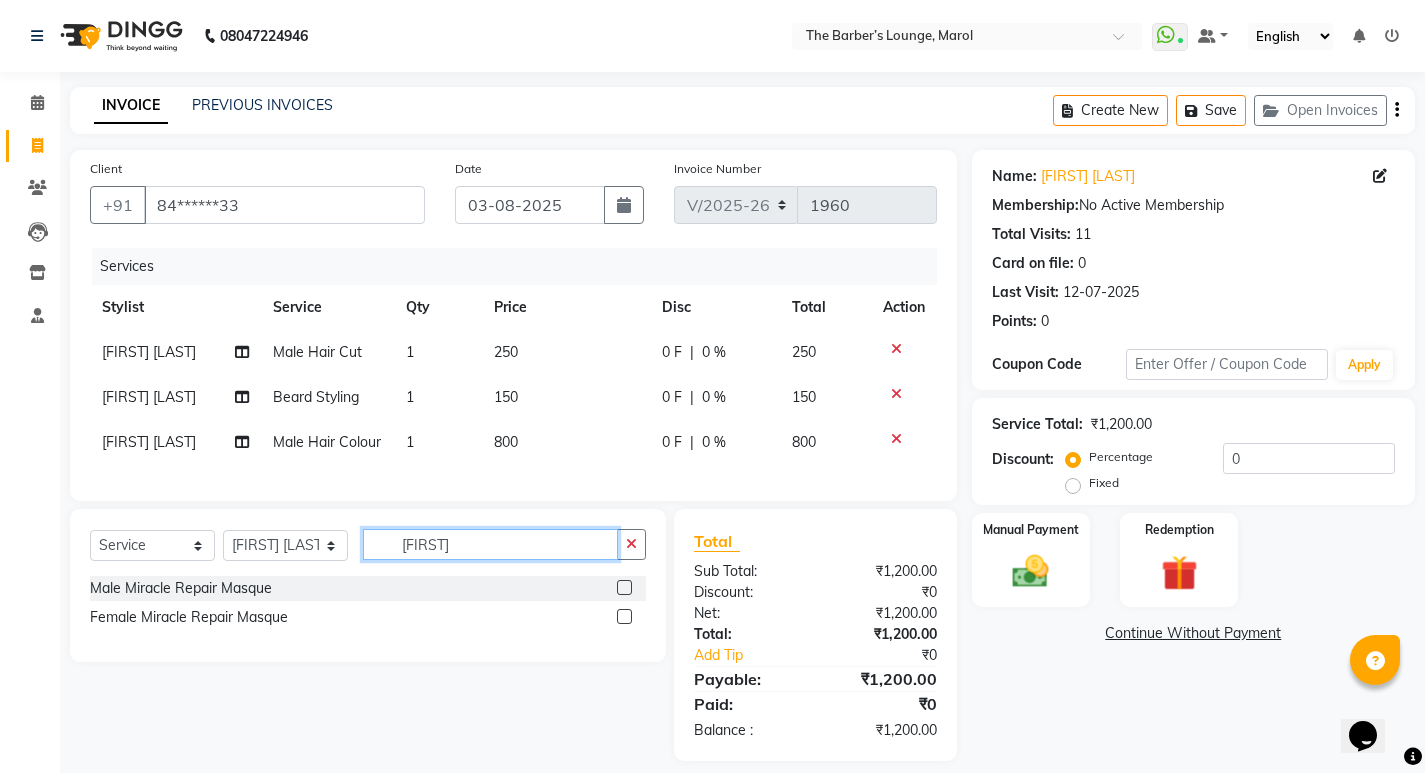 type on "[FIRST]" 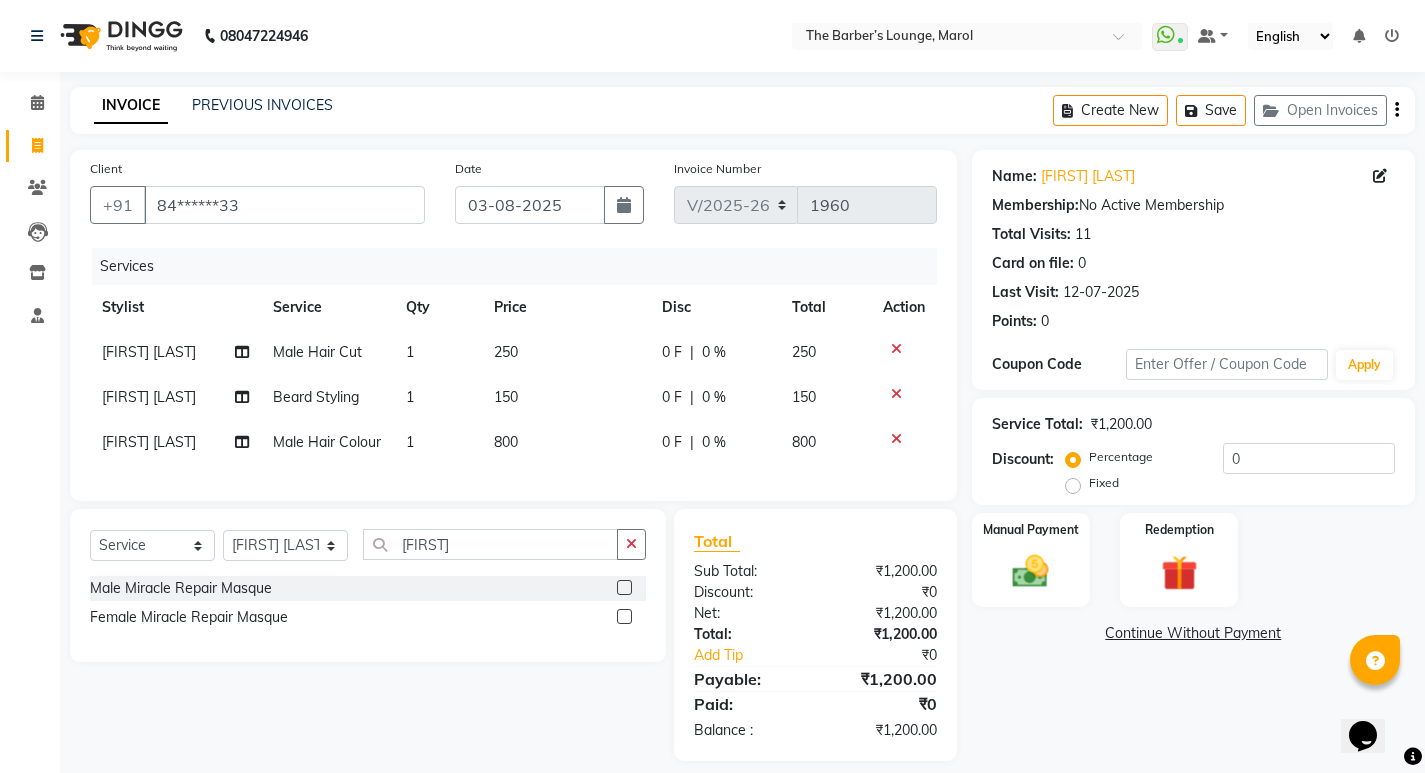 click 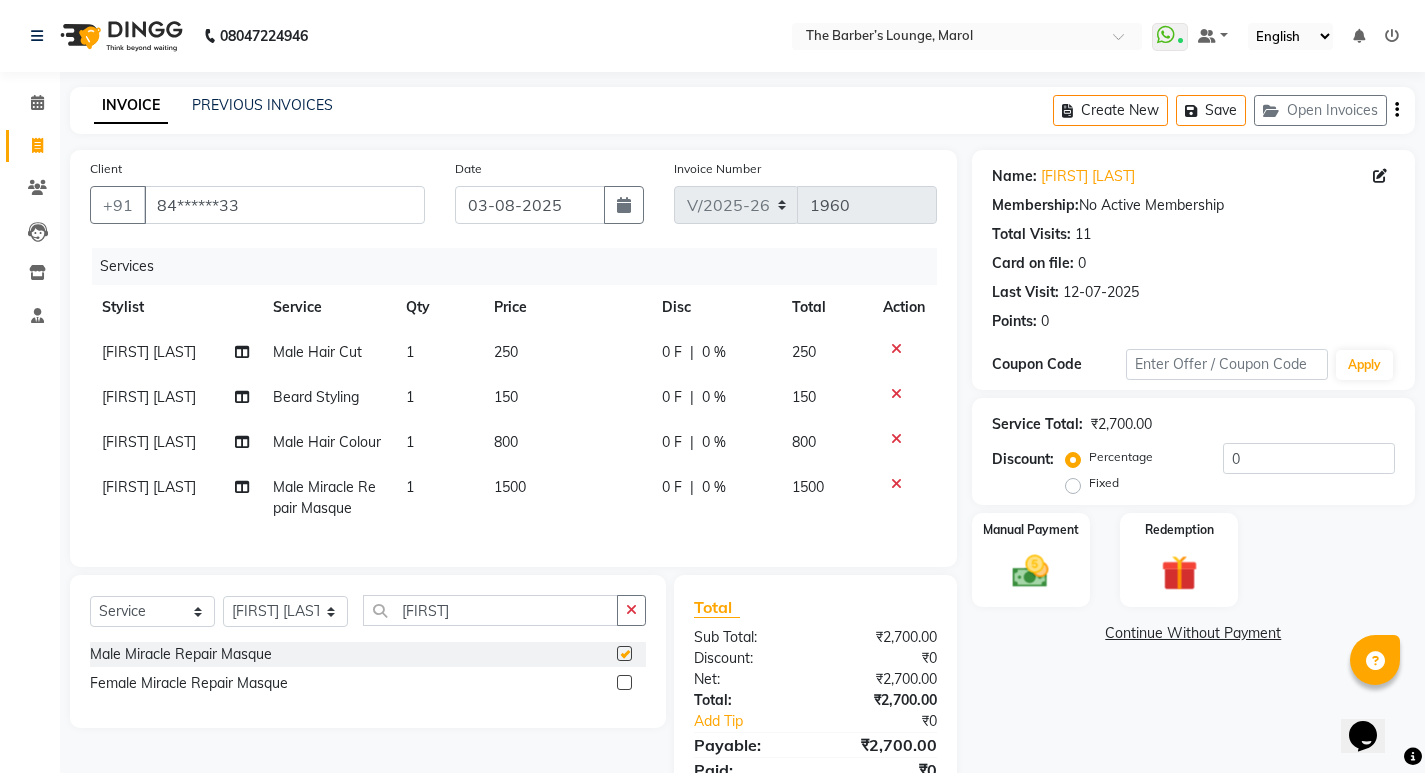 checkbox on "false" 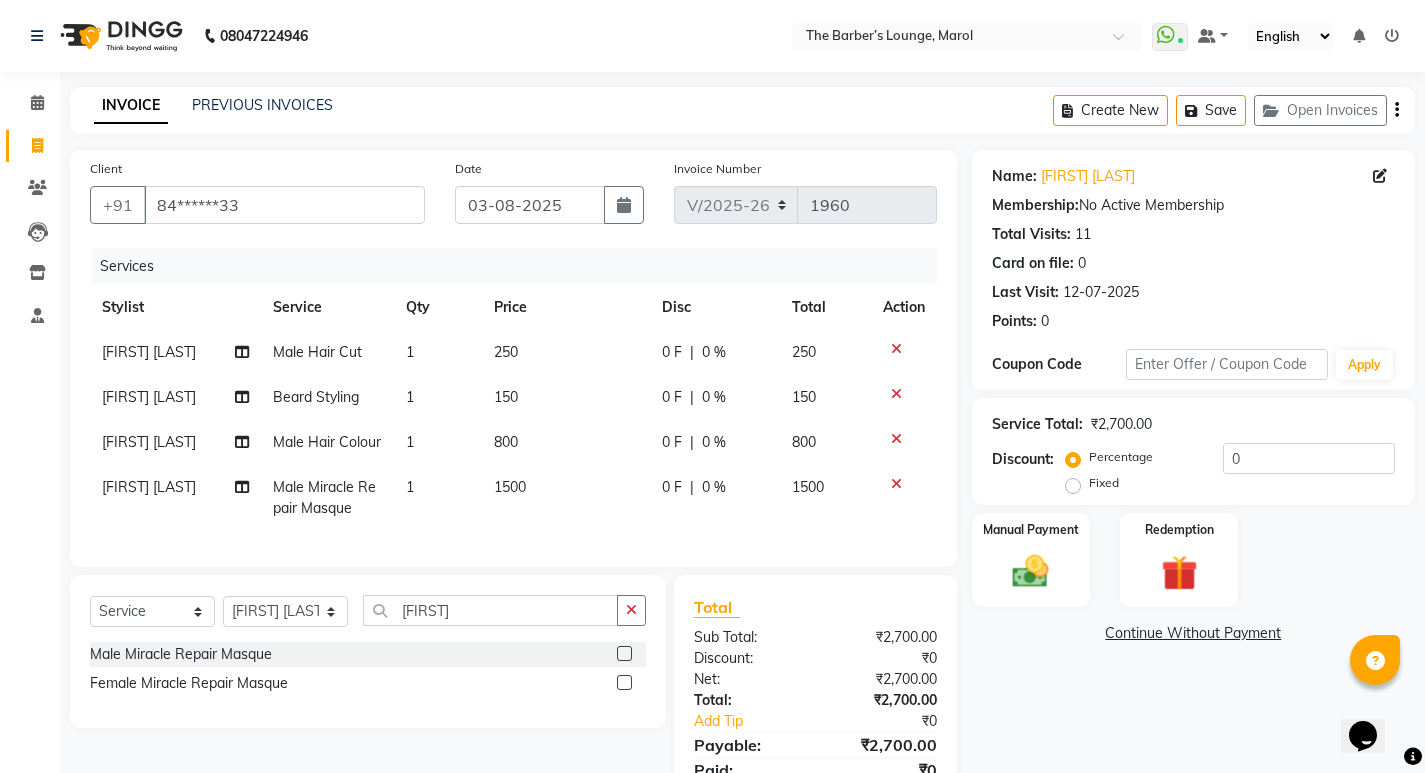 click on "1500" 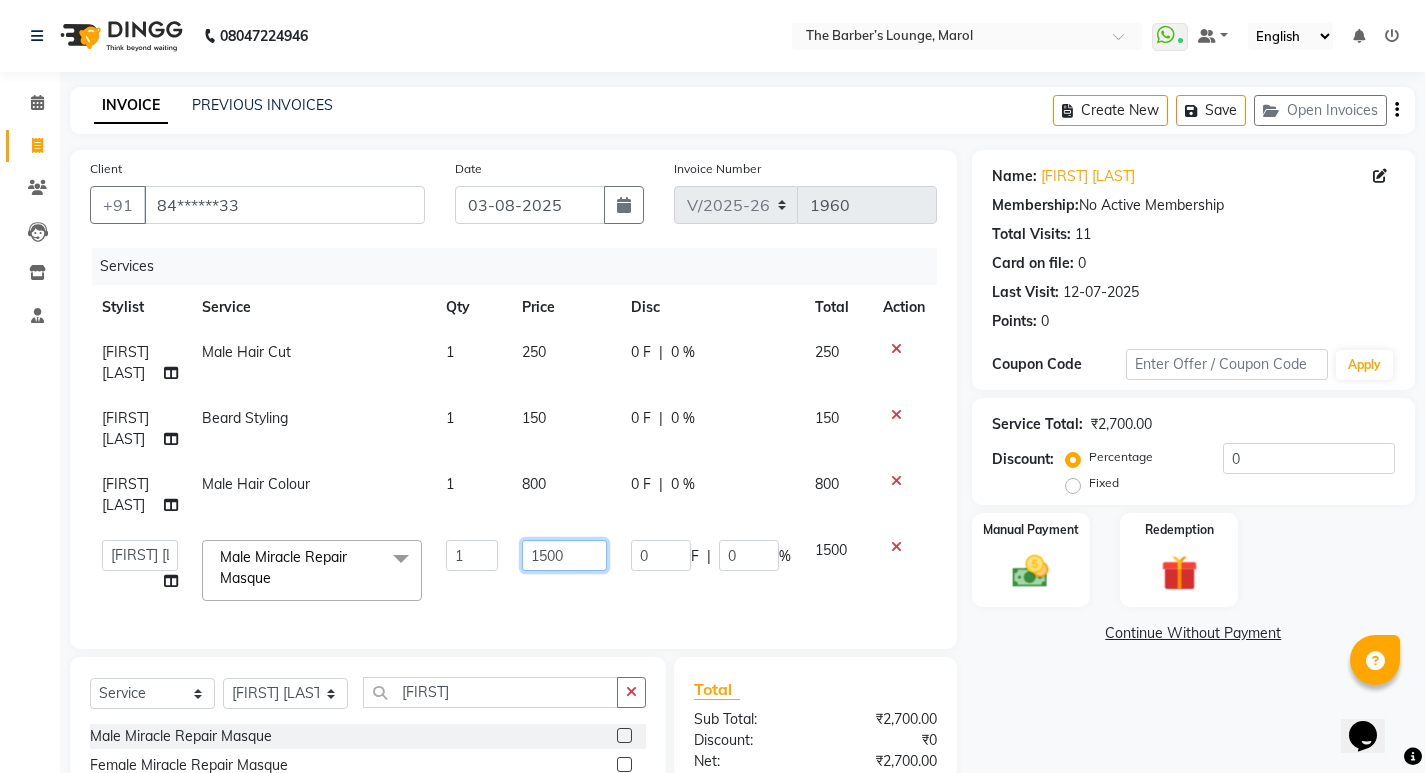 click on "1500" 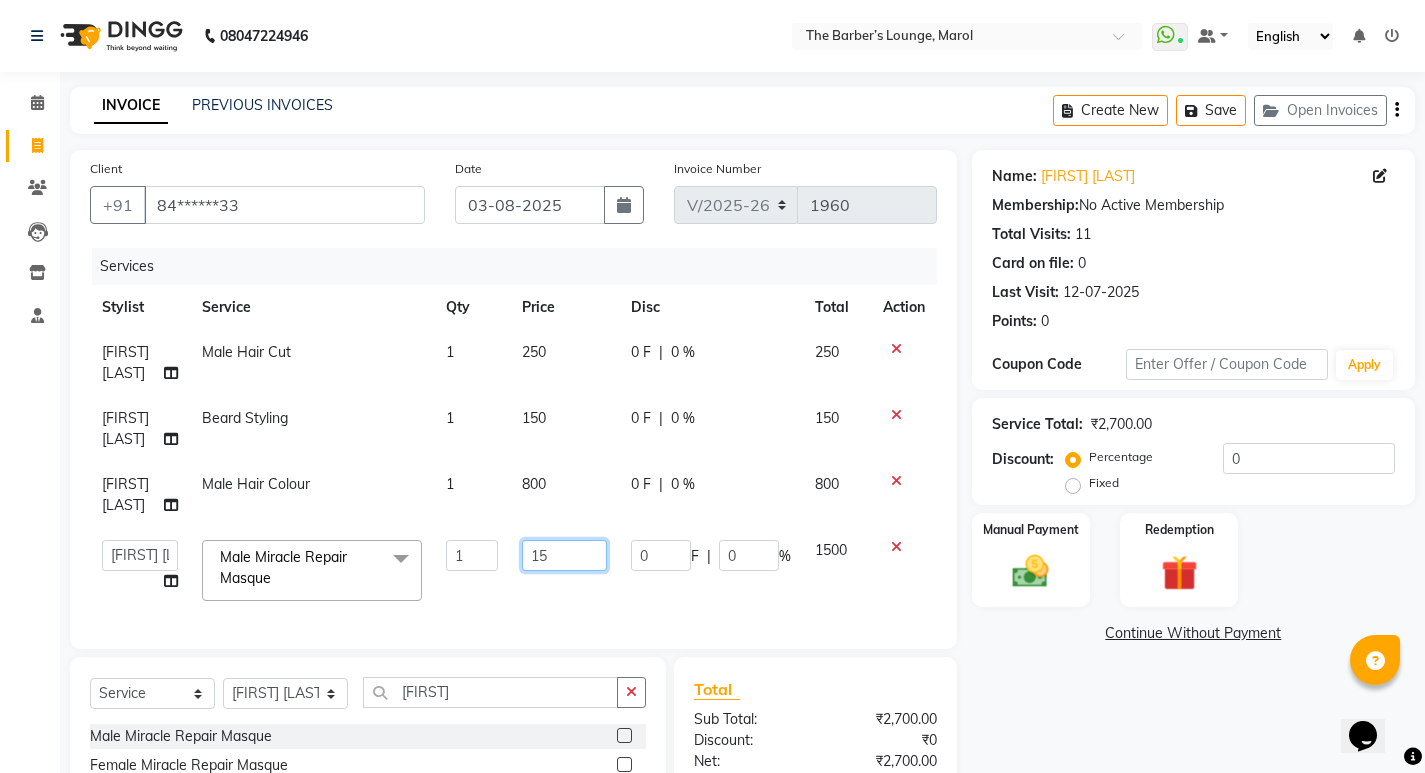 type on "1" 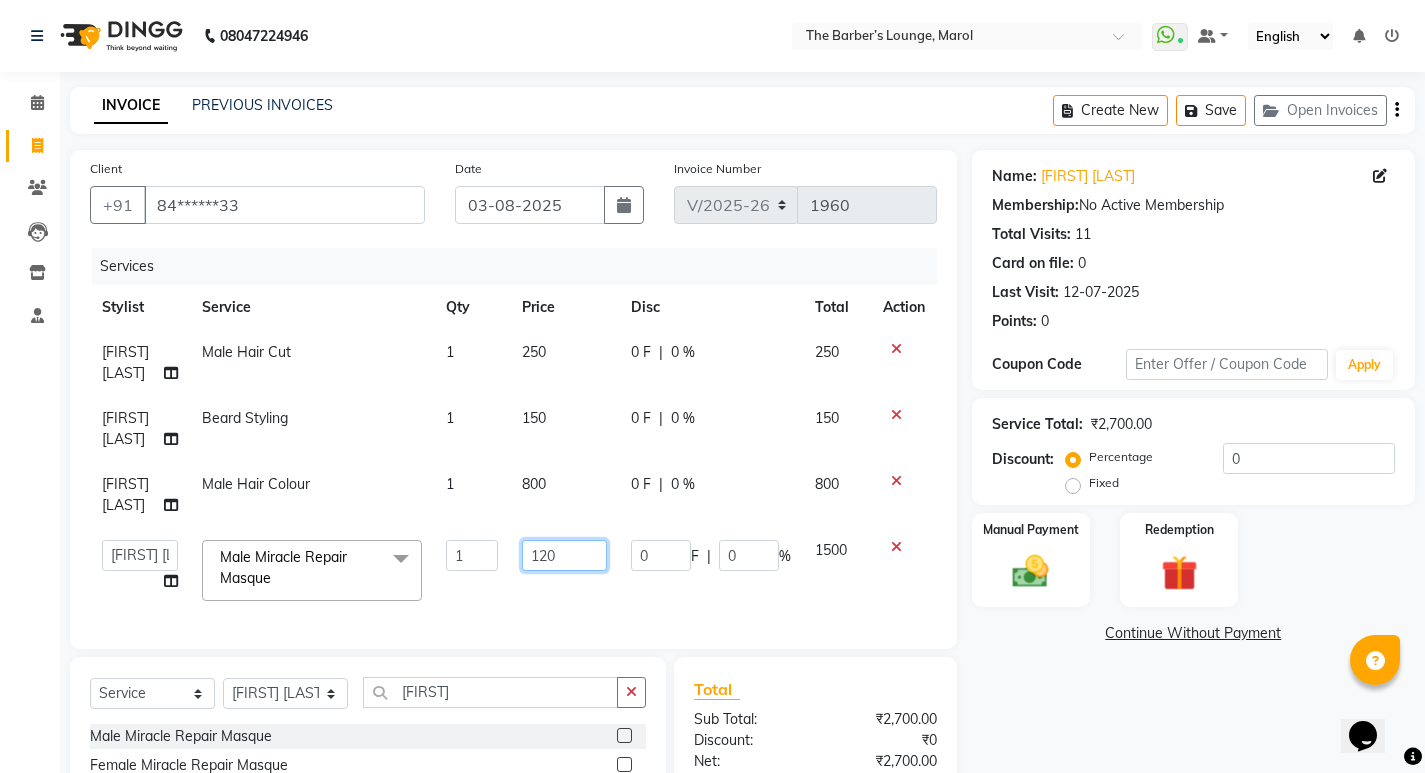 type on "1200" 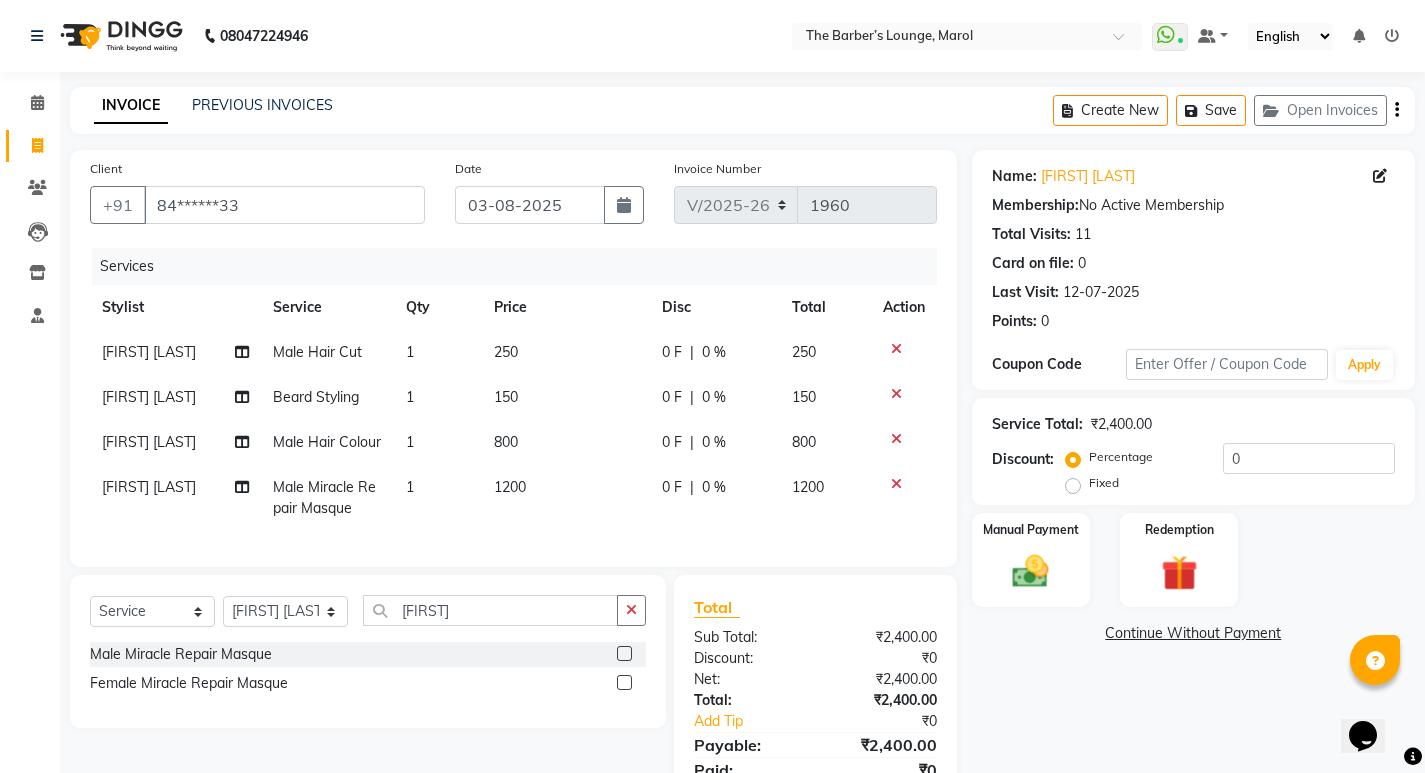 click on "Name: [FIRST] [LAST] Membership:  No Active Membership  Total Visits:  11 Card on file:  0 Last Visit:   12-07-2025 Points:   0  Coupon Code Apply Service Total:  ₹2,400.00  Discount:  Percentage   Fixed  0 Manual Payment Redemption  Continue Without Payment" 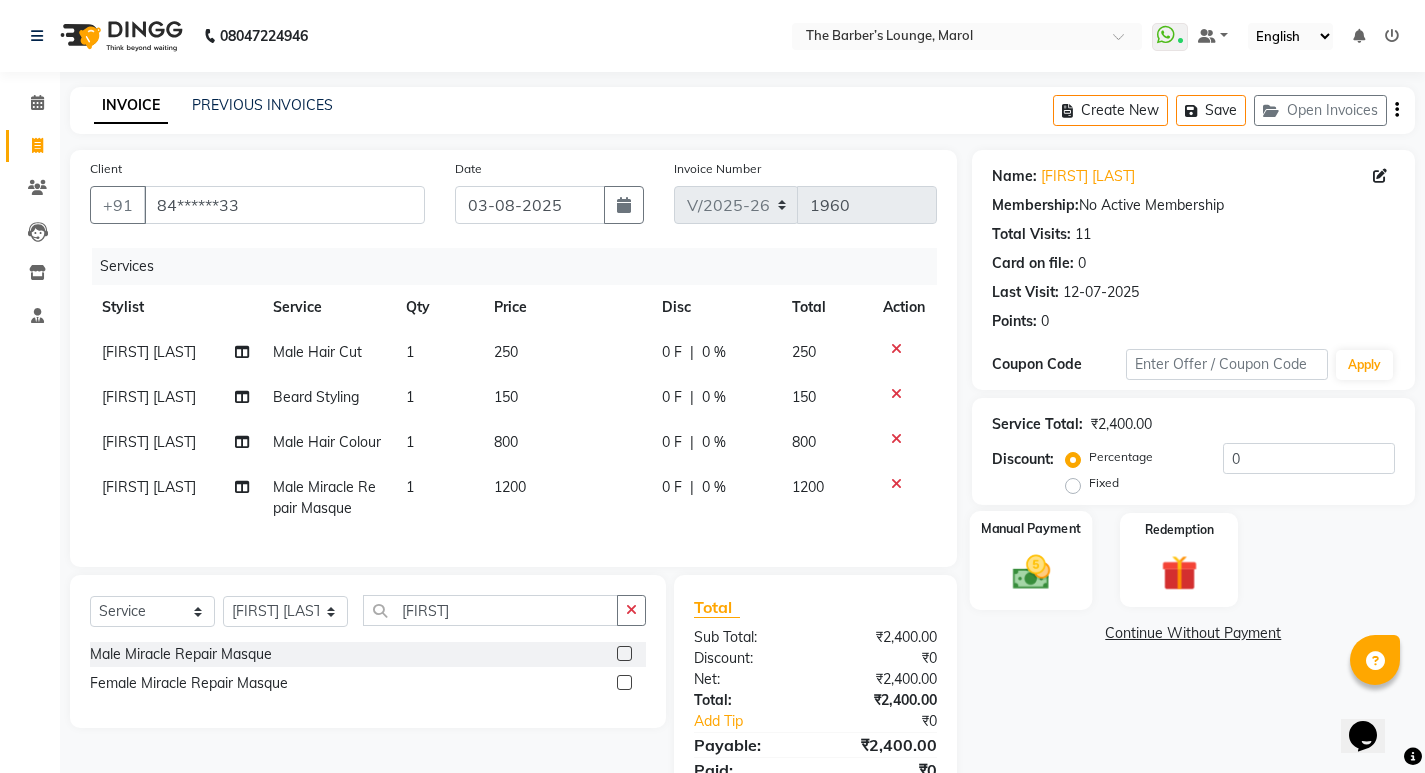 click 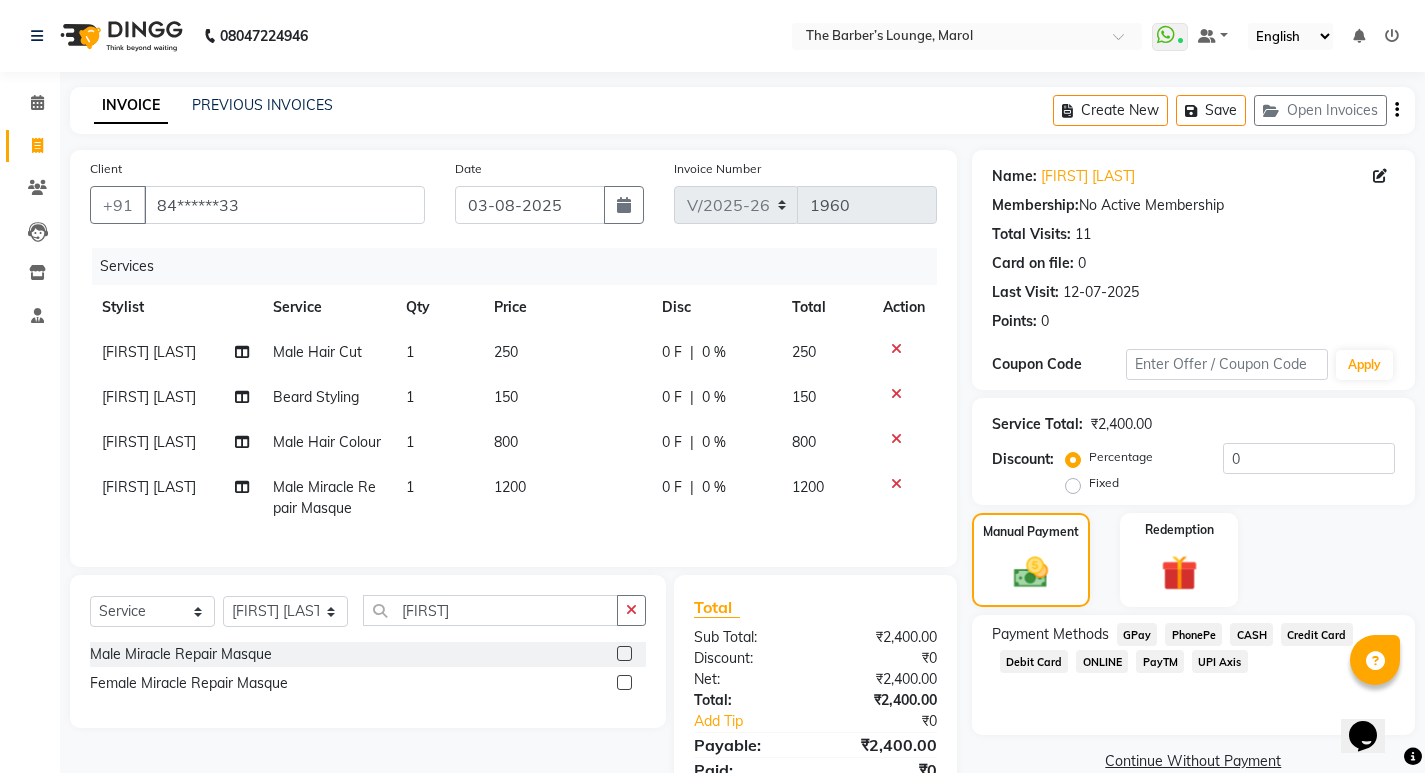 click on "PayTM" 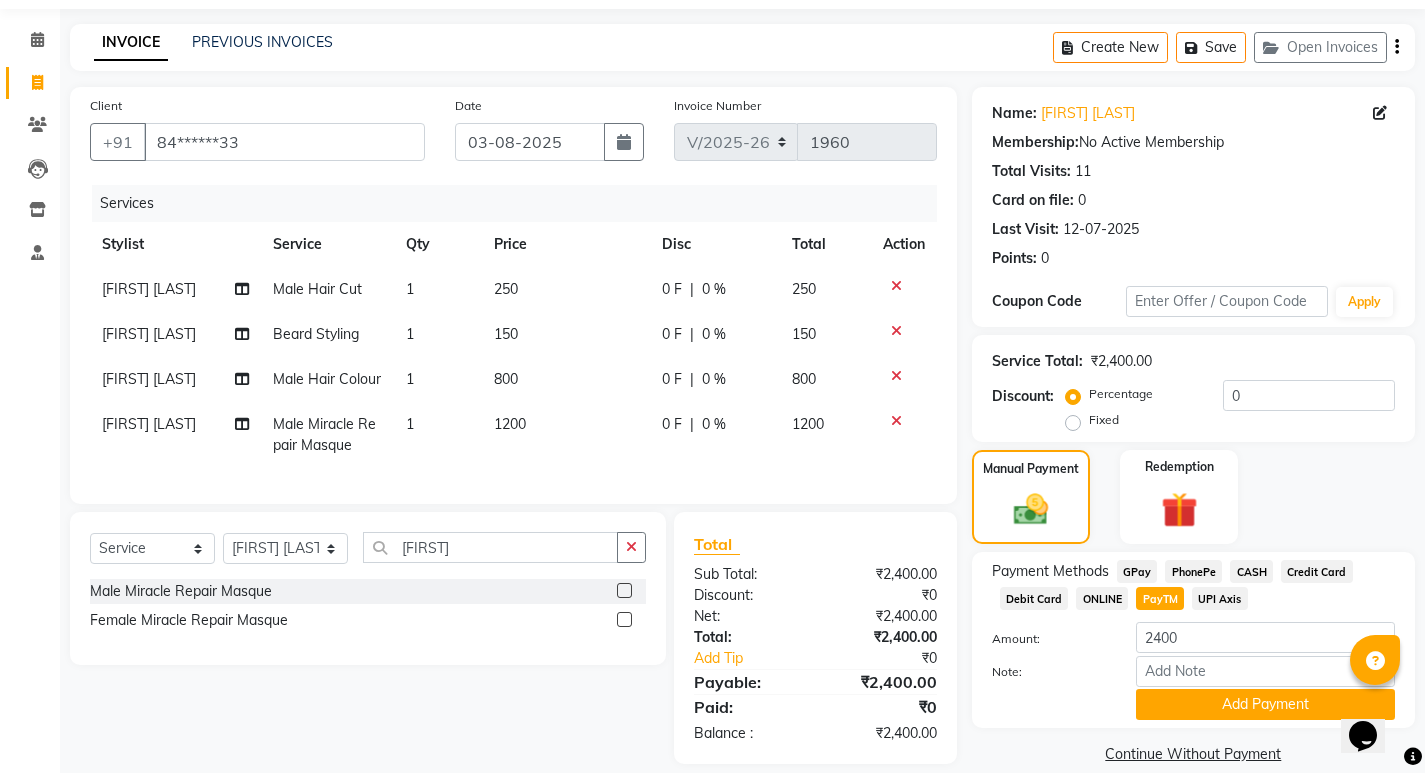 scroll, scrollTop: 99, scrollLeft: 0, axis: vertical 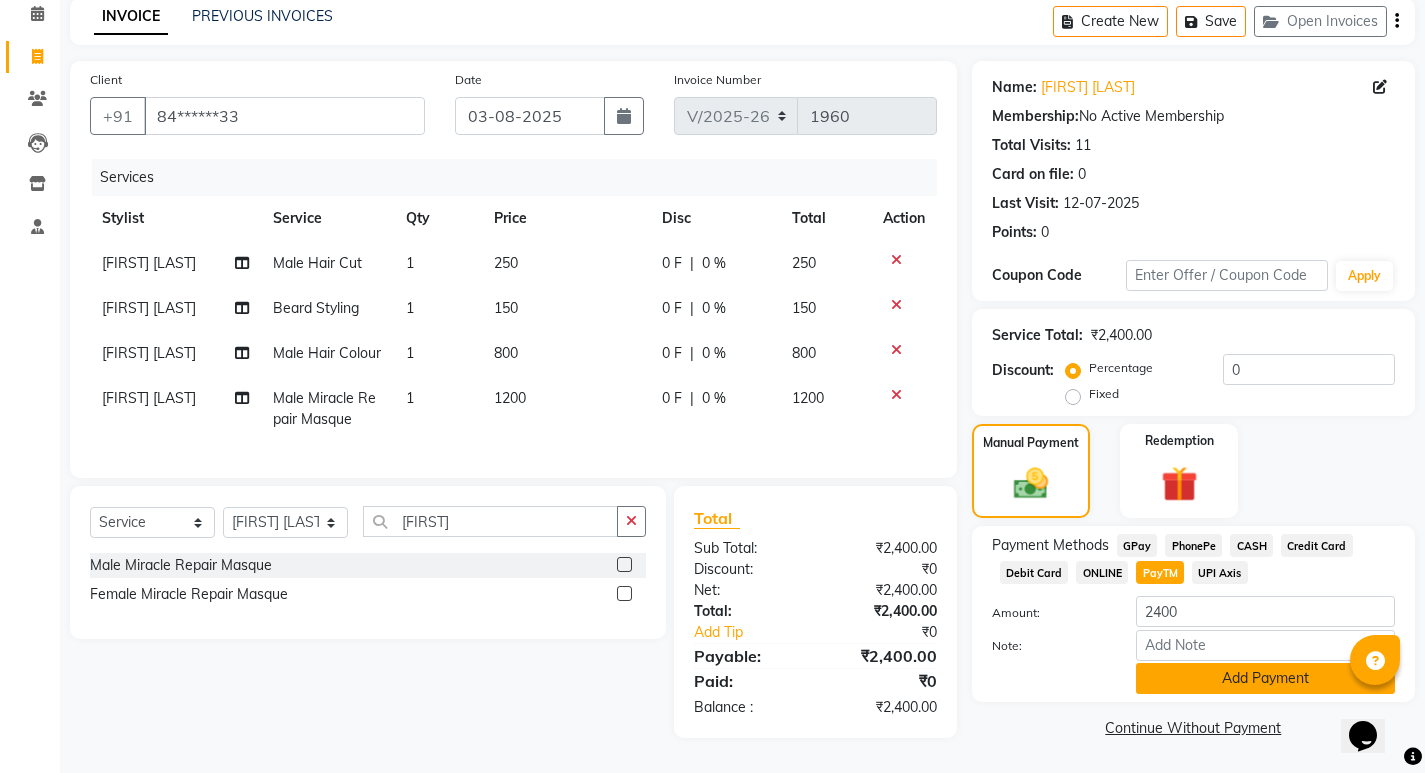 click on "Add Payment" 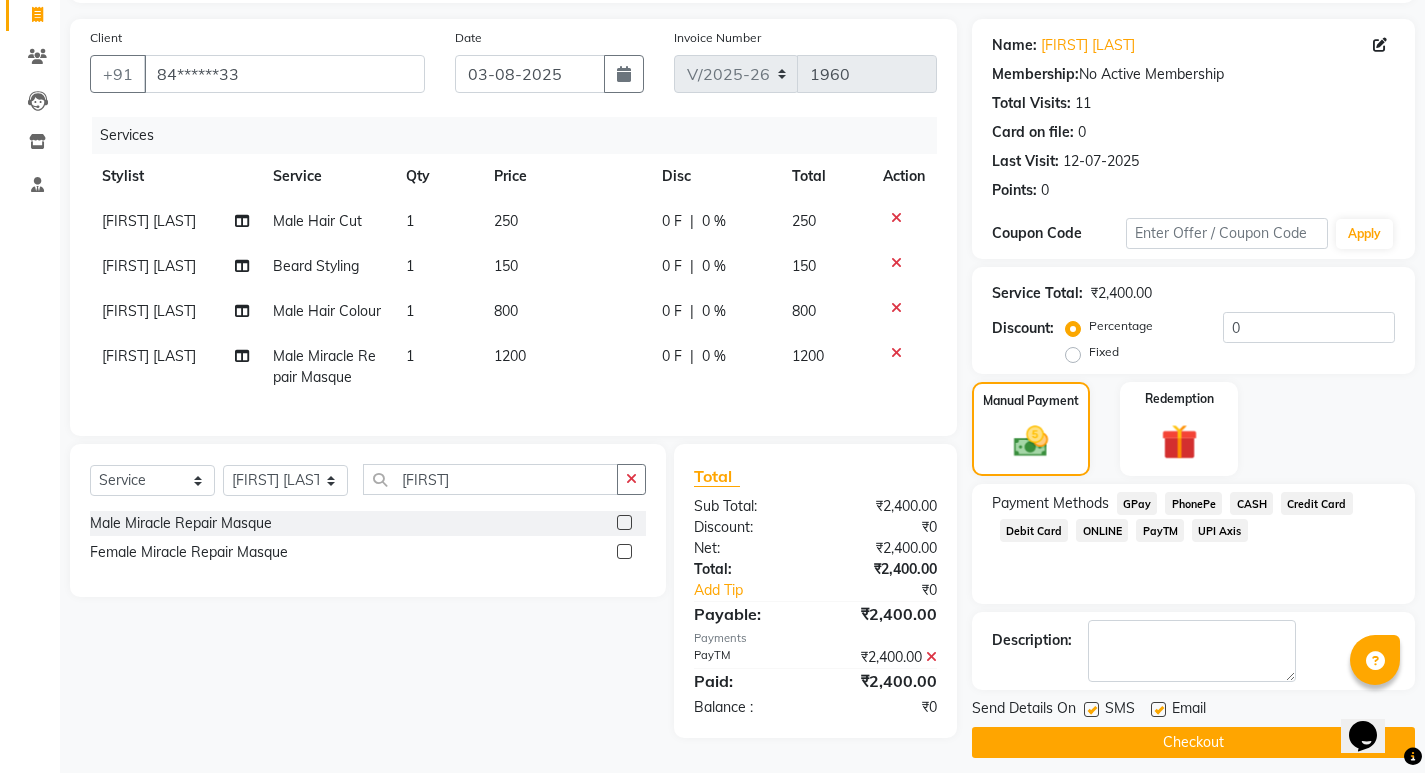 scroll, scrollTop: 146, scrollLeft: 0, axis: vertical 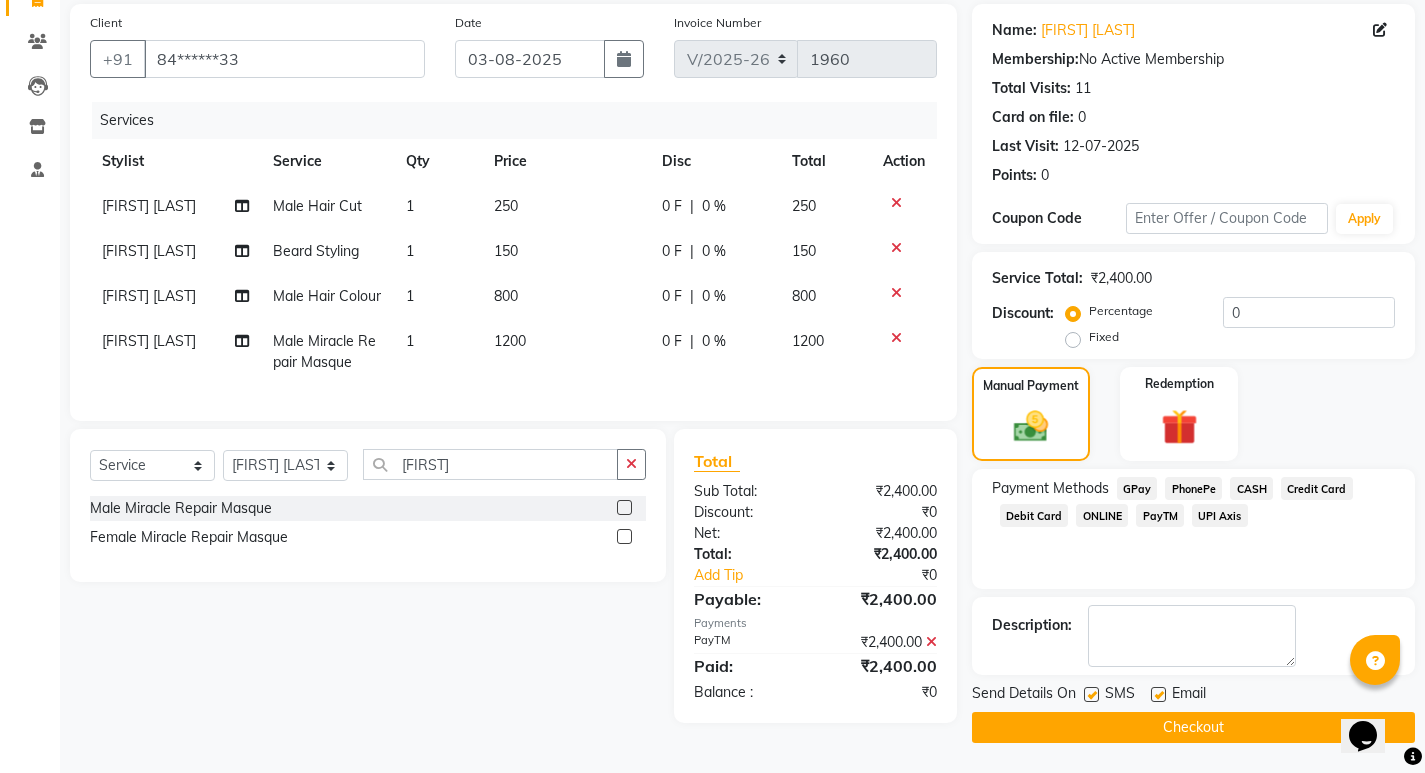 click 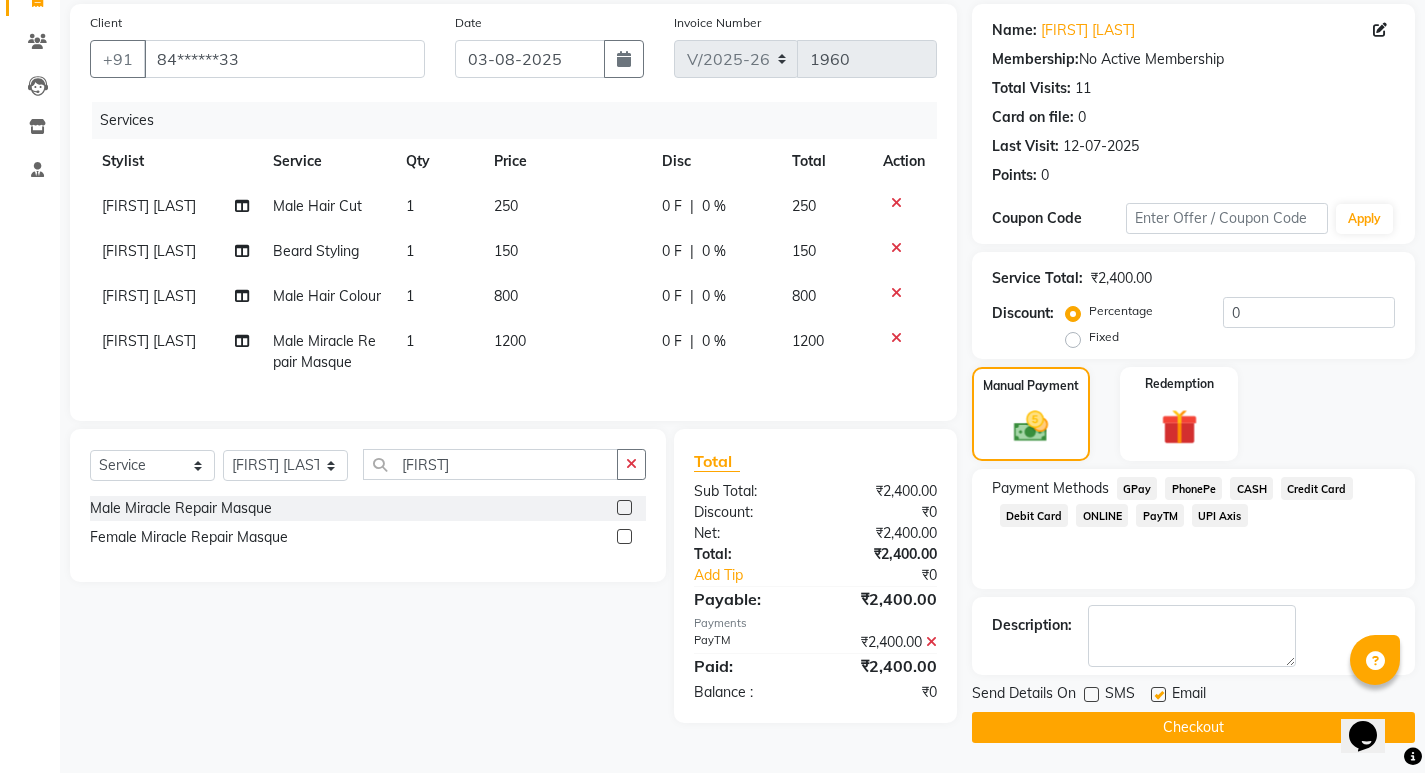 click 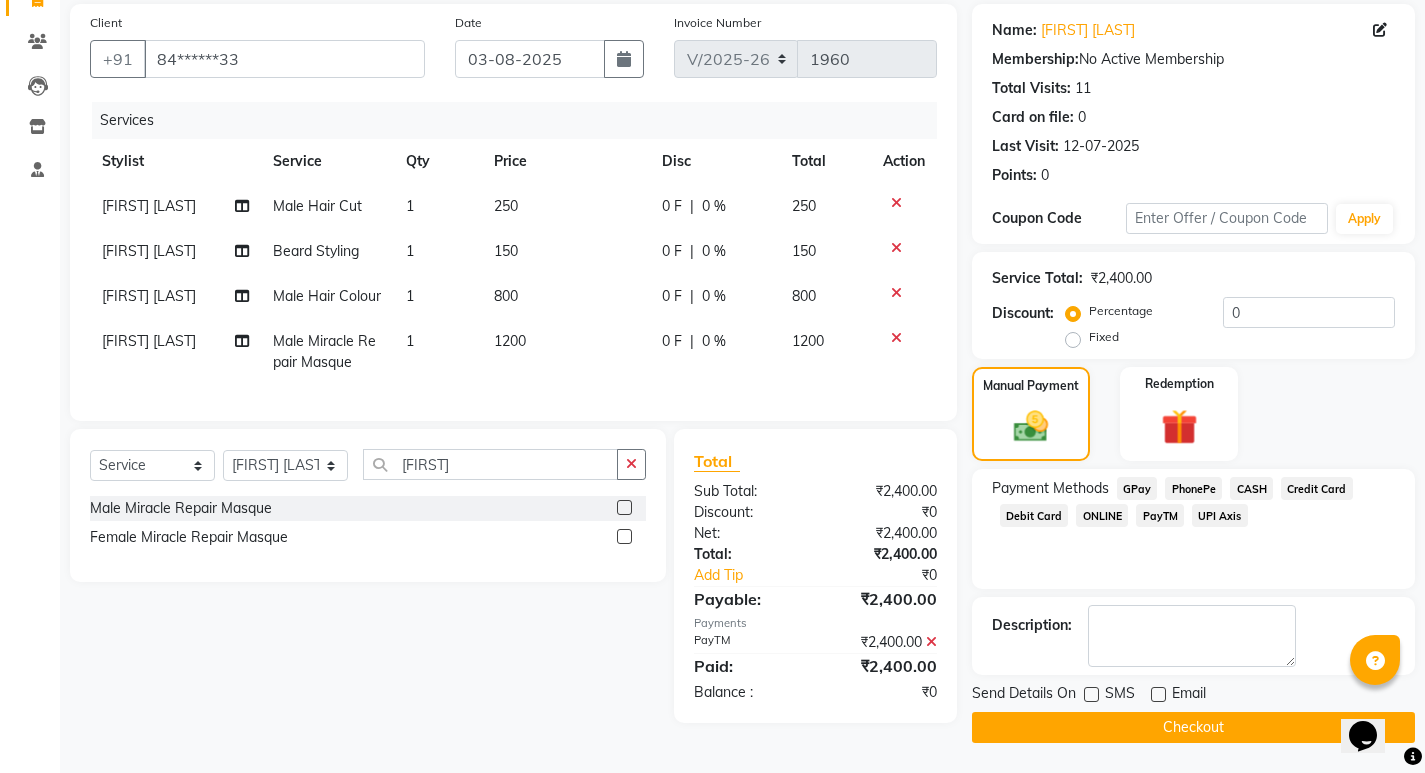 click on "Checkout" 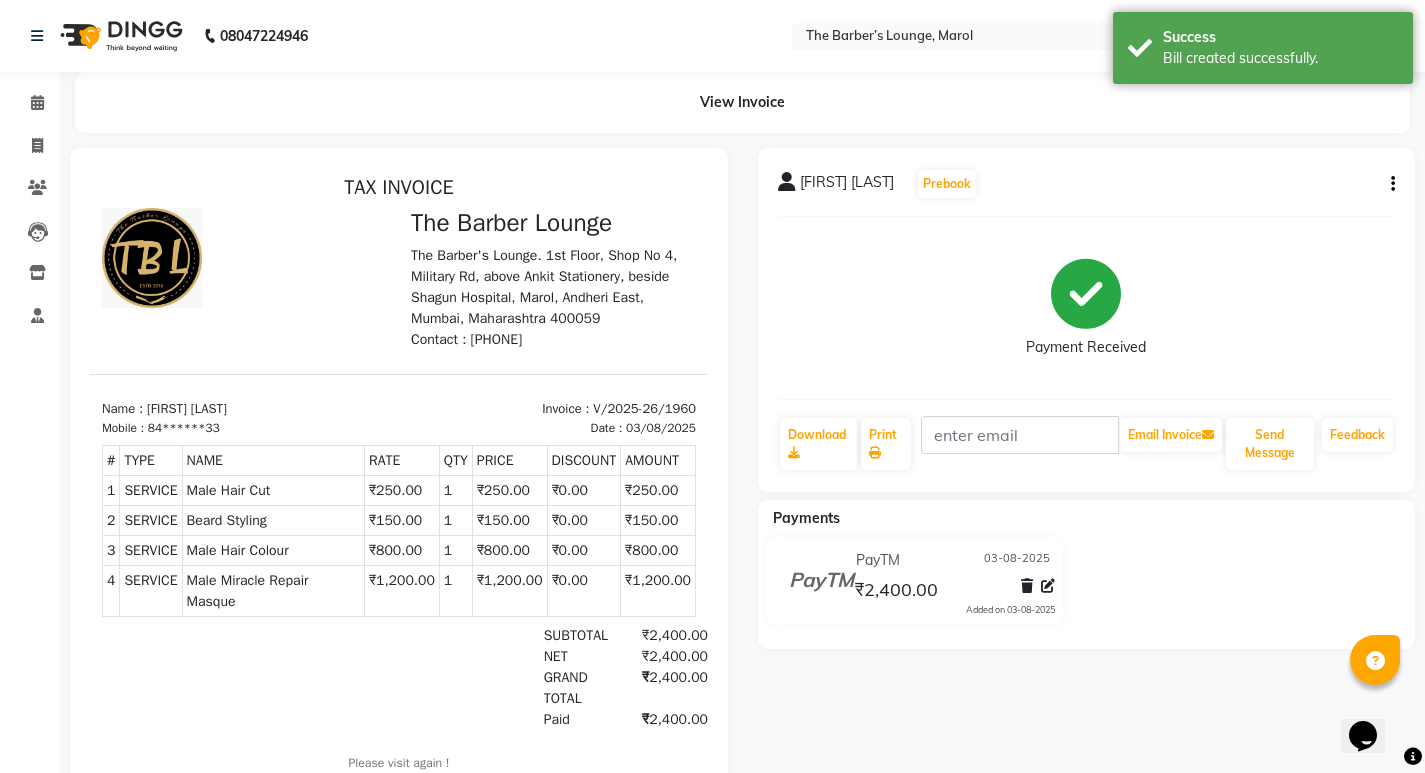 scroll, scrollTop: 0, scrollLeft: 0, axis: both 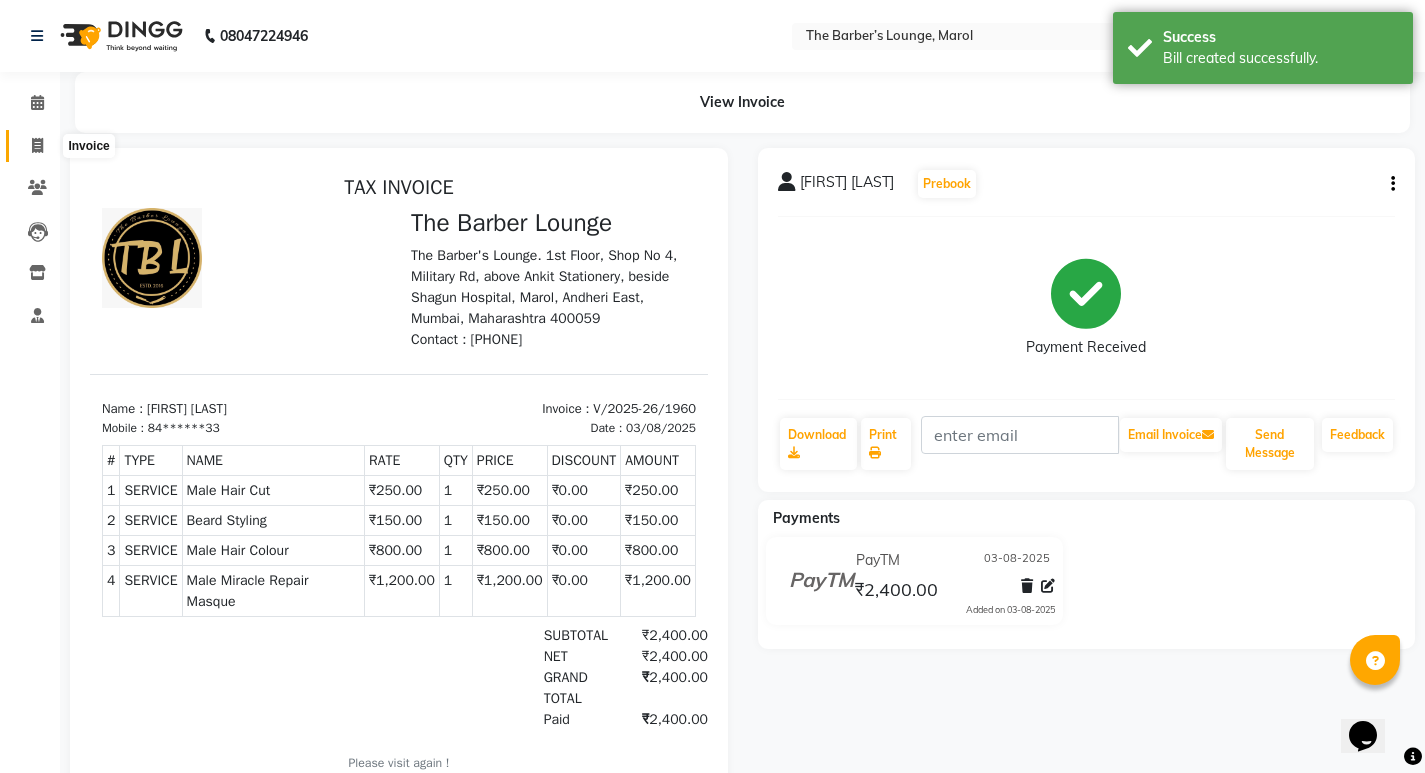 click 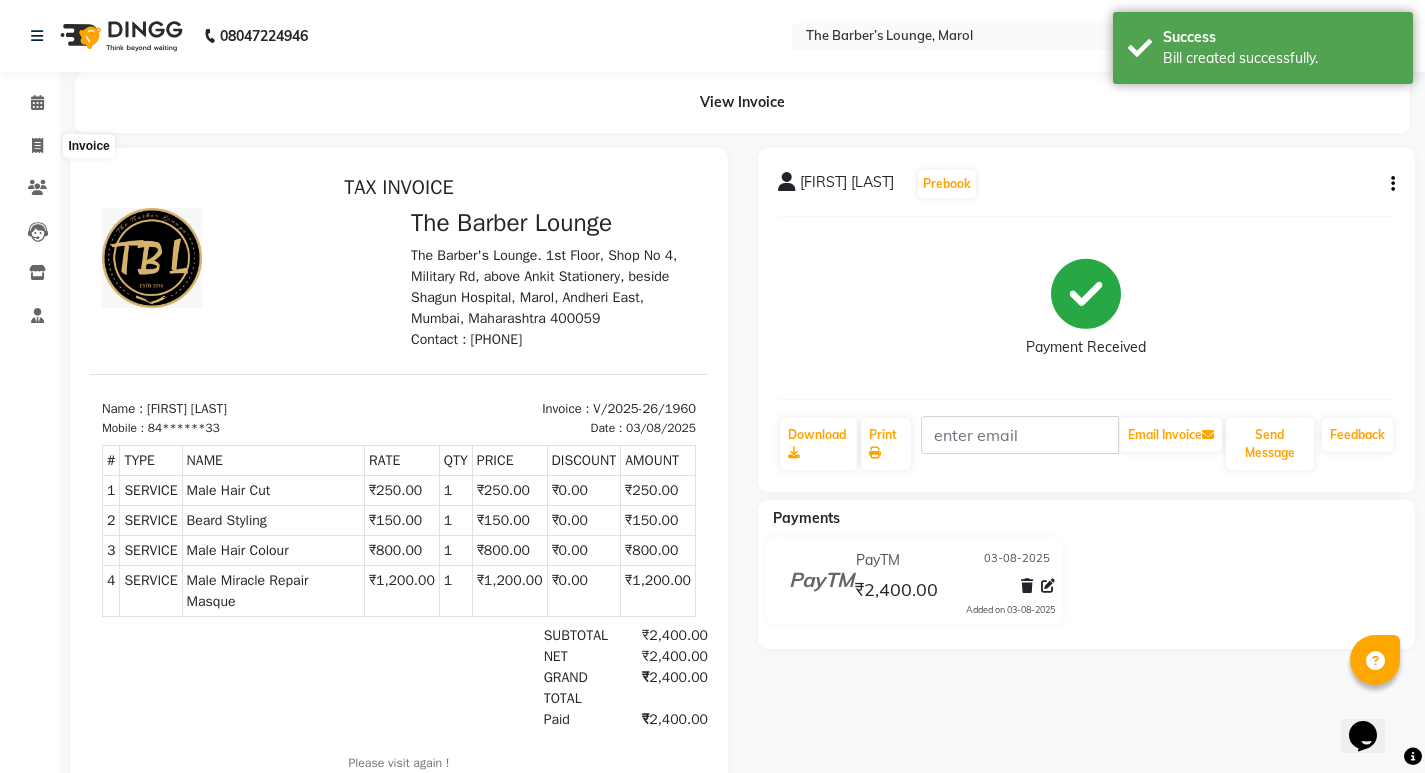 select on "7188" 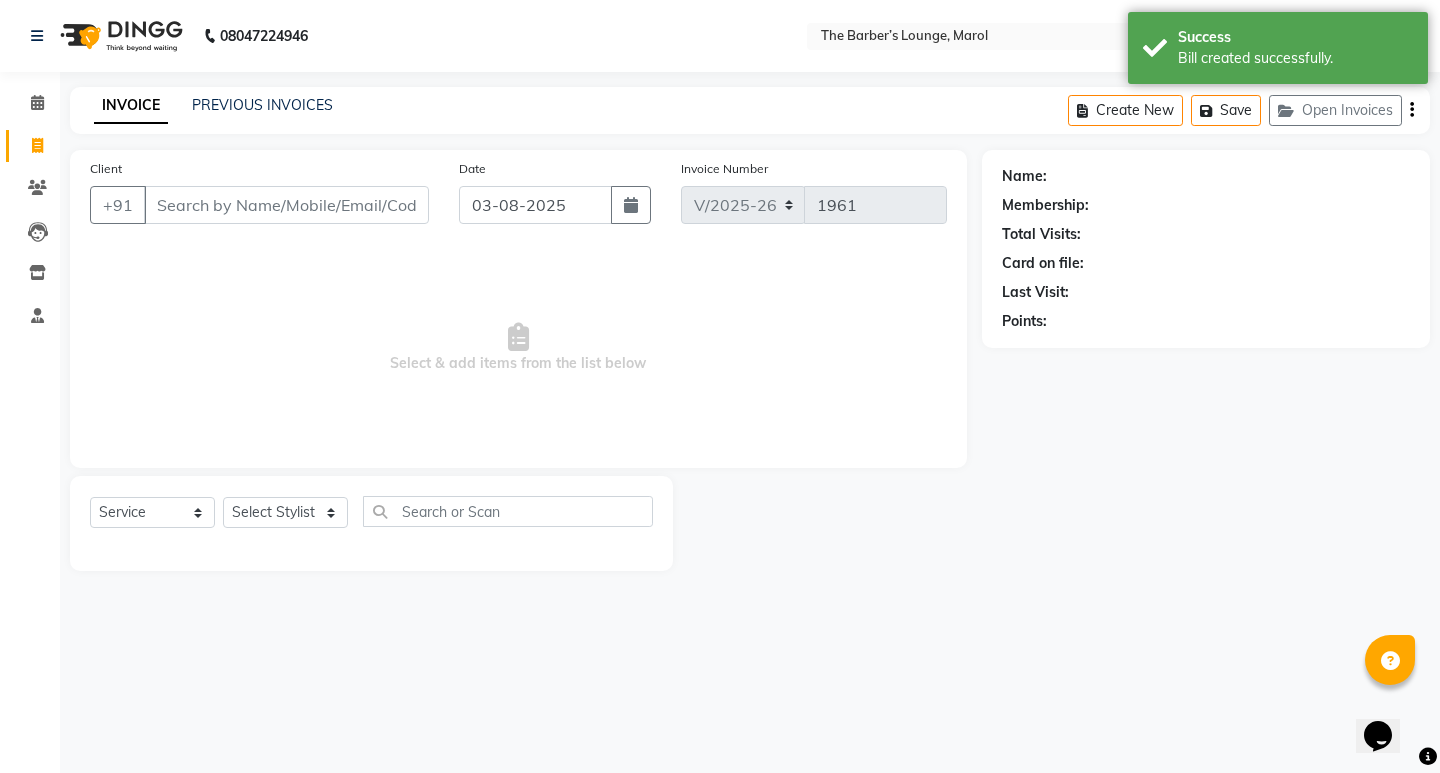 click on "INVOICE PREVIOUS INVOICES" 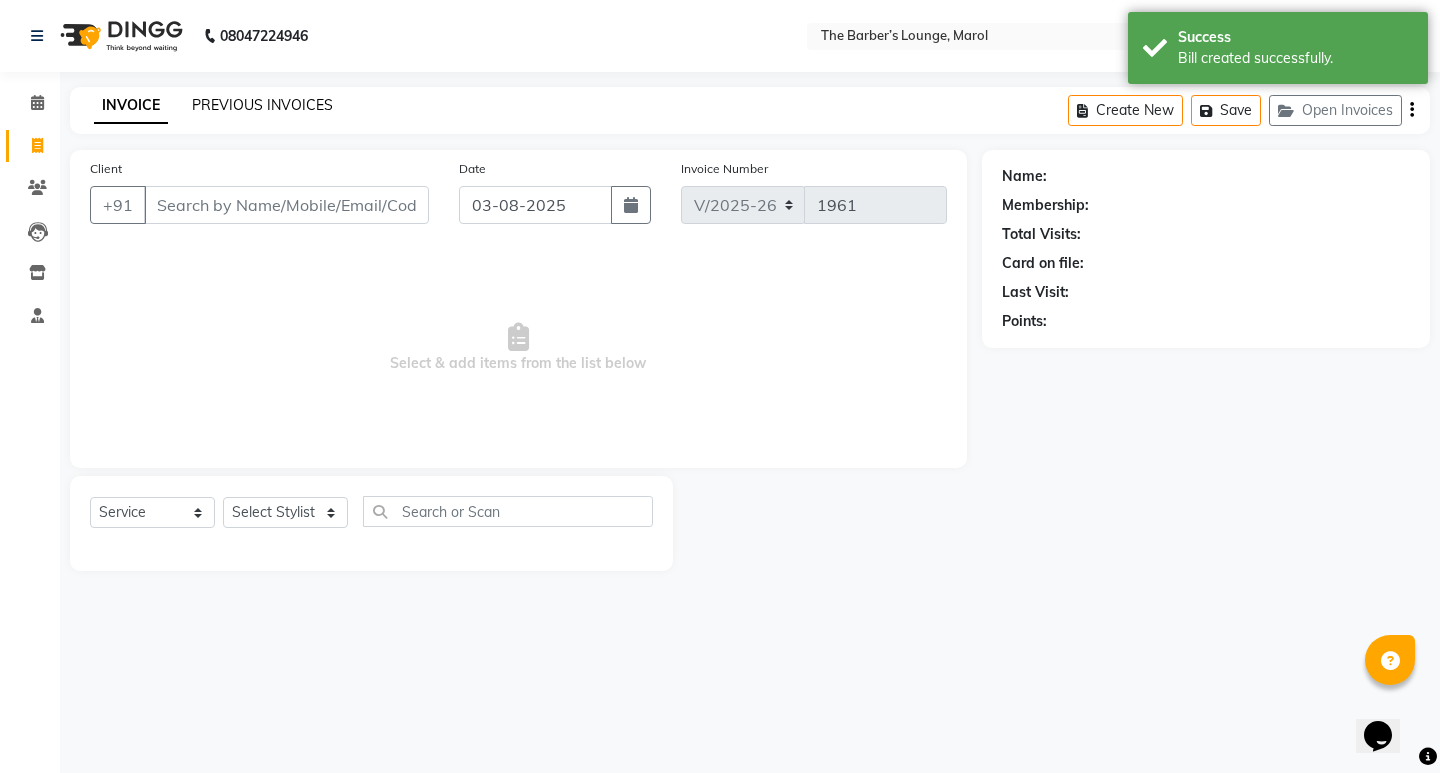 click on "PREVIOUS INVOICES" 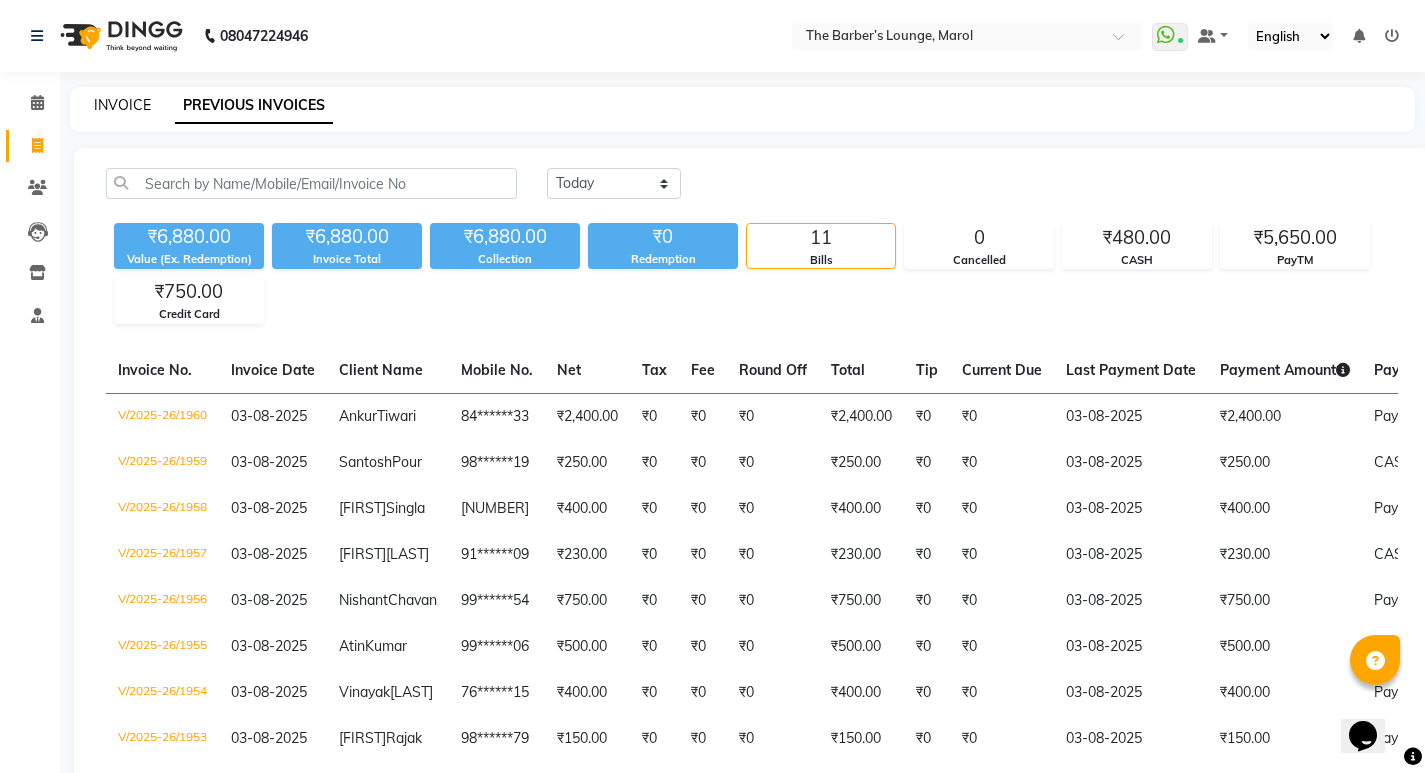 click on "INVOICE" 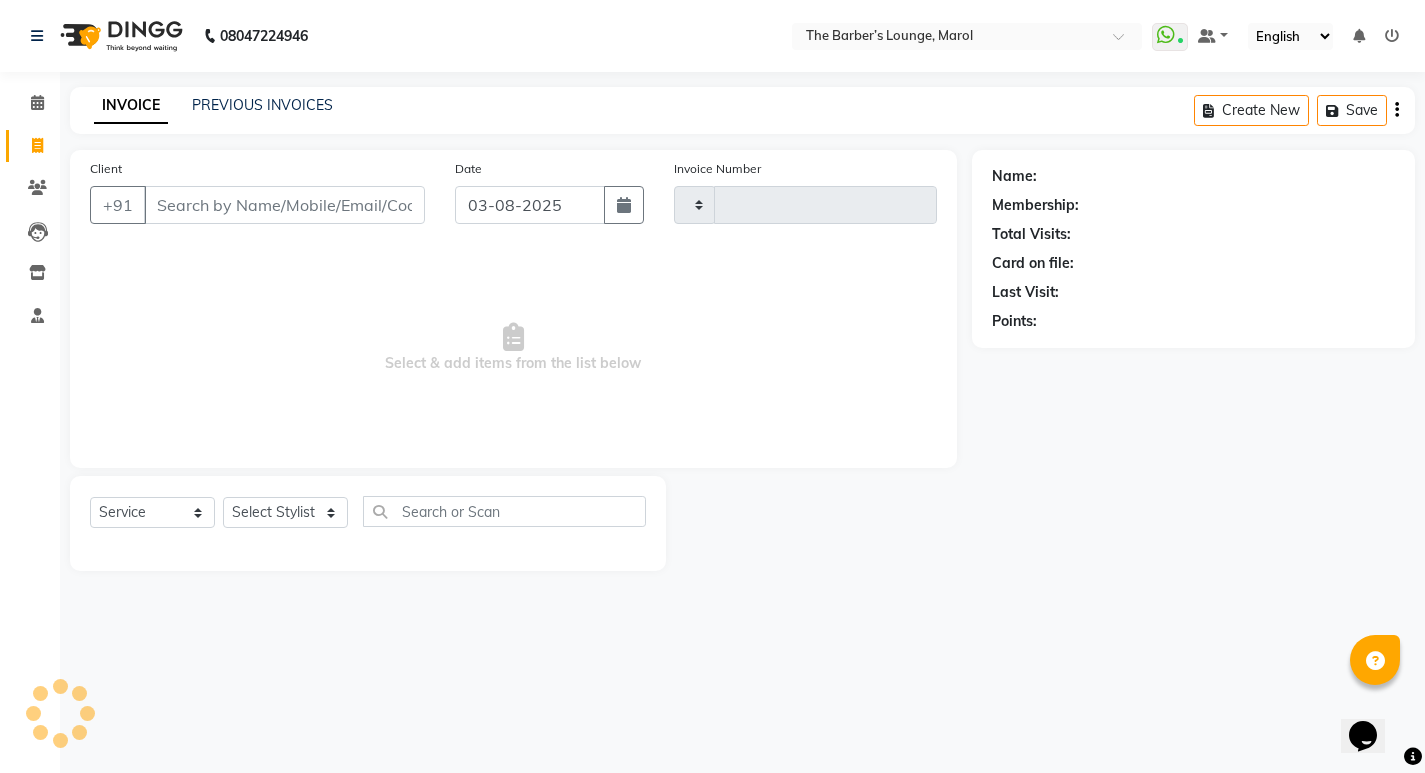 type on "1961" 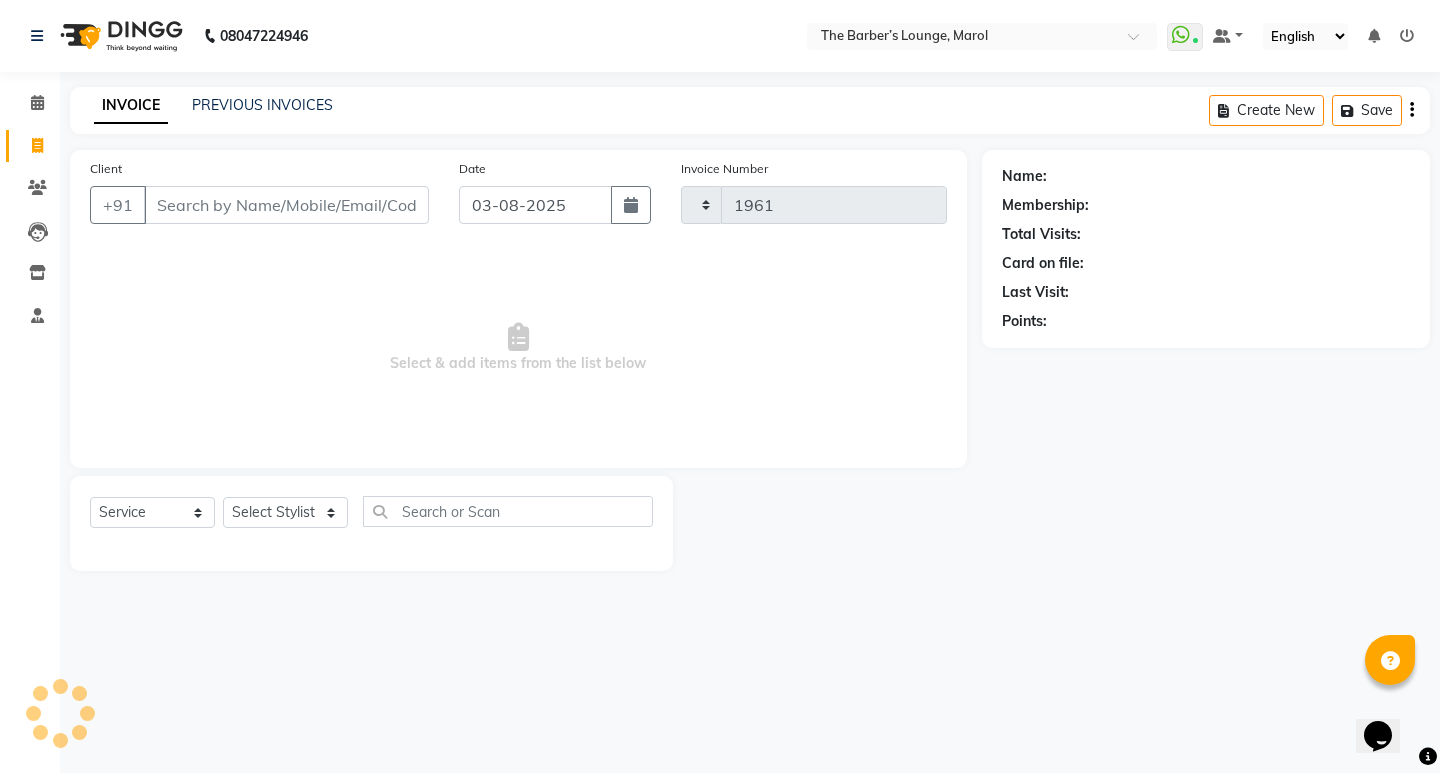 select on "7188" 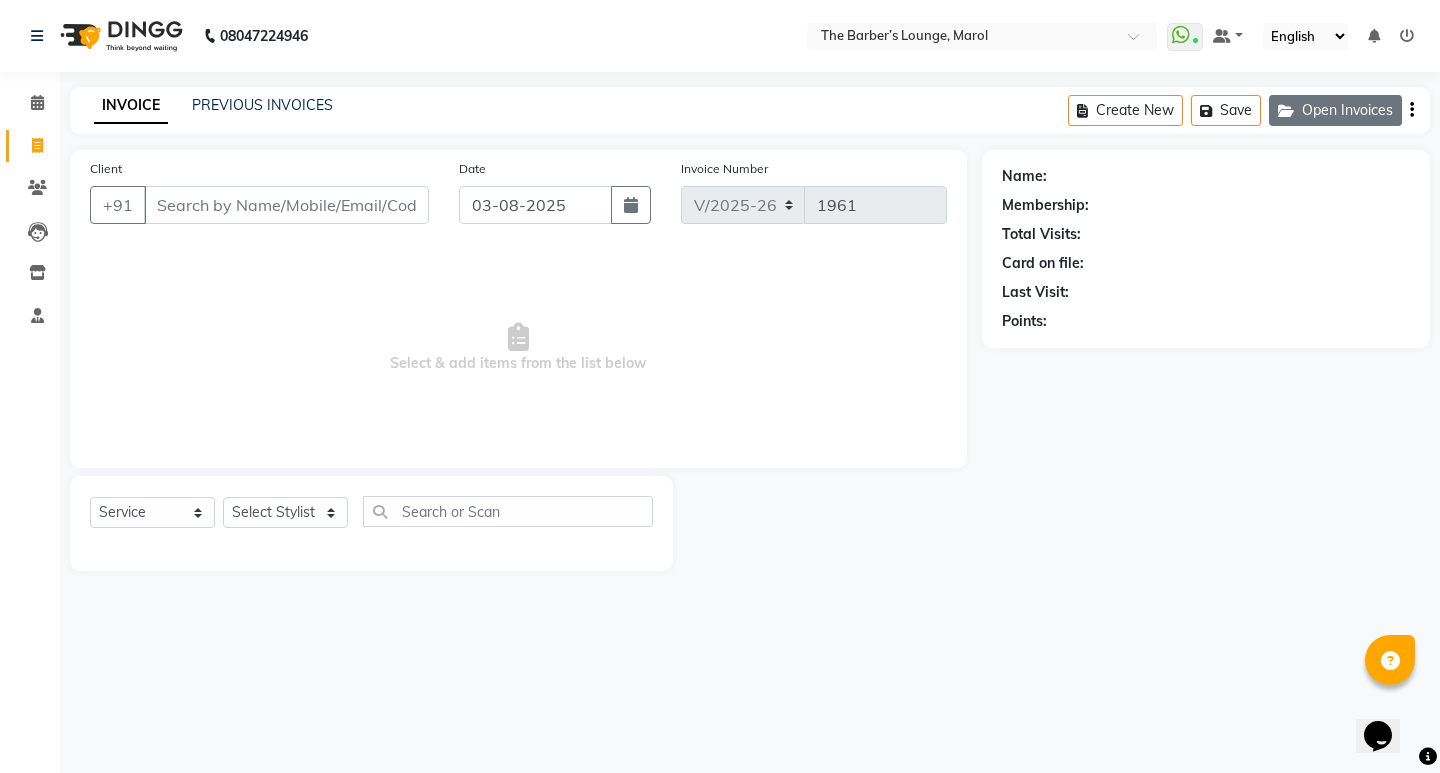 click on "Open Invoices" 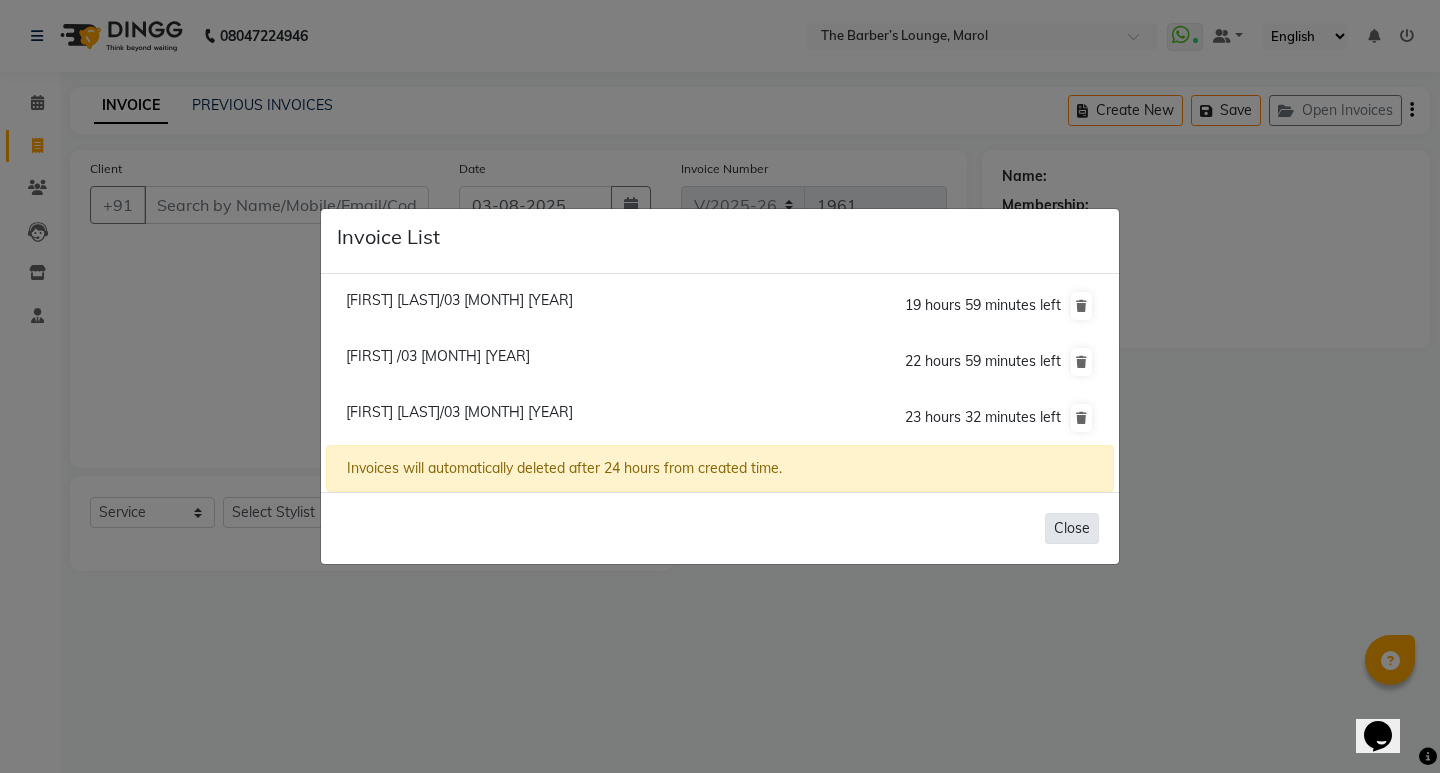 click on "Close" 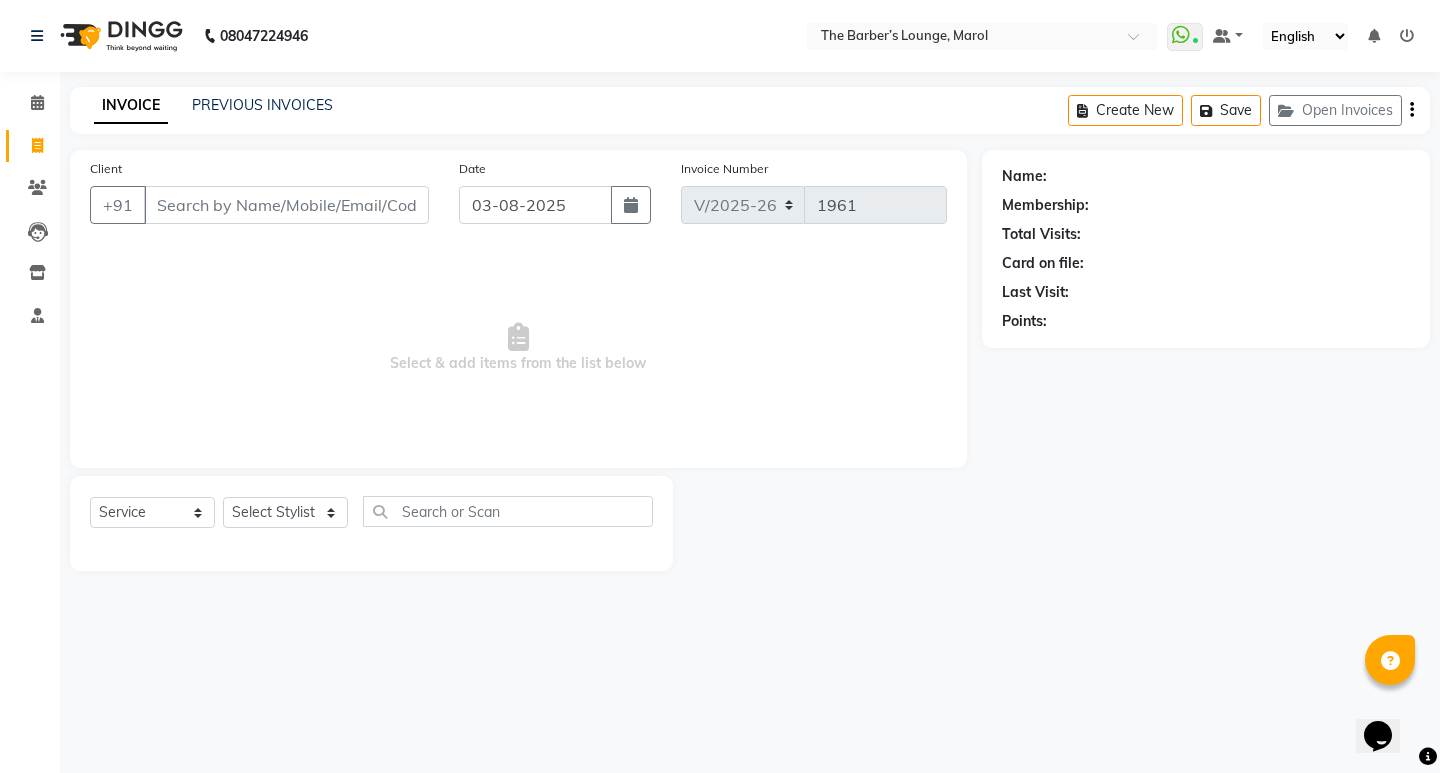 click on "PREVIOUS INVOICES" 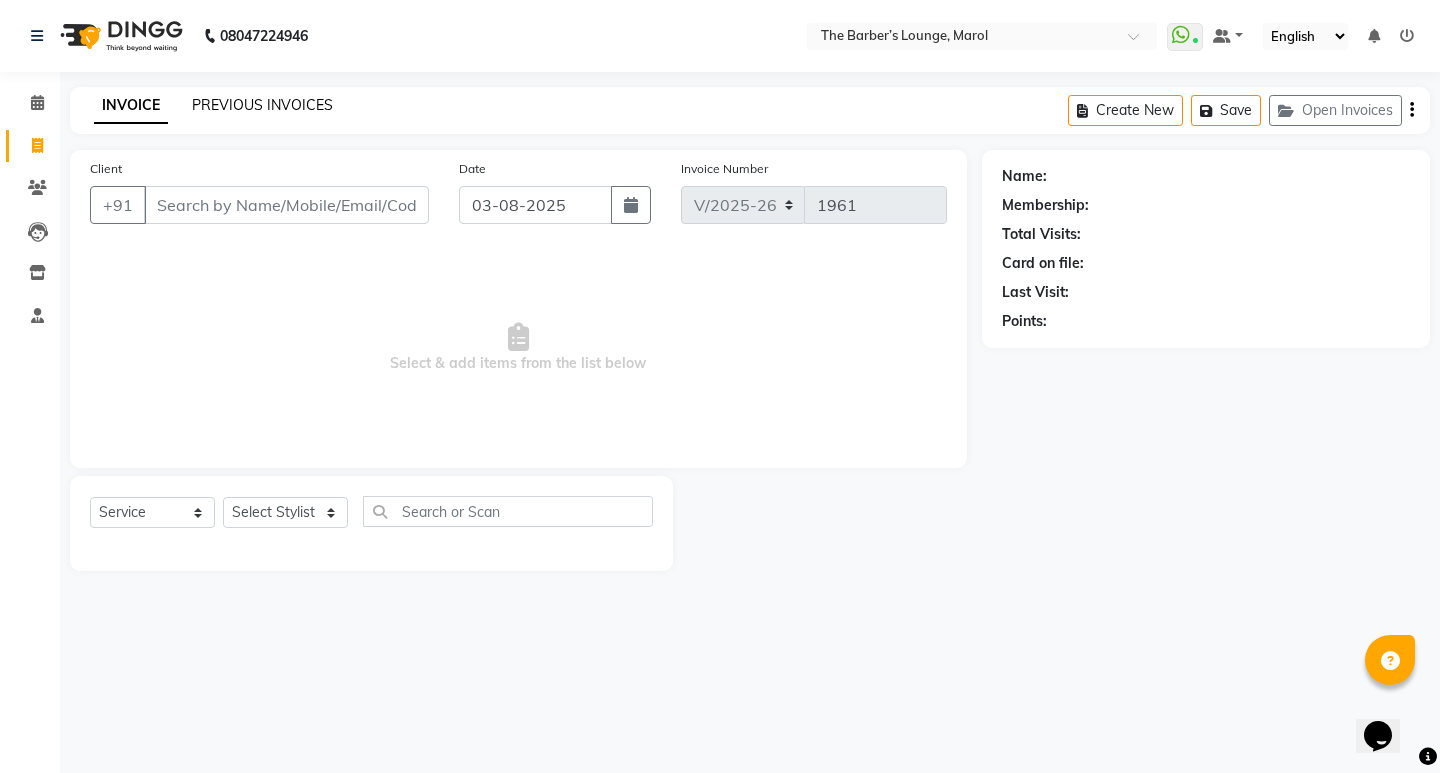 click on "PREVIOUS INVOICES" 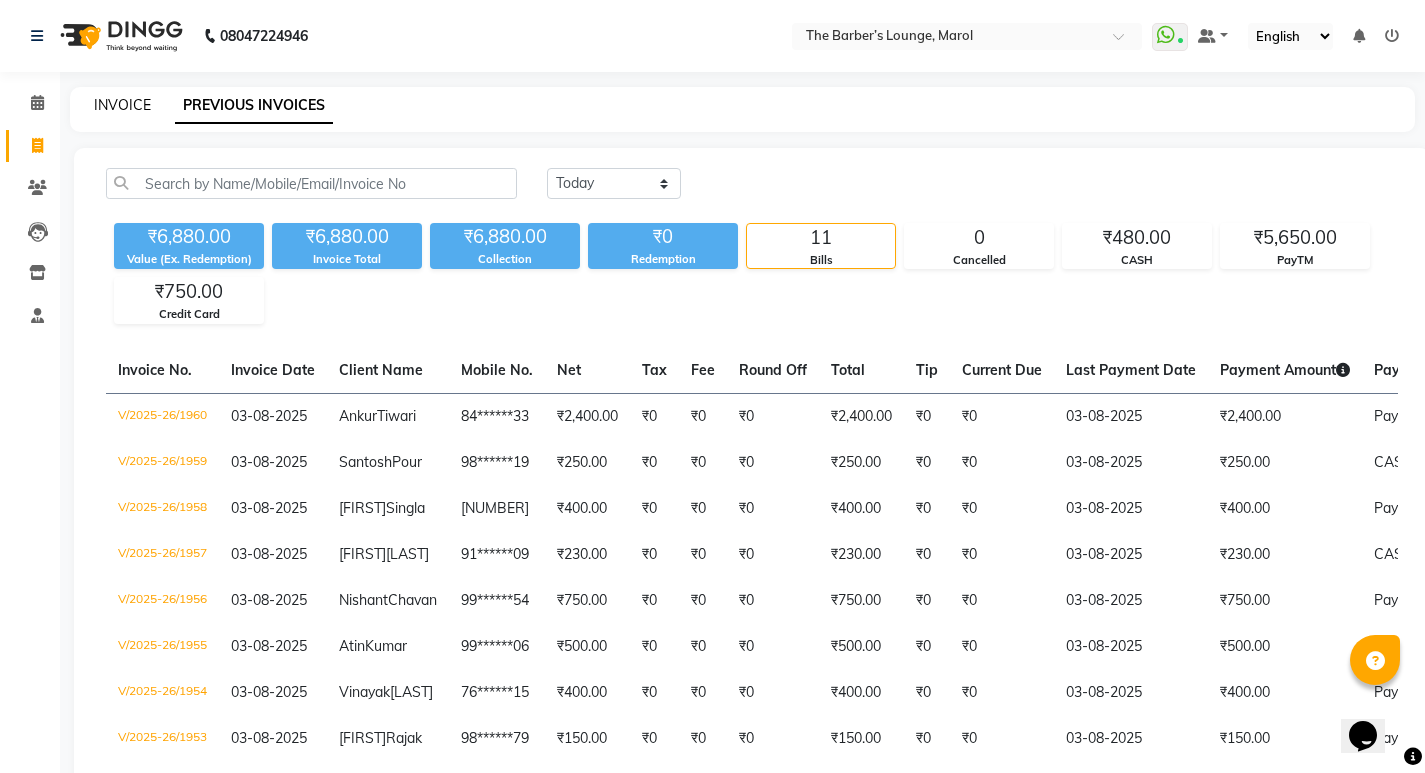 click on "INVOICE" 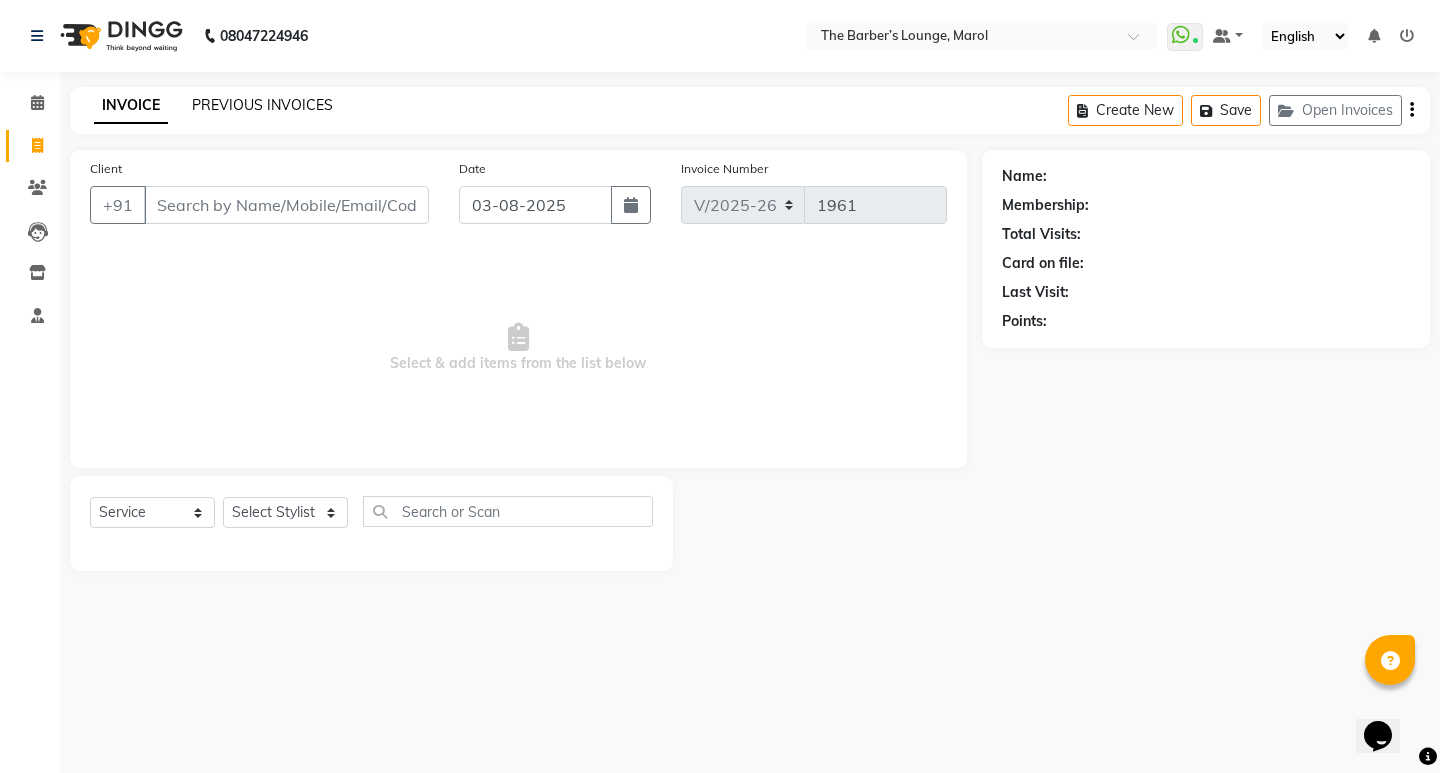 click on "PREVIOUS INVOICES" 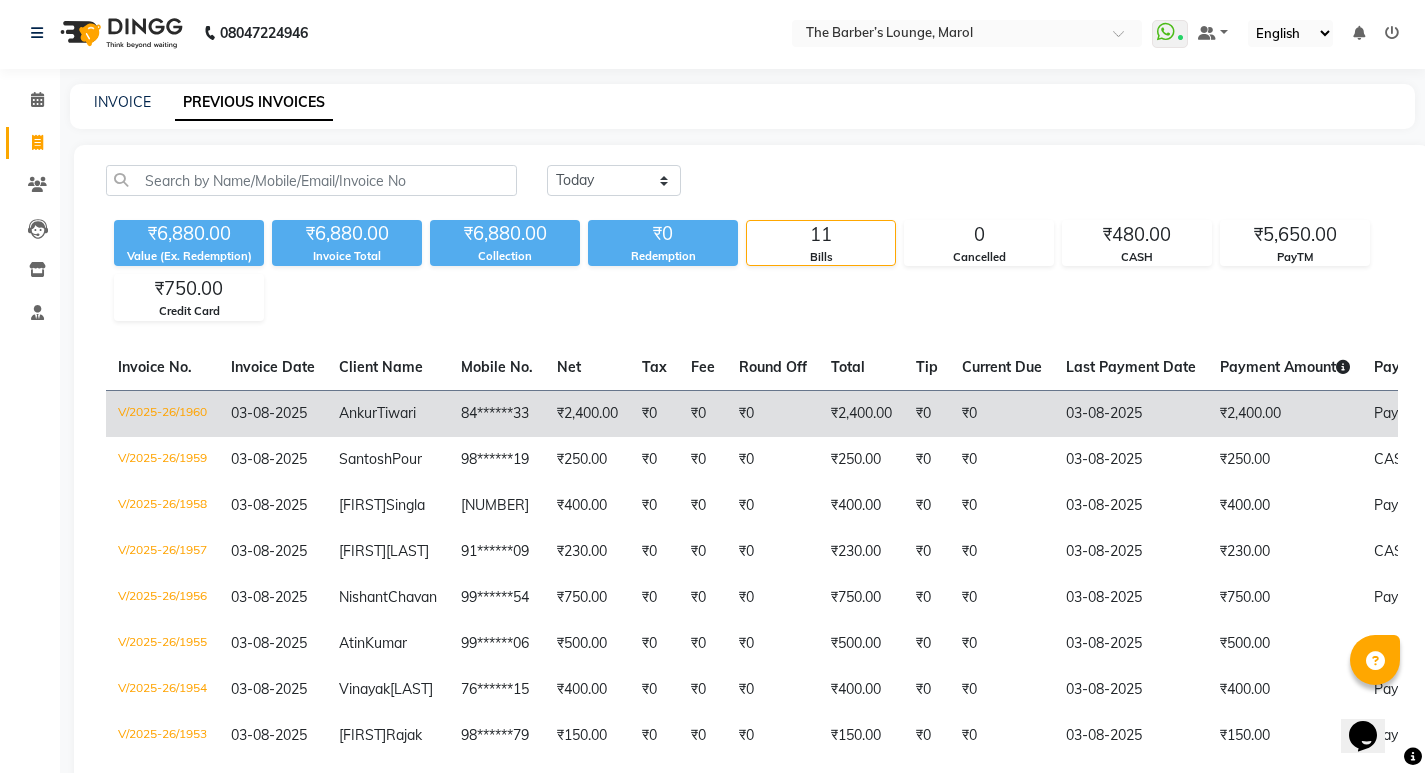 scroll, scrollTop: 0, scrollLeft: 0, axis: both 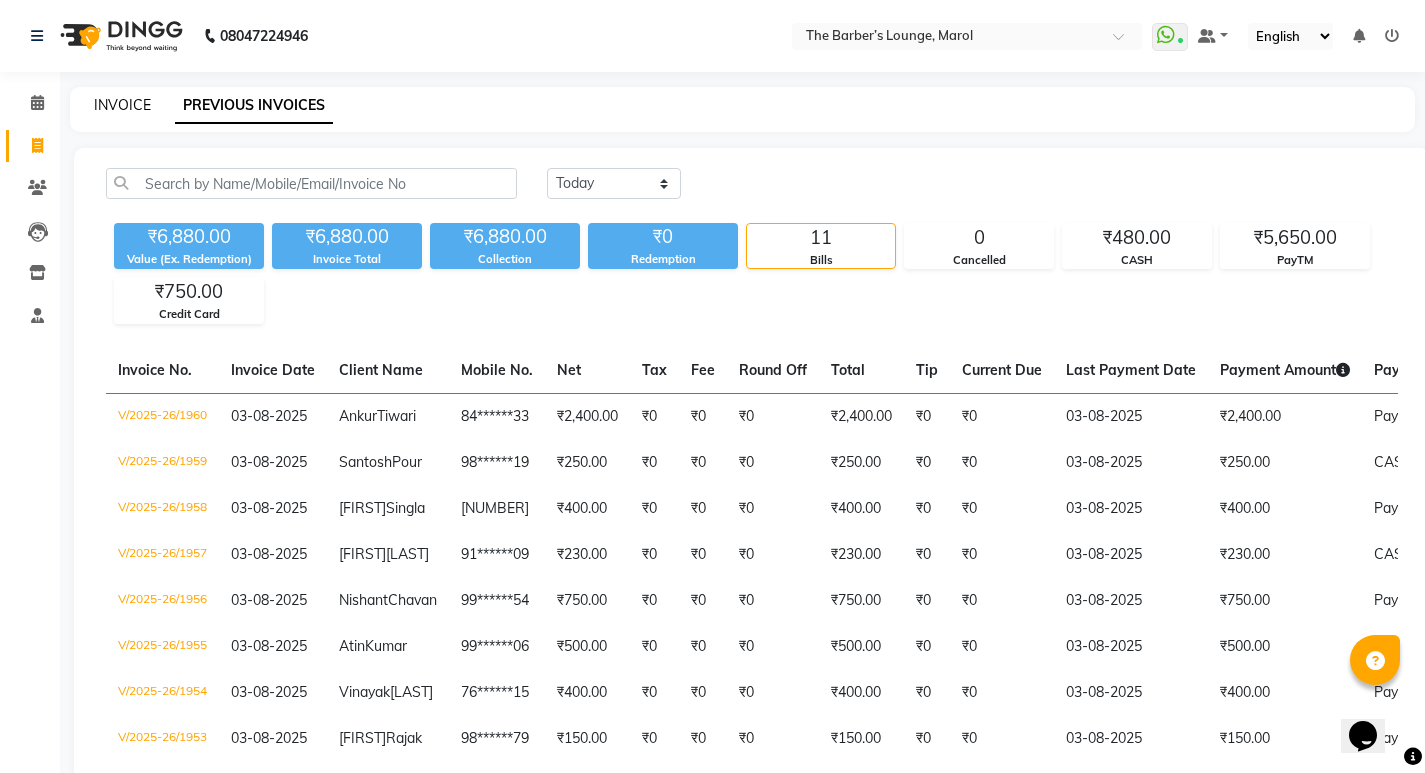 click on "INVOICE" 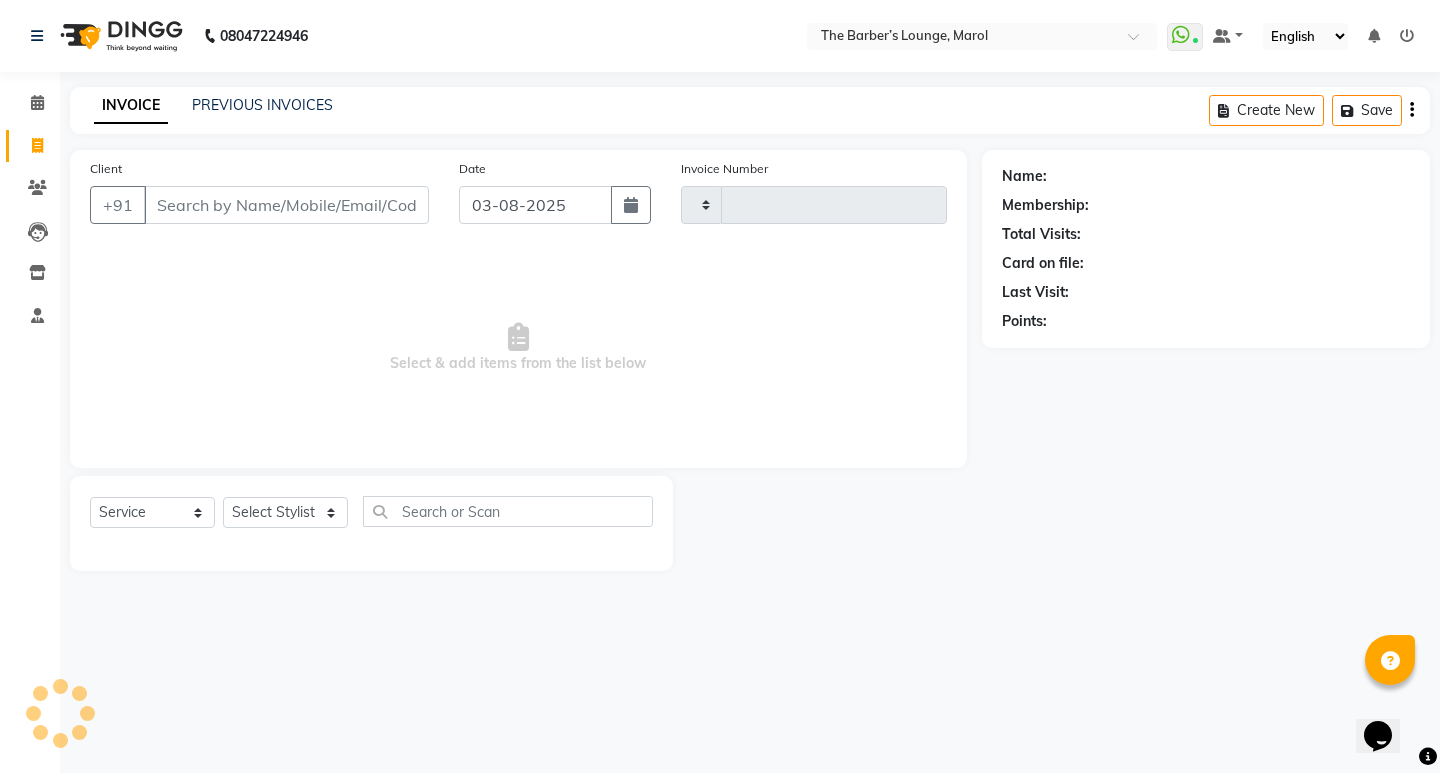 type on "1961" 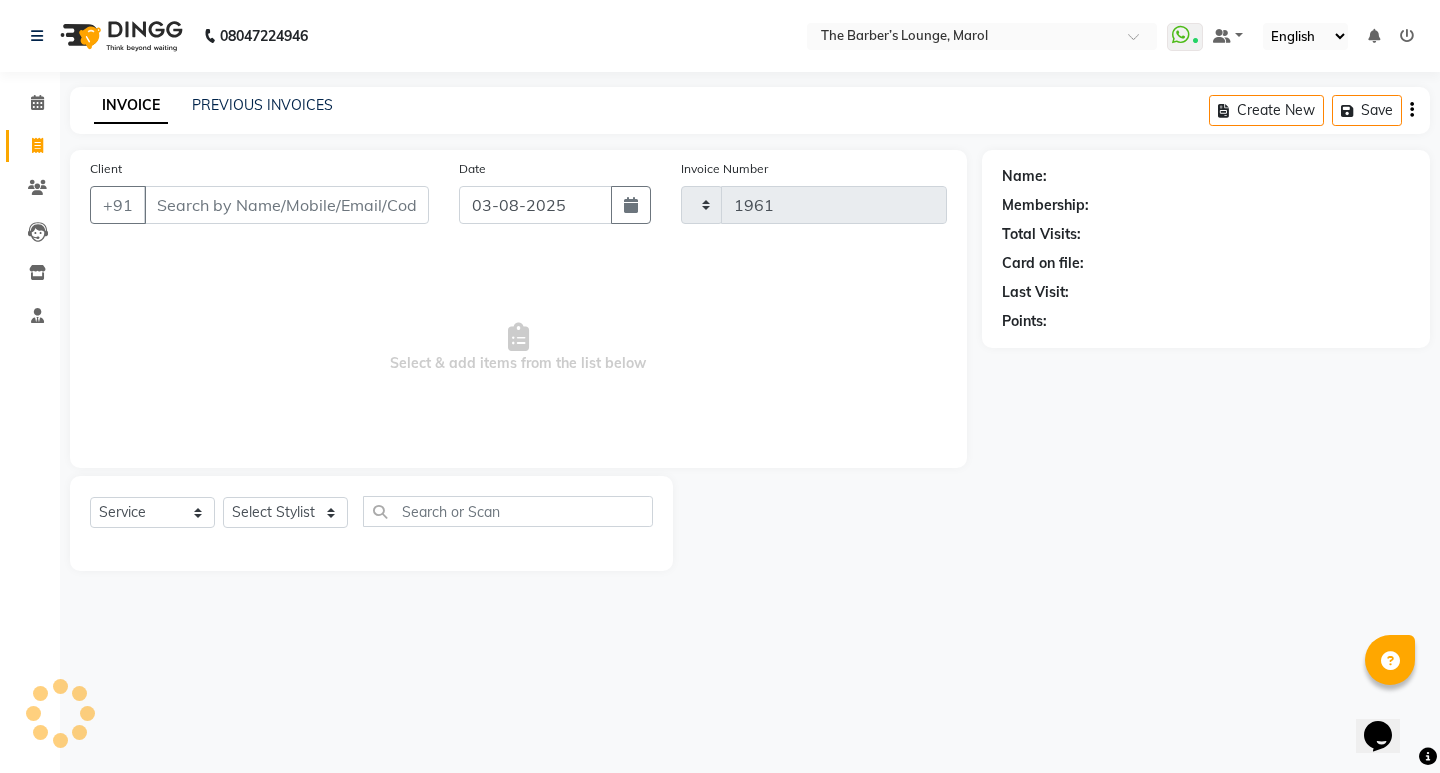 select on "7188" 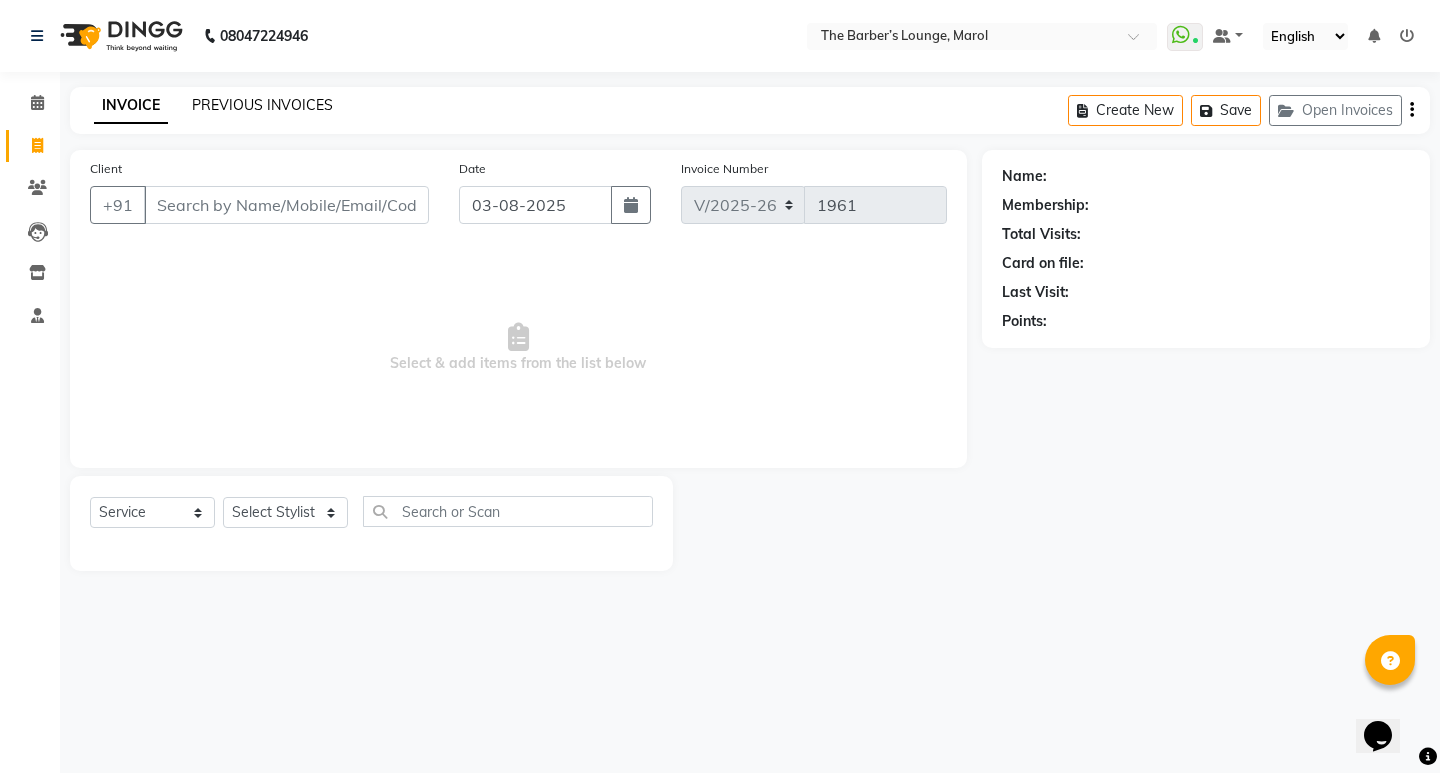 click on "PREVIOUS INVOICES" 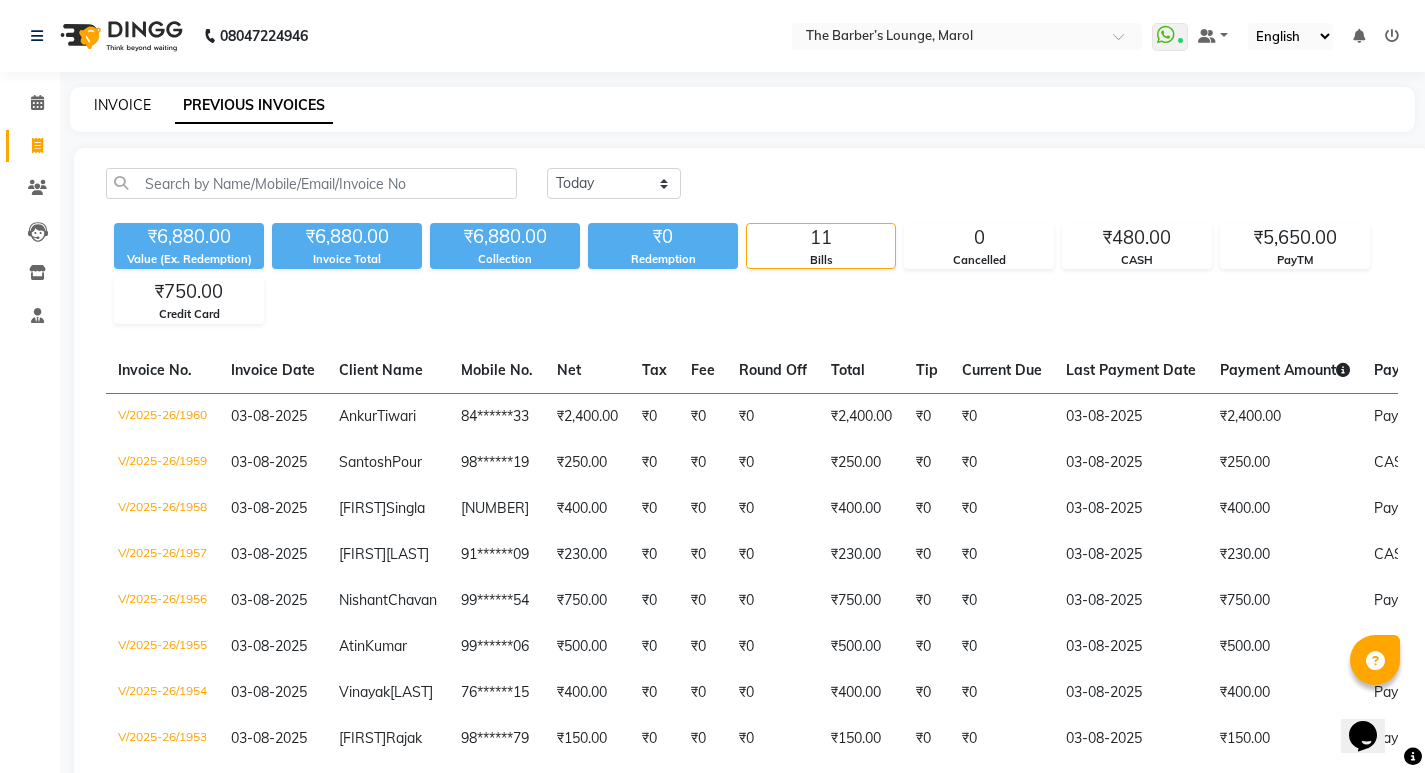 click on "INVOICE" 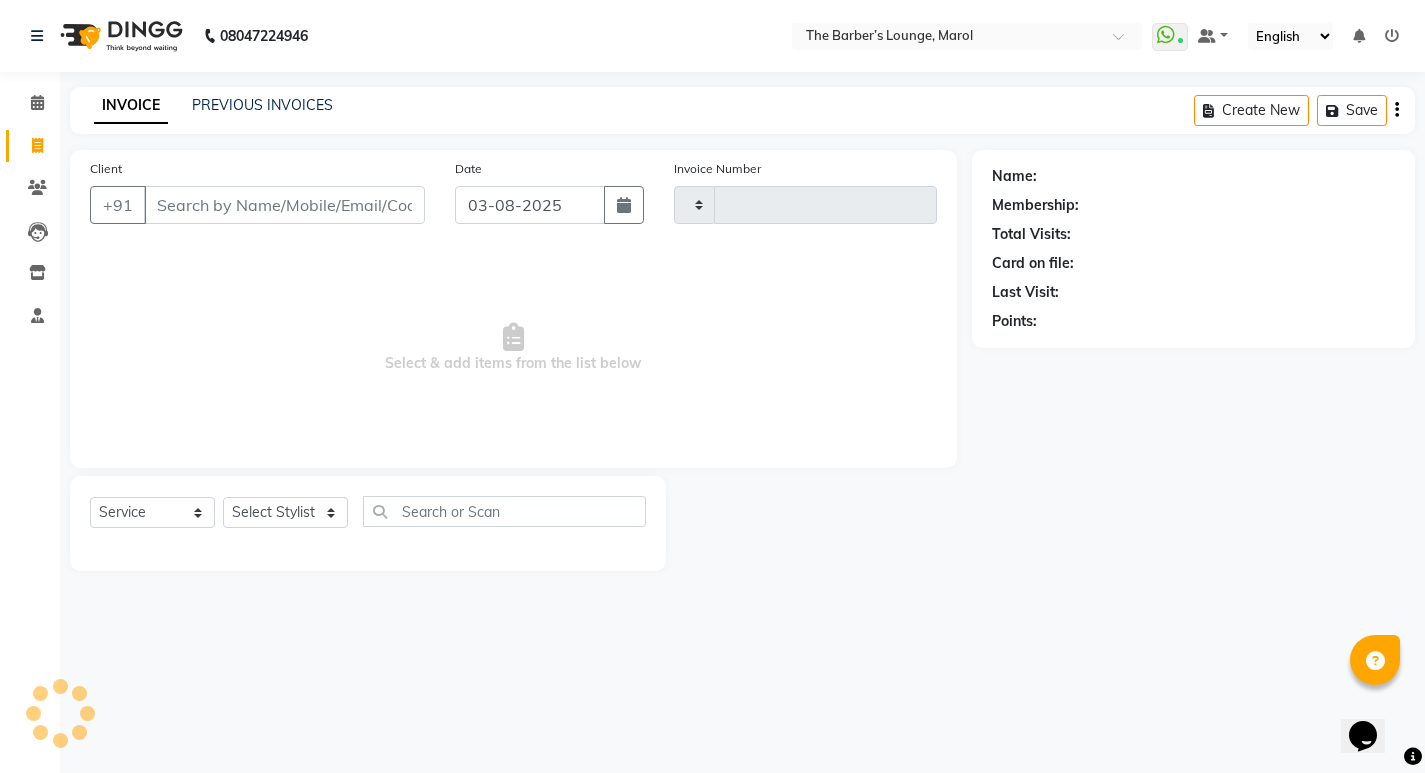 type on "1961" 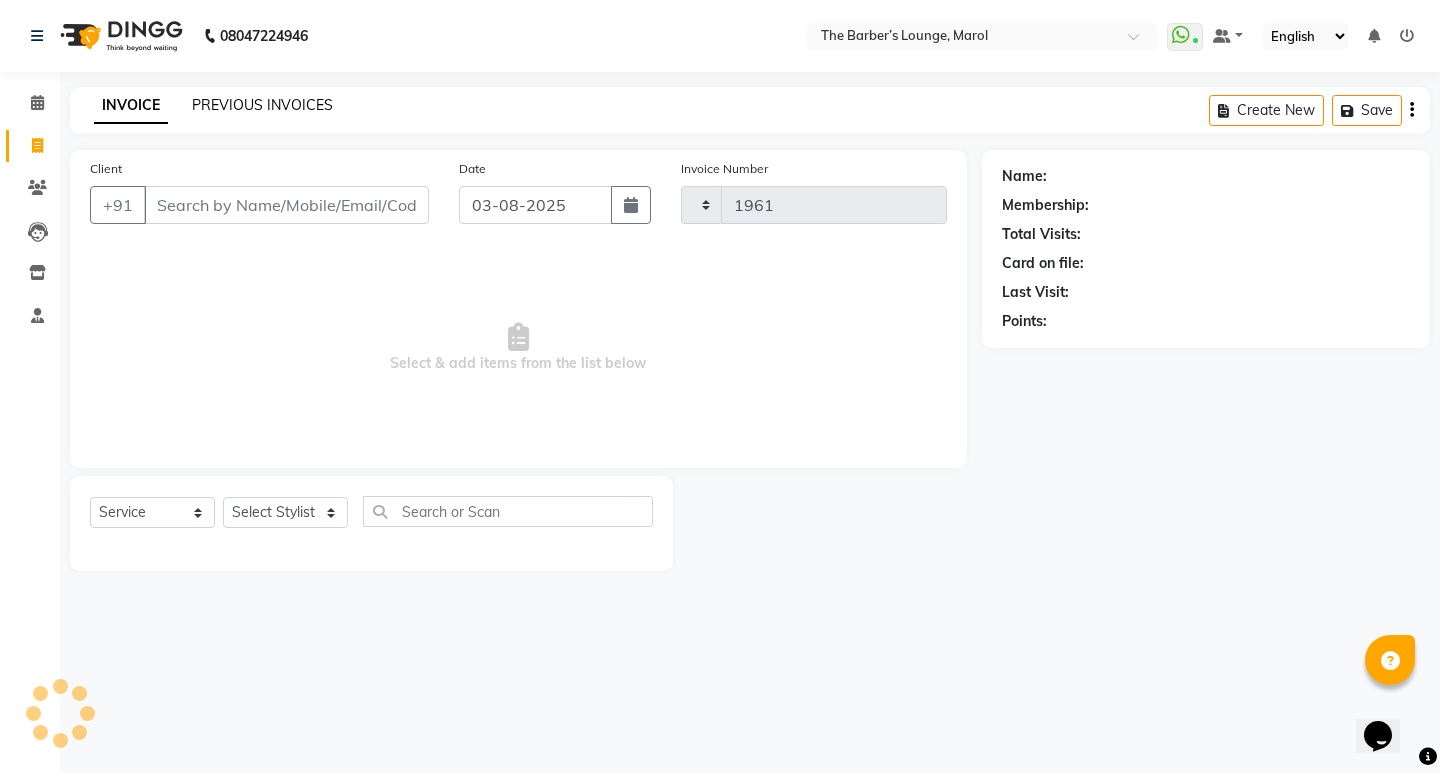 select on "7188" 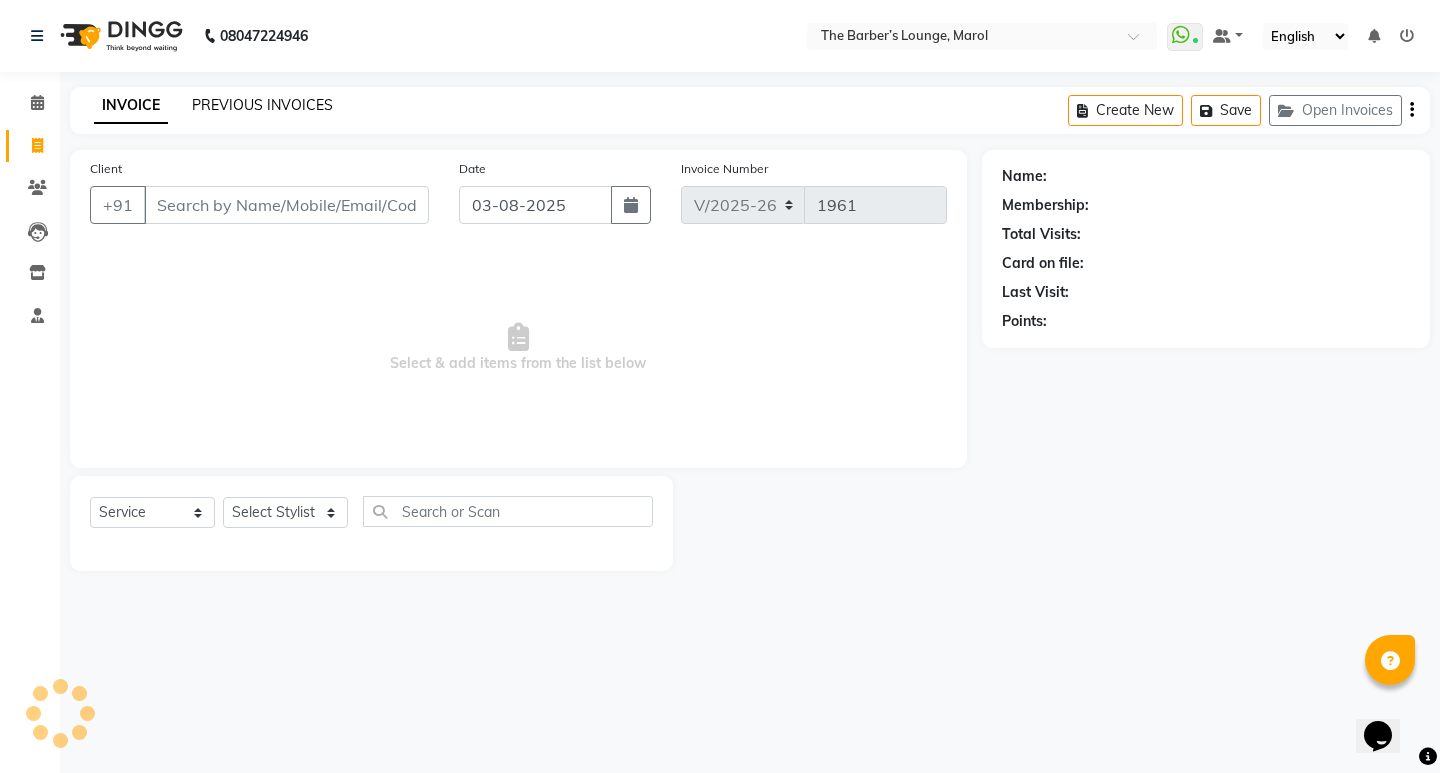 click on "PREVIOUS INVOICES" 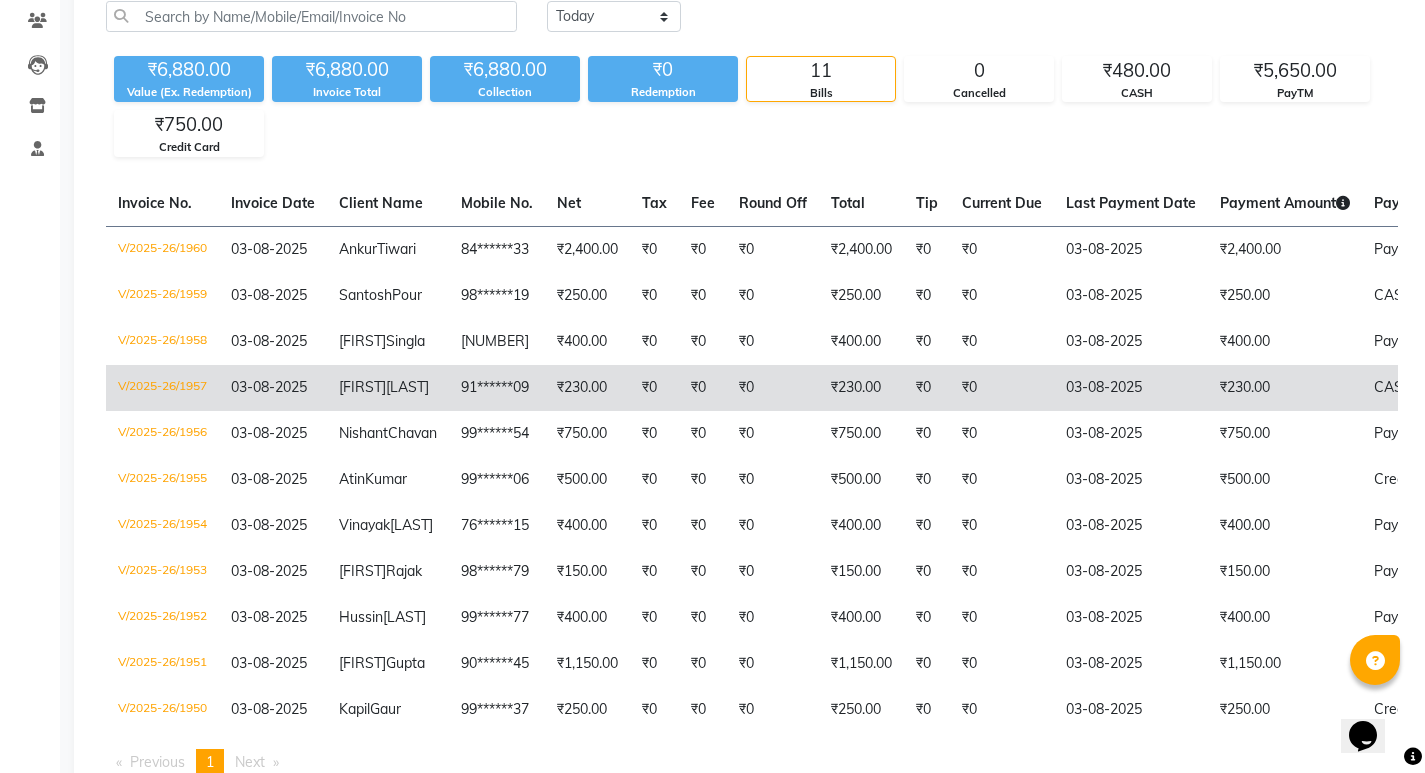 scroll, scrollTop: 0, scrollLeft: 0, axis: both 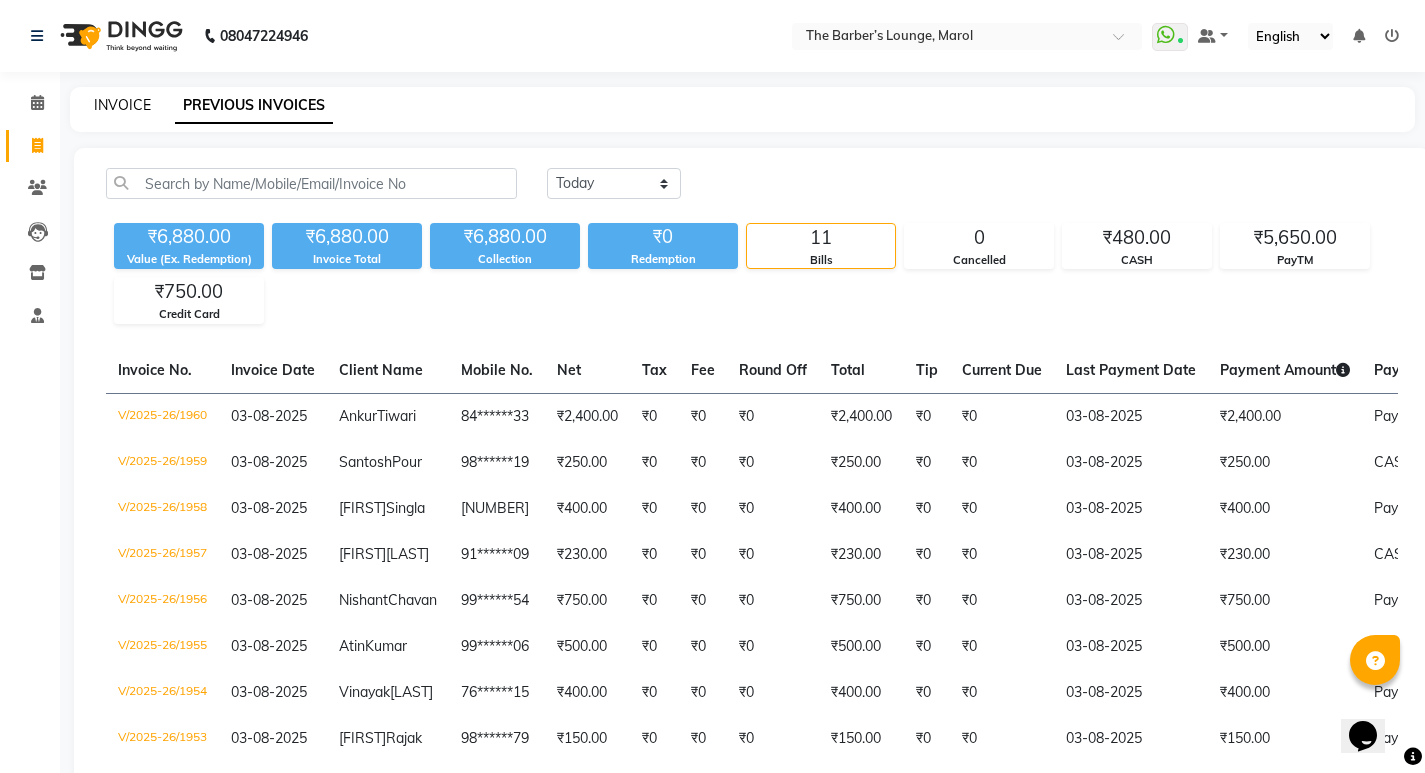 click on "INVOICE" 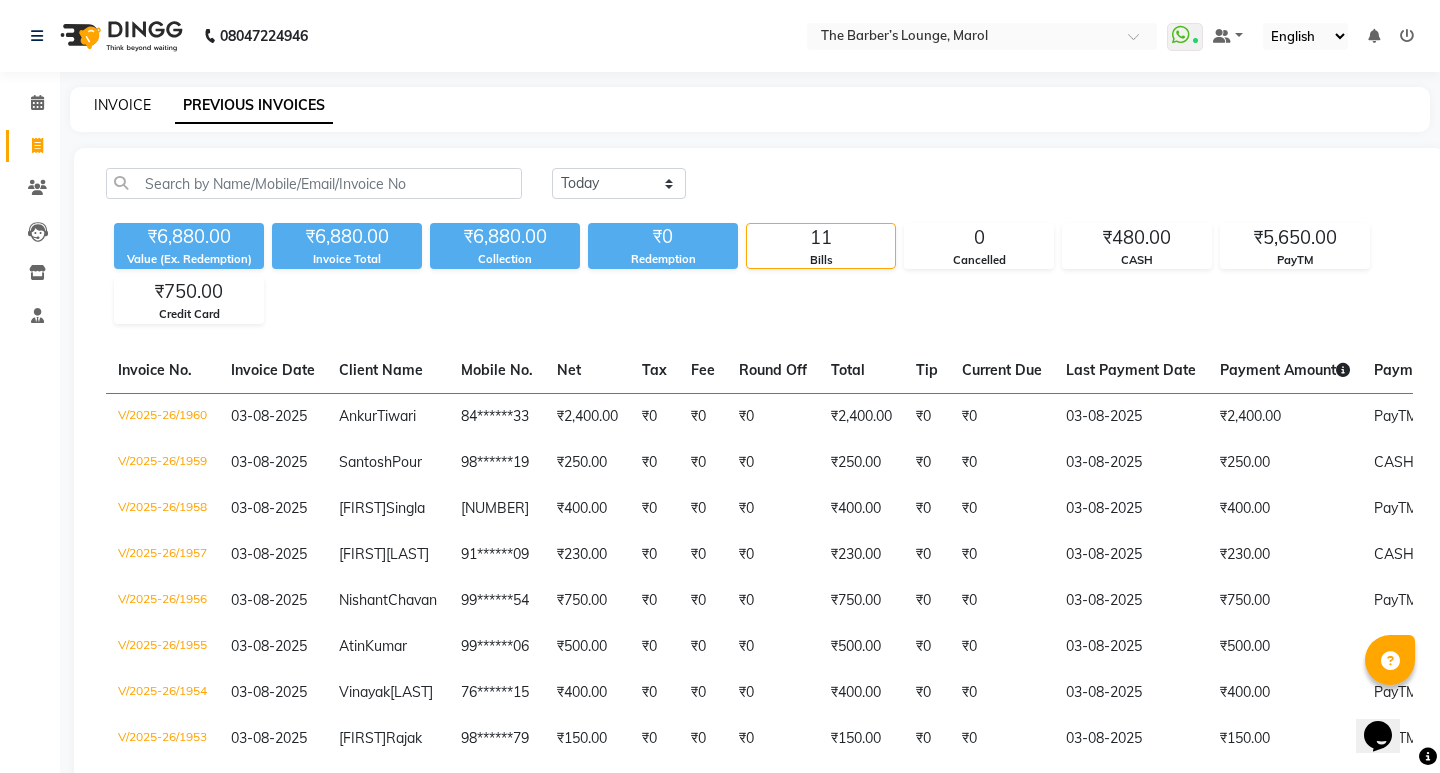 select on "7188" 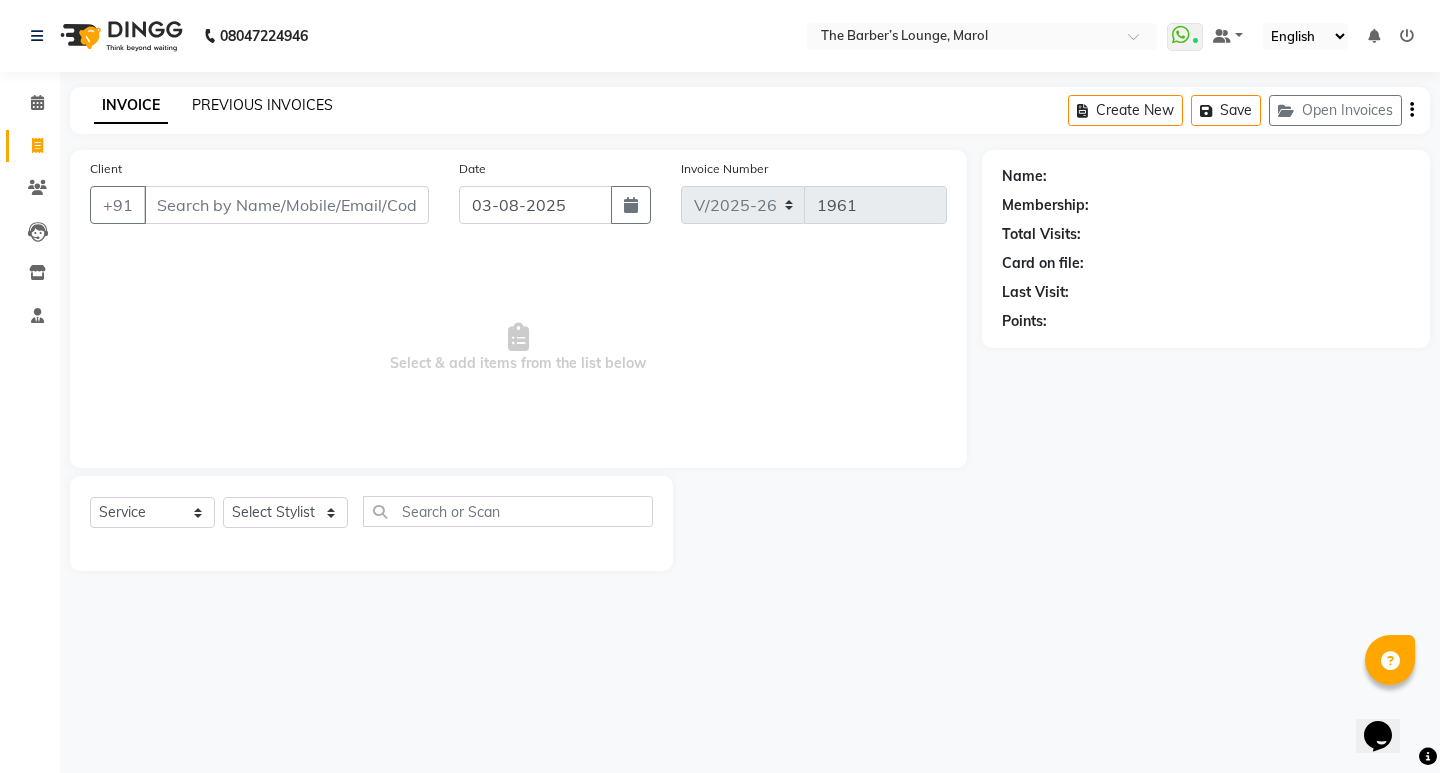 click on "PREVIOUS INVOICES" 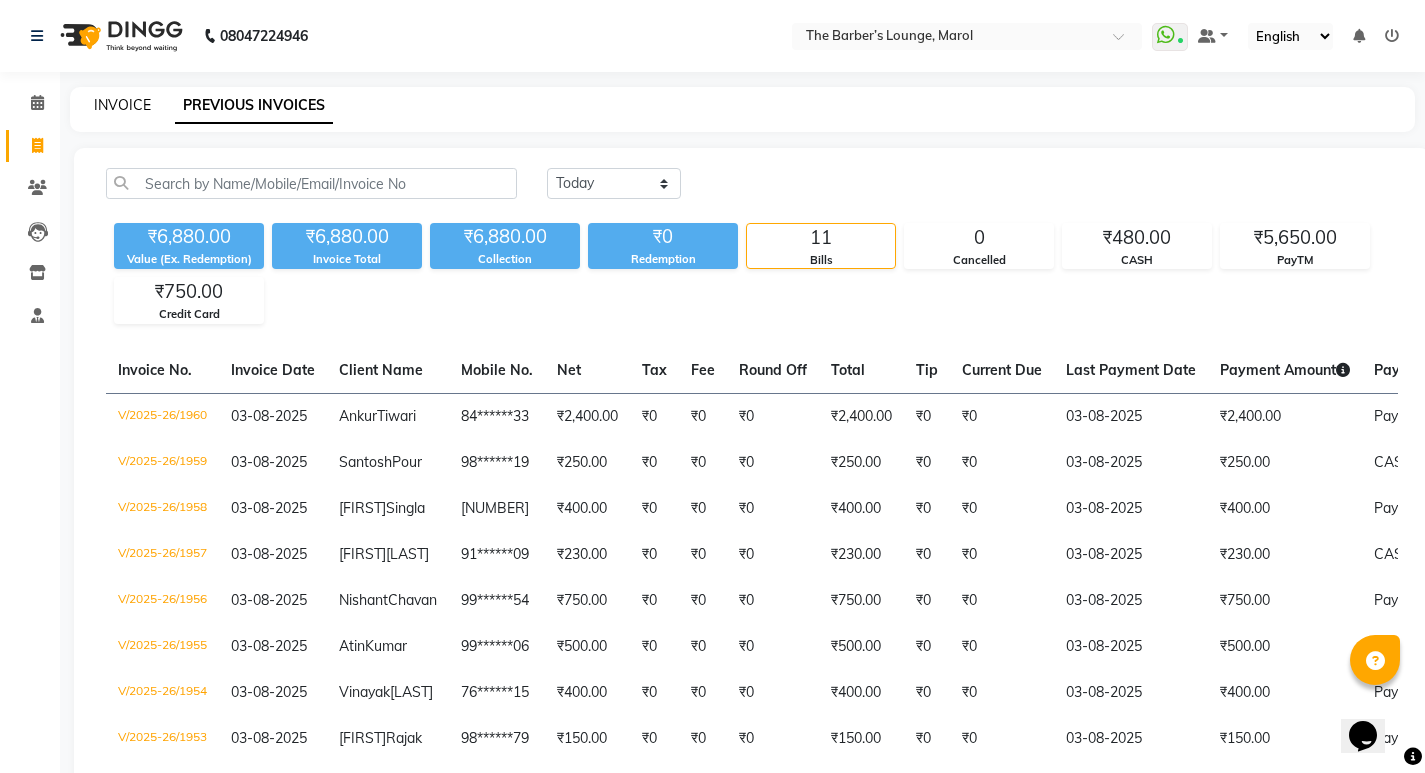 click on "INVOICE" 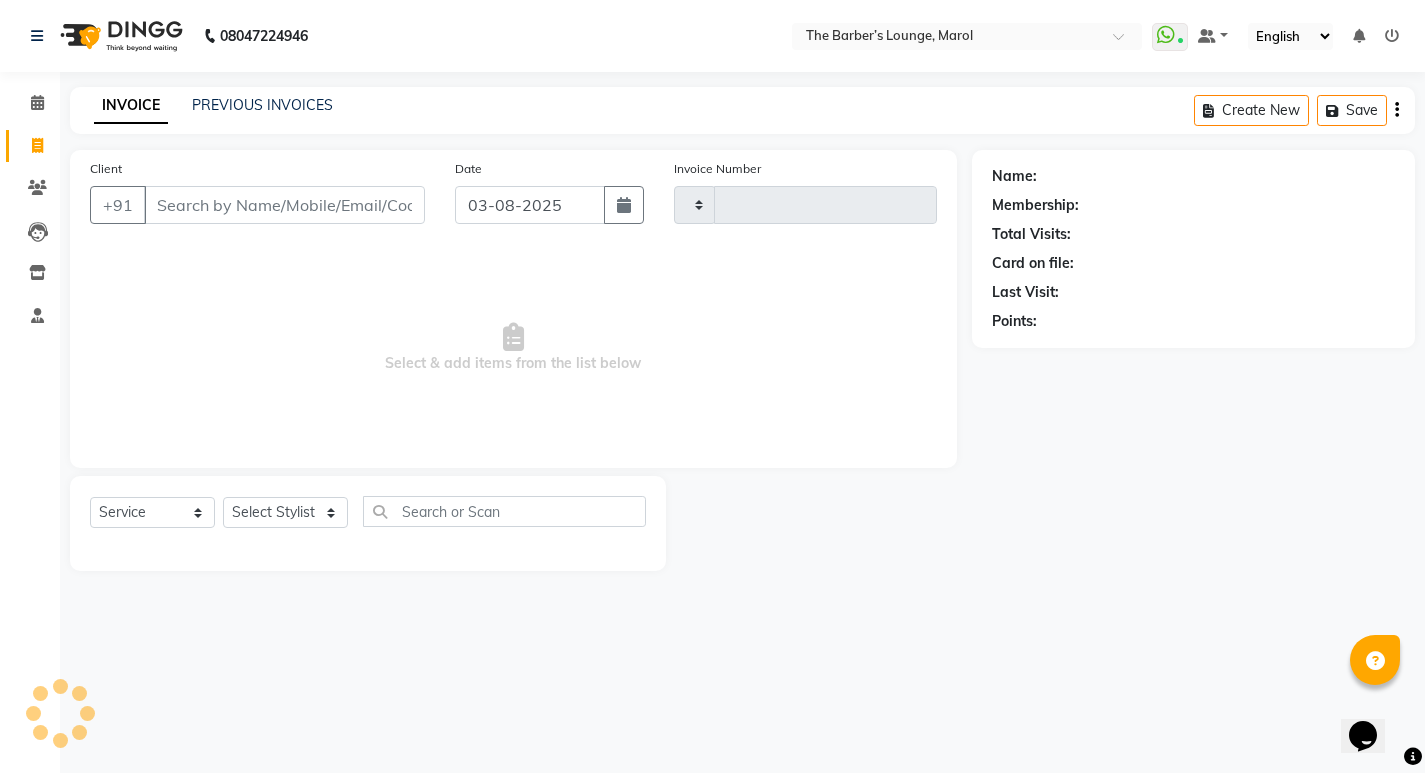 type on "1961" 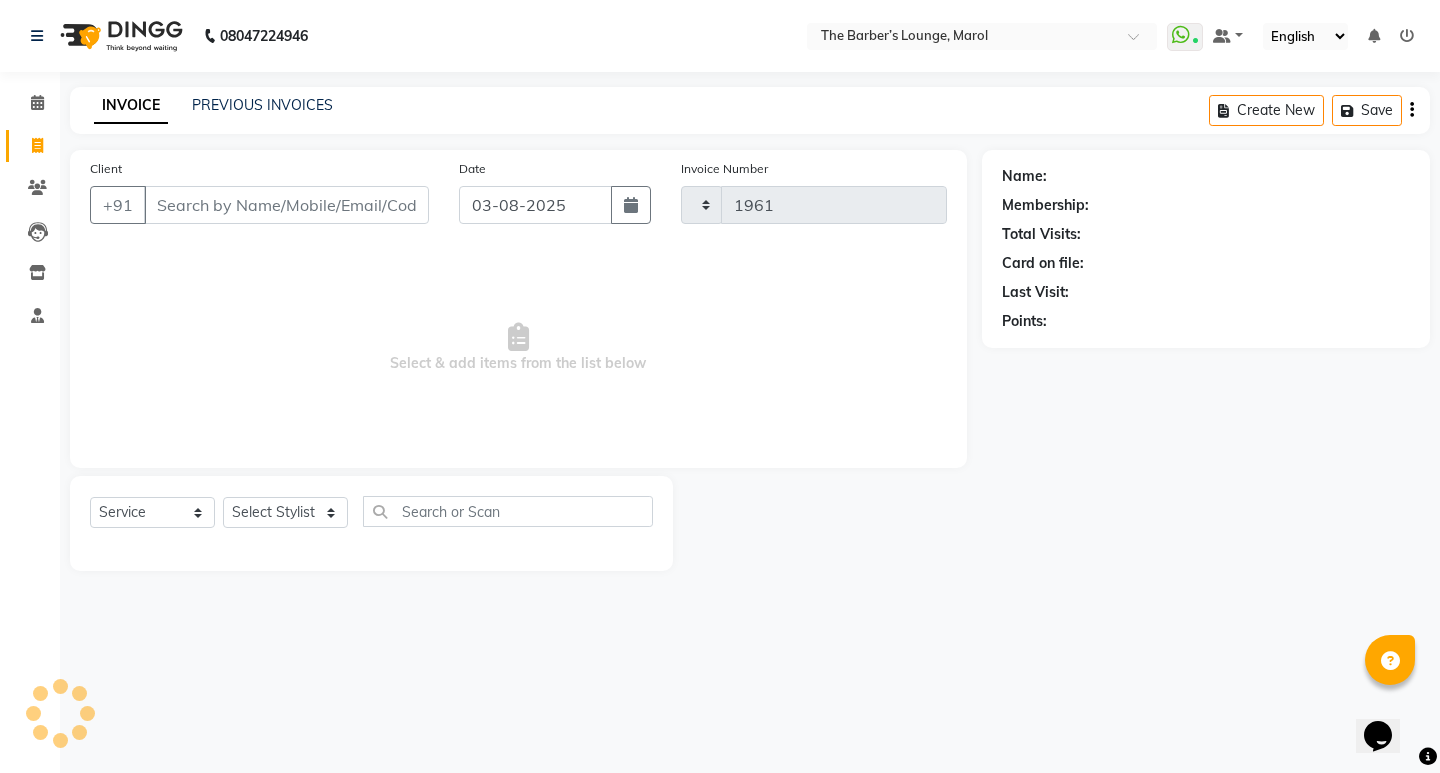 select on "7188" 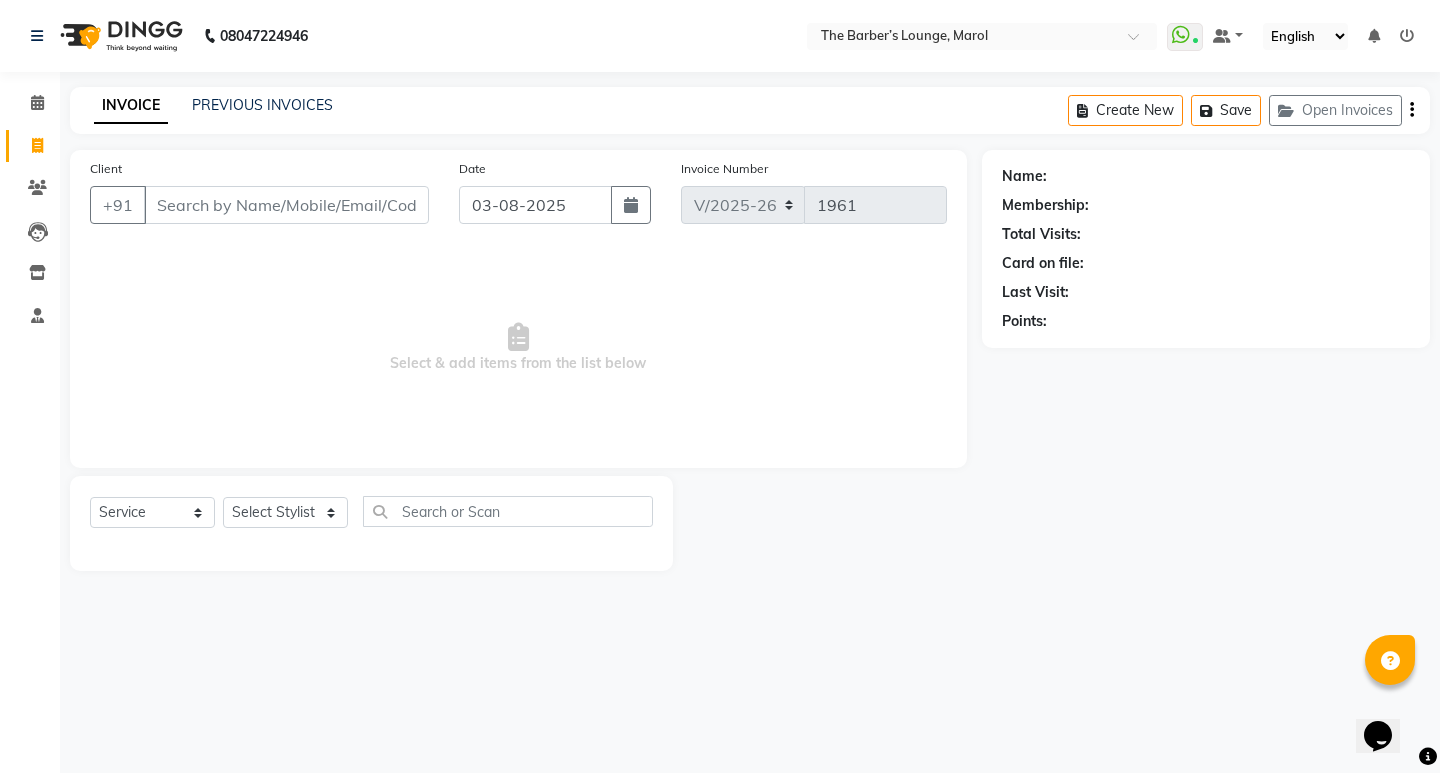click on "Client" at bounding box center (286, 205) 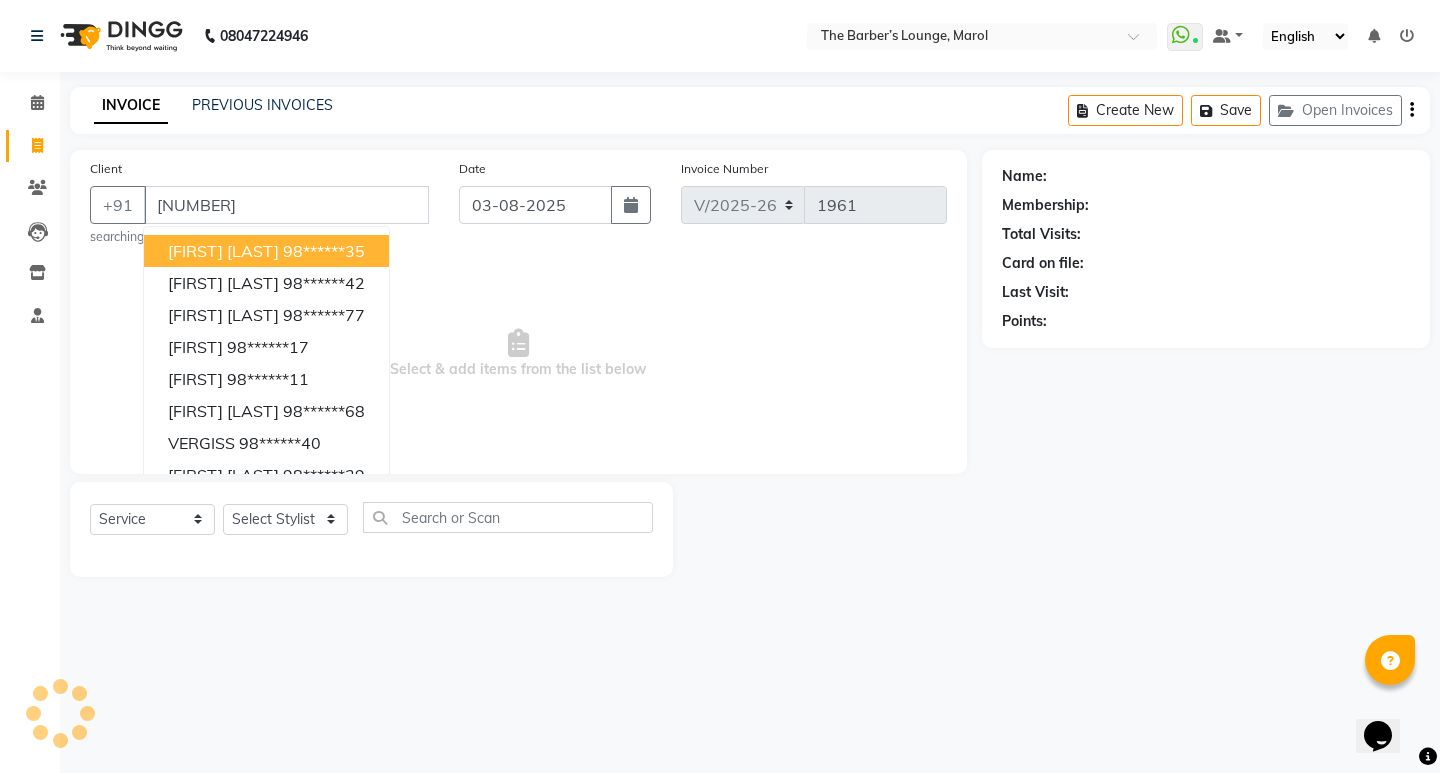 type on "[NUMBER]" 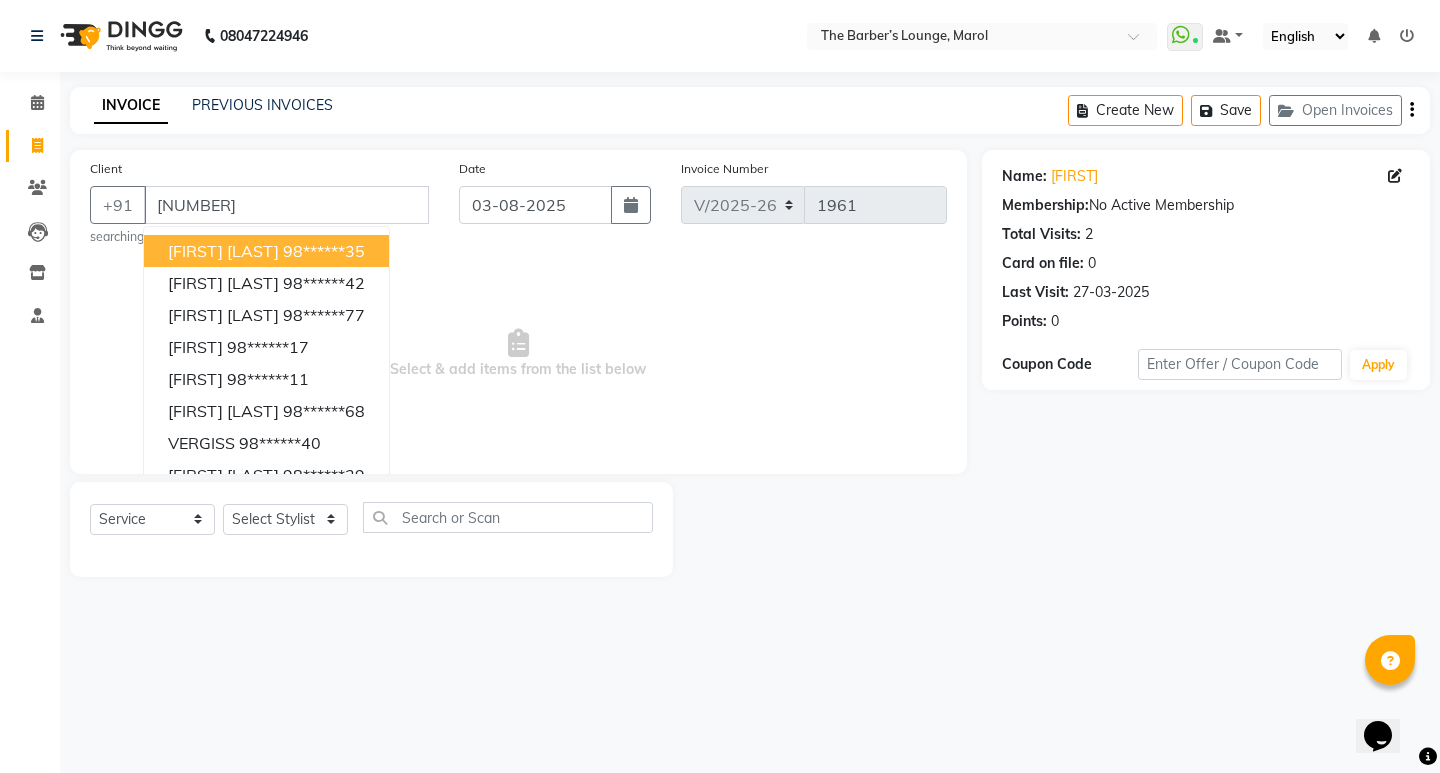 click on "Select & add items from the list below" at bounding box center (518, 354) 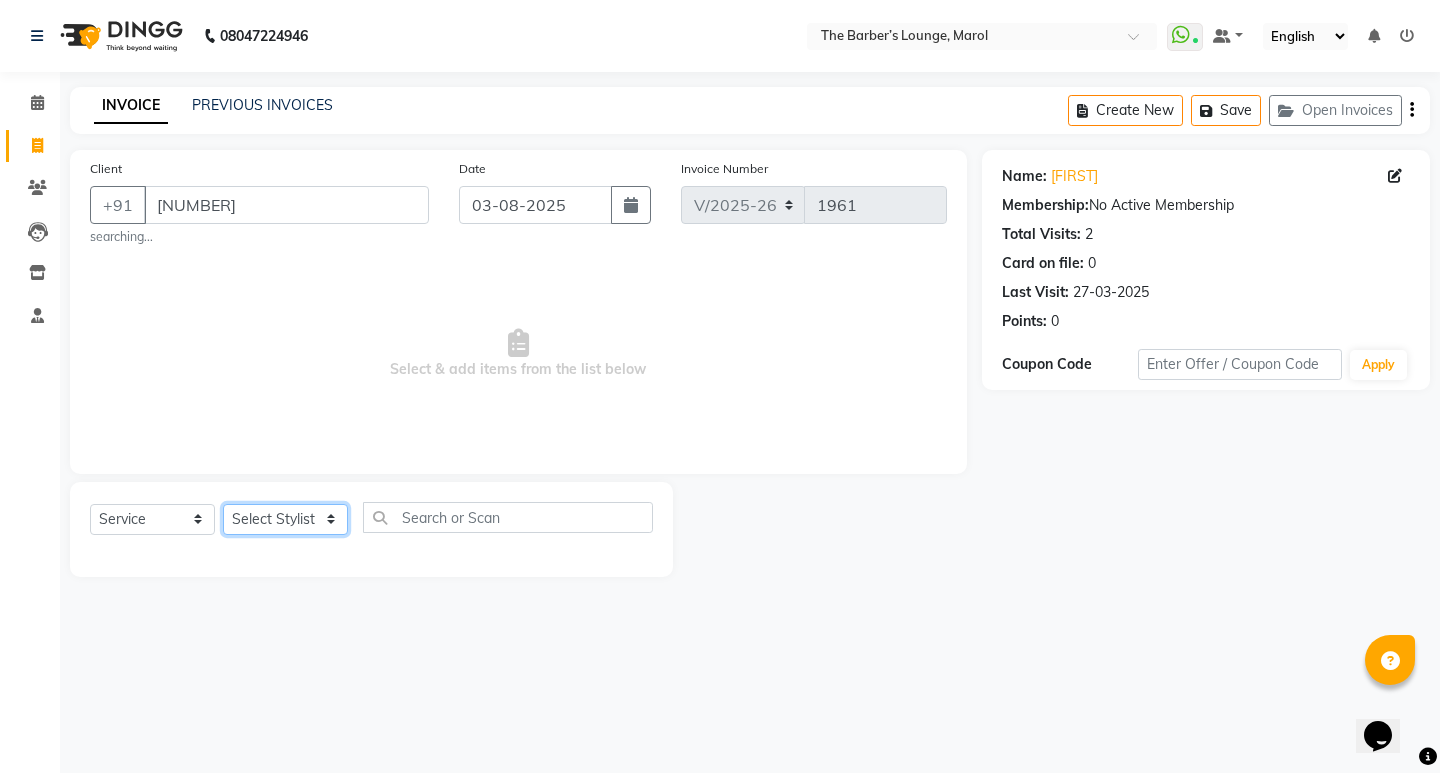 drag, startPoint x: 295, startPoint y: 512, endPoint x: 295, endPoint y: 533, distance: 21 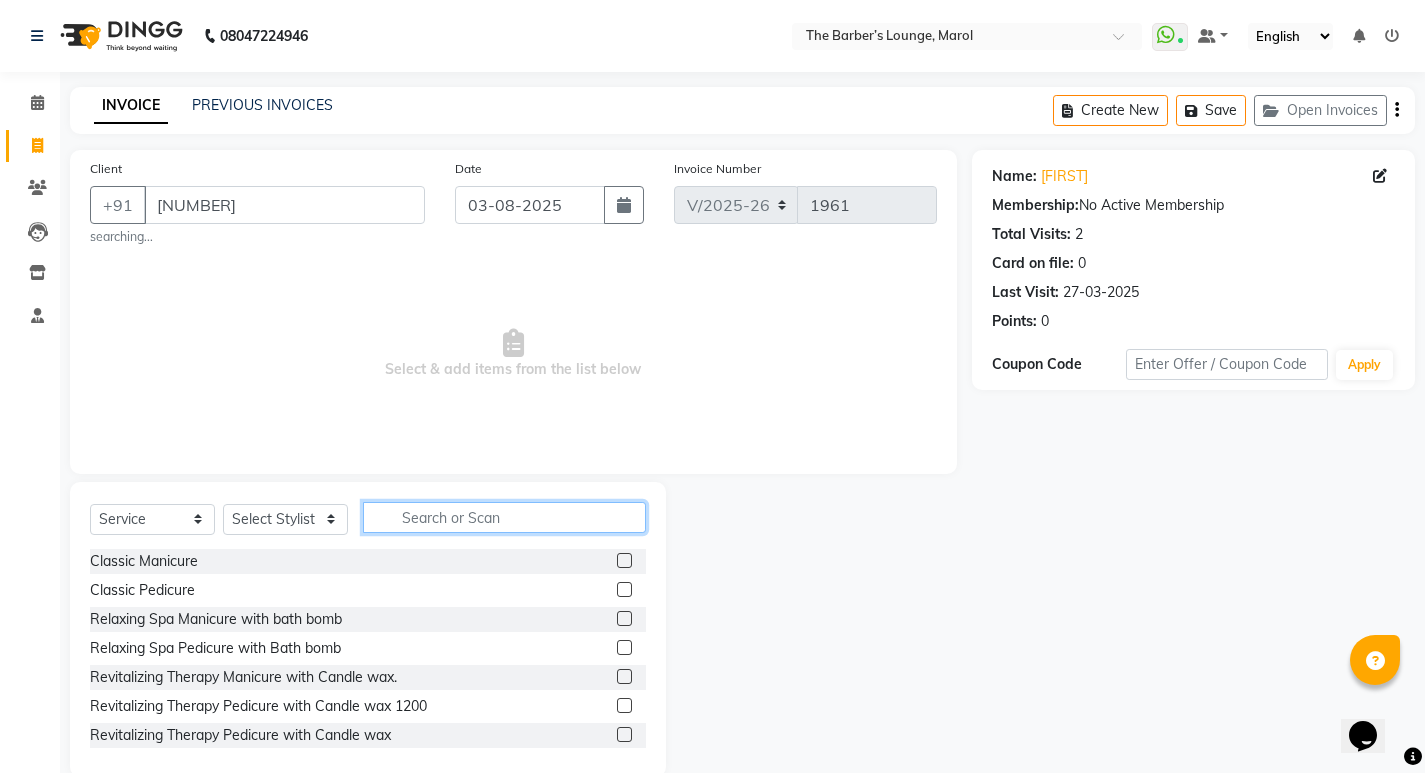 click 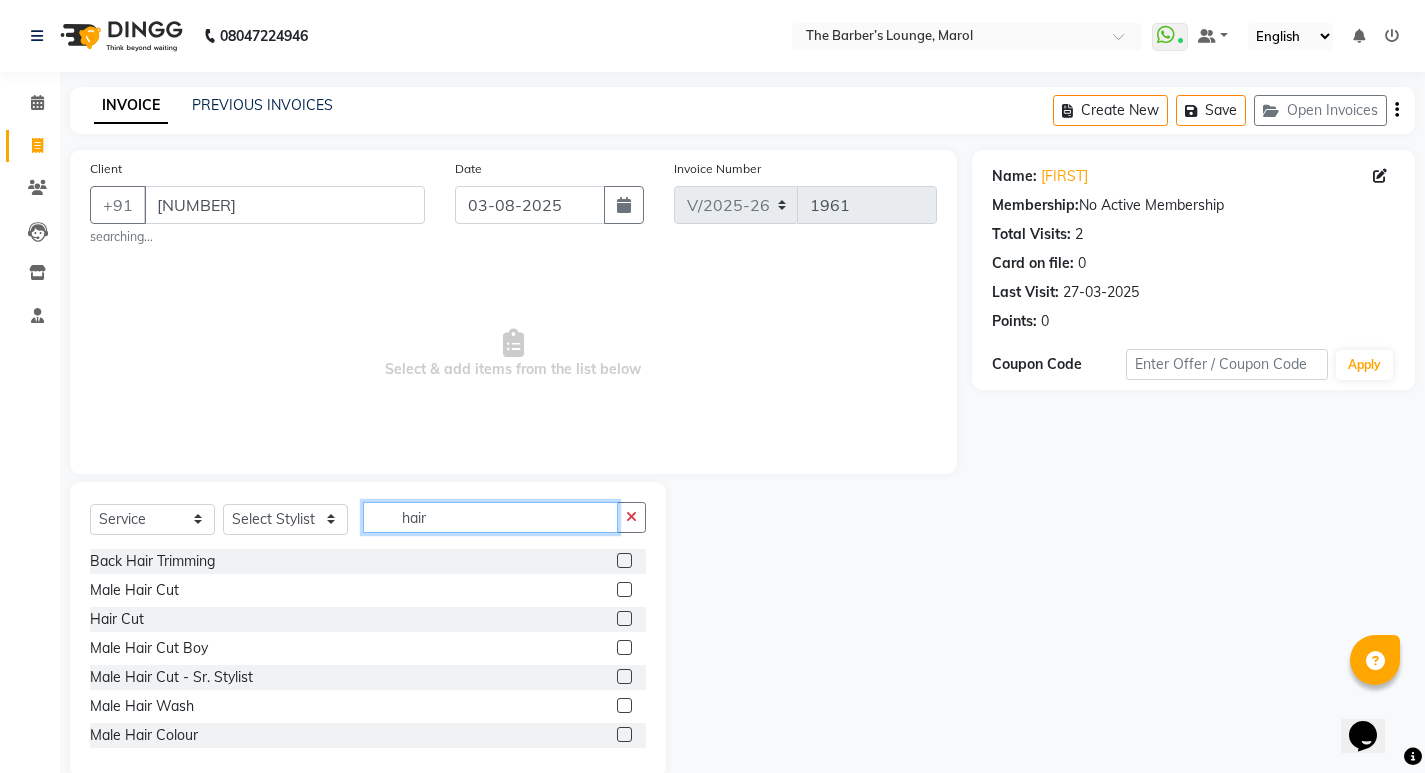 type on "hair" 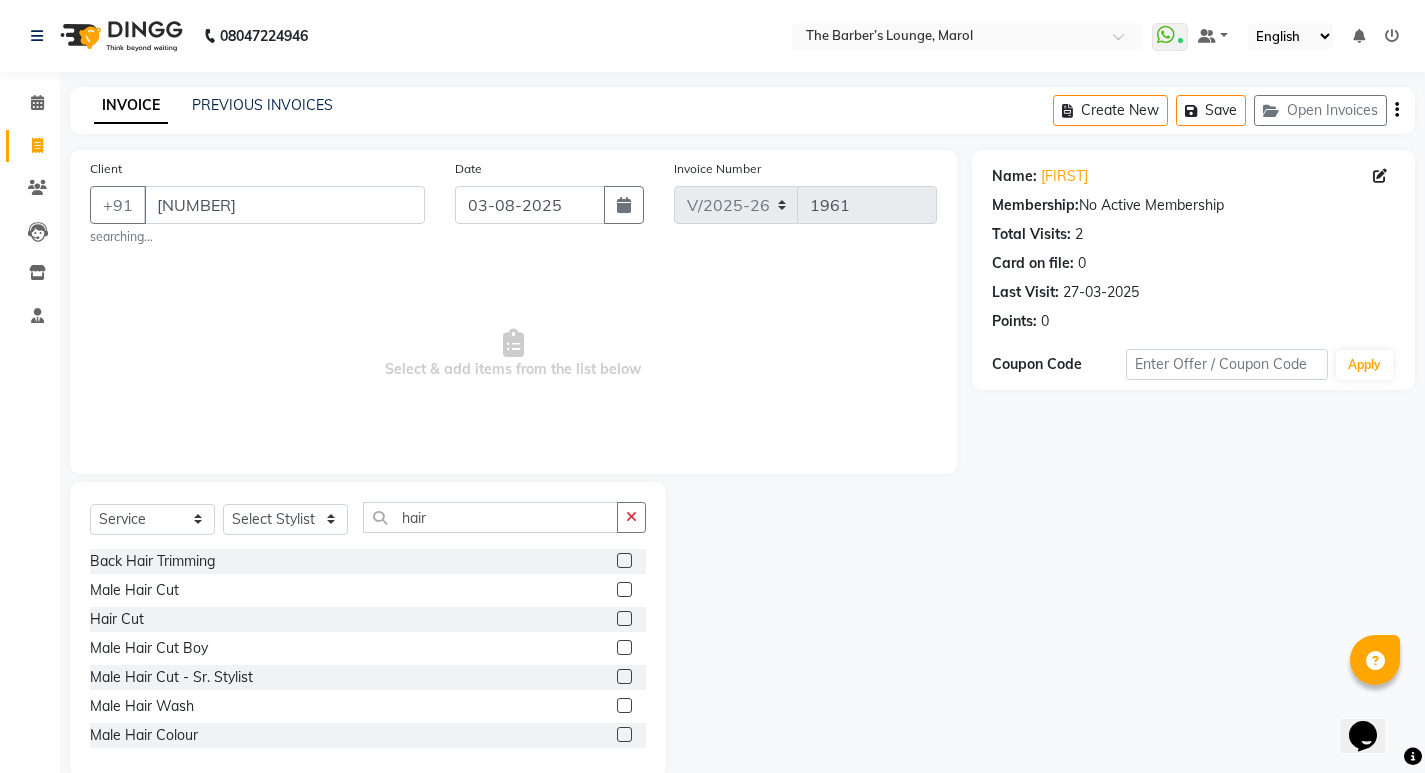 click 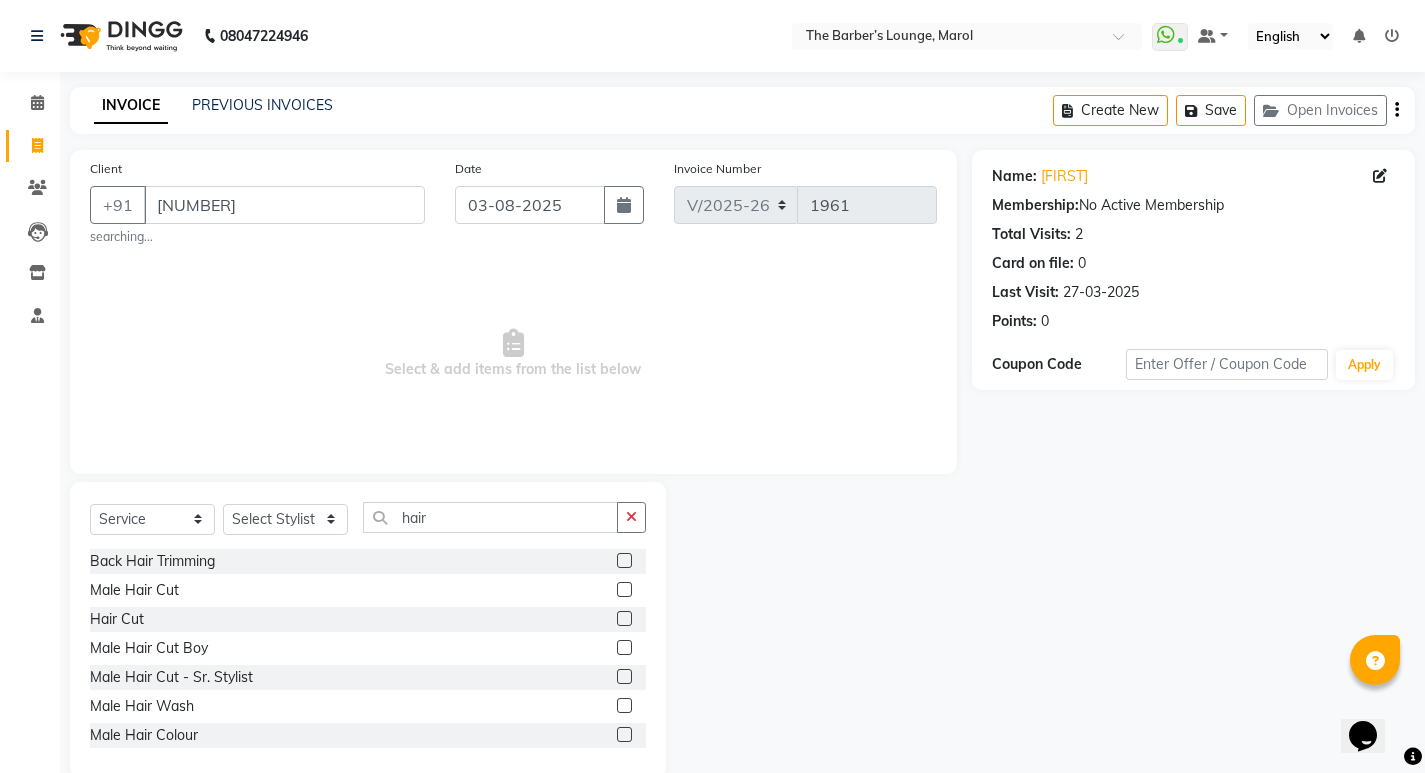 click at bounding box center (623, 590) 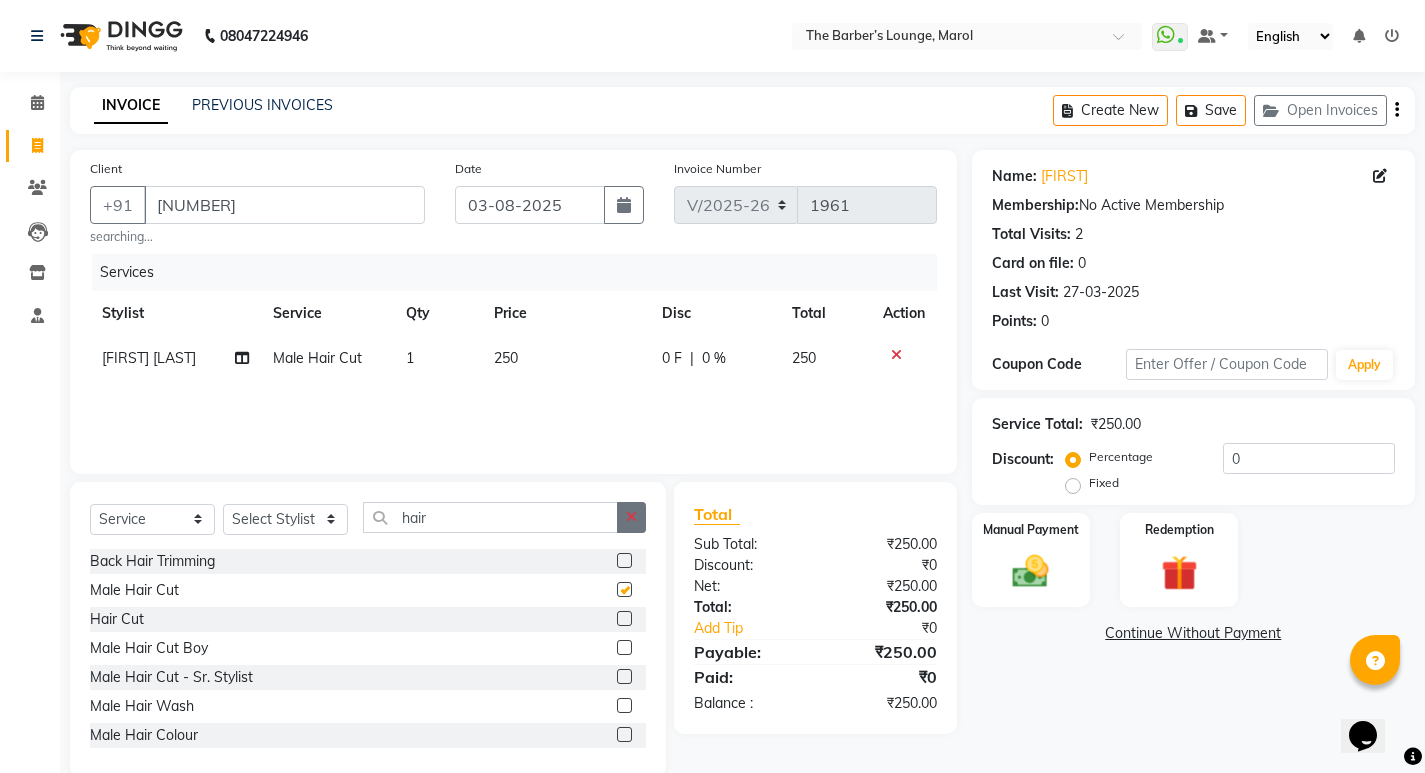 click 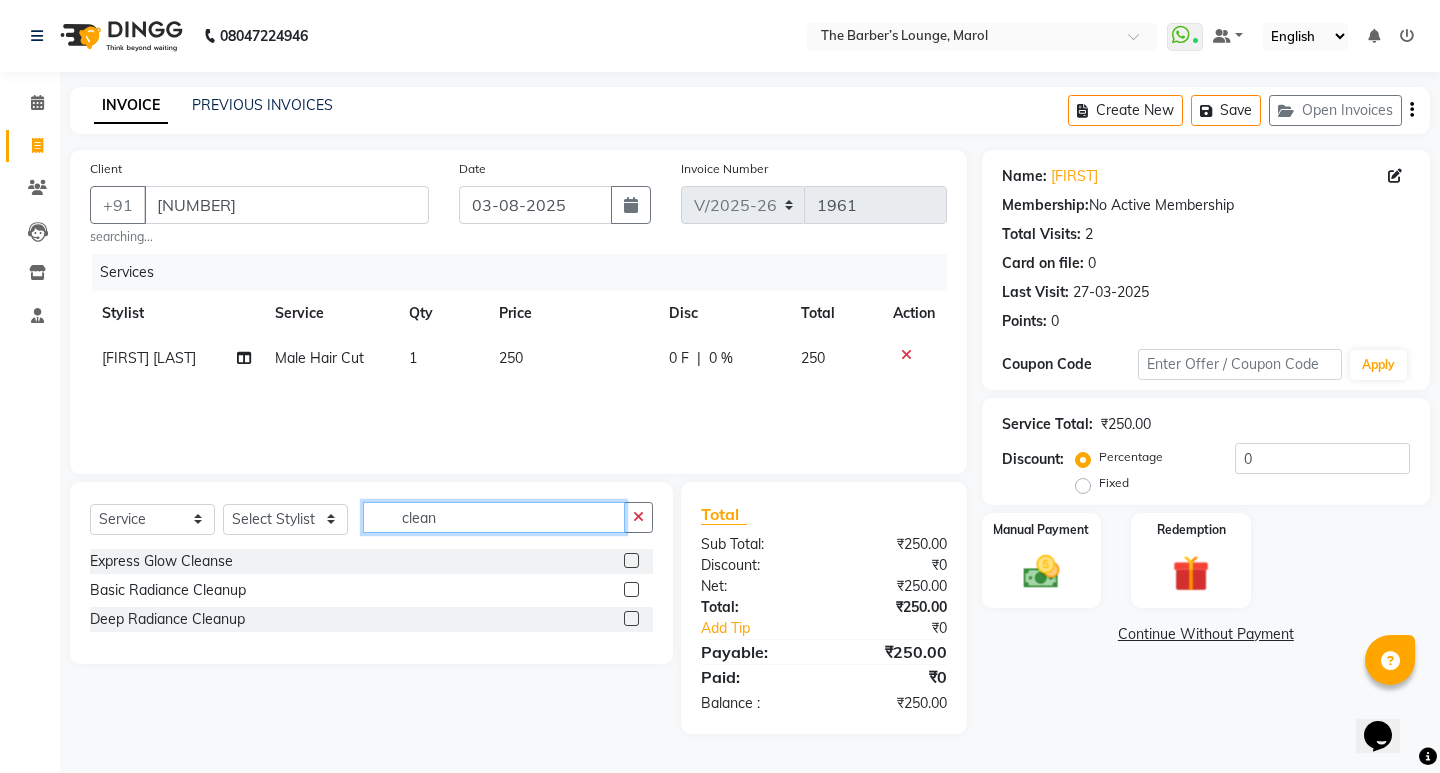 type on "clean" 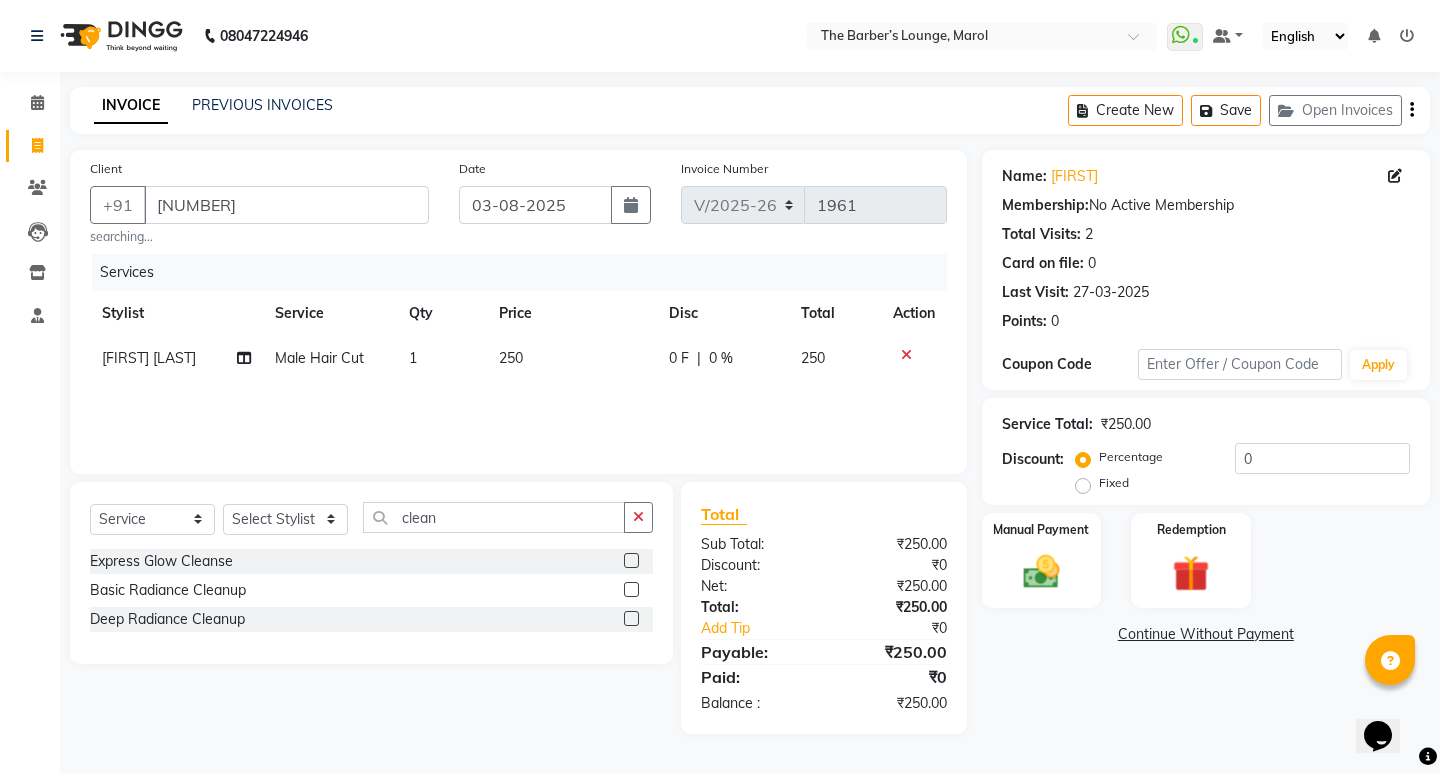 click 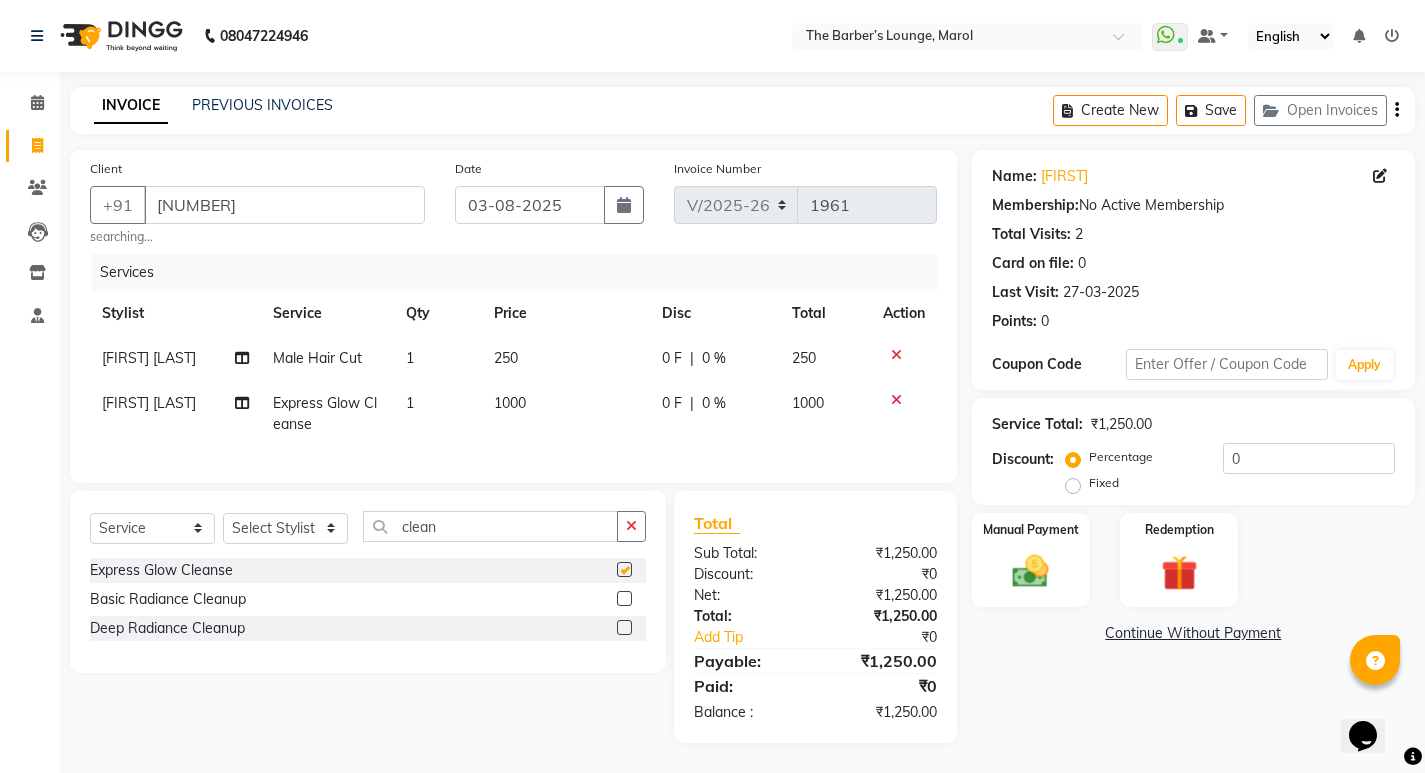 checkbox on "false" 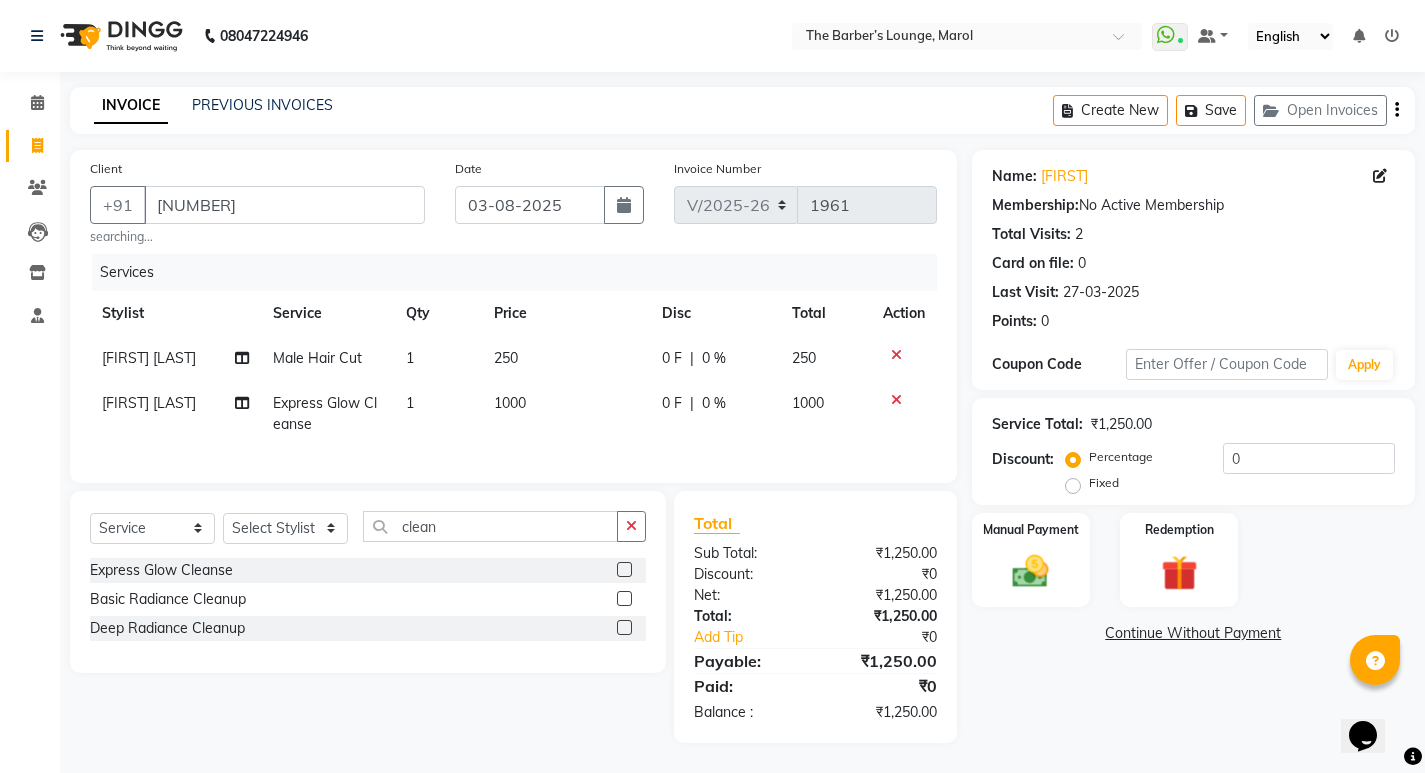 click 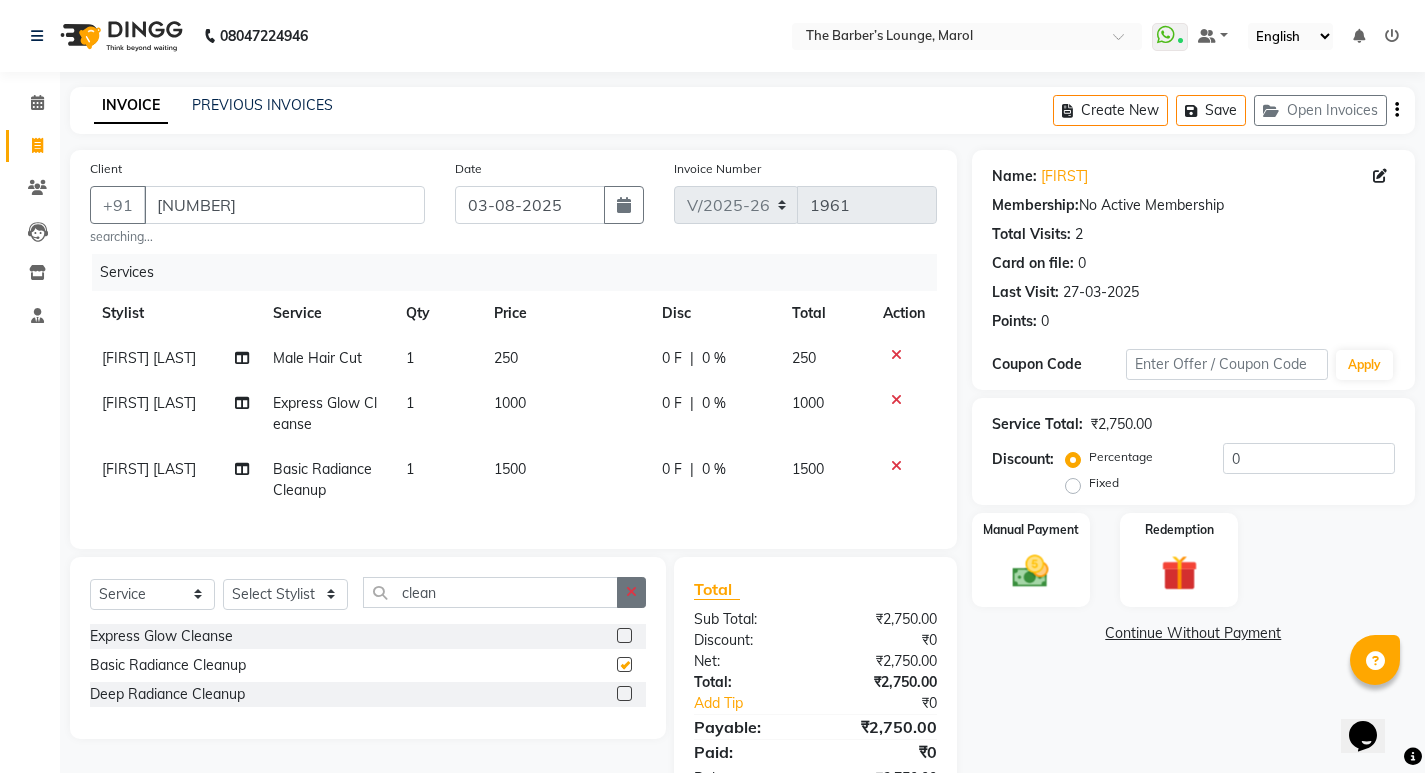 checkbox on "false" 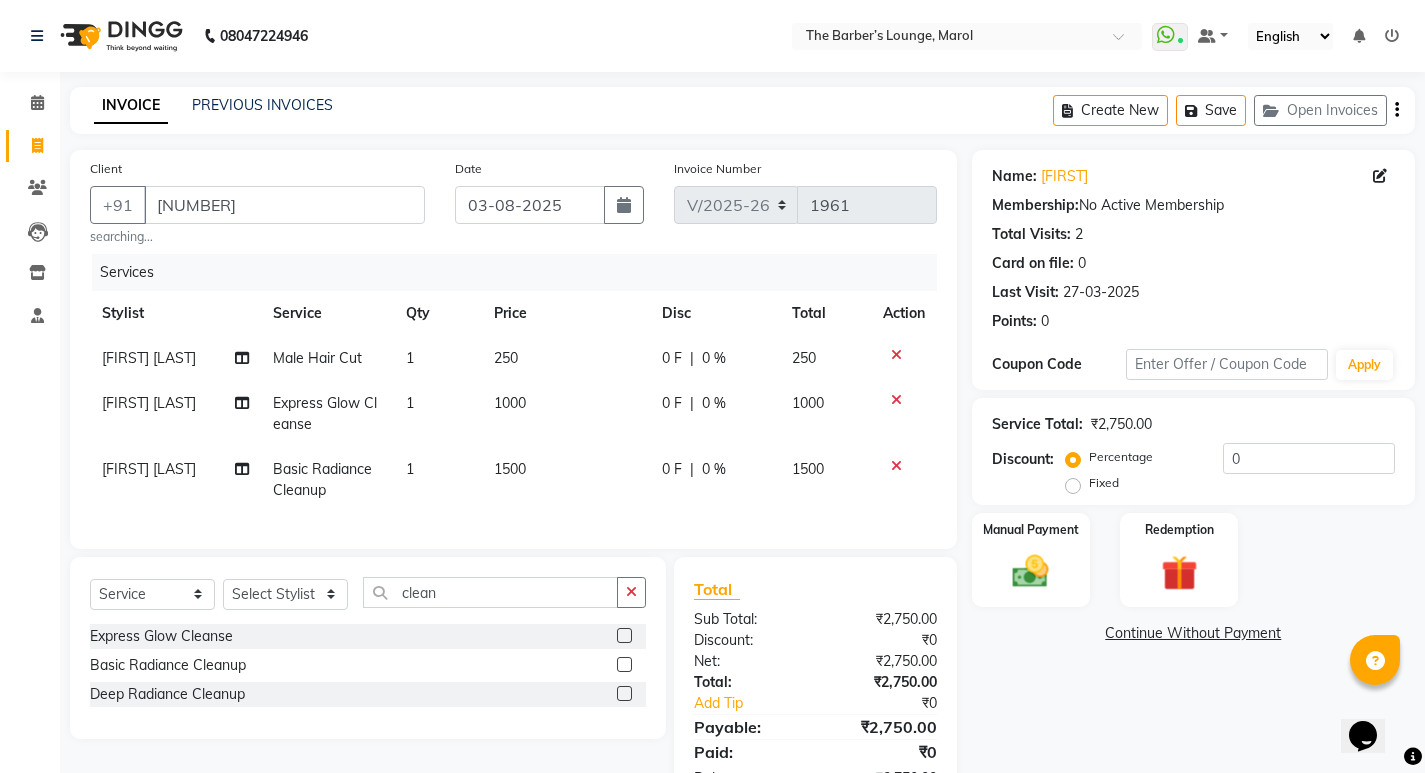 click 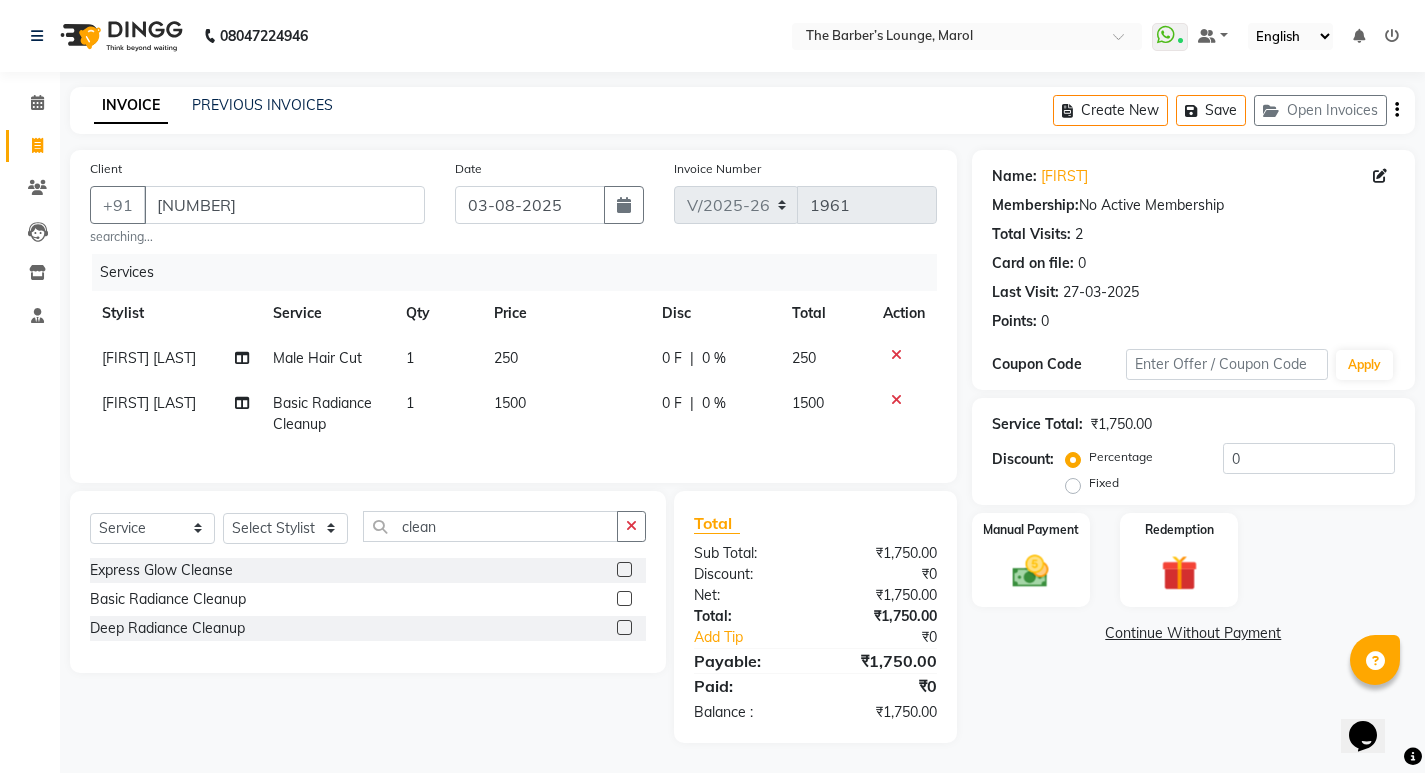click on "1500" 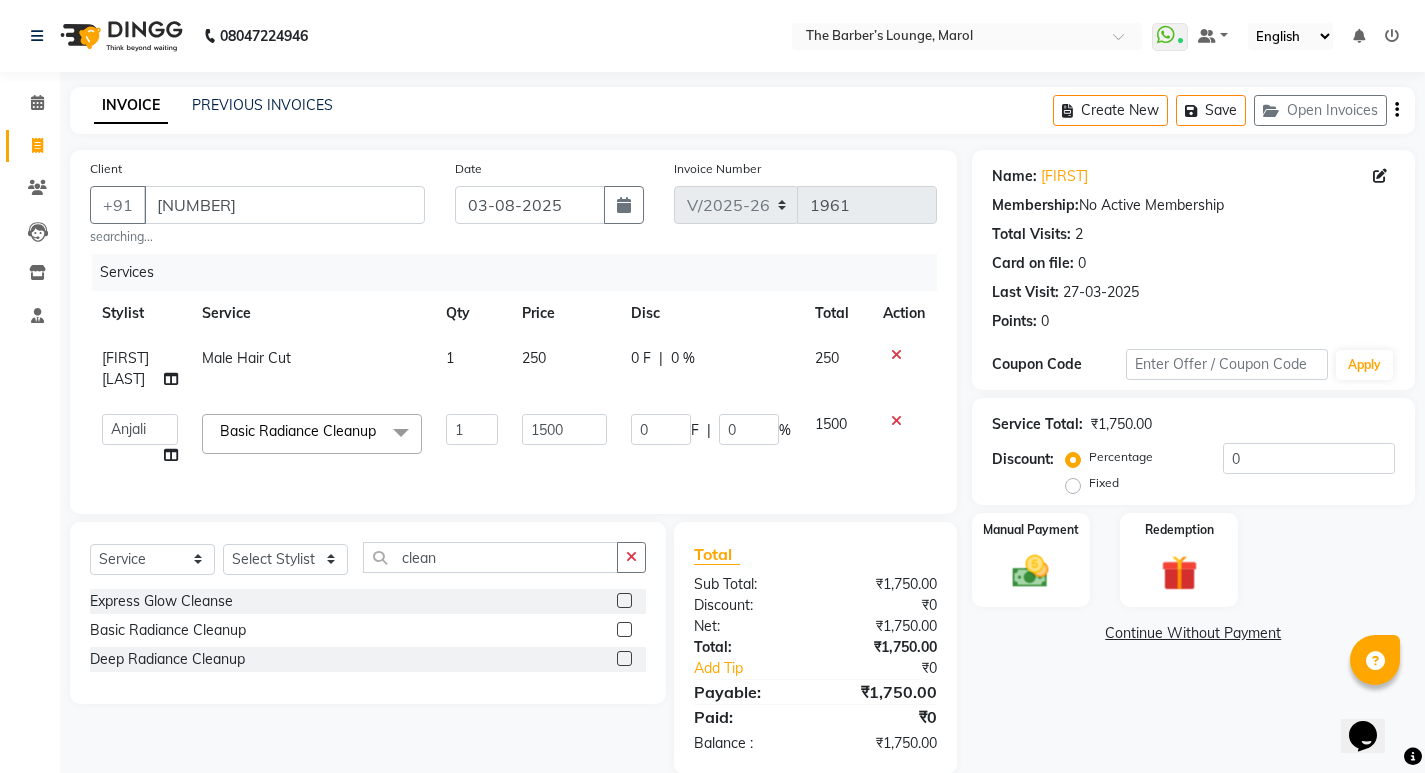 click on "1500" 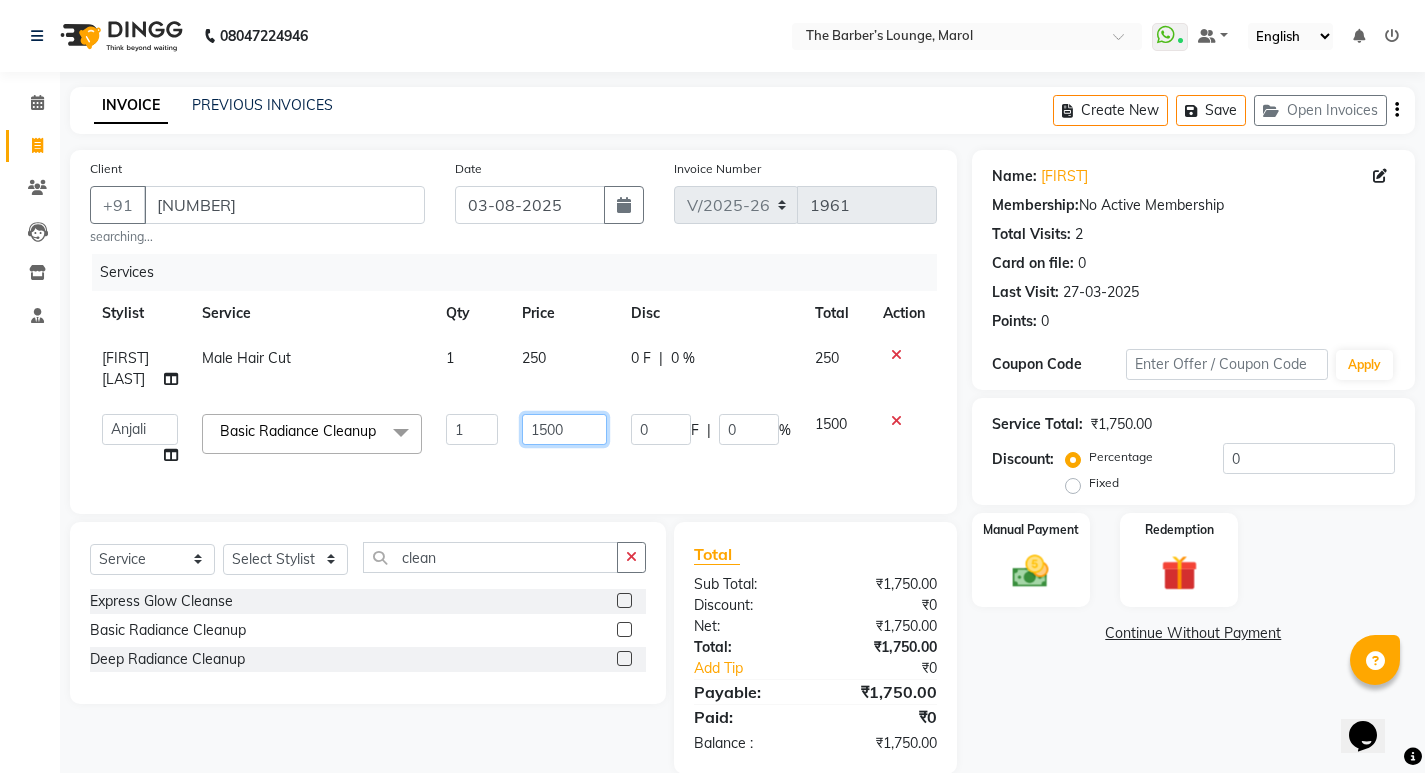 click on "1500" 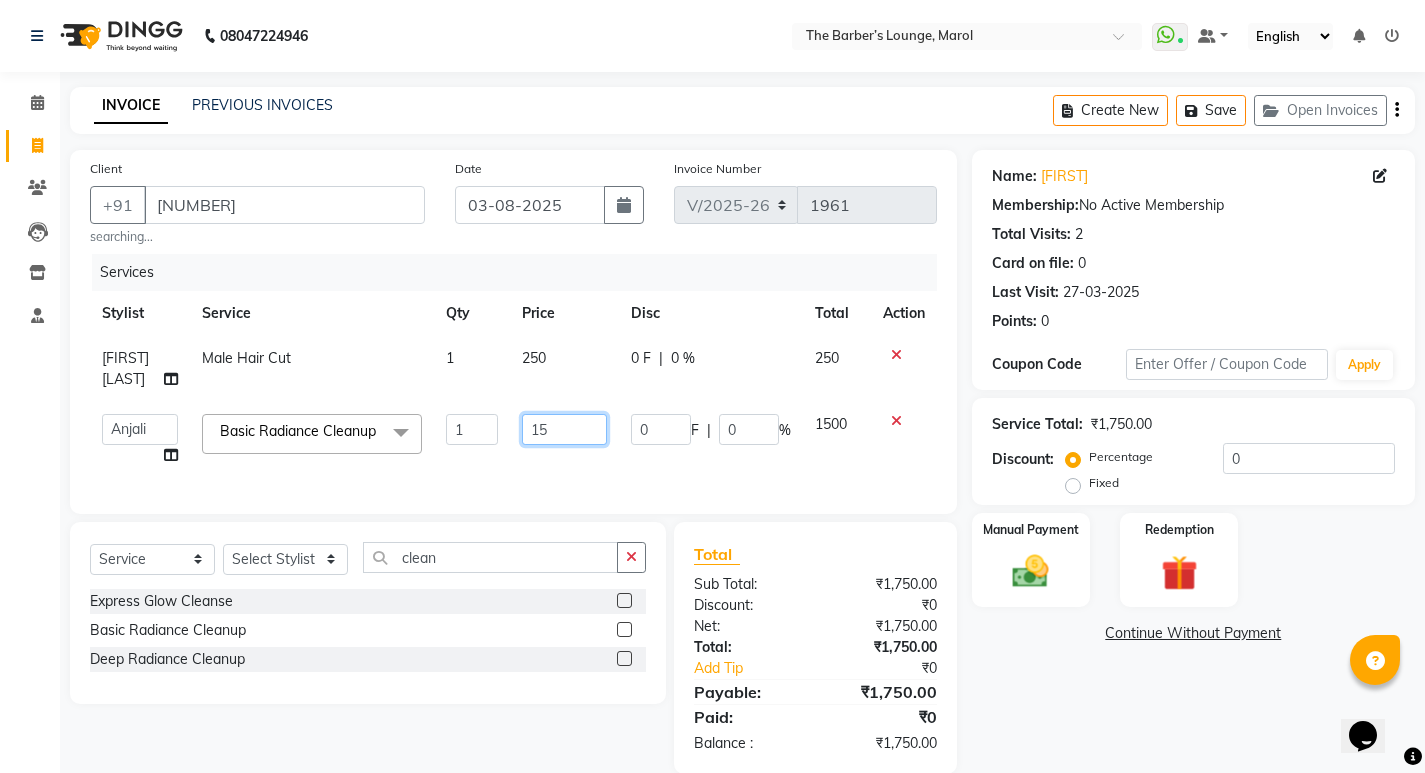 type on "1" 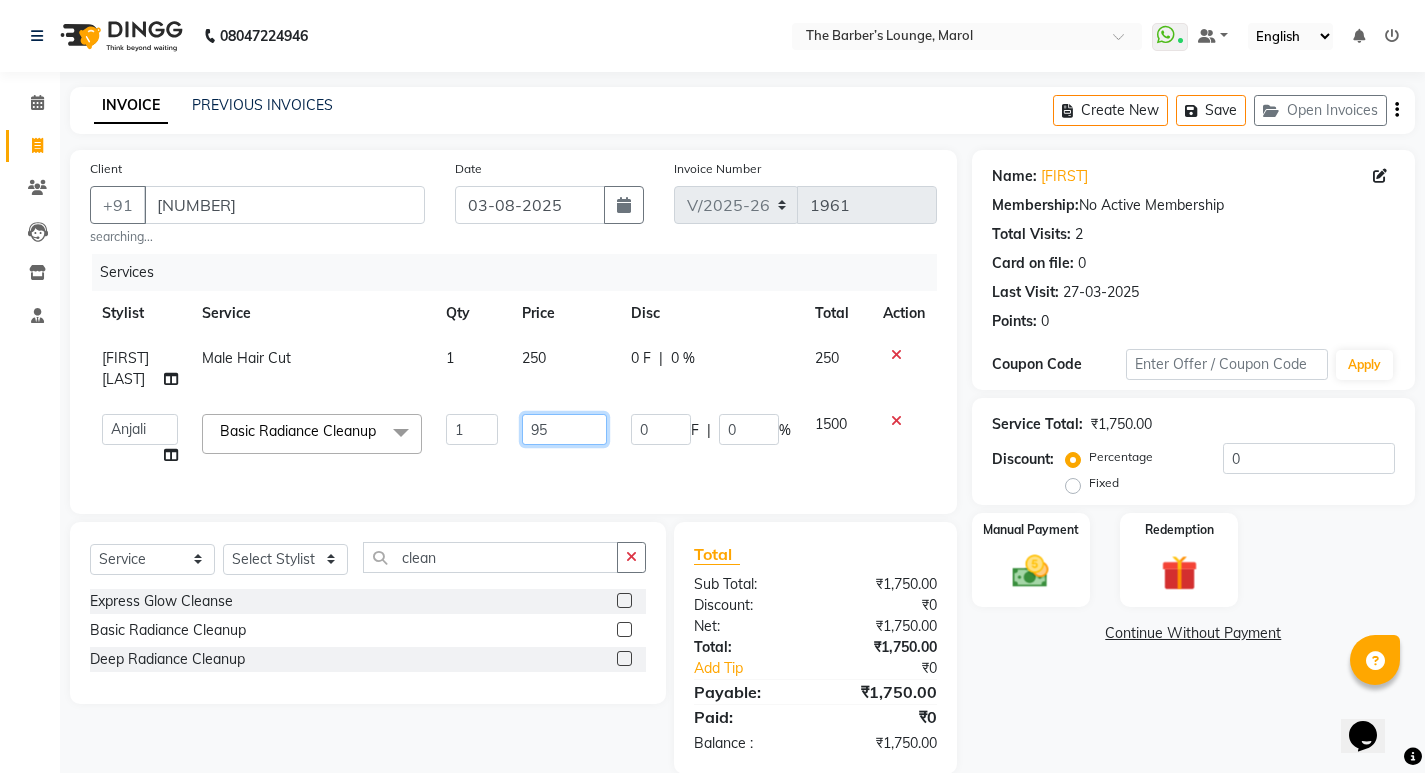 type on "950" 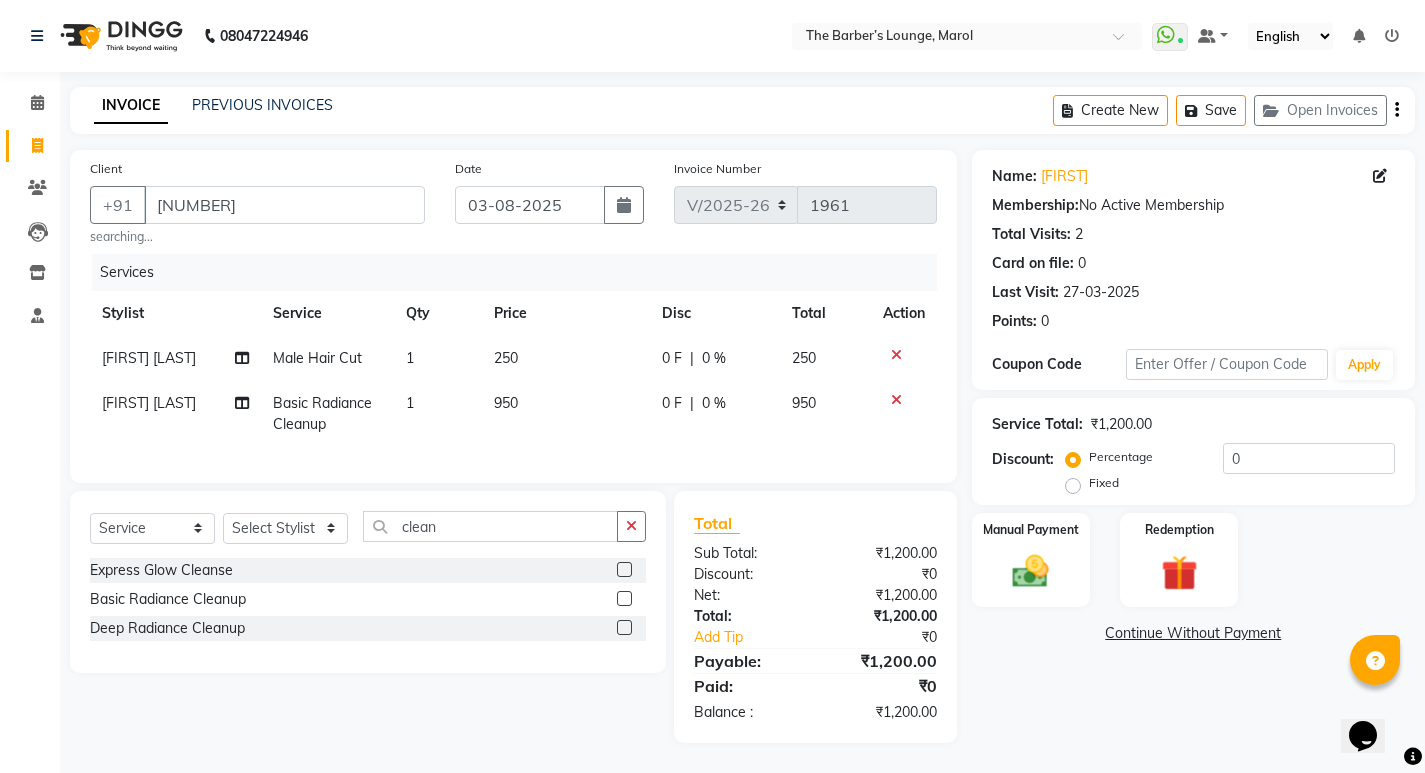 click on "Name: [FIRST] Membership:  No Active Membership  Total Visits:  2 Card on file:  0 Last Visit:   27-03-2025 Points:   0  Coupon Code Apply Service Total:  ₹1,200.00  Discount:  Percentage   Fixed  0 Manual Payment Redemption  Continue Without Payment" 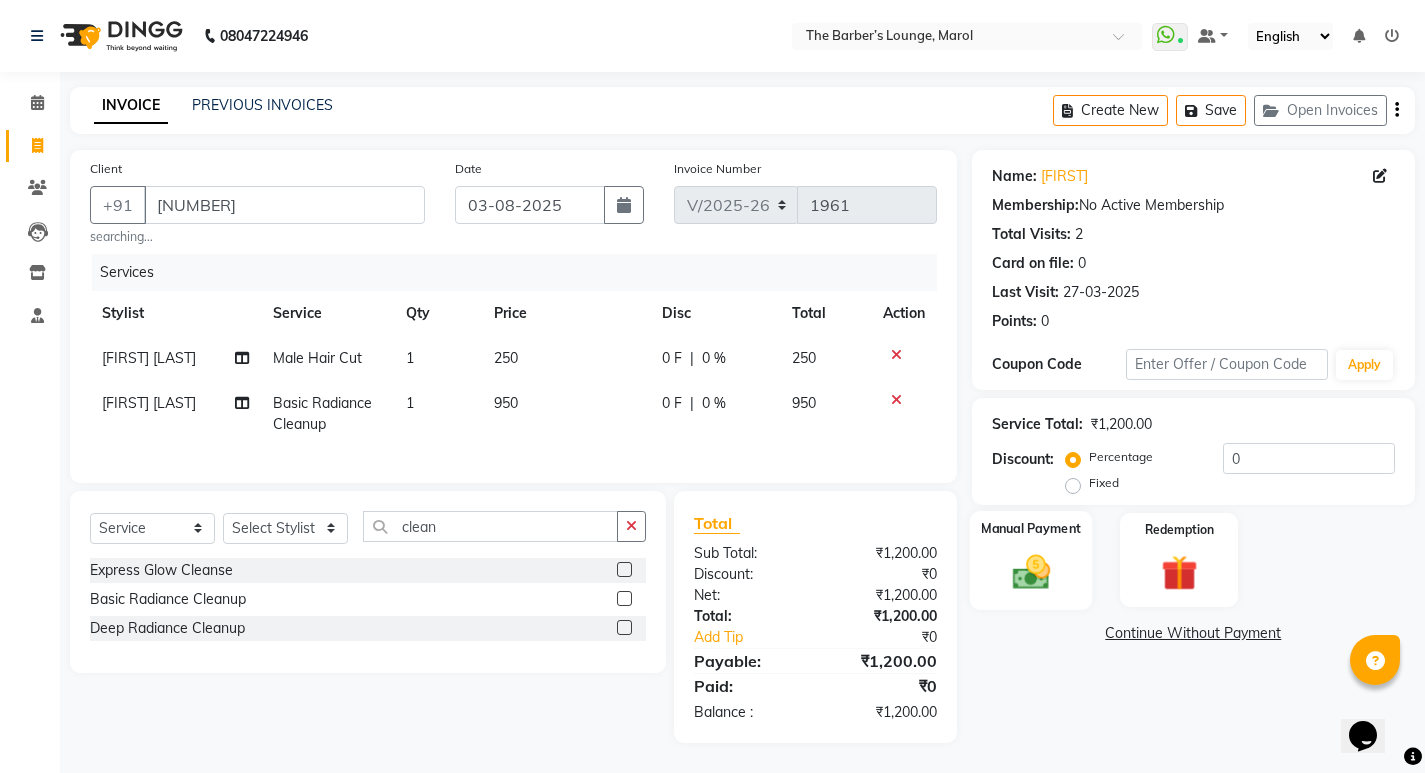 drag, startPoint x: 1023, startPoint y: 568, endPoint x: 1053, endPoint y: 608, distance: 50 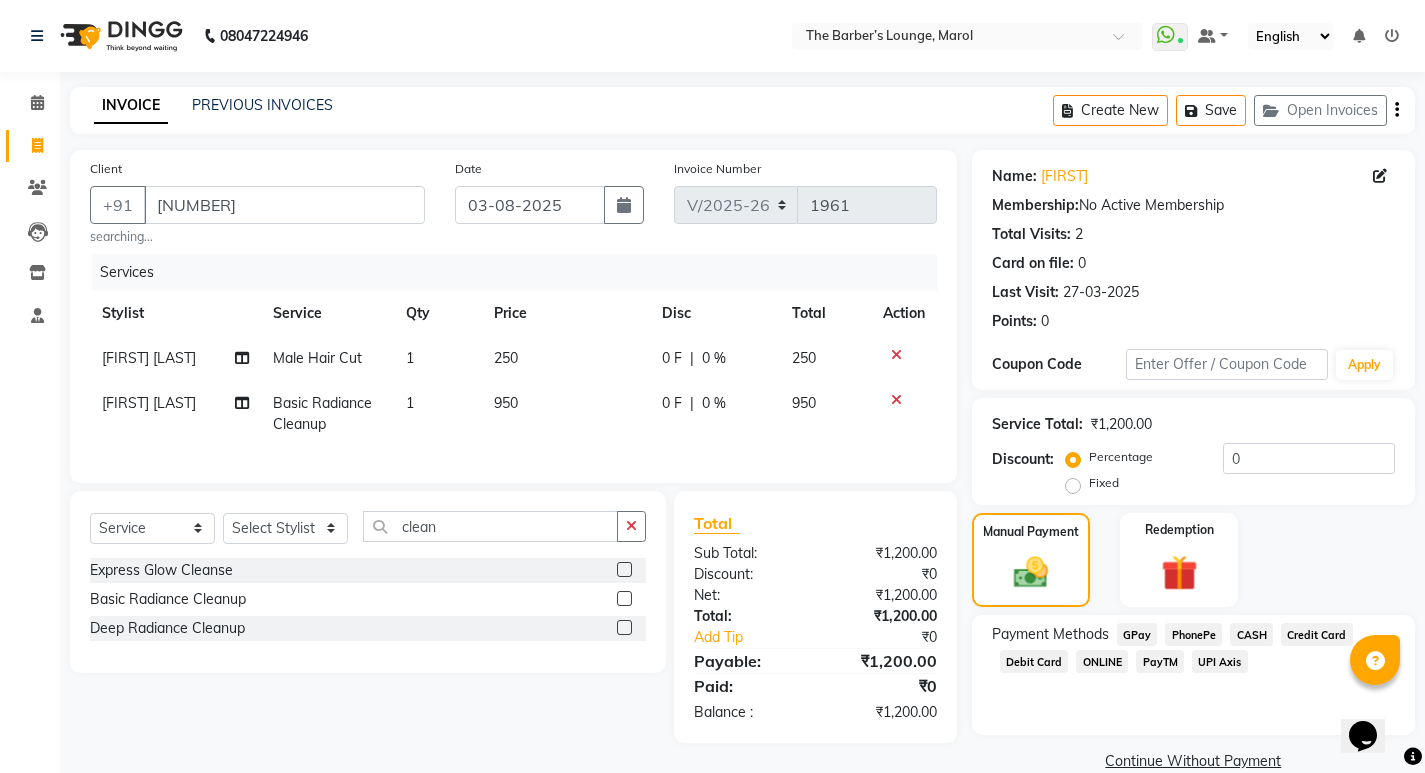 click on "PayTM" 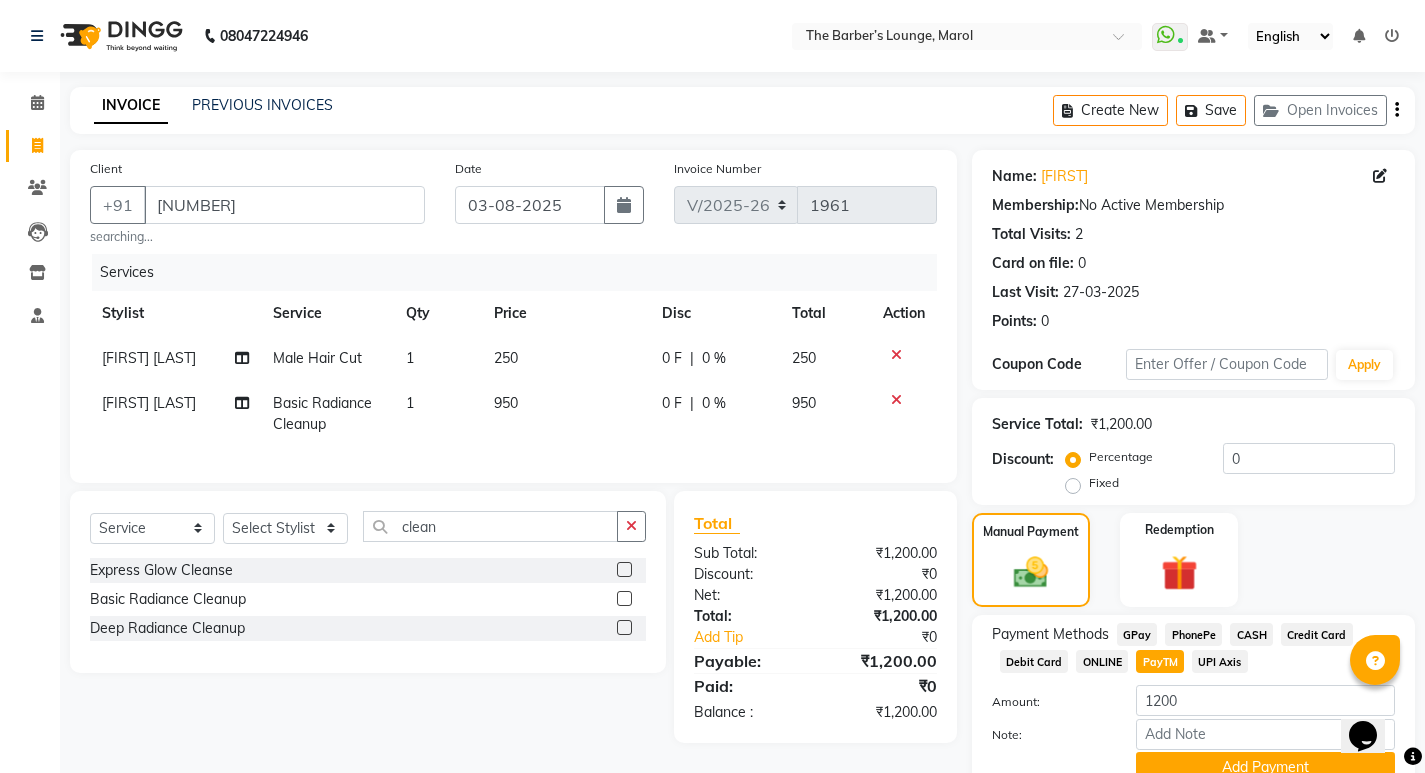 scroll, scrollTop: 89, scrollLeft: 0, axis: vertical 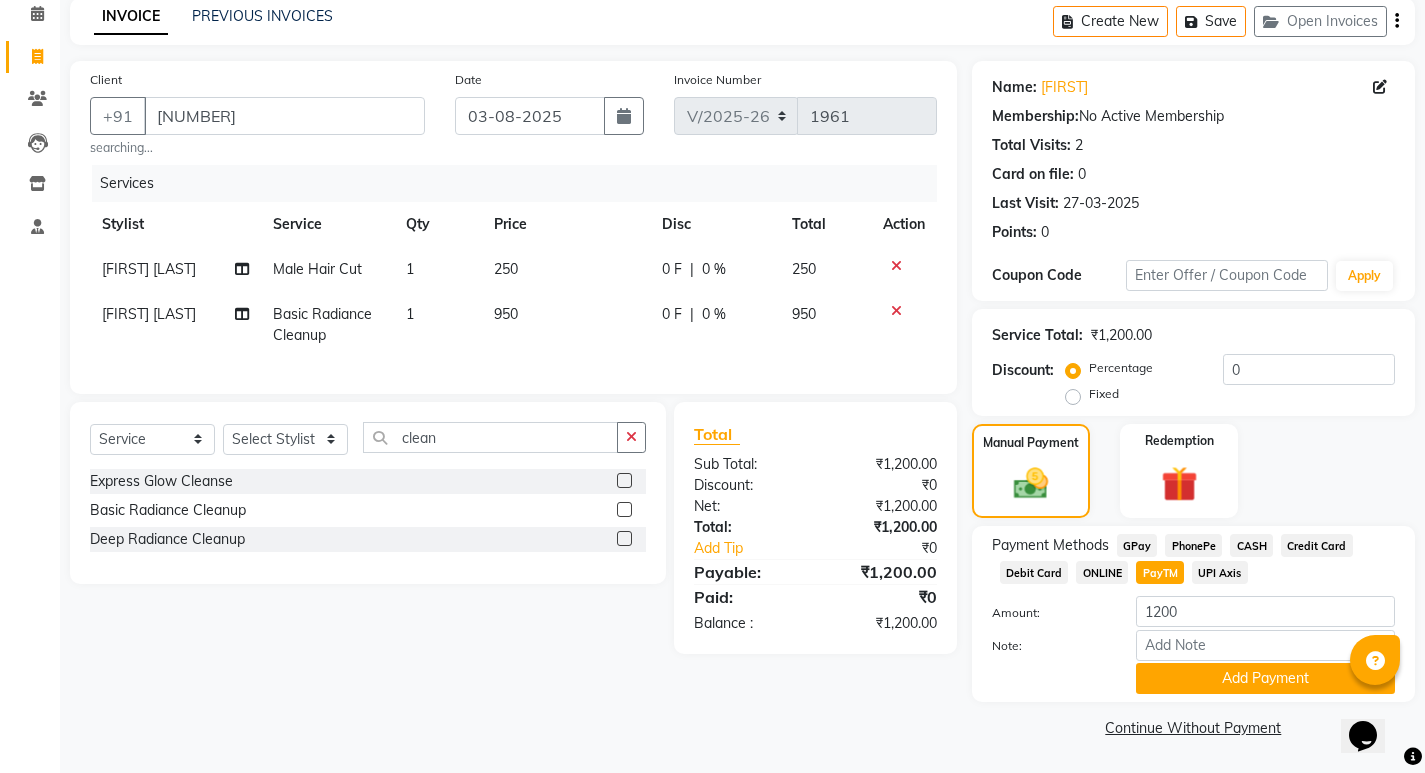 click on "[FIRST] [LAST]" 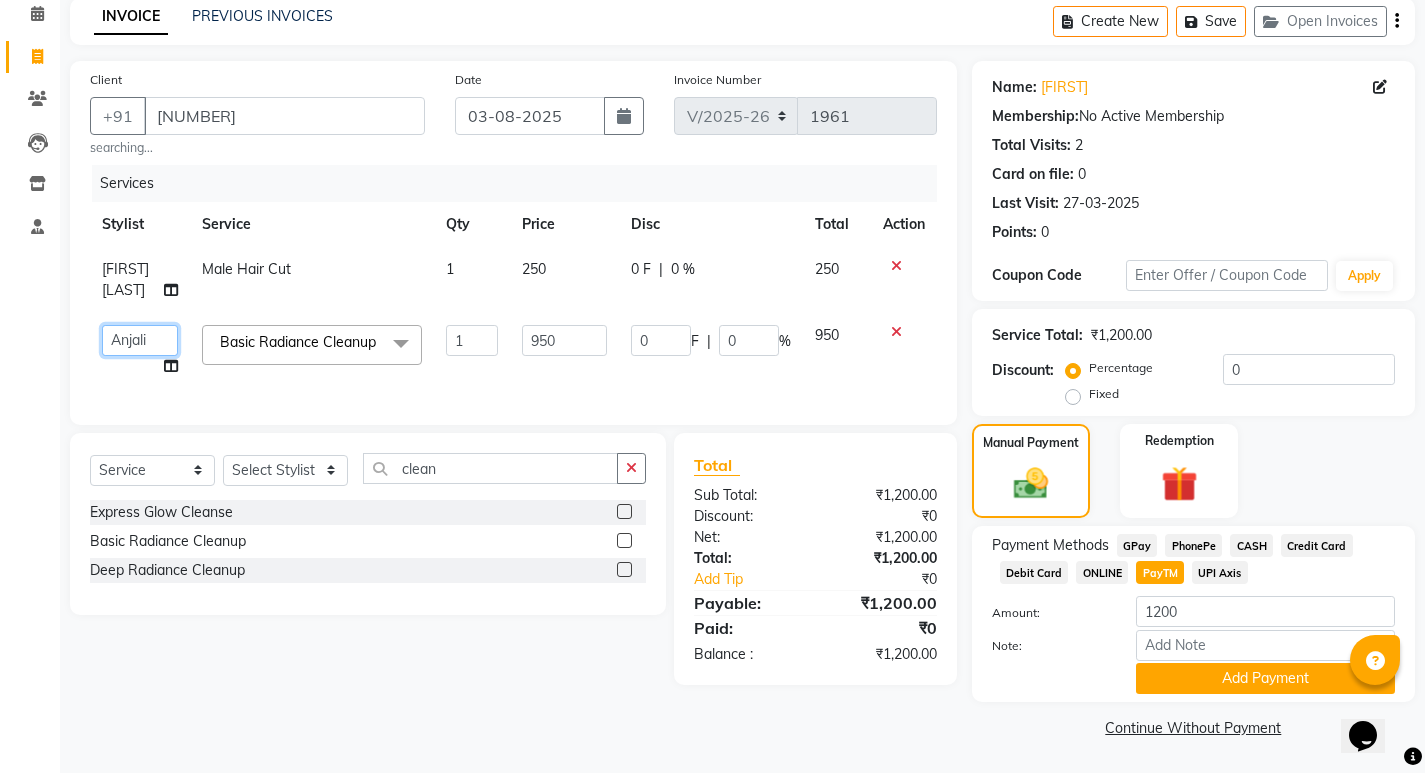 click on "[FIRST]   [FIRST] [LAST]   [FIRST] [LAST]   [FIRST] [LAST]   [FIRST]   [FIRST]   [FIRST]" 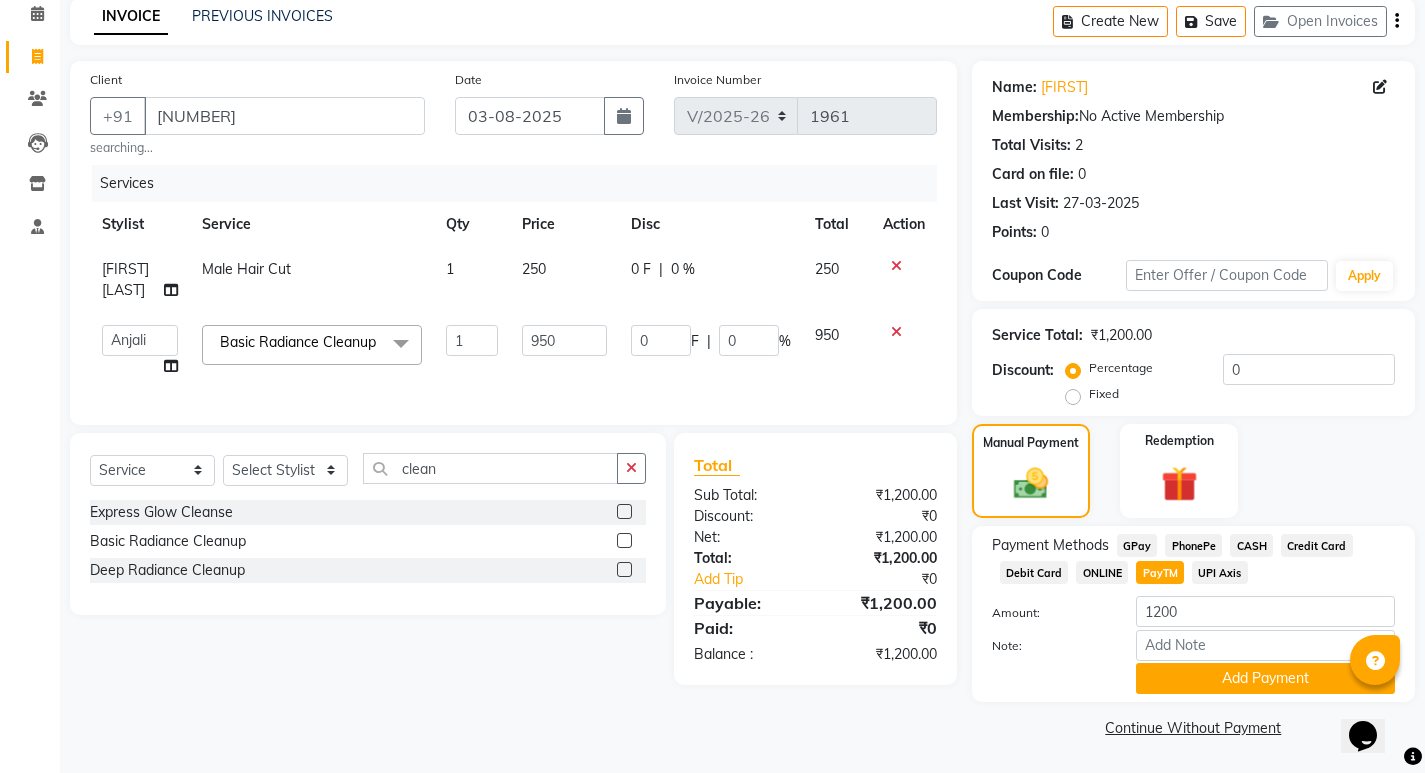 select on "[NUMBER]" 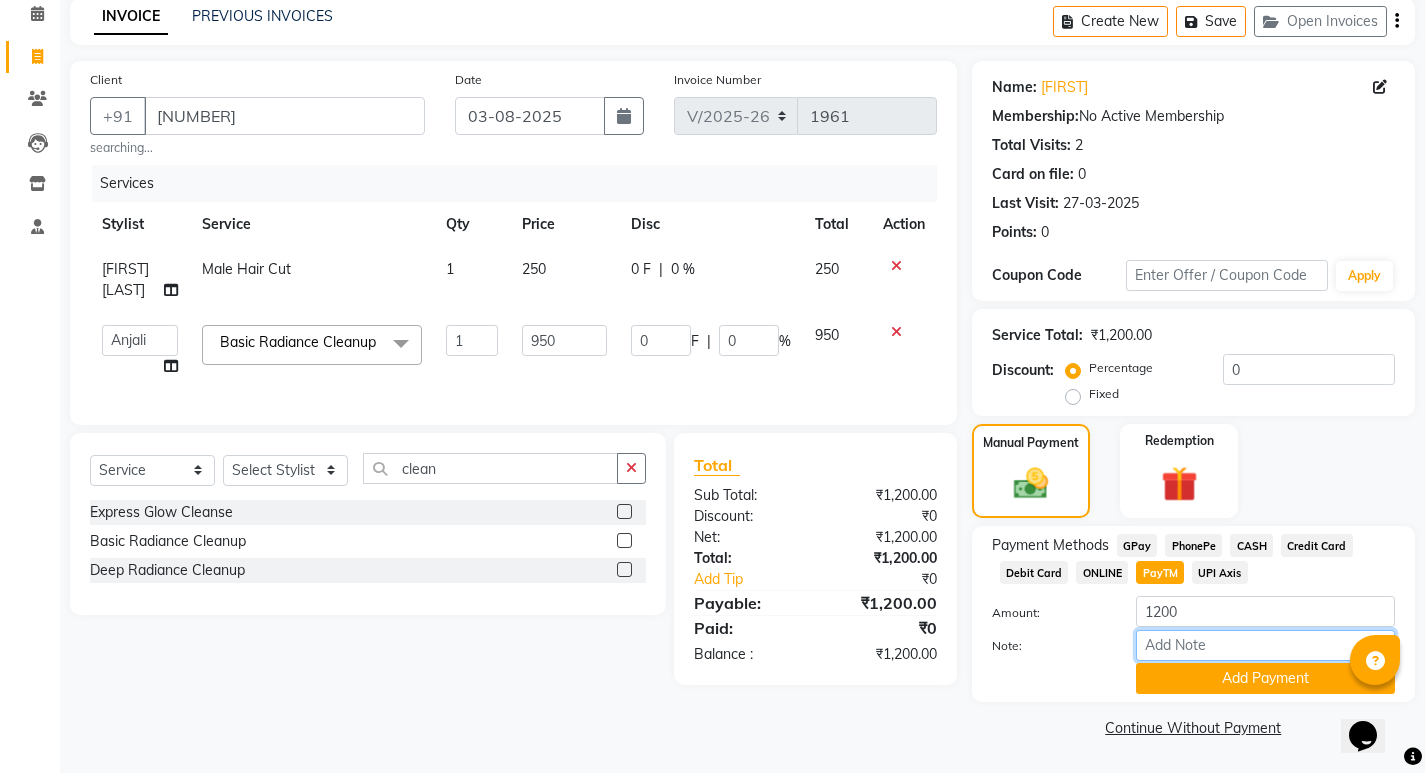 click on "Note:" at bounding box center (1265, 645) 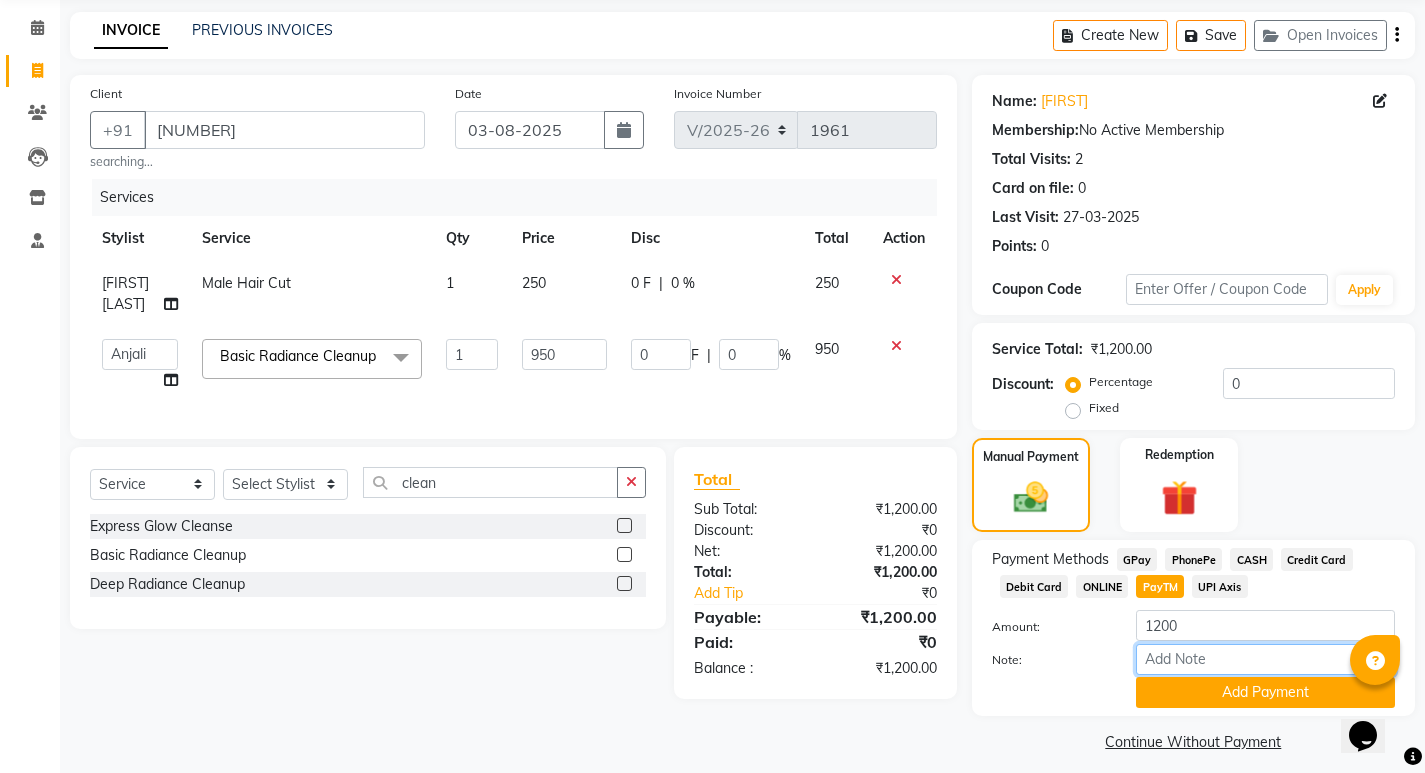 scroll, scrollTop: 89, scrollLeft: 0, axis: vertical 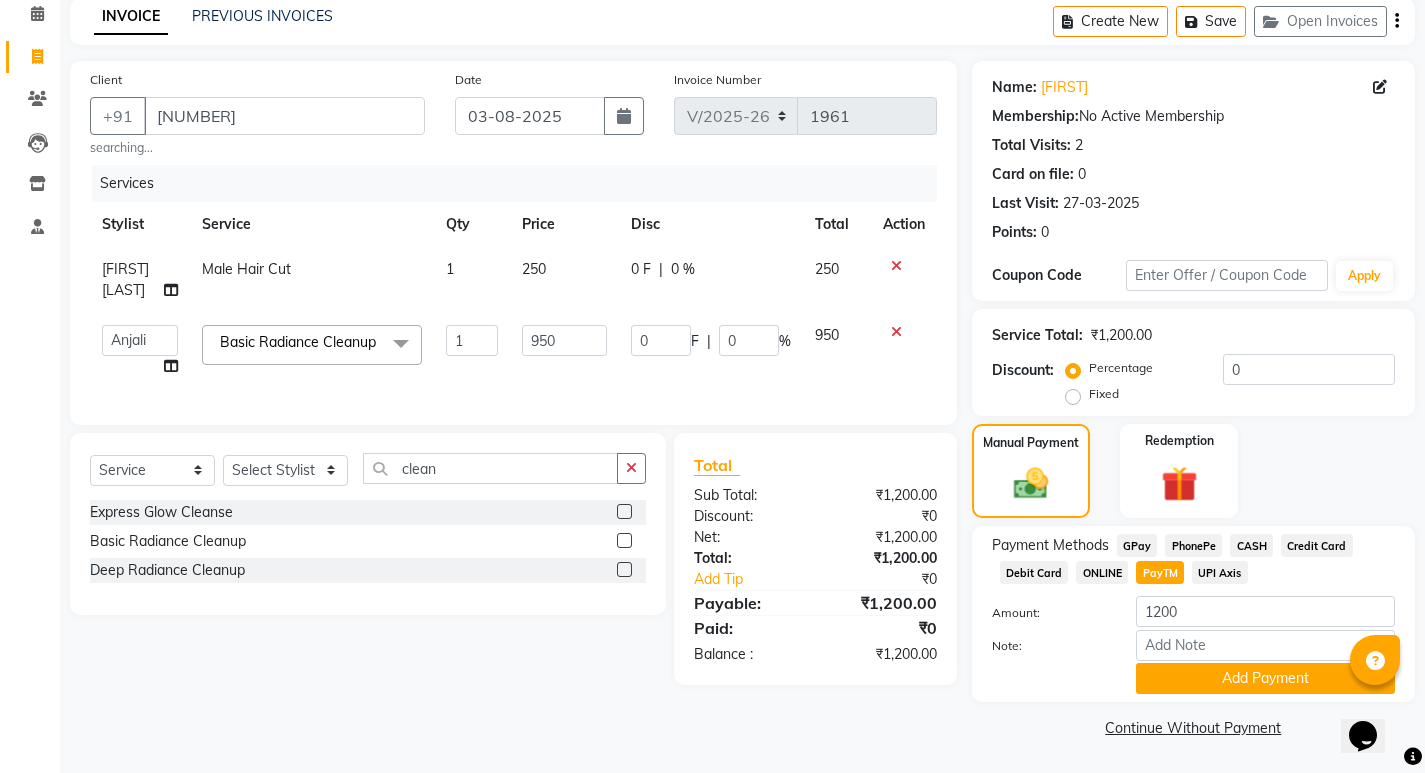 click on "Note:" 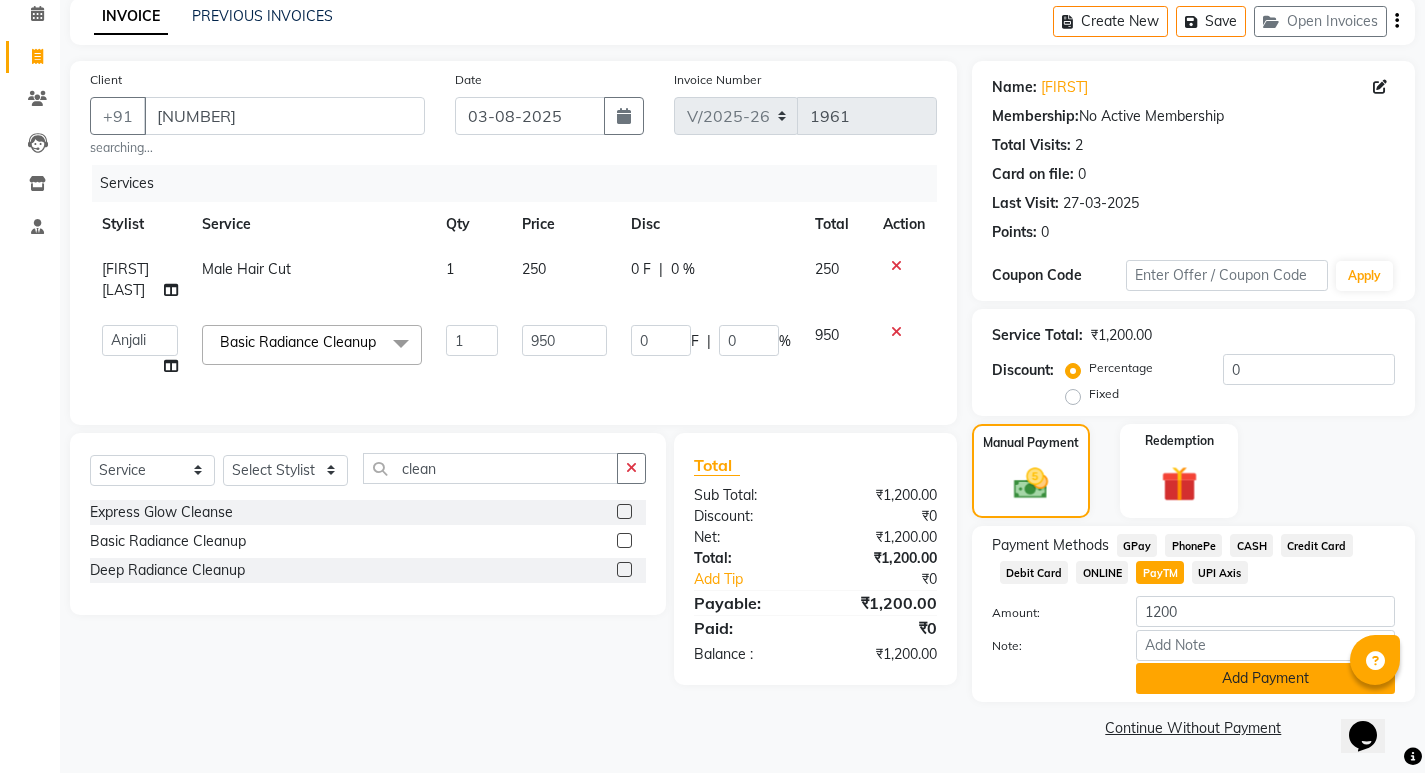 click on "Add Payment" 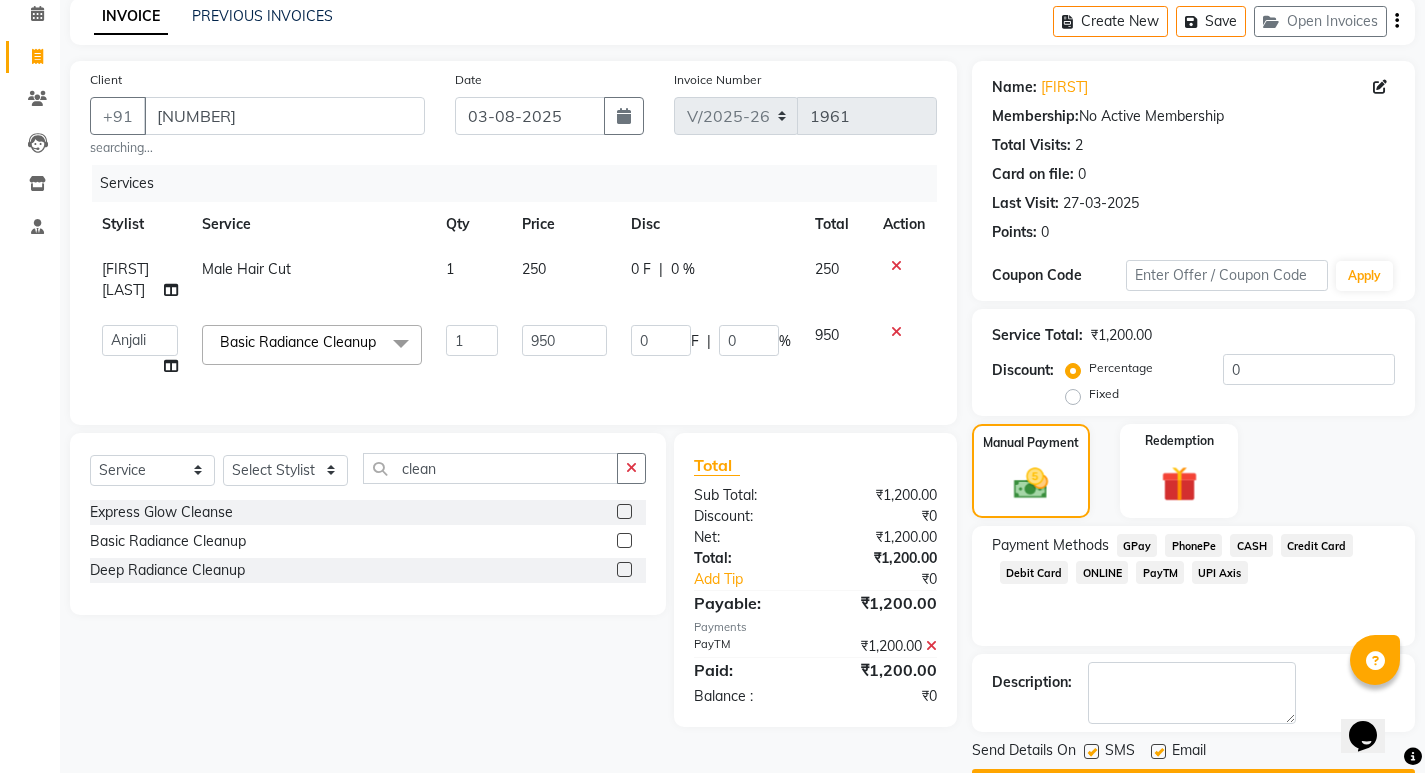 scroll, scrollTop: 146, scrollLeft: 0, axis: vertical 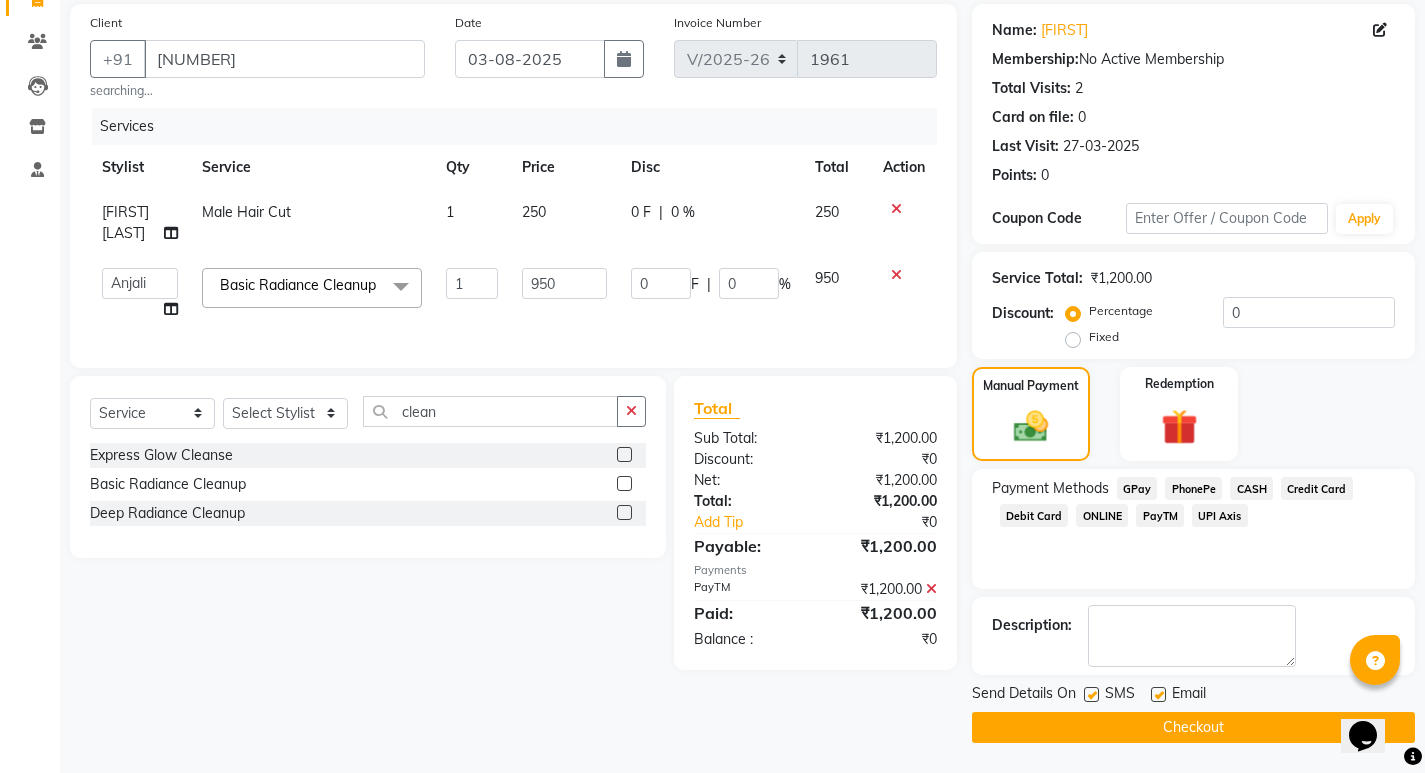 click on "Checkout" 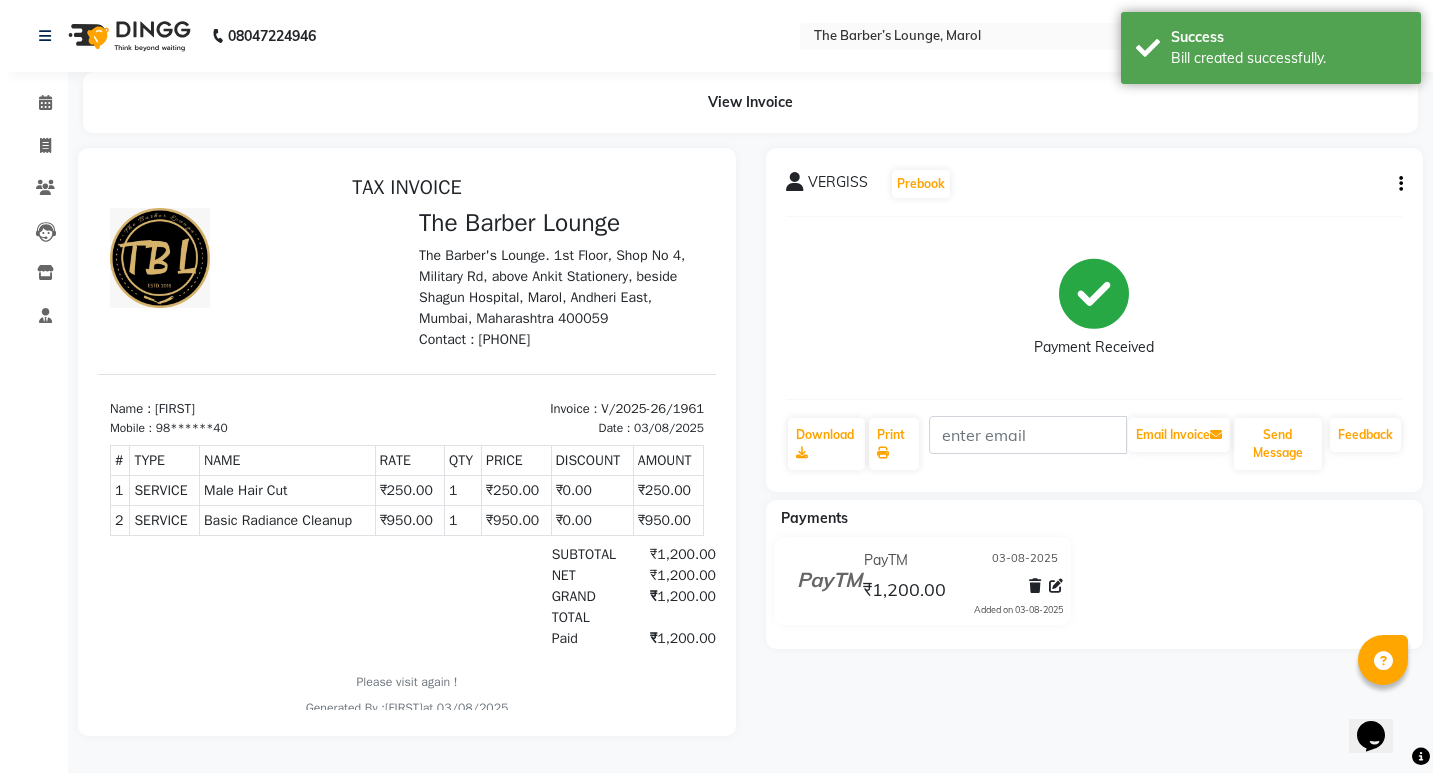 scroll, scrollTop: 0, scrollLeft: 0, axis: both 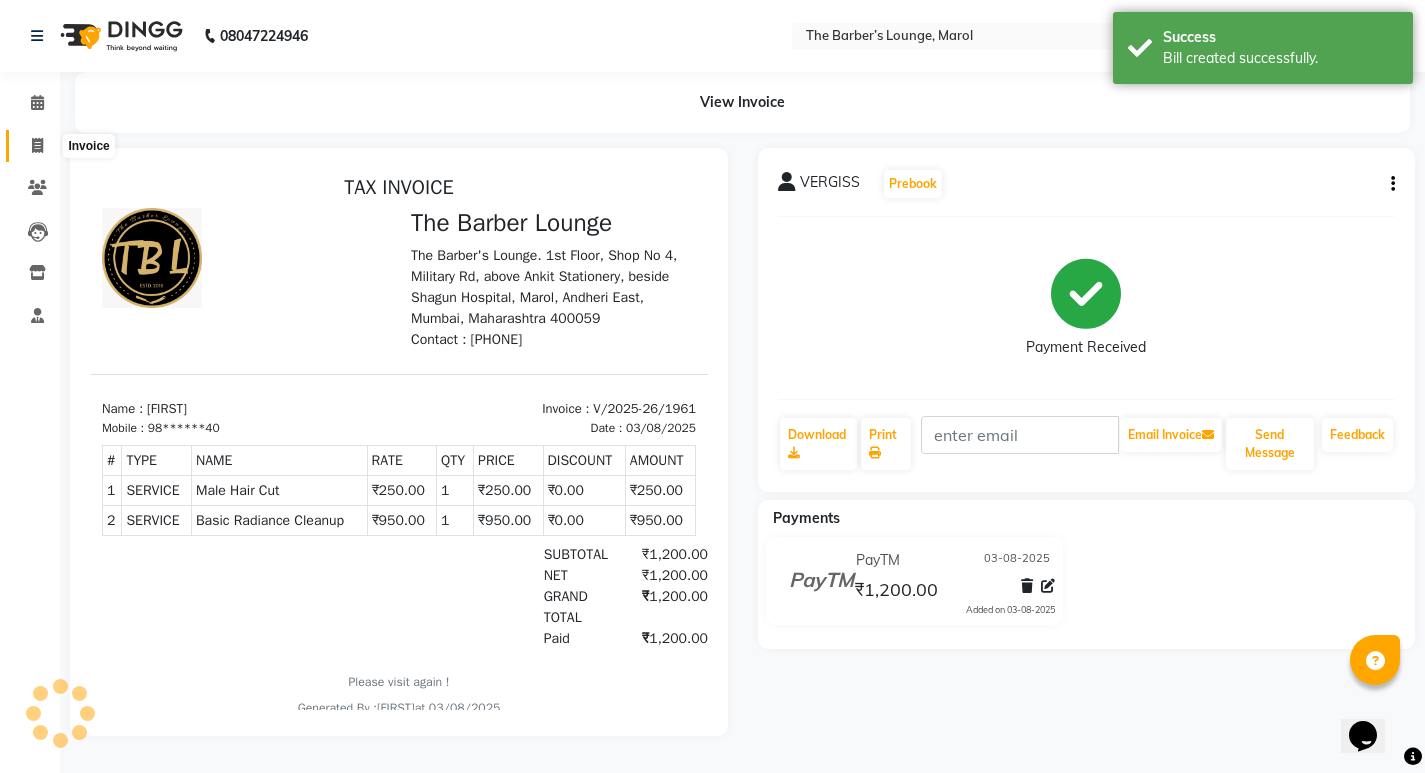 click 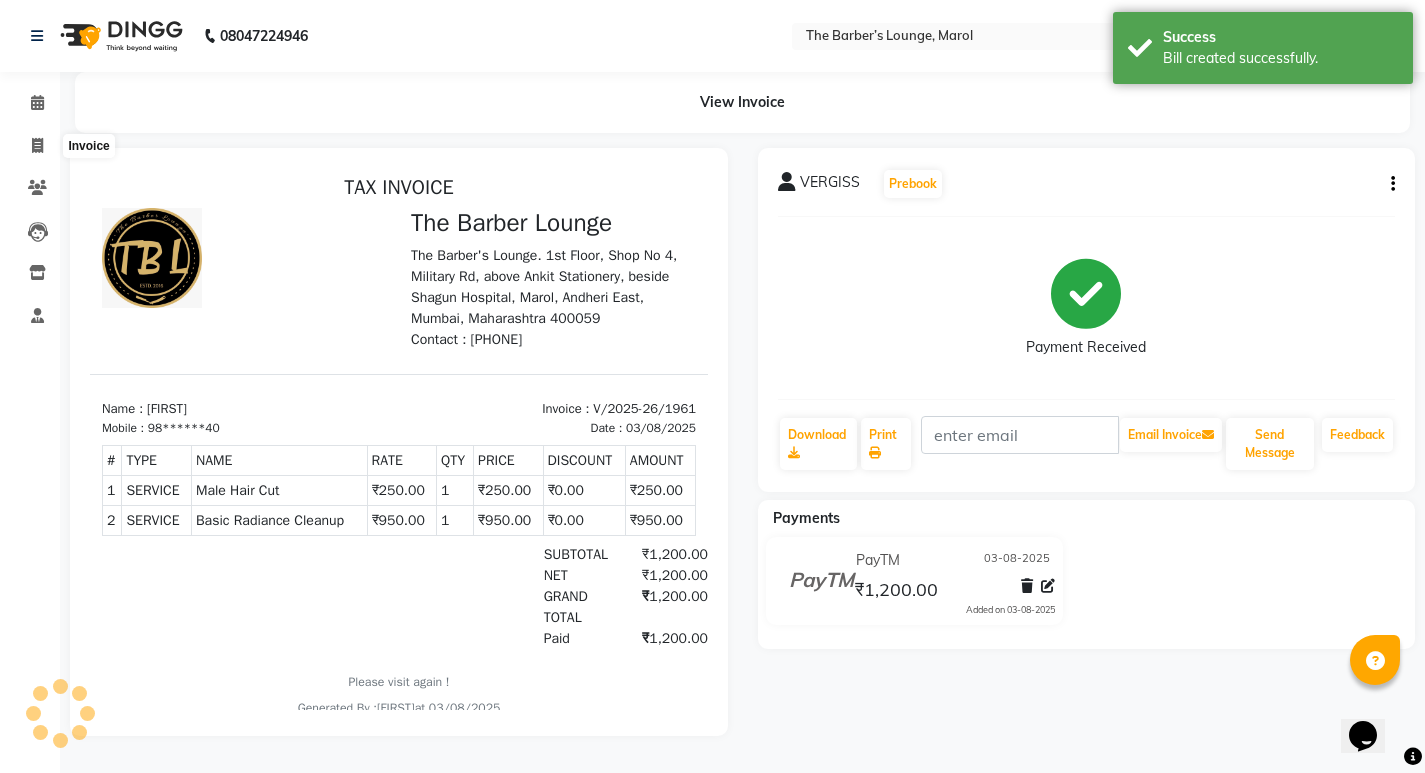 select on "service" 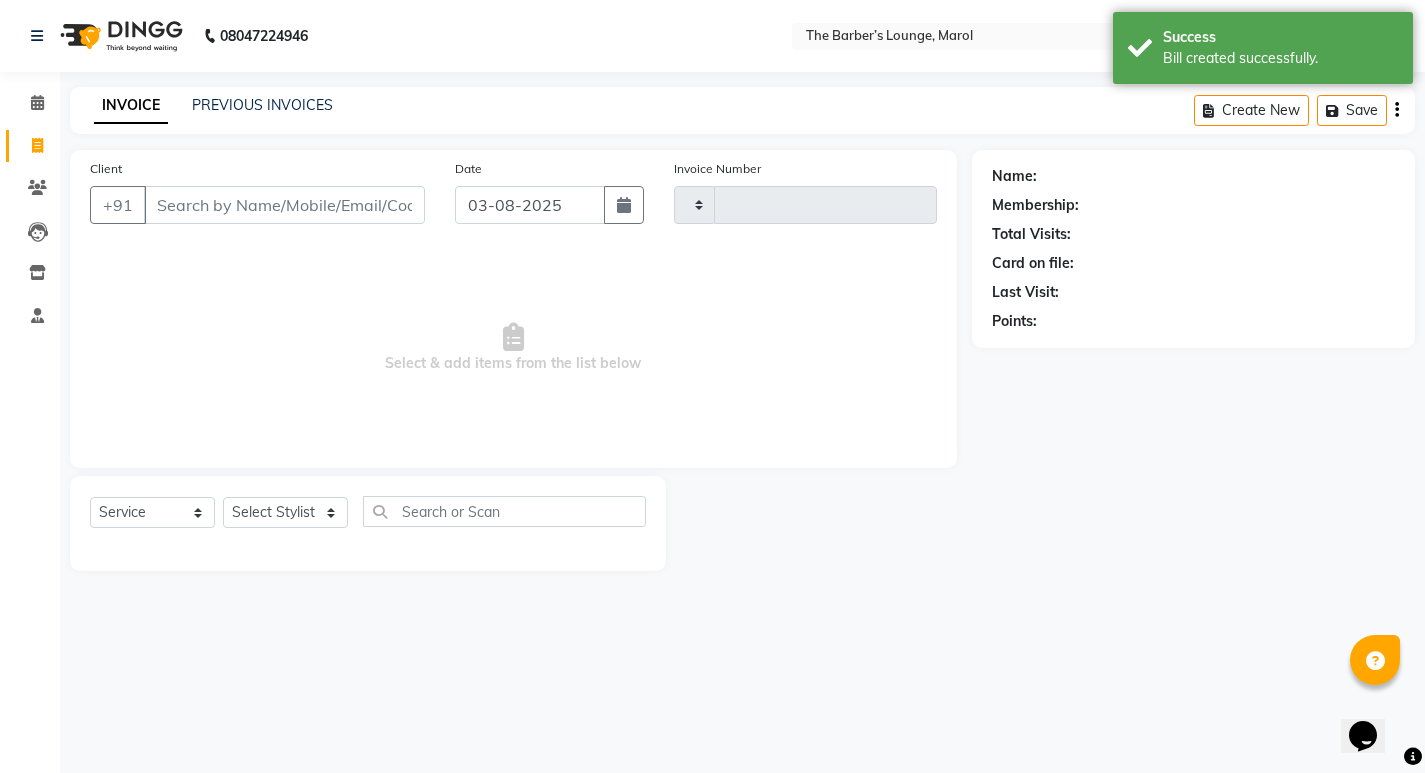 type on "1962" 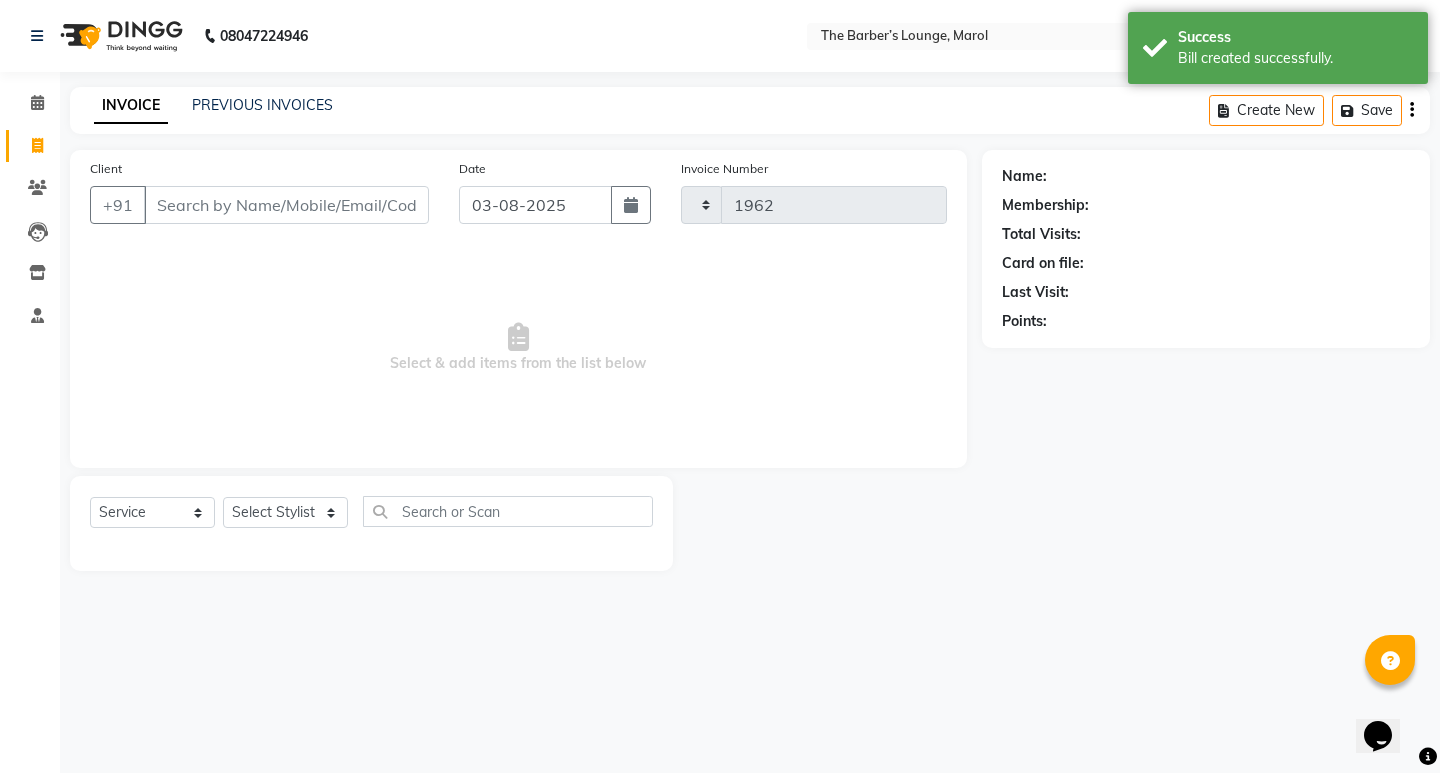 select on "7188" 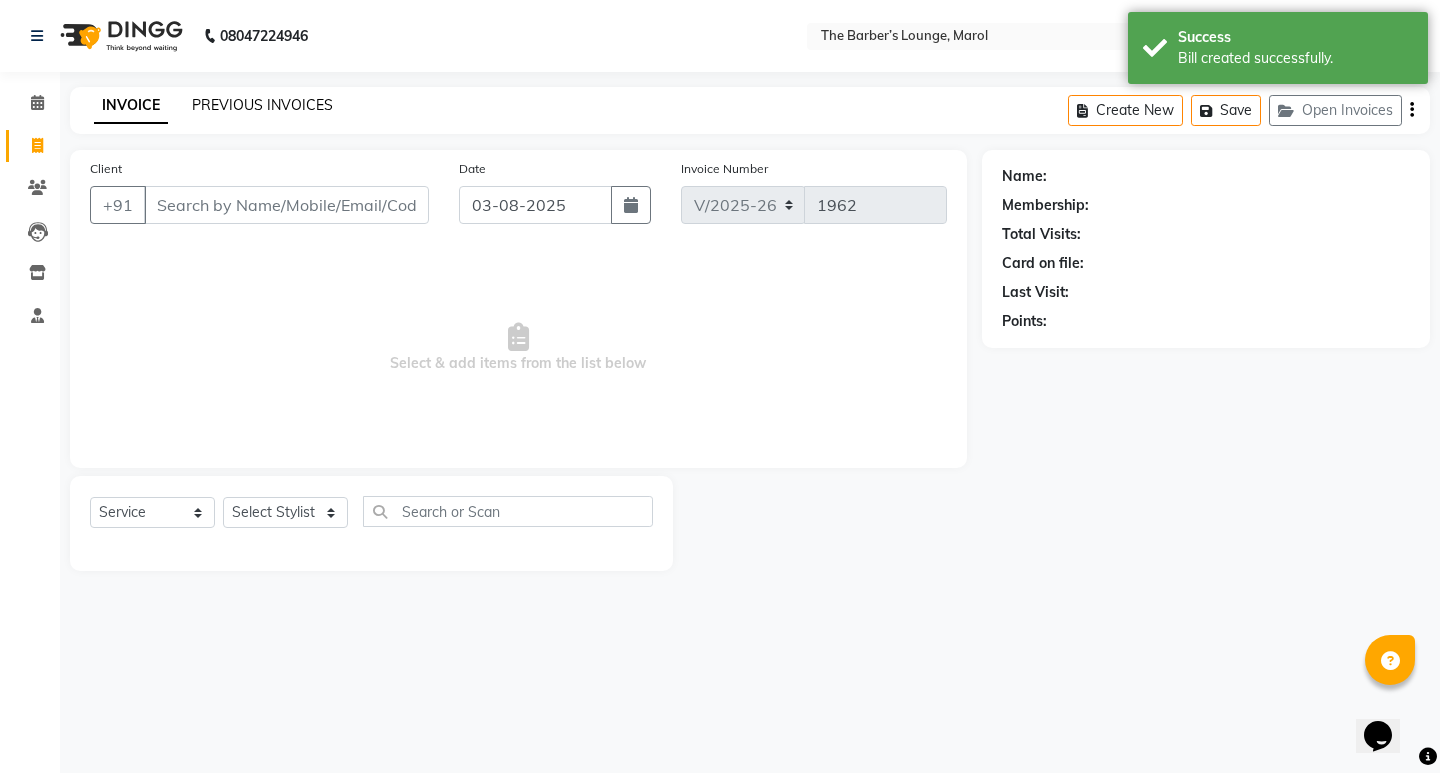 click on "PREVIOUS INVOICES" 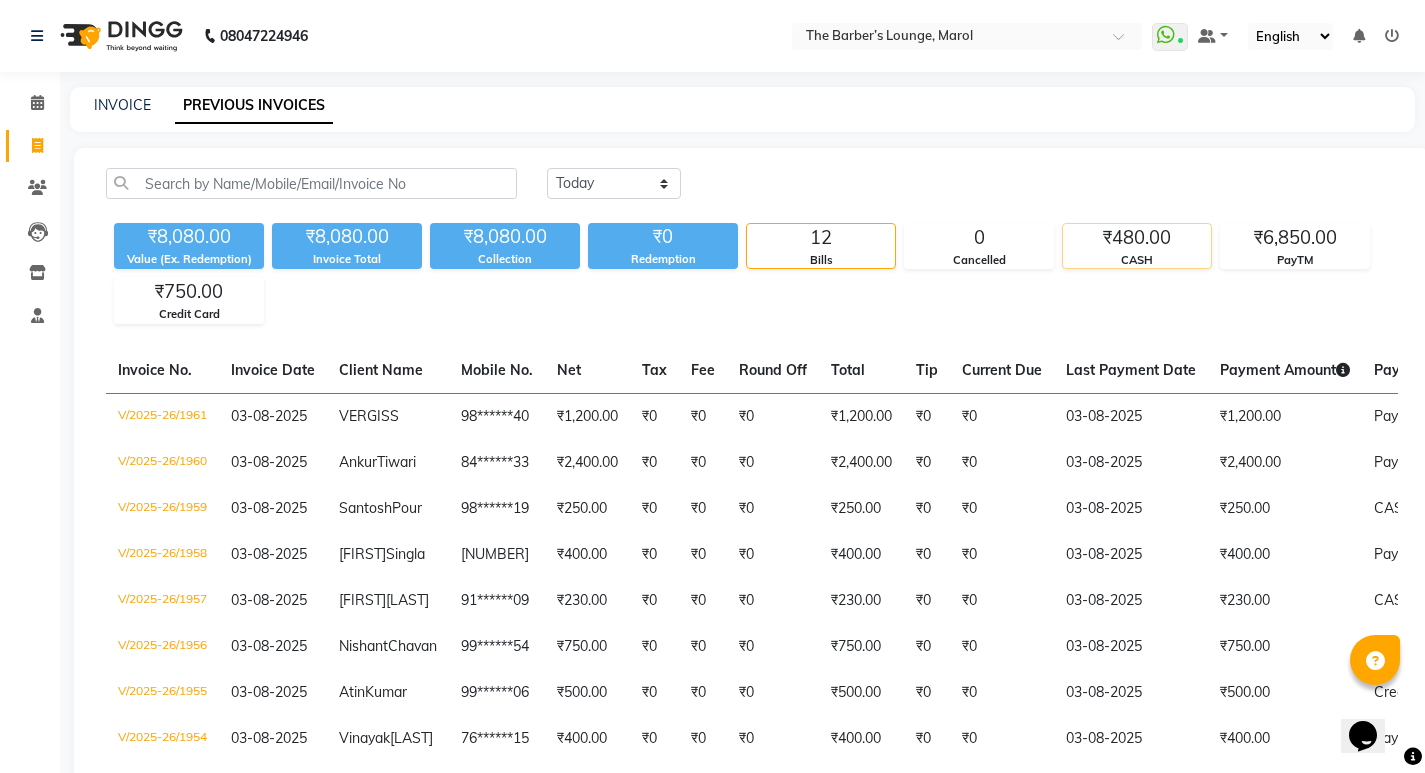 click on "₹480.00" 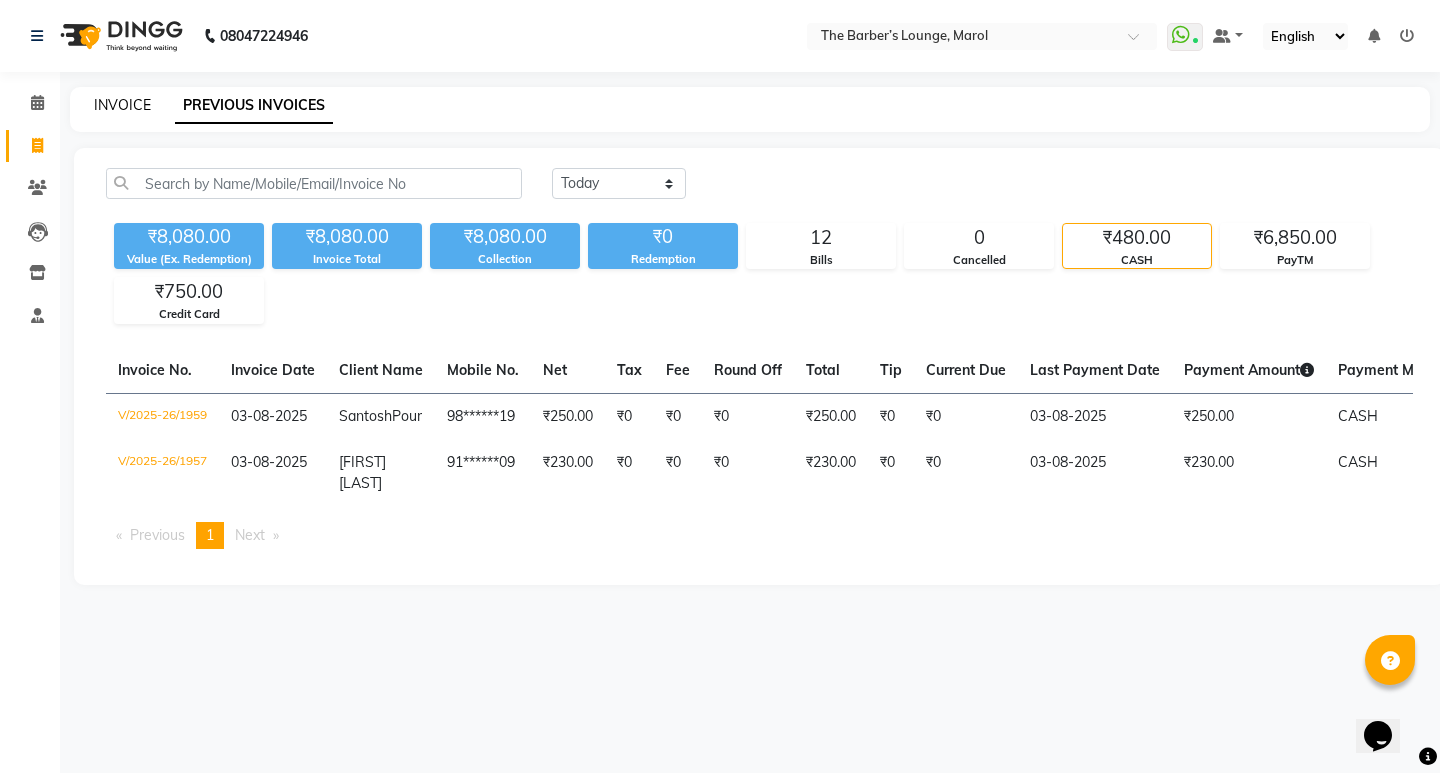 click on "INVOICE" 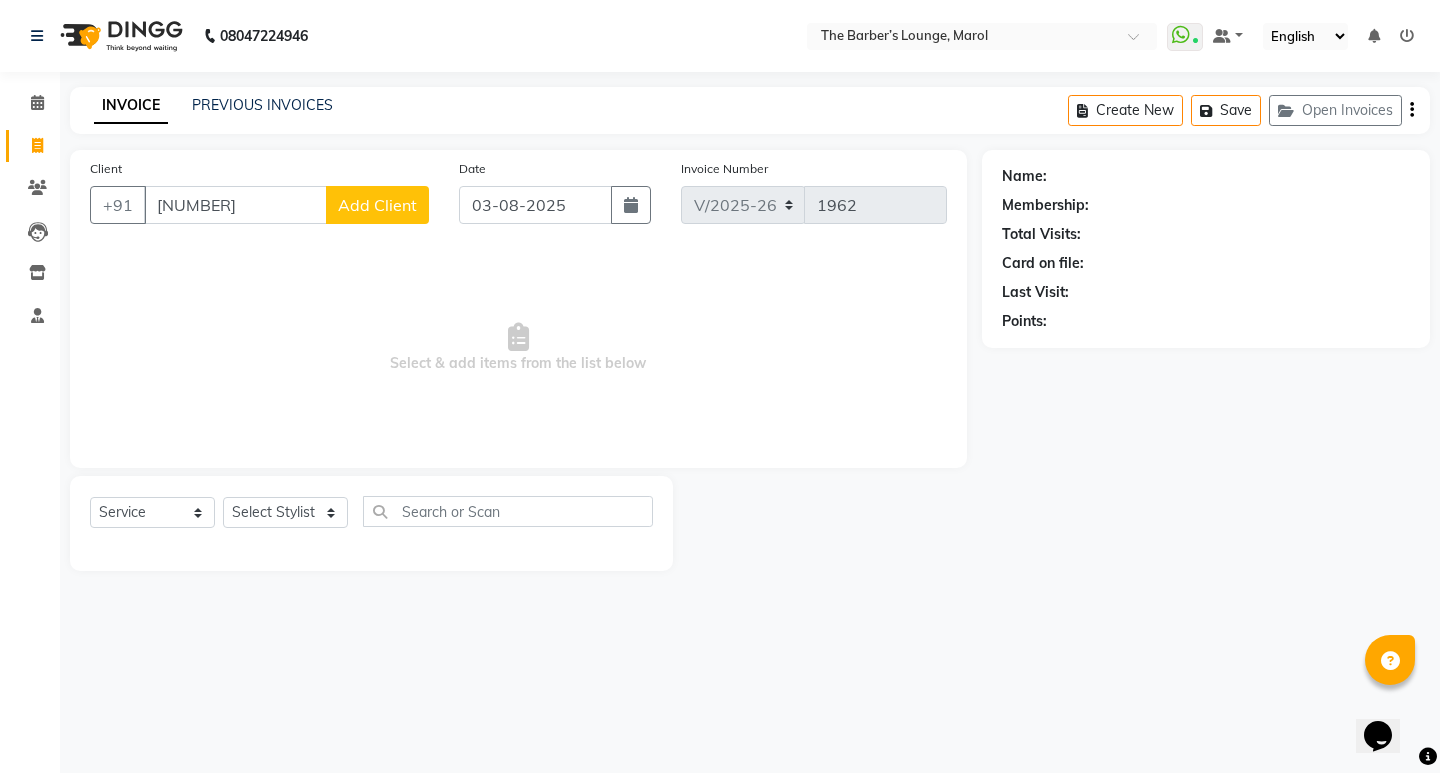 type on "[NUMBER]" 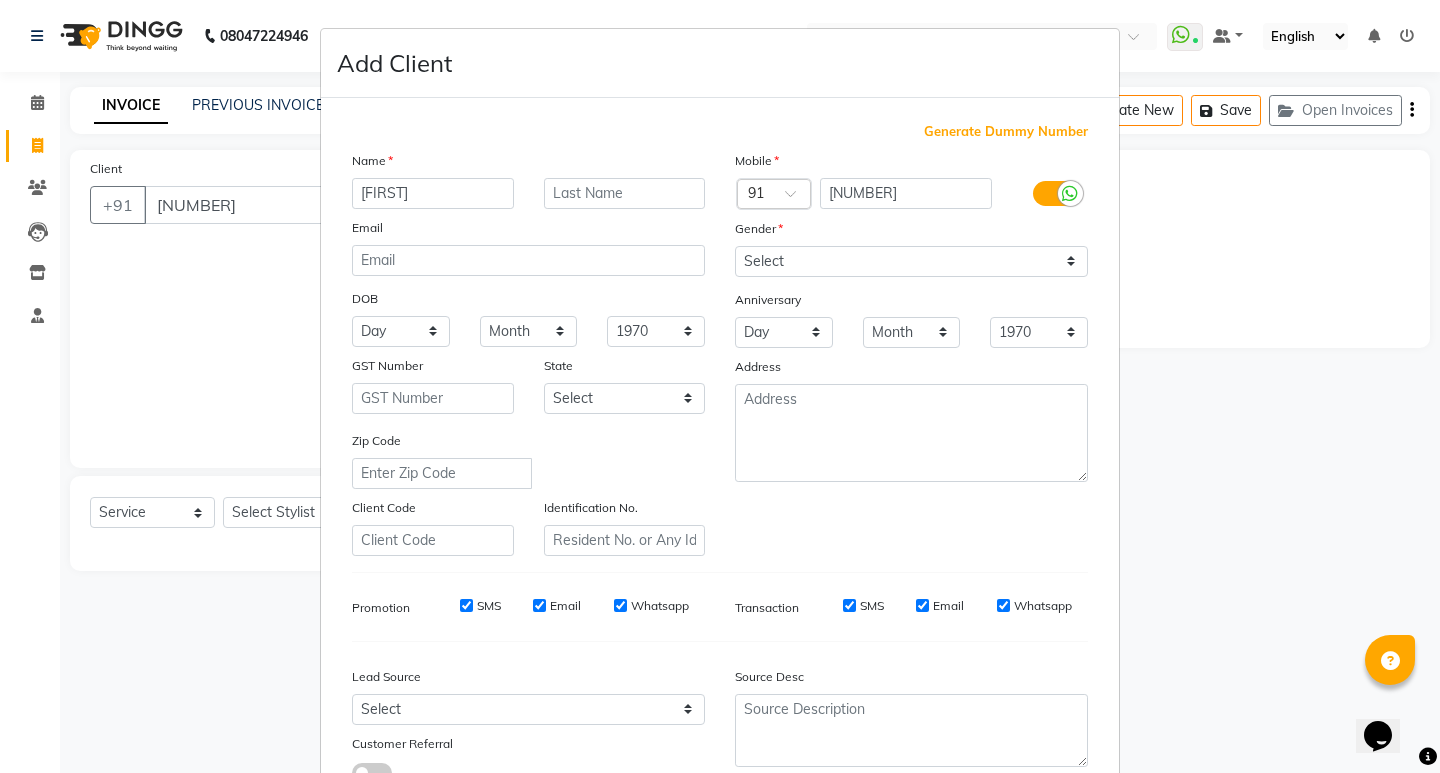 type on "[FIRST]" 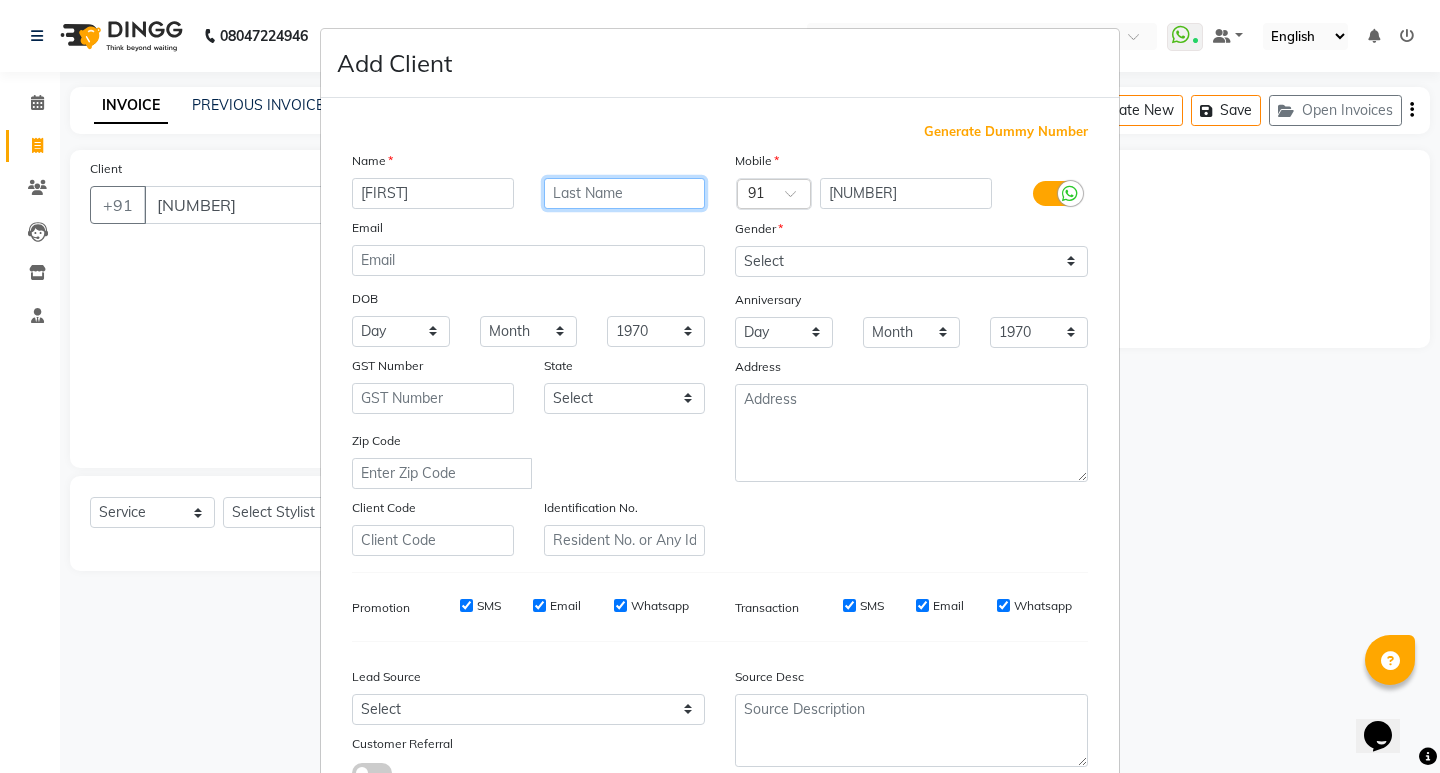 click at bounding box center [625, 193] 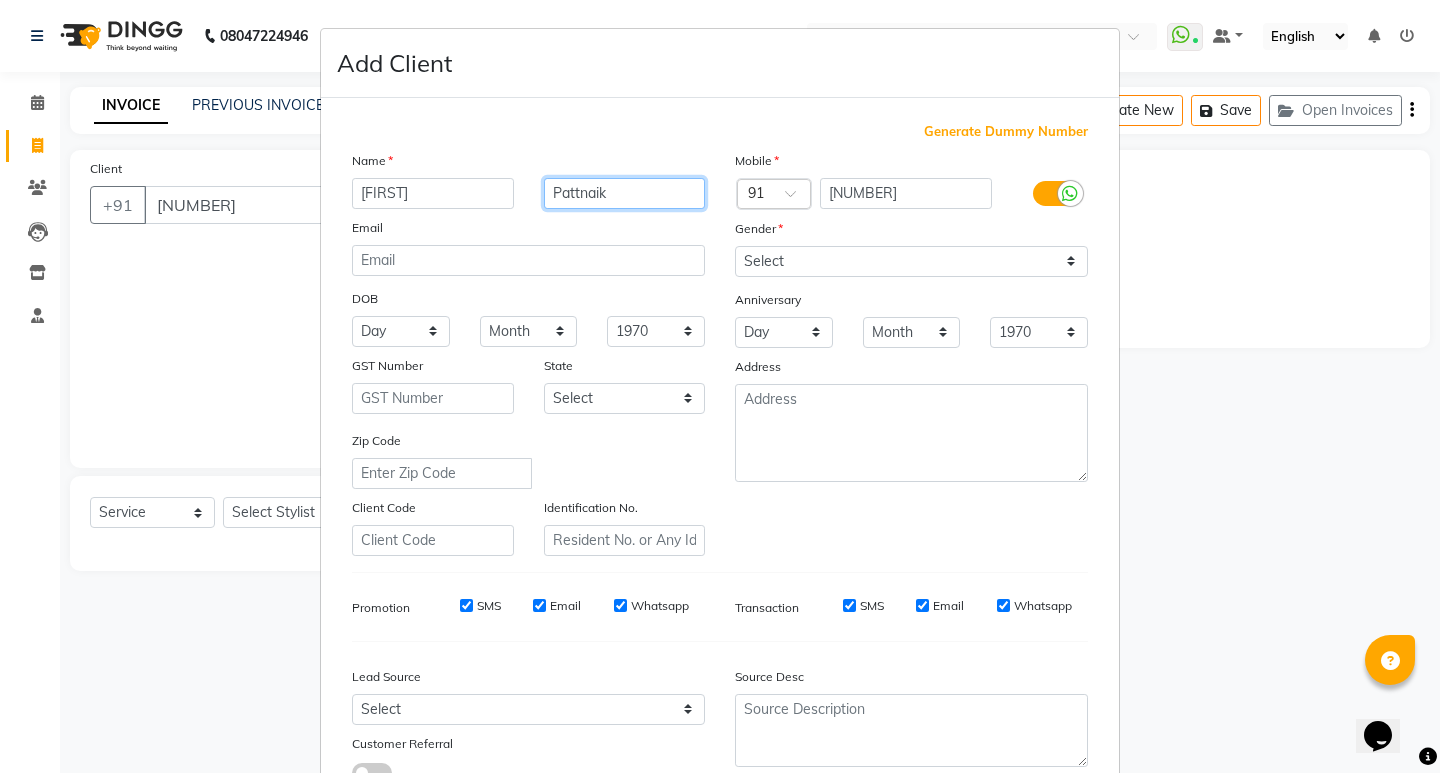 type on "Pattnaik" 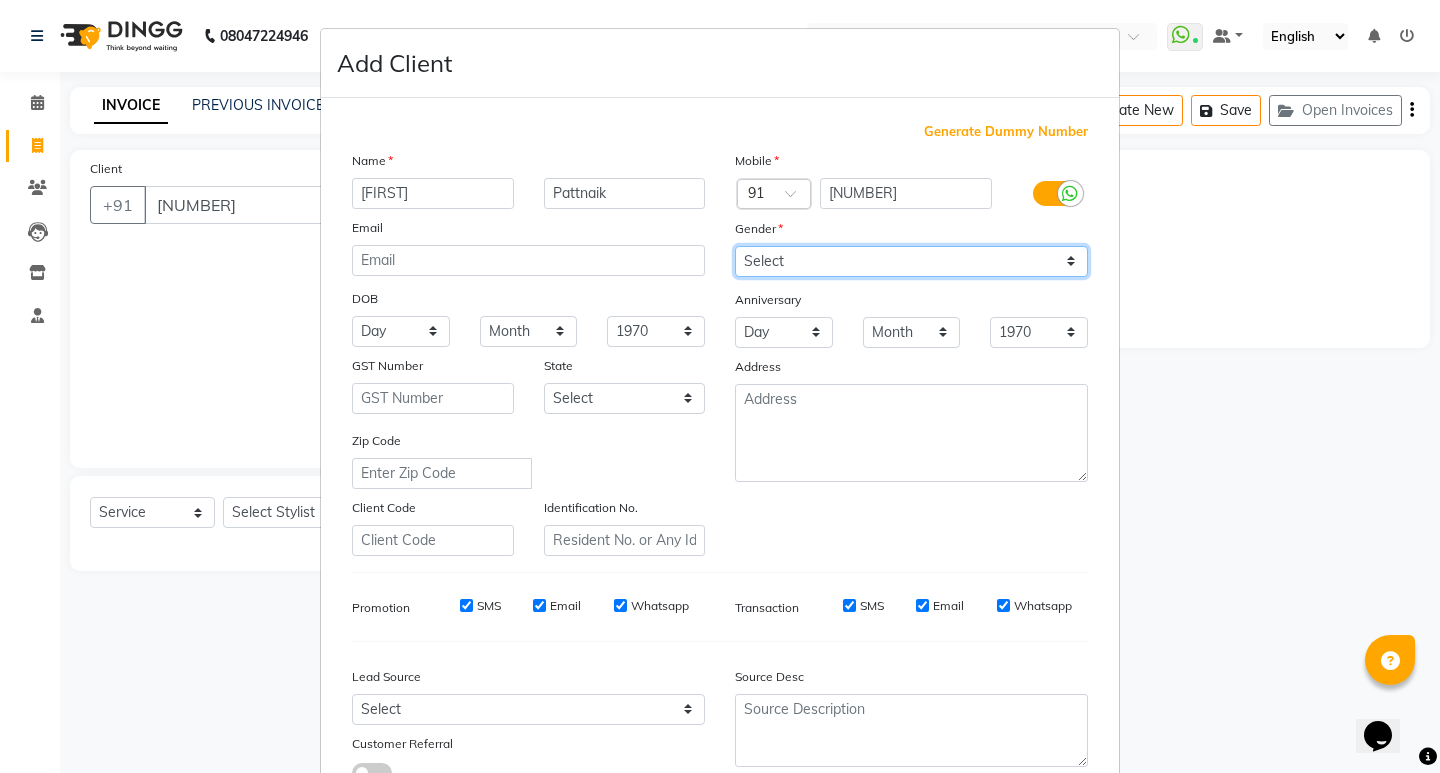 click on "Select Male Female Other Prefer Not To Say" at bounding box center (911, 261) 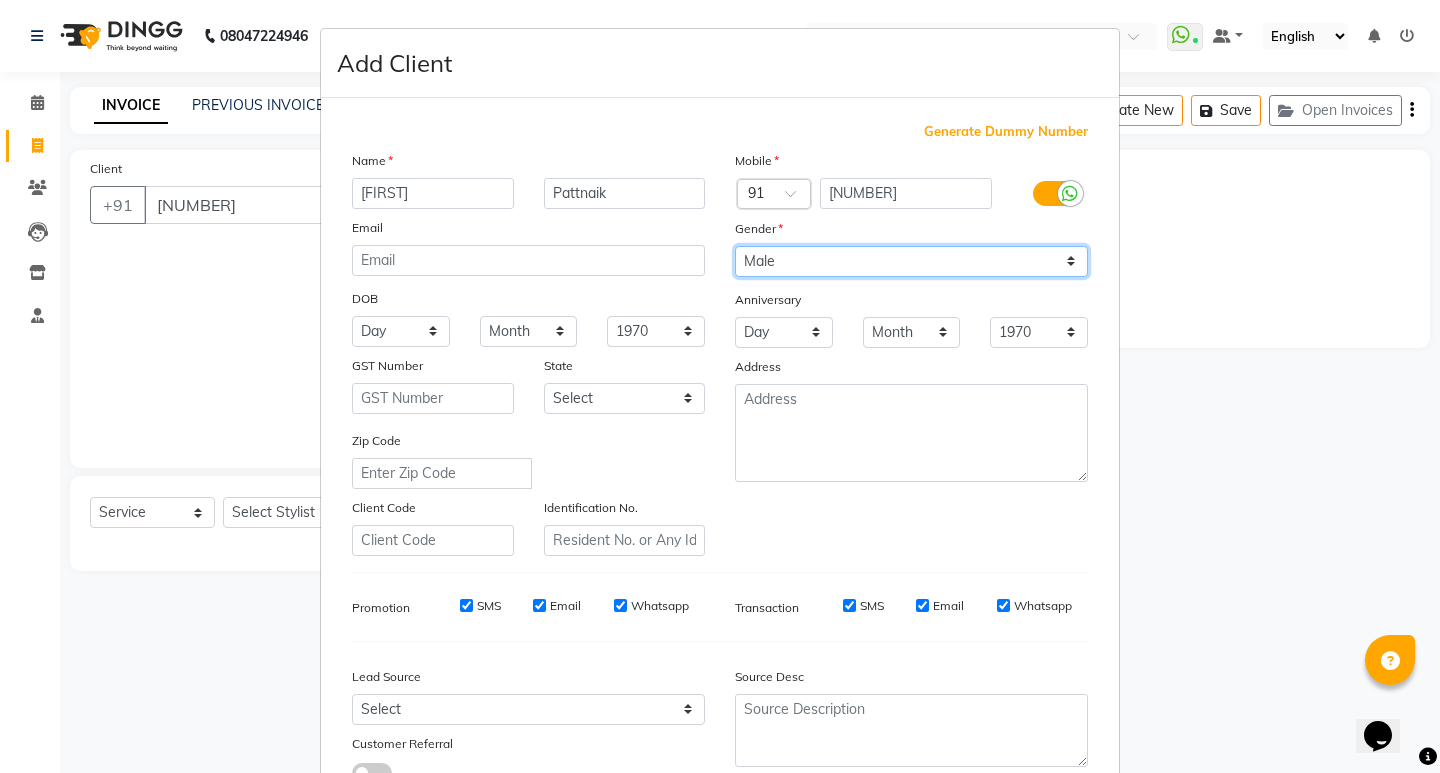 click on "Select Male Female Other Prefer Not To Say" at bounding box center (911, 261) 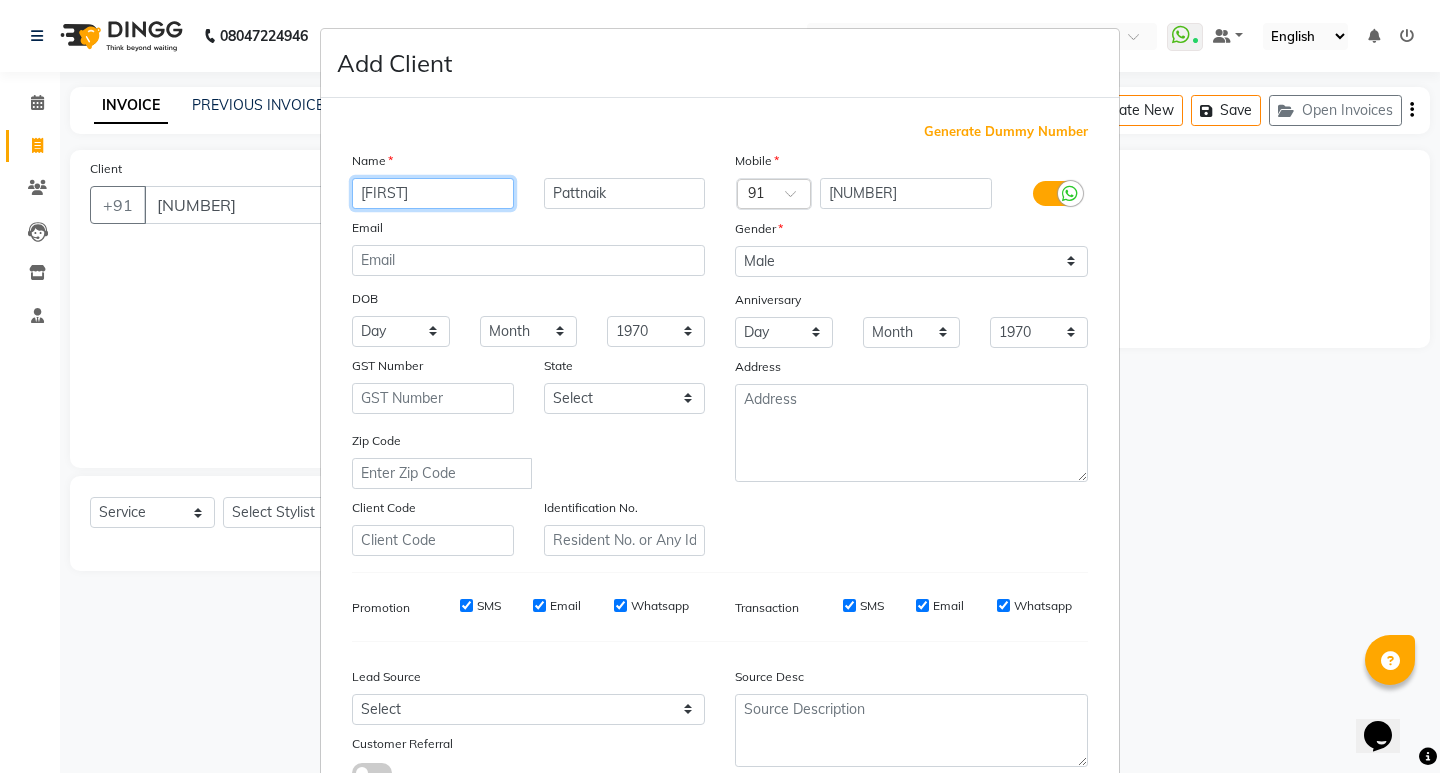 click on "[FIRST]" at bounding box center (433, 193) 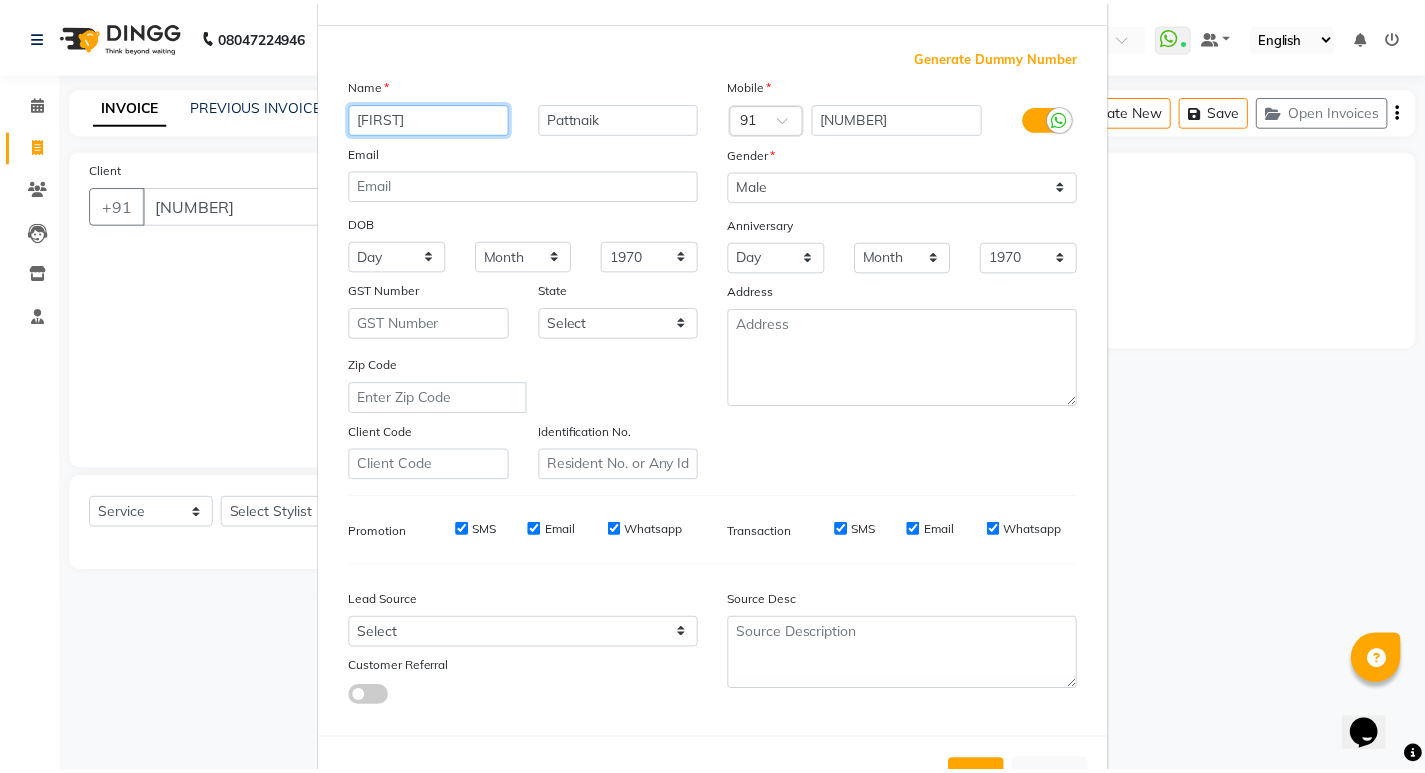 scroll, scrollTop: 150, scrollLeft: 0, axis: vertical 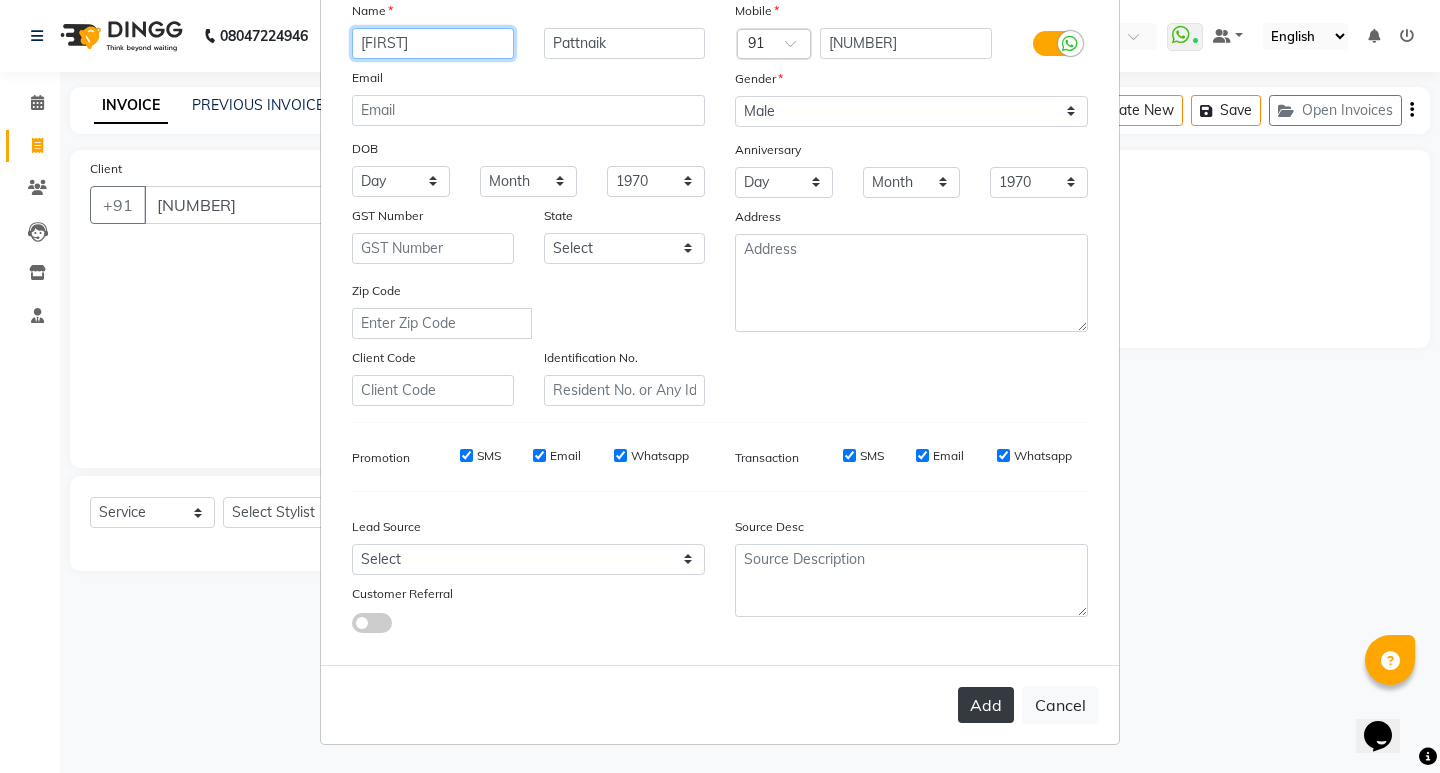 type on "[FIRST]" 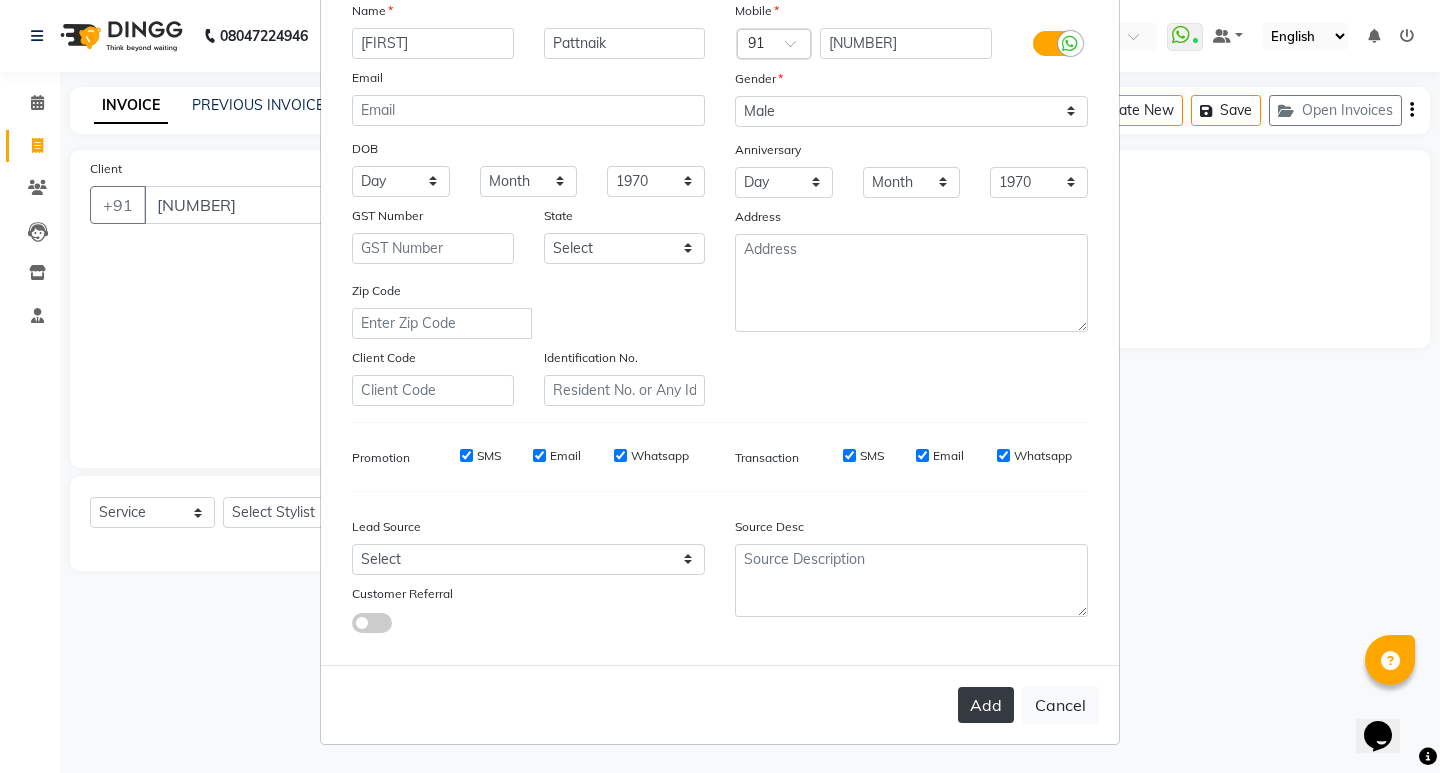 click on "Add" at bounding box center (986, 705) 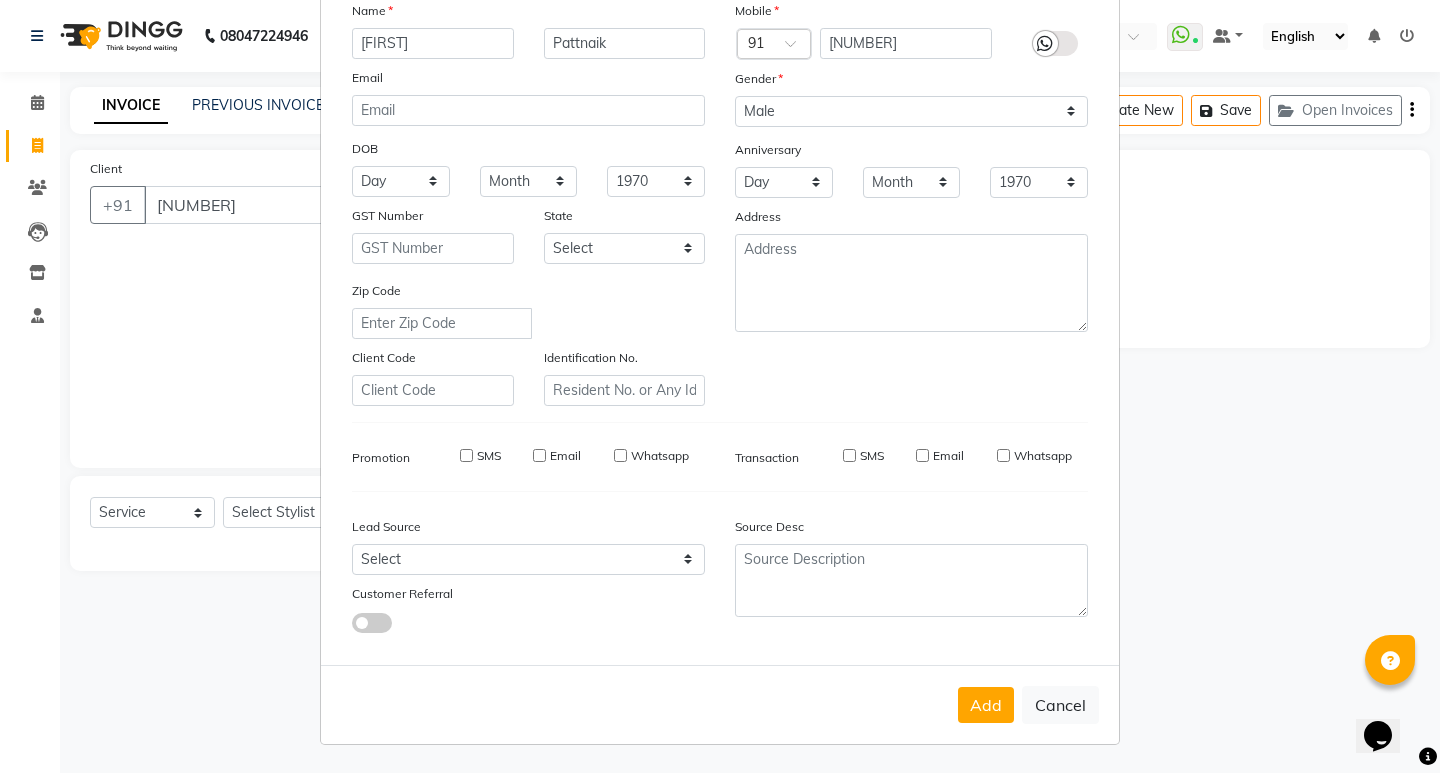 type on "87******97" 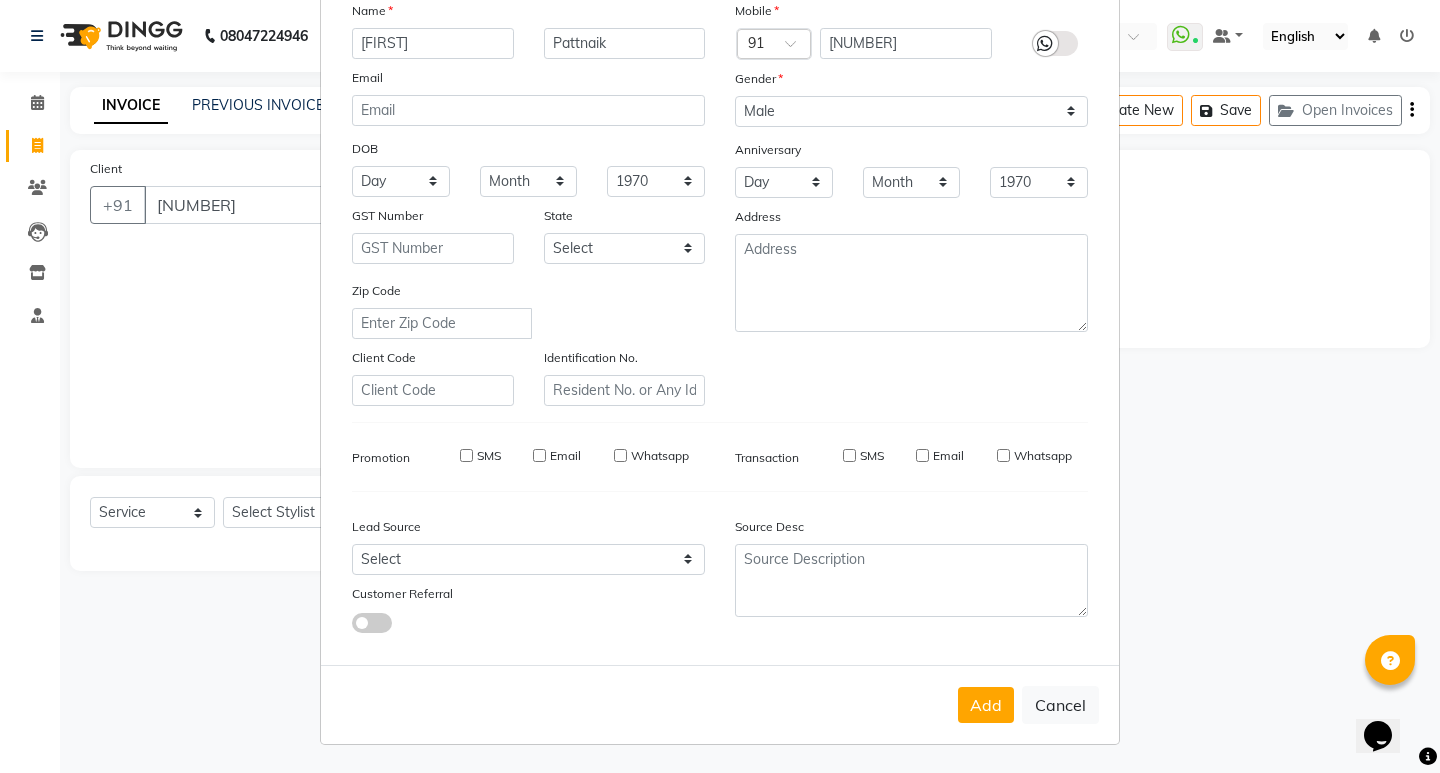 type 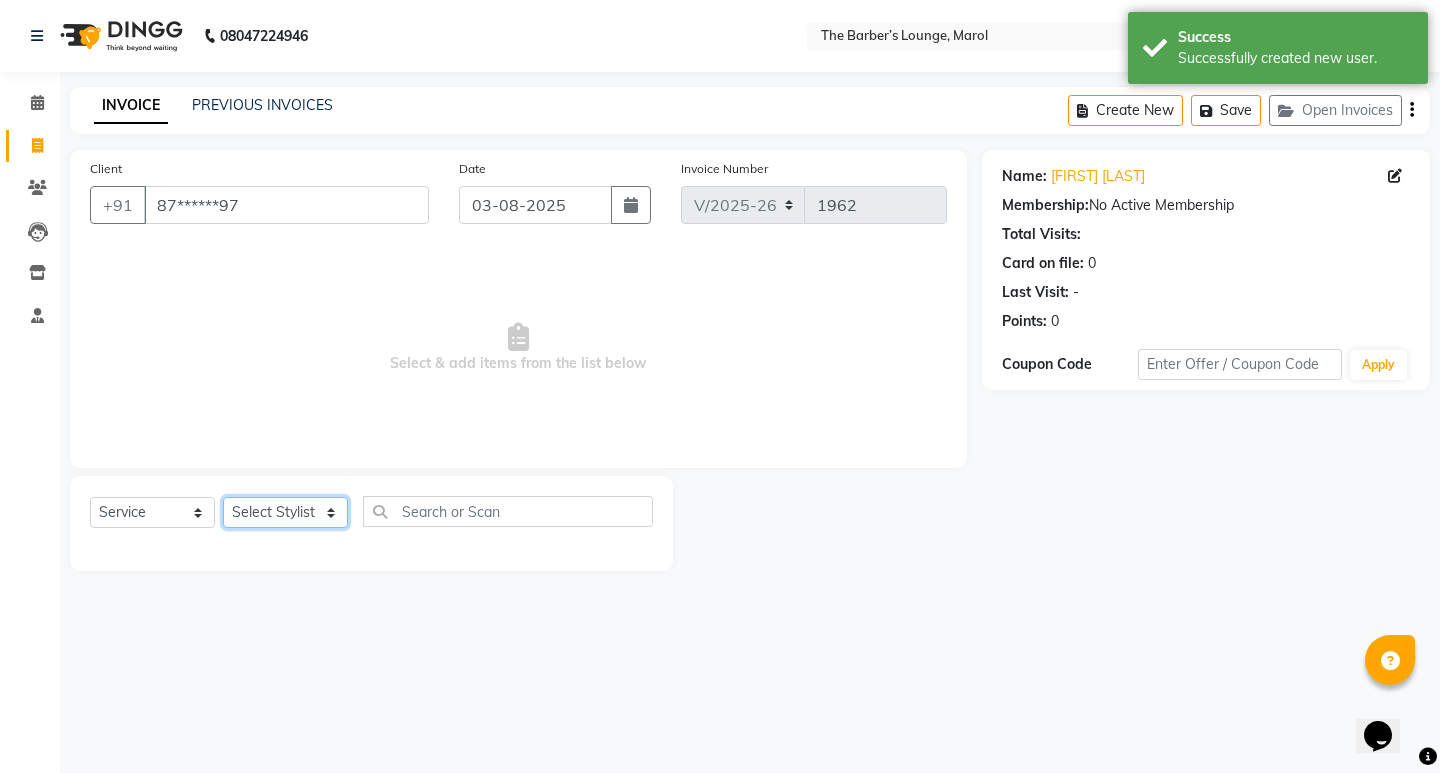 click on "Select Stylist Anjali Jafar Salmani Ketan Shinde Mohsin Akhtar Satish Tejasvi Vasundhara" 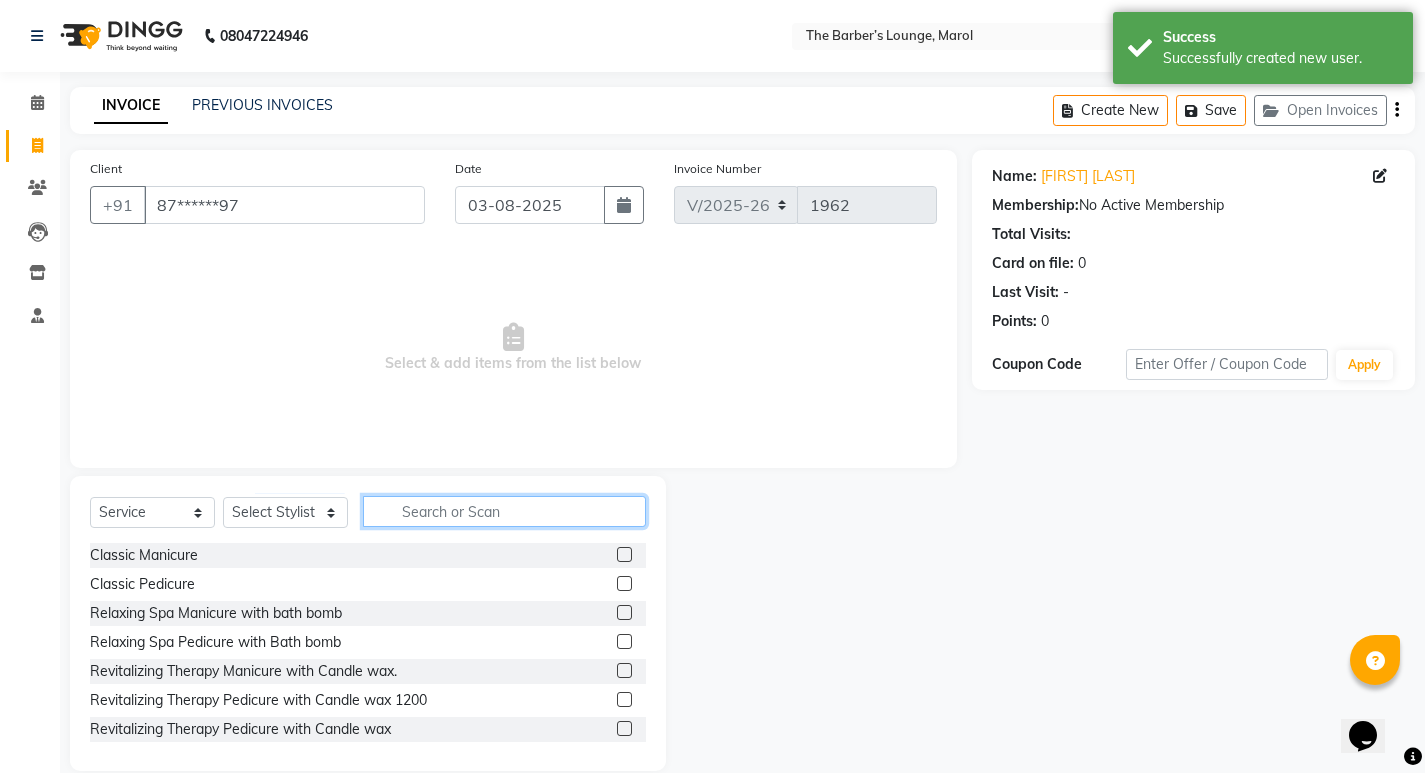 click 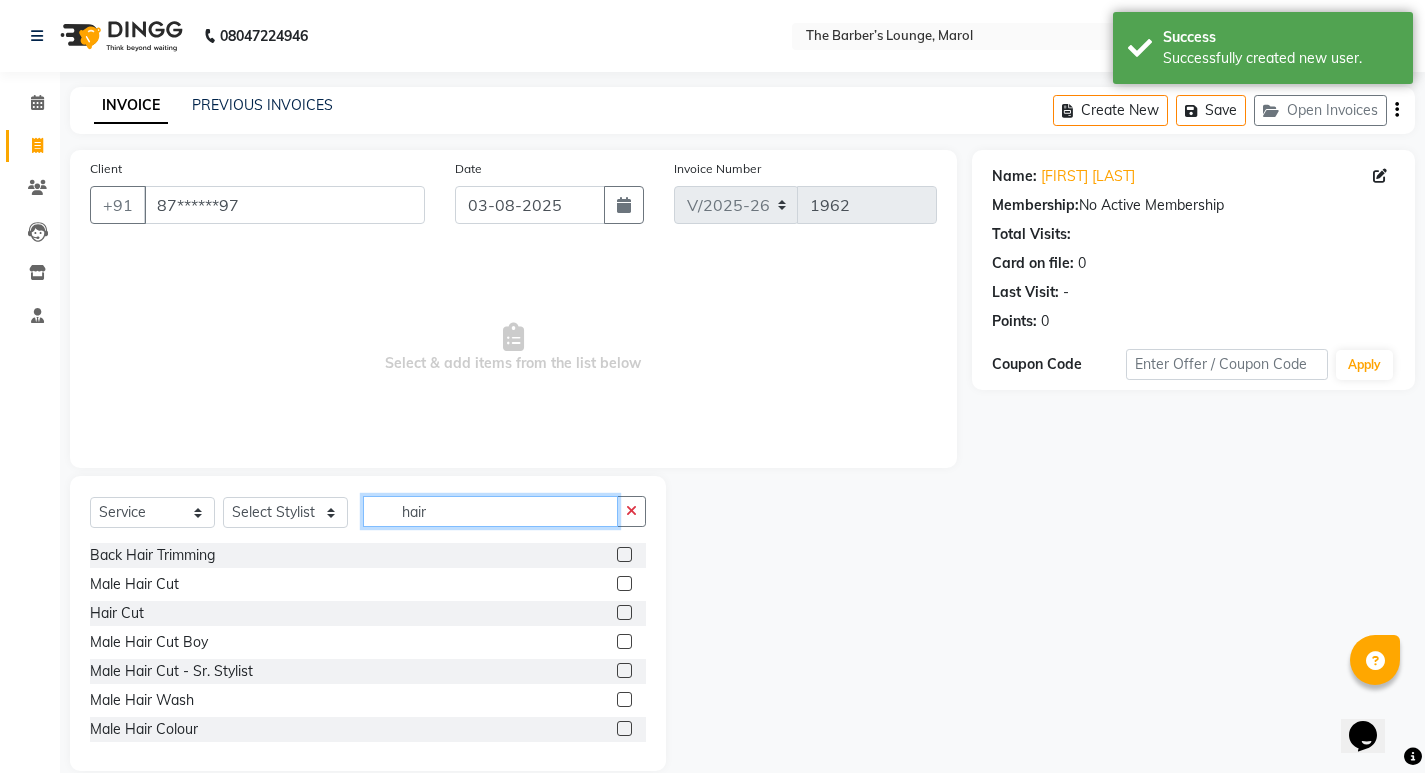 type on "hair" 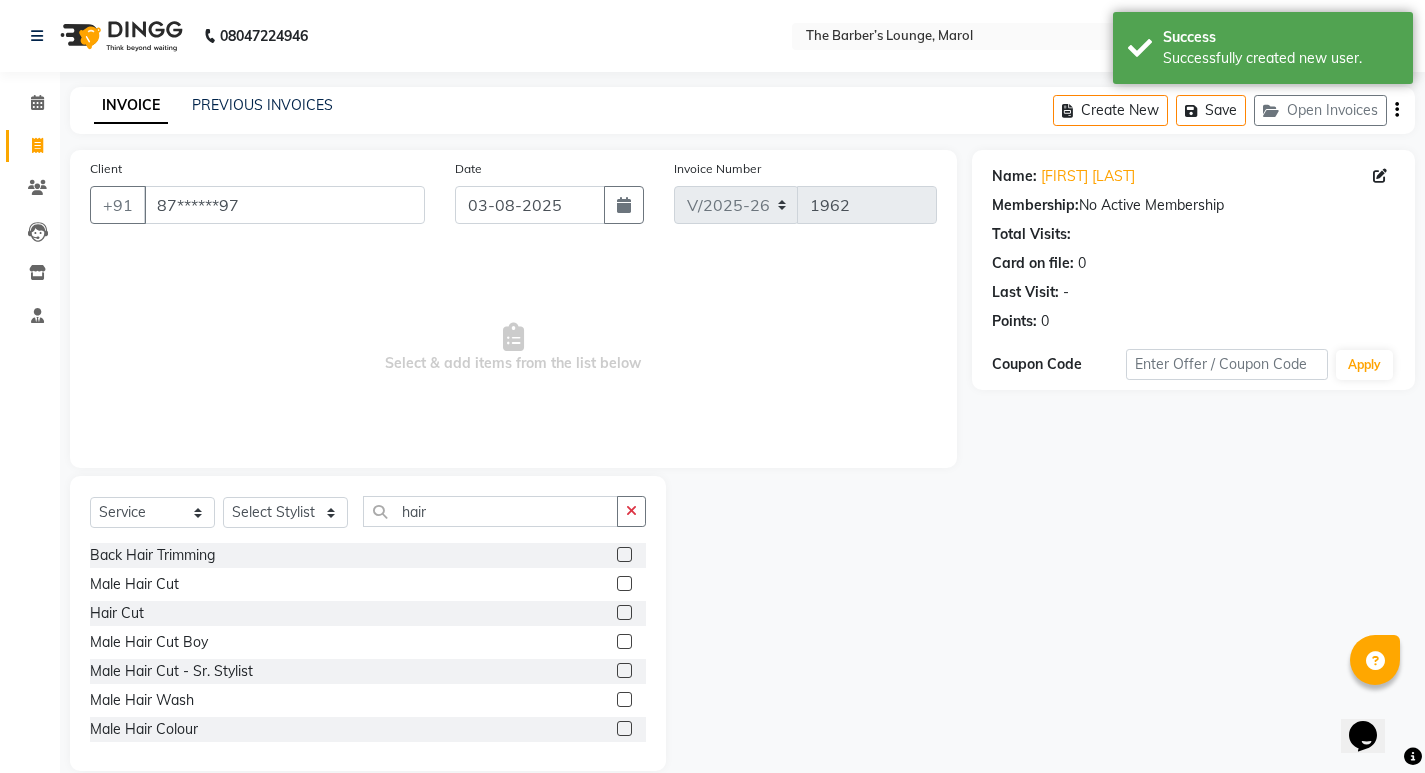 click 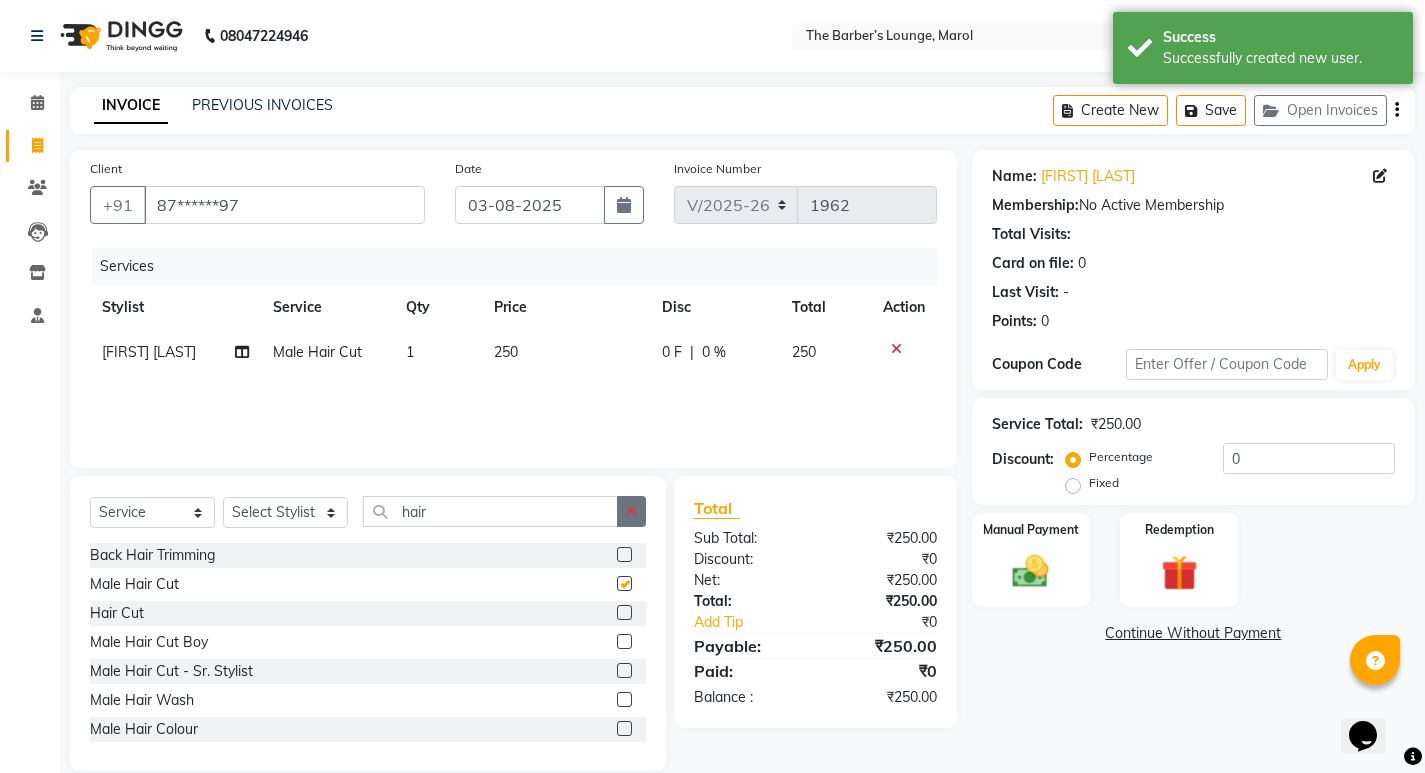 checkbox on "false" 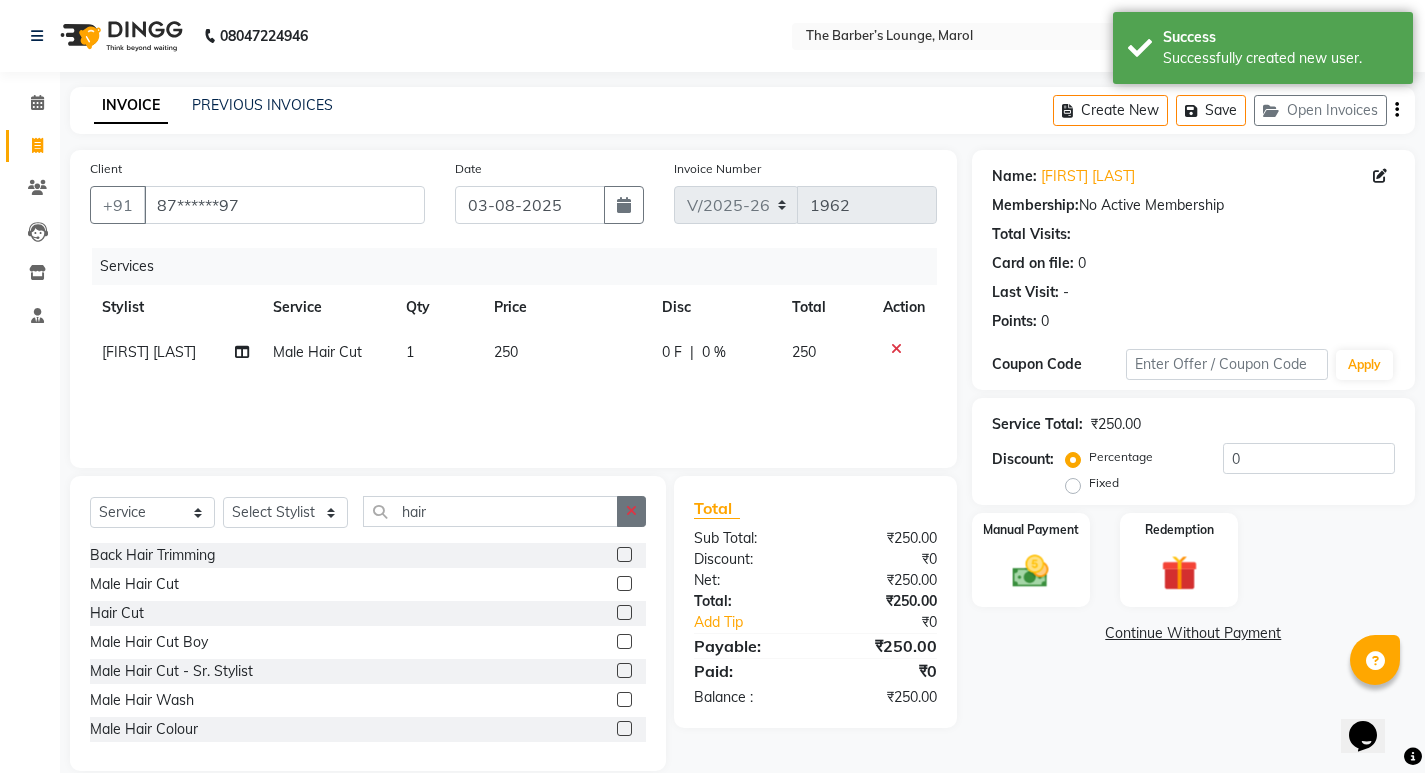 click 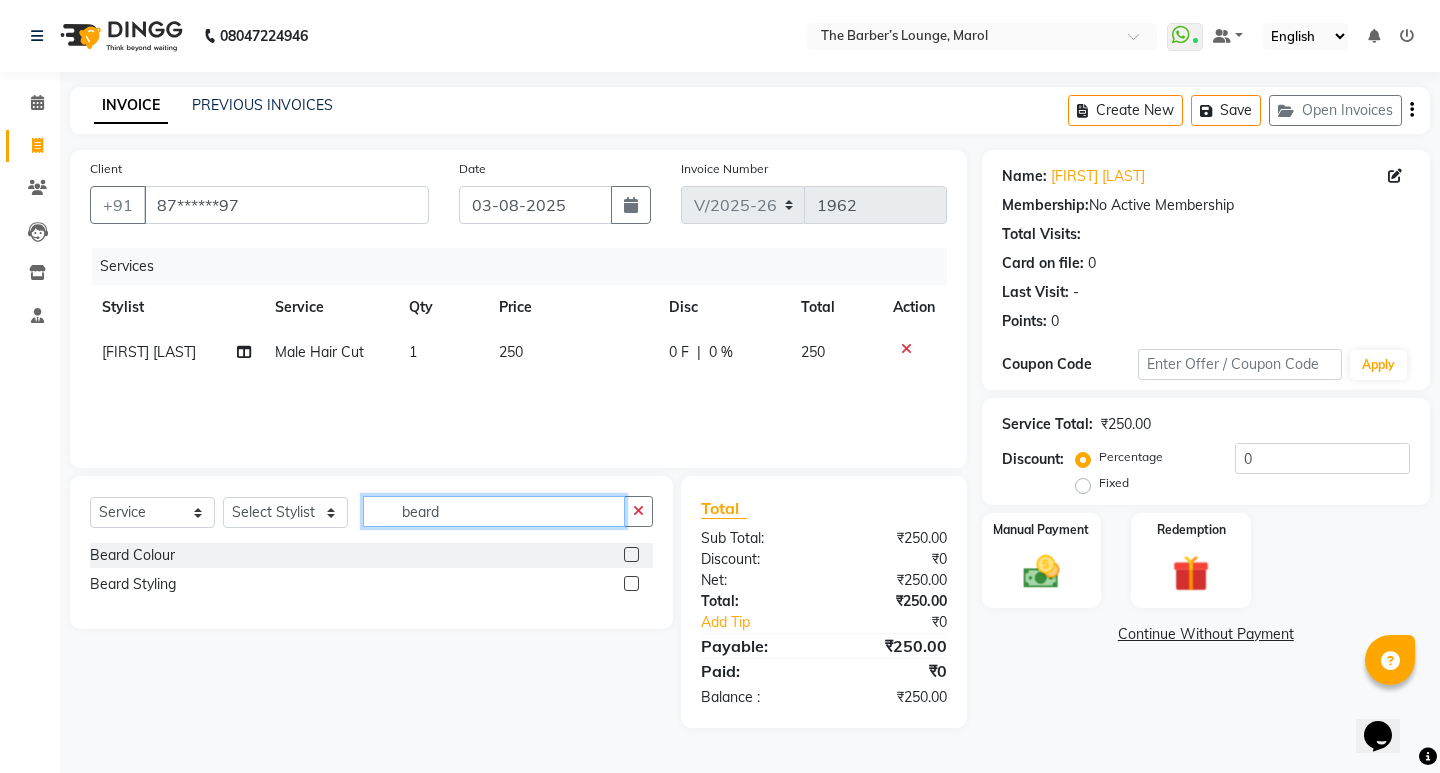 type on "beard" 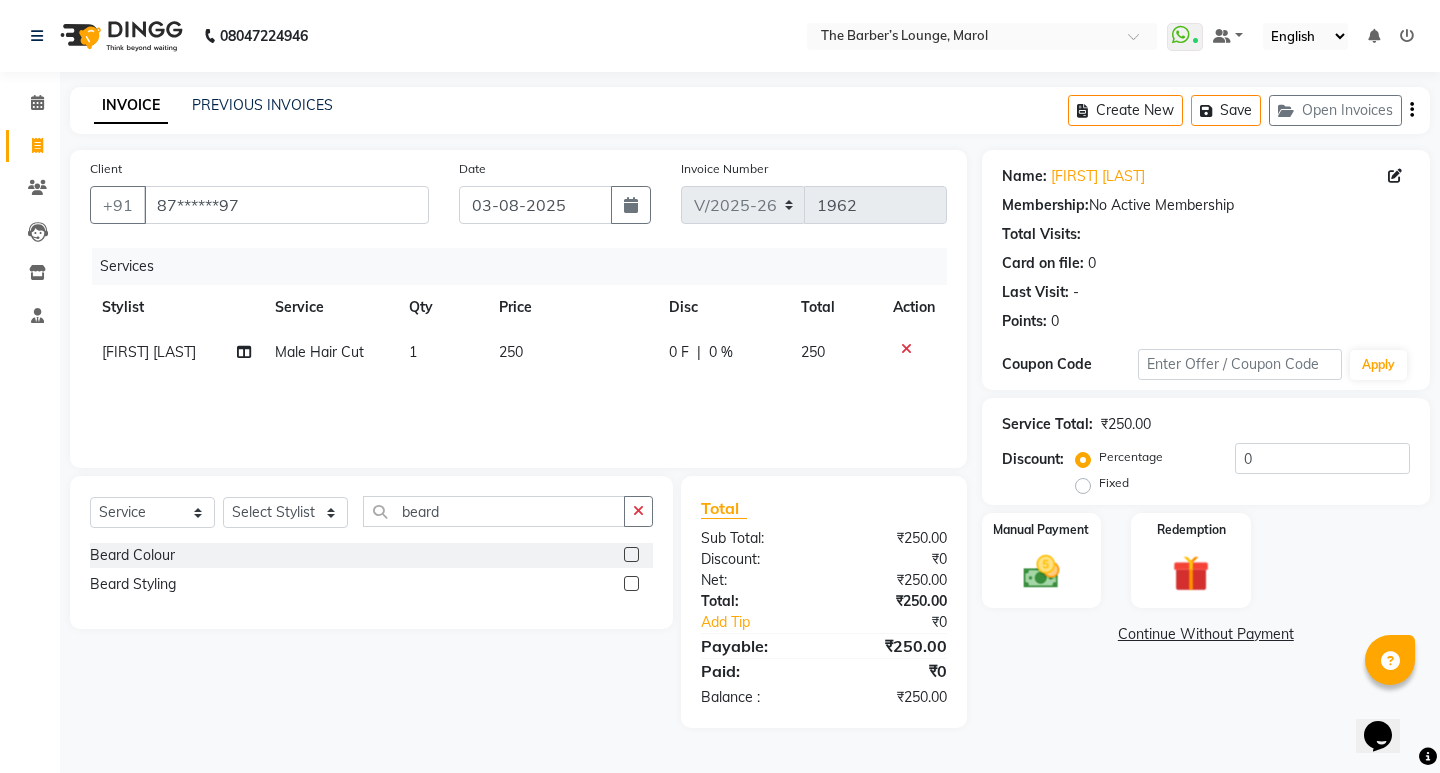 click 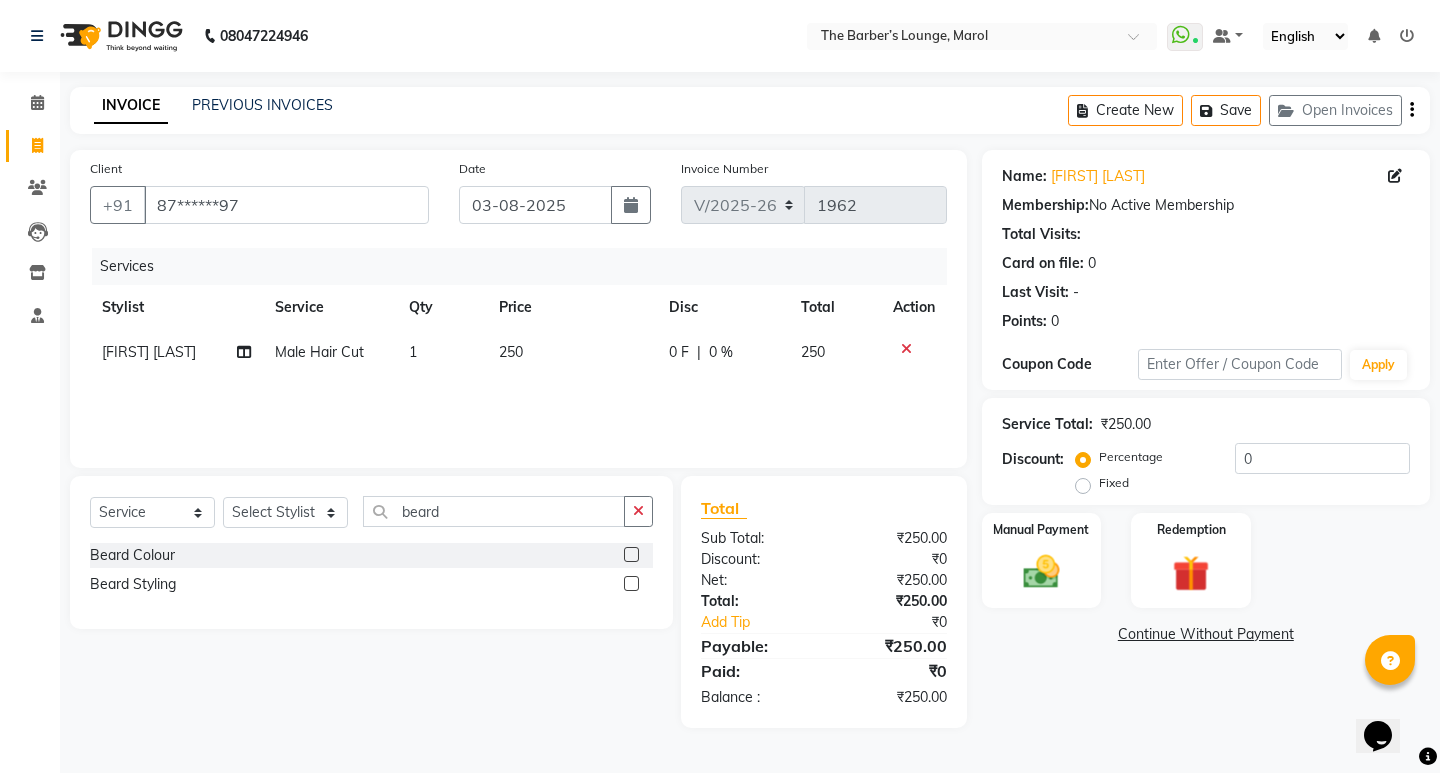 click at bounding box center [630, 584] 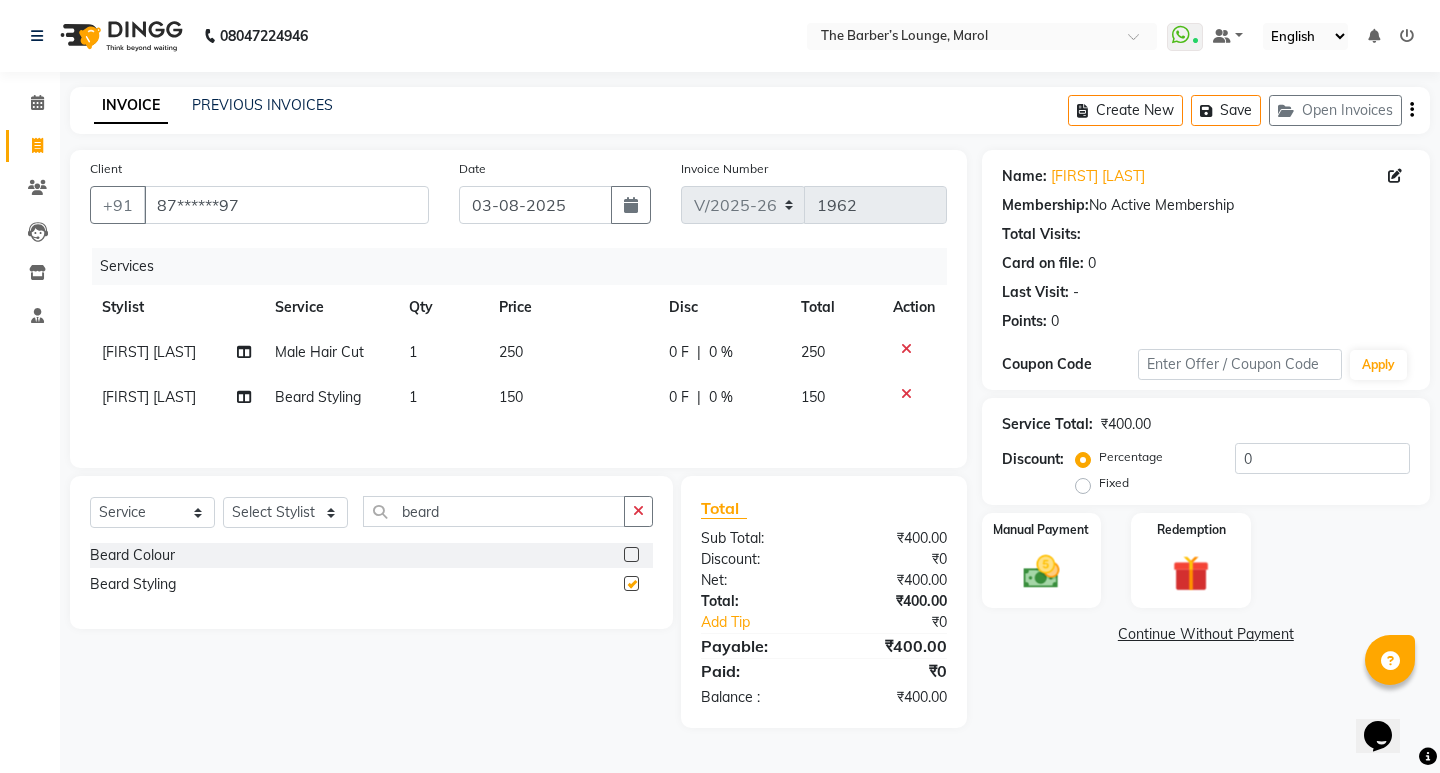 checkbox on "false" 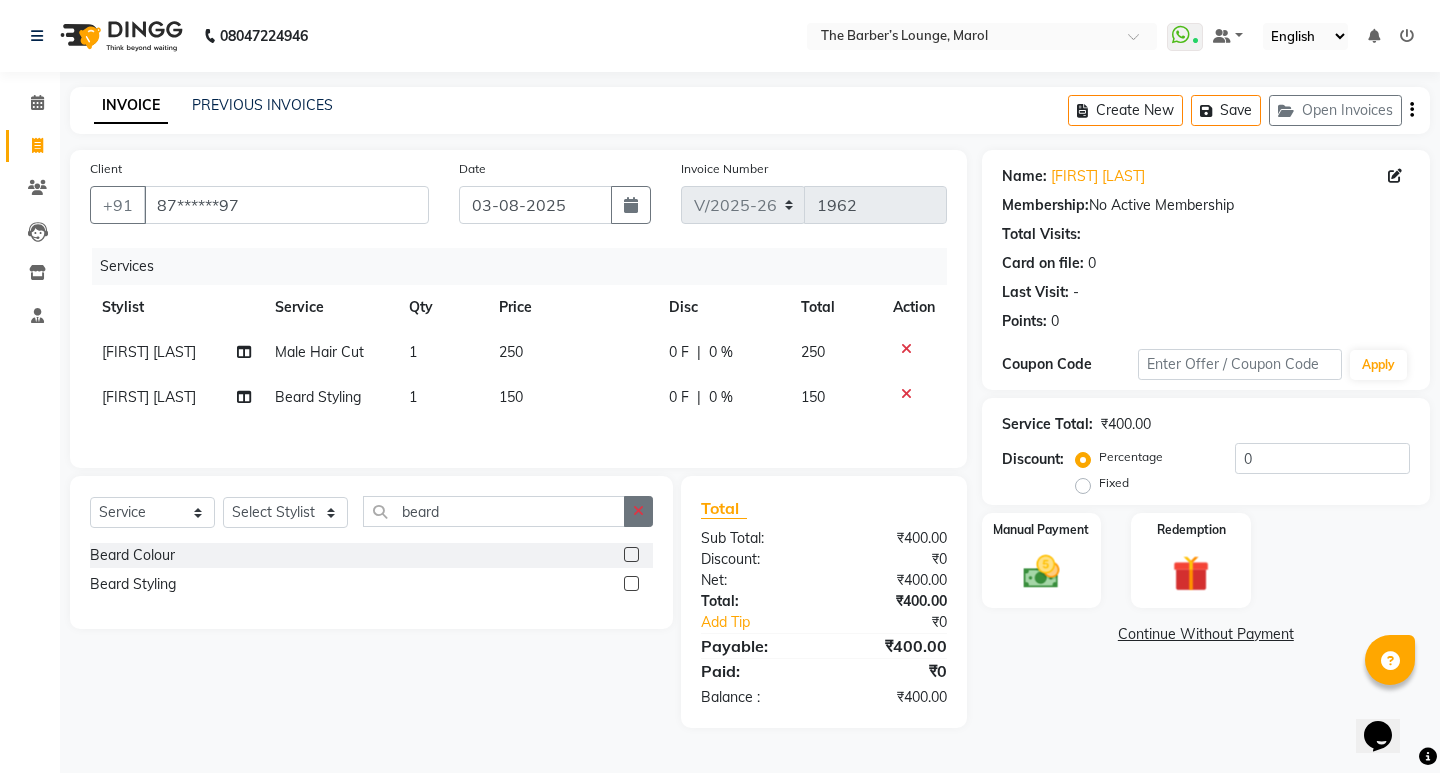 click 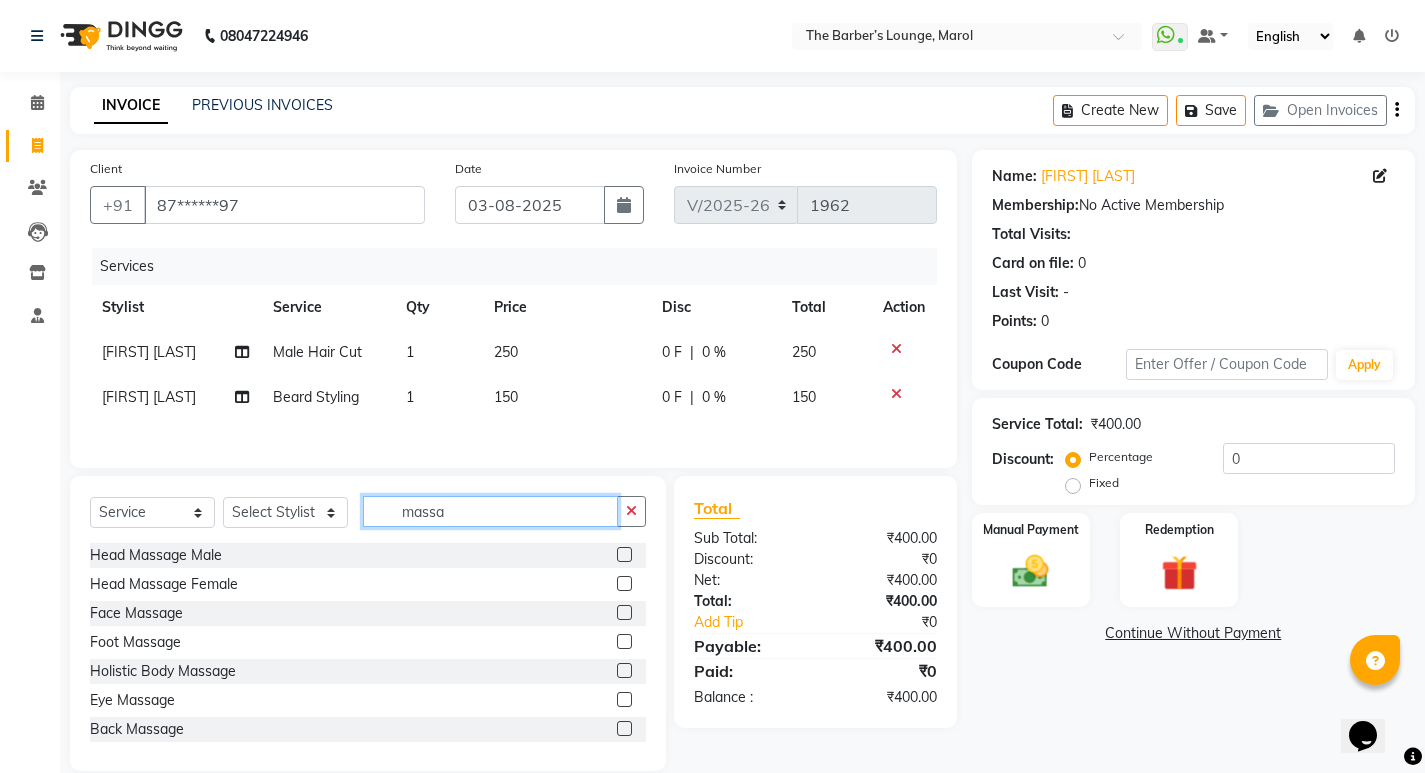 type 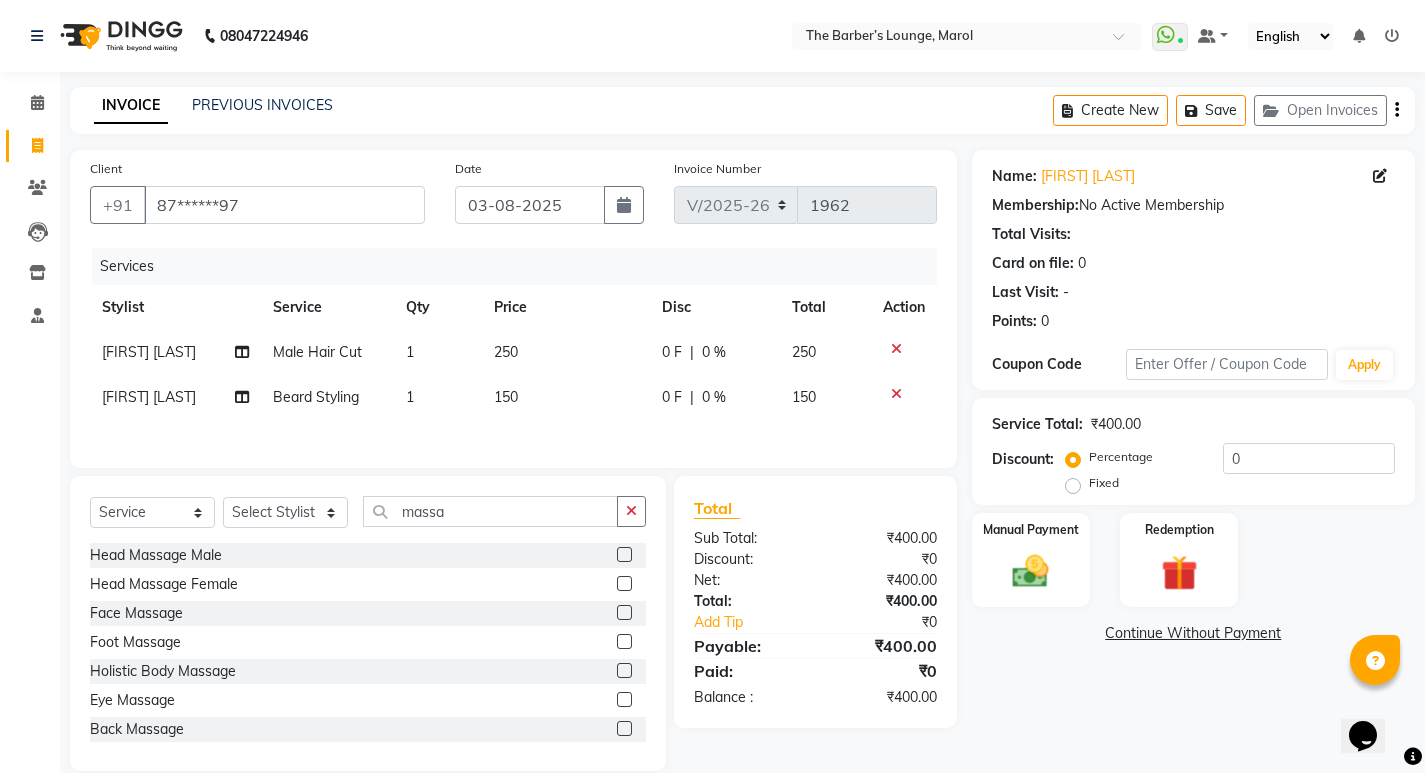 click 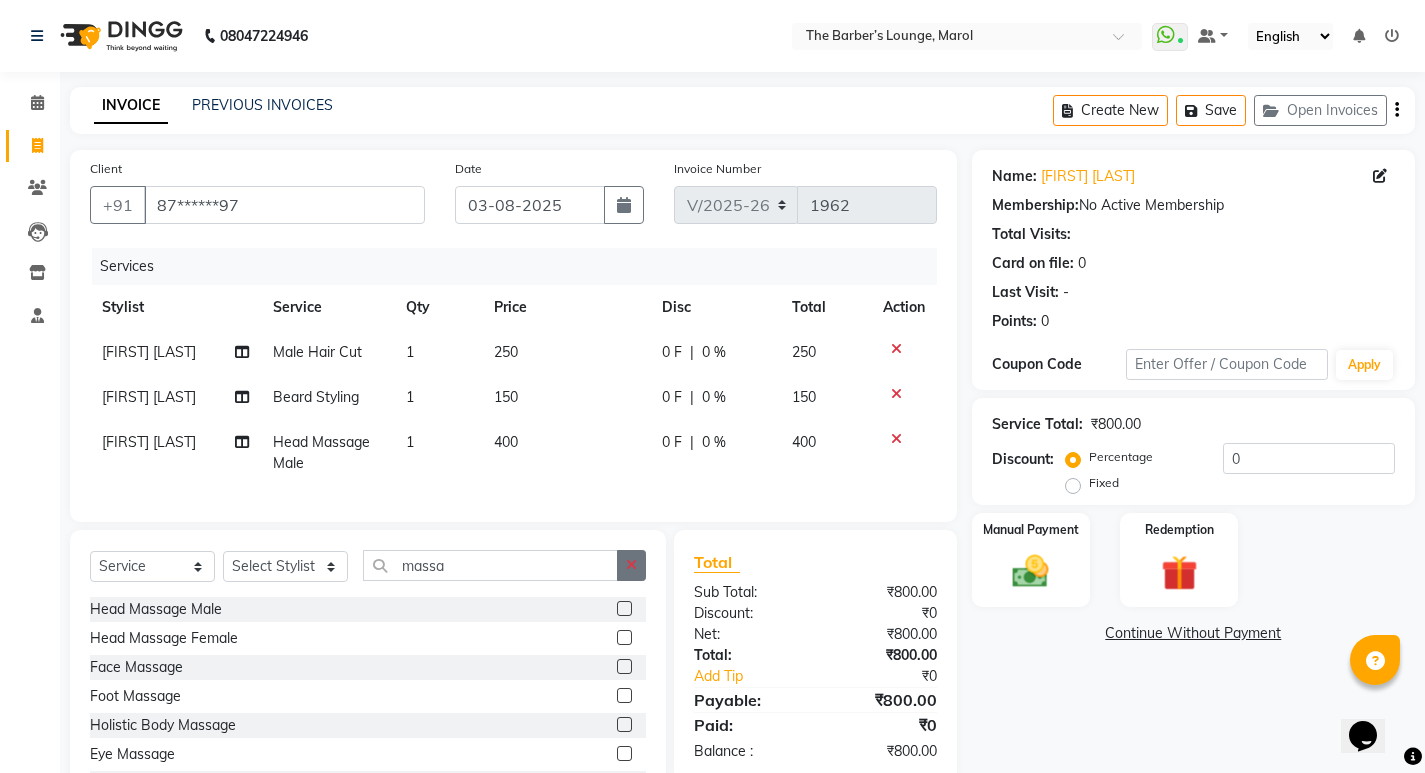 click 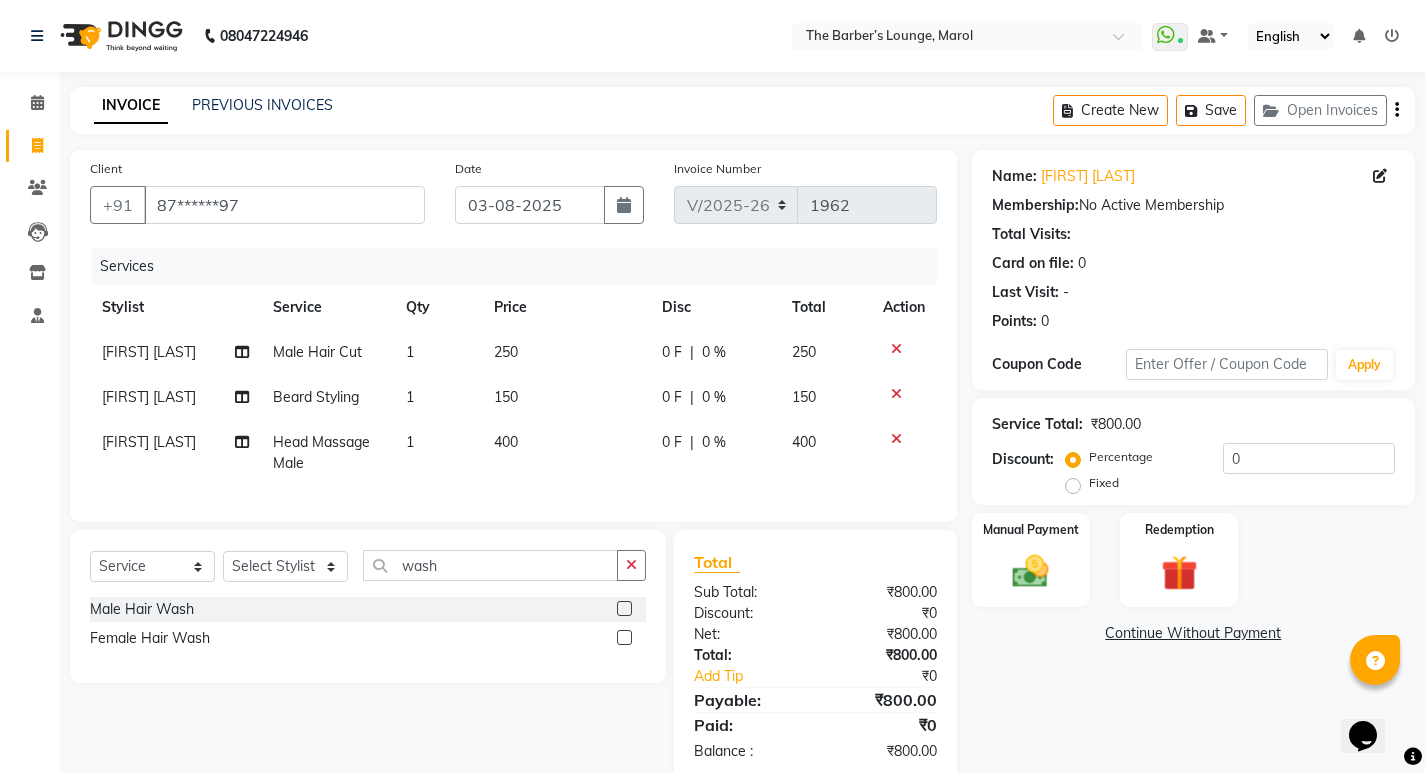 click 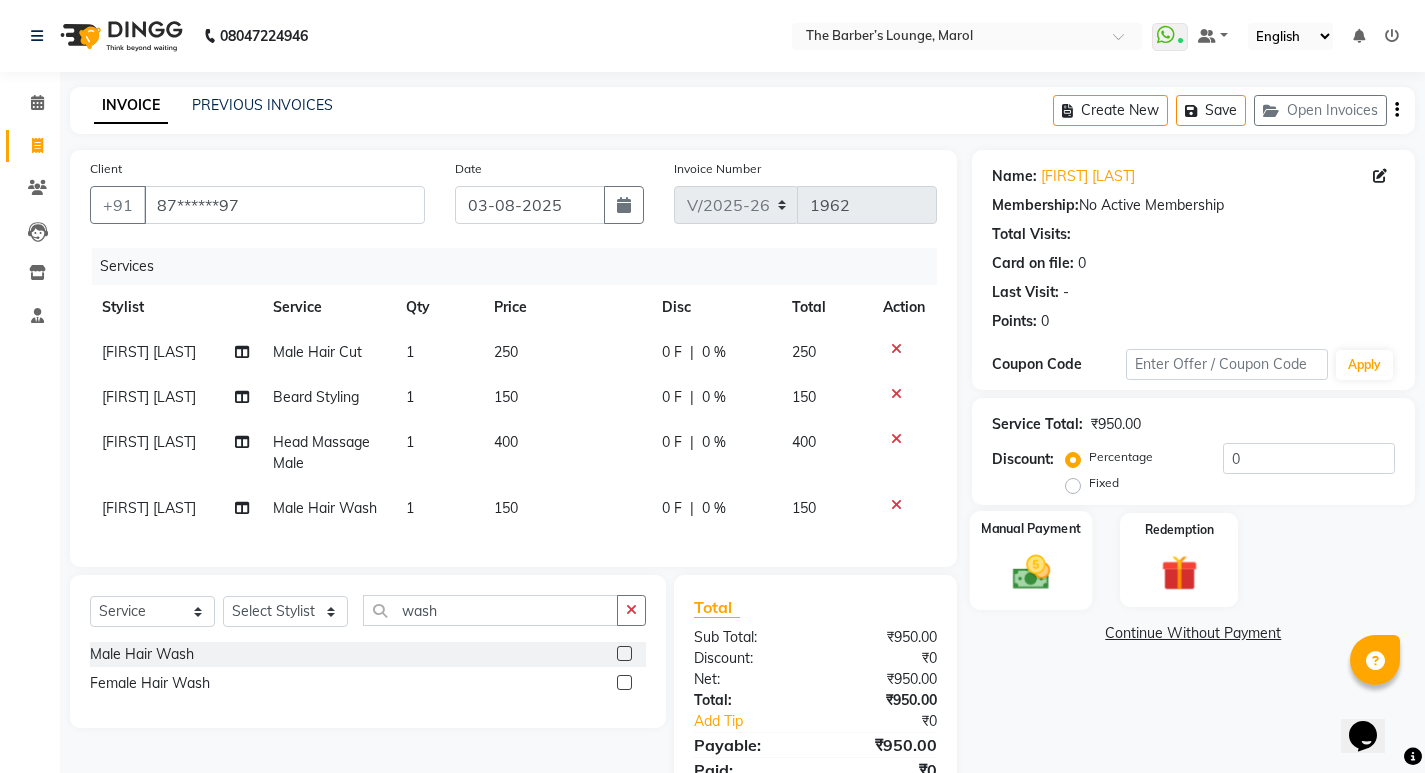 click 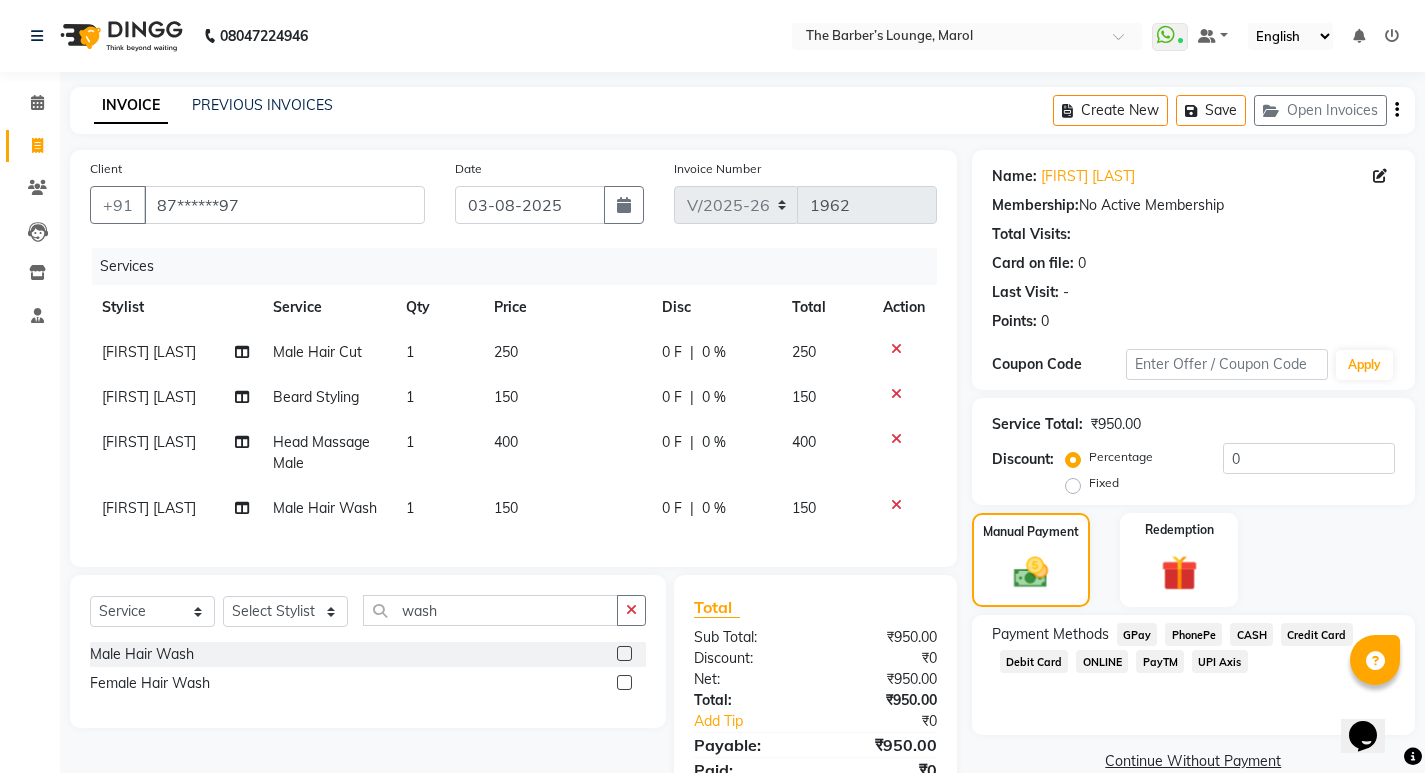 click on "PayTM" 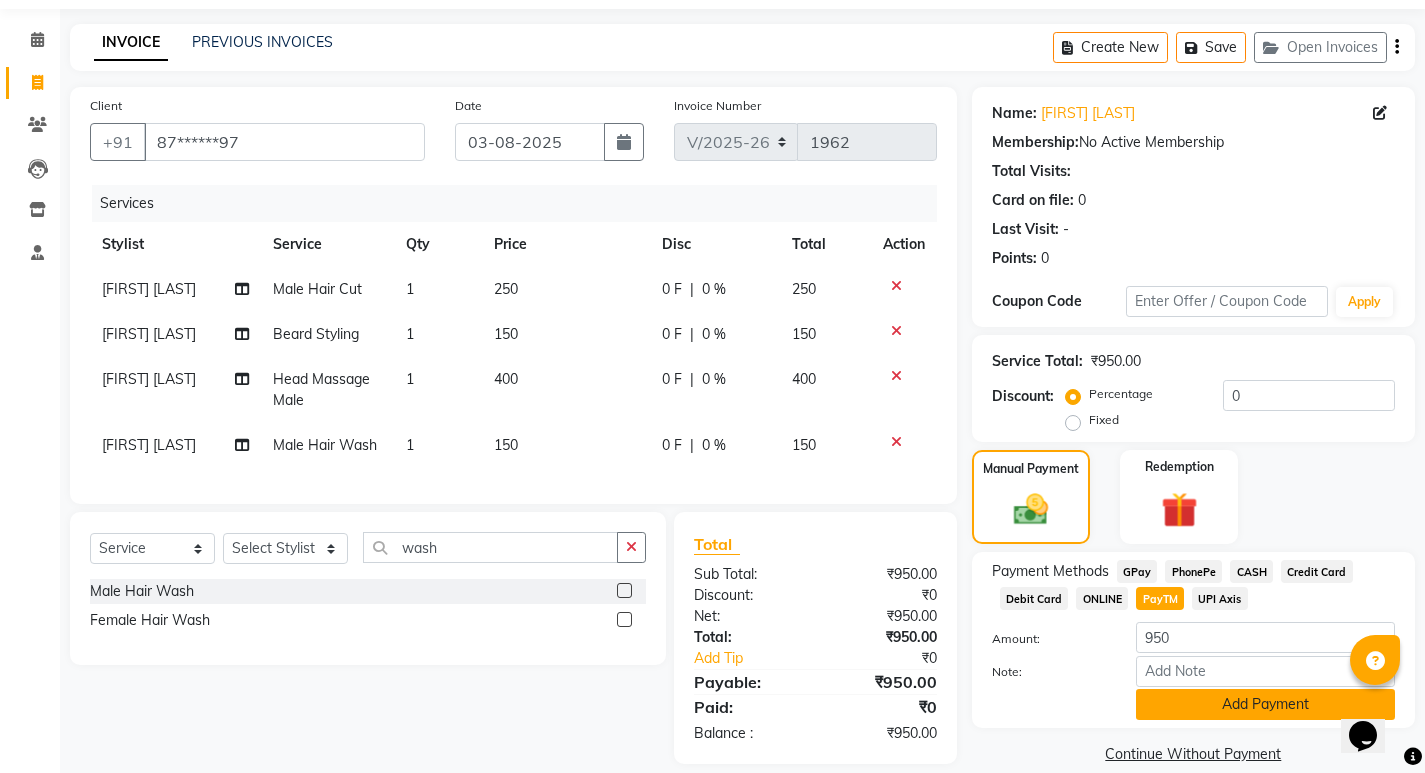 scroll, scrollTop: 99, scrollLeft: 0, axis: vertical 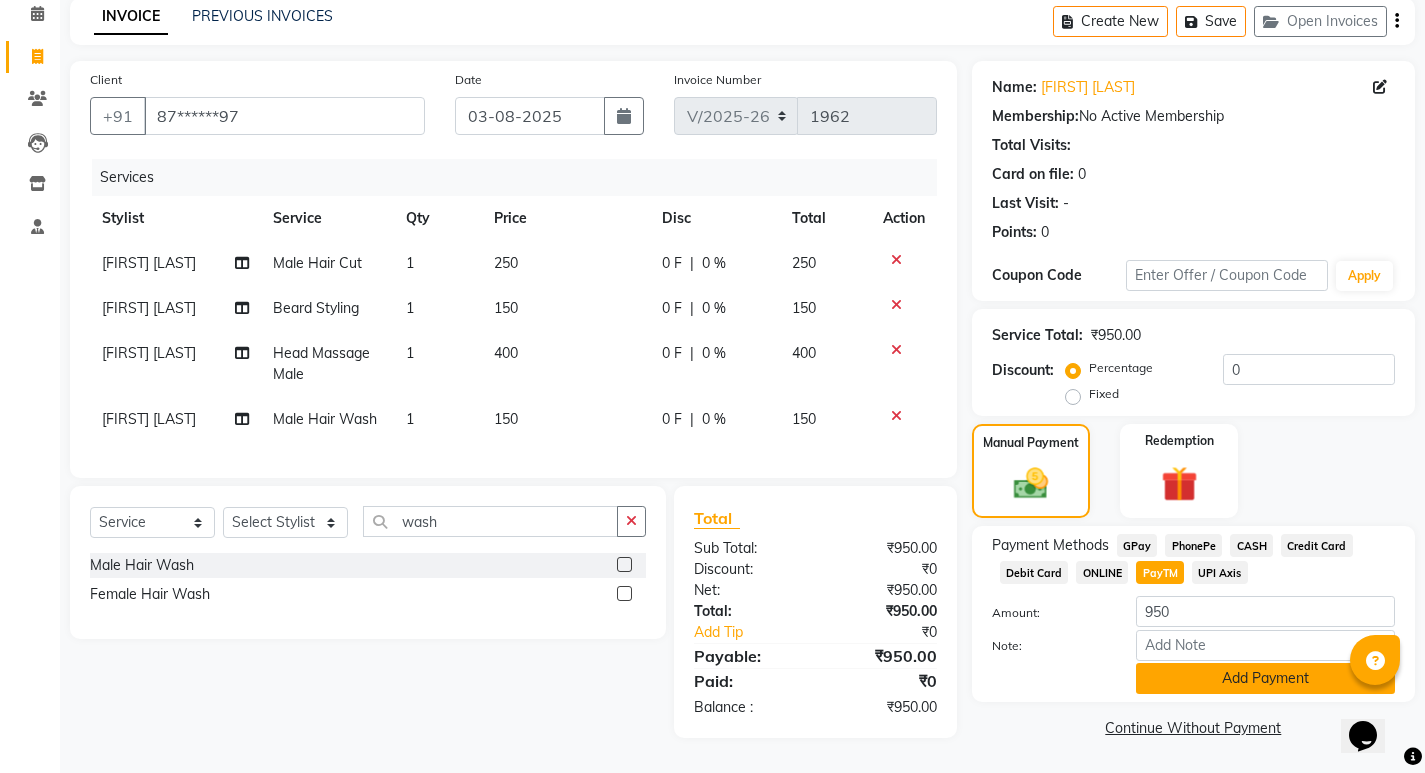 click on "Add Payment" 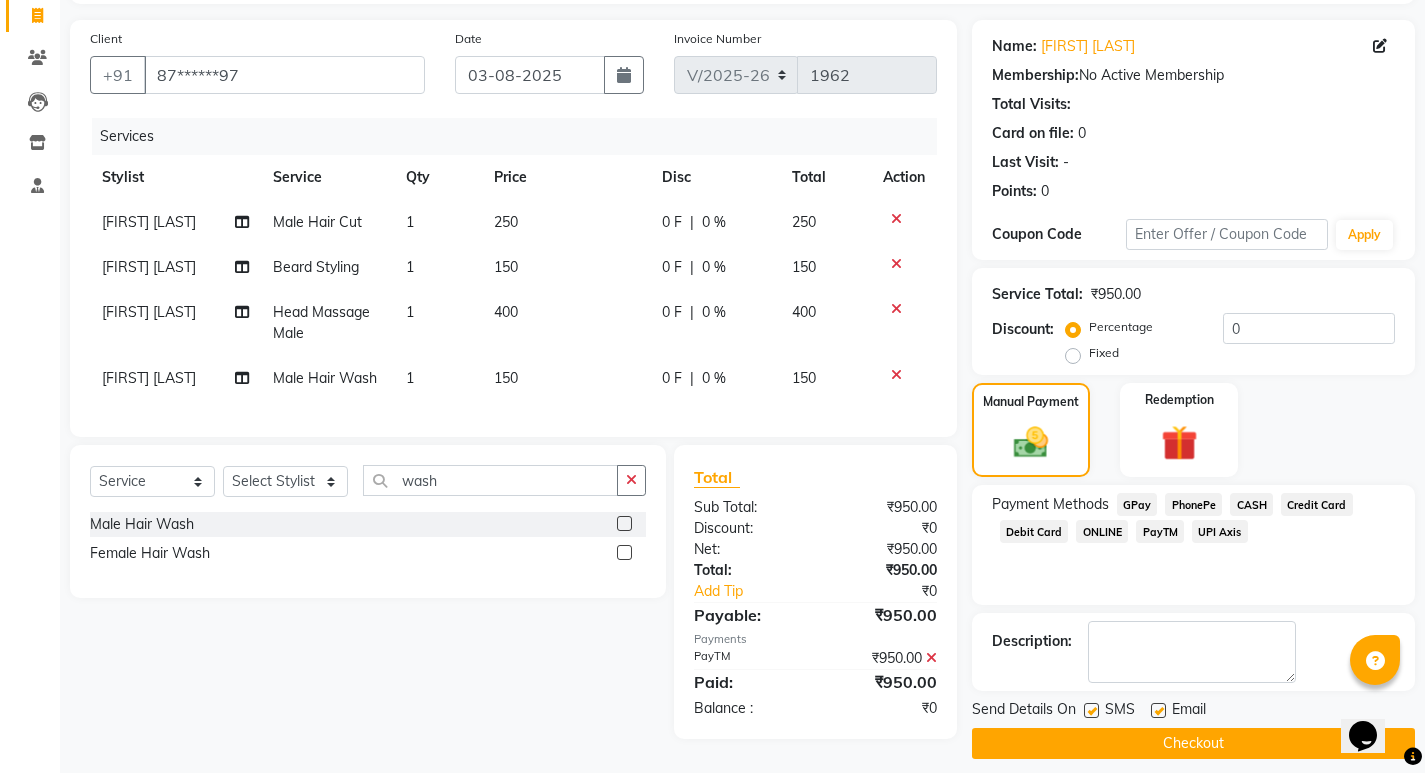 scroll, scrollTop: 146, scrollLeft: 0, axis: vertical 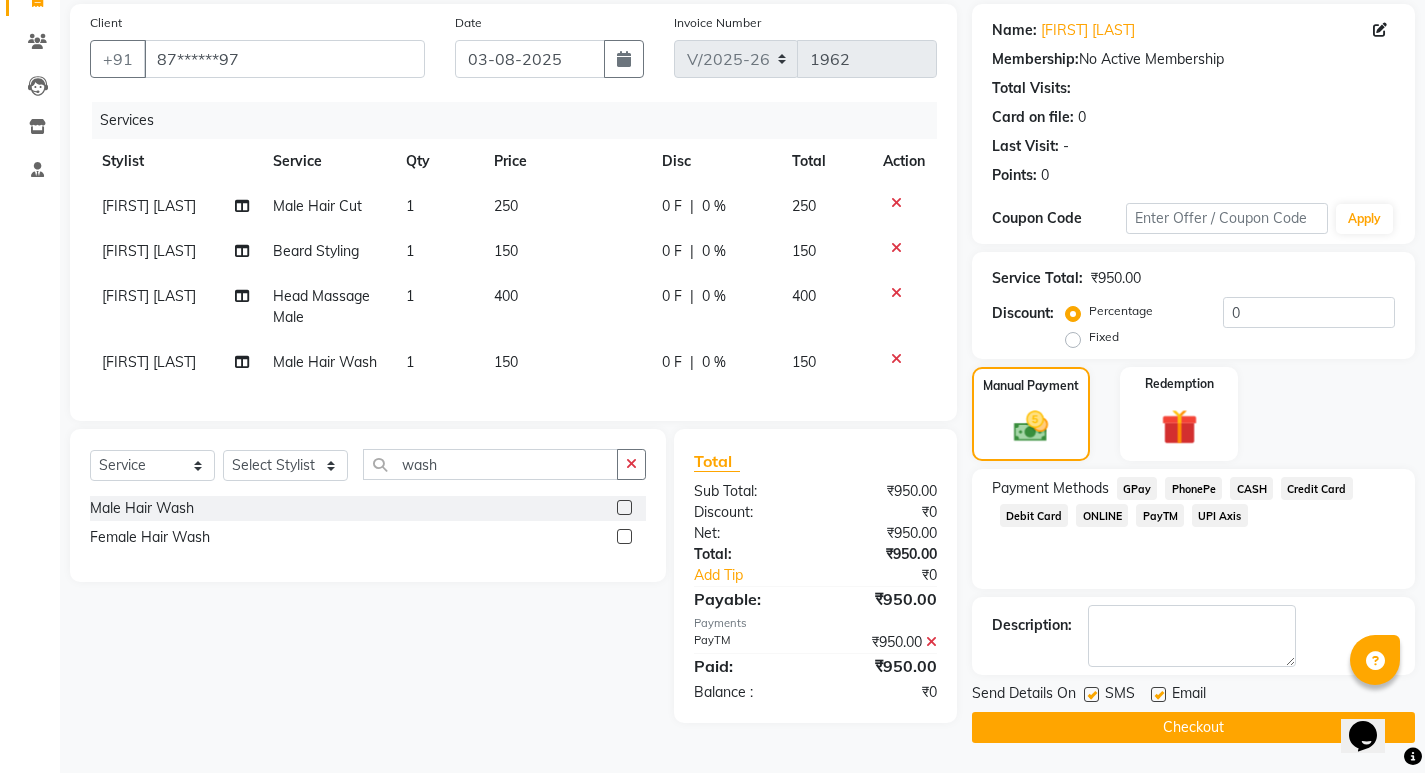 click on "Checkout" 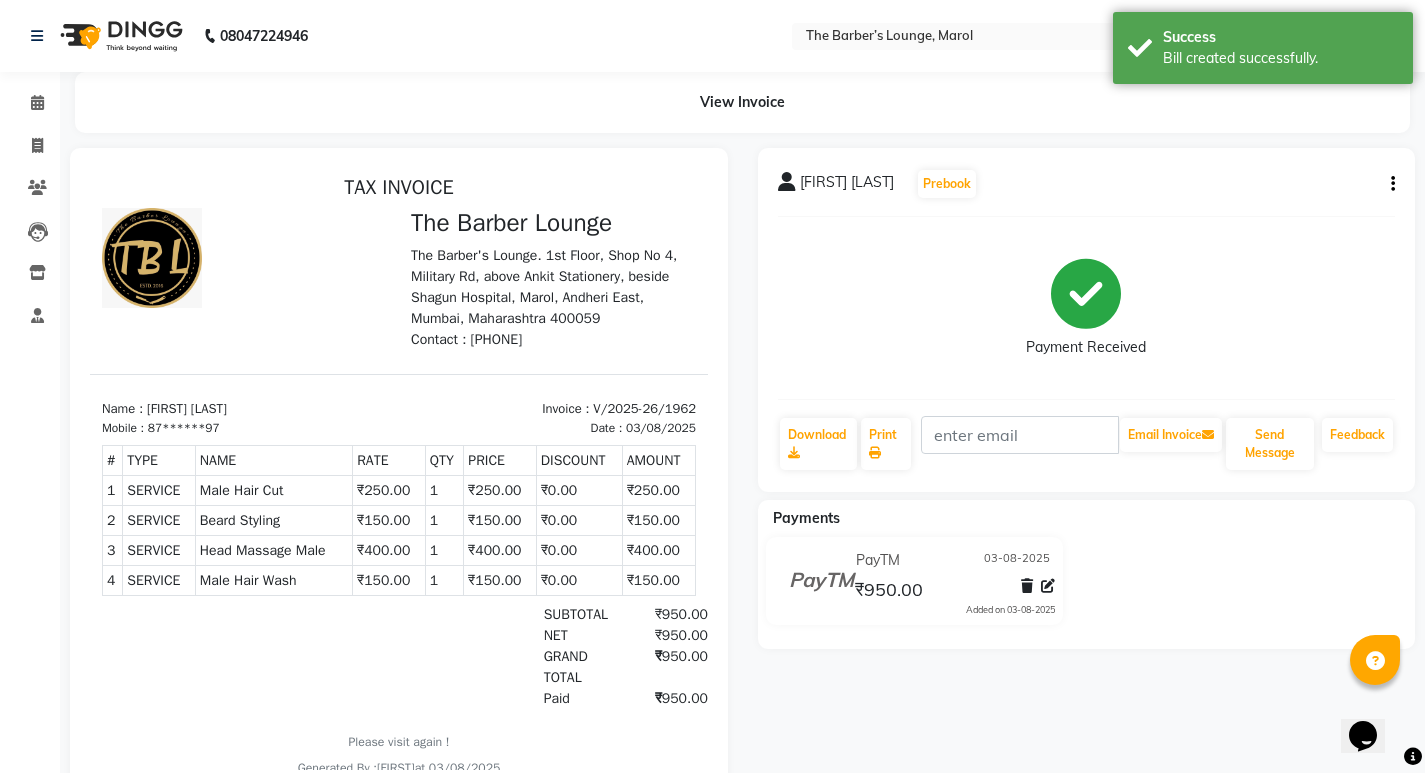 scroll, scrollTop: 0, scrollLeft: 0, axis: both 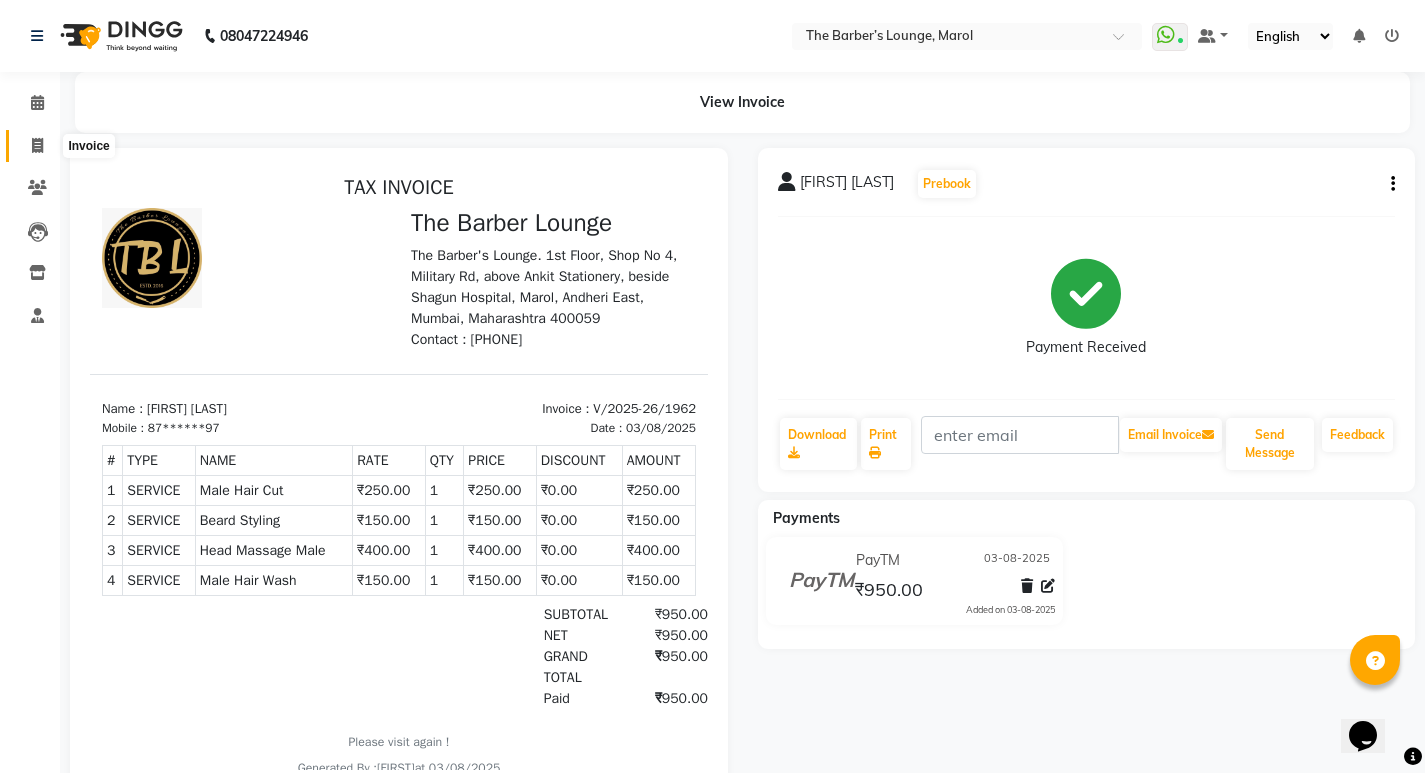 click 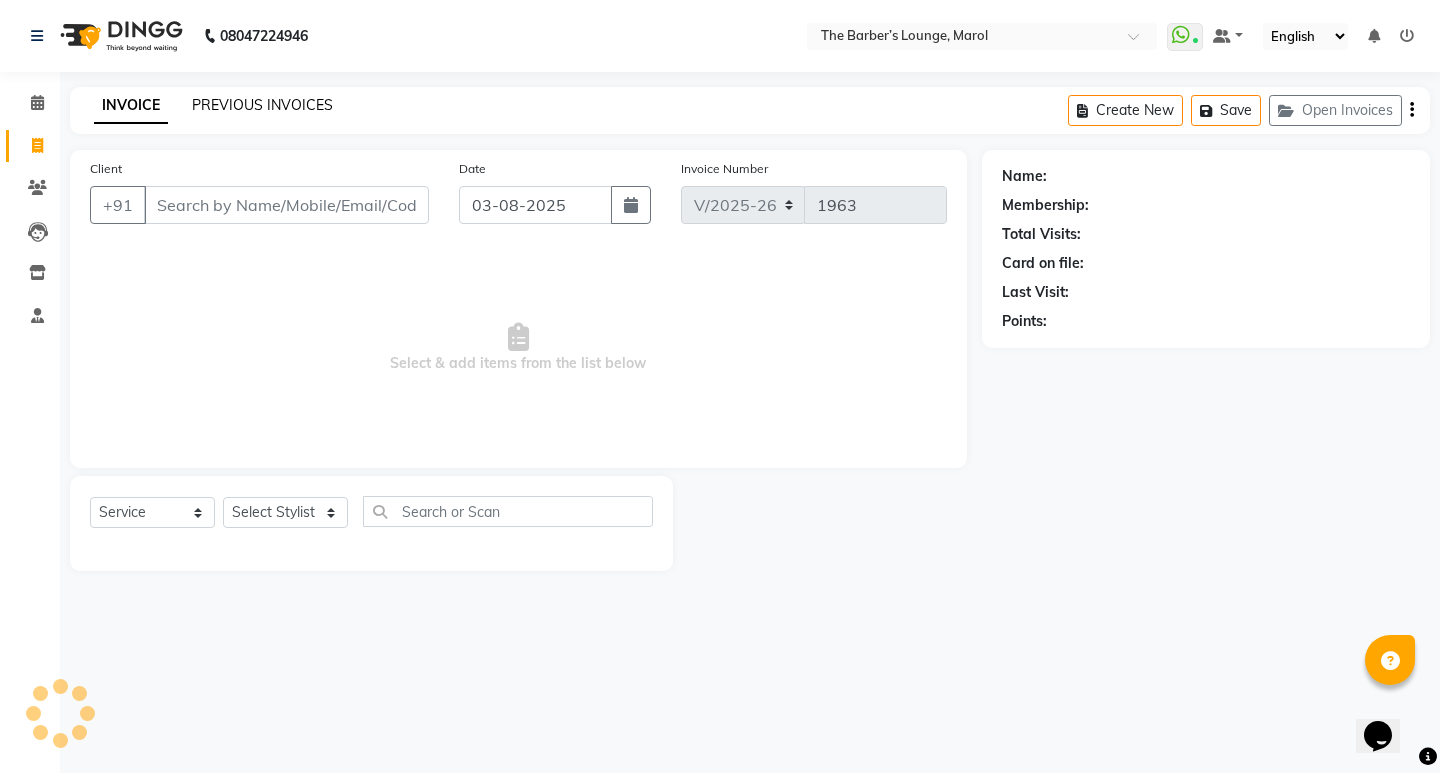 click on "PREVIOUS INVOICES" 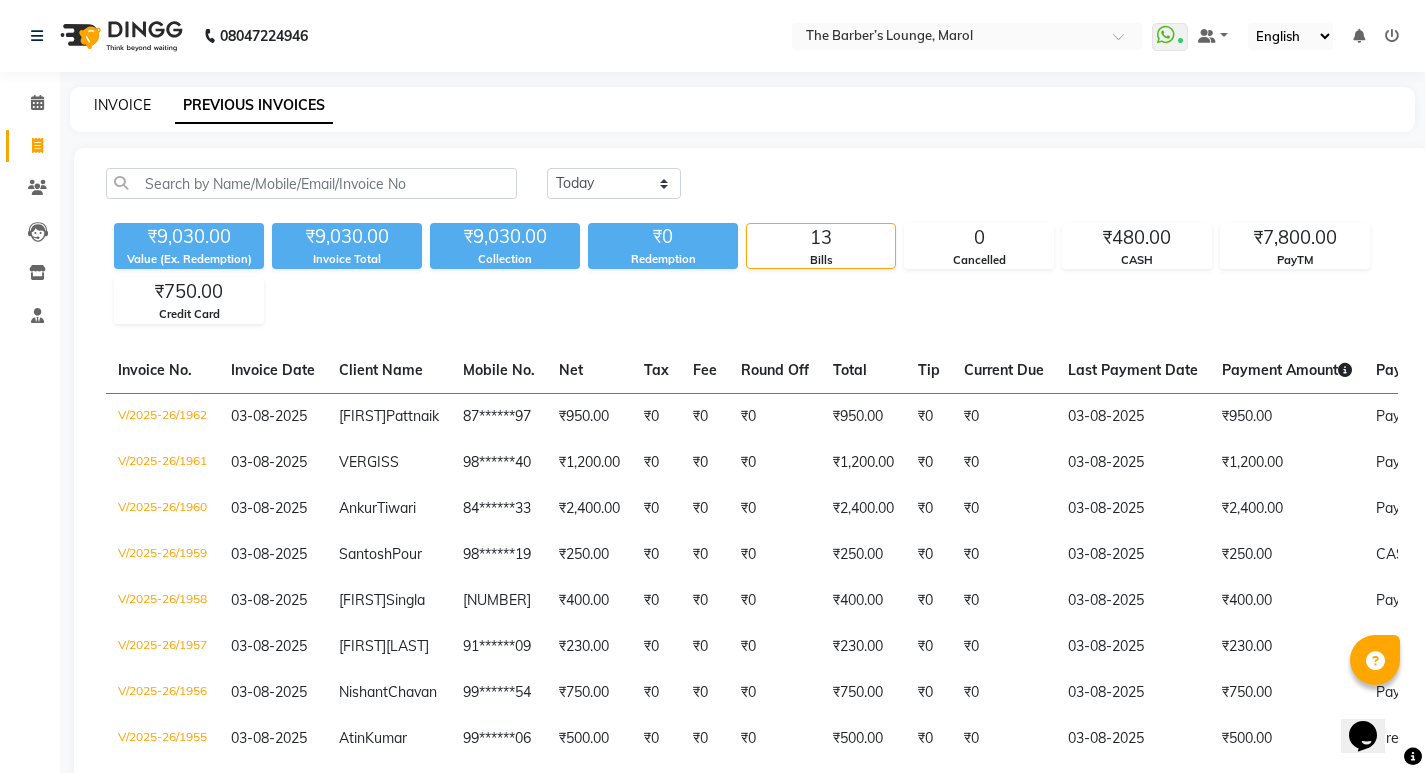 click on "INVOICE" 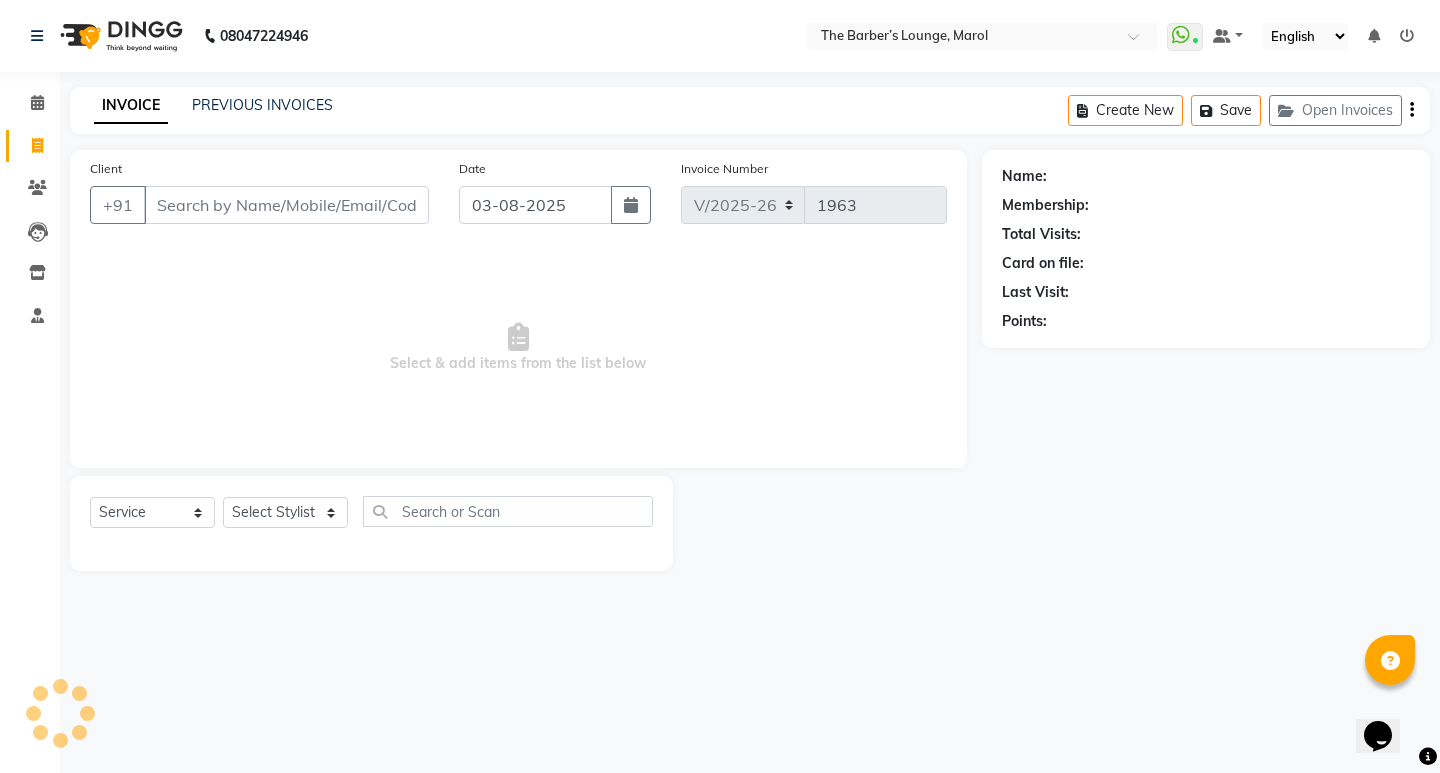 click on "Client" at bounding box center (286, 205) 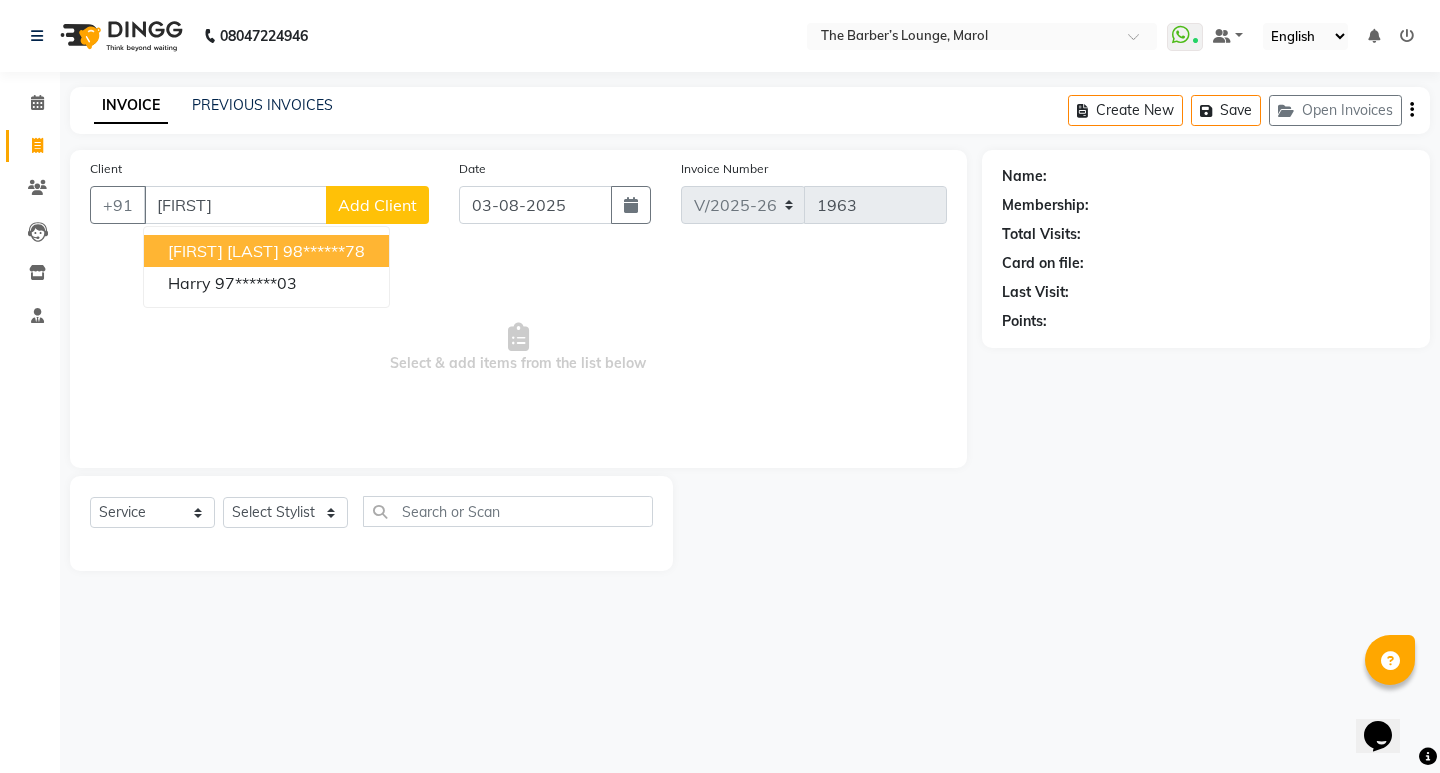 click on "[FIRST] [LAST]" at bounding box center [223, 251] 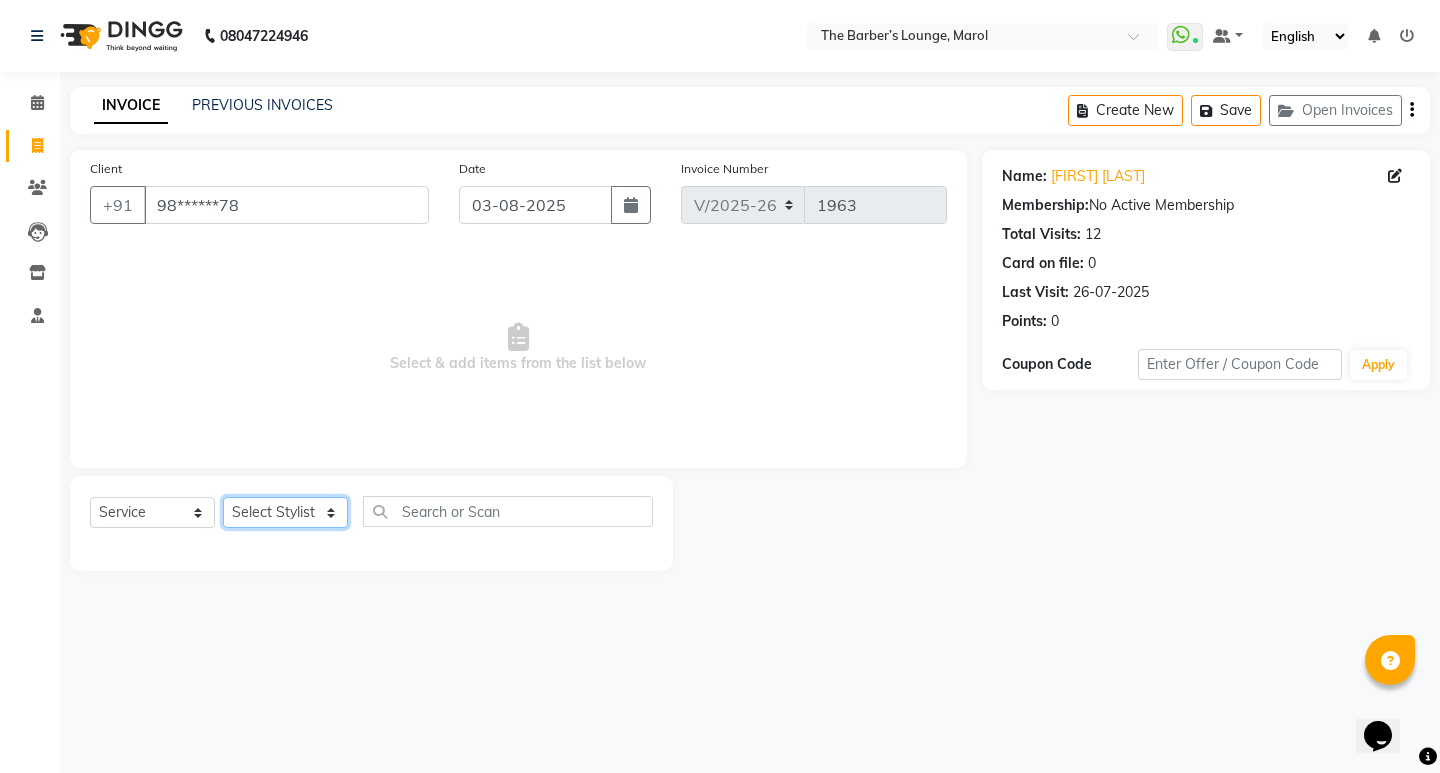 click on "Select Stylist Anjali Jafar Salmani Ketan Shinde Mohsin Akhtar Satish Tejasvi Vasundhara" 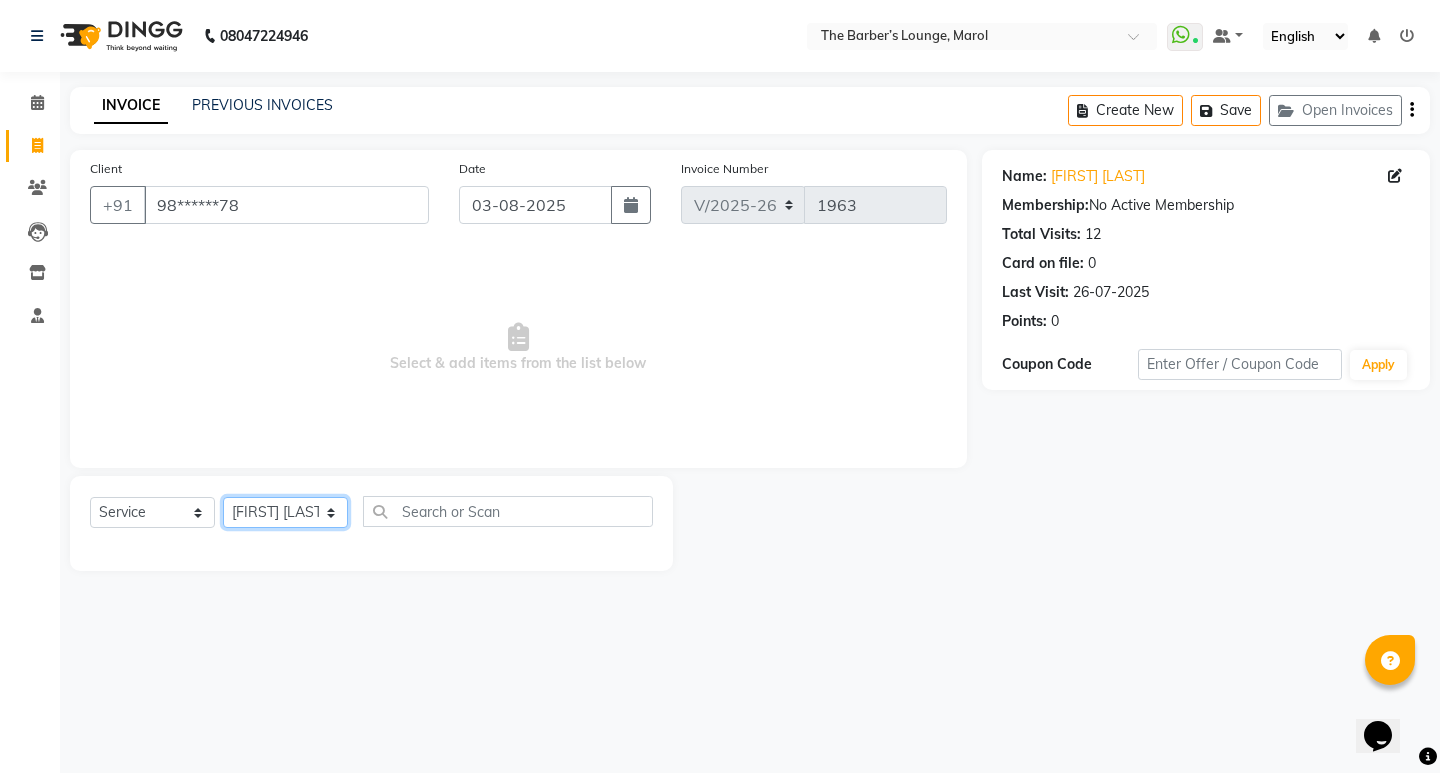 click on "Select Stylist Anjali Jafar Salmani Ketan Shinde Mohsin Akhtar Satish Tejasvi Vasundhara" 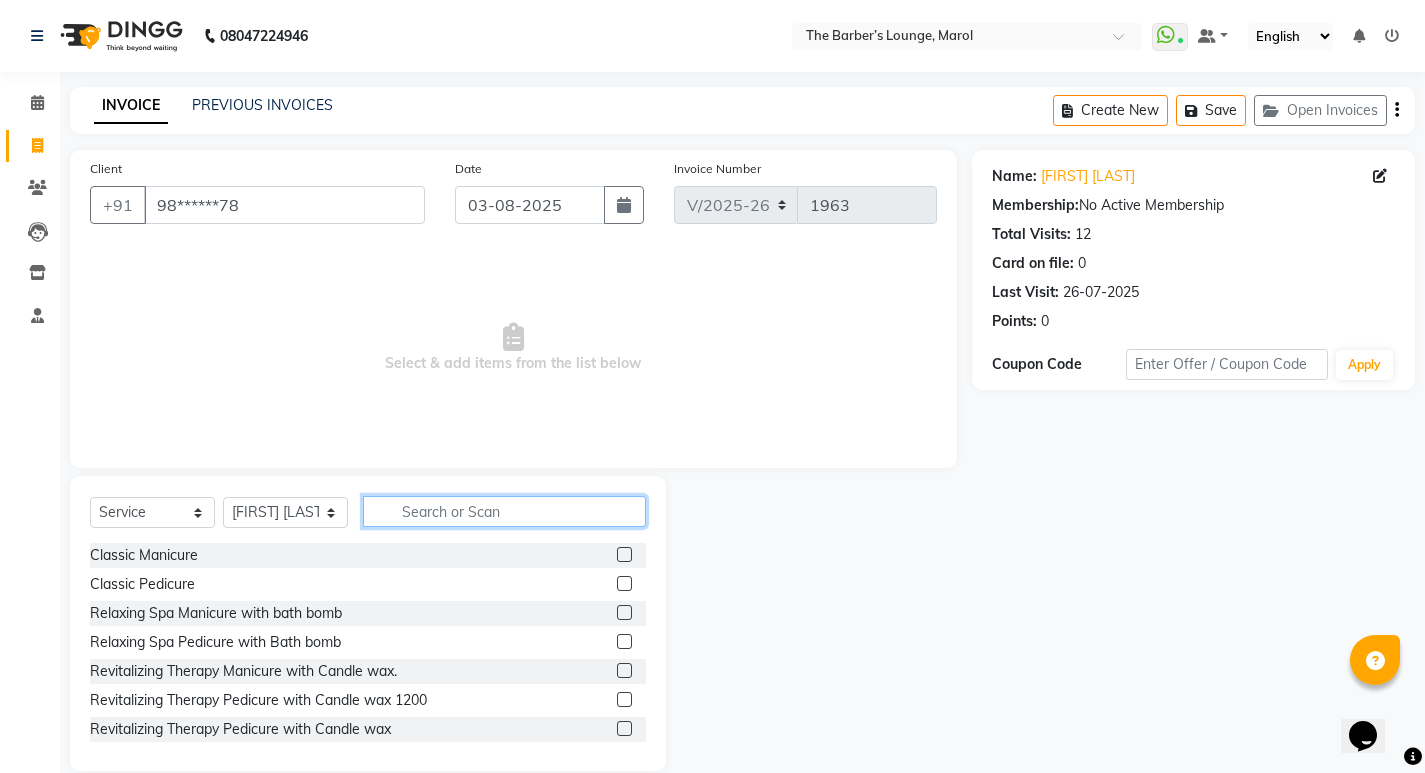 click 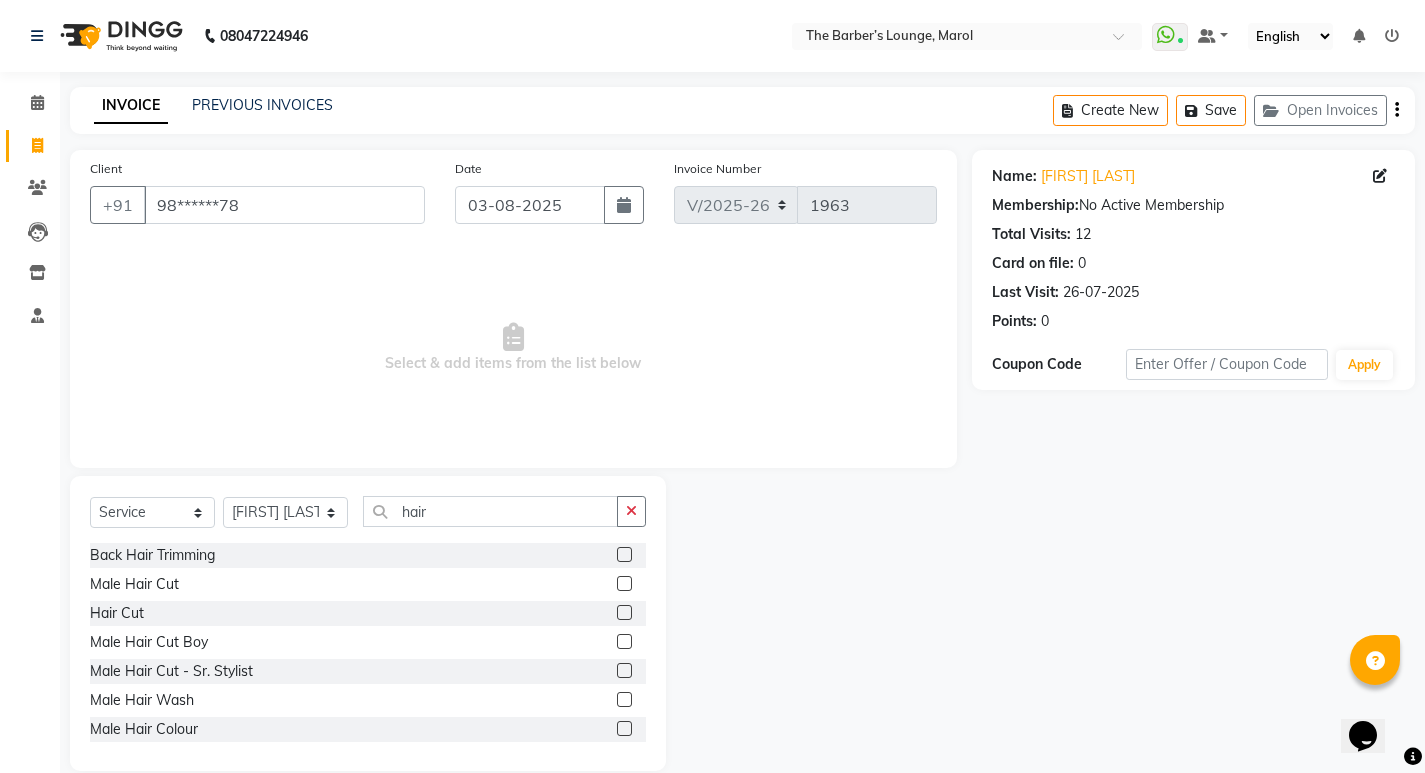 click 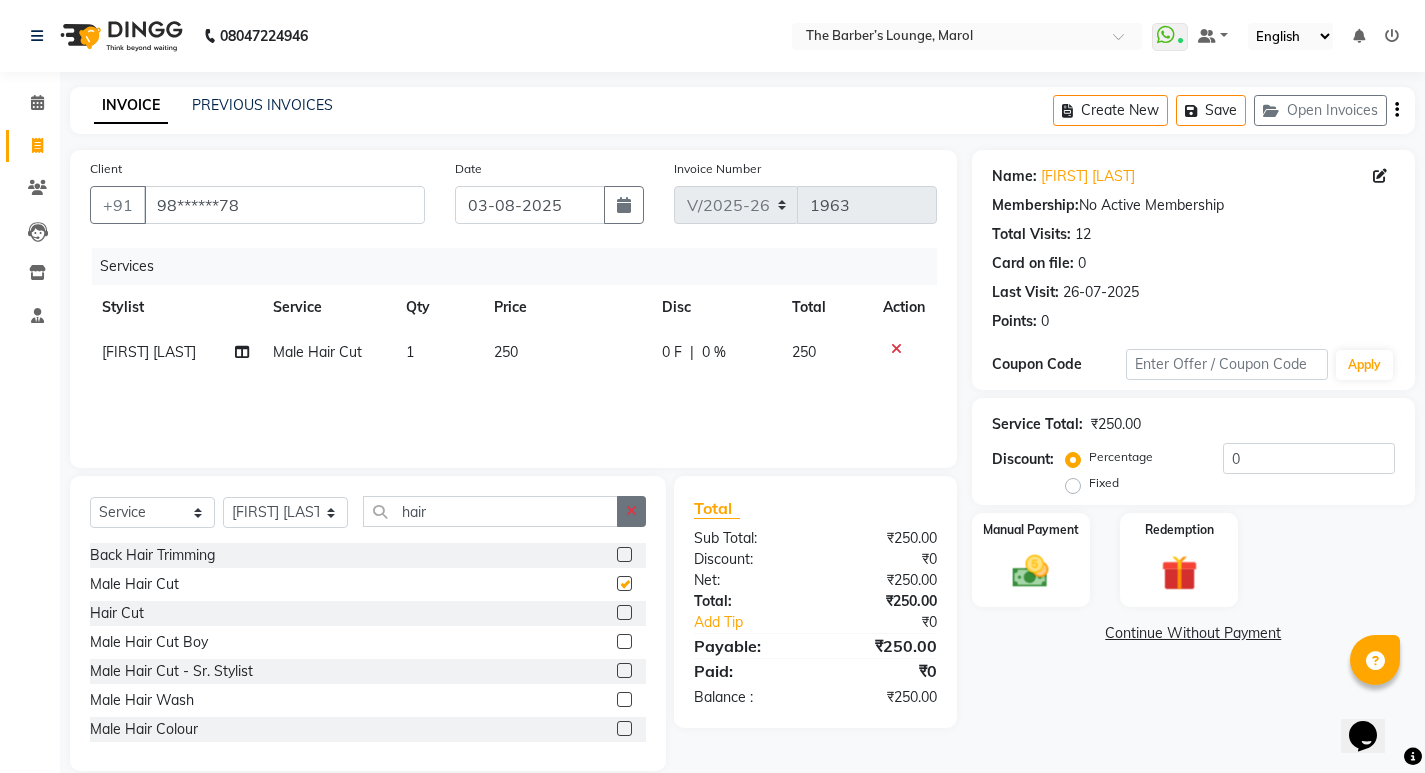 click 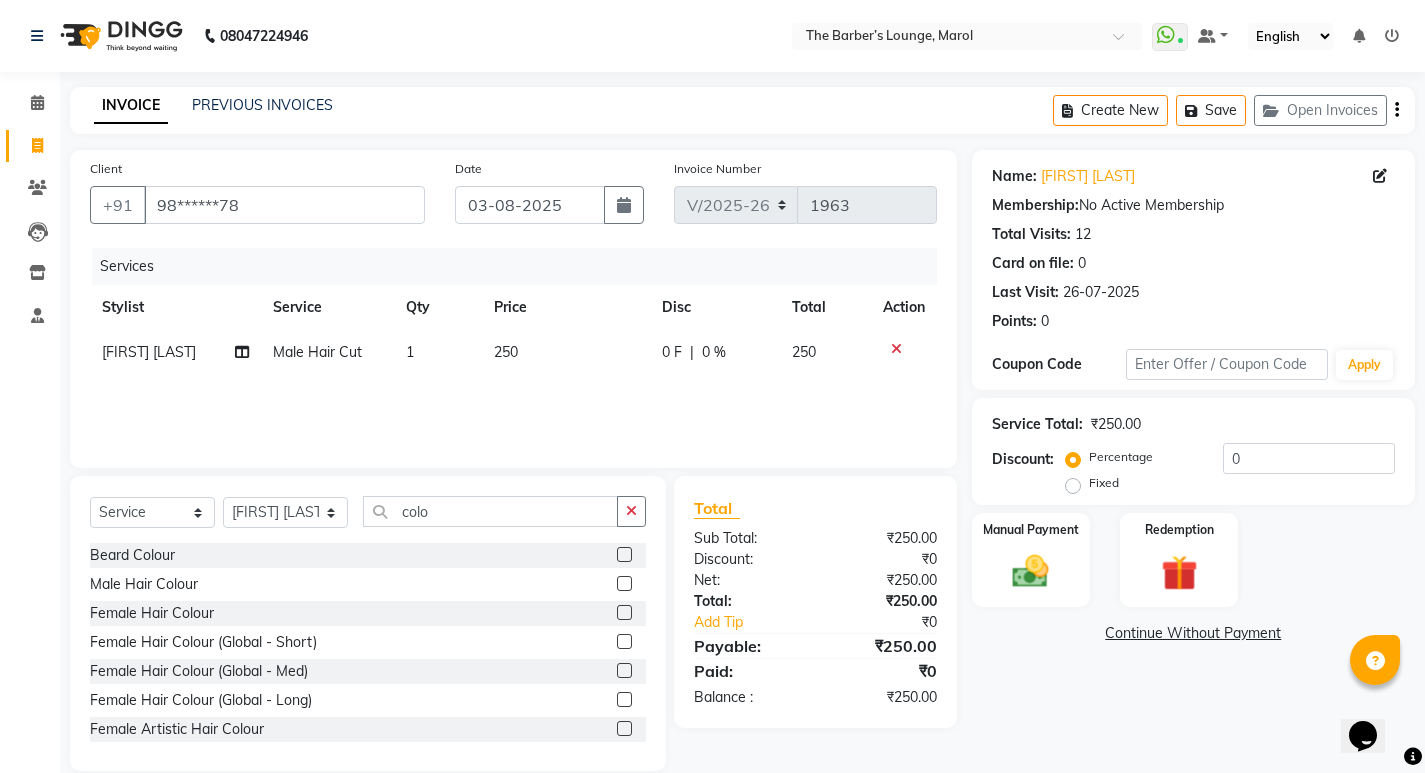 click 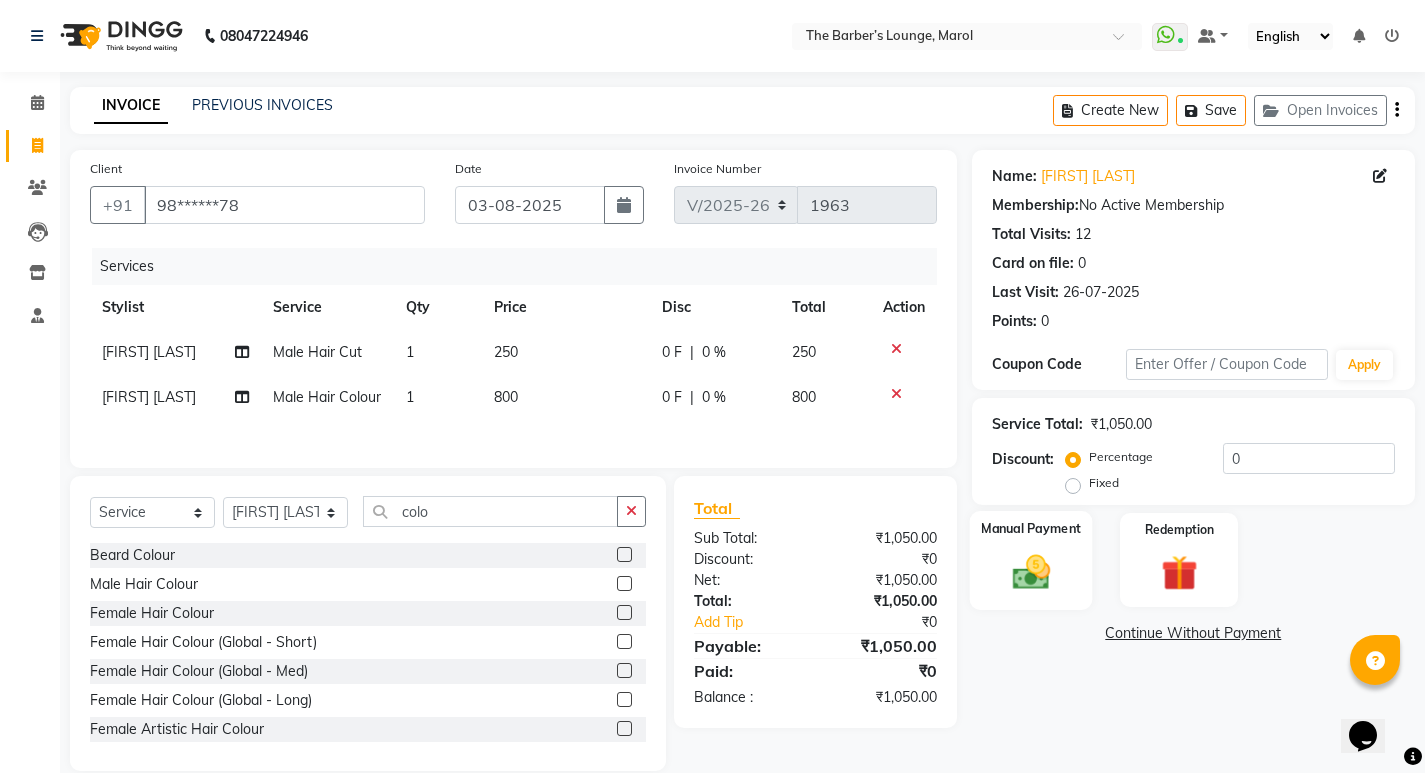 click 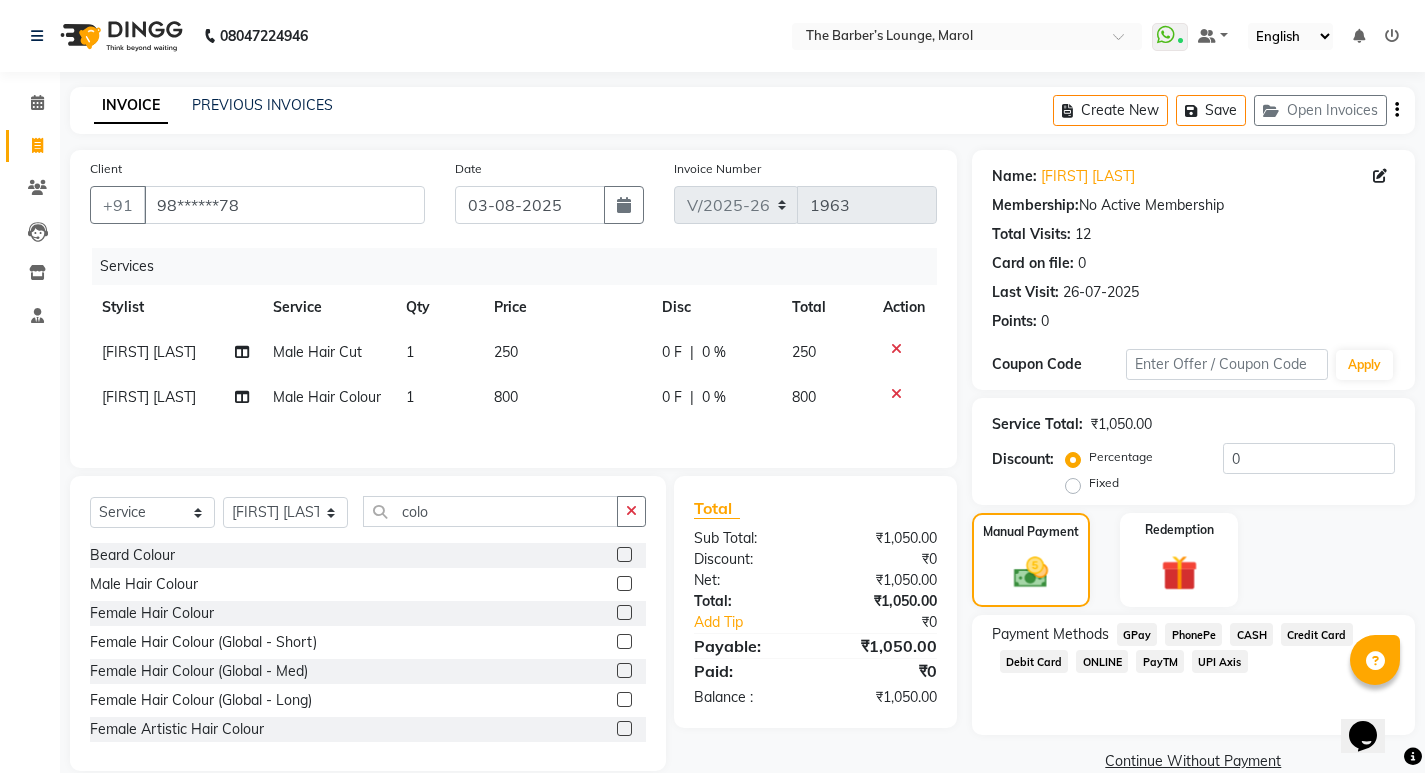 click on "PayTM" 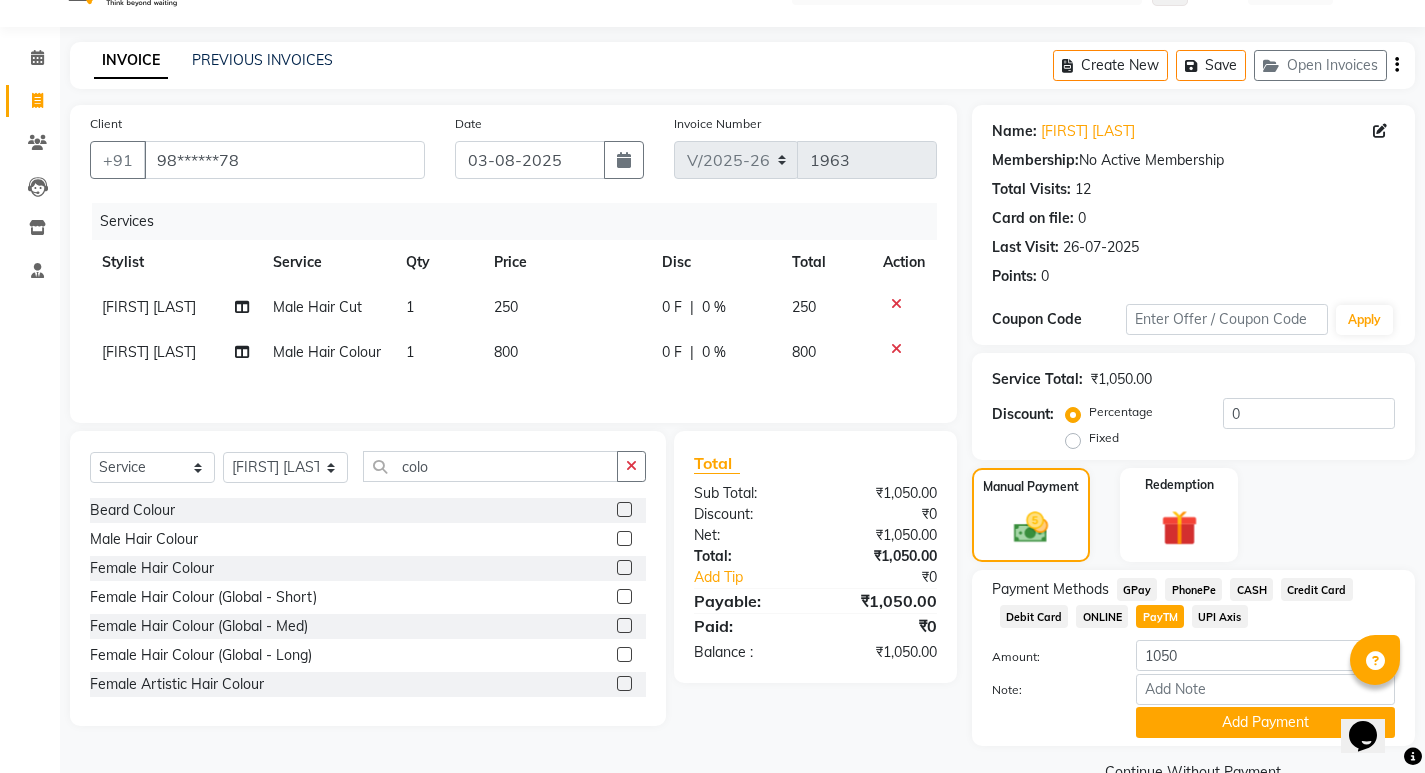 scroll, scrollTop: 89, scrollLeft: 0, axis: vertical 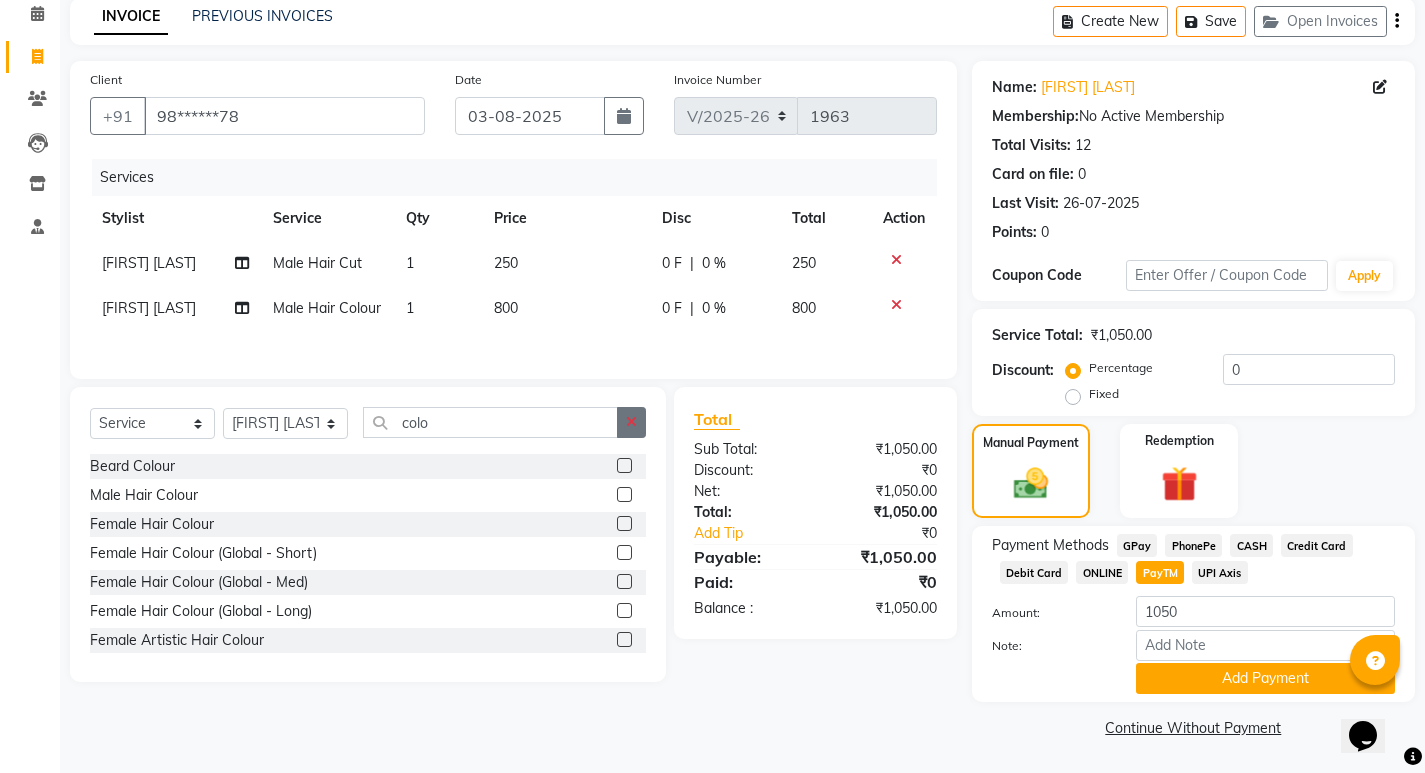 click 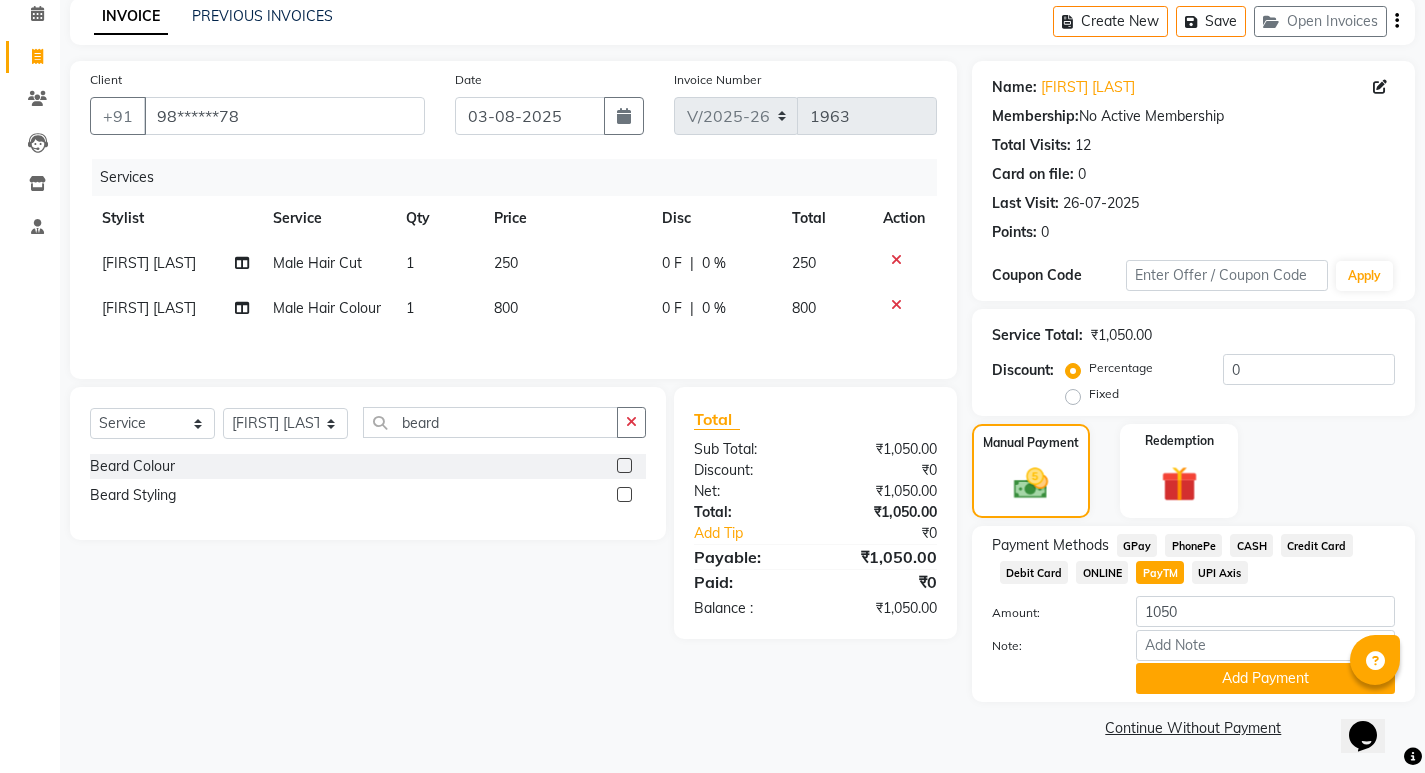 click 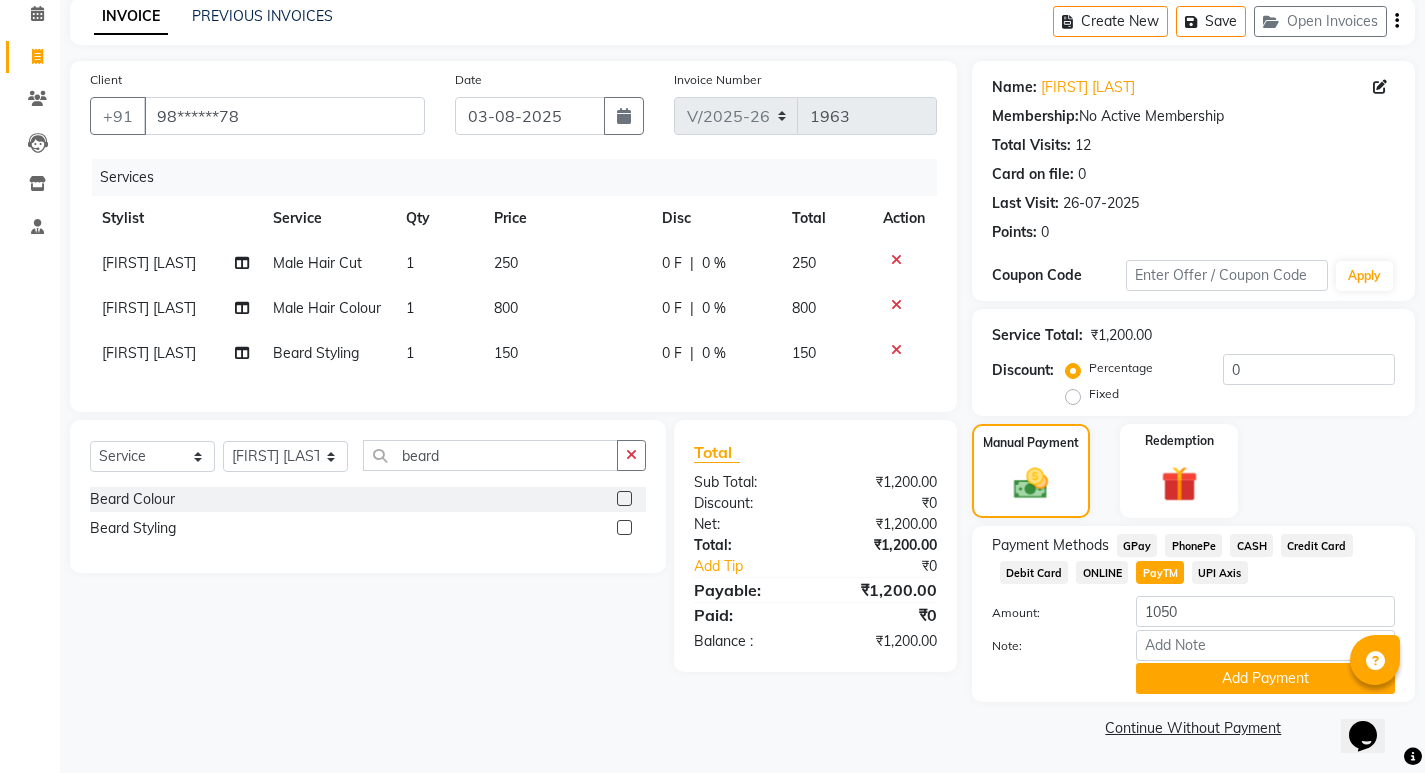click on "150" 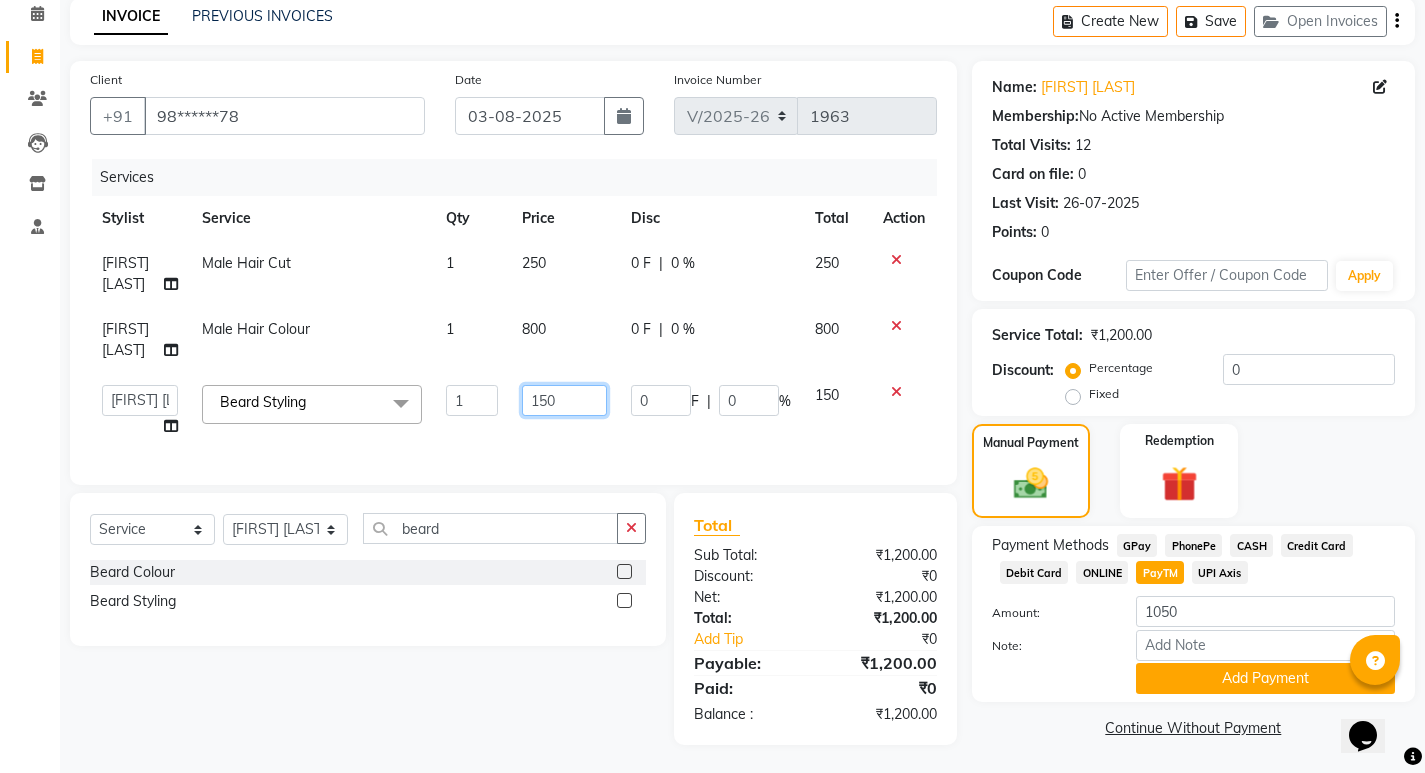 click on "150" 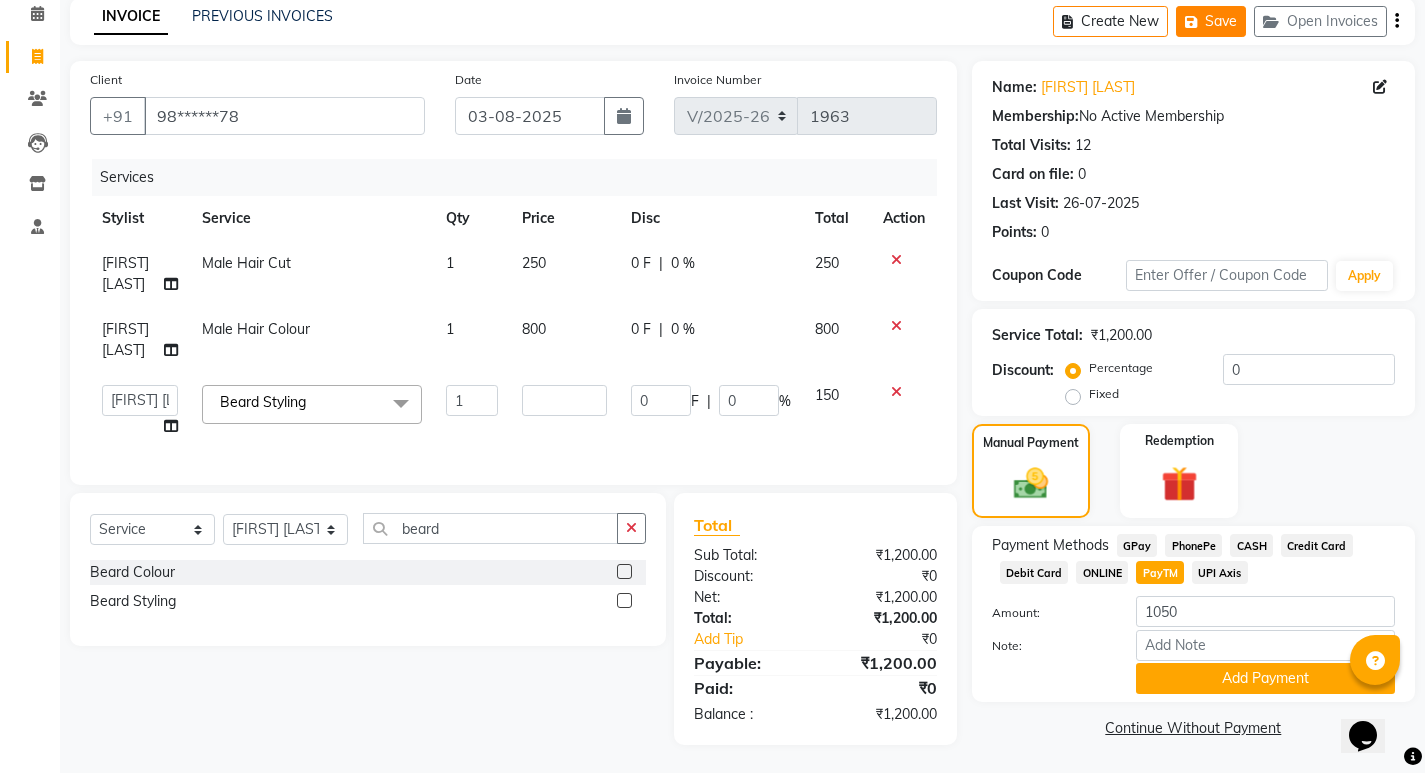 click on "Save" 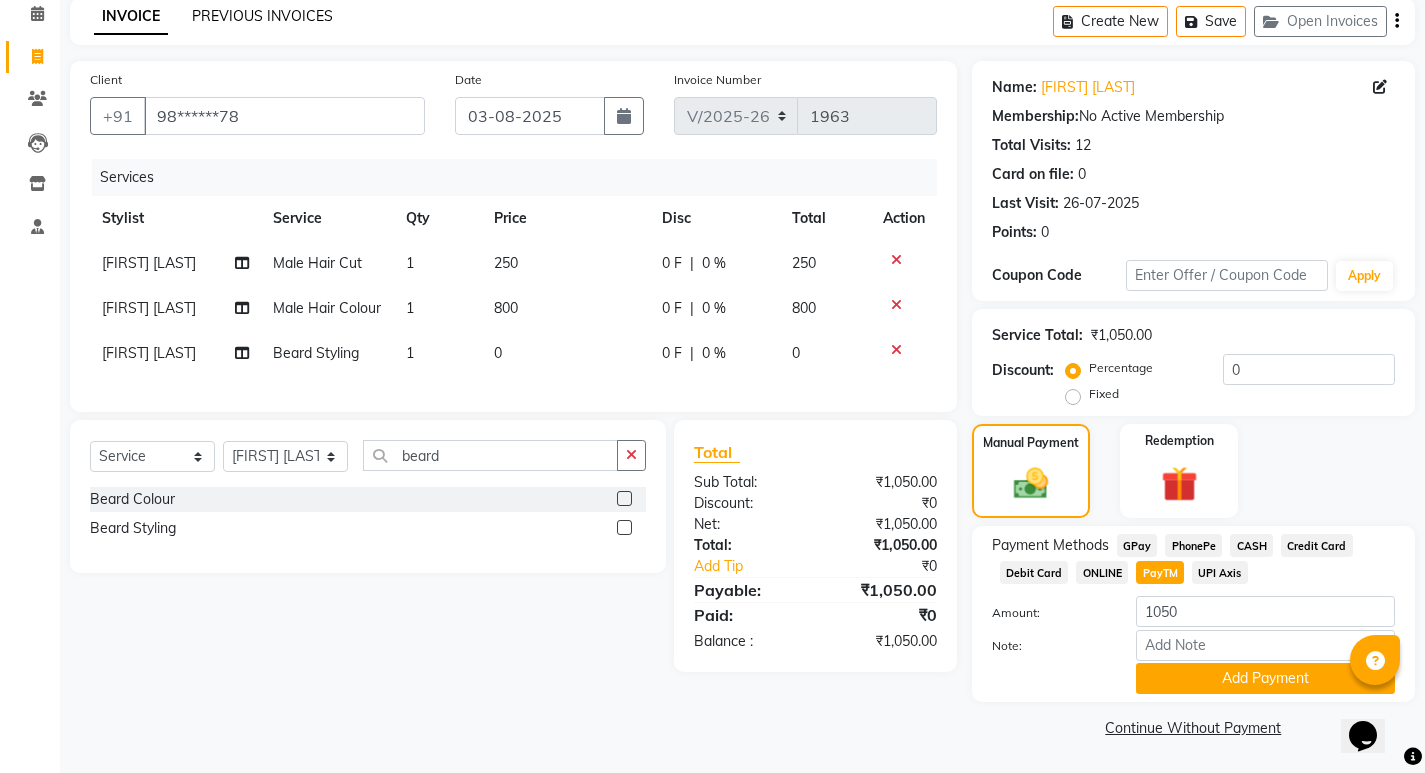 click on "PREVIOUS INVOICES" 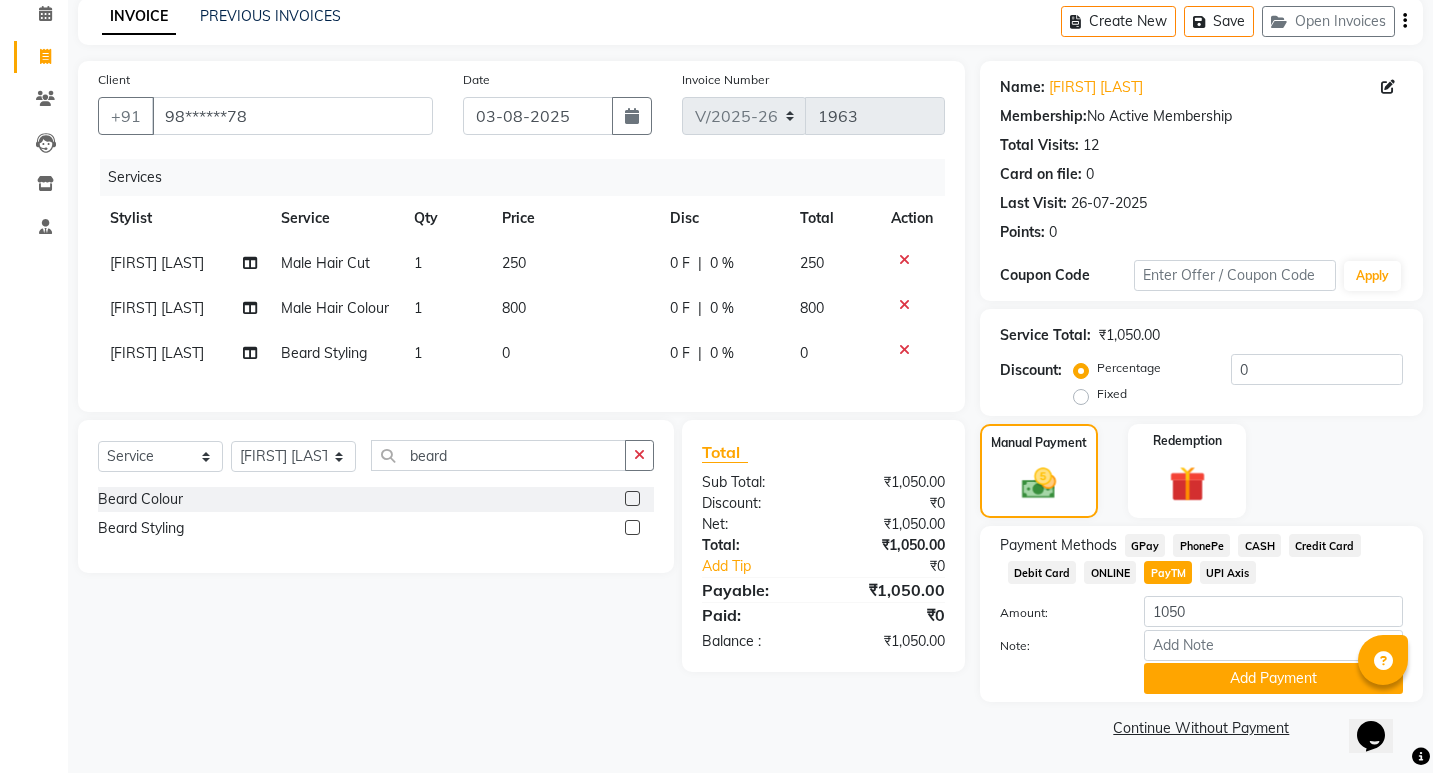 scroll, scrollTop: 0, scrollLeft: 0, axis: both 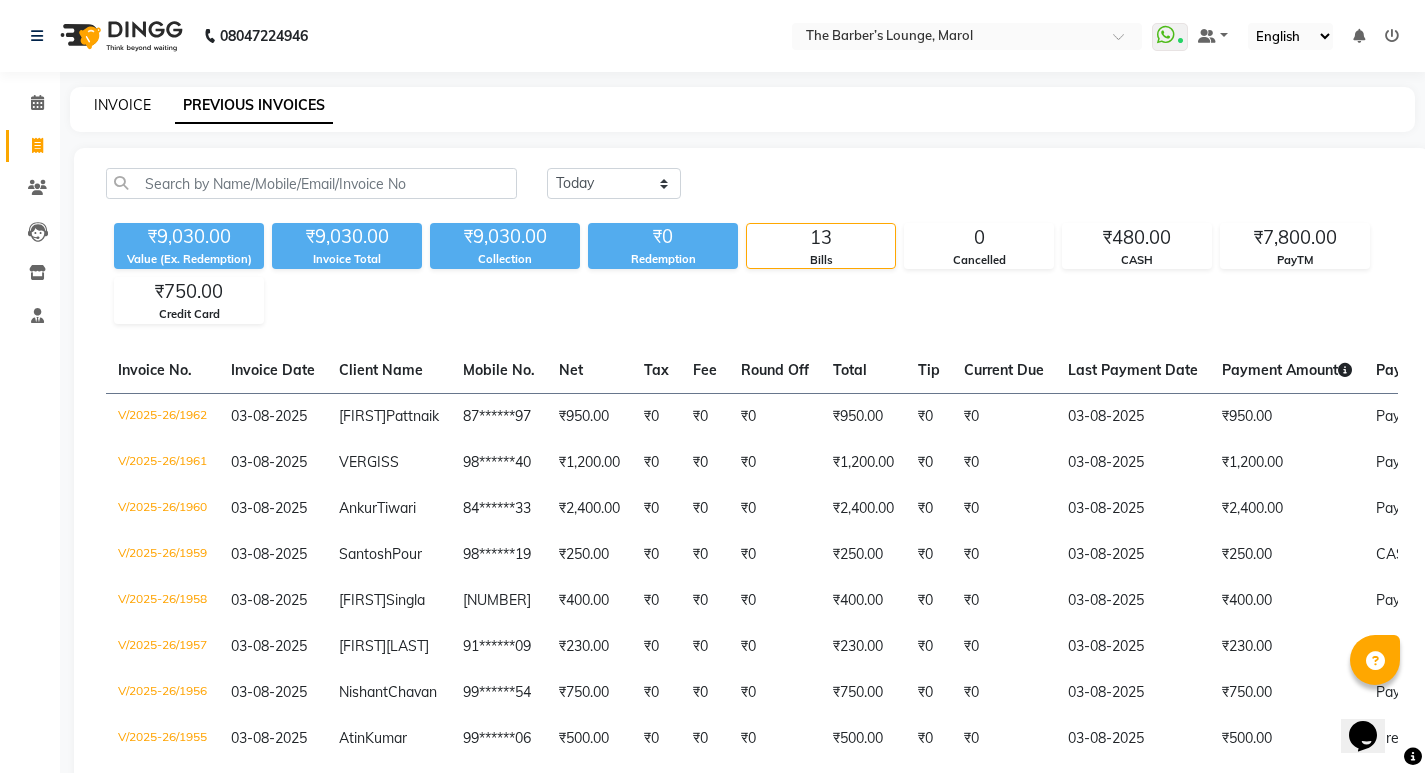 click on "INVOICE" 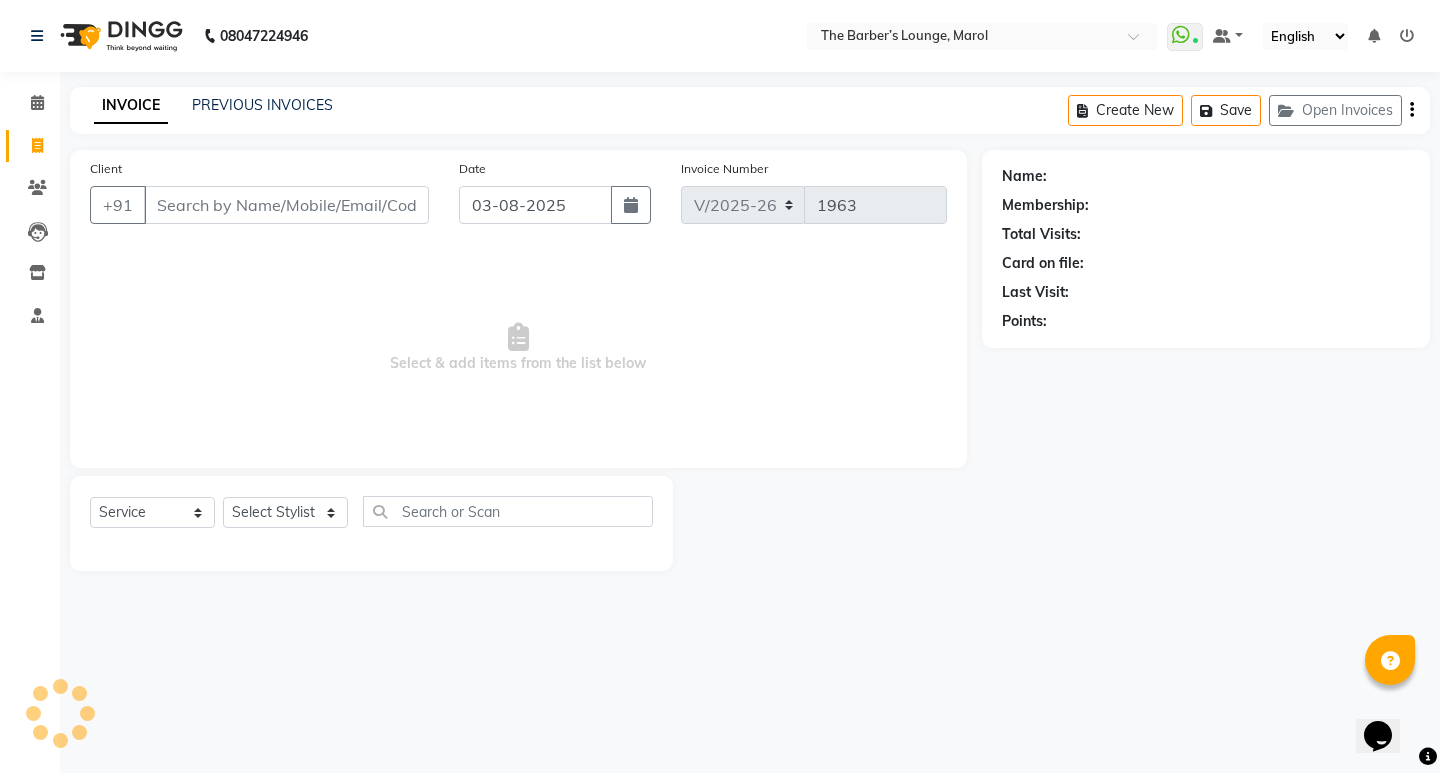 click on "Client" at bounding box center [286, 205] 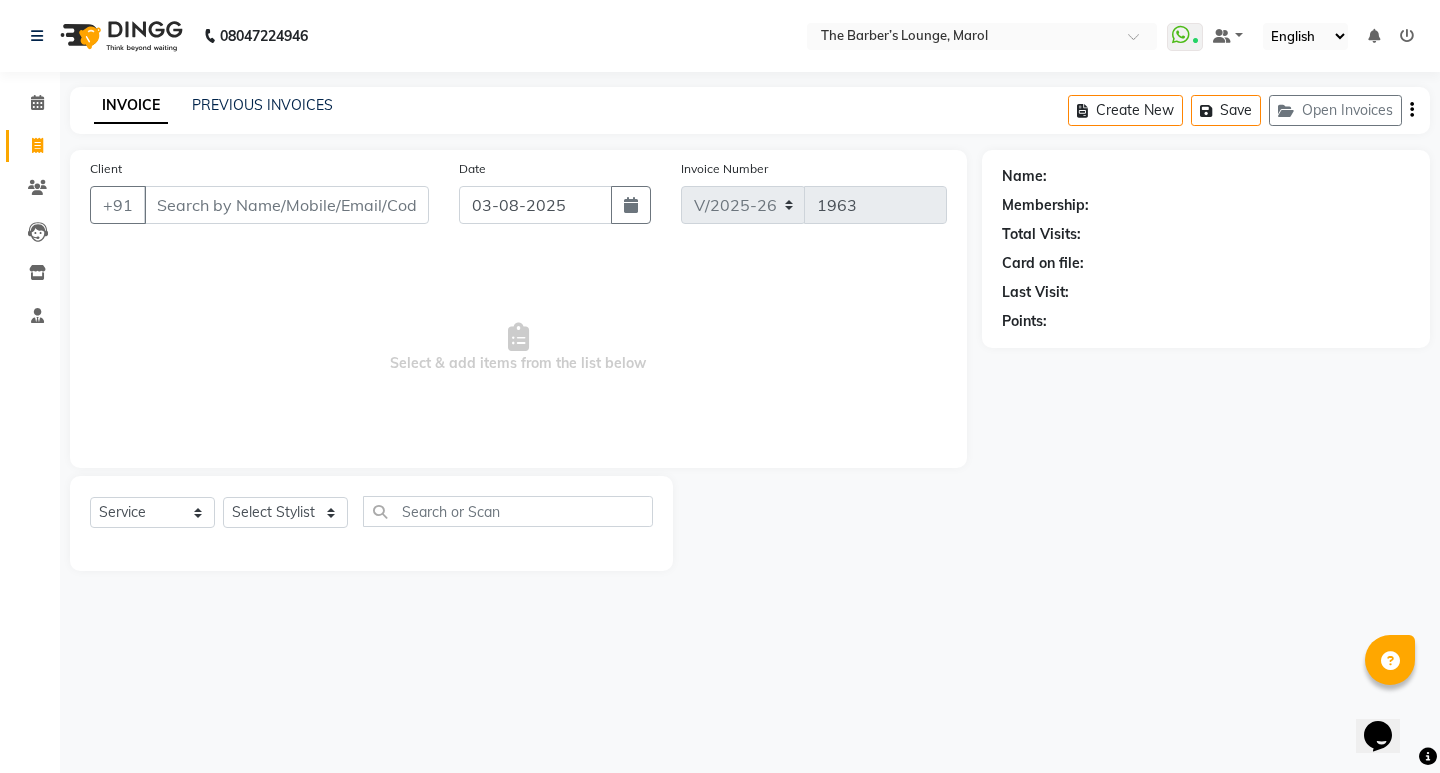 click on "Client" at bounding box center (286, 205) 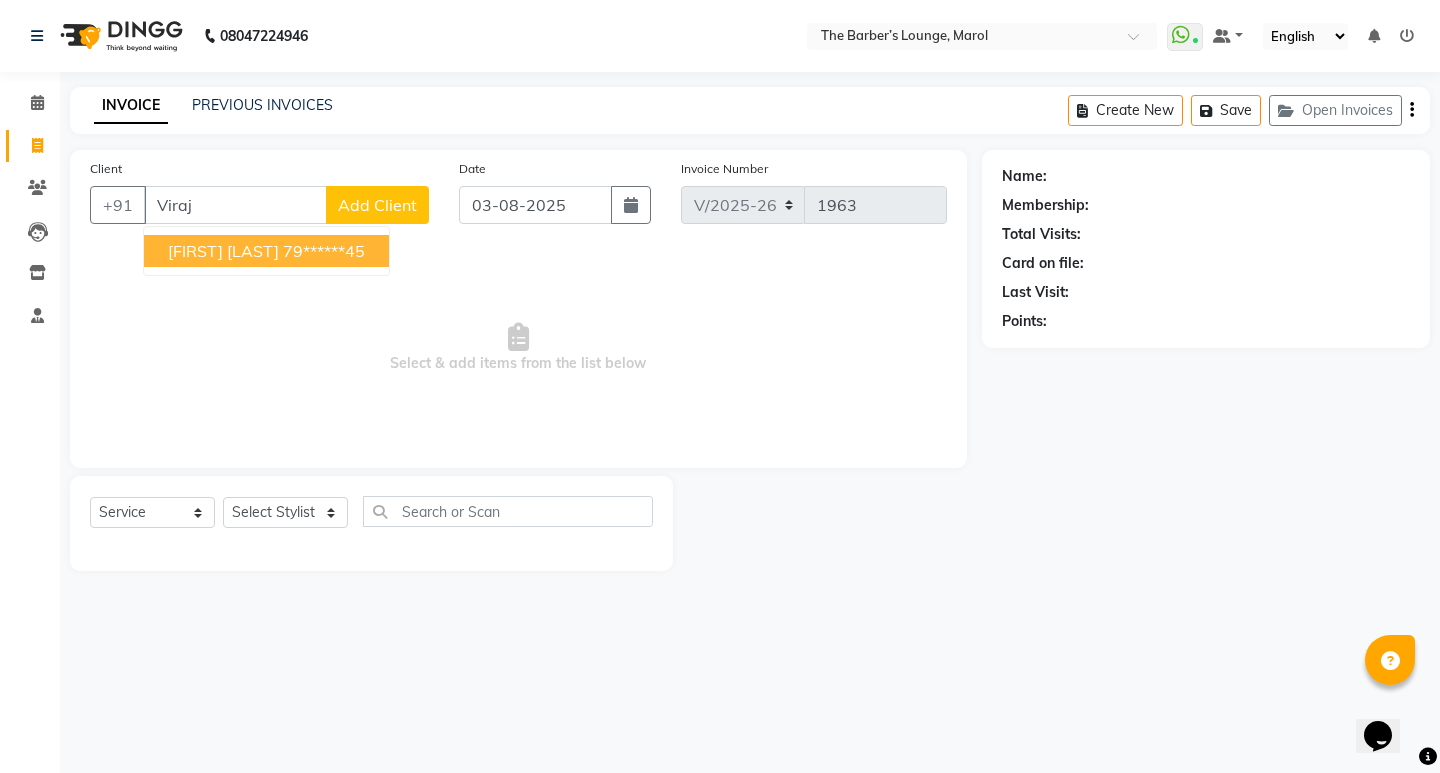 click on "79******45" at bounding box center [324, 251] 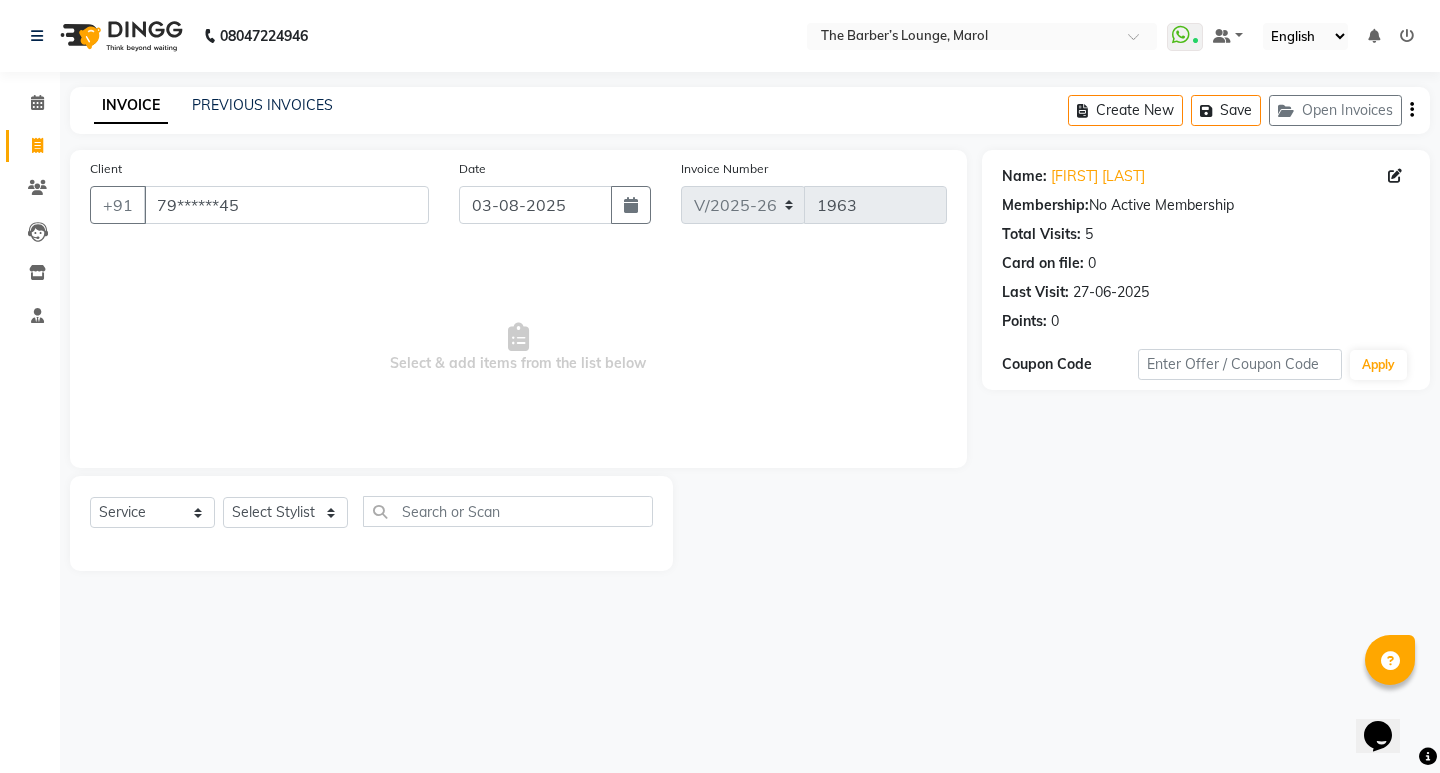 click on "Select  Service  Product  Membership  Package Voucher Prepaid Gift Card  Select Stylist [FIRST] [LAST] [FIRST] [LAST] [FIRST] [LAST] [FIRST] [LAST] [FIRST] [FIRST] [FIRST]" 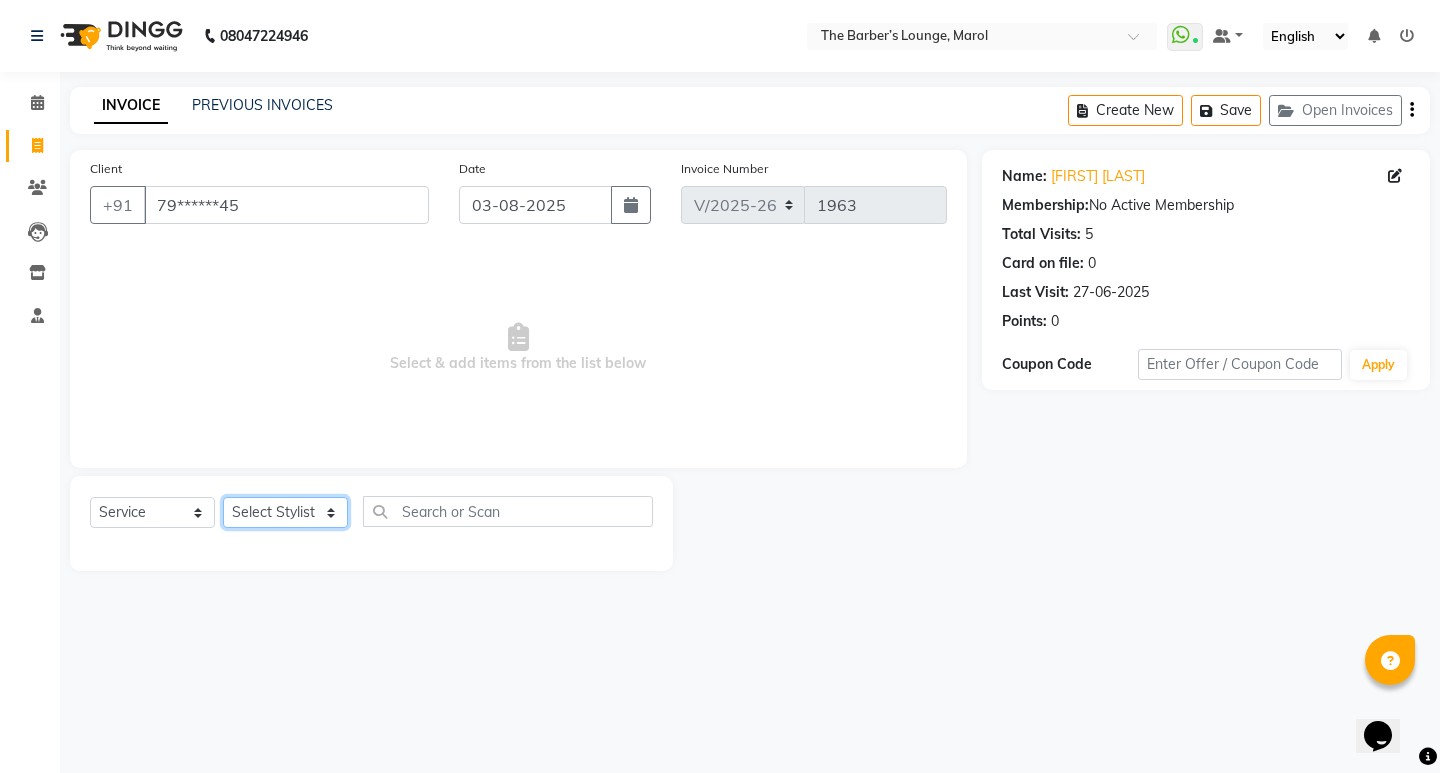 click on "Select Stylist Anjali Jafar Salmani Ketan Shinde Mohsin Akhtar Satish Tejasvi Vasundhara" 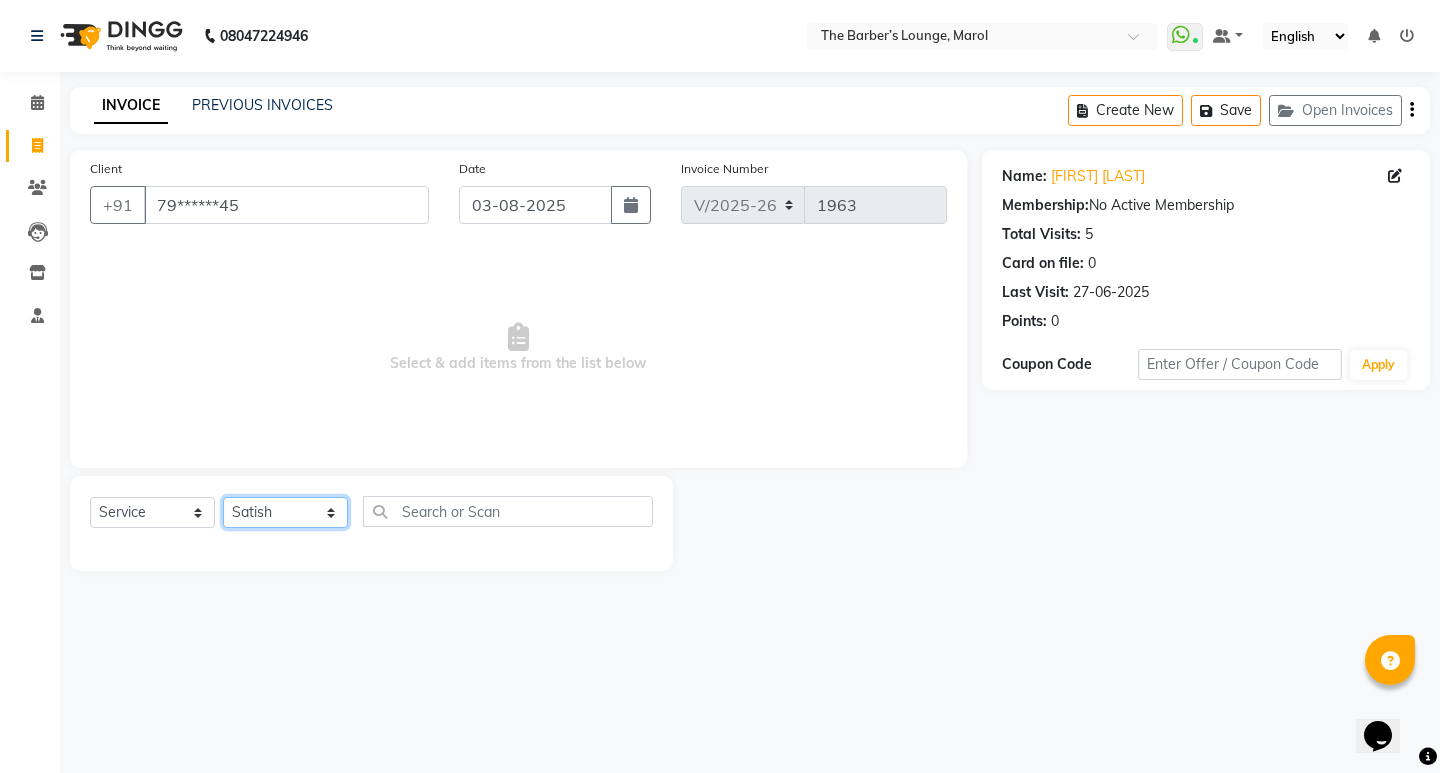 click on "Select Stylist Anjali Jafar Salmani Ketan Shinde Mohsin Akhtar Satish Tejasvi Vasundhara" 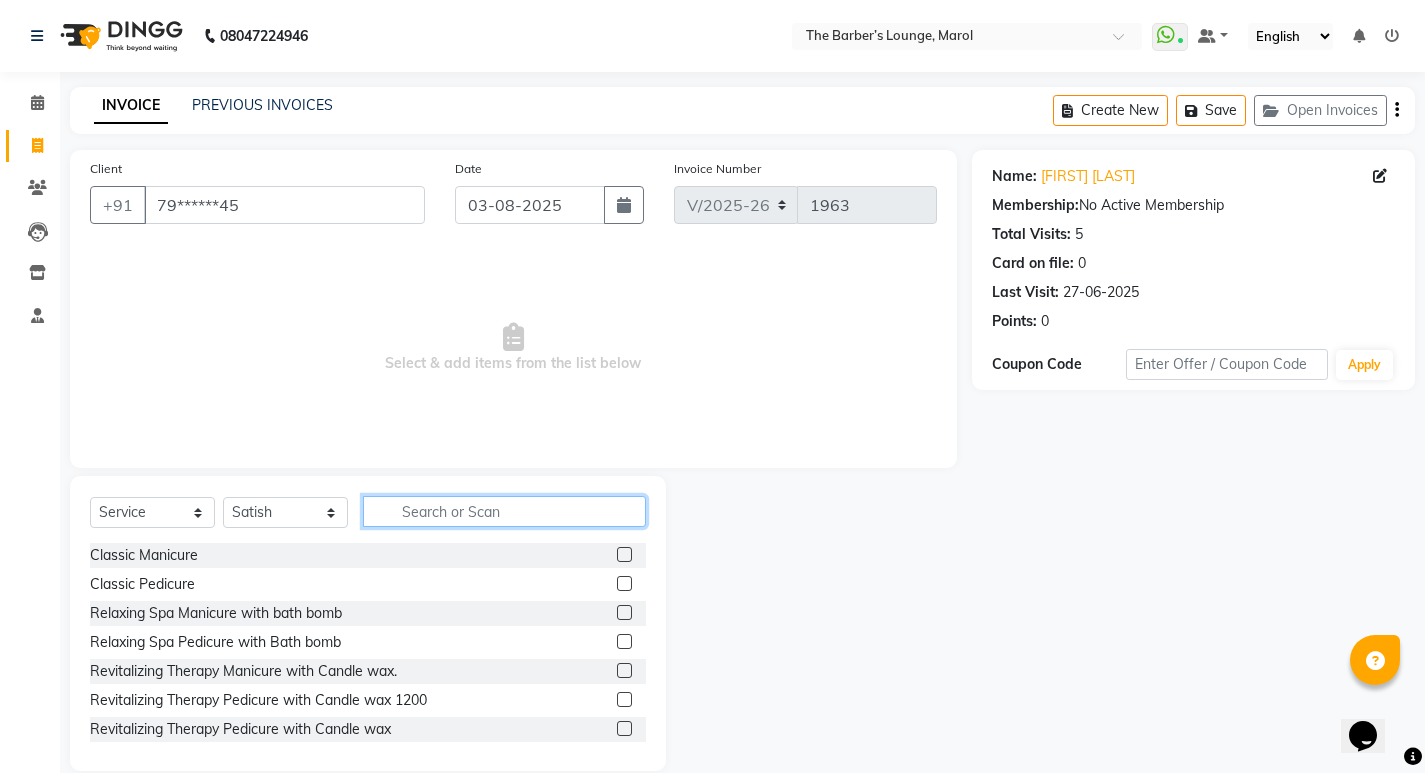 click 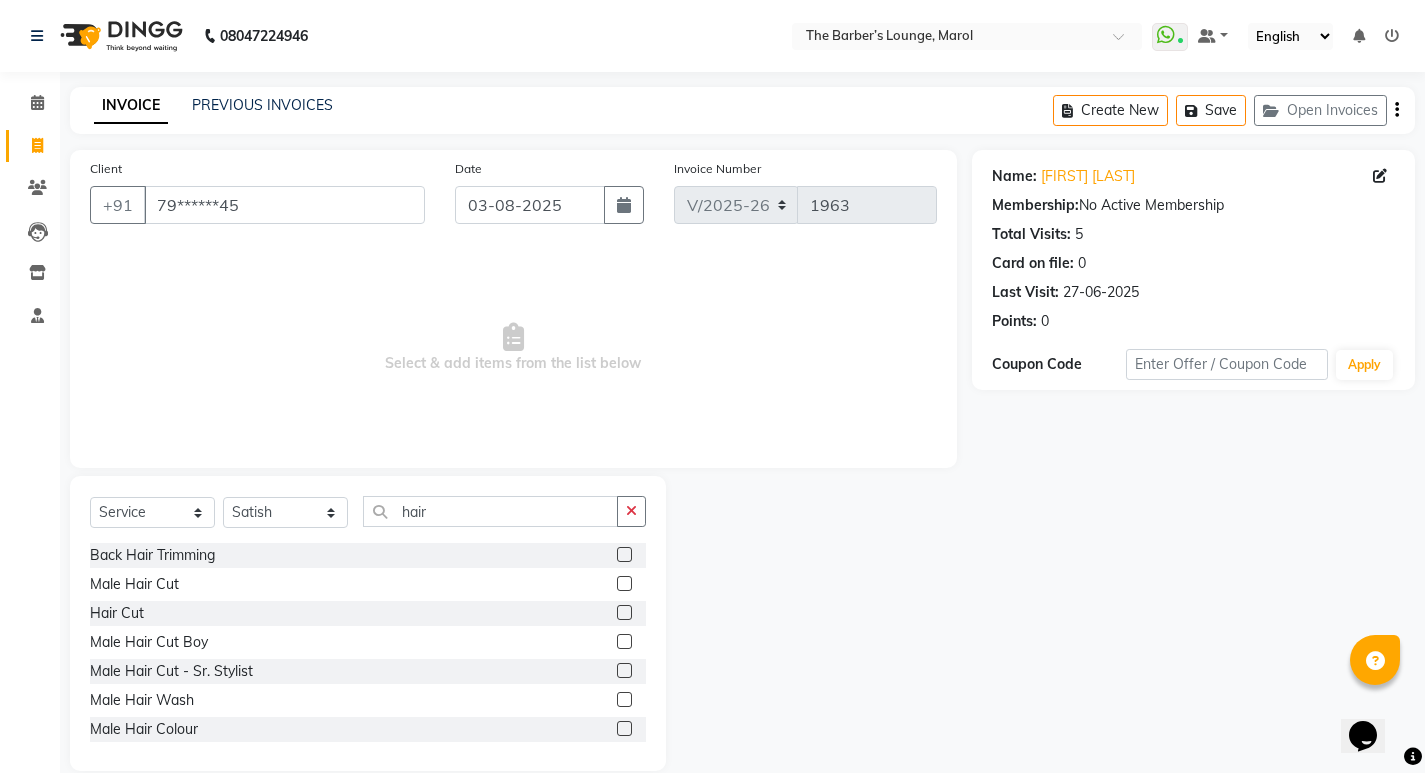 click 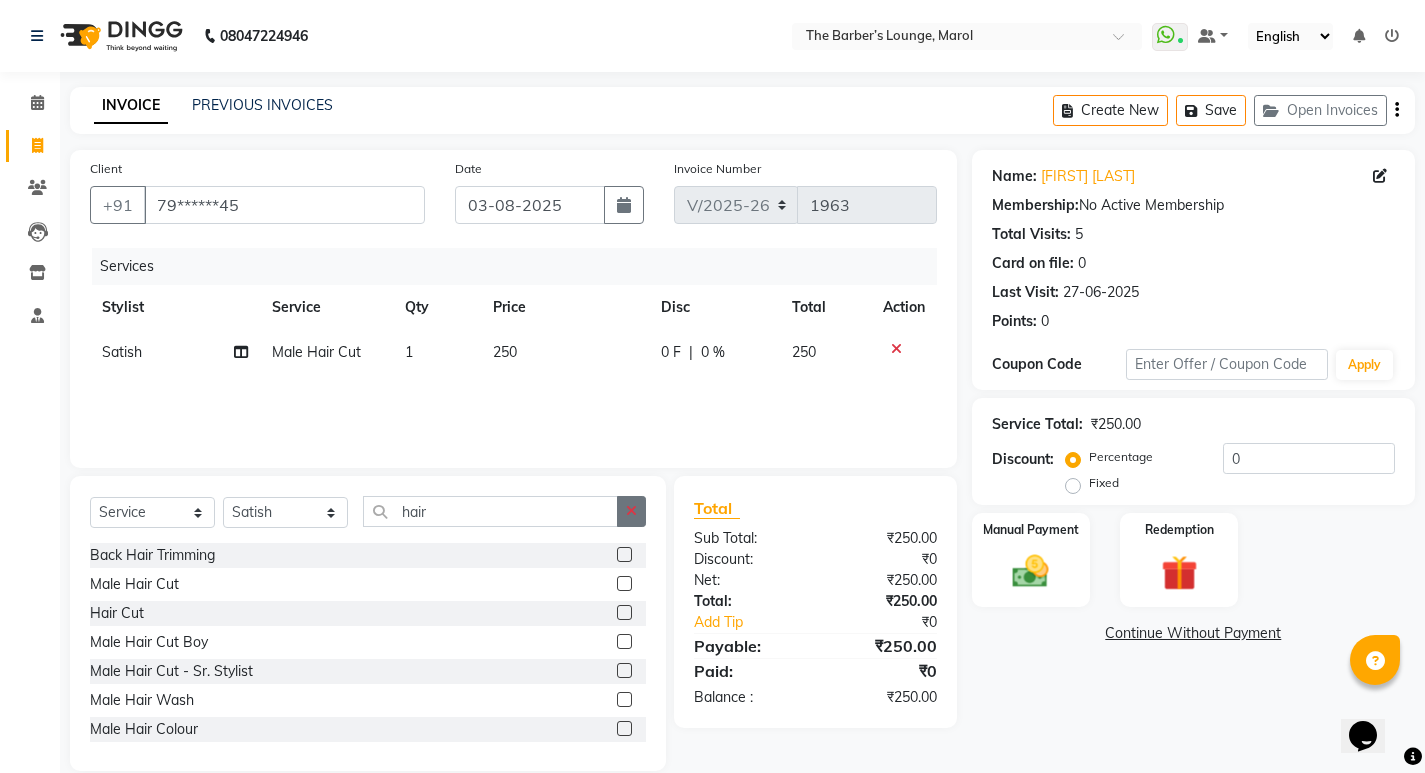 click 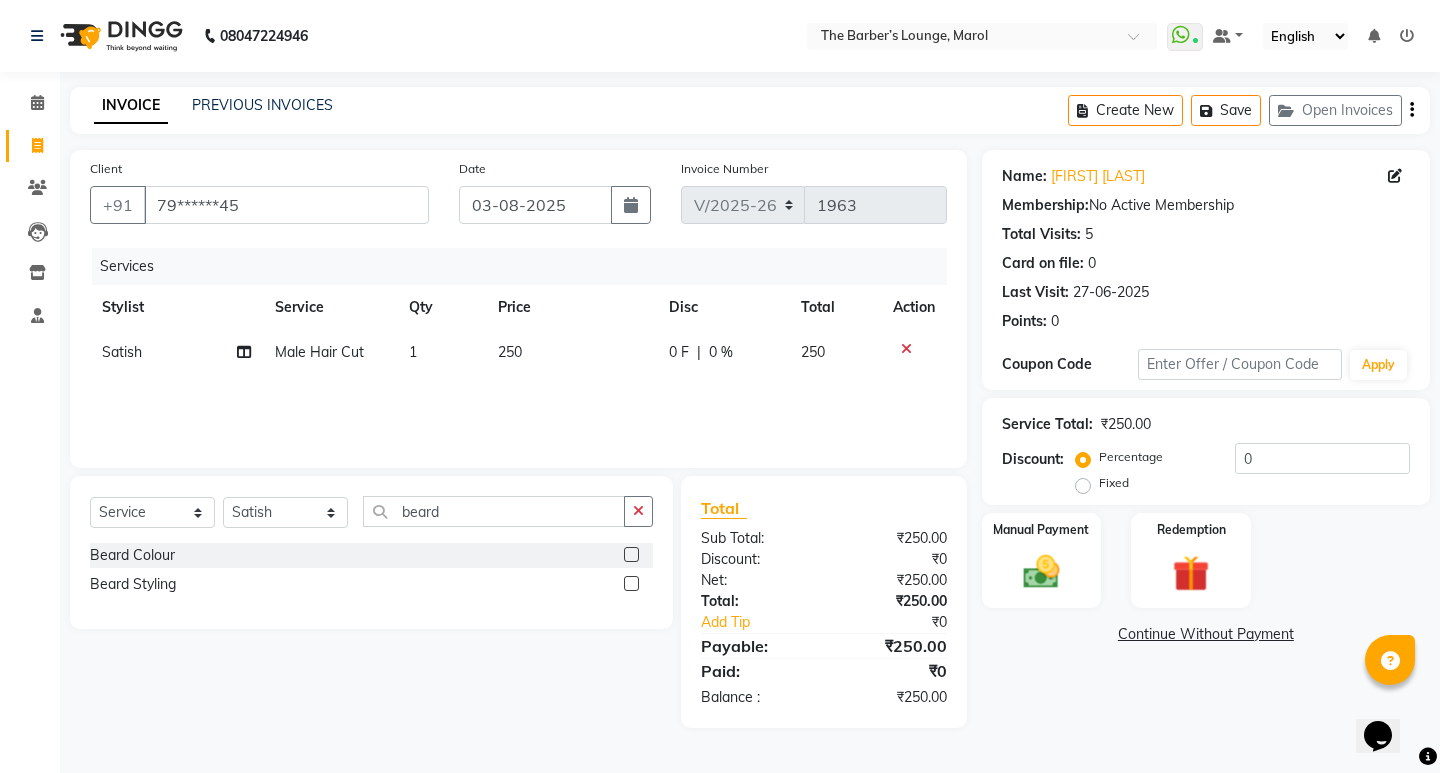 click 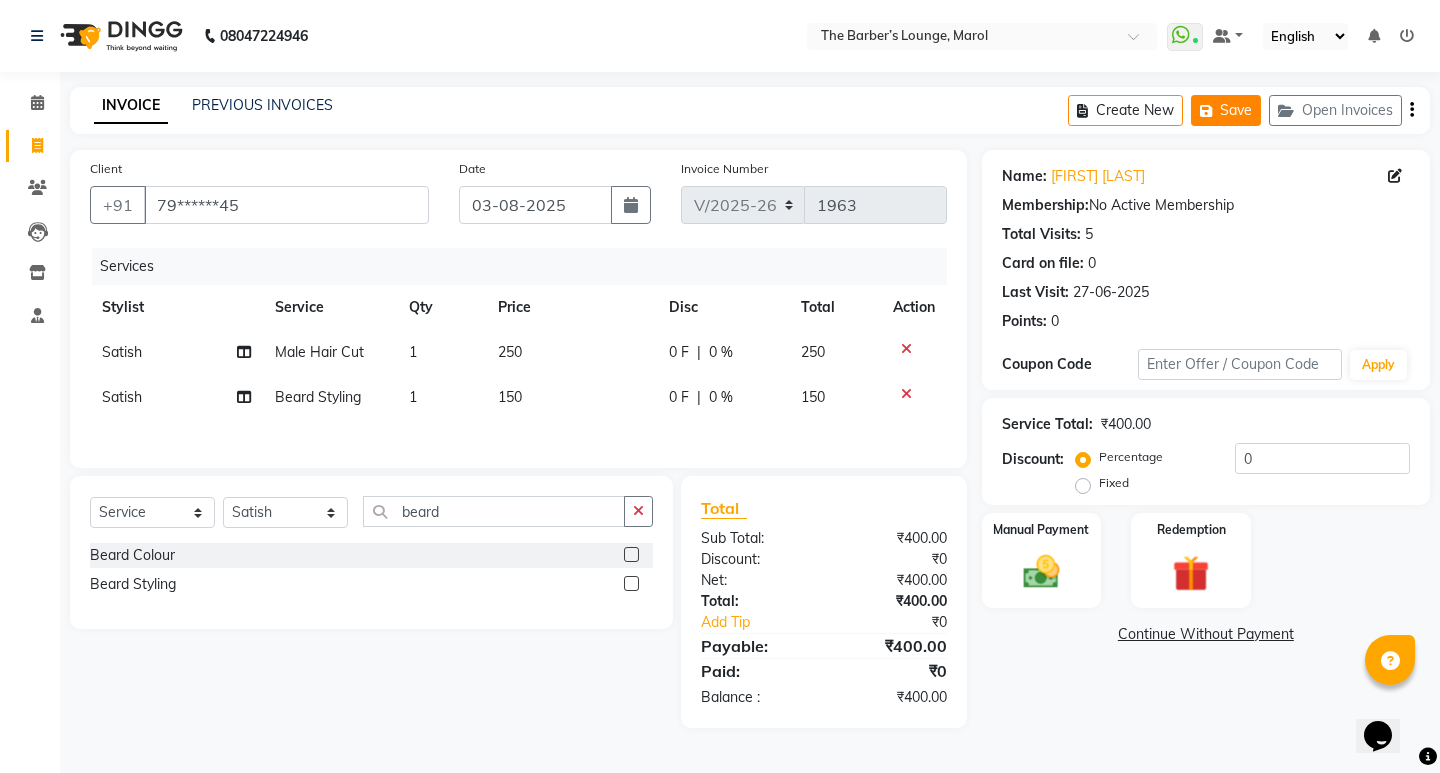 click on "Save" 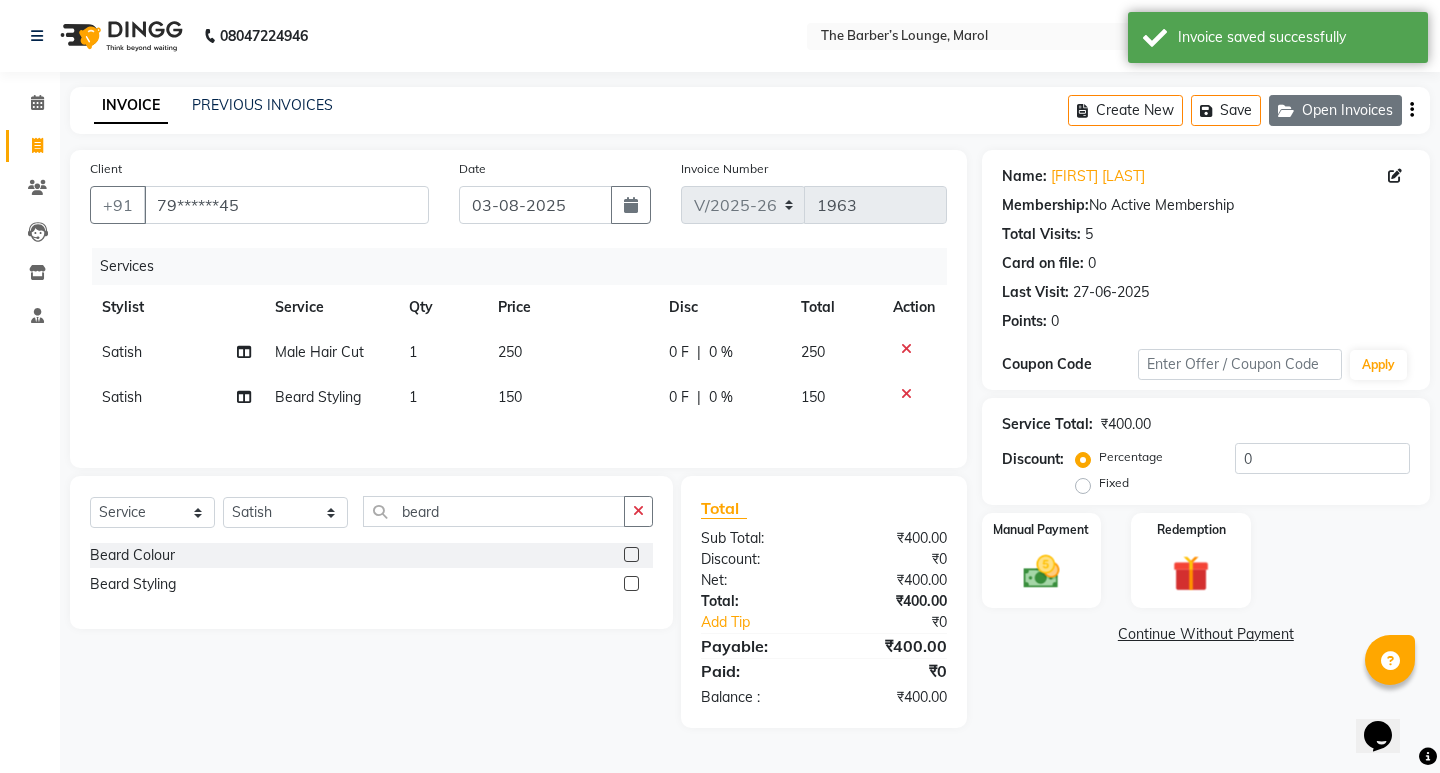 click 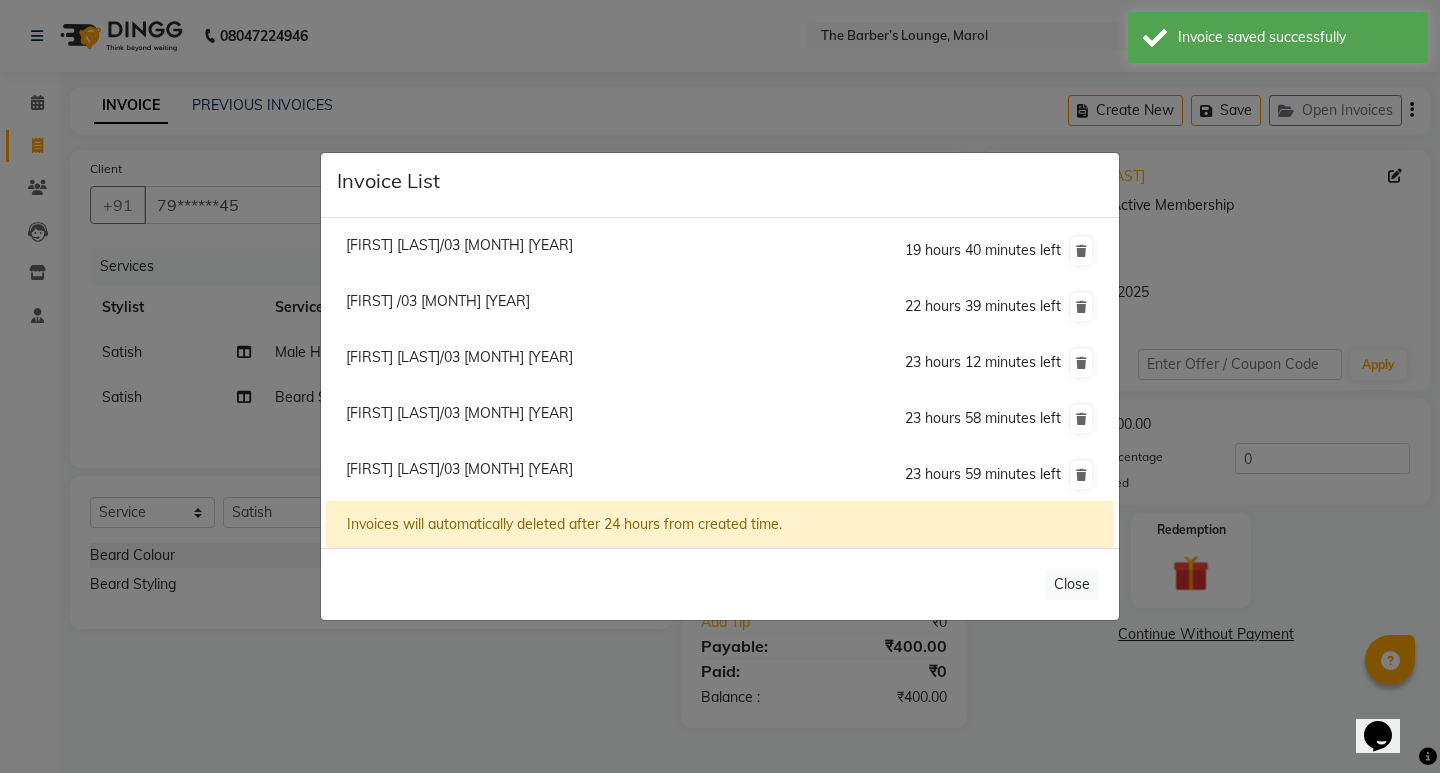click on "[FIRST] [LAST]/03 [MONTH] [YEAR]" 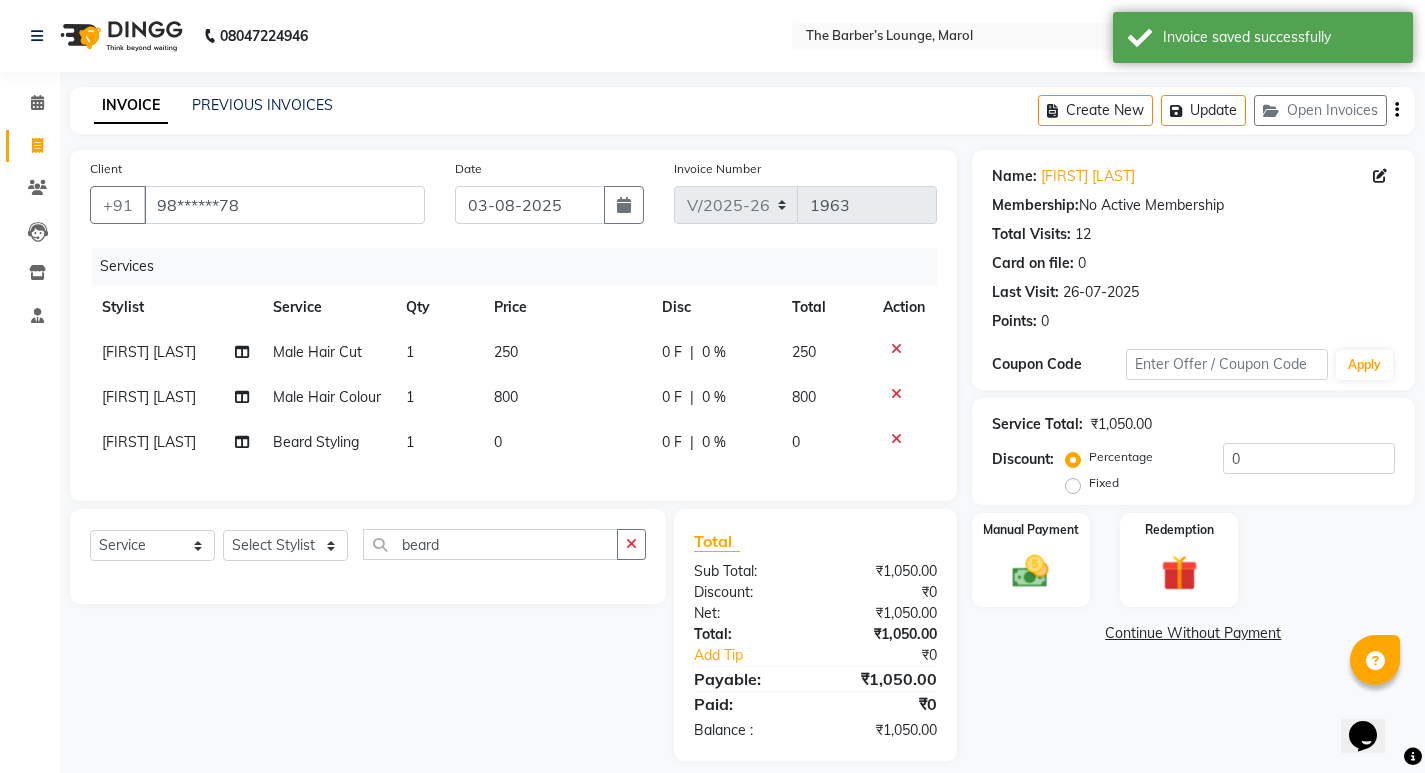 click on "0" 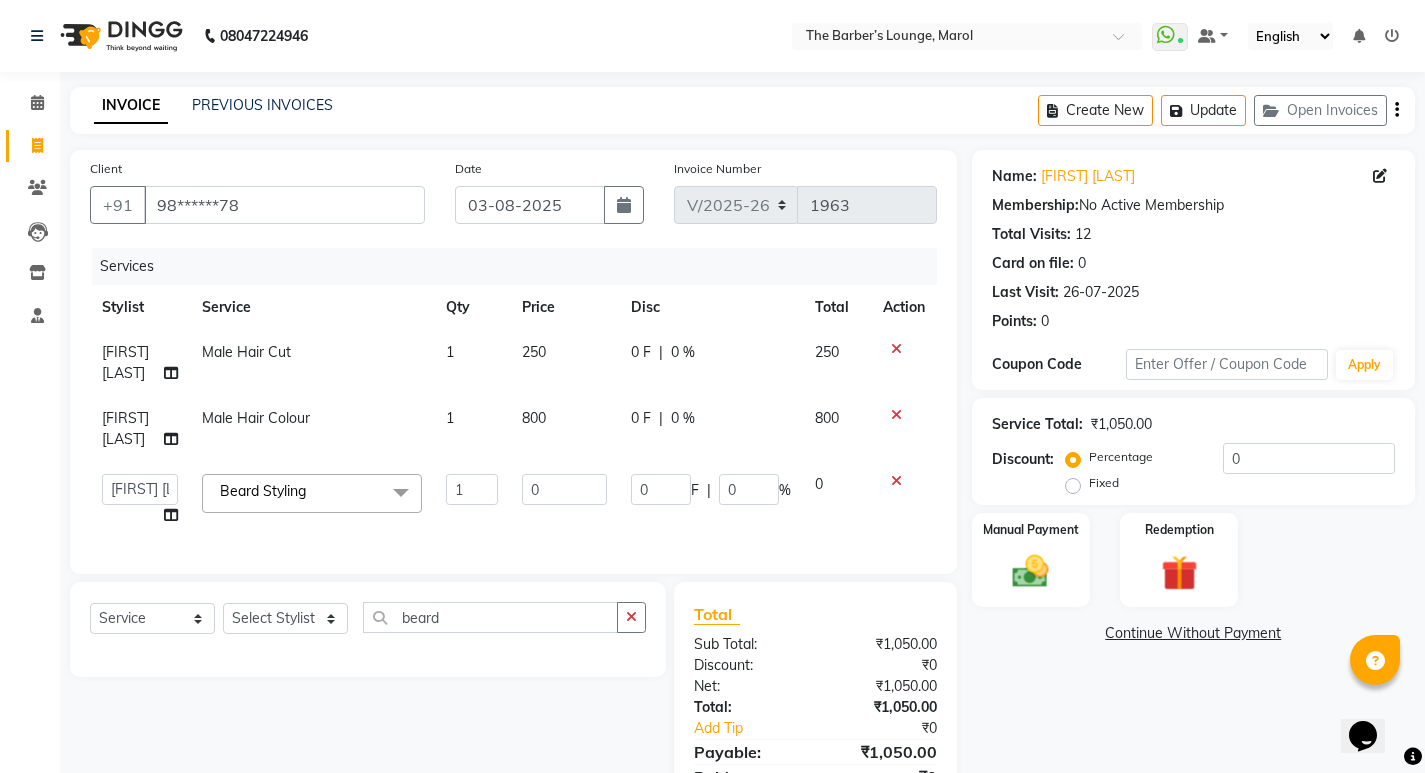 click 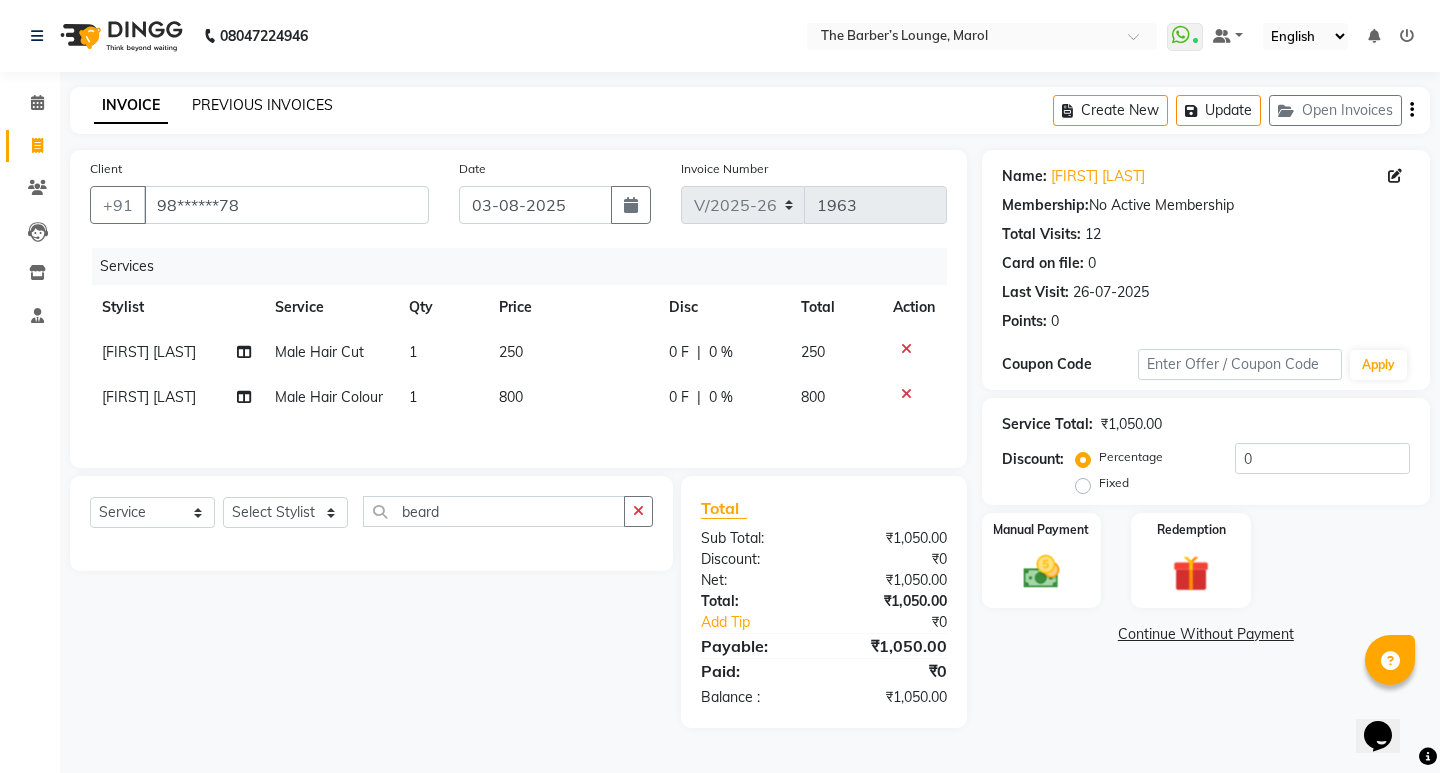 click on "PREVIOUS INVOICES" 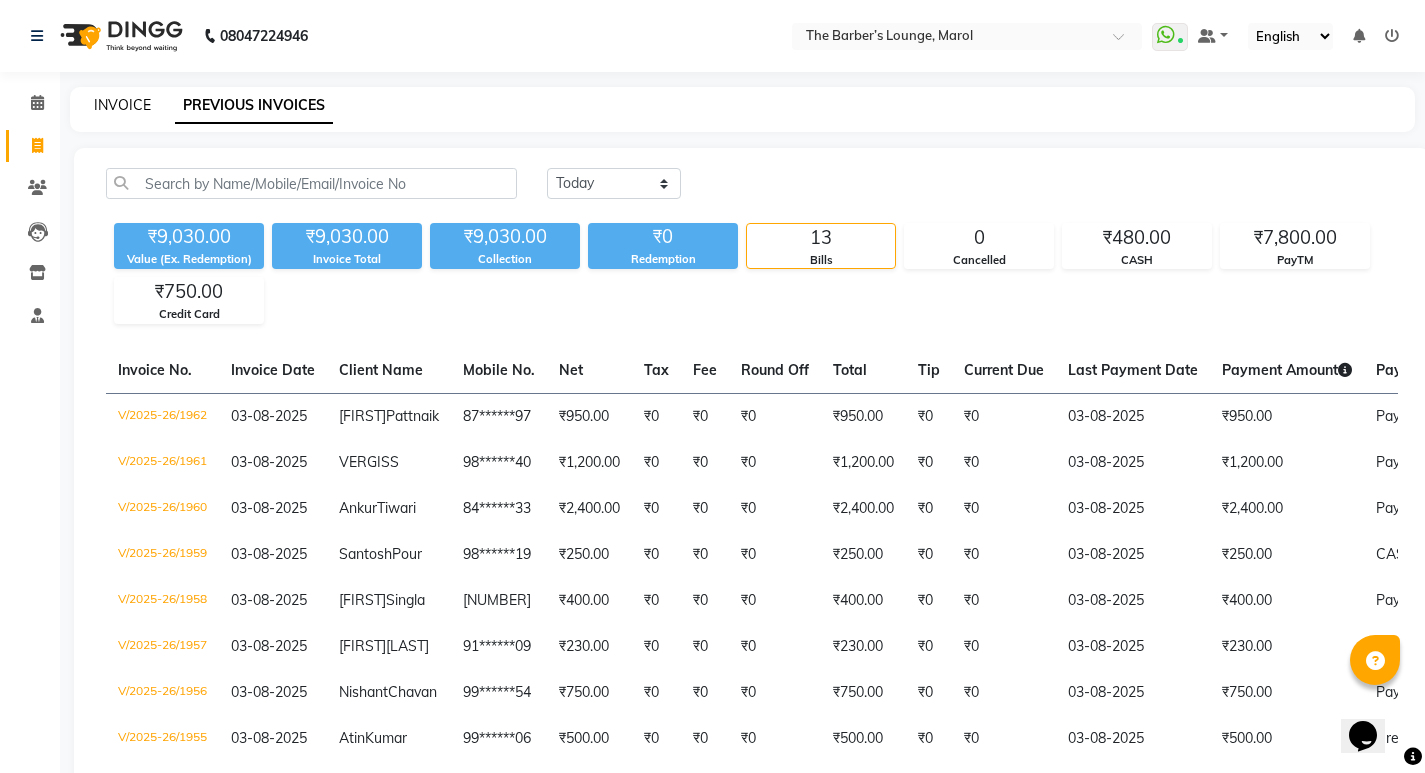 click on "INVOICE" 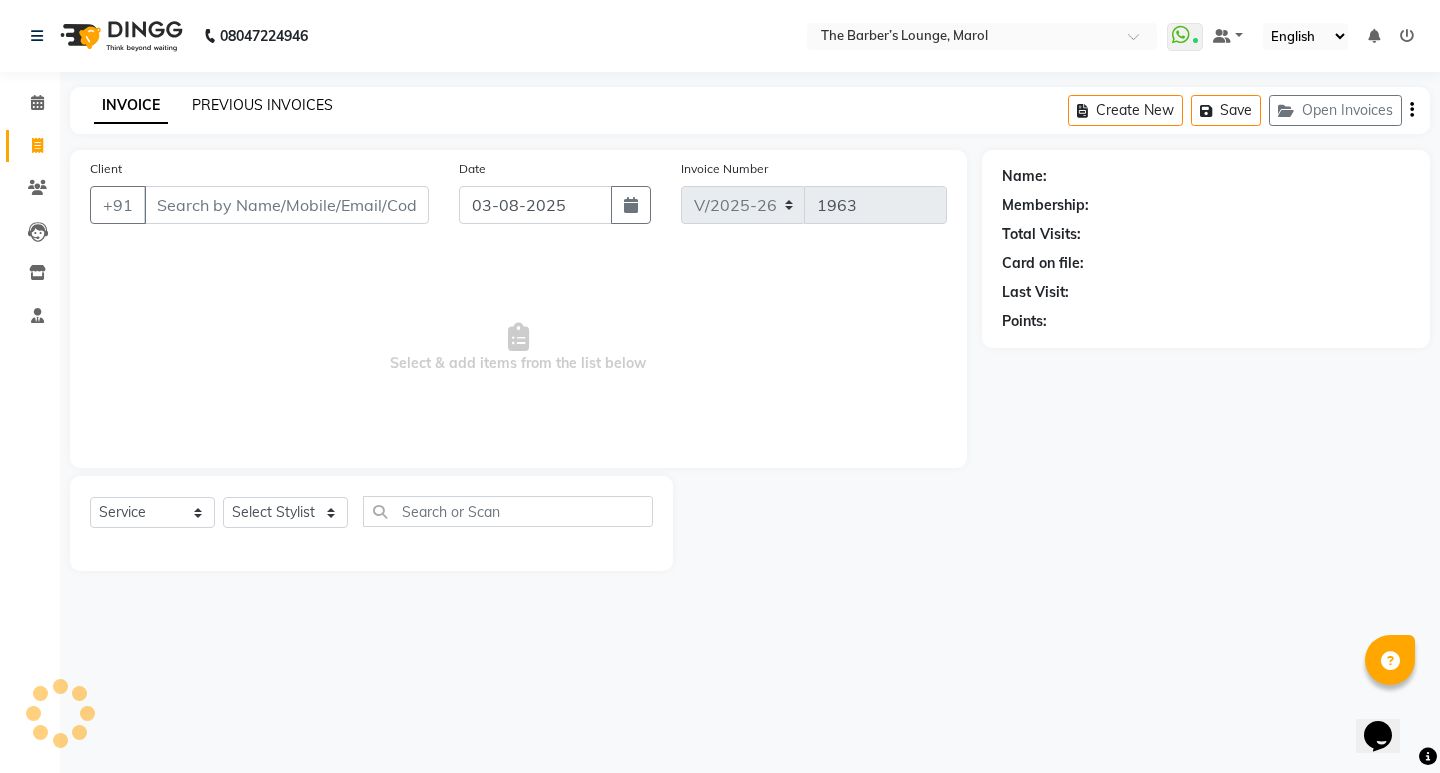 click on "PREVIOUS INVOICES" 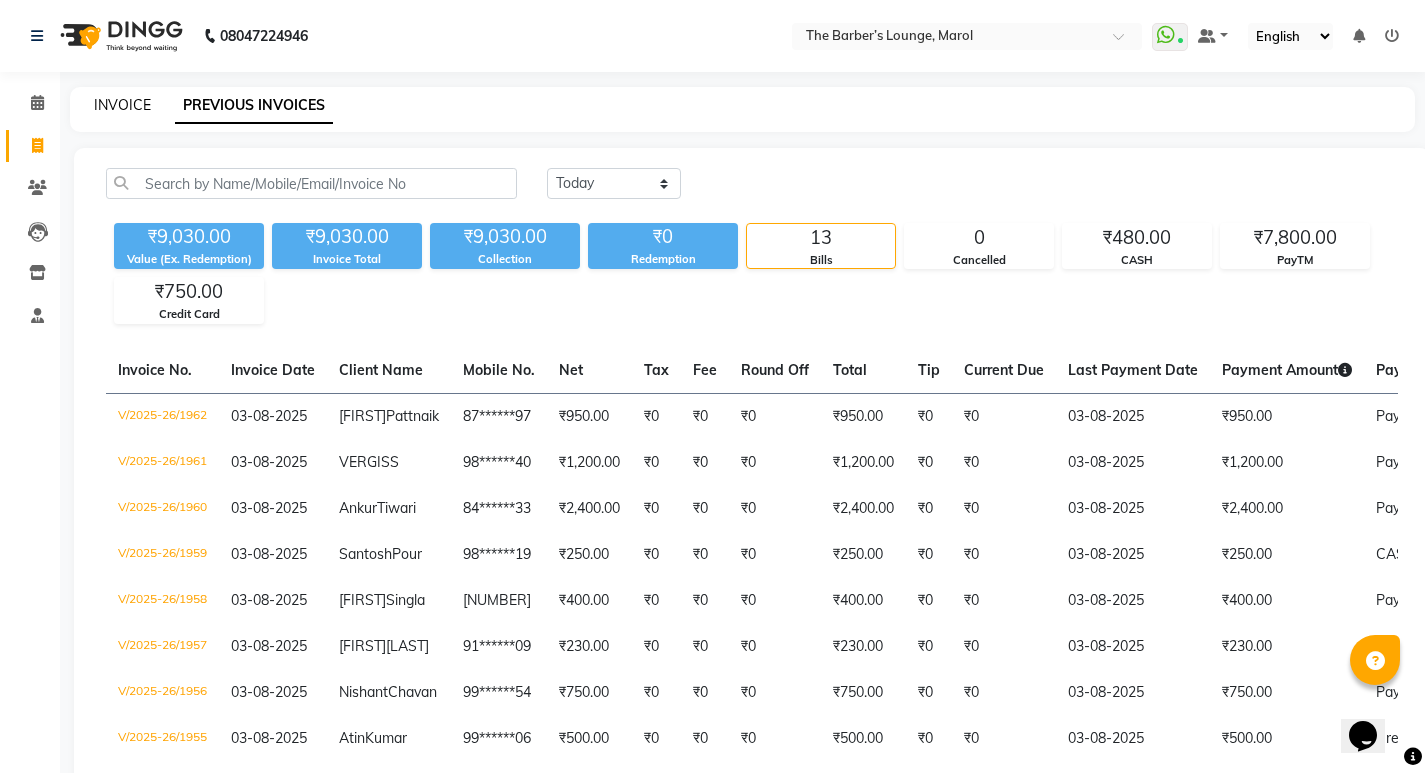 click on "INVOICE" 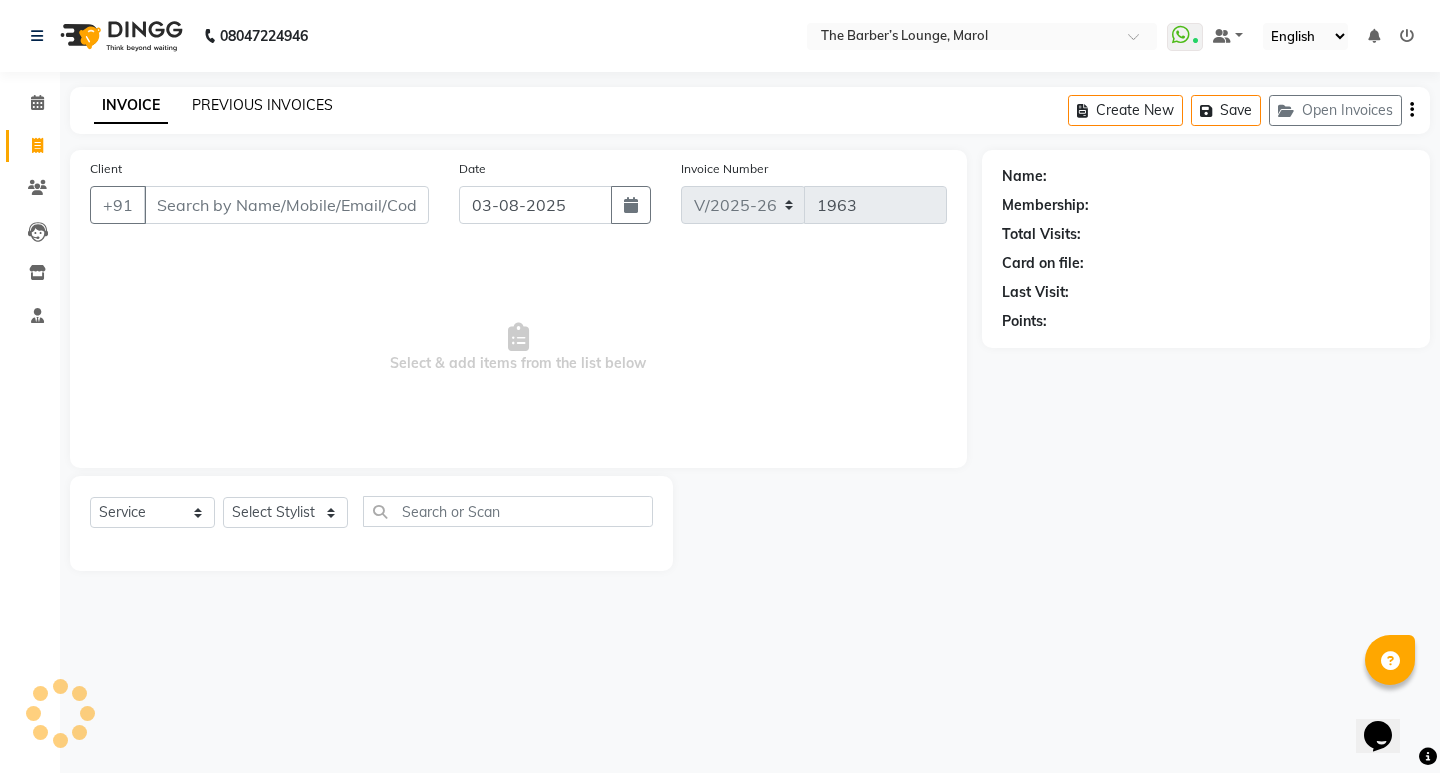 click on "PREVIOUS INVOICES" 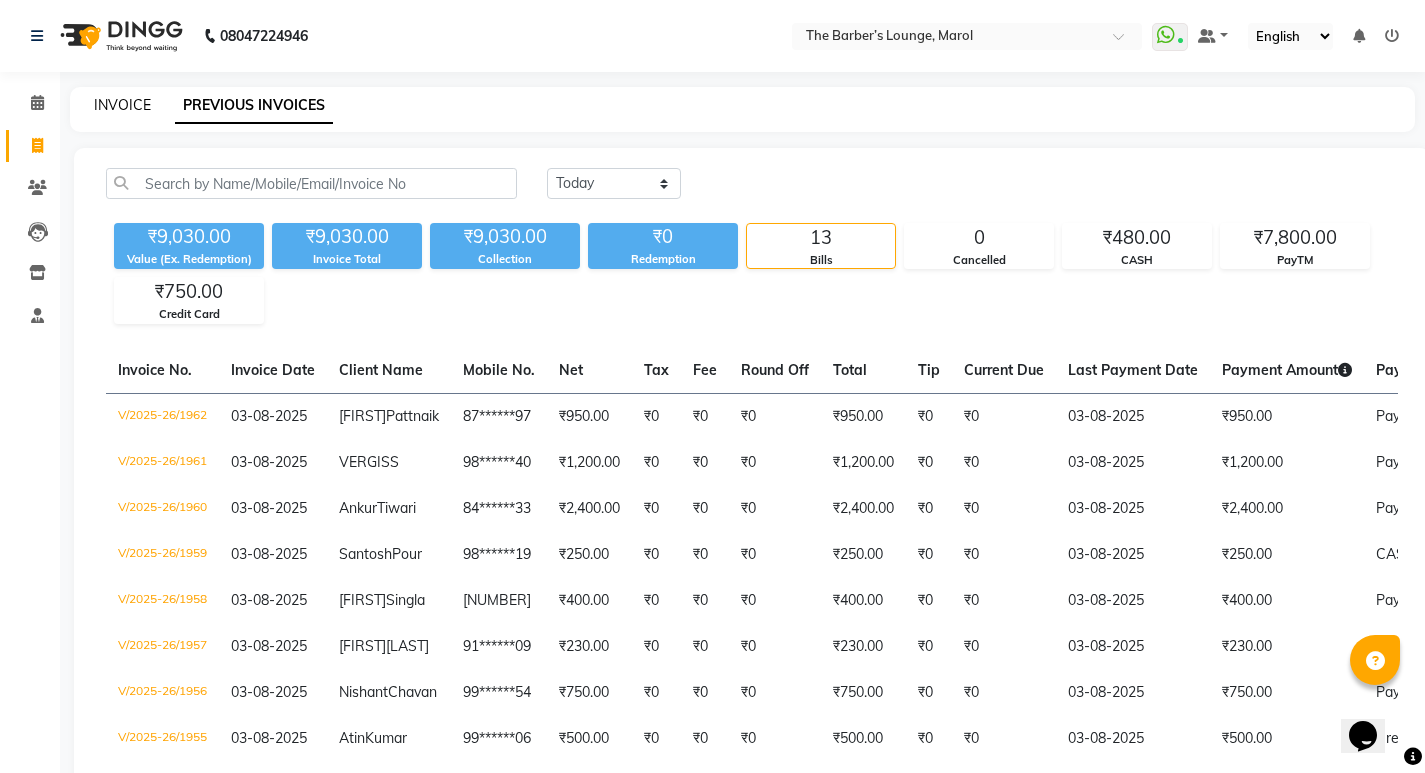 click on "INVOICE" 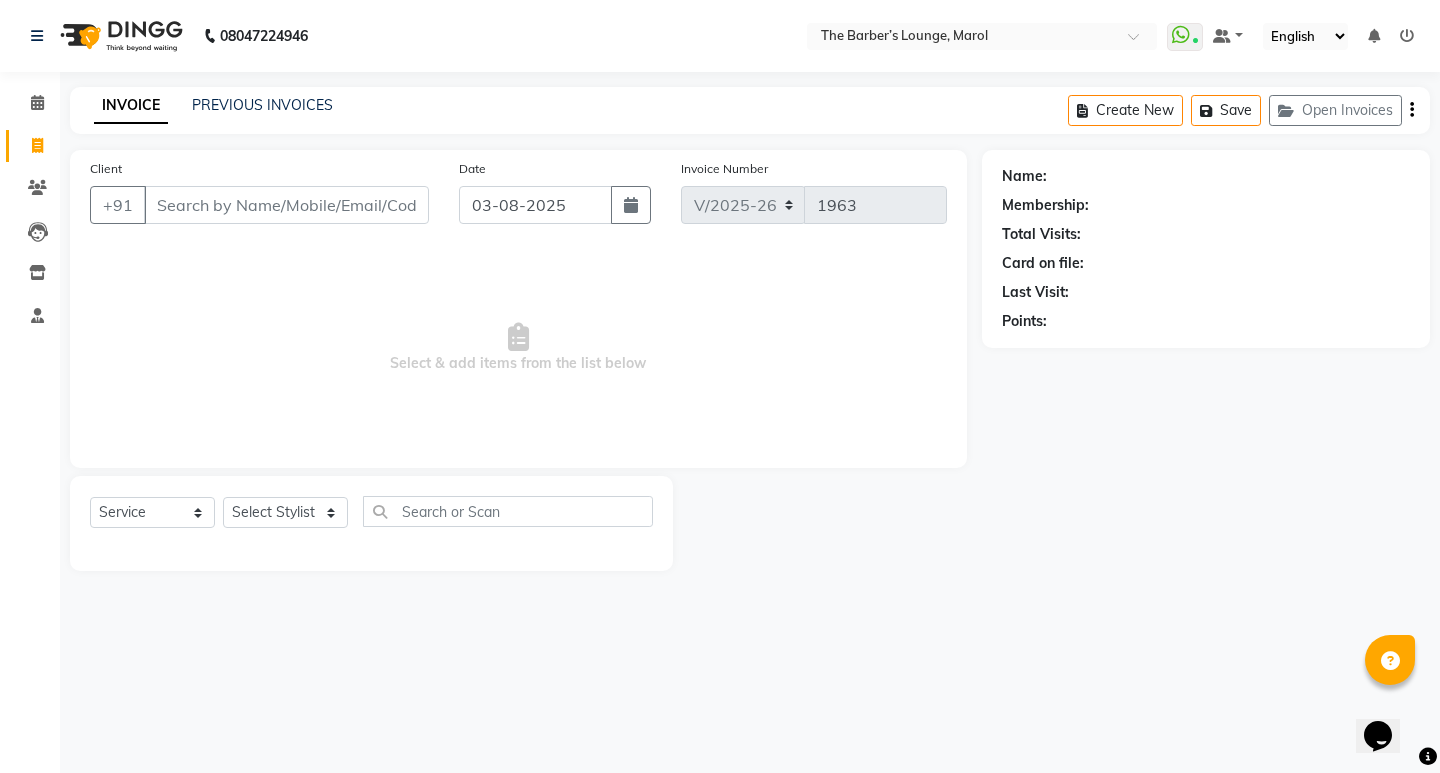 click on "Client" at bounding box center [286, 205] 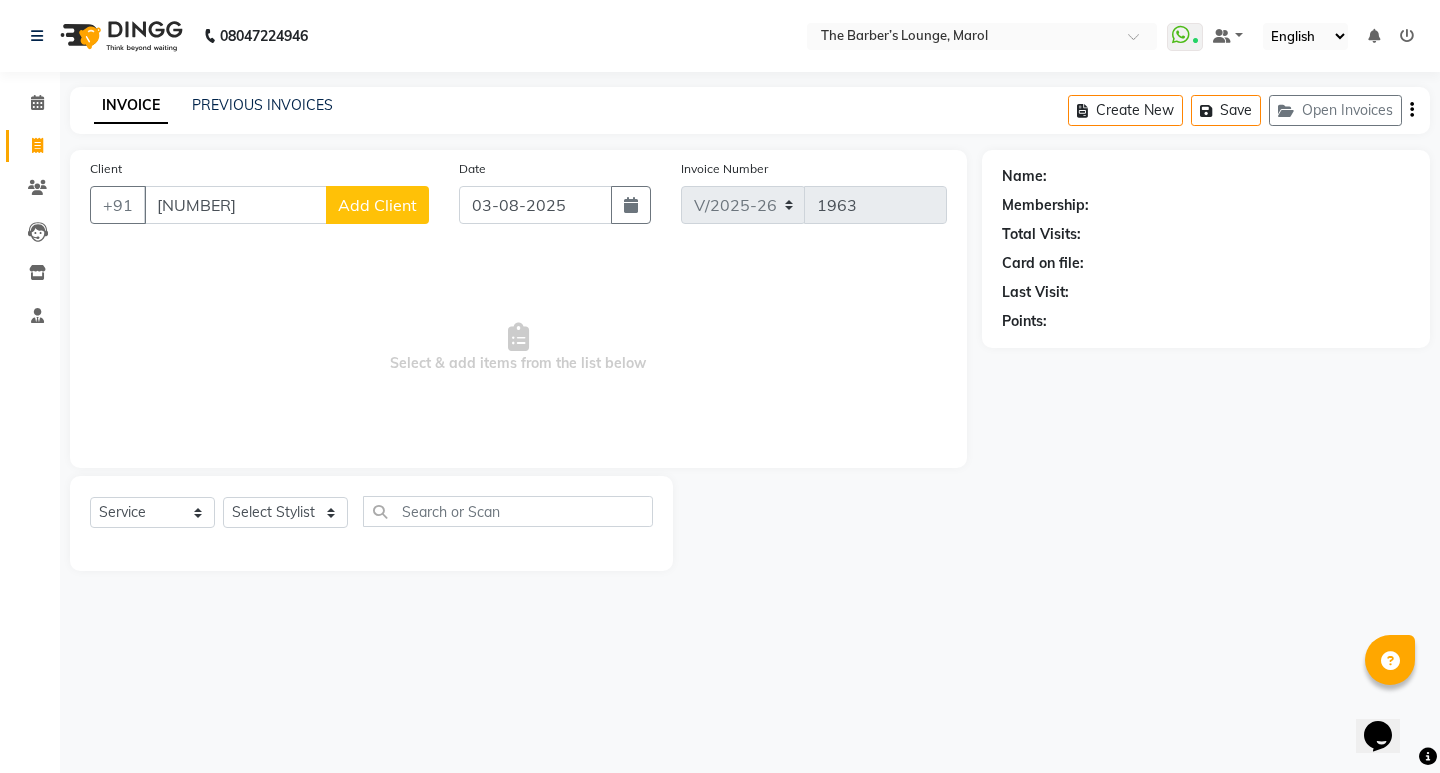 click on "Add Client" 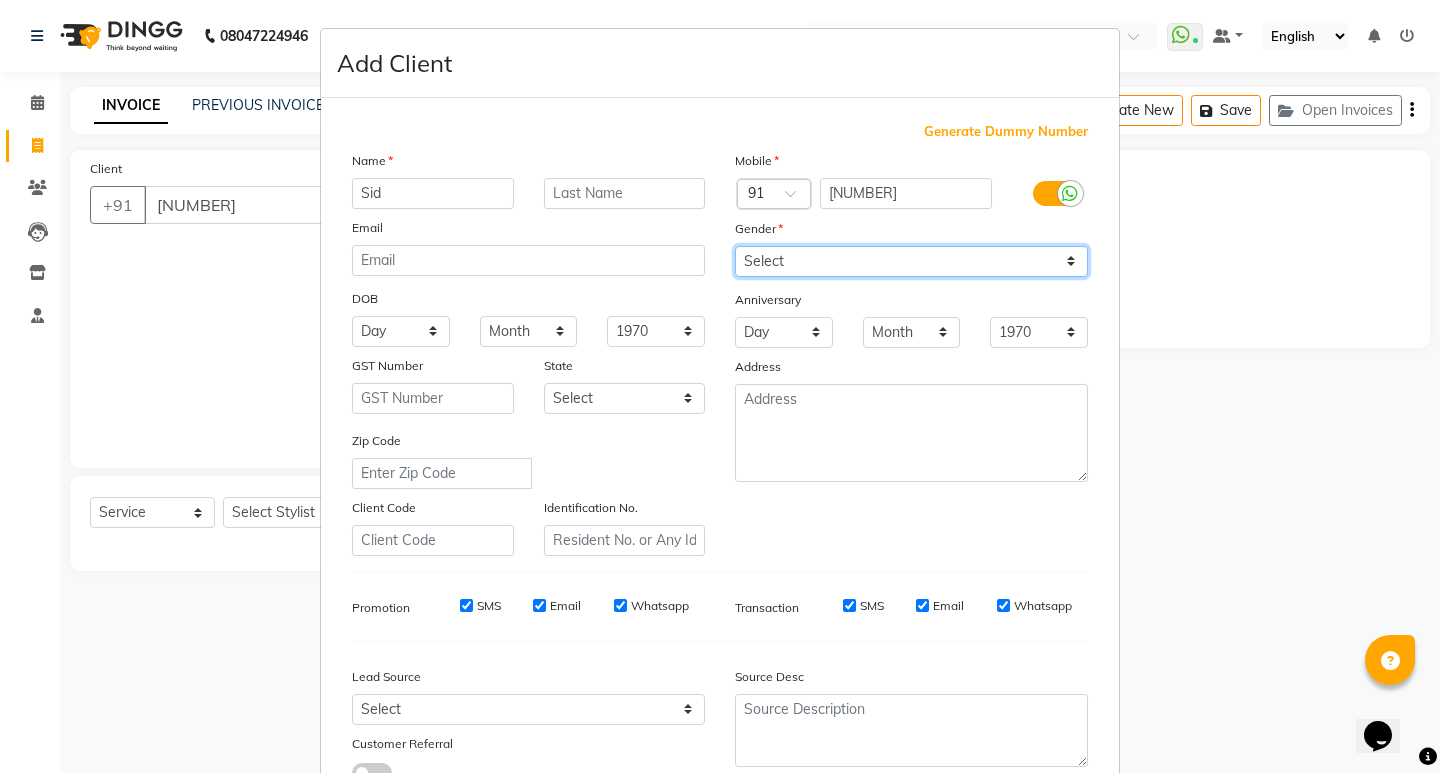 click on "Select Male Female Other Prefer Not To Say" at bounding box center (911, 261) 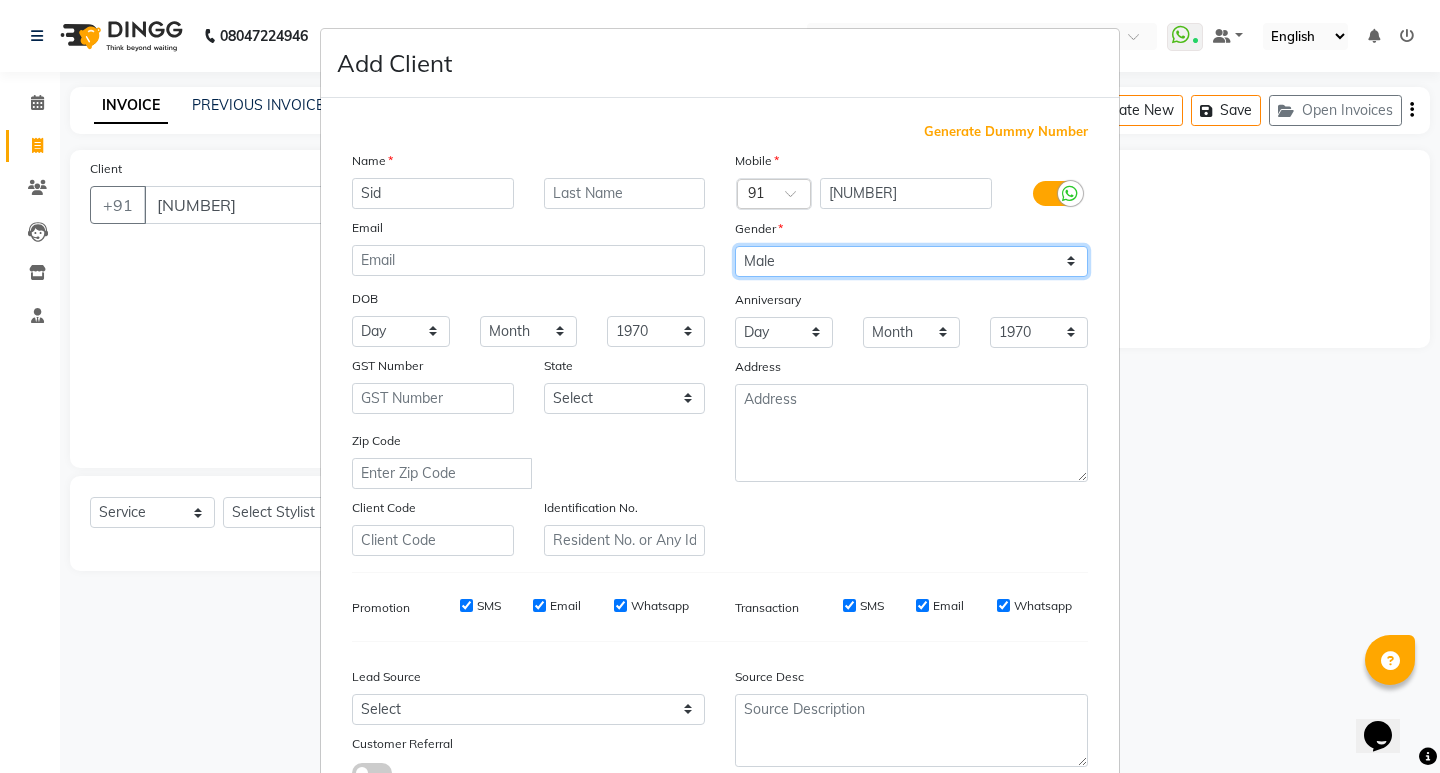 click on "Select Male Female Other Prefer Not To Say" at bounding box center (911, 261) 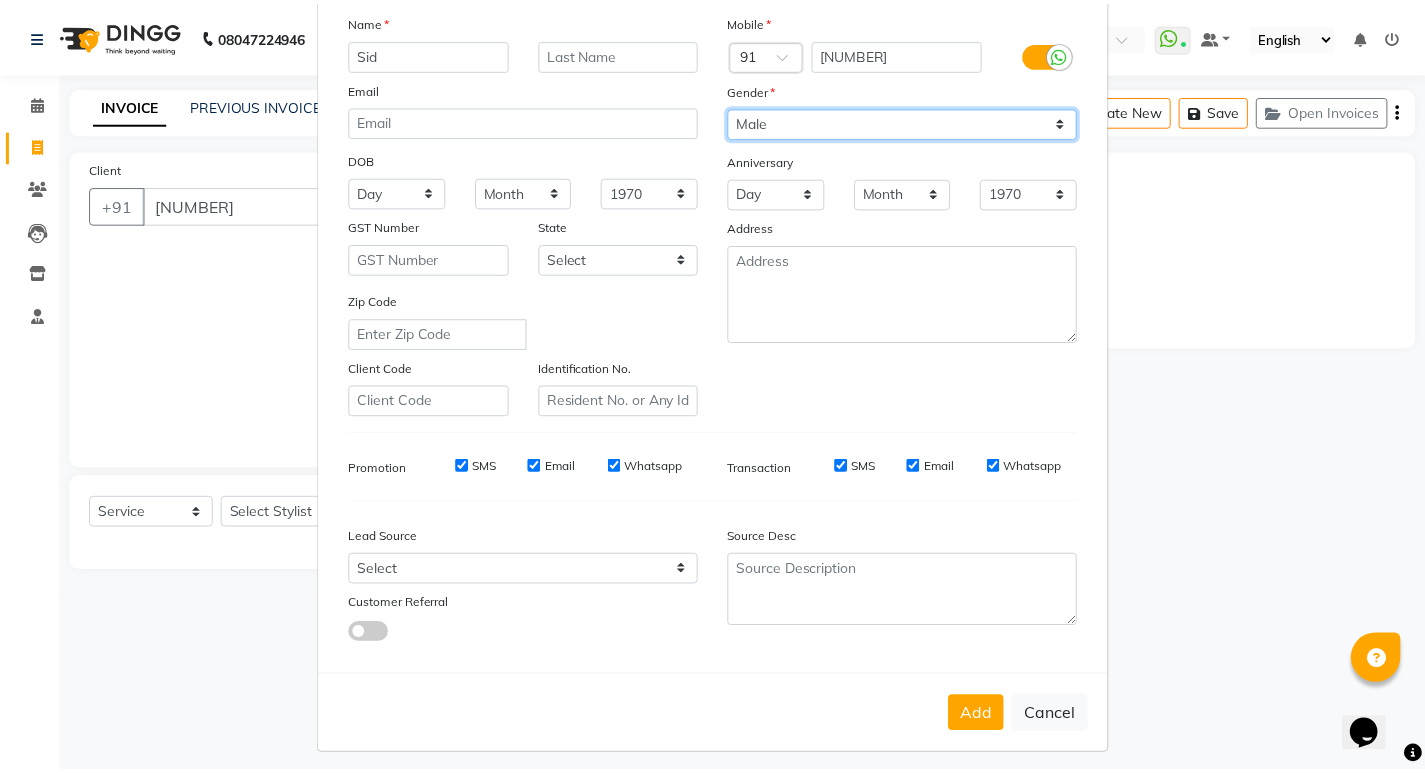 scroll, scrollTop: 150, scrollLeft: 0, axis: vertical 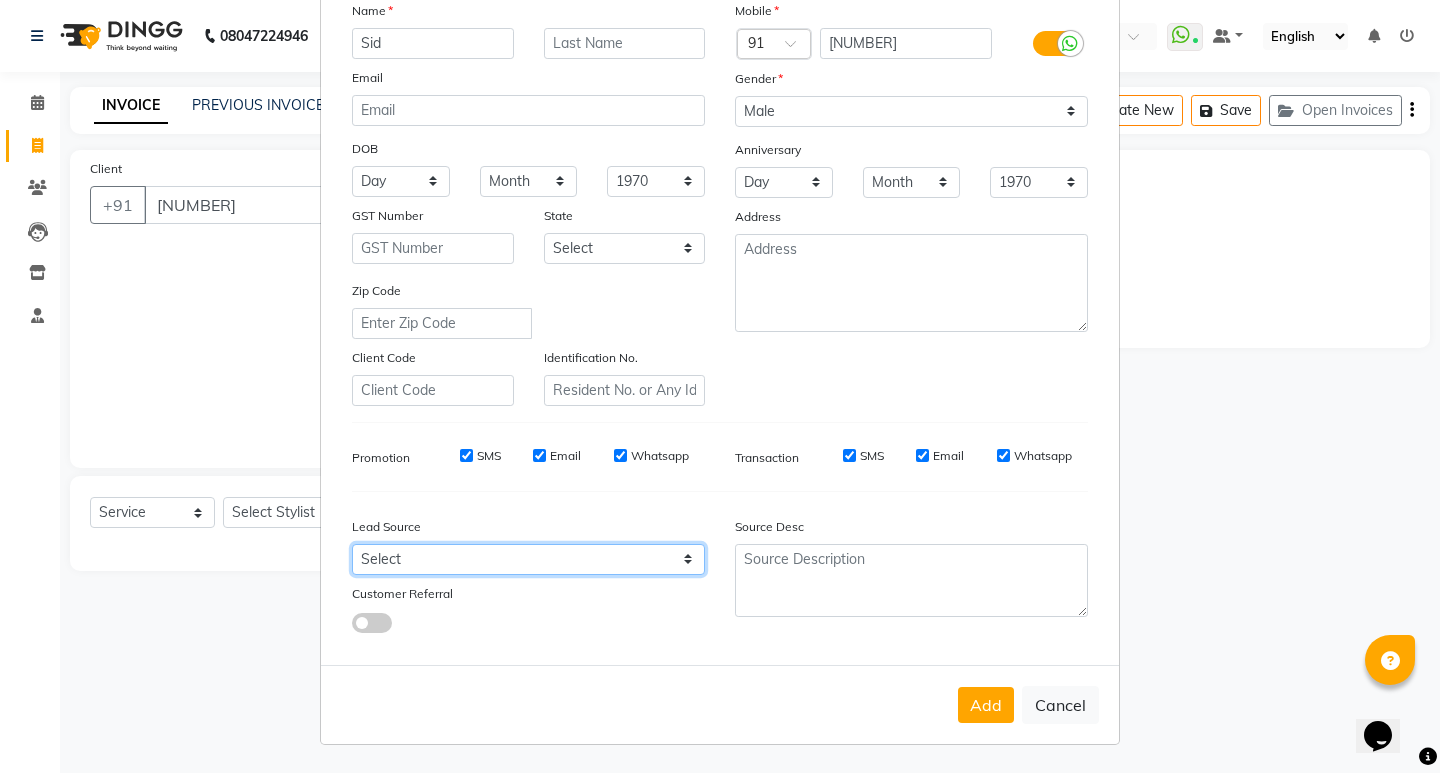 click on "Select Walk-in Referral Internet Friend Word of Mouth Advertisement Facebook JustDial Google Other" at bounding box center [528, 559] 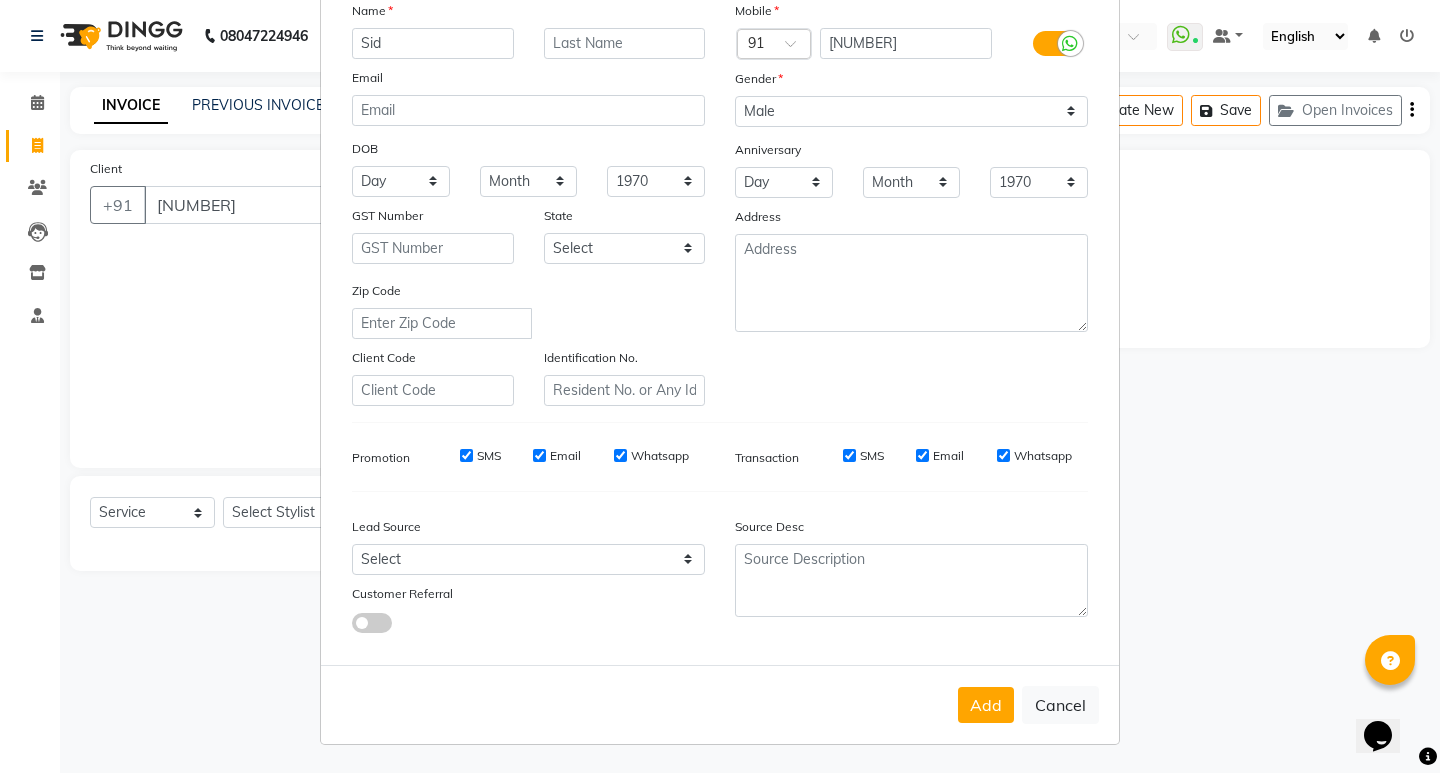 click on "Add   Cancel" at bounding box center [720, 704] 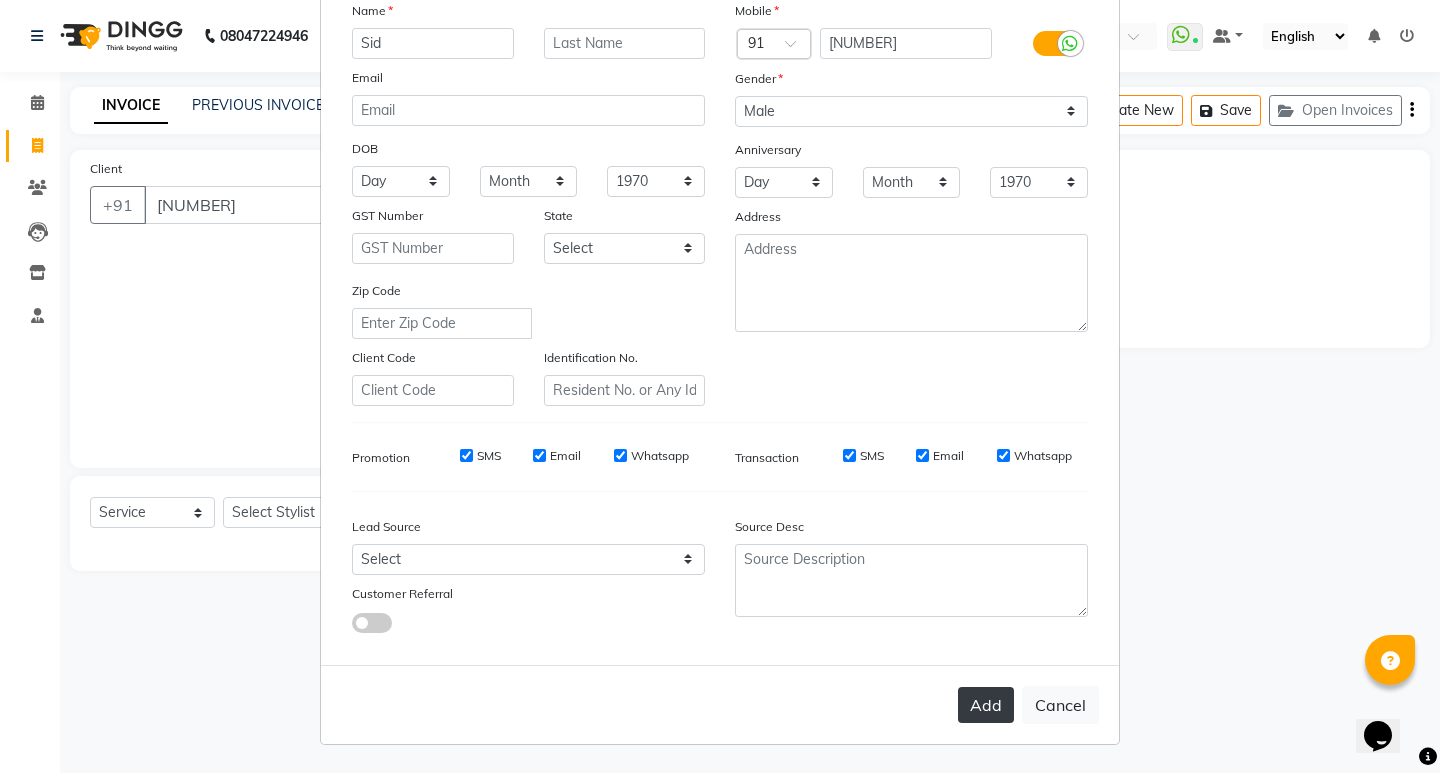 click on "Add" at bounding box center [986, 705] 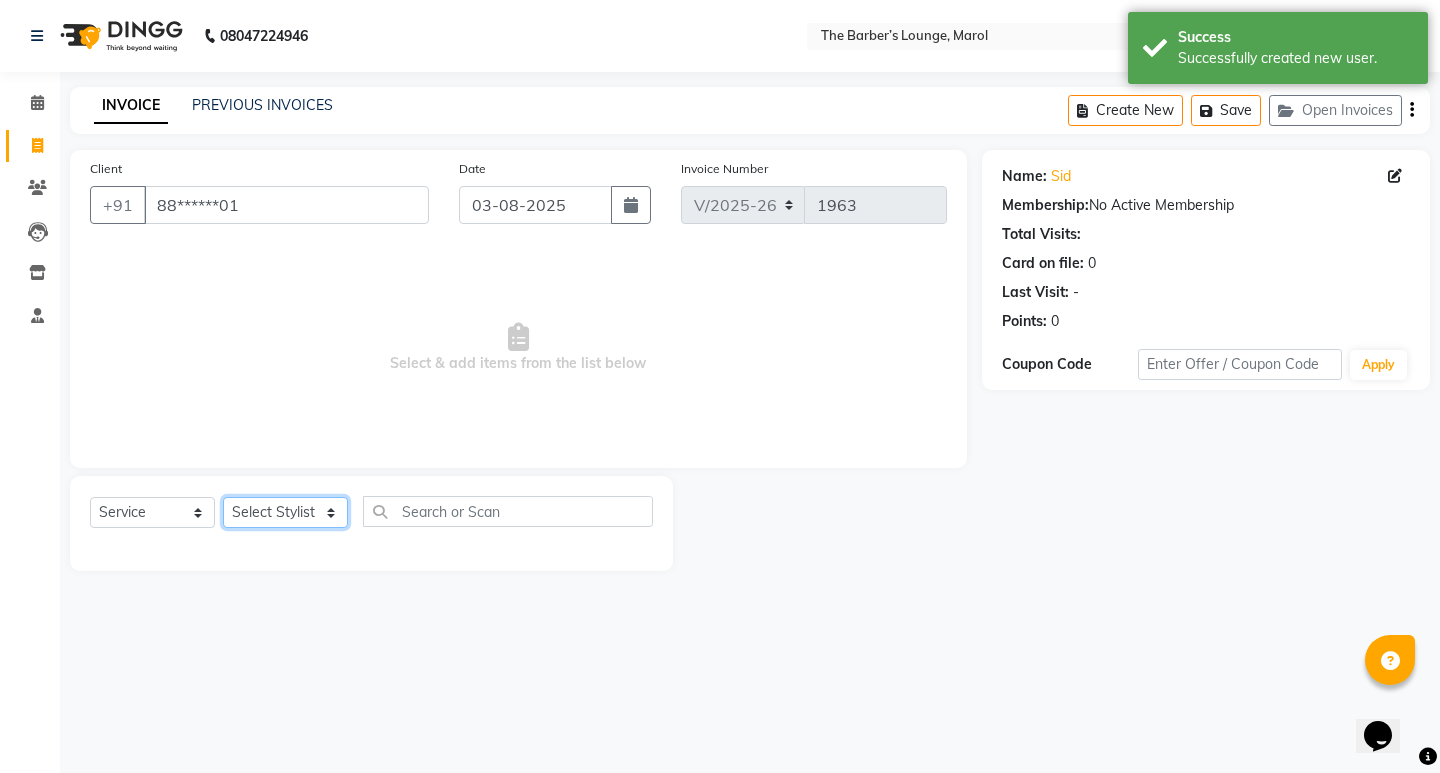 click on "Select Stylist Anjali Jafar Salmani Ketan Shinde Mohsin Akhtar Satish Tejasvi Vasundhara" 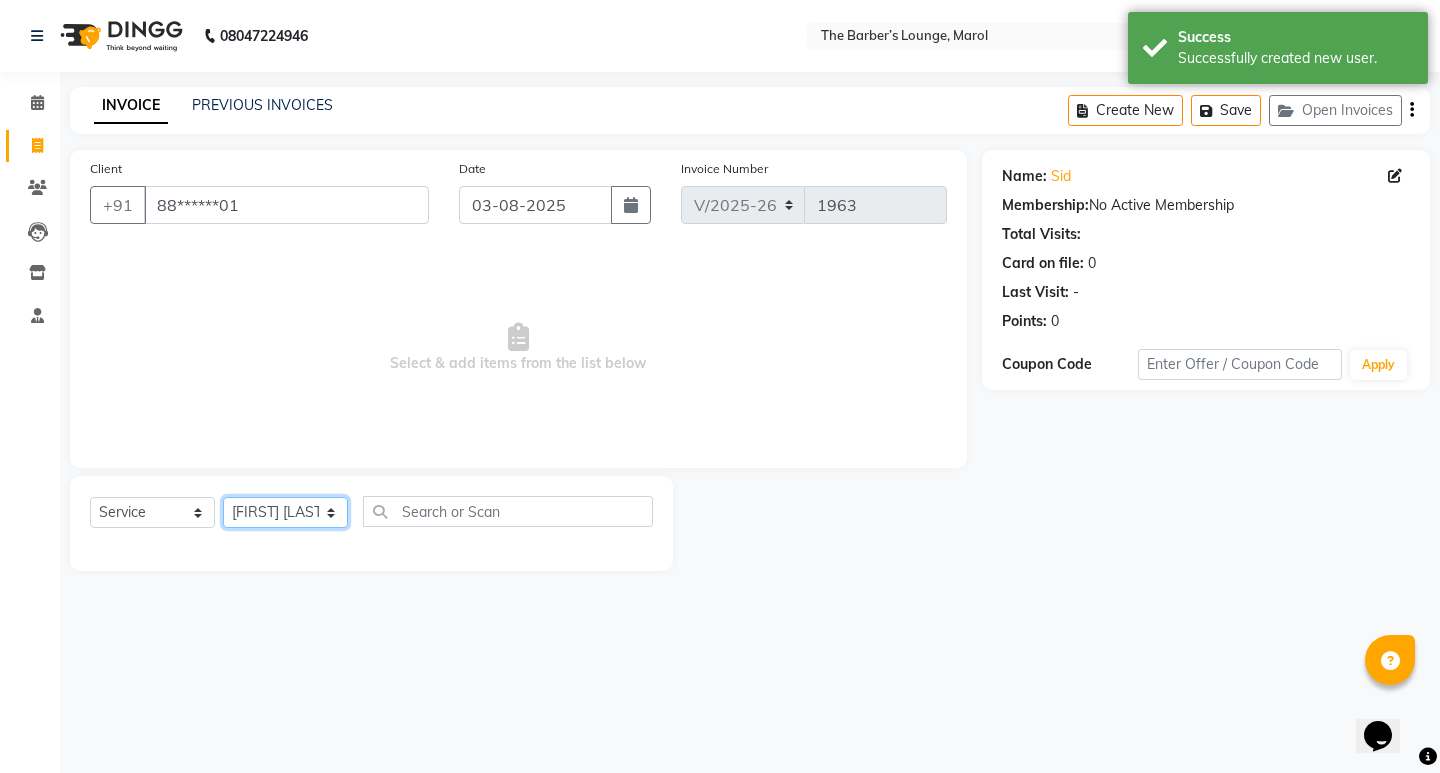 click on "Select Stylist Anjali Jafar Salmani Ketan Shinde Mohsin Akhtar Satish Tejasvi Vasundhara" 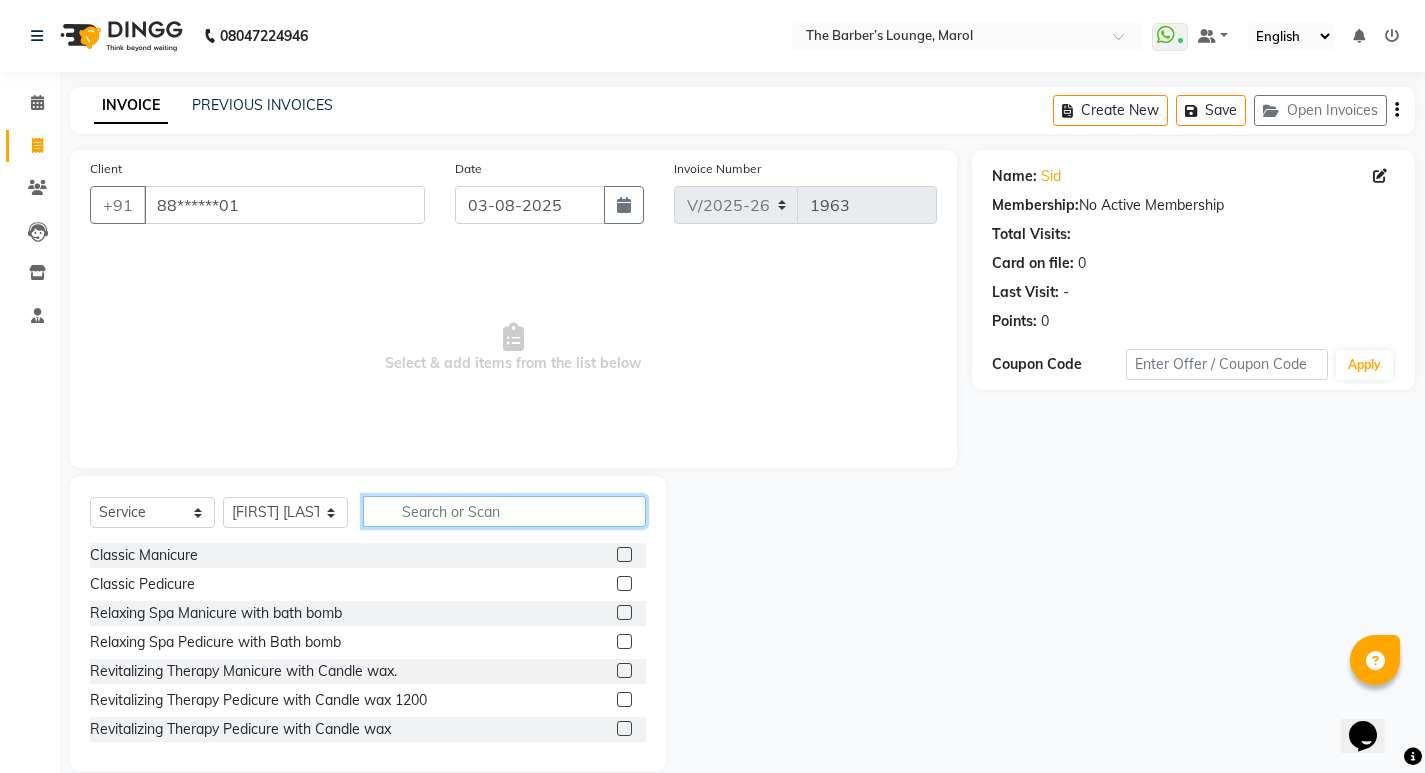 click 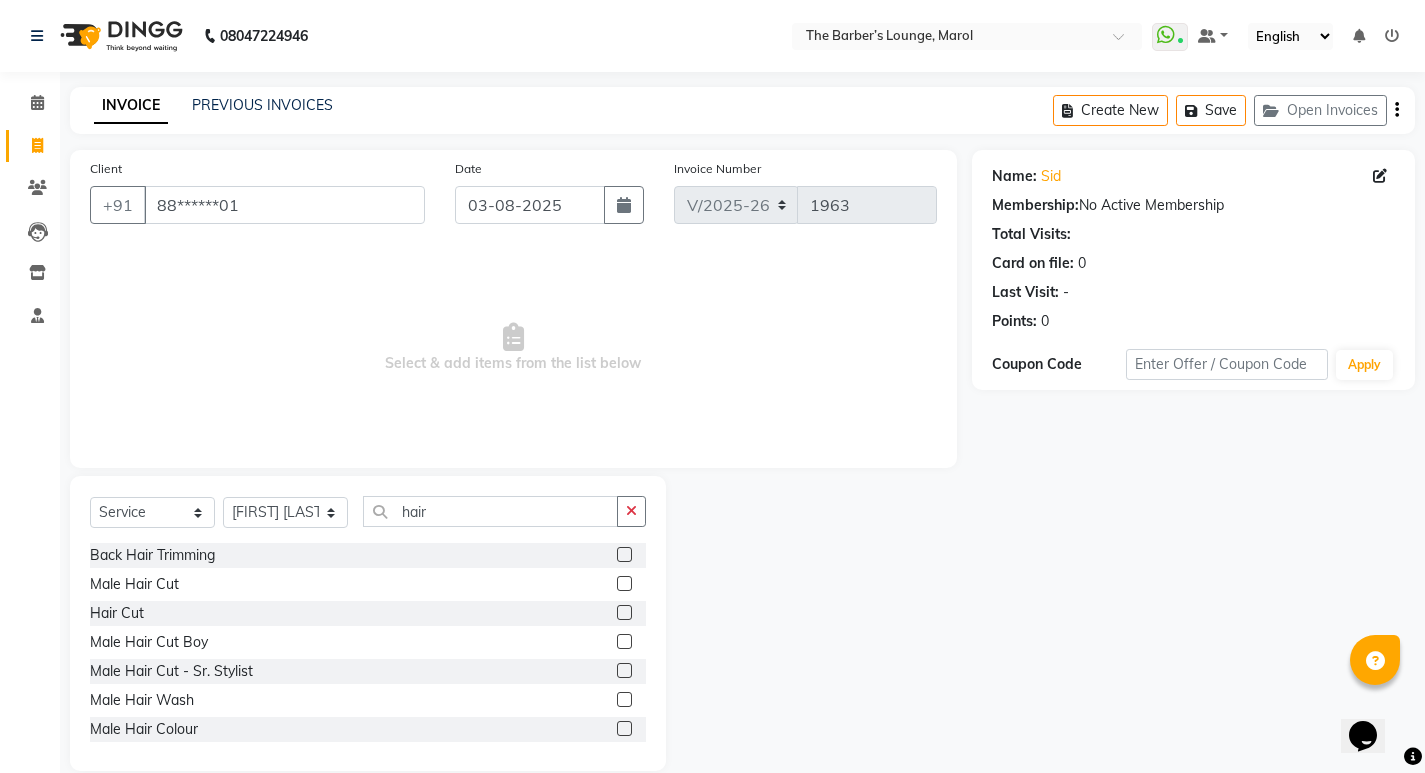 click 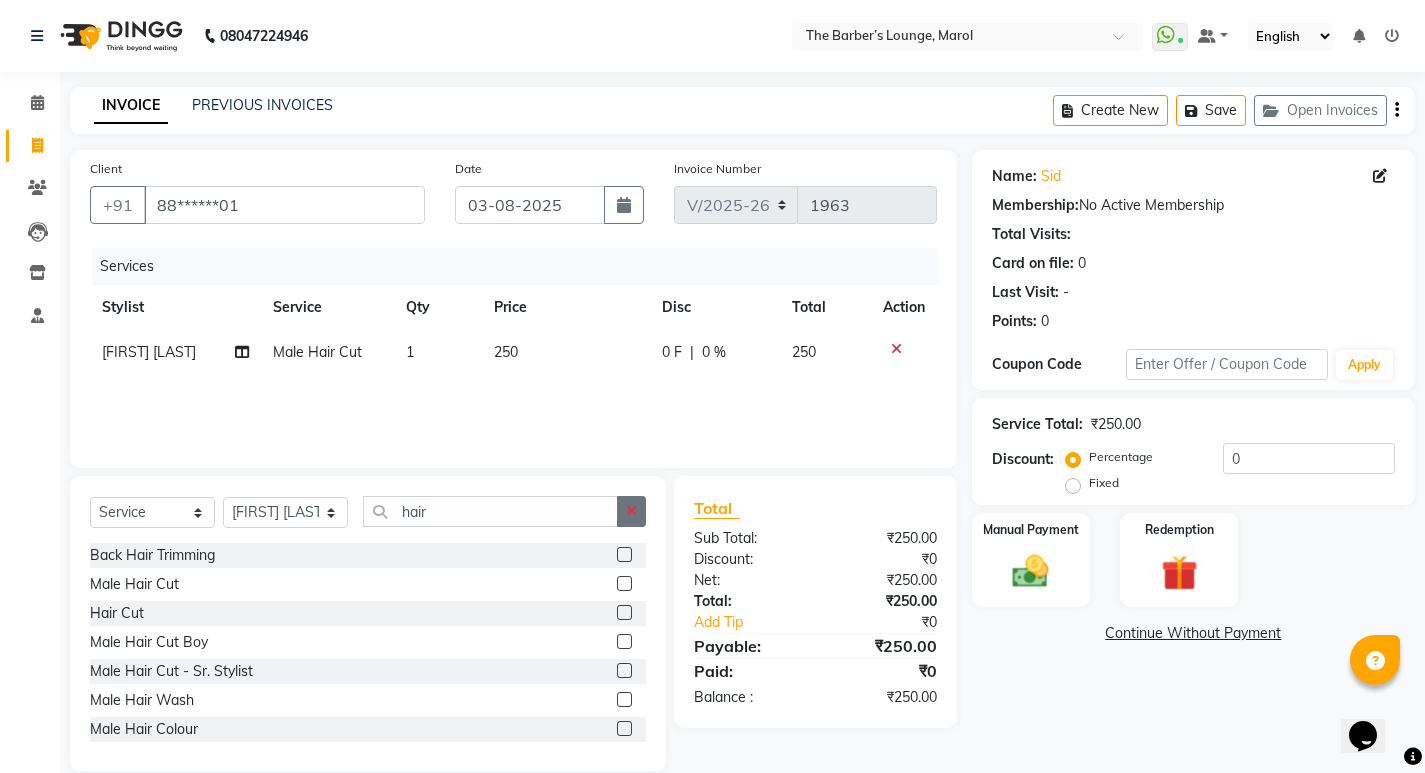 click 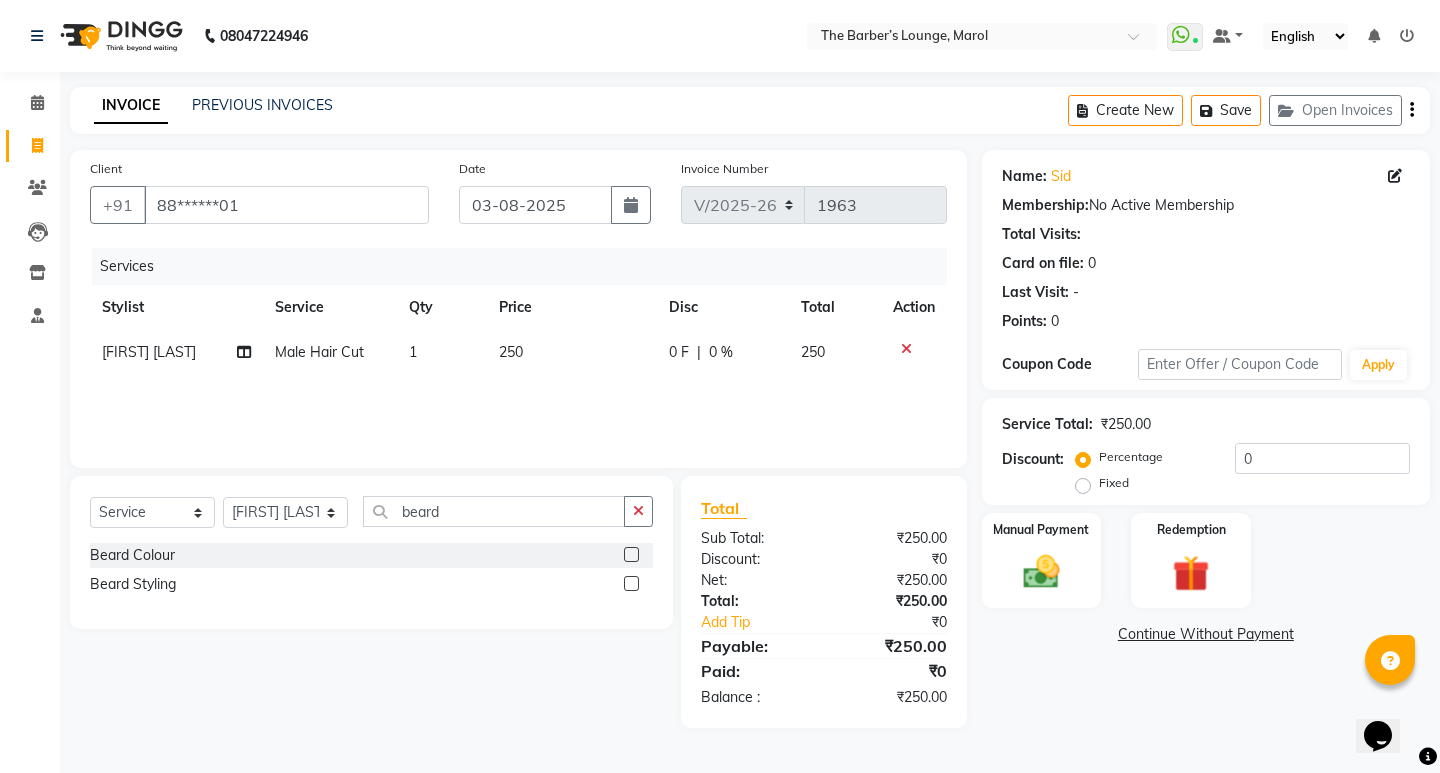 click 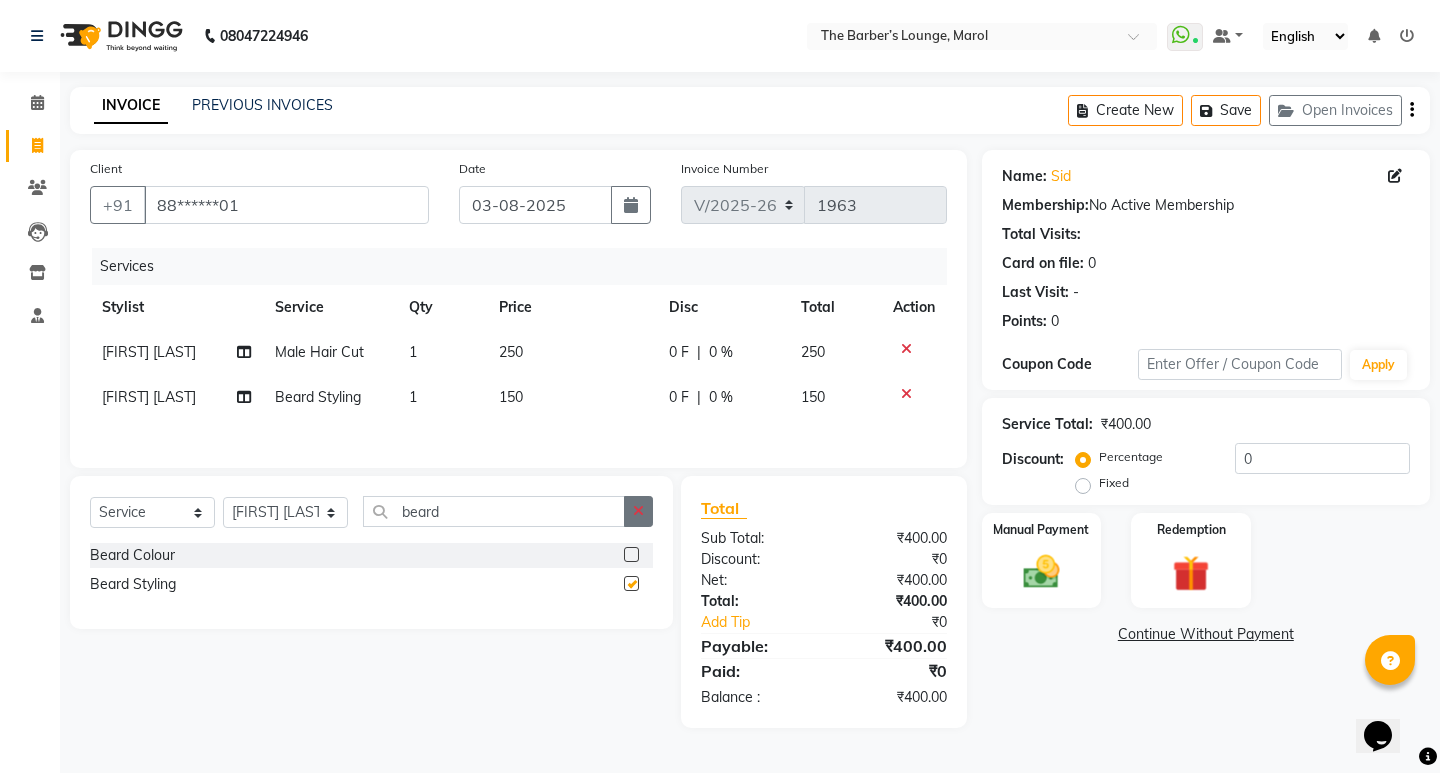 click 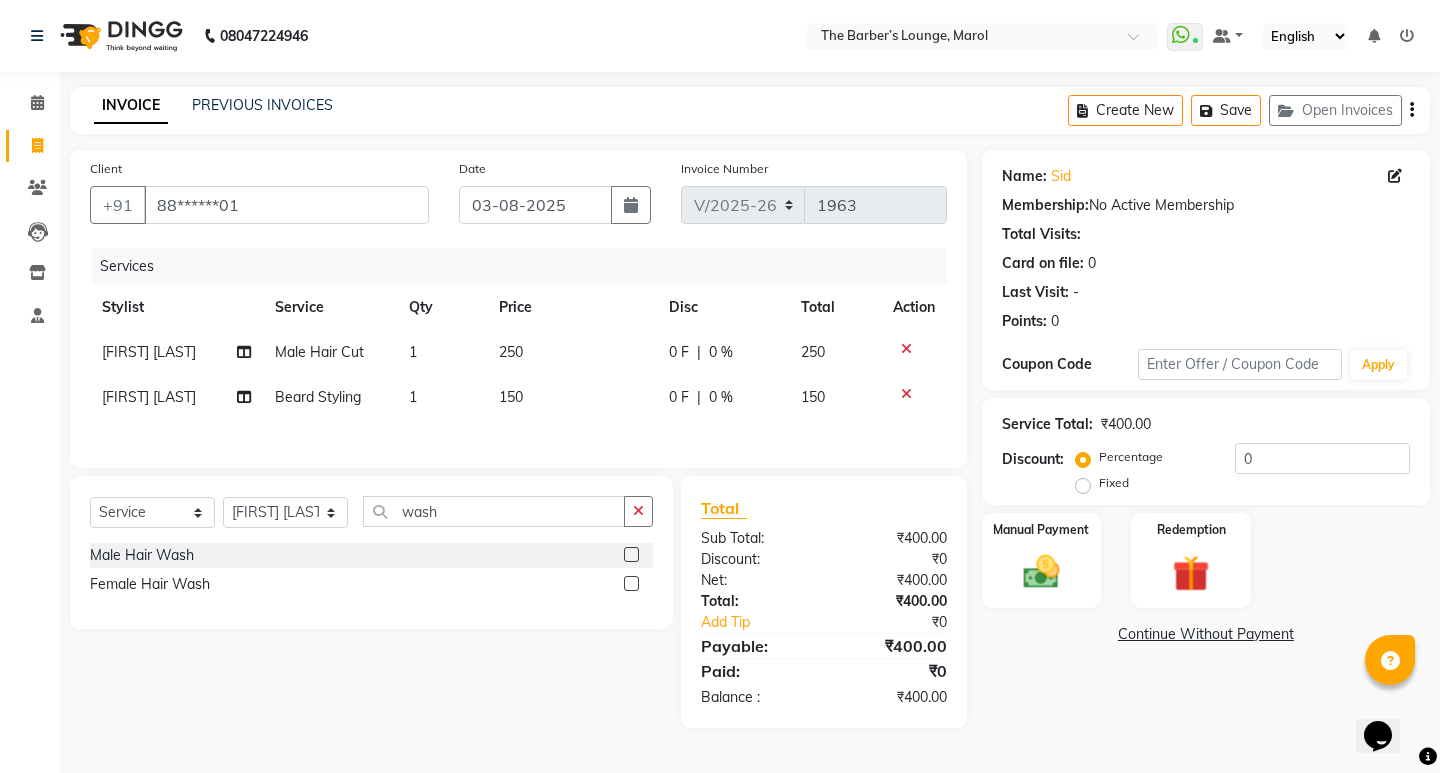 click 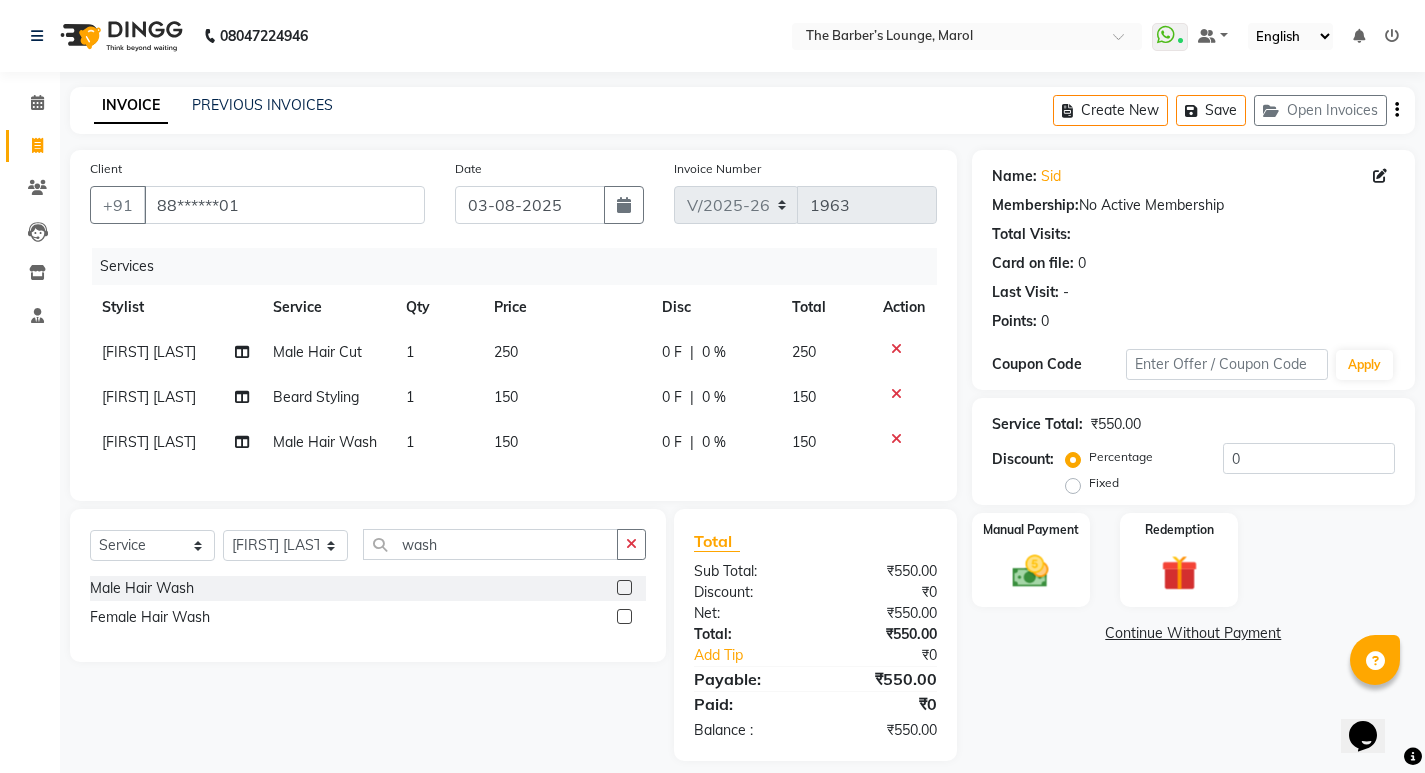 click on "150" 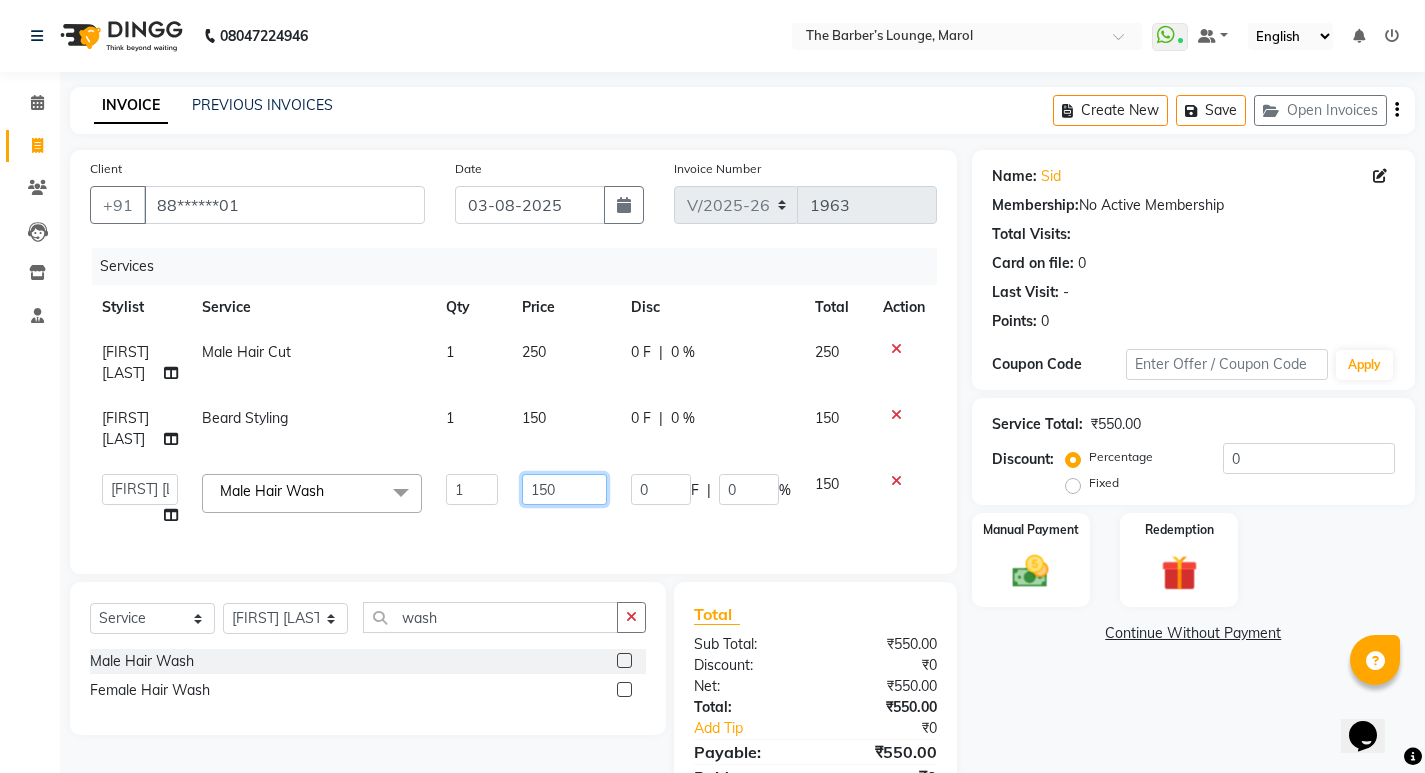 click on "150" 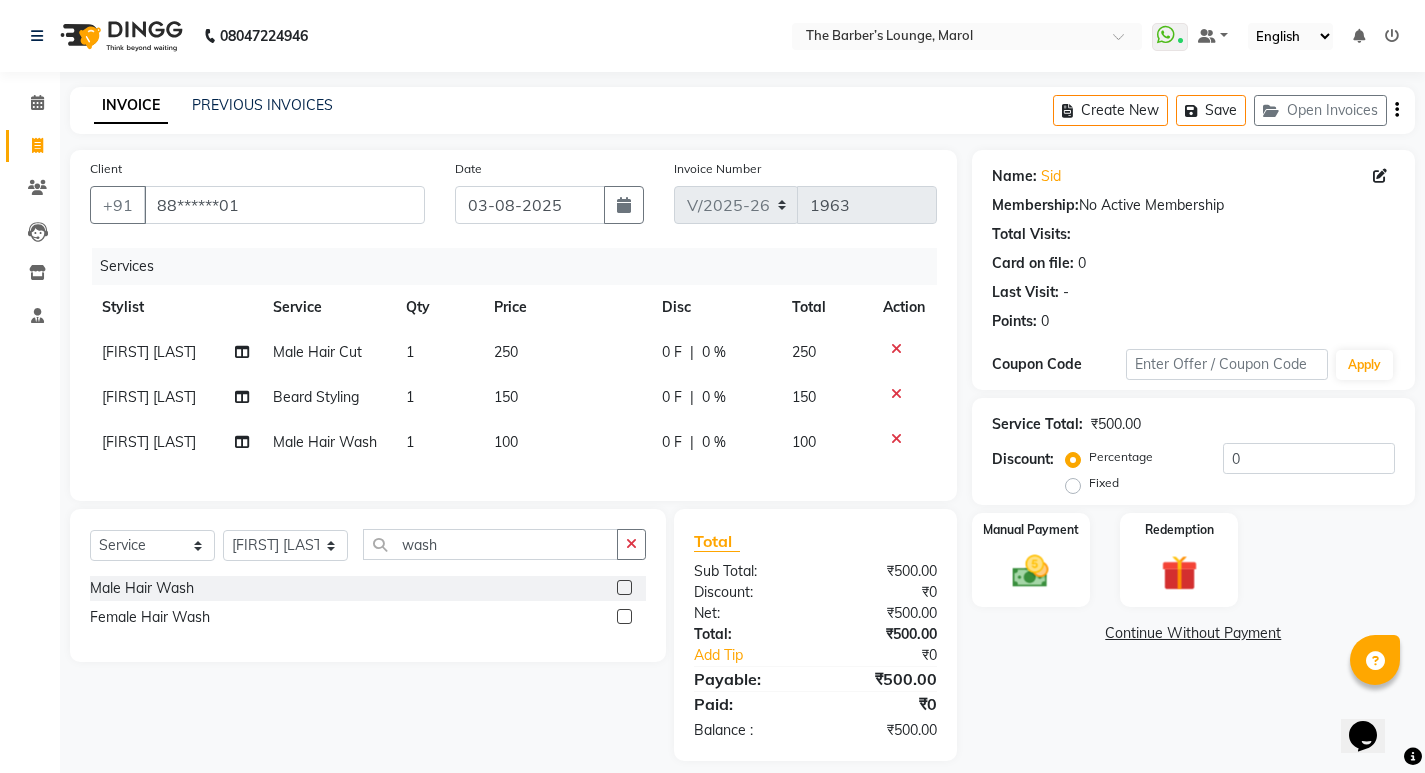 click on "Name: [FIRST] Membership:  No Active Membership  Total Visits:   Card on file:  0 Last Visit:   - Points:   0  Coupon Code Apply Service Total:  ₹500.00  Discount:  Percentage   Fixed  0 Manual Payment Redemption  Continue Without Payment" 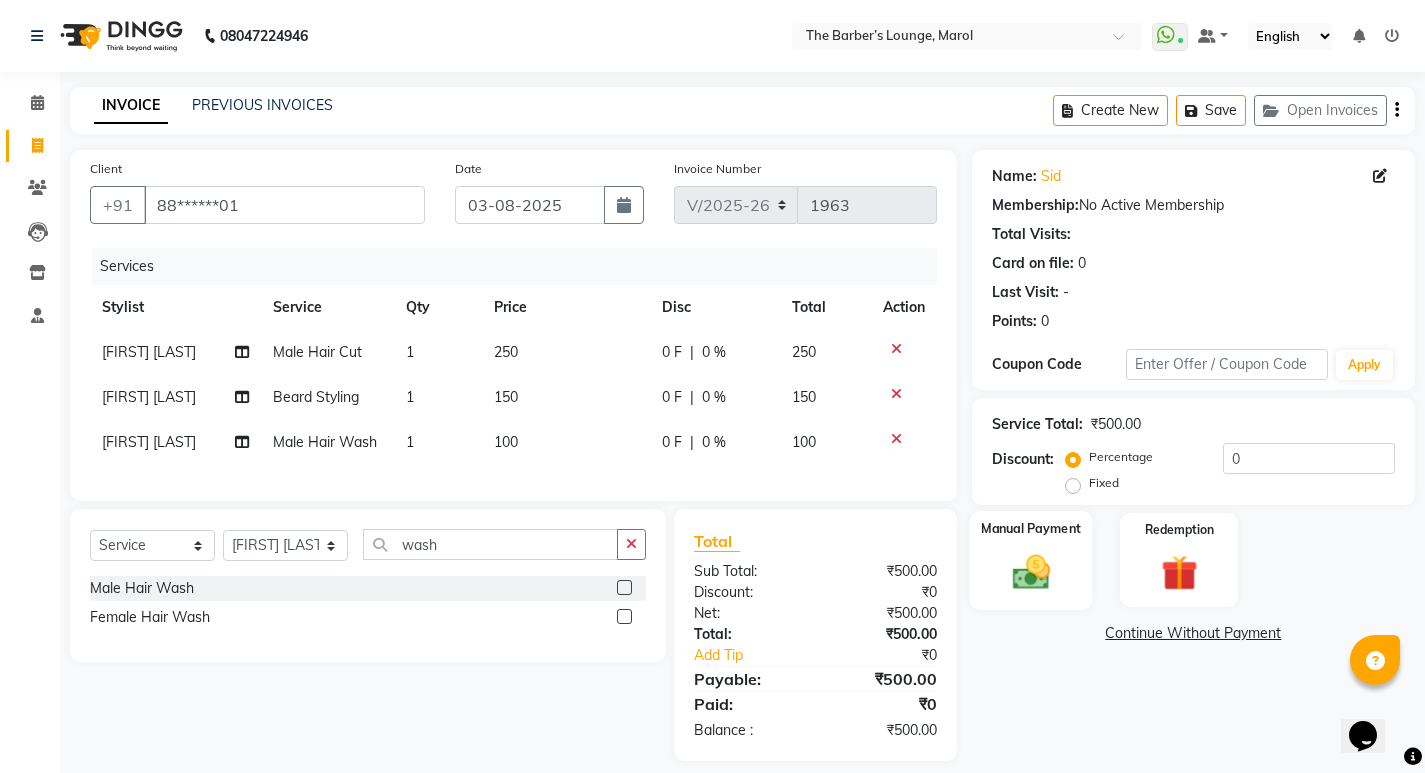 click 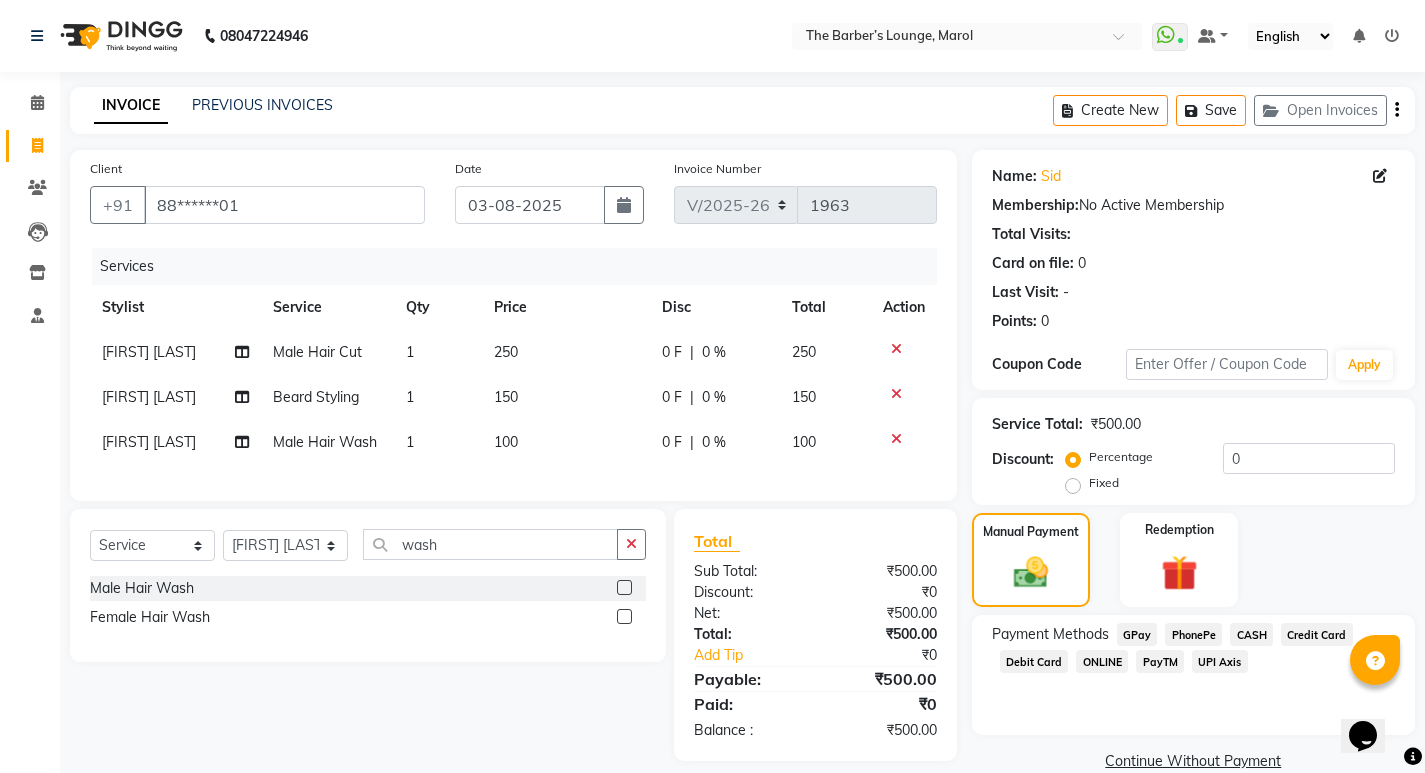 click on "PayTM" 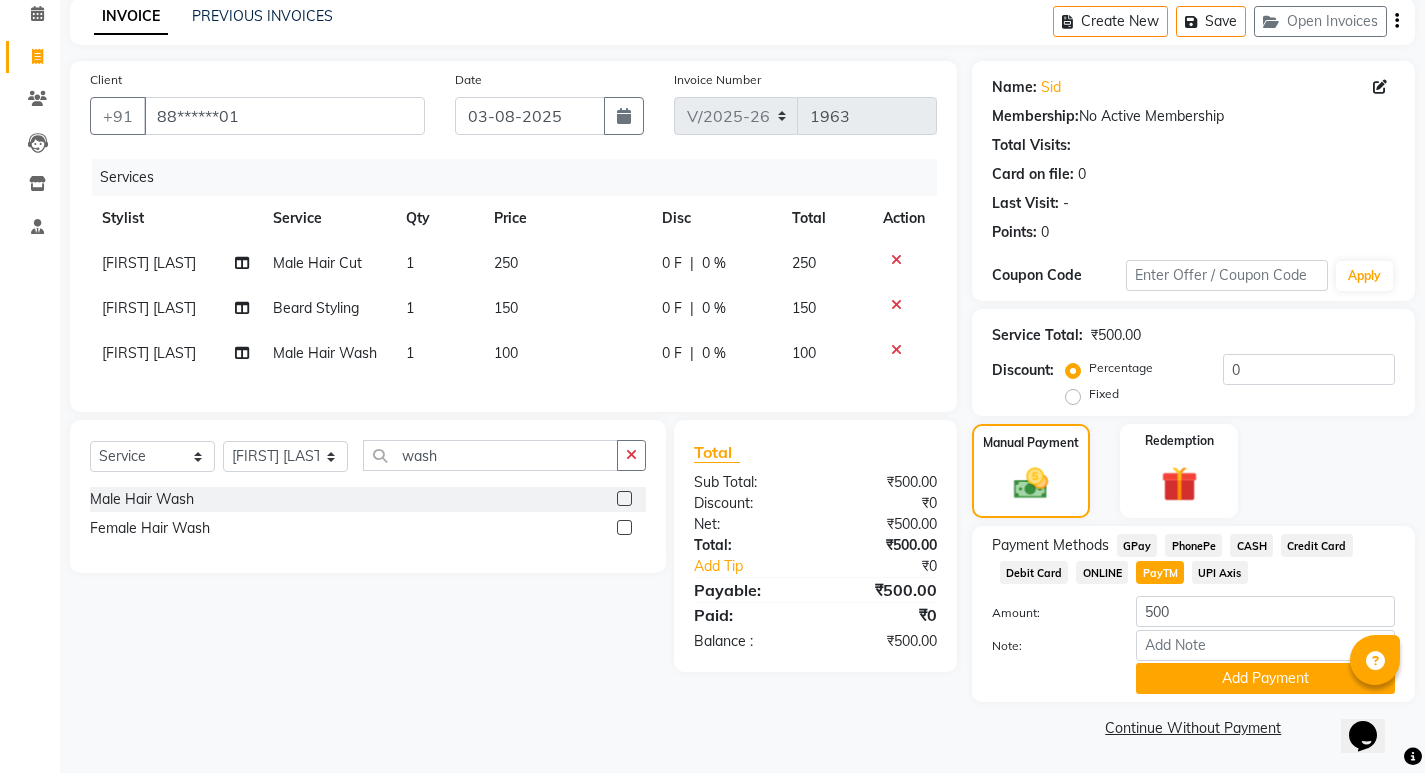 click on "Add Payment" 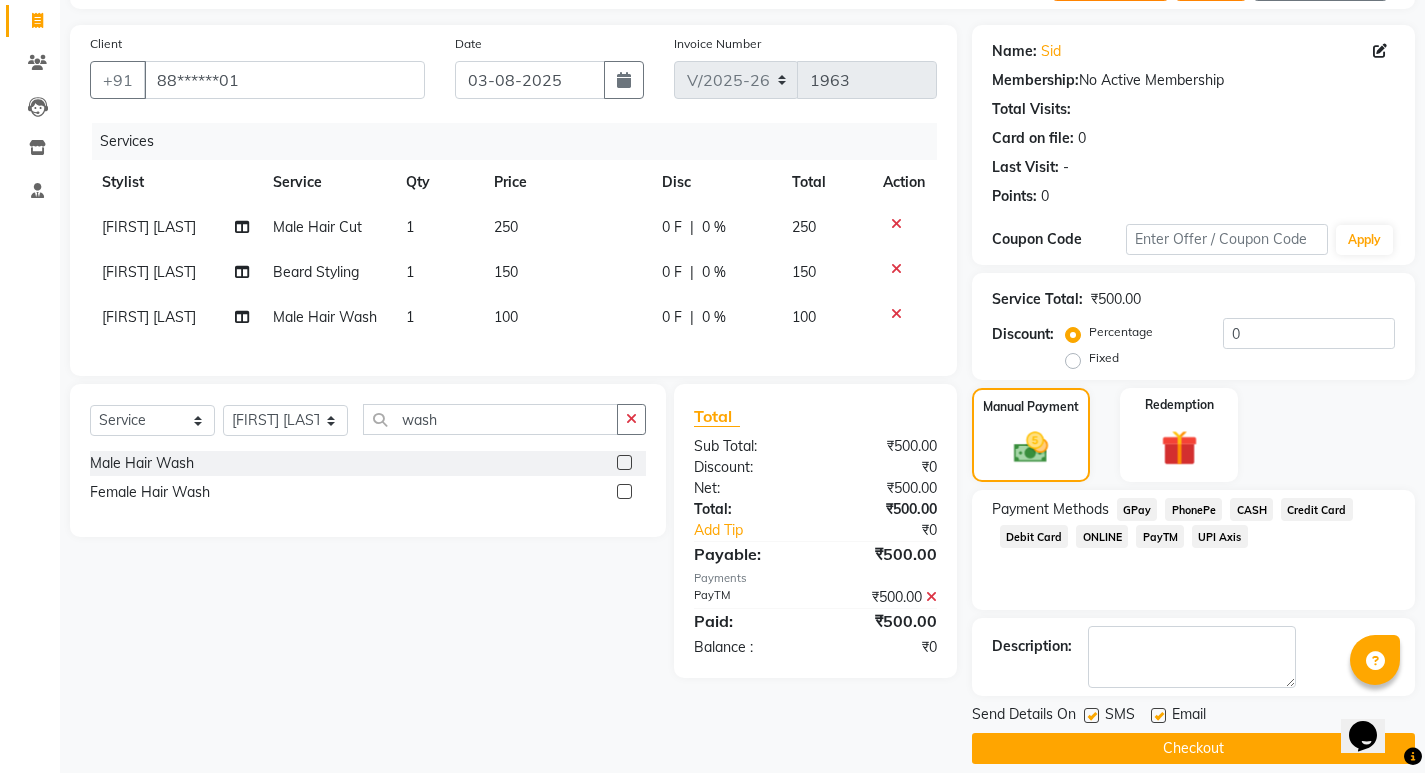 scroll, scrollTop: 146, scrollLeft: 0, axis: vertical 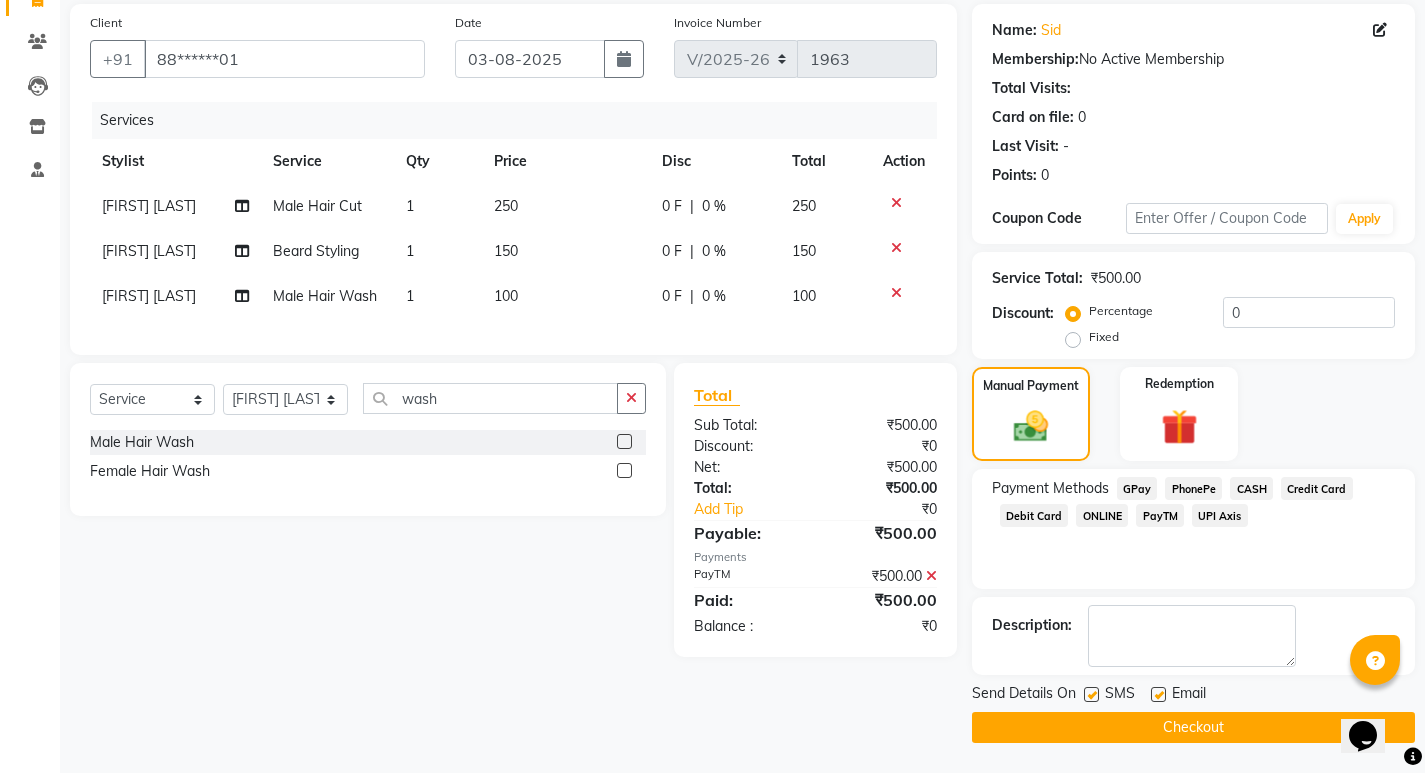 click on "Checkout" 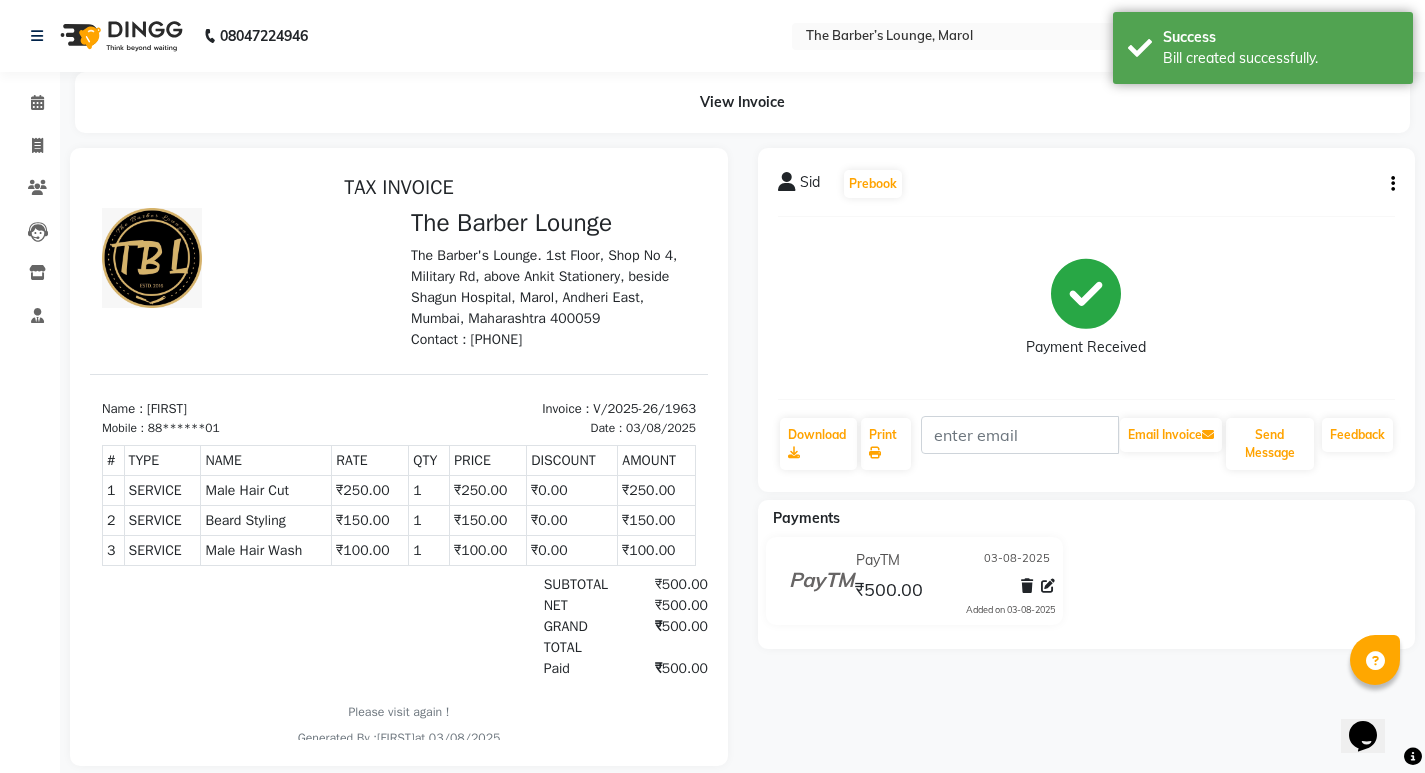 scroll, scrollTop: 0, scrollLeft: 0, axis: both 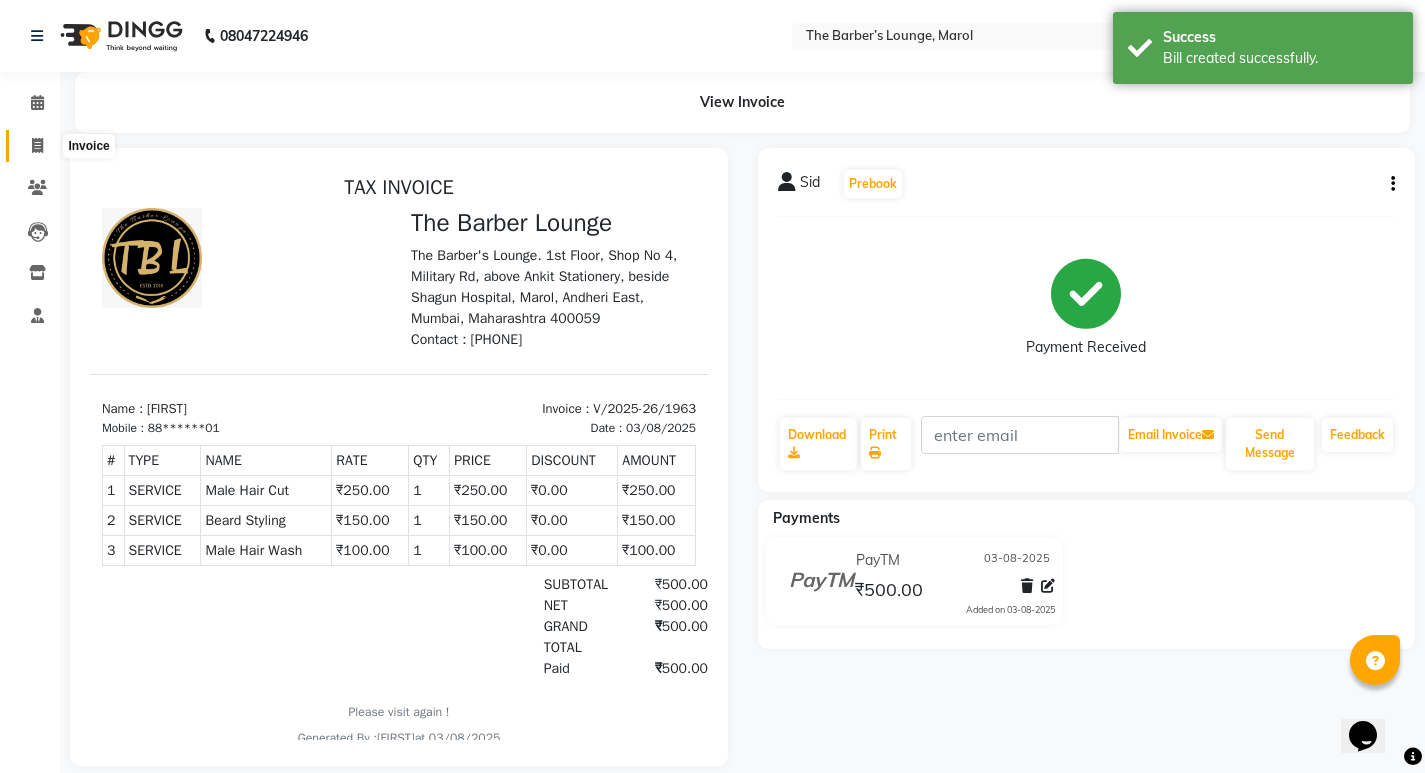 click 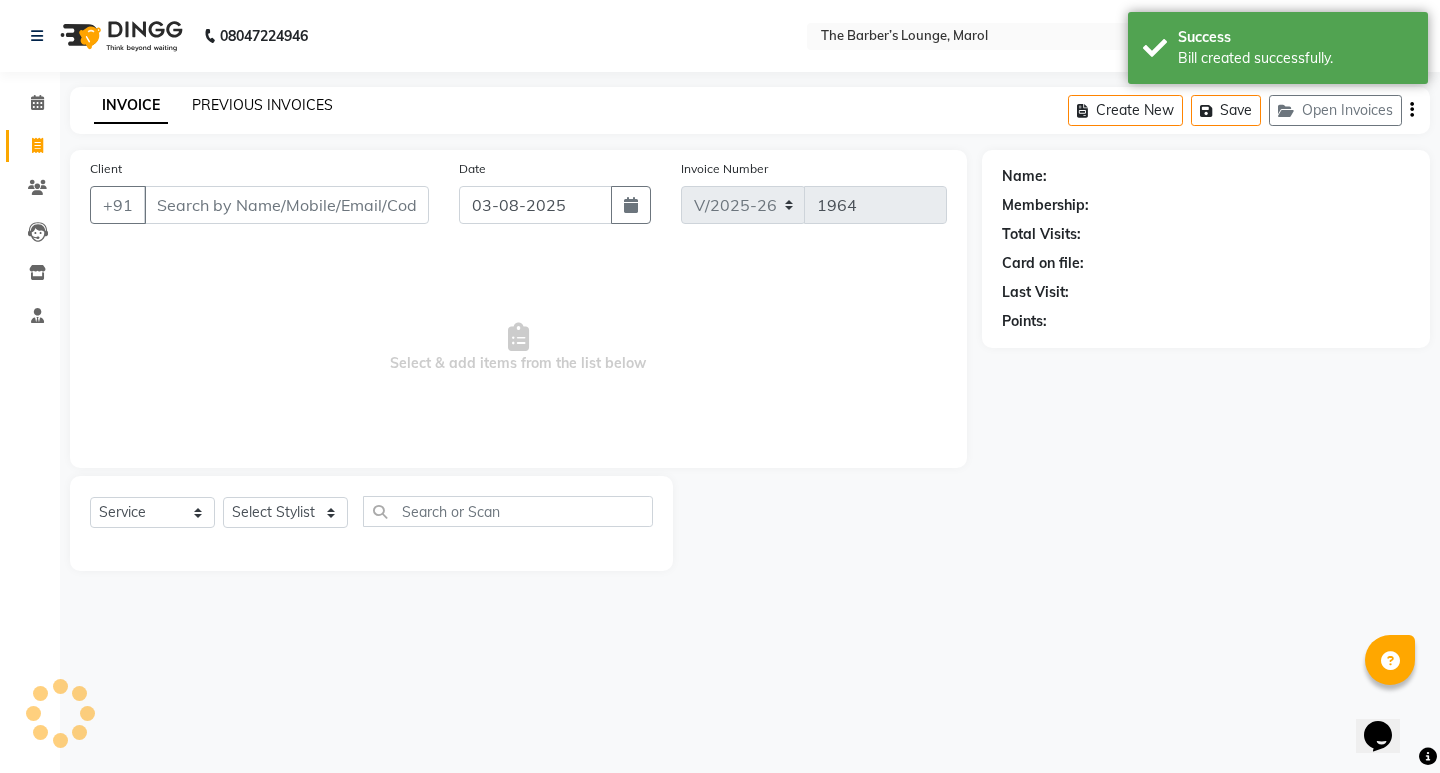 click on "PREVIOUS INVOICES" 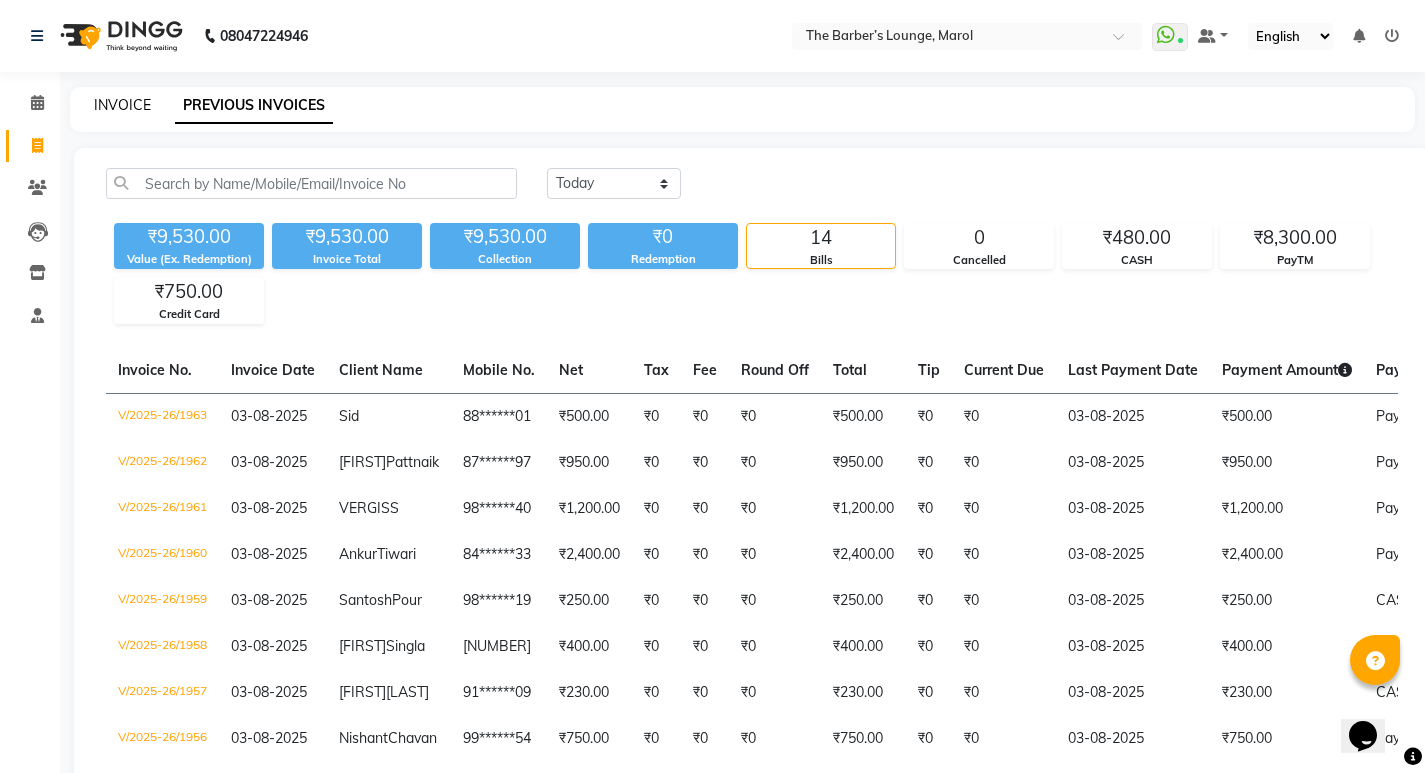 click on "INVOICE" 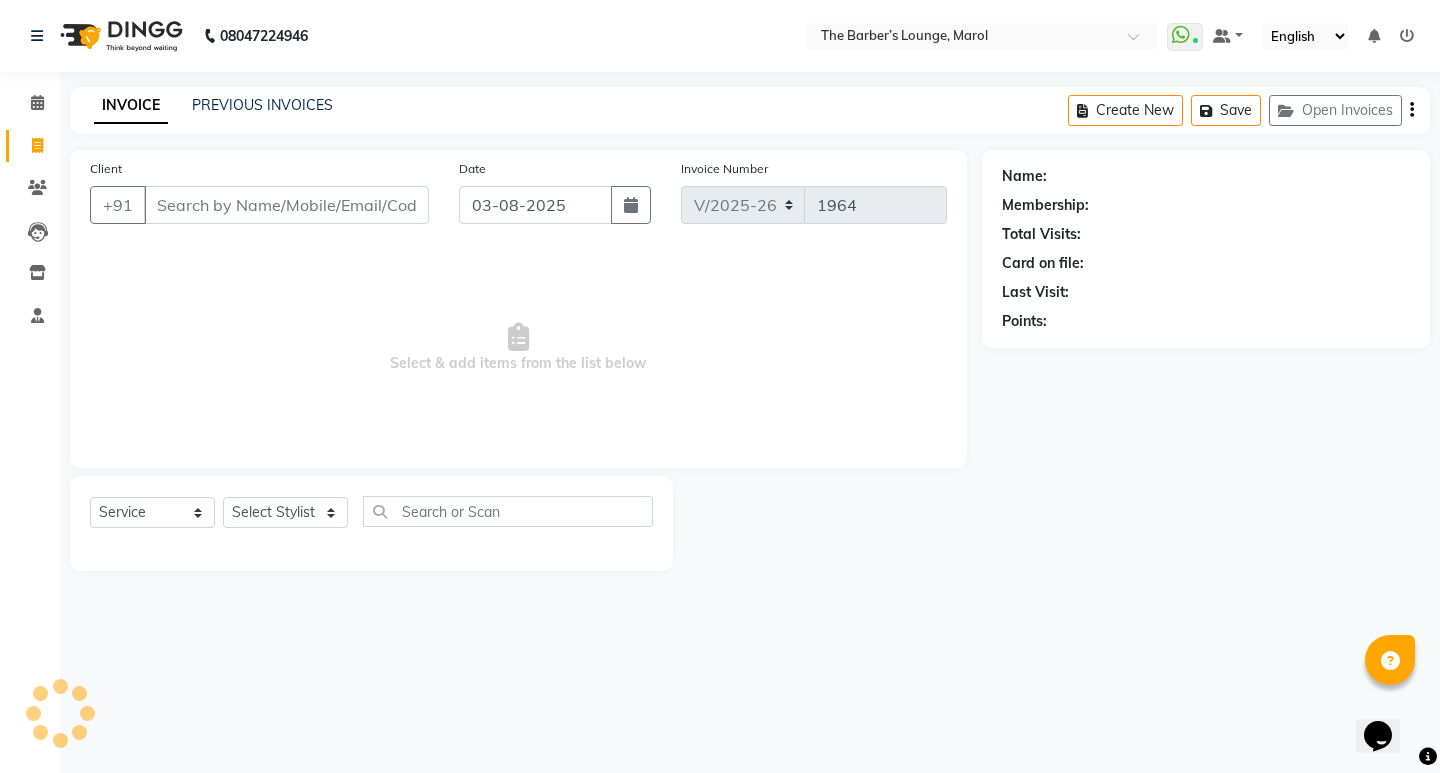 click on "Client" at bounding box center [286, 205] 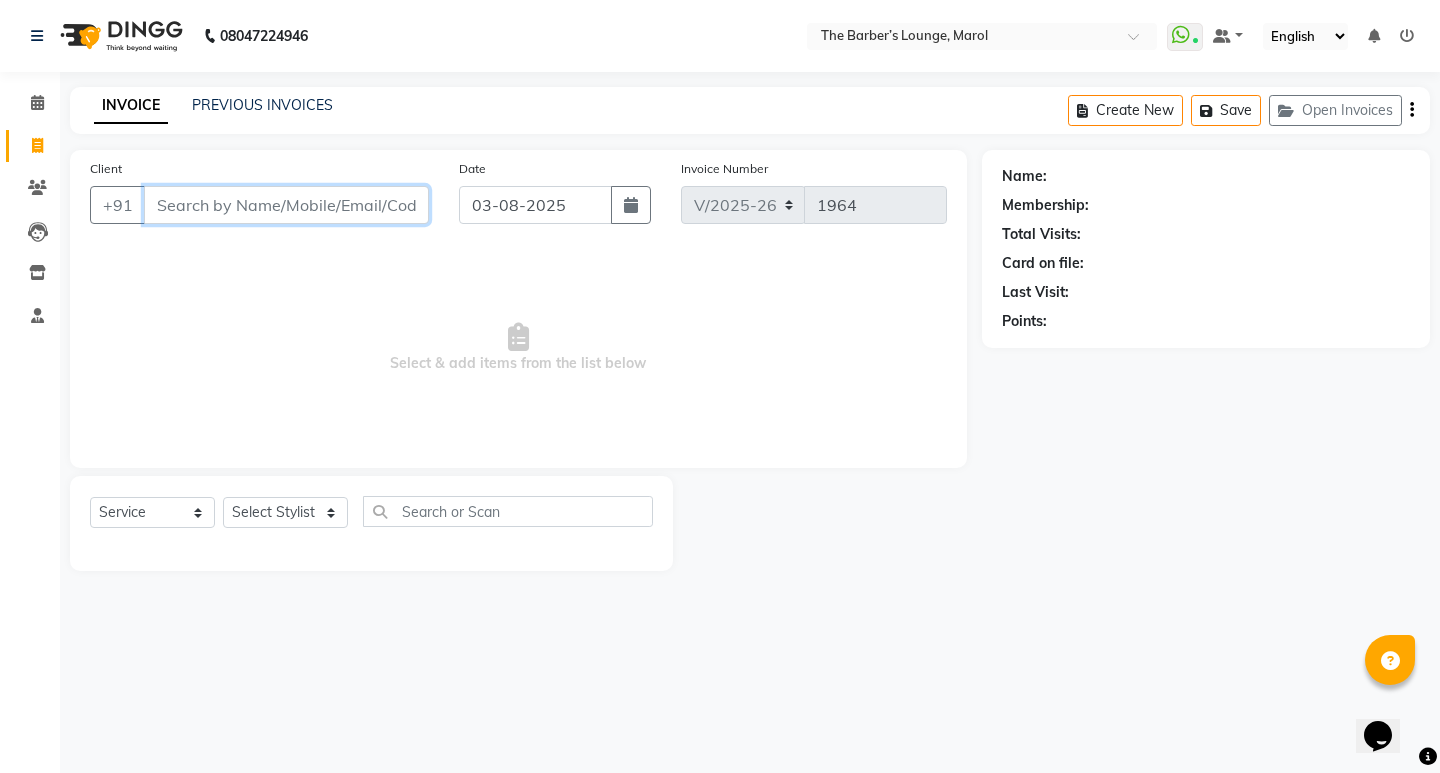 click on "Client" at bounding box center [286, 205] 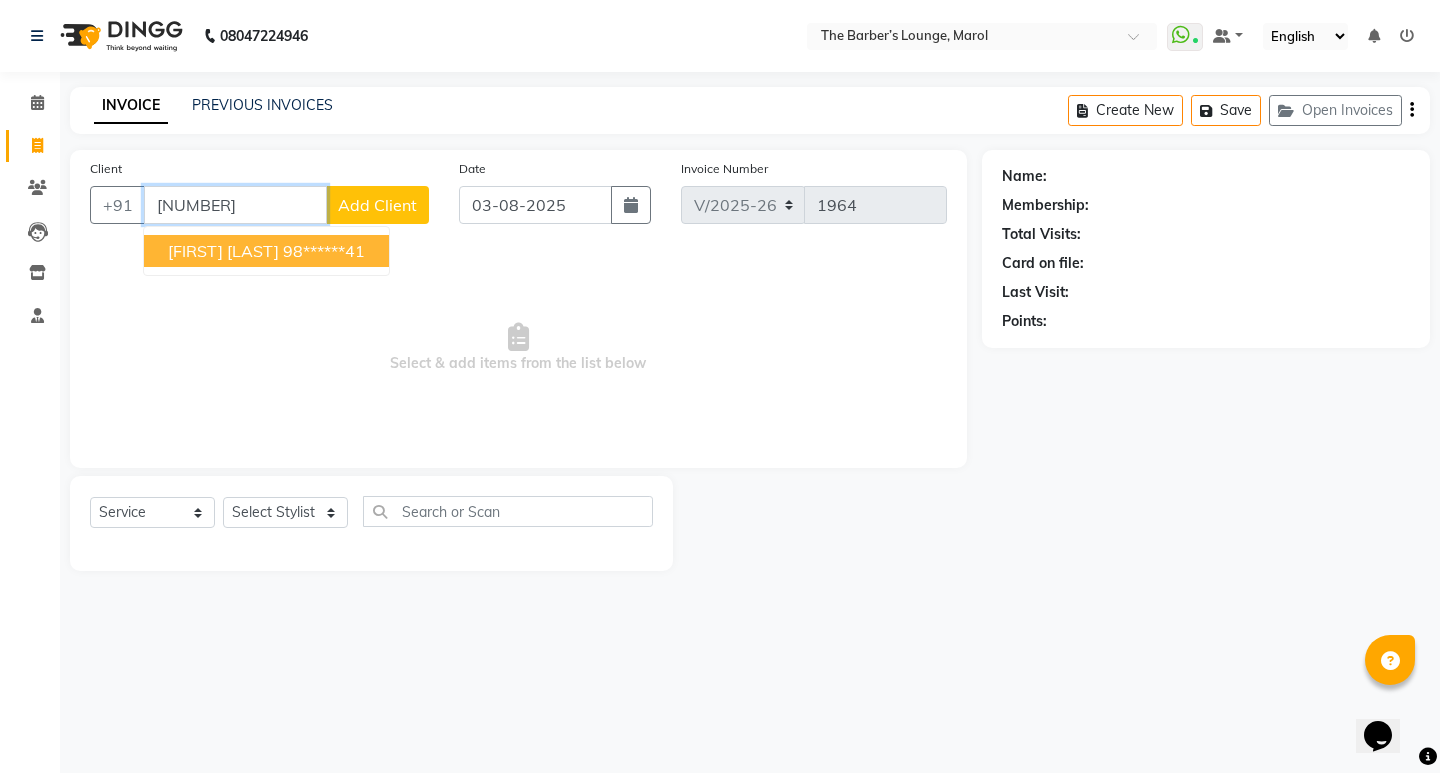 click on "[FIRST] [LAST]" at bounding box center [223, 251] 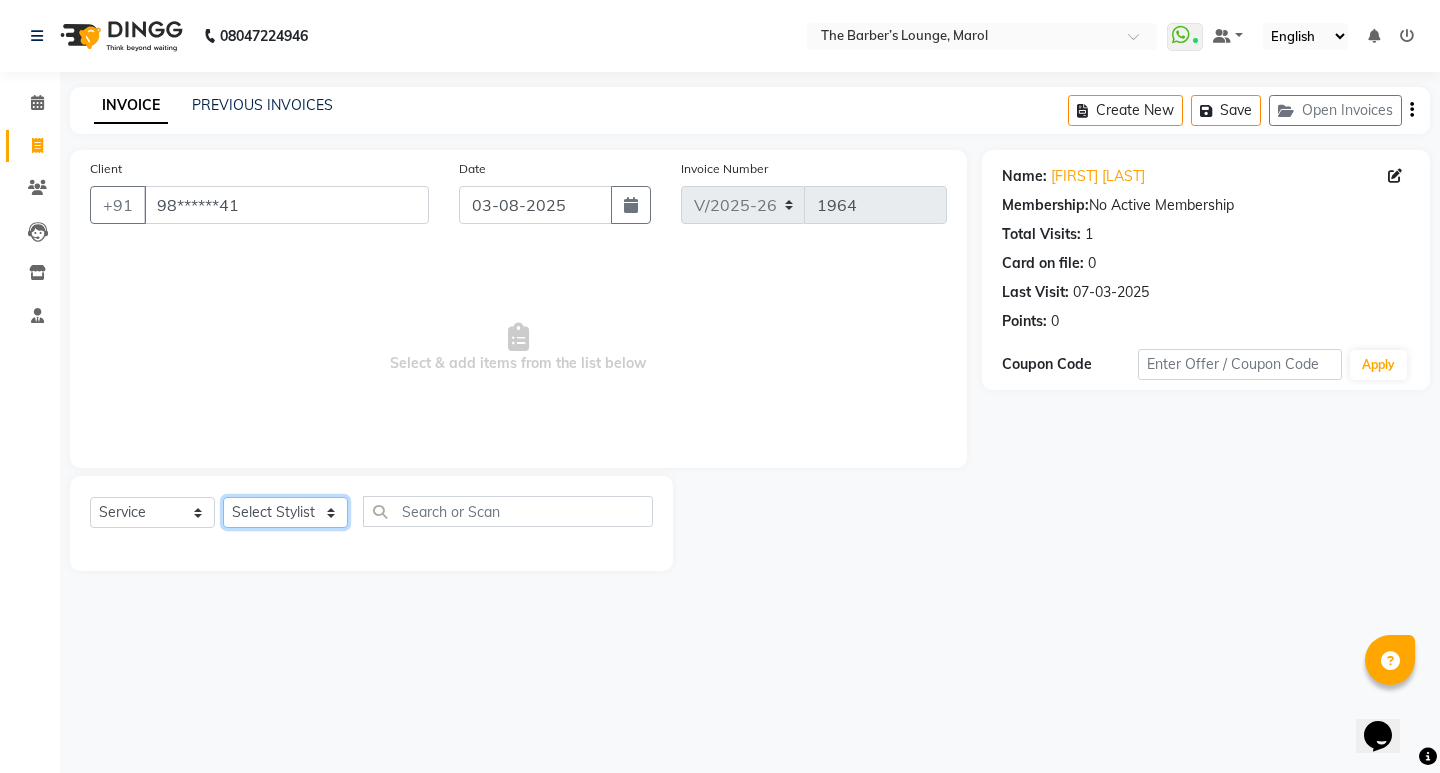 click on "Select Stylist Anjali Jafar Salmani Ketan Shinde Mohsin Akhtar Satish Tejasvi Vasundhara" 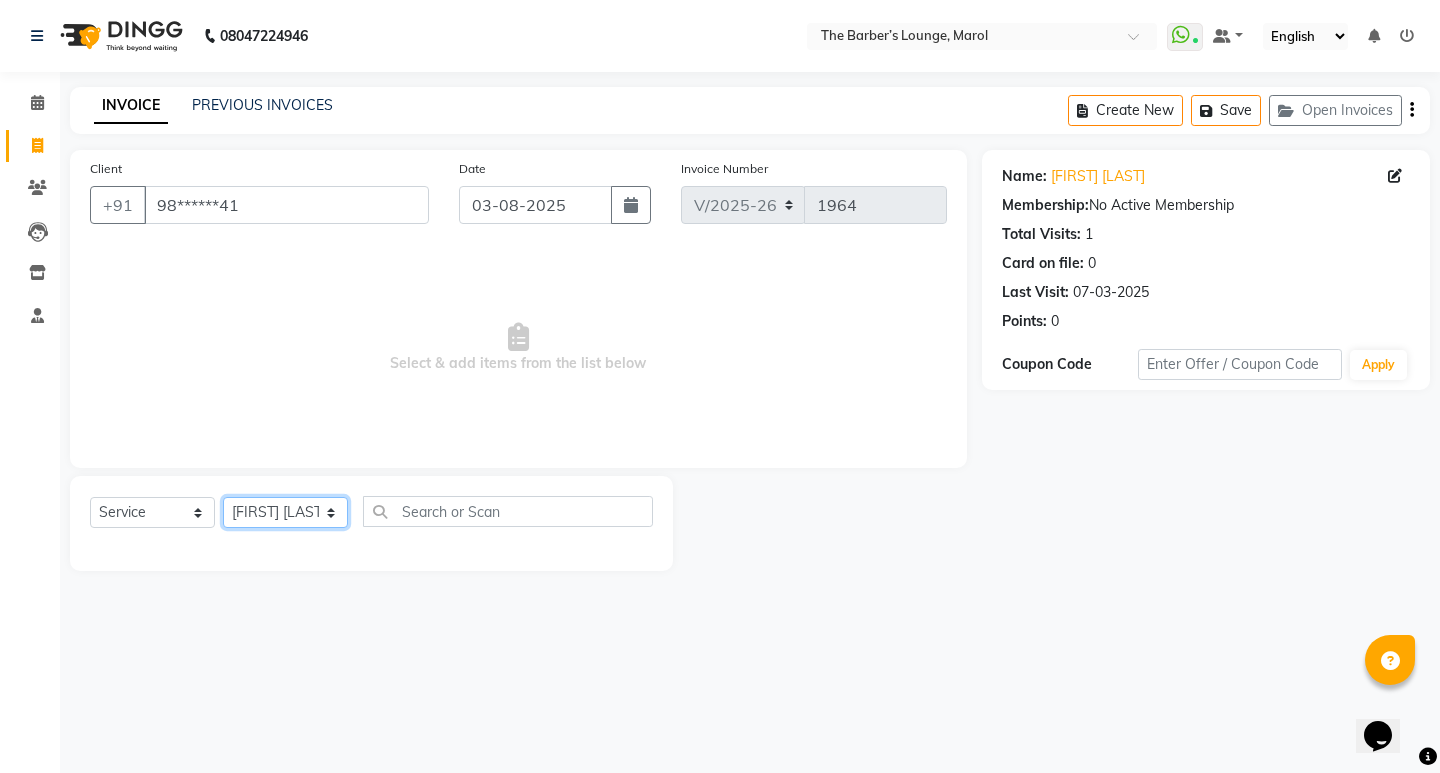 click on "Select Stylist Anjali Jafar Salmani Ketan Shinde Mohsin Akhtar Satish Tejasvi Vasundhara" 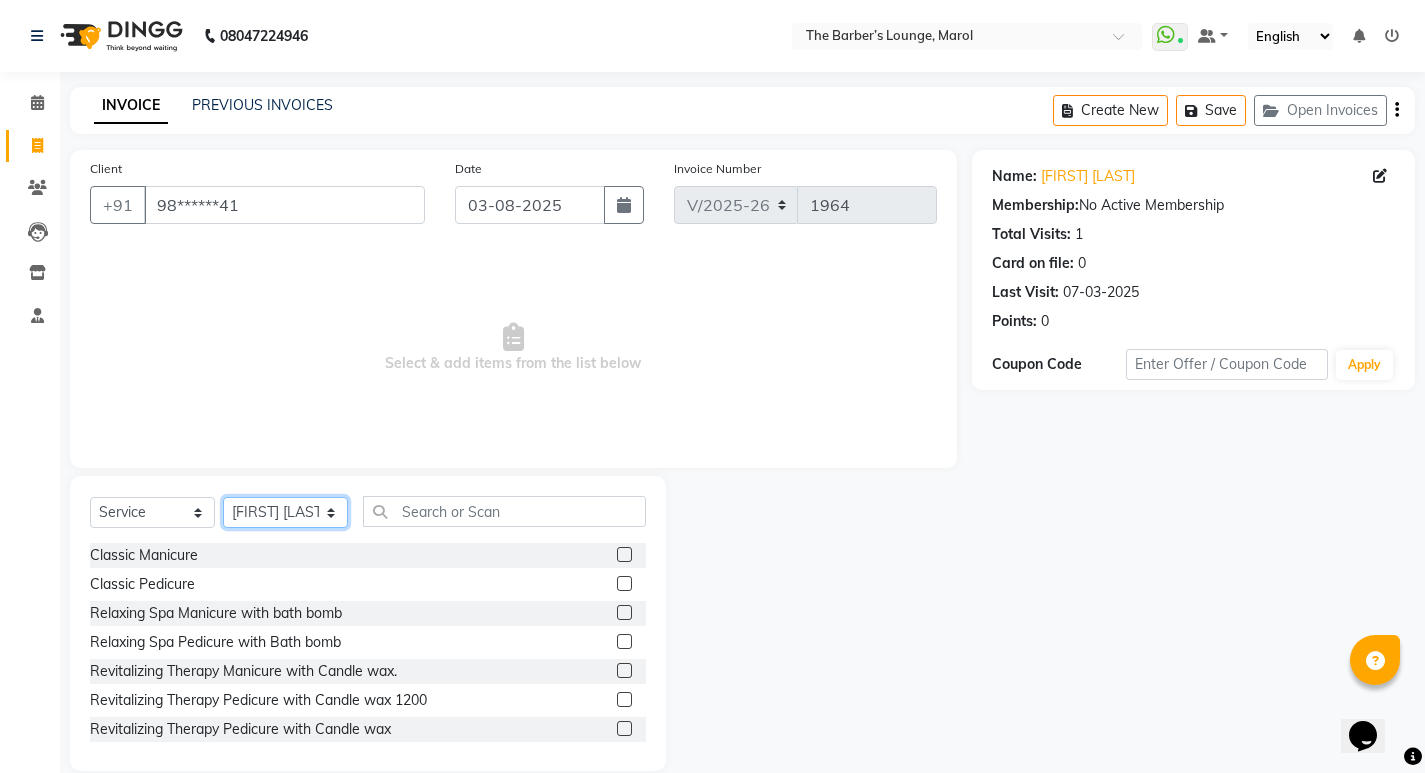 click on "Select Stylist Anjali Jafar Salmani Ketan Shinde Mohsin Akhtar Satish Tejasvi Vasundhara" 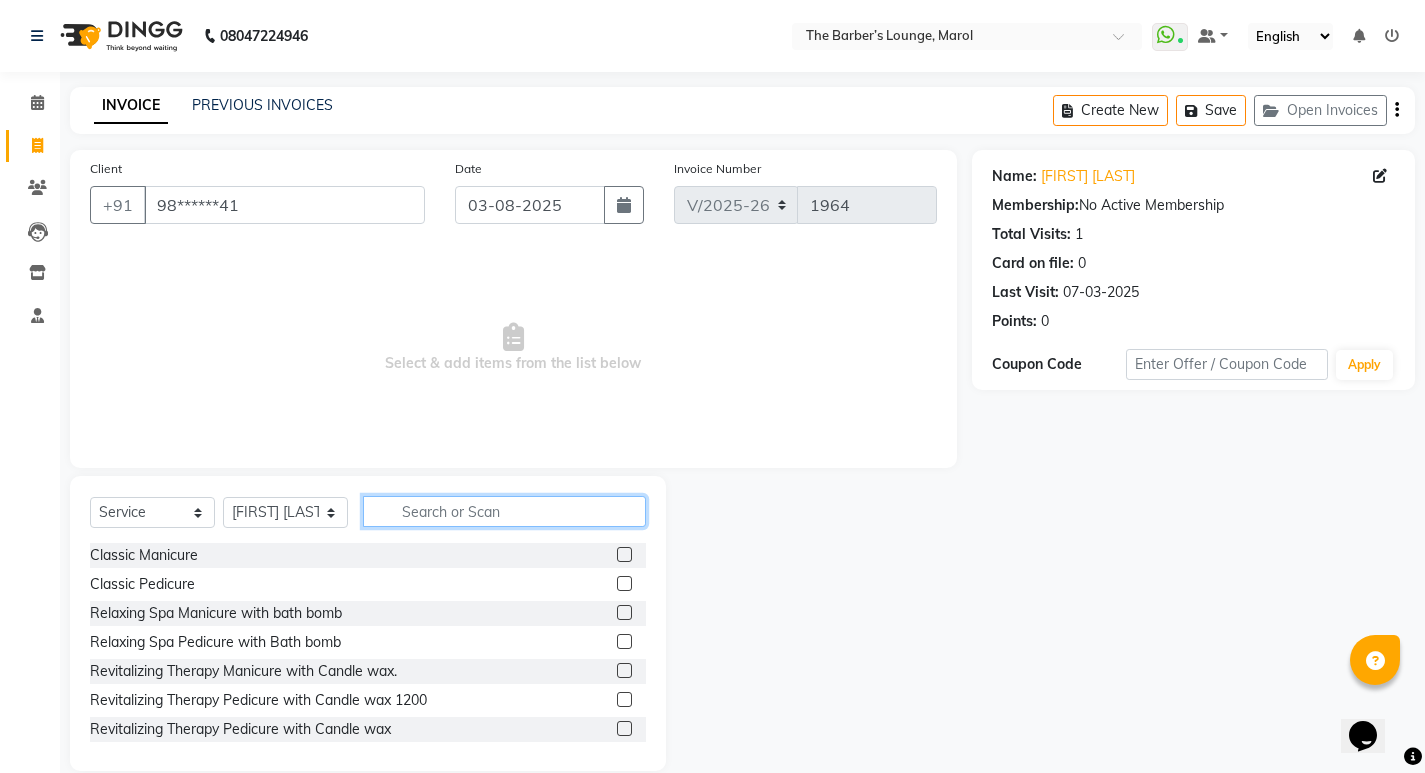 click 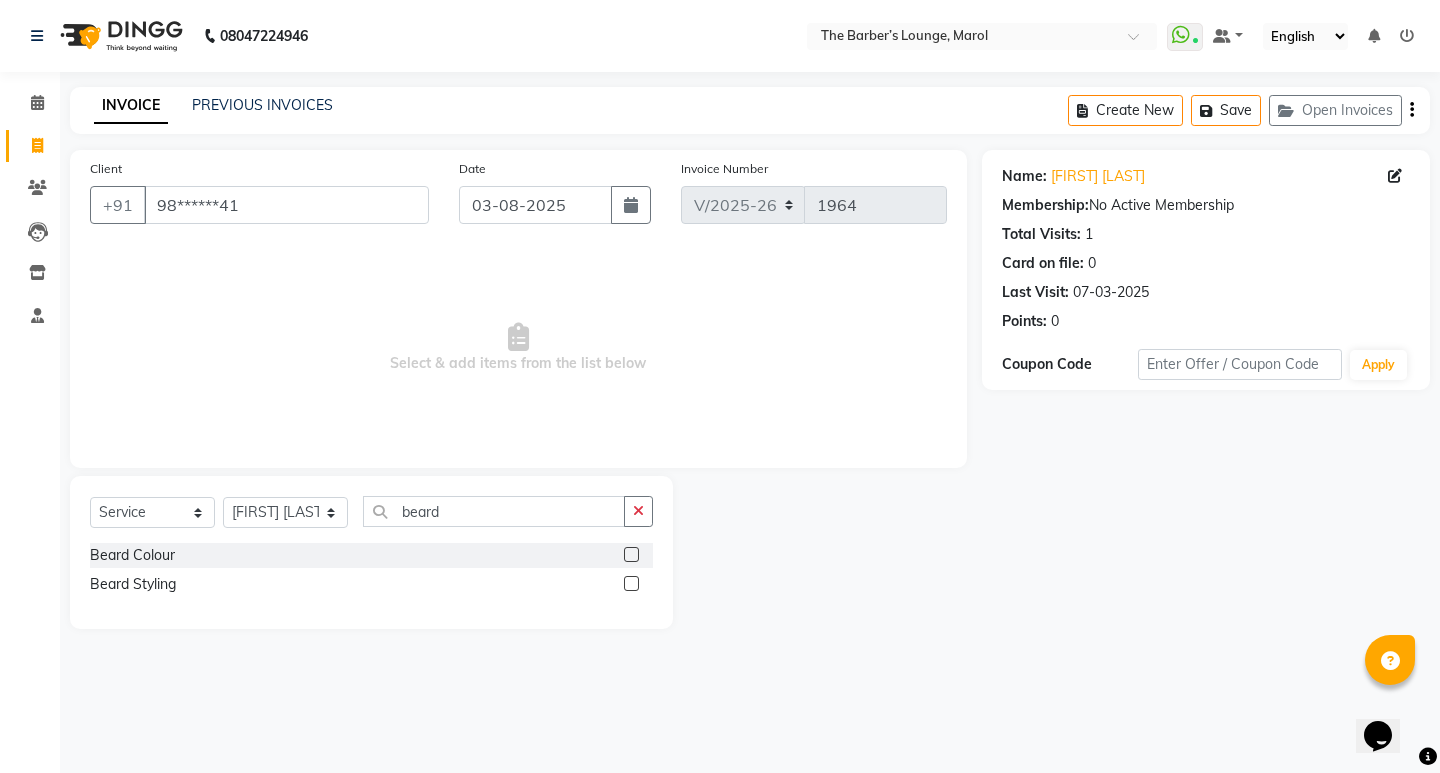 click 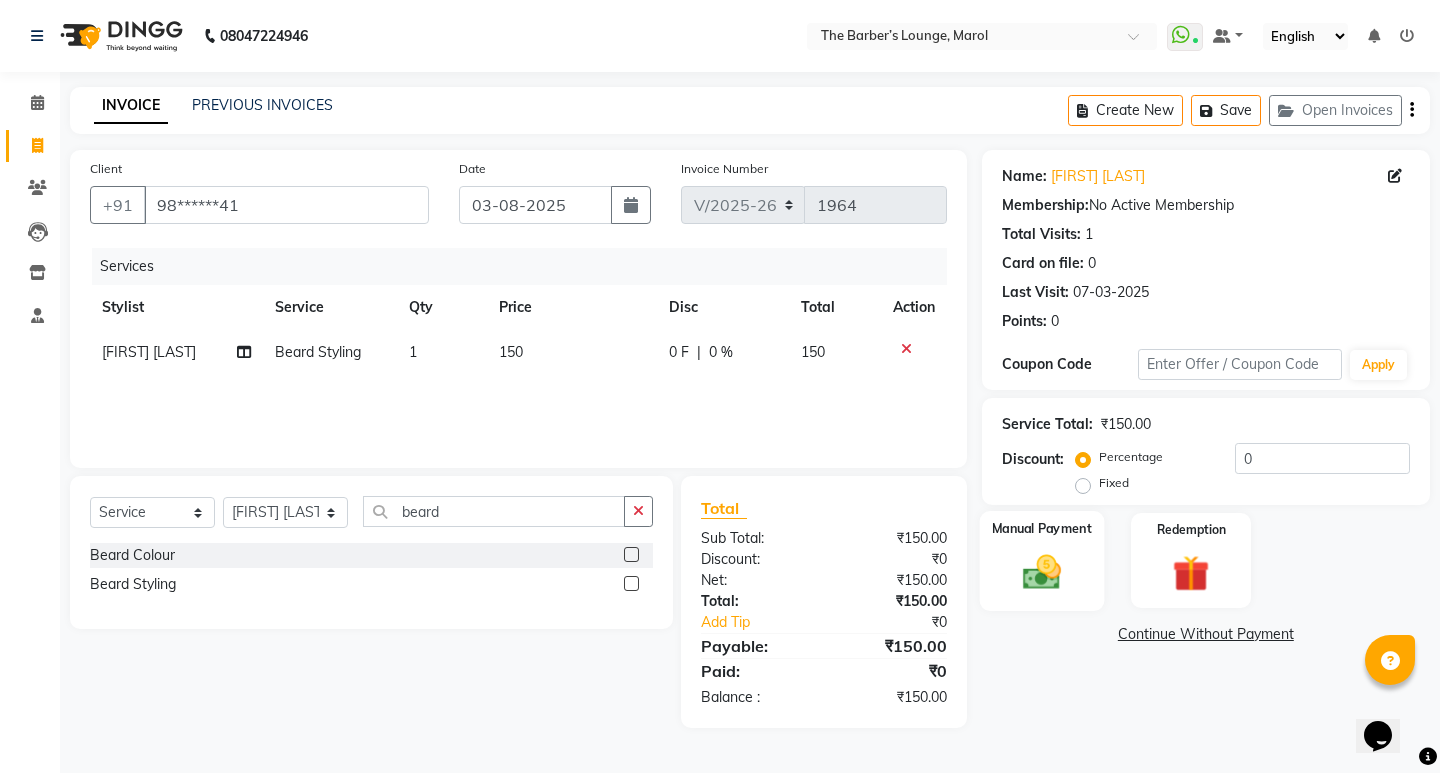click 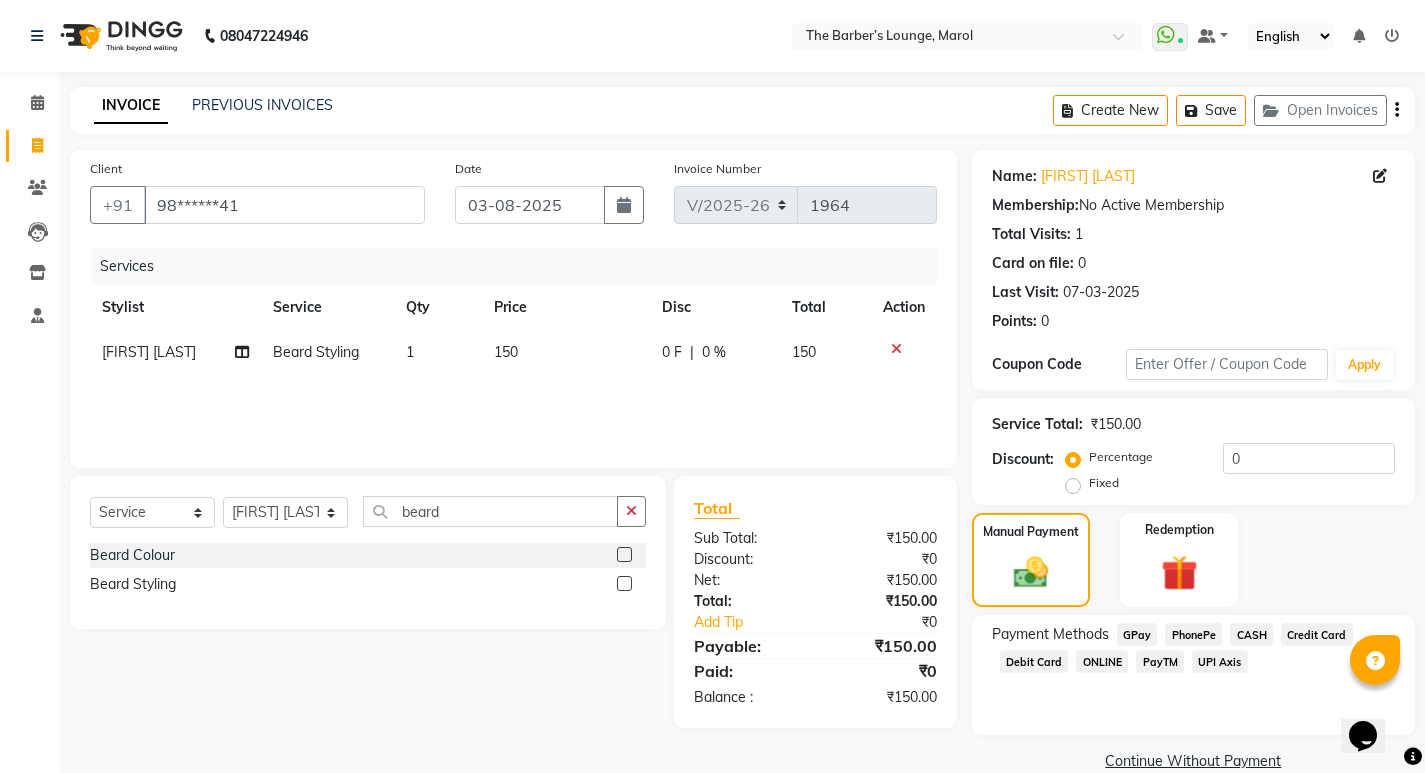 click on "PayTM" 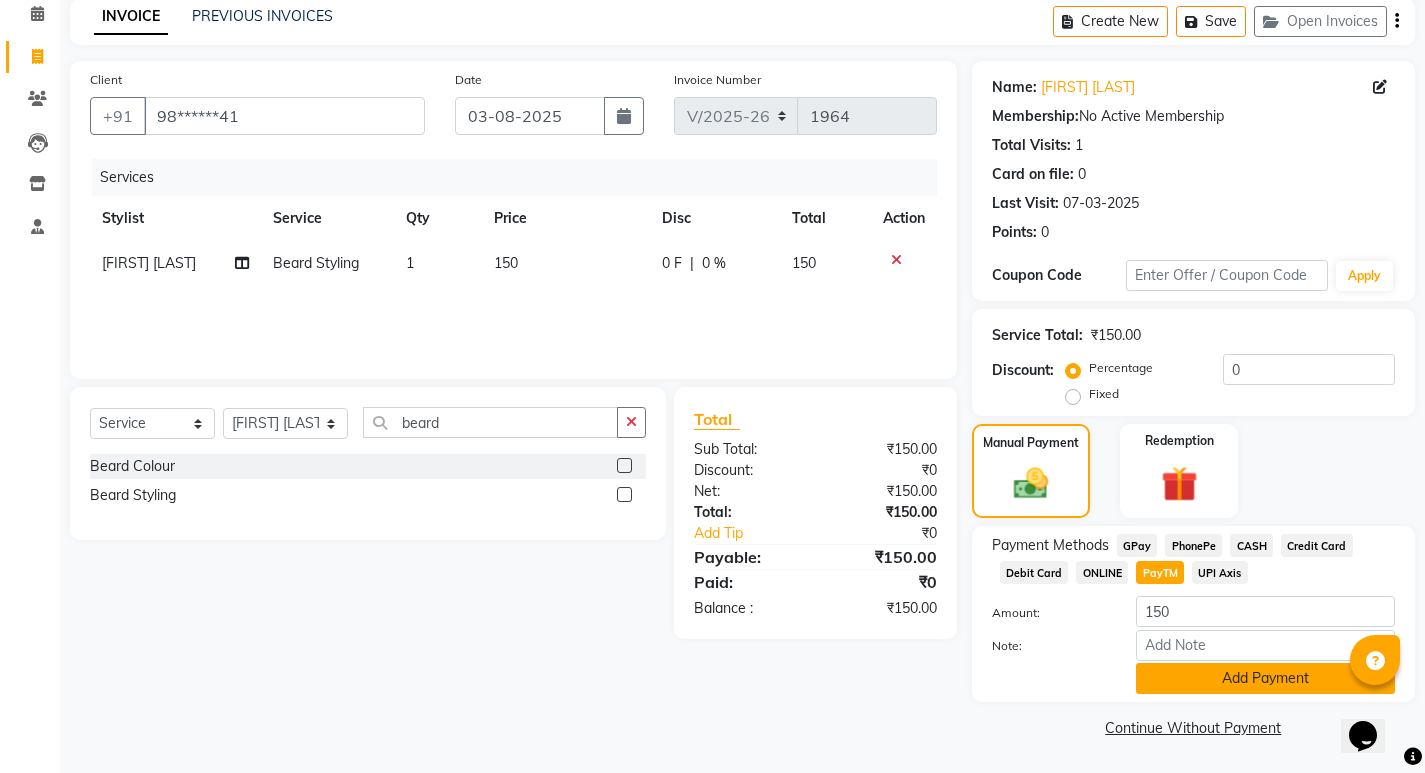 click on "Add Payment" 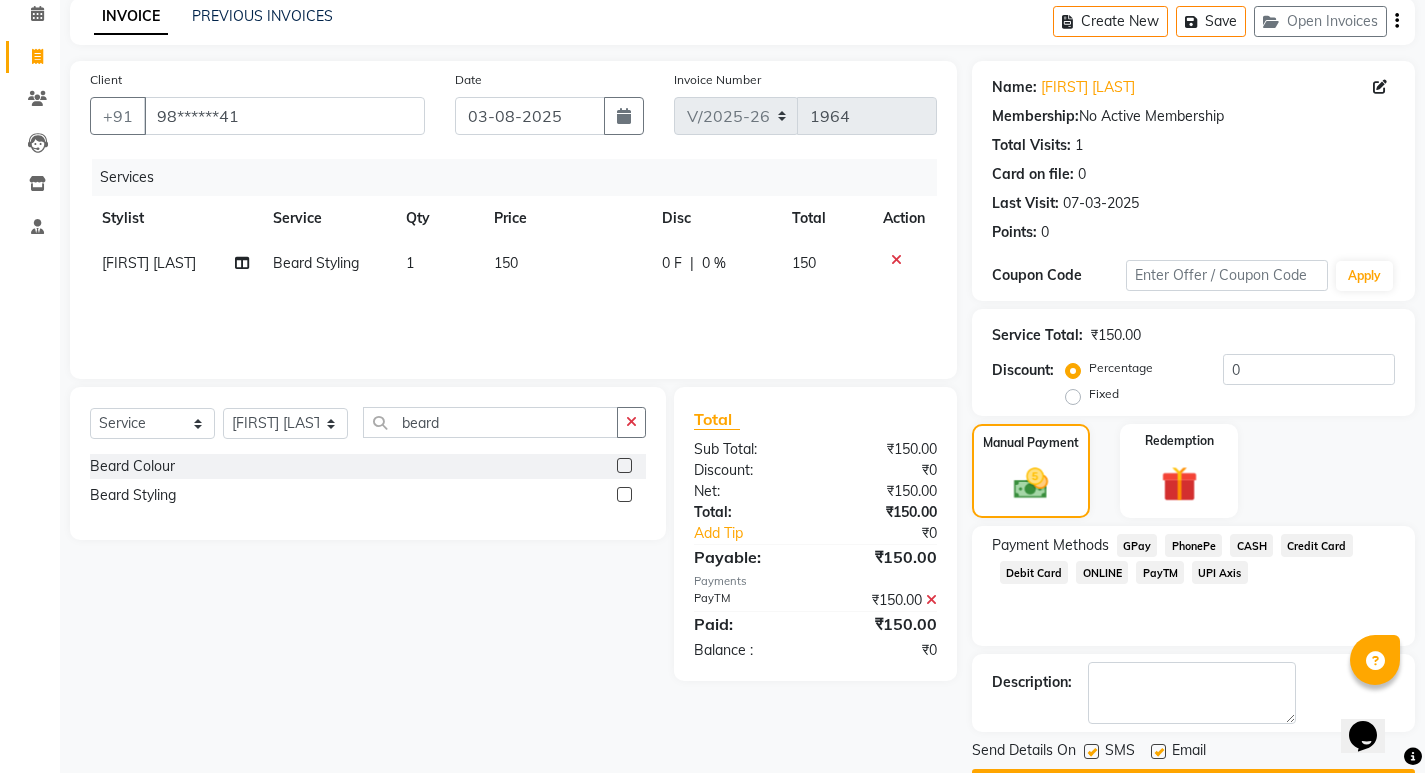 scroll, scrollTop: 146, scrollLeft: 0, axis: vertical 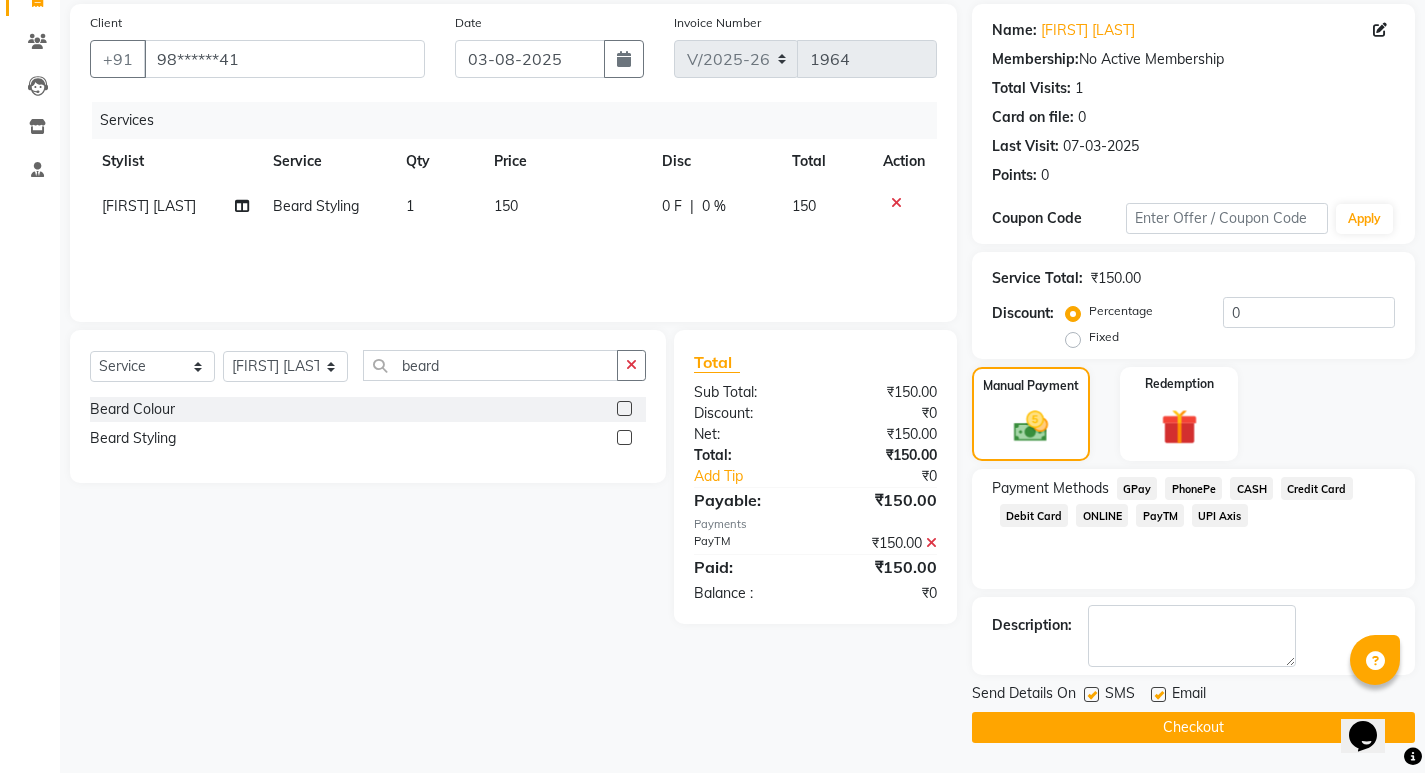 click on "Checkout" 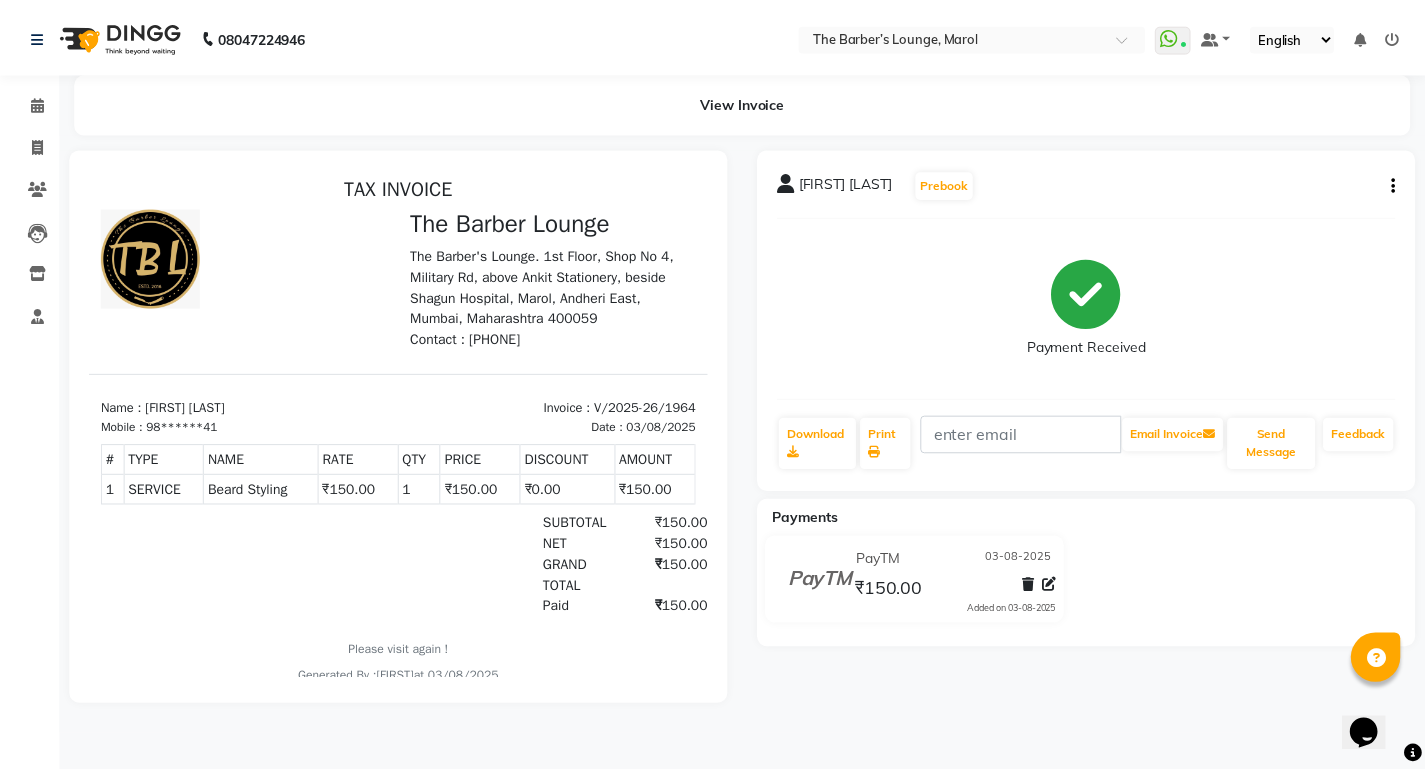 scroll, scrollTop: 0, scrollLeft: 0, axis: both 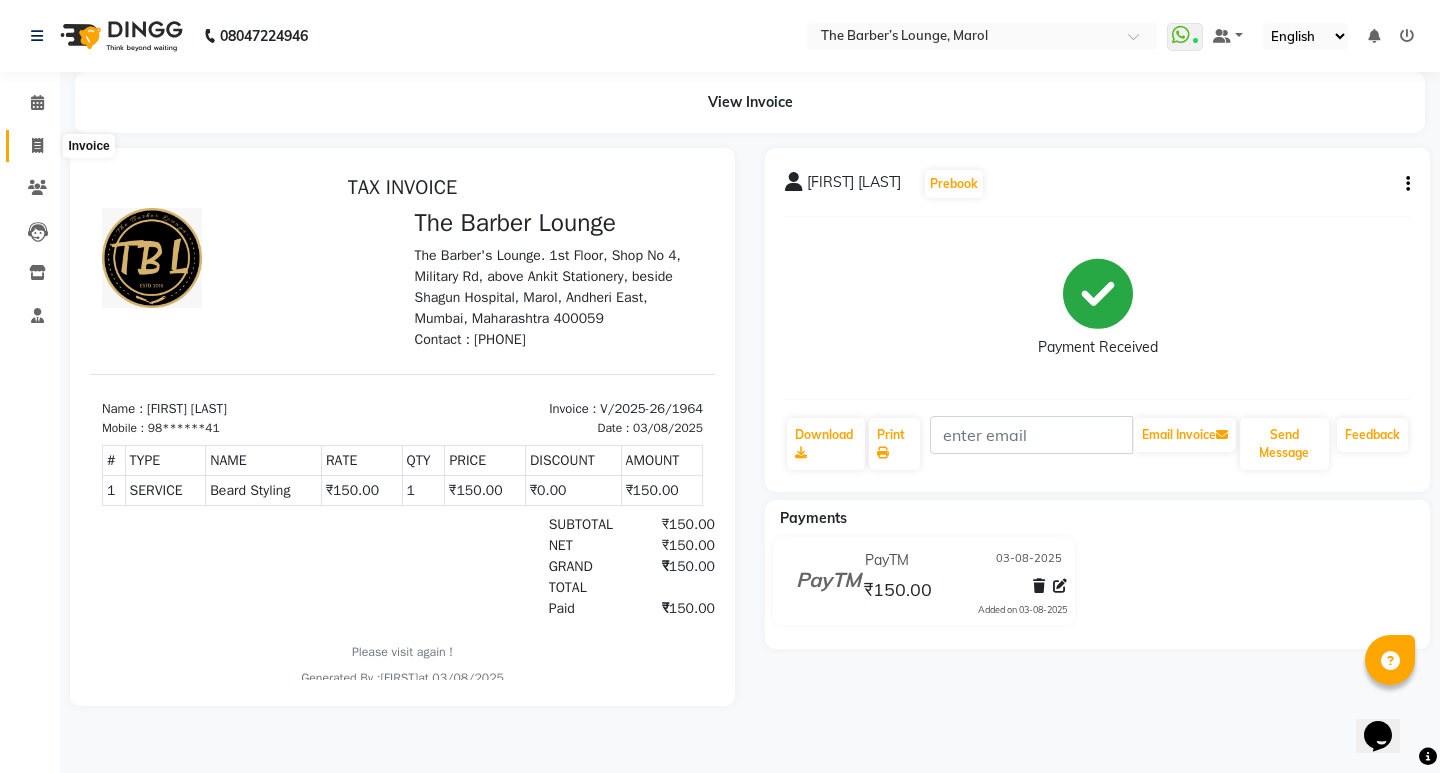 click 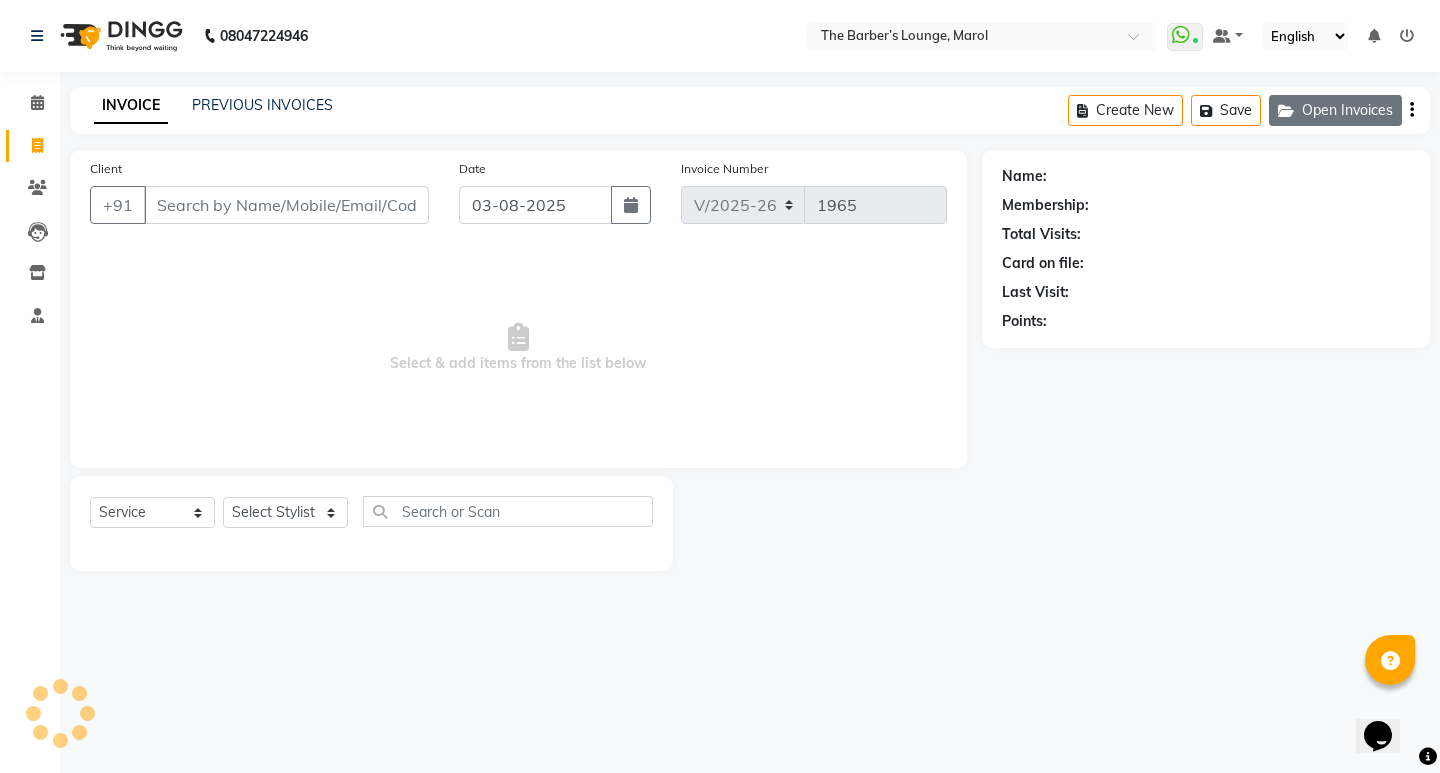 click on "Open Invoices" 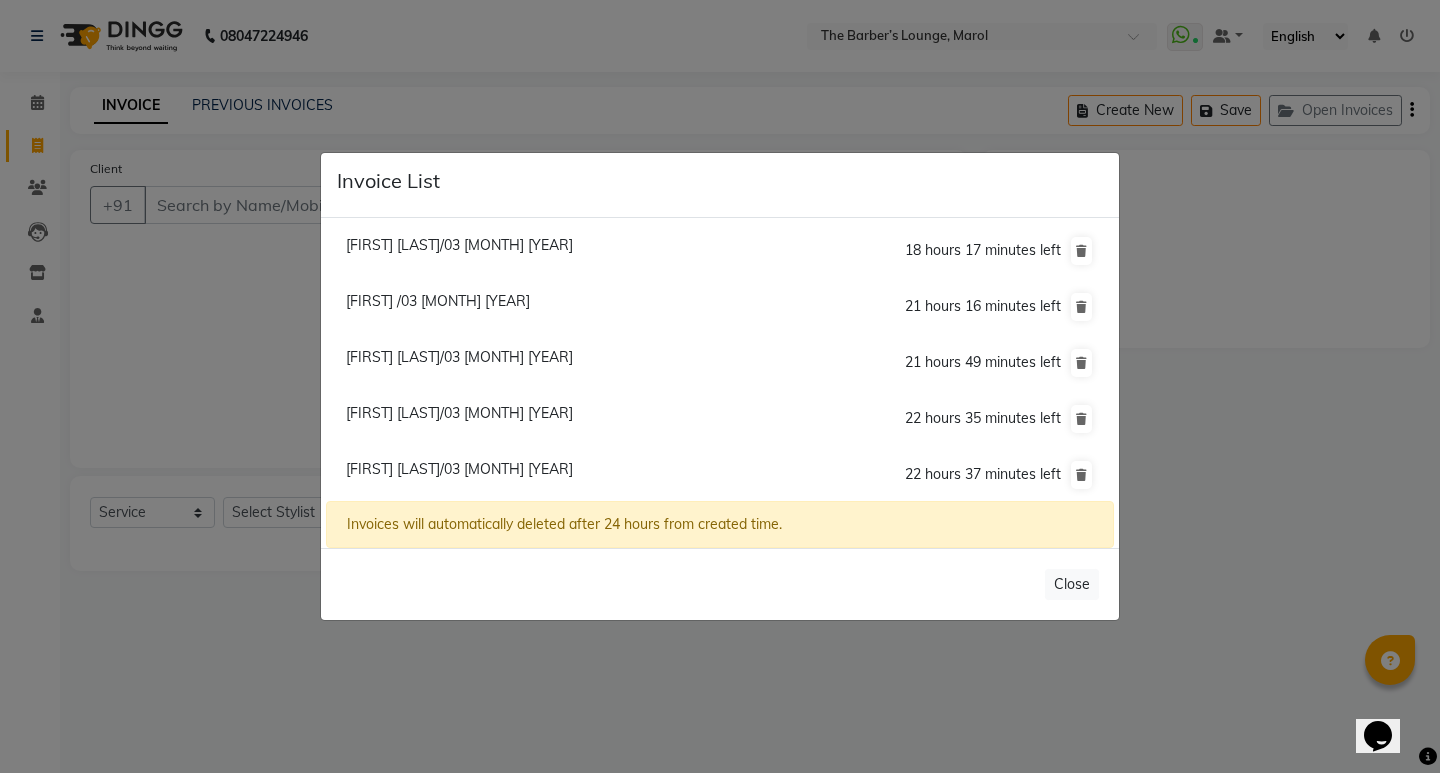 click on "[FIRST] [LAST]/03 [MONTH] [YEAR]" 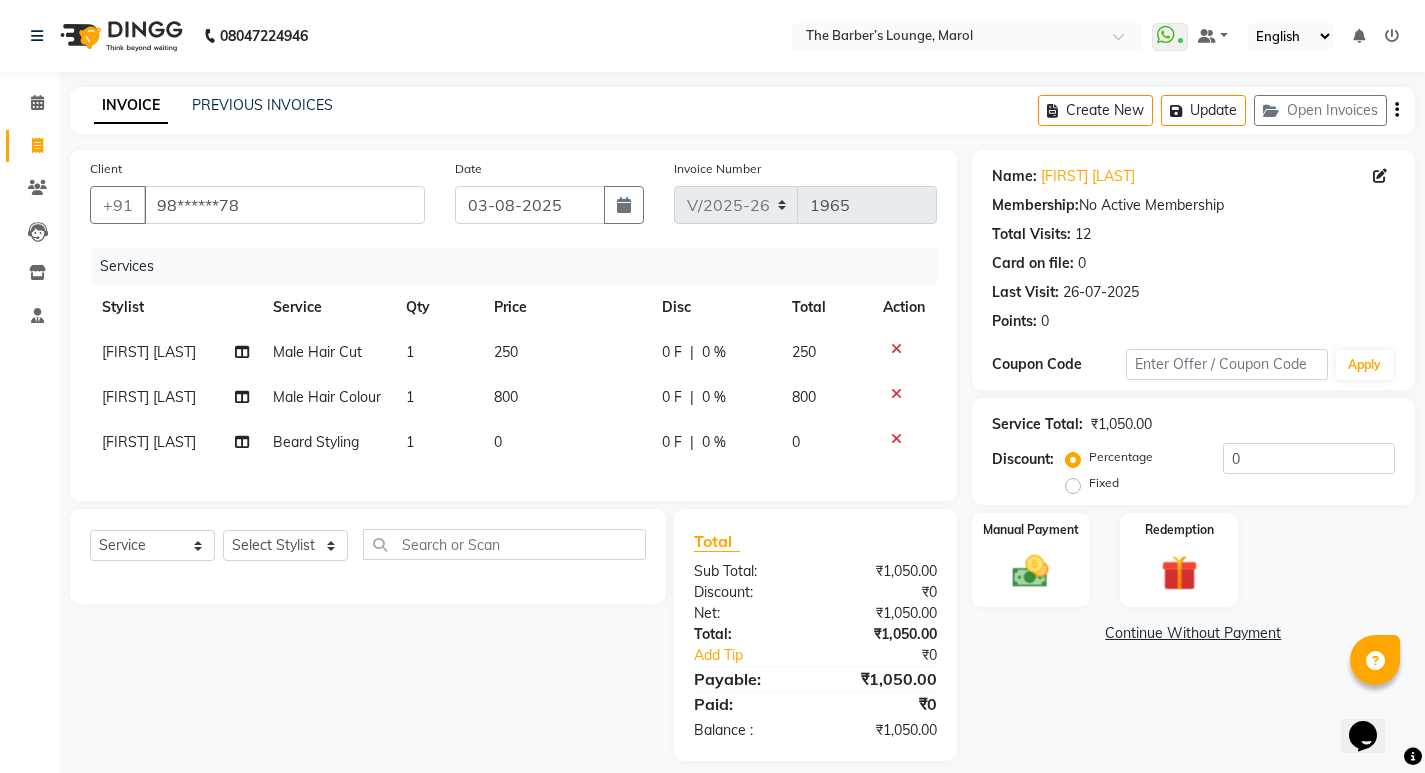 click on "0" 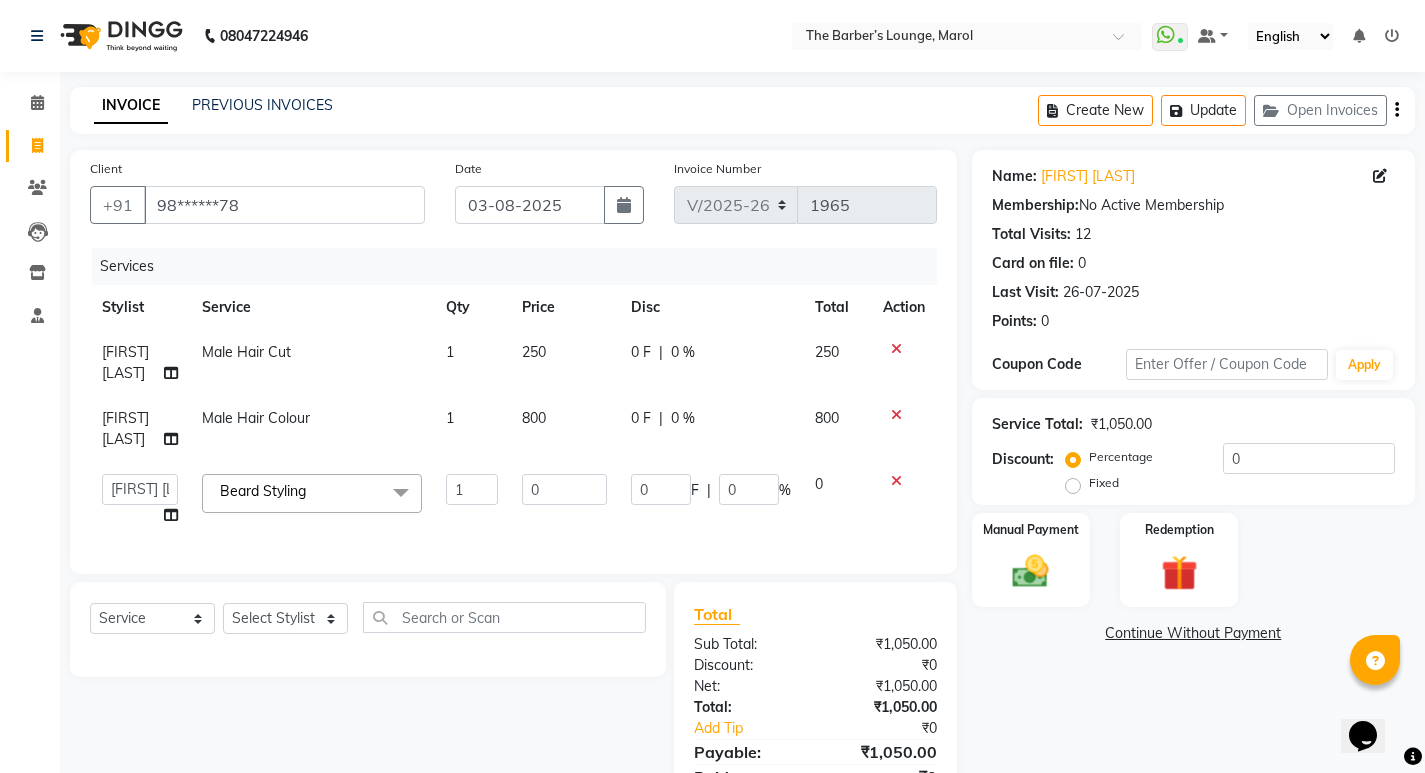 click 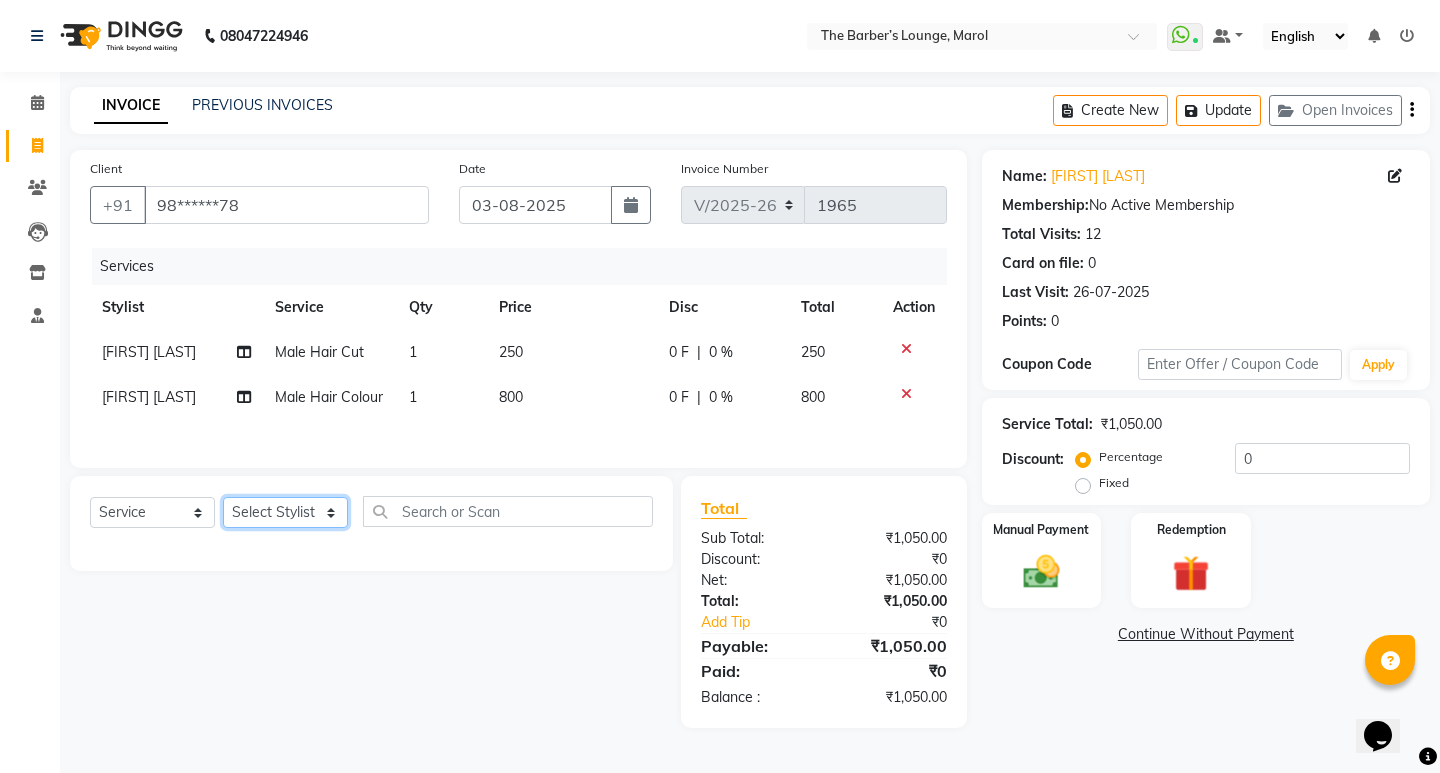 click on "Select Stylist Anjali Jafar Salmani Ketan Shinde Mohsin Akhtar Satish Tejasvi Vasundhara" 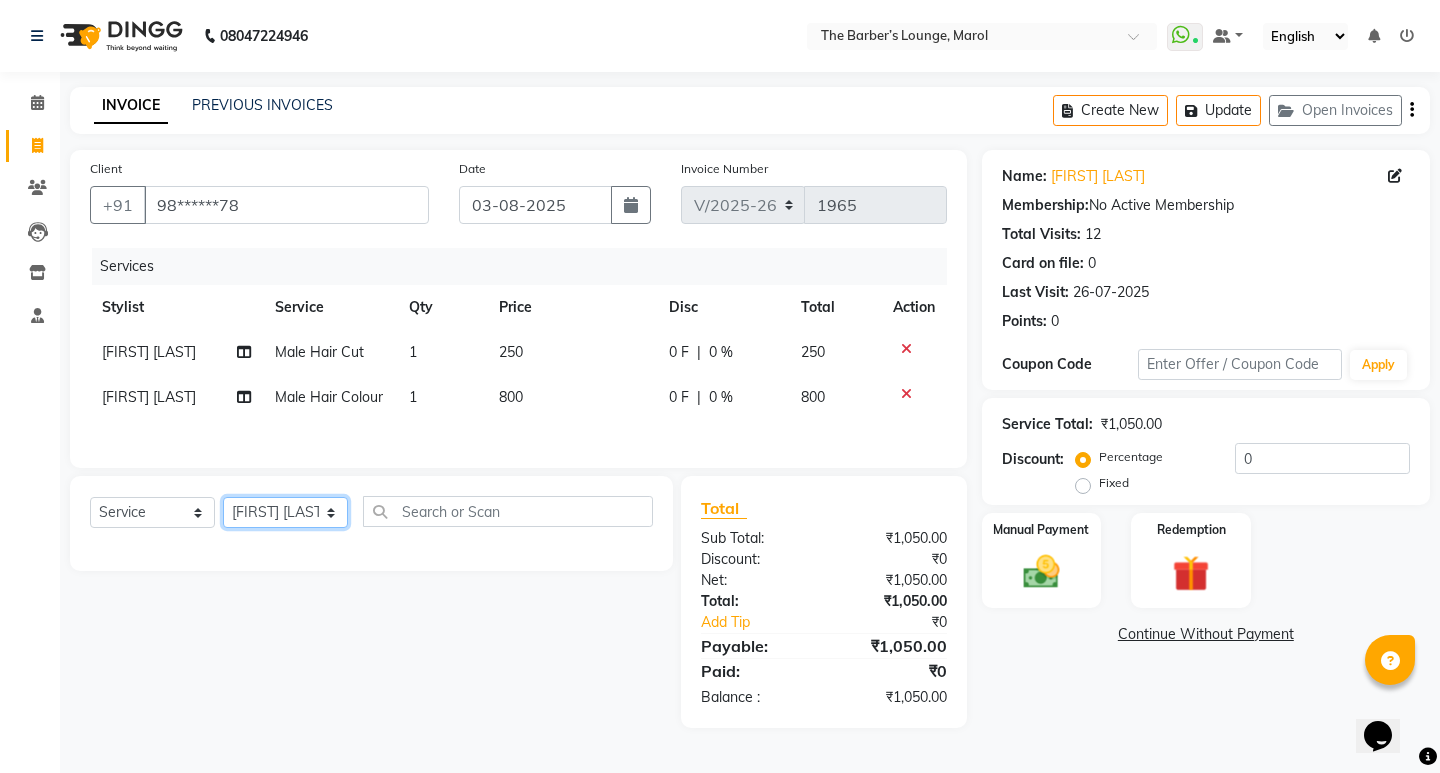 click on "Select Stylist Anjali Jafar Salmani Ketan Shinde Mohsin Akhtar Satish Tejasvi Vasundhara" 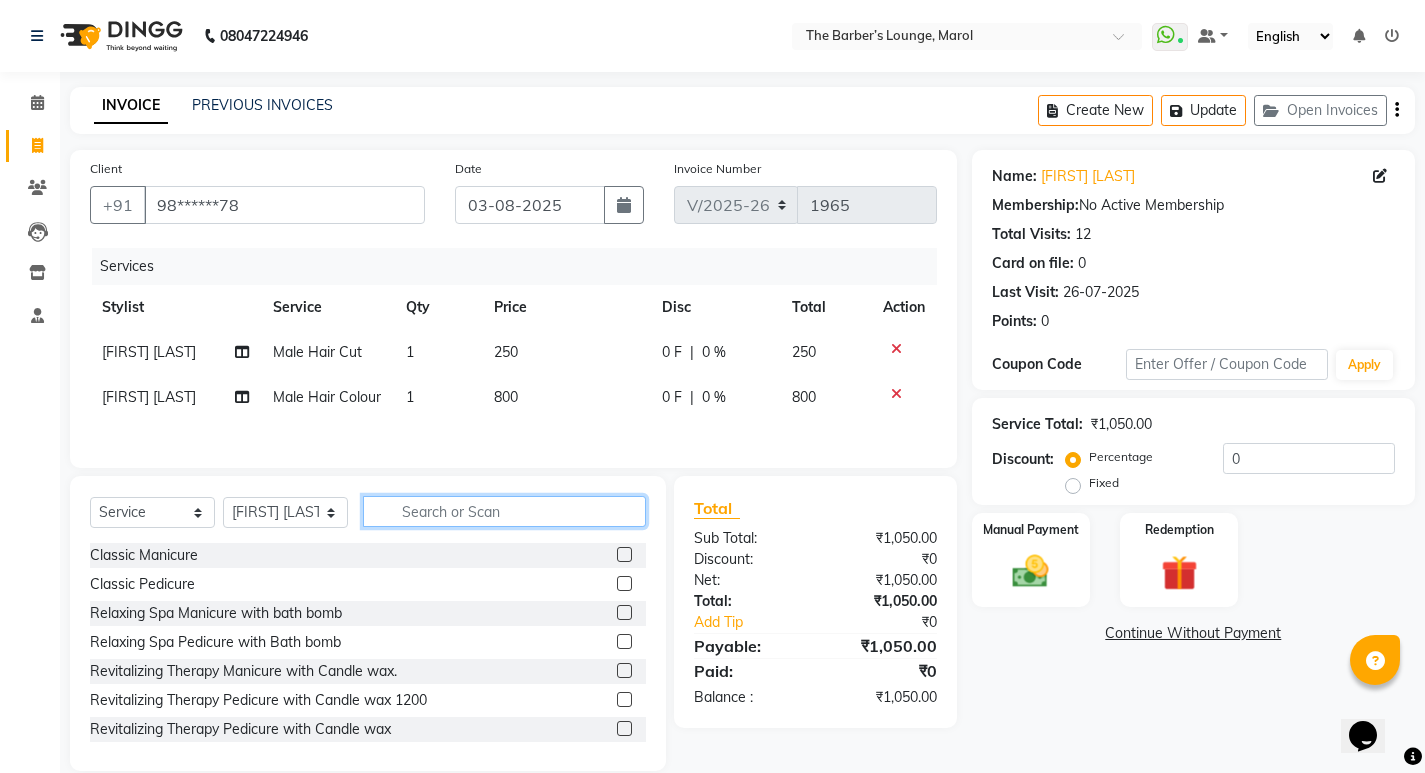 click 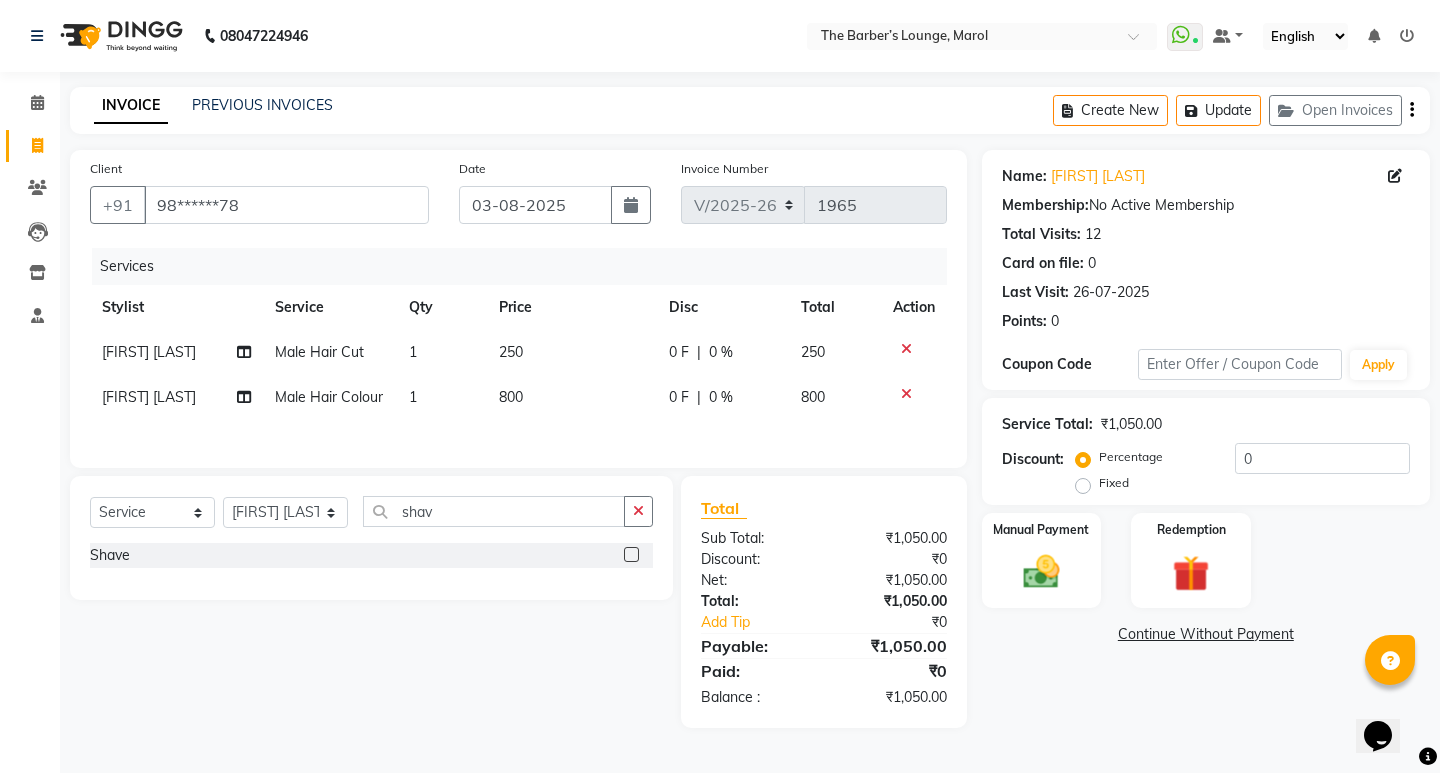 click 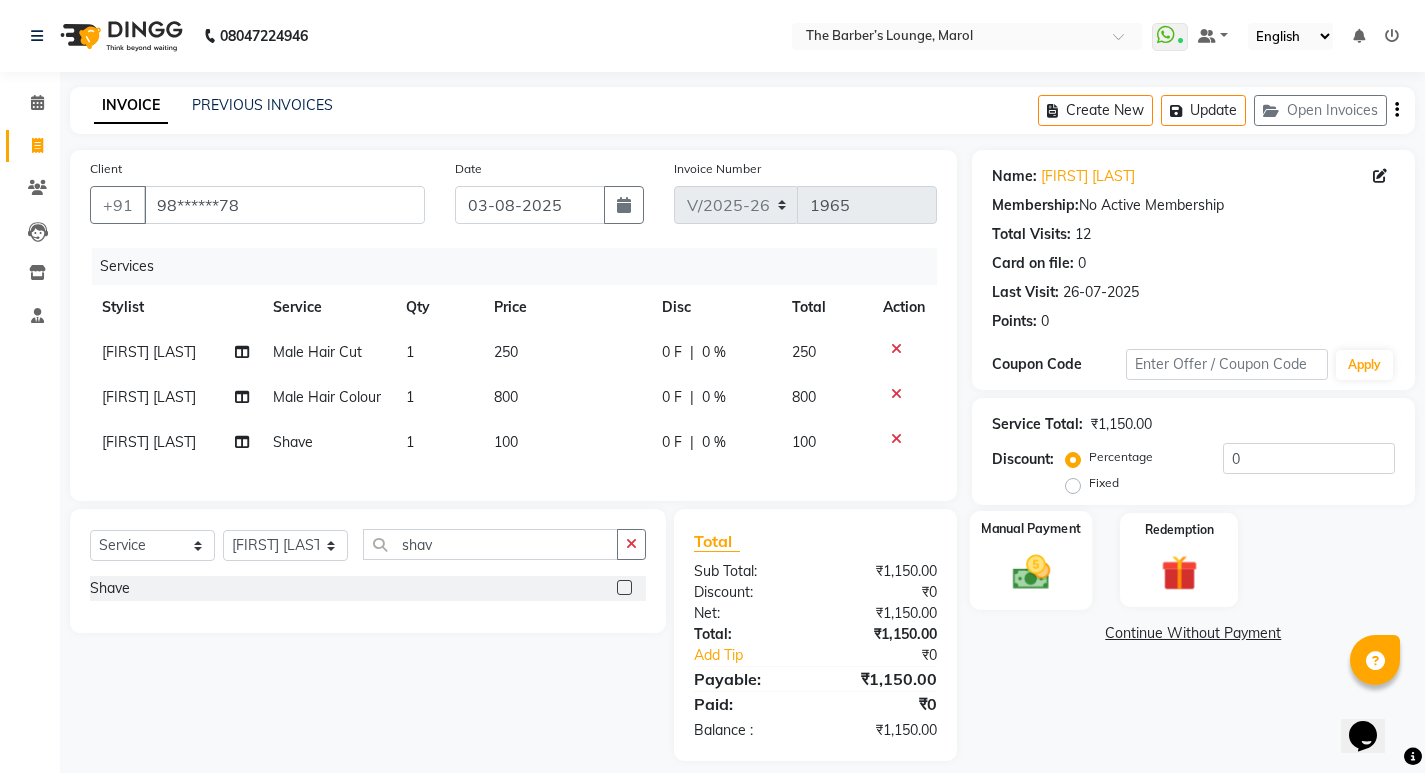 click 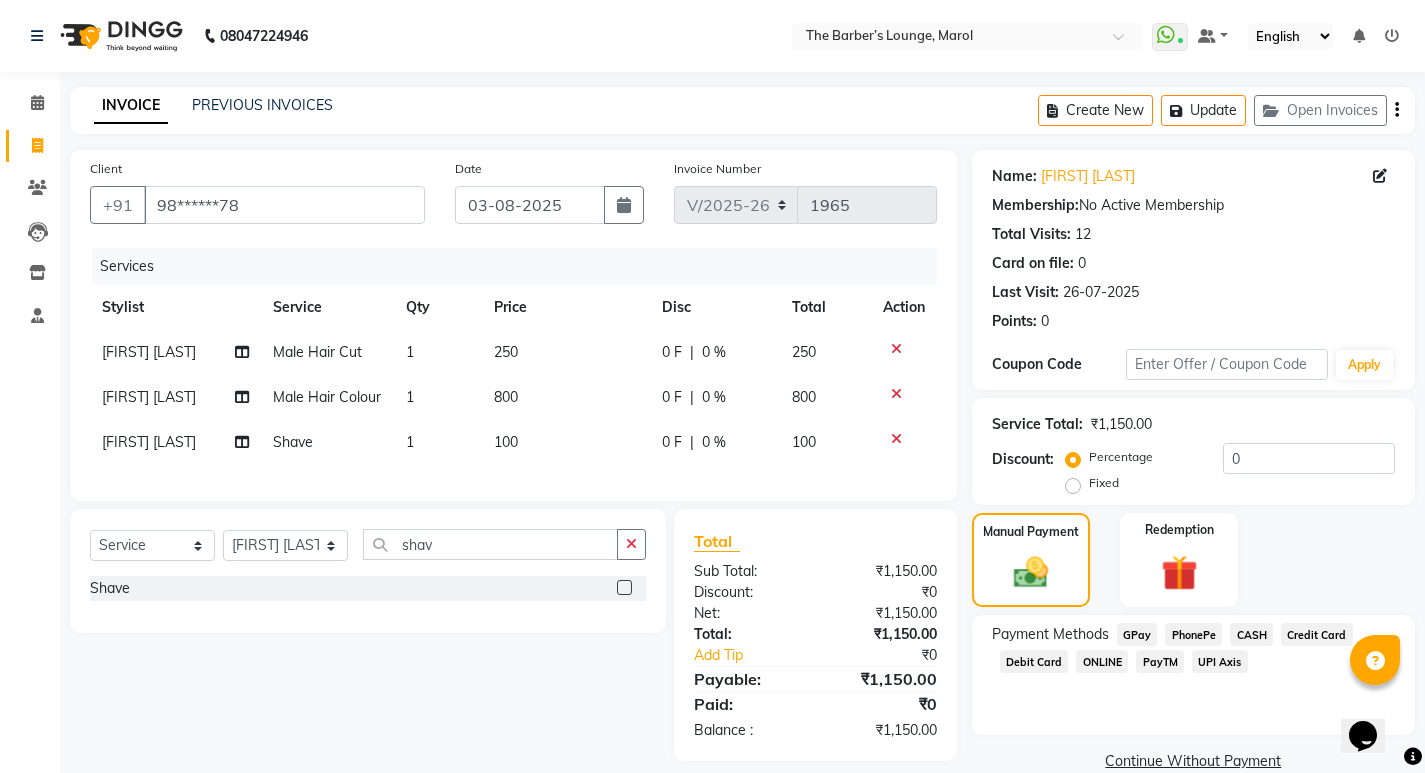 click on "PayTM" 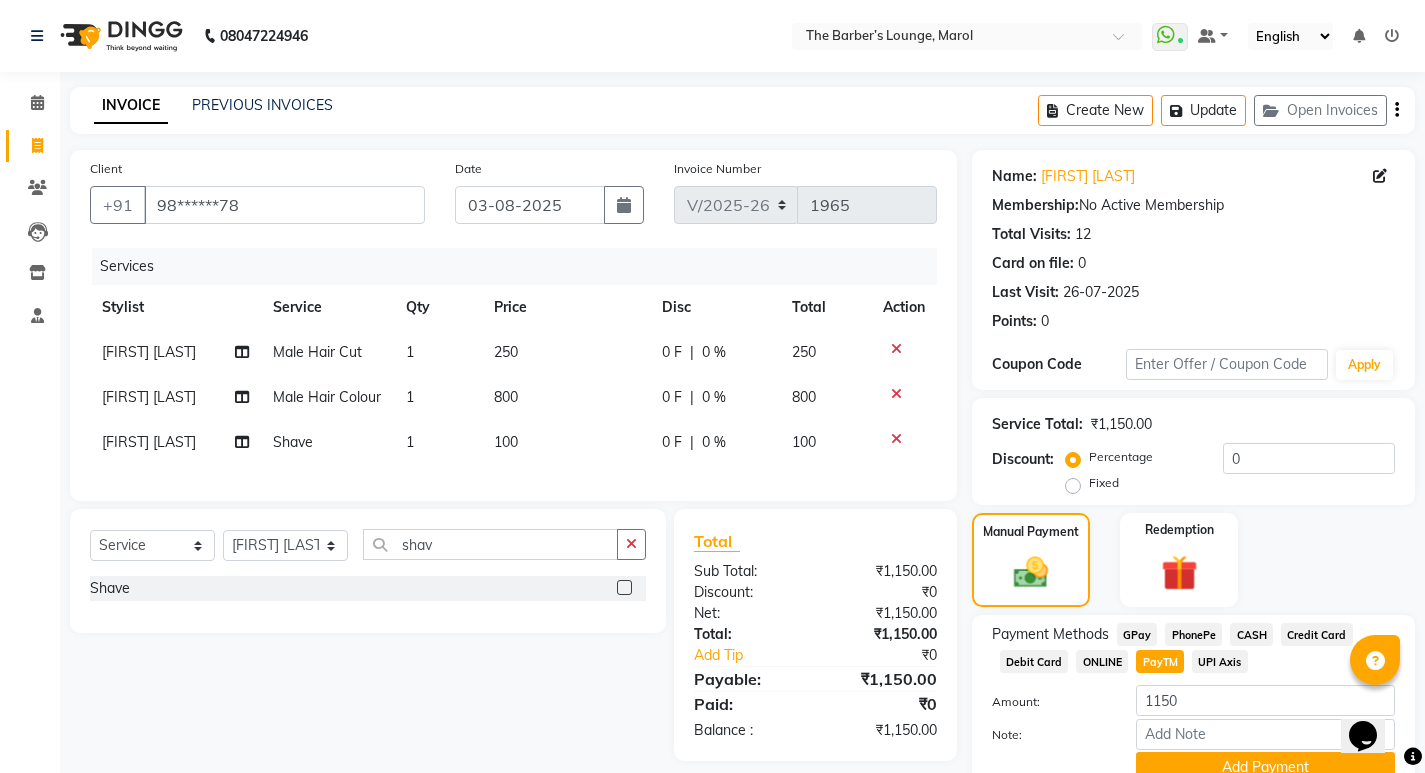 scroll, scrollTop: 89, scrollLeft: 0, axis: vertical 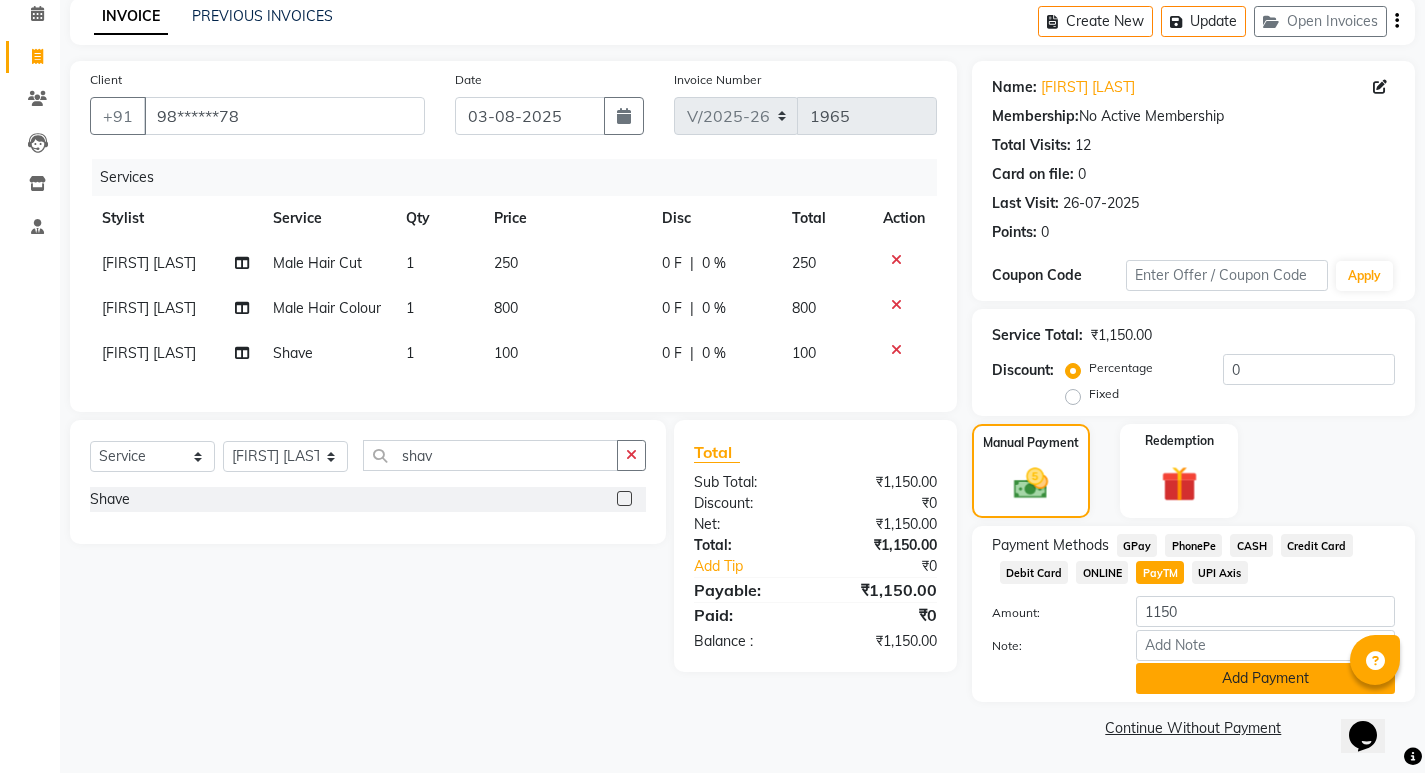 click on "Add Payment" 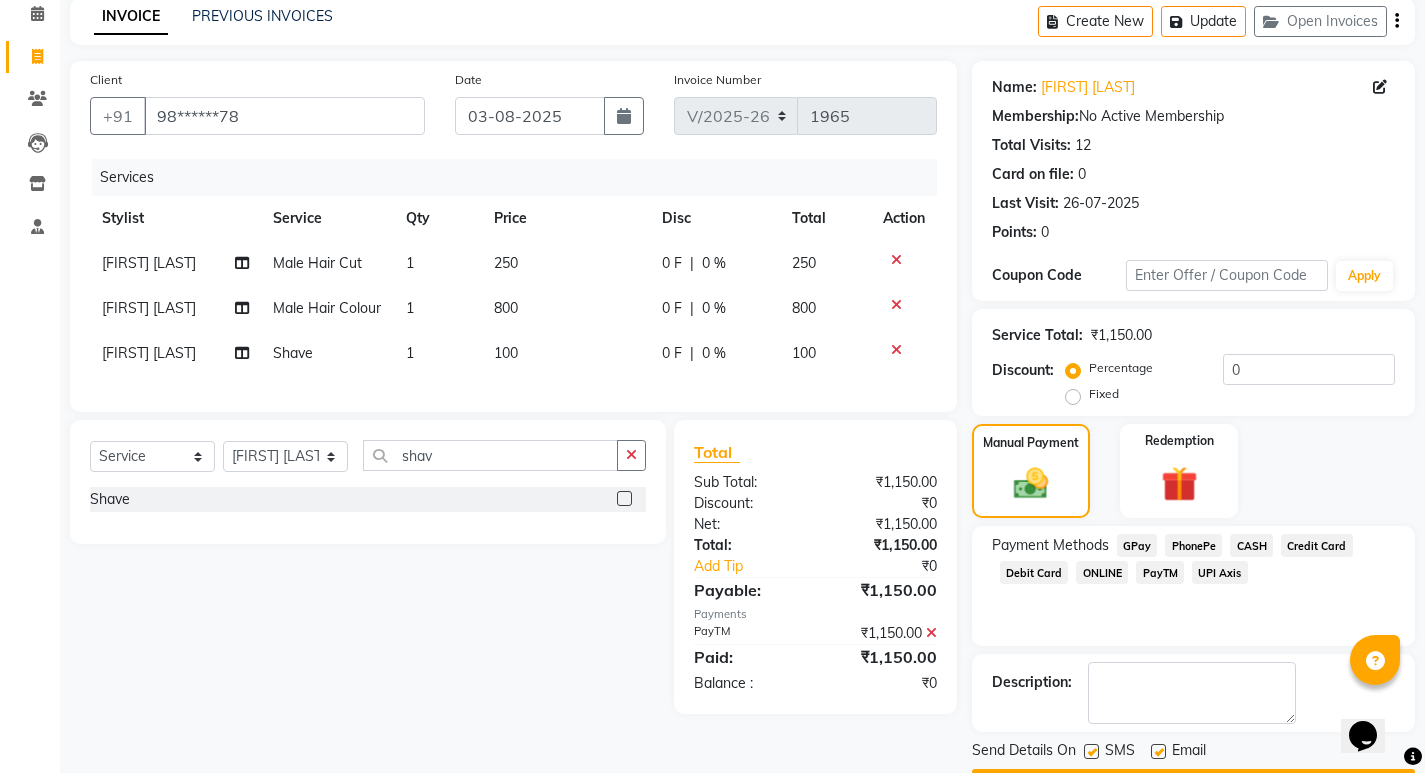 scroll, scrollTop: 146, scrollLeft: 0, axis: vertical 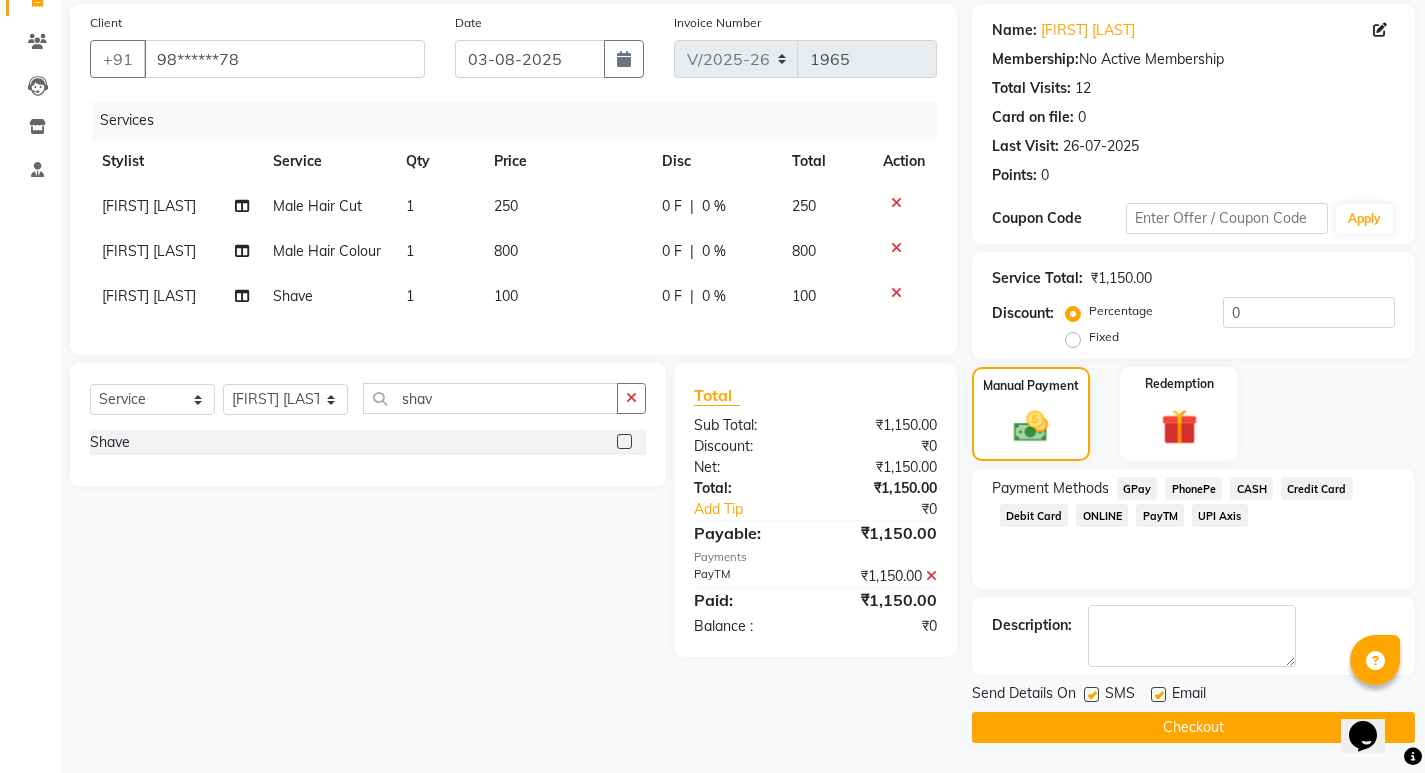 click on "Checkout" 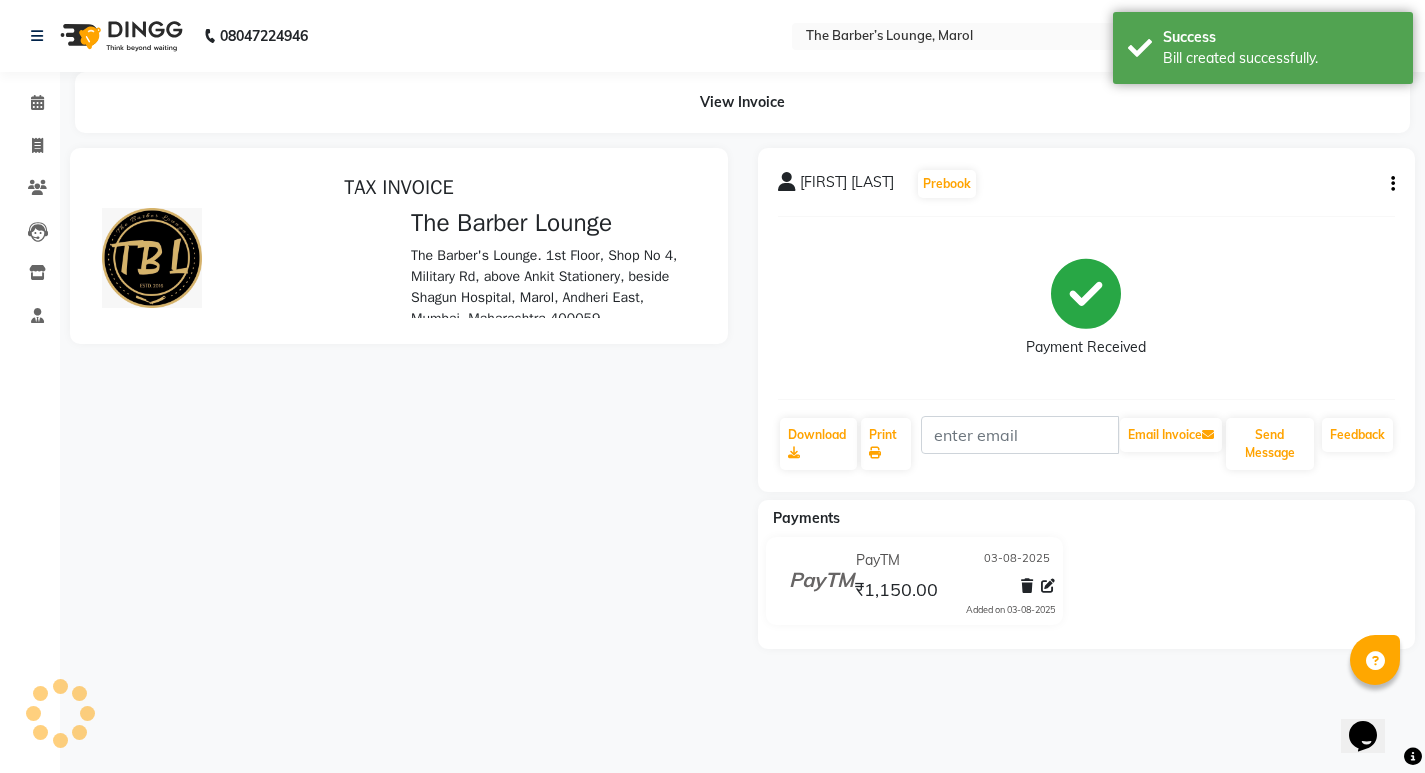 scroll, scrollTop: 0, scrollLeft: 0, axis: both 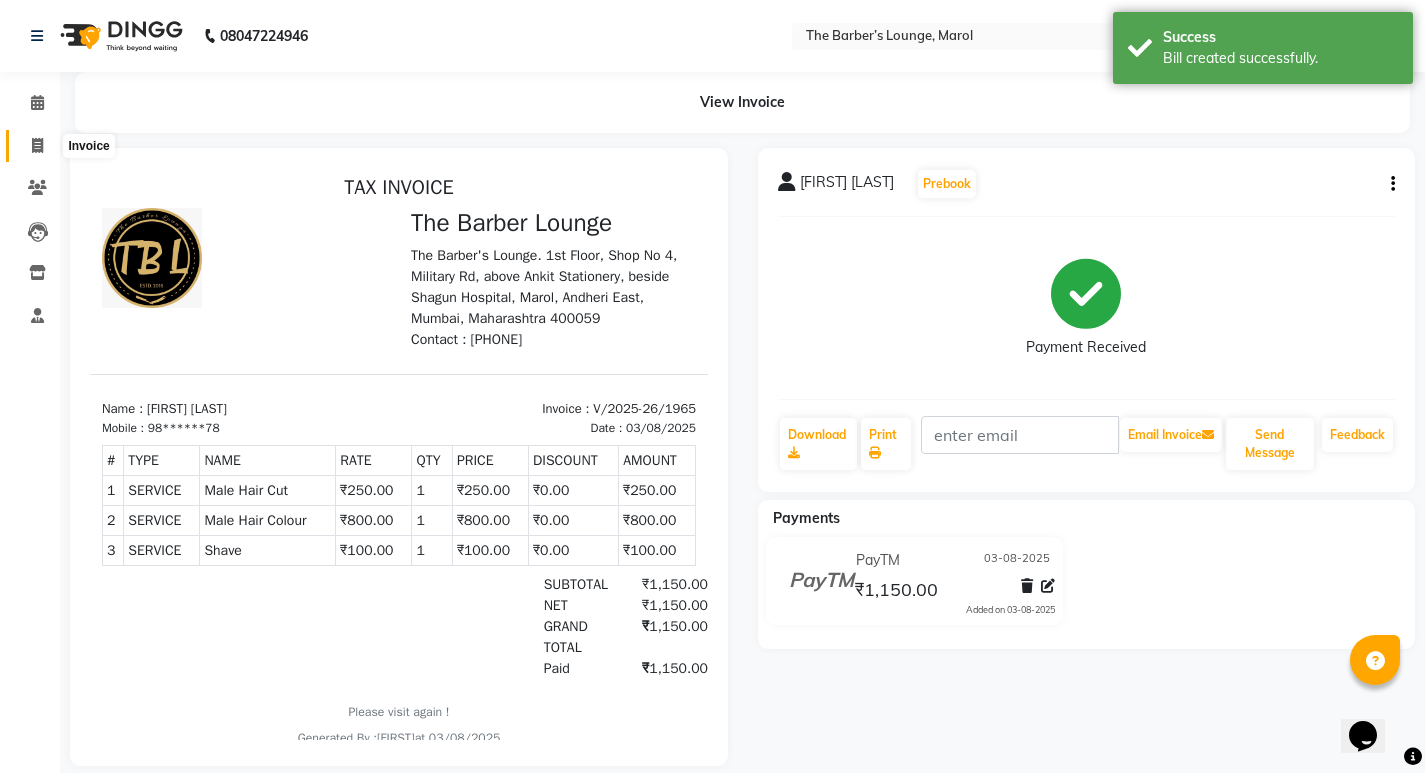 click 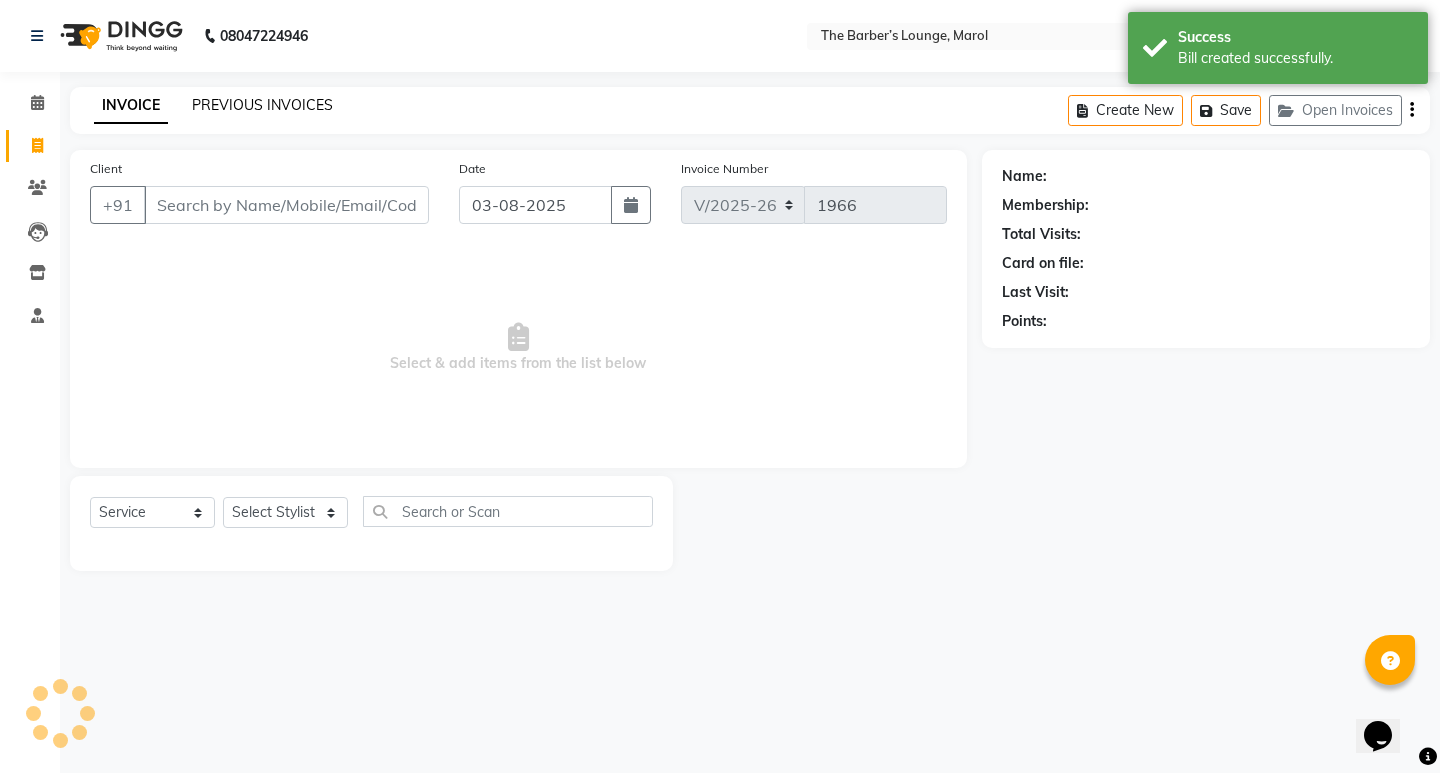 click on "PREVIOUS INVOICES" 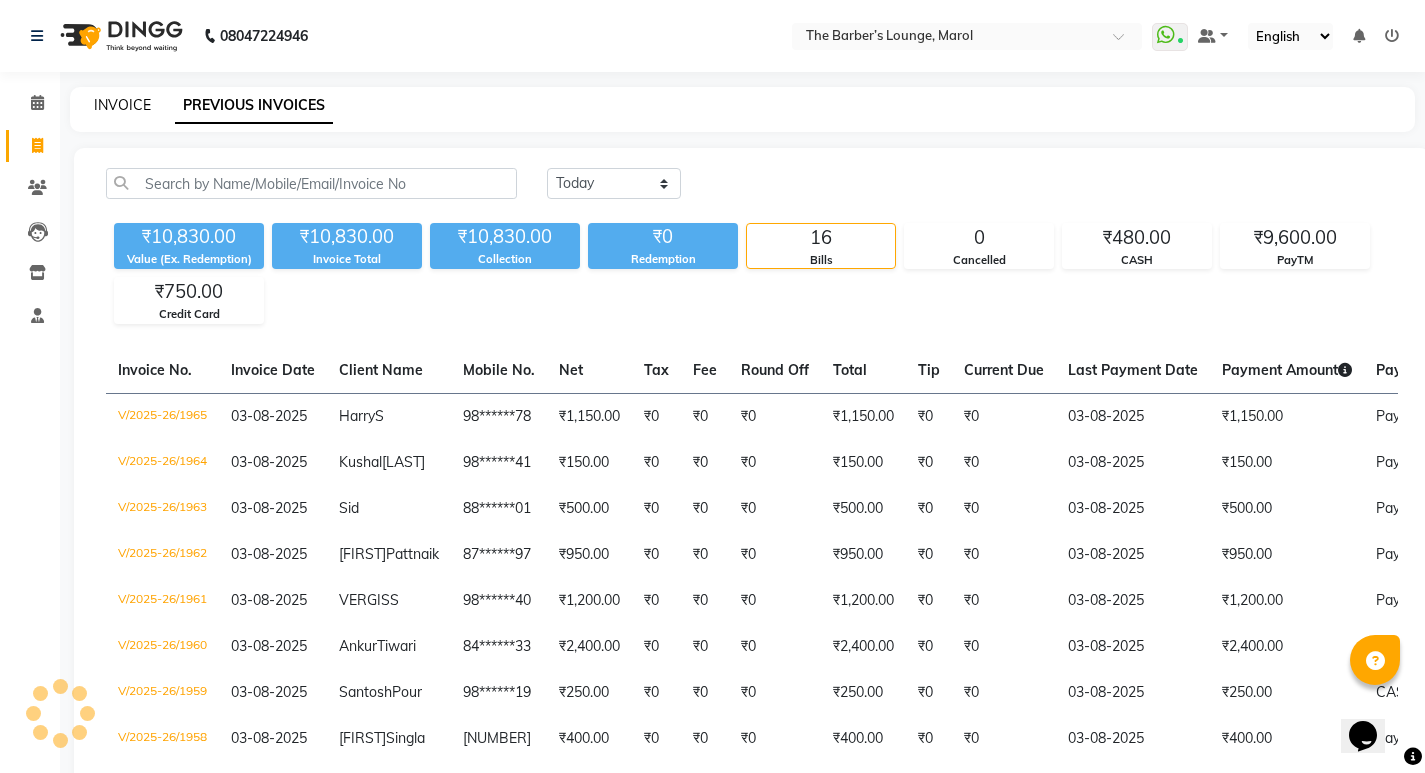 click on "INVOICE" 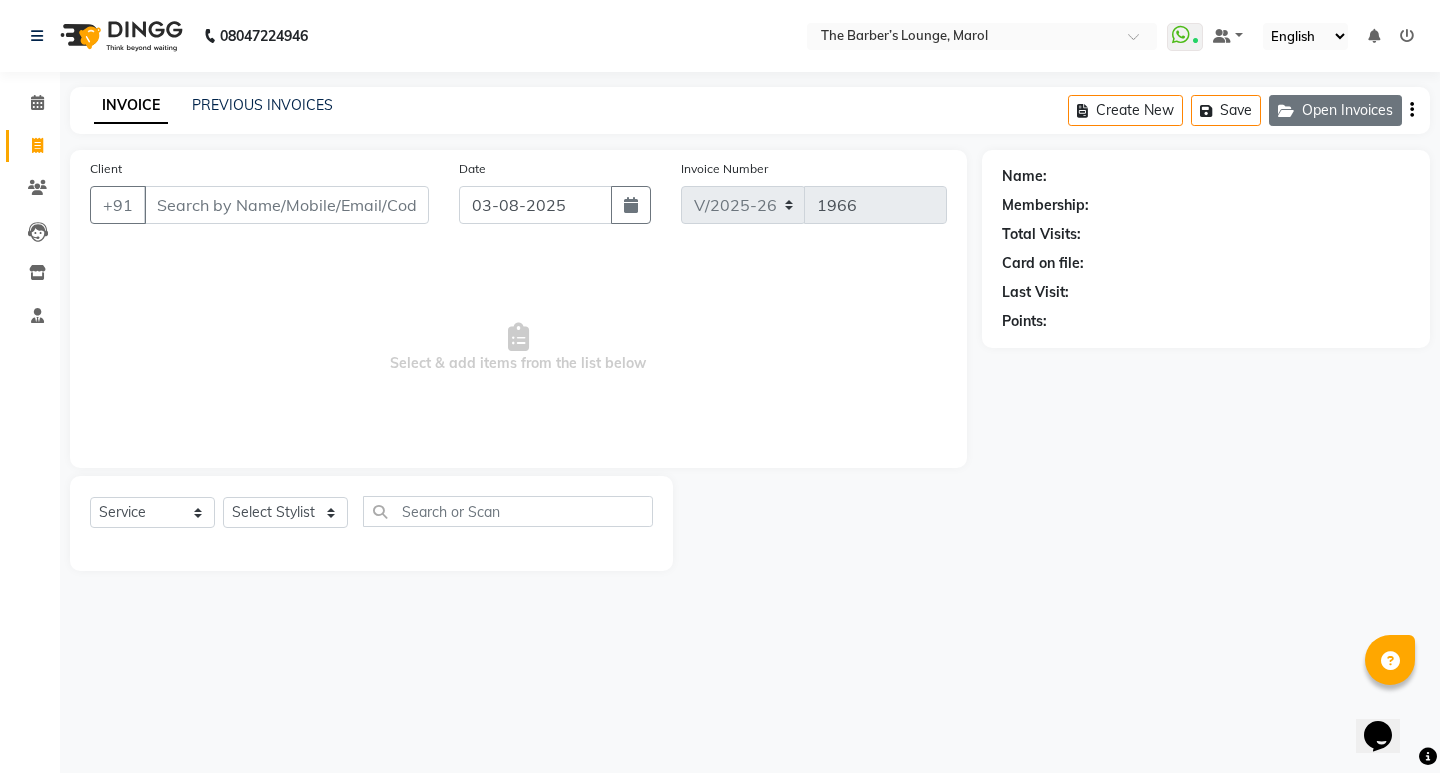 click 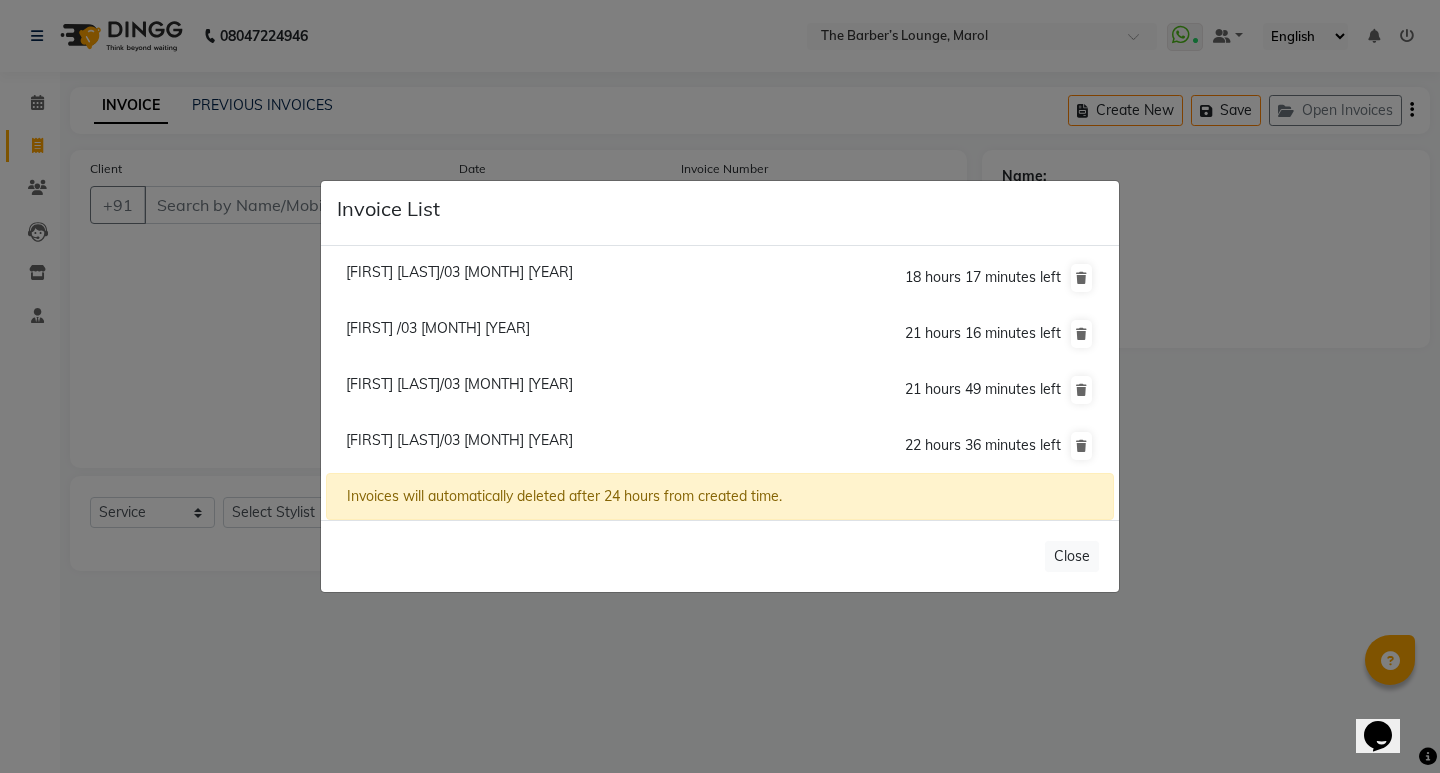 click on "[FIRST] [LAST]/03 [MONTH] [YEAR]" 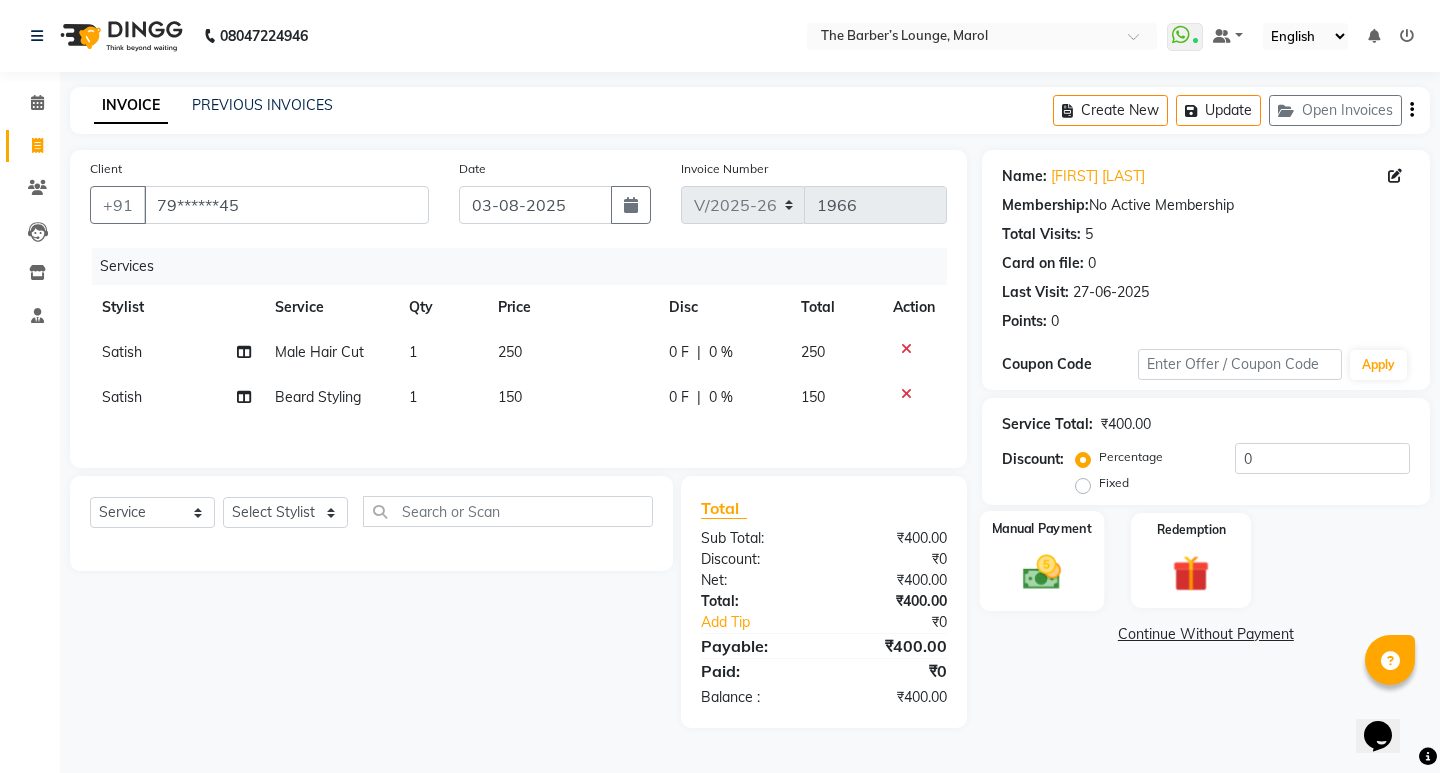 click on "Manual Payment" 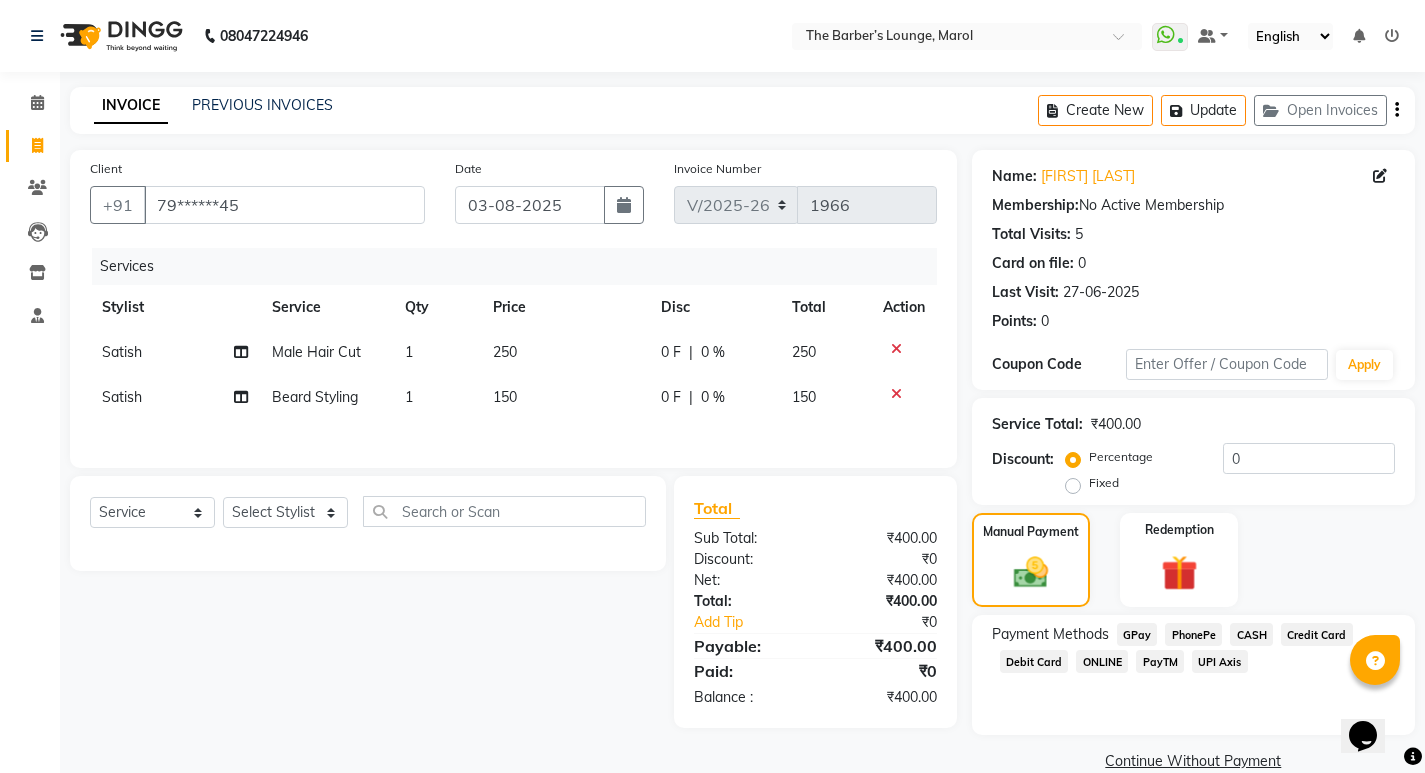 click on "PayTM" 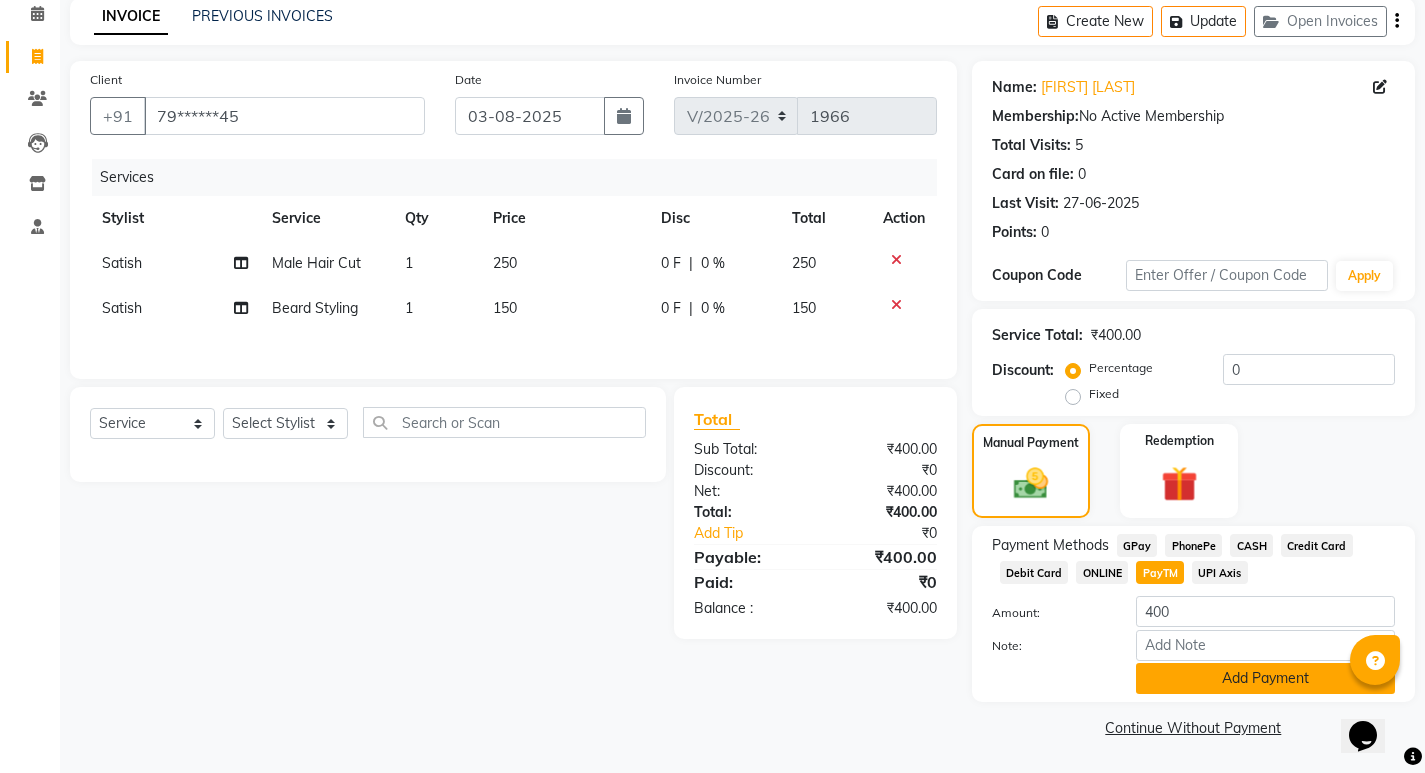 click on "Add Payment" 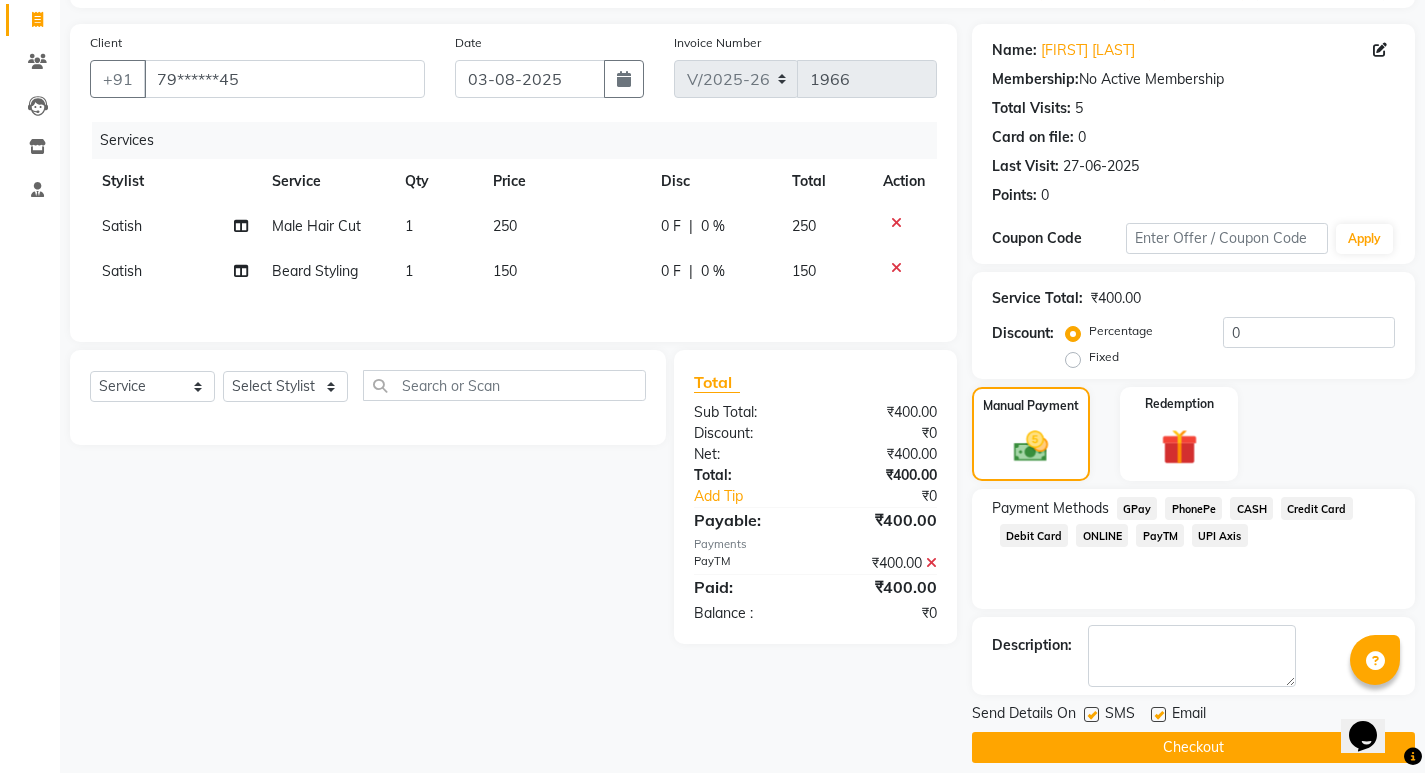 scroll, scrollTop: 146, scrollLeft: 0, axis: vertical 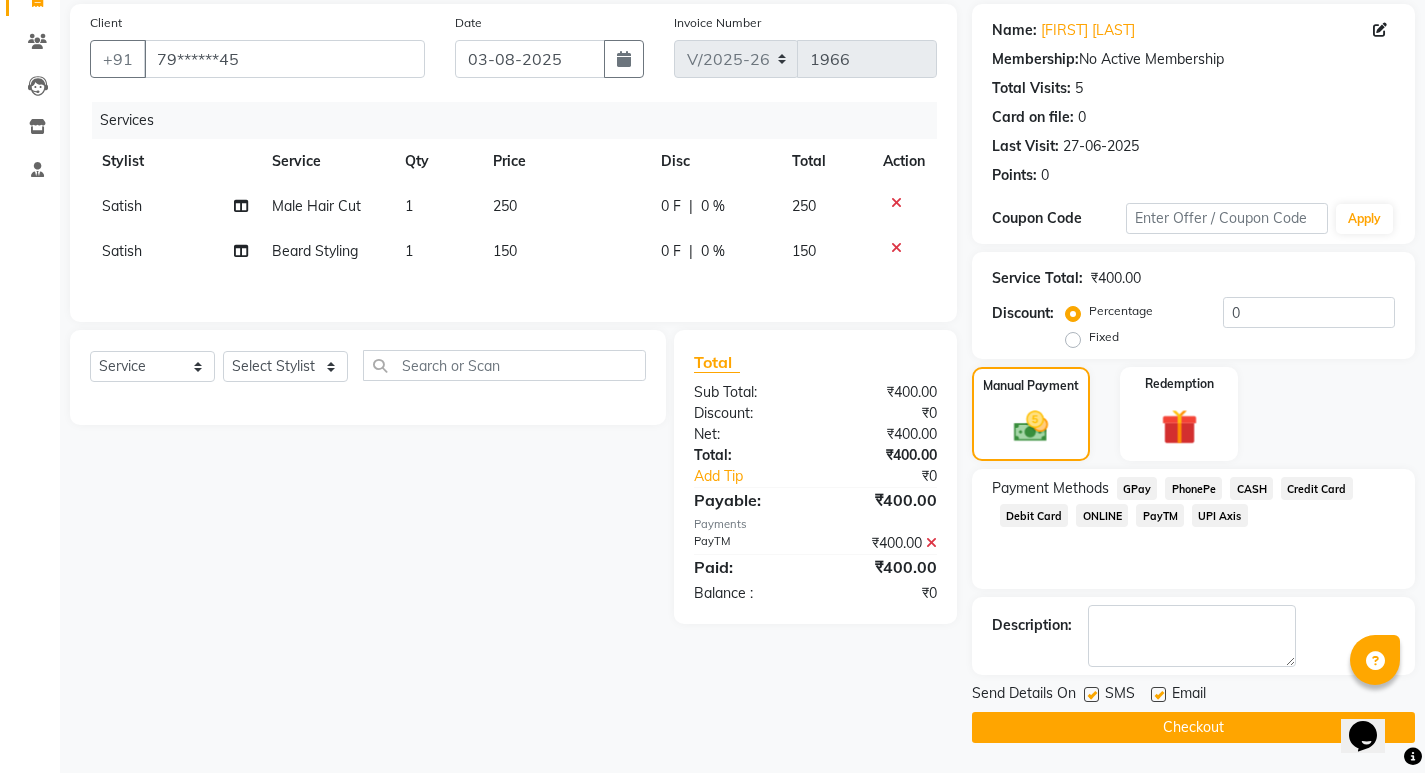 click on "Checkout" 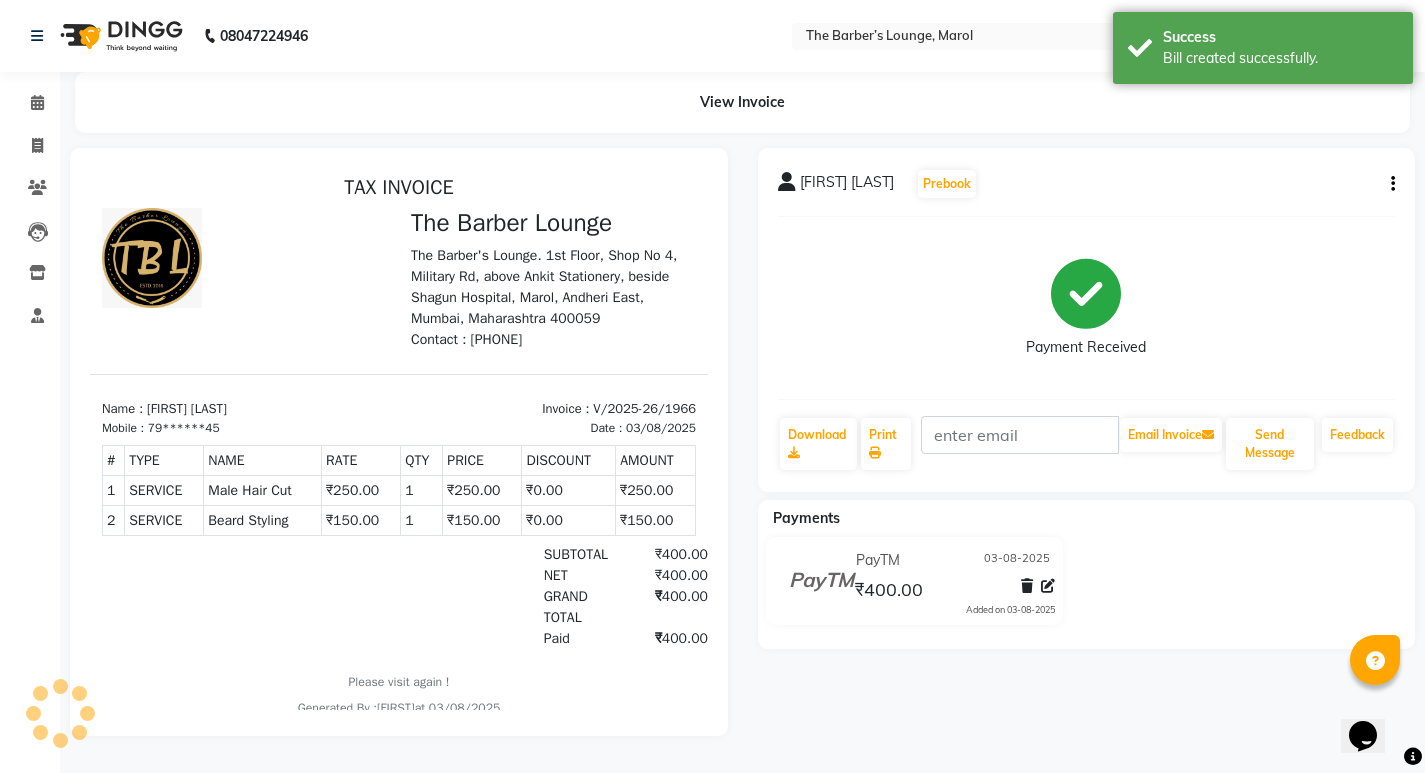 scroll, scrollTop: 0, scrollLeft: 0, axis: both 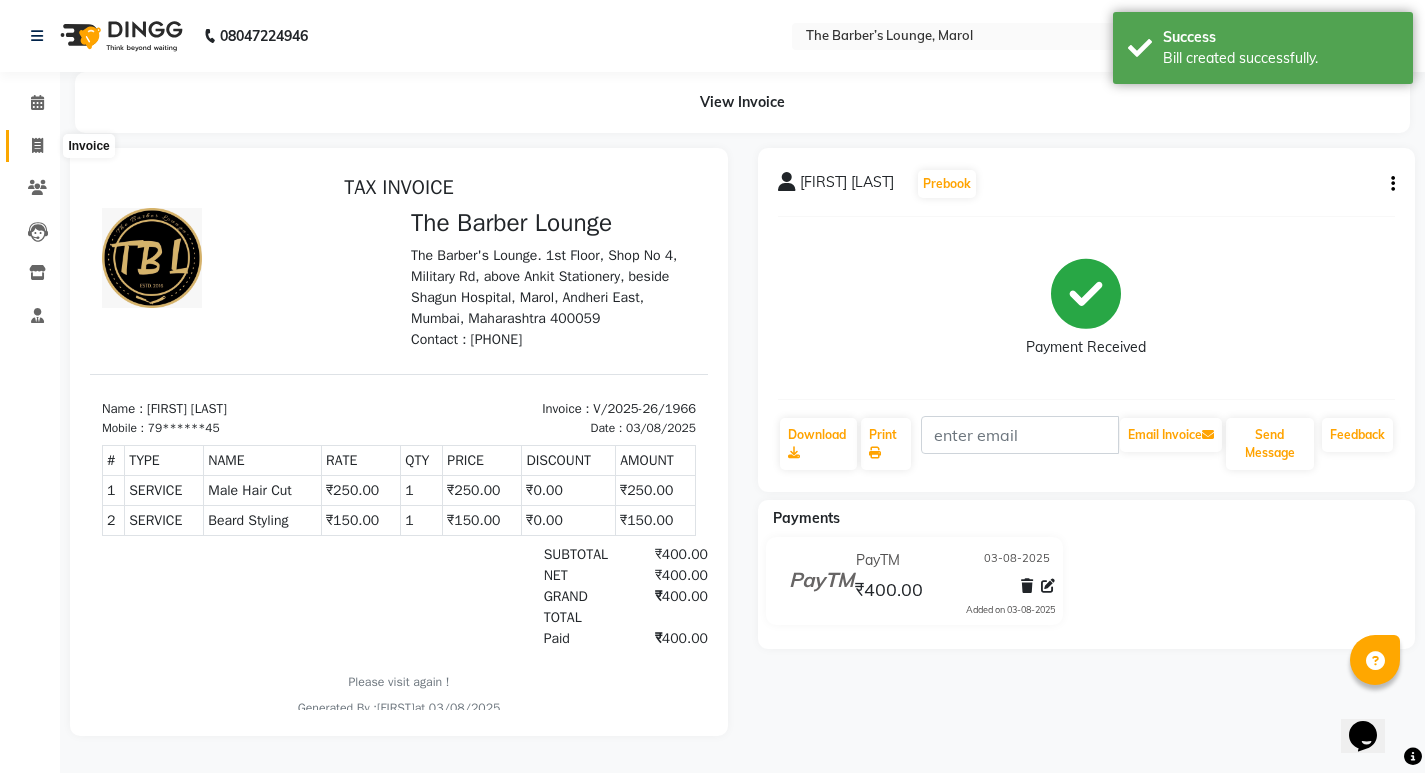 click 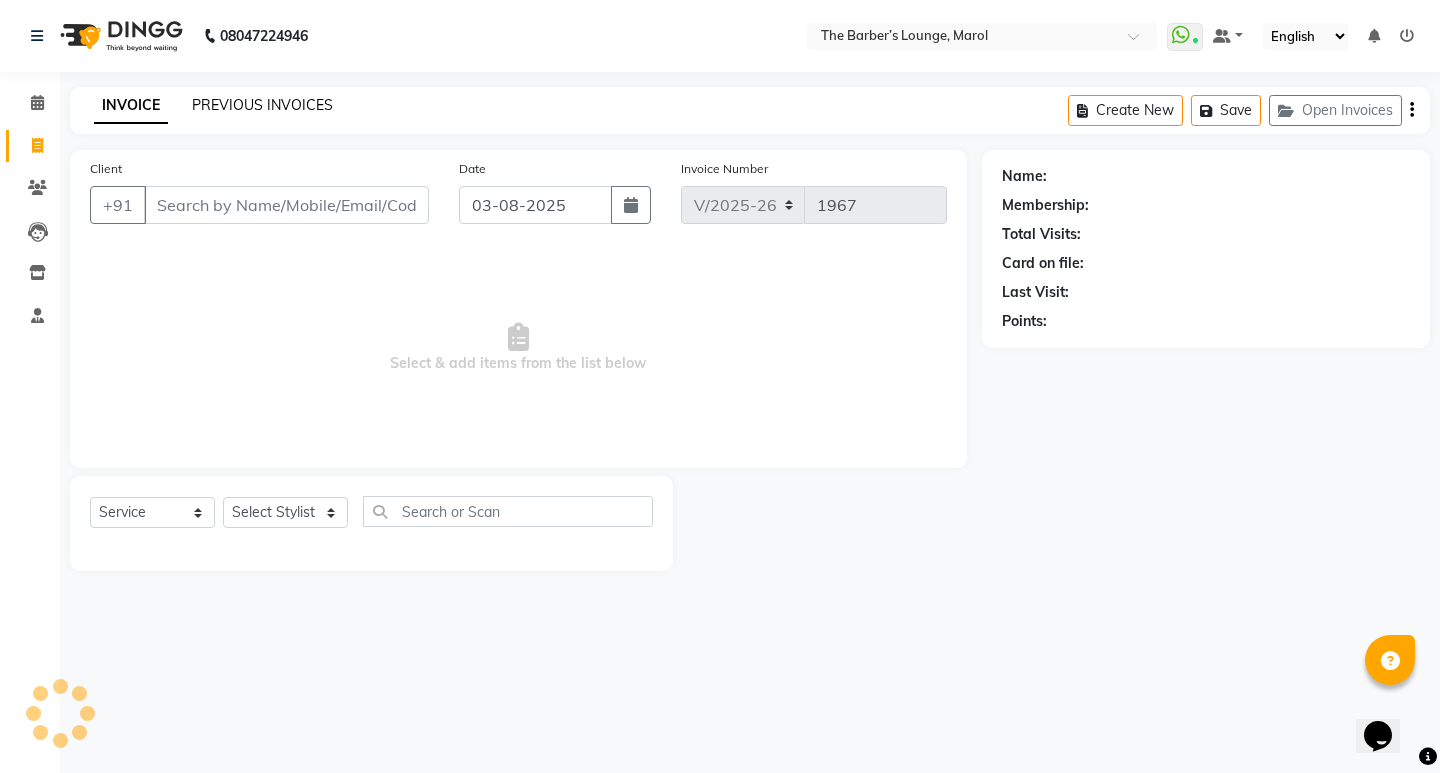 click on "PREVIOUS INVOICES" 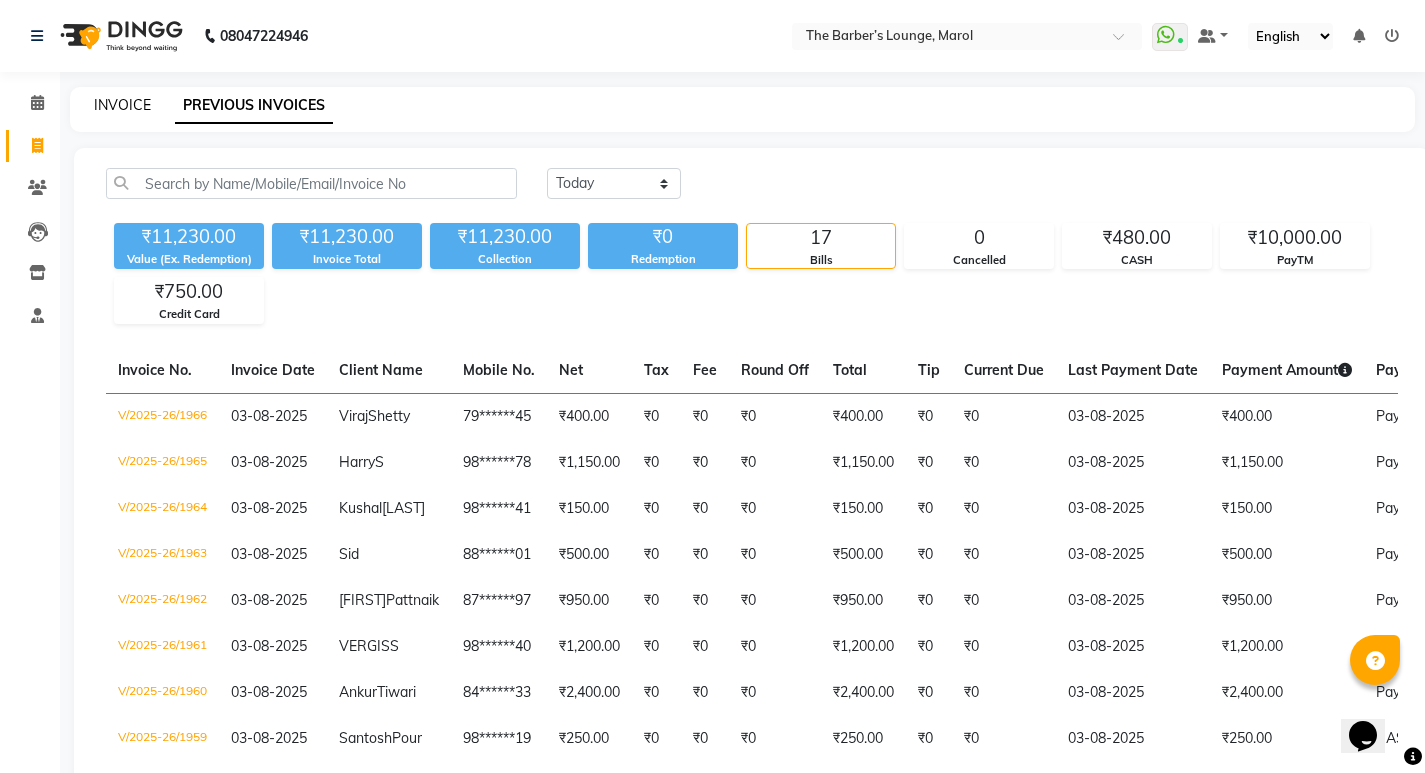 click on "INVOICE" 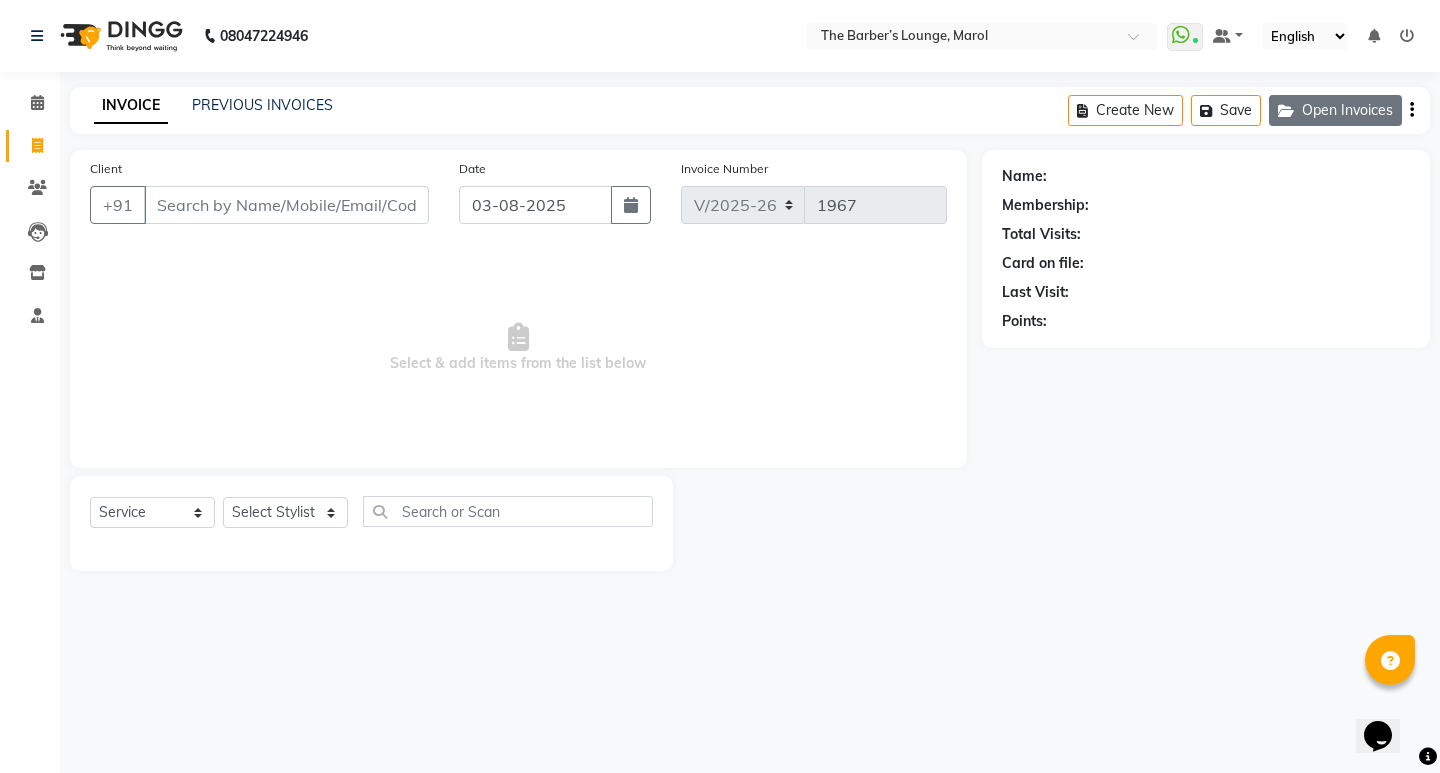 click on "Open Invoices" 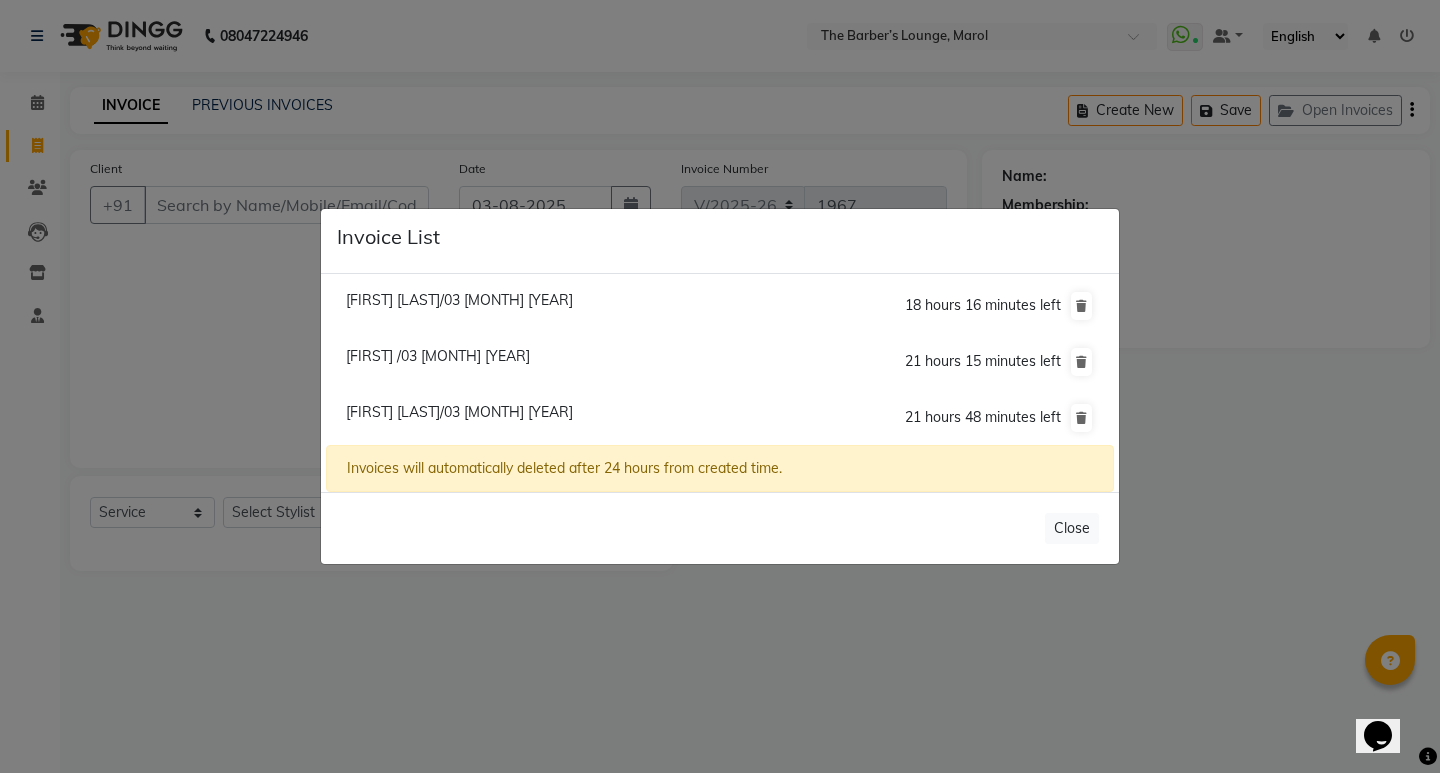 click on "[FIRST] [LAST]/03 [MONTH] [YEAR]" 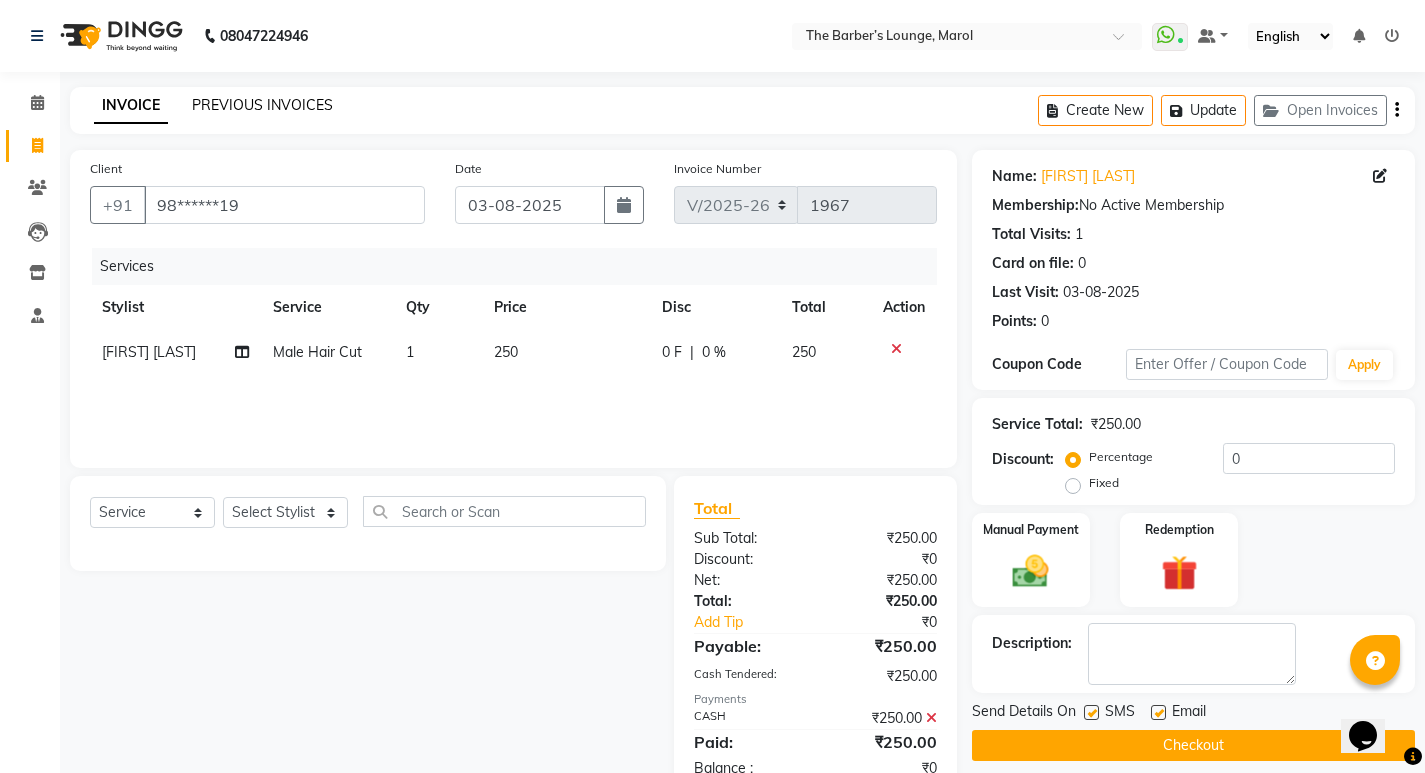 click on "PREVIOUS INVOICES" 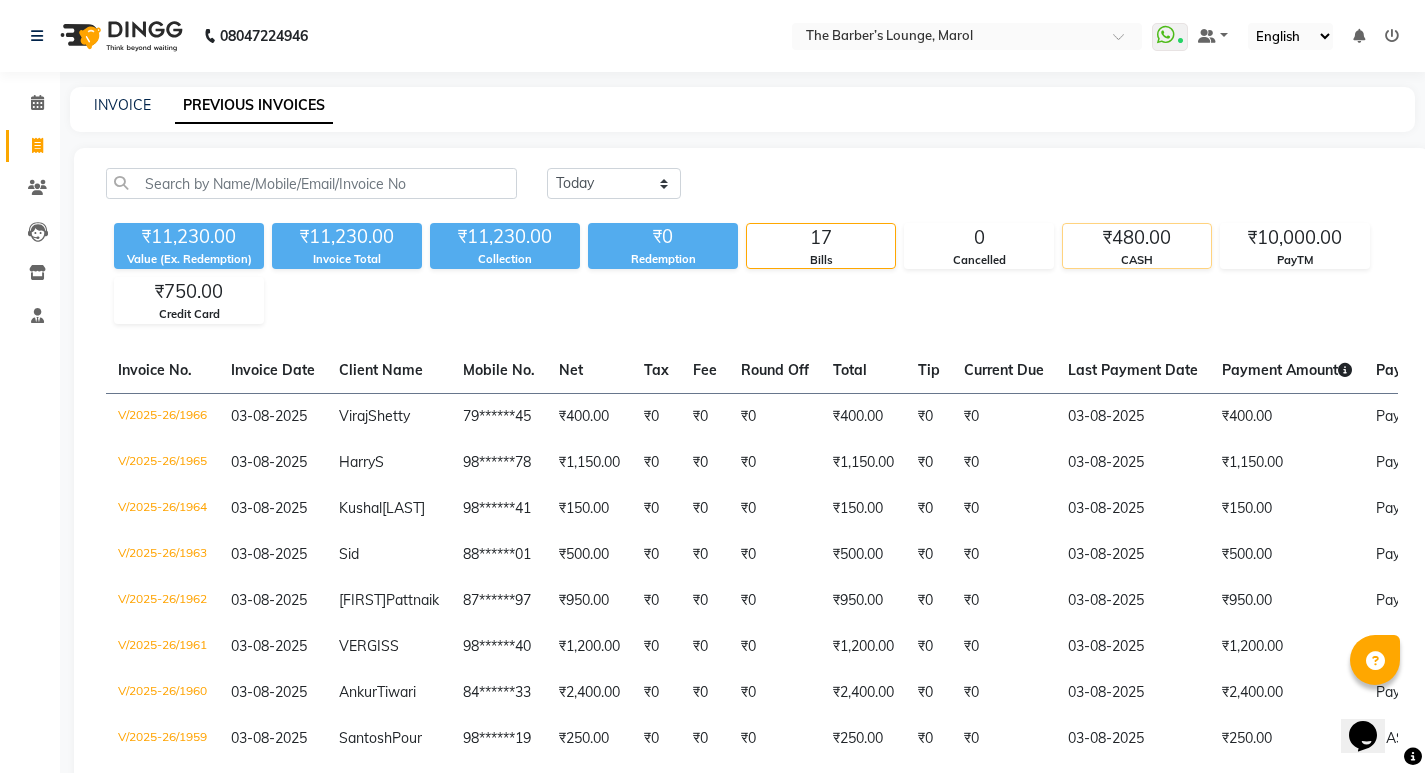 click on "₹480.00" 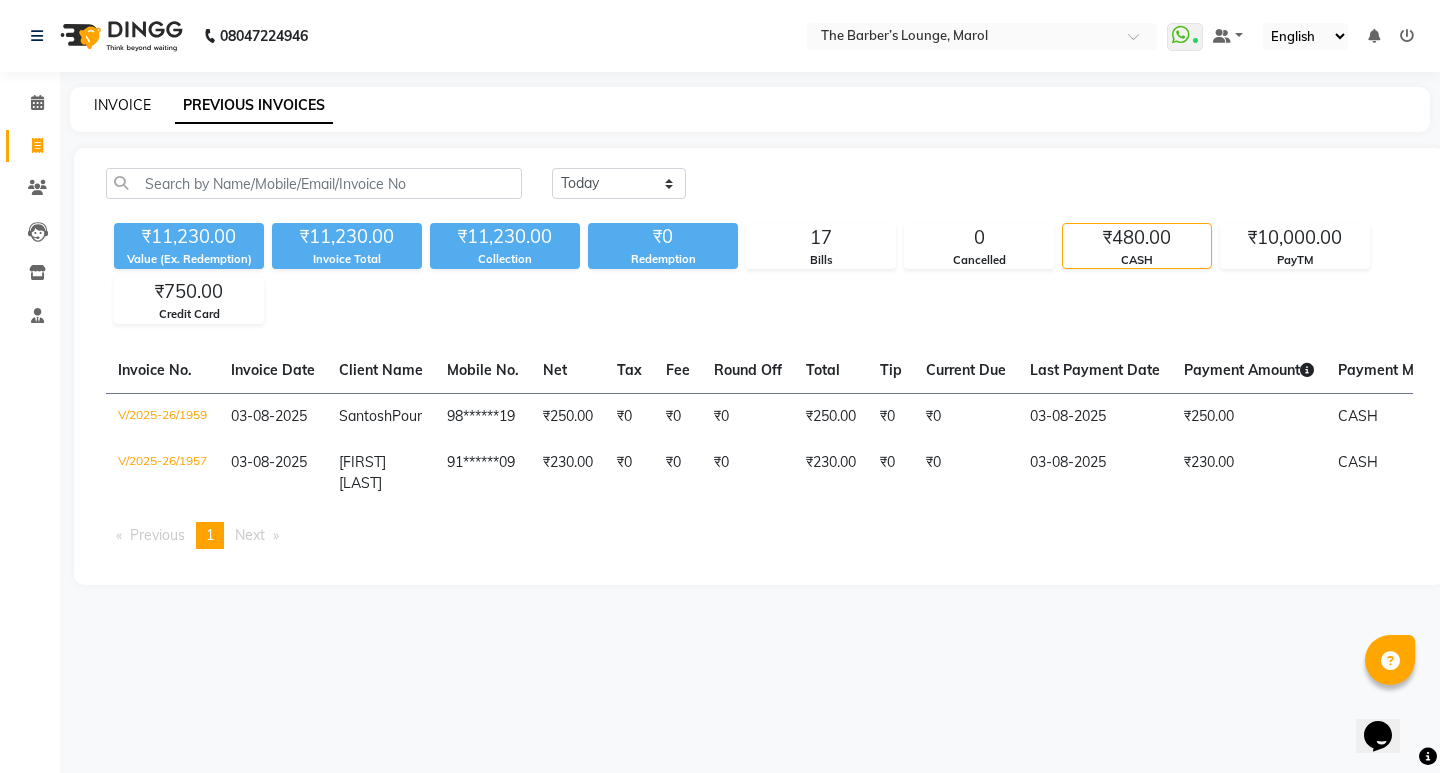 click on "INVOICE" 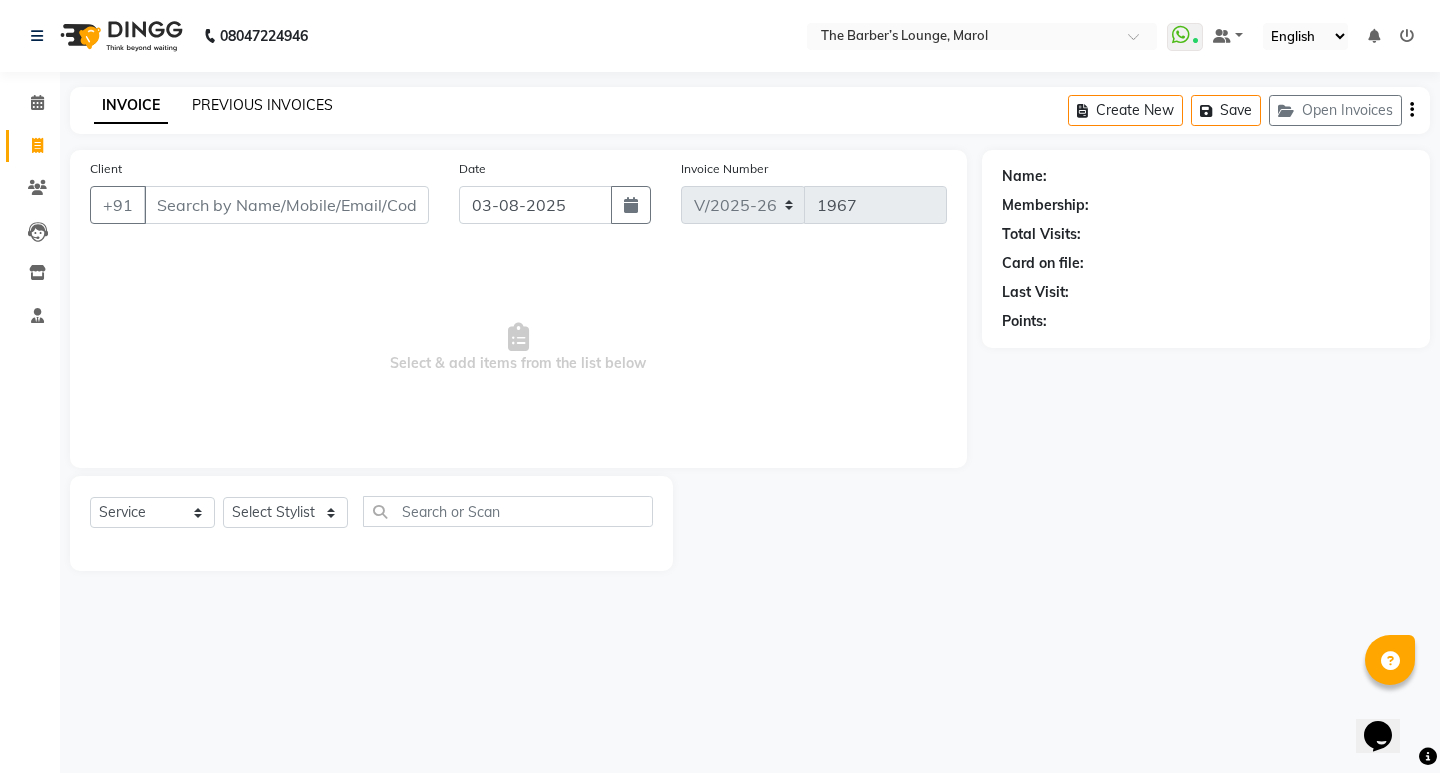 click on "PREVIOUS INVOICES" 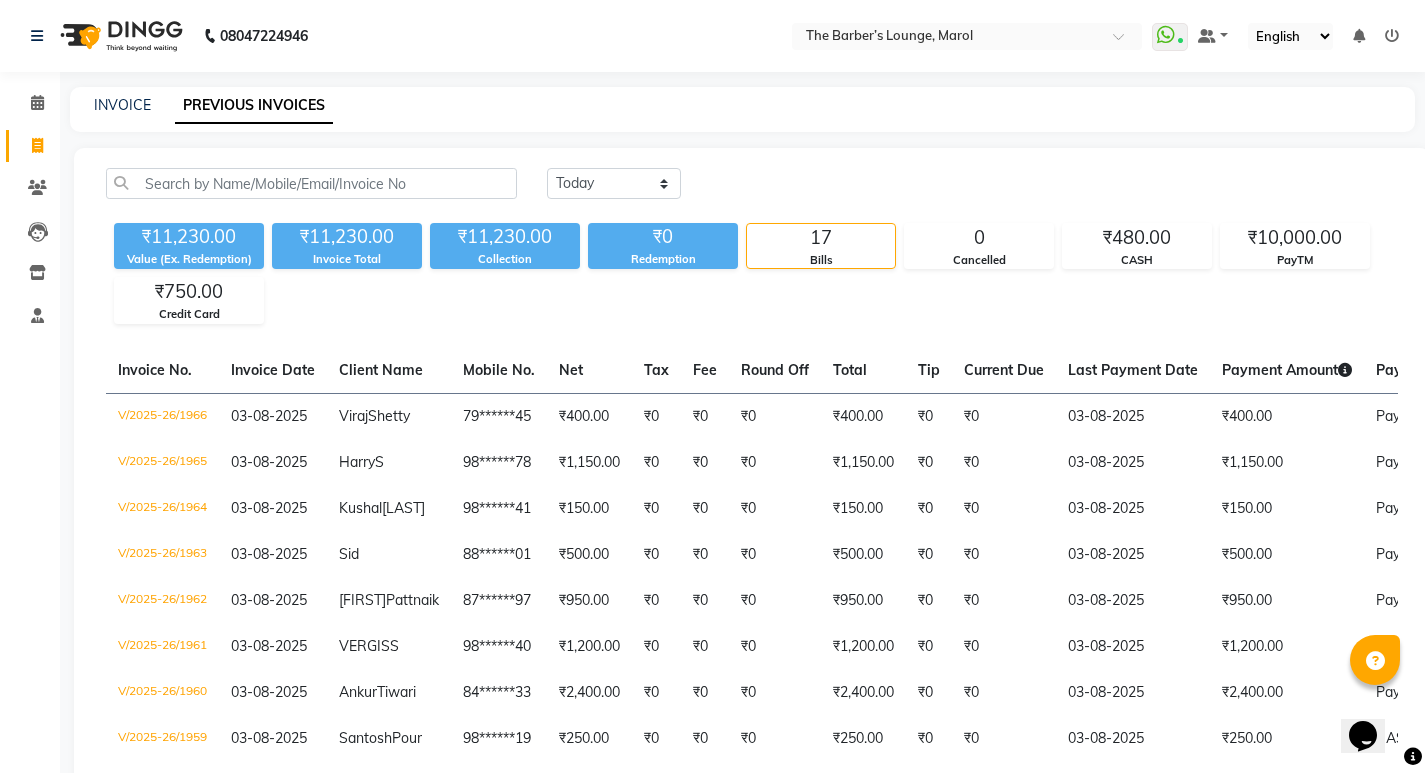click on "INVOICE" 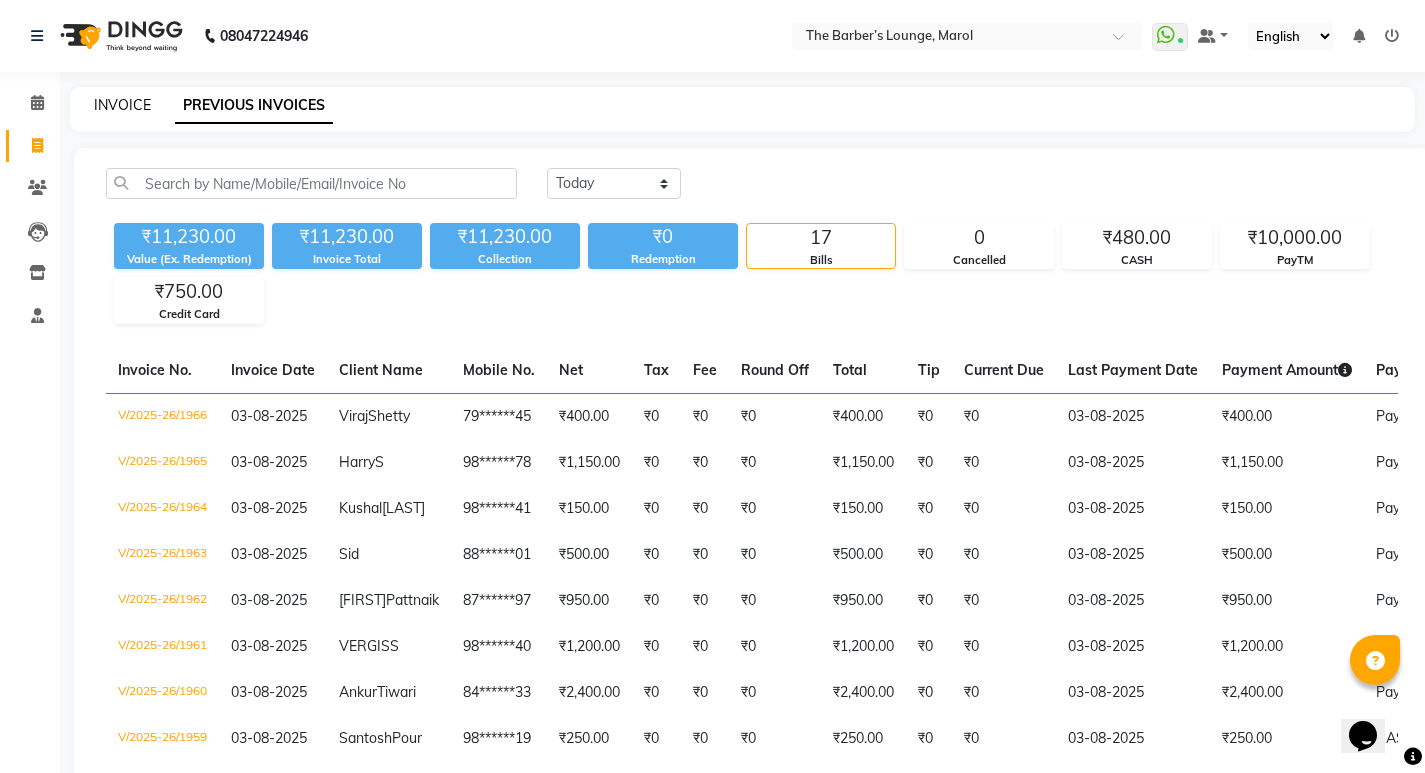 click on "INVOICE" 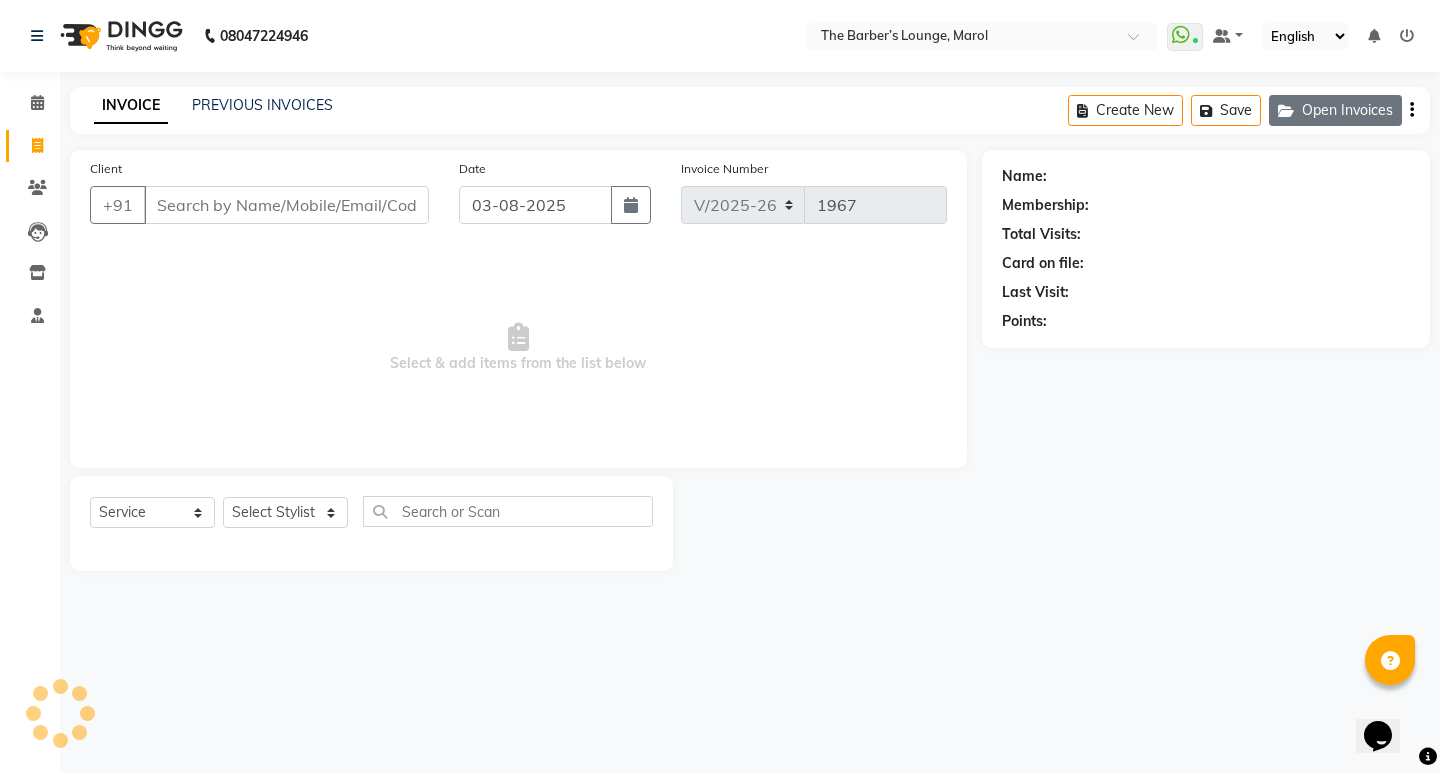 click 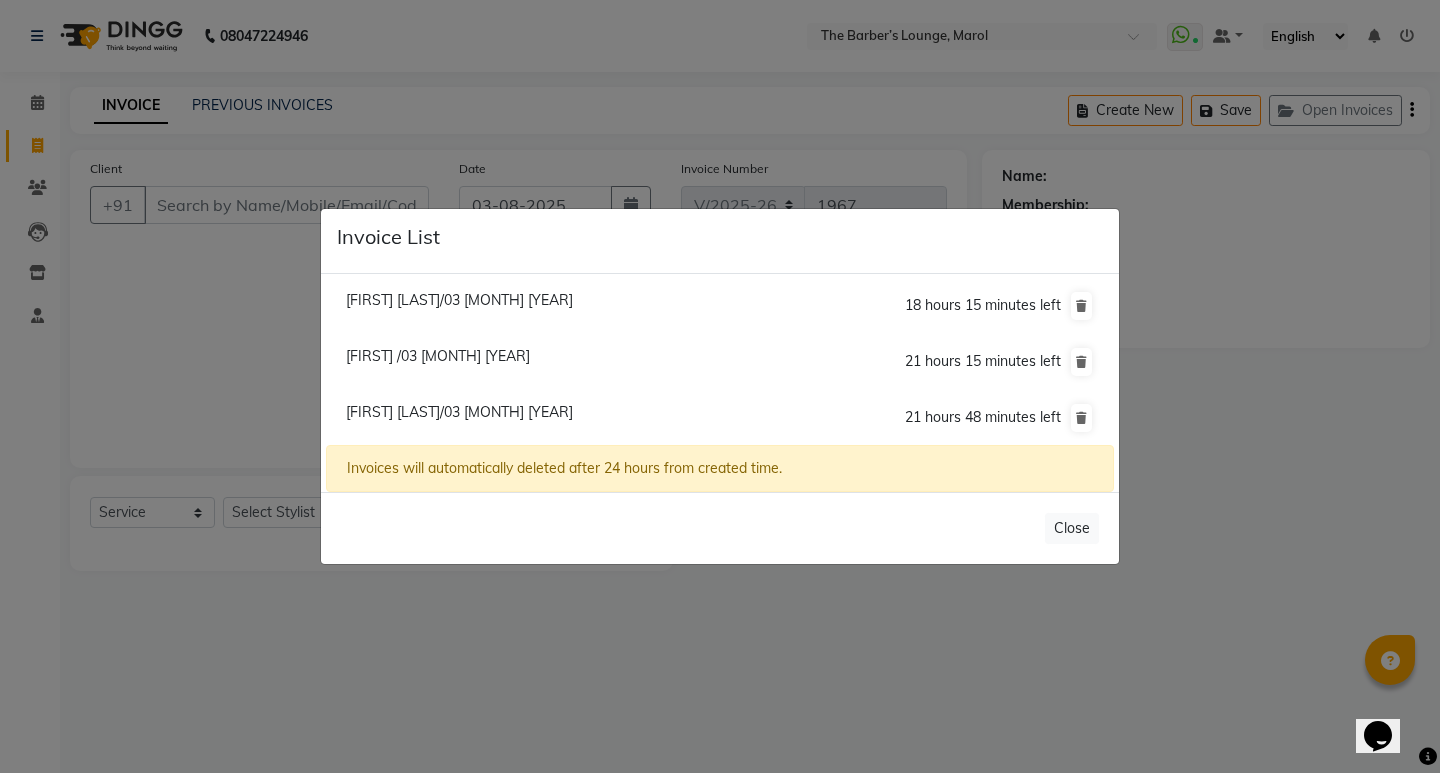 click on "[FIRST] /03 [MONTH] [YEAR]" 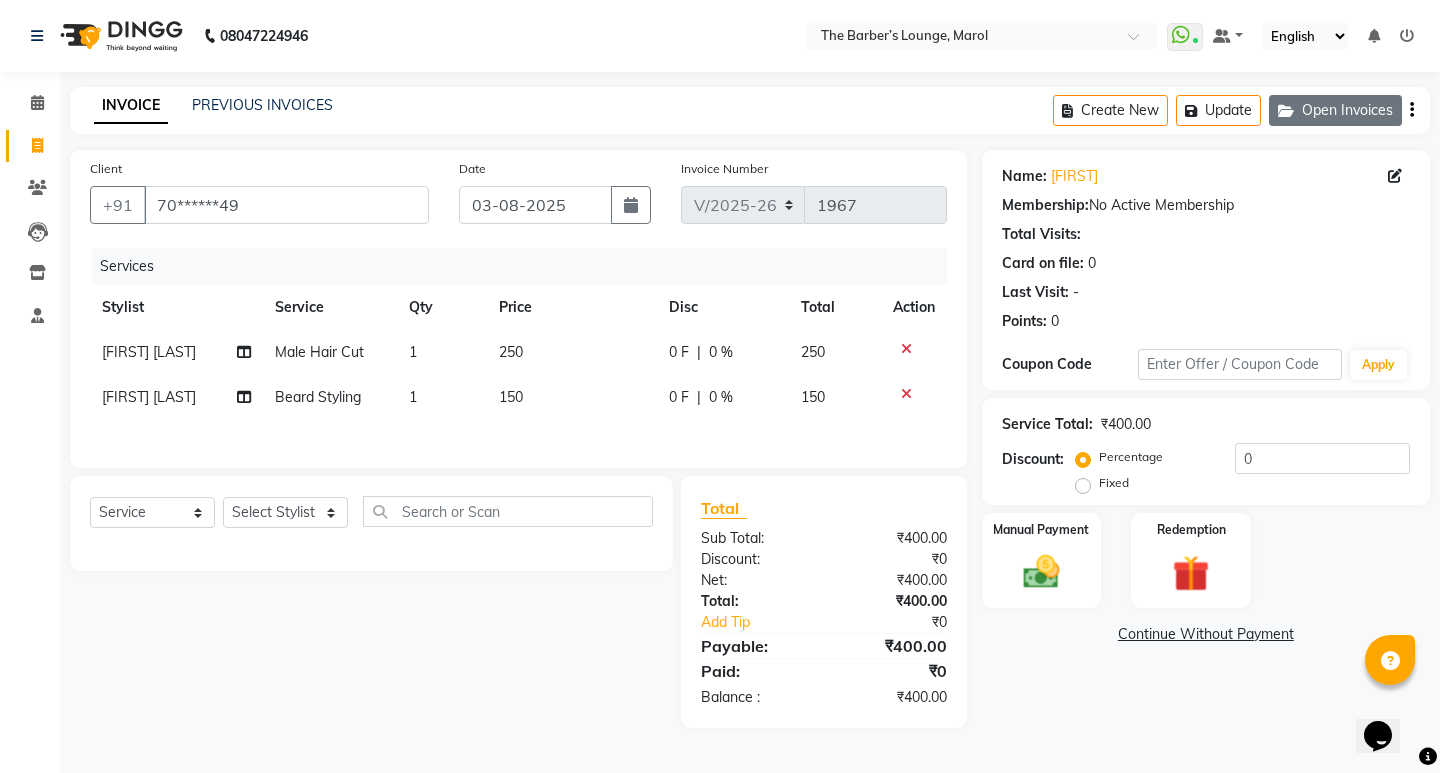 click on "Open Invoices" 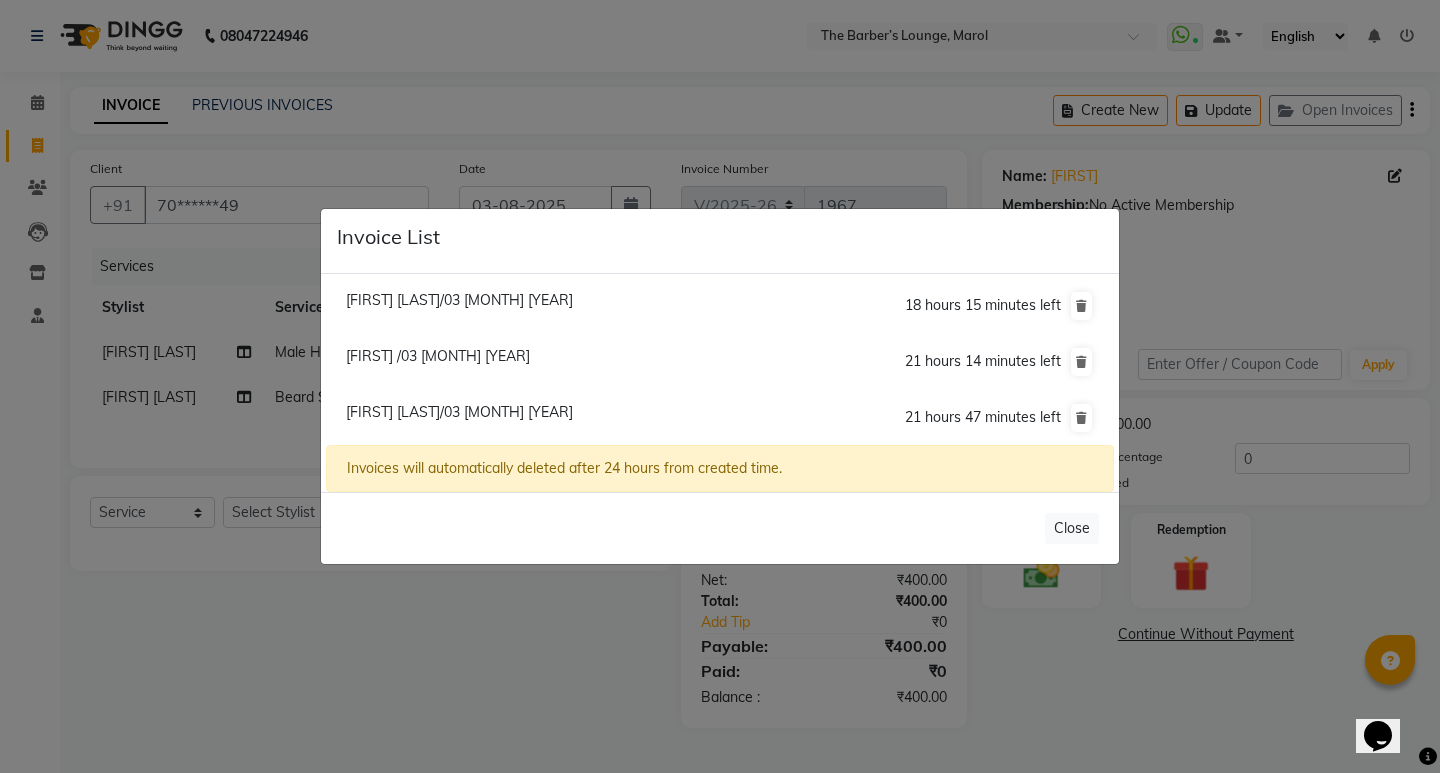click on "[FIRST] [LAST]/03 [MONTH] [YEAR]" 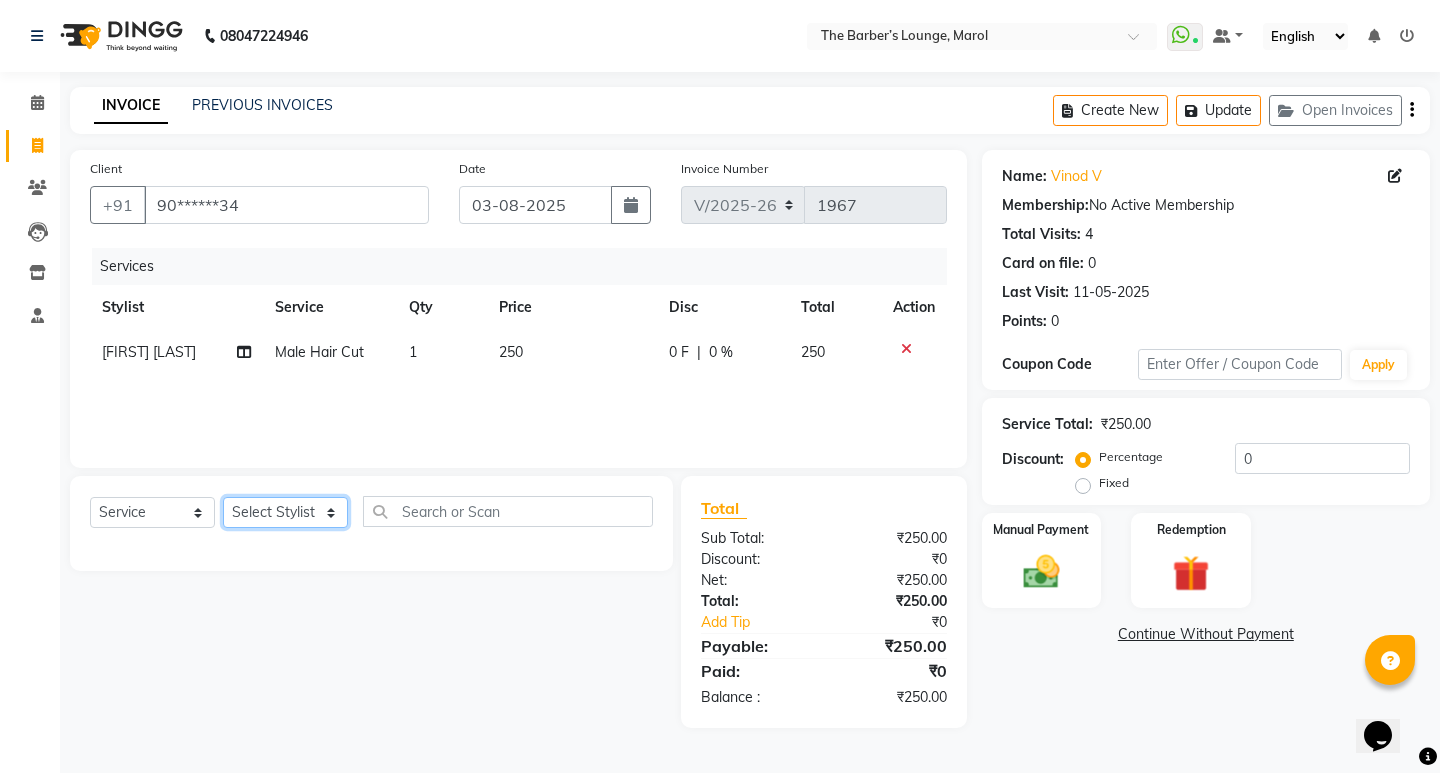 click on "Select Stylist Anjali Jafar Salmani Ketan Shinde Mohsin Akhtar Satish Tejasvi Vasundhara" 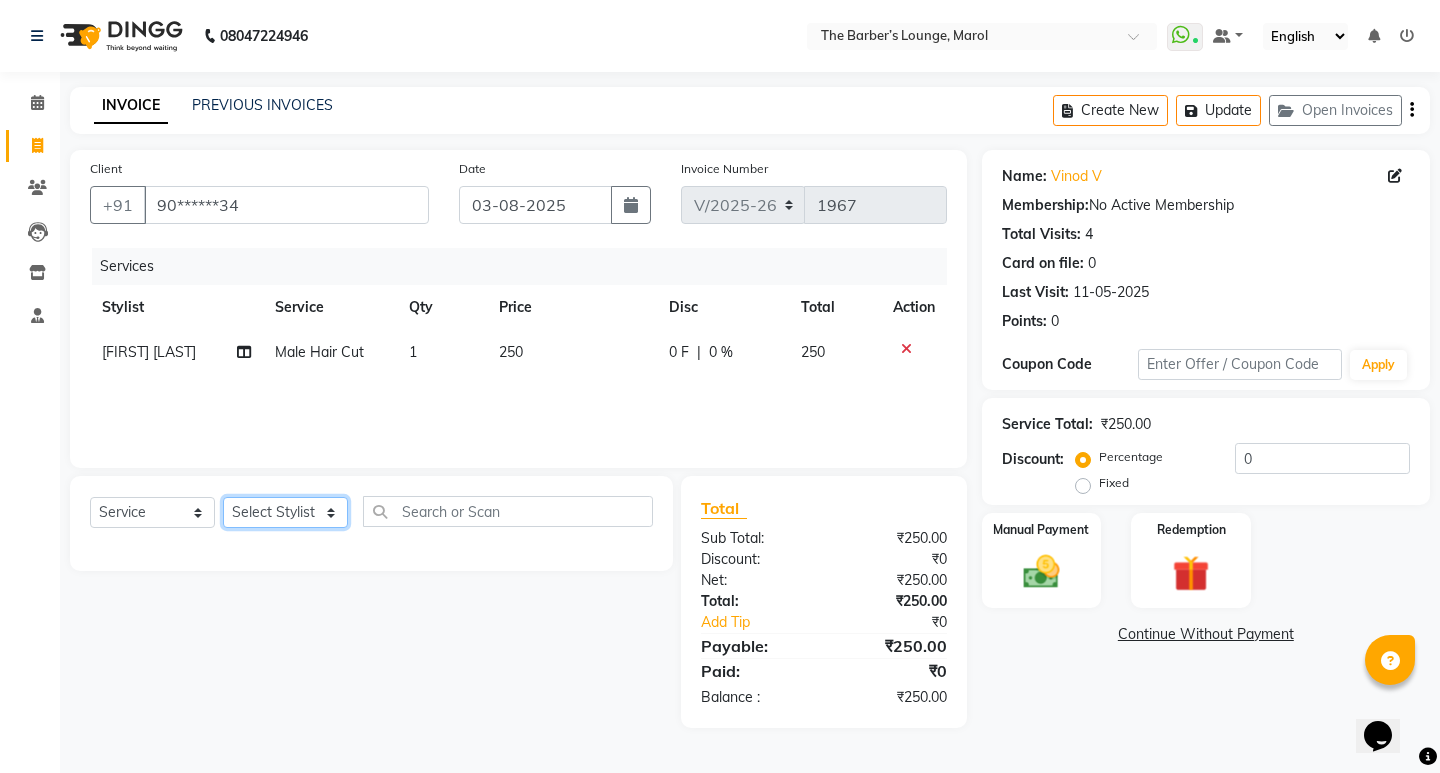click on "Select Stylist Anjali Jafar Salmani Ketan Shinde Mohsin Akhtar Satish Tejasvi Vasundhara" 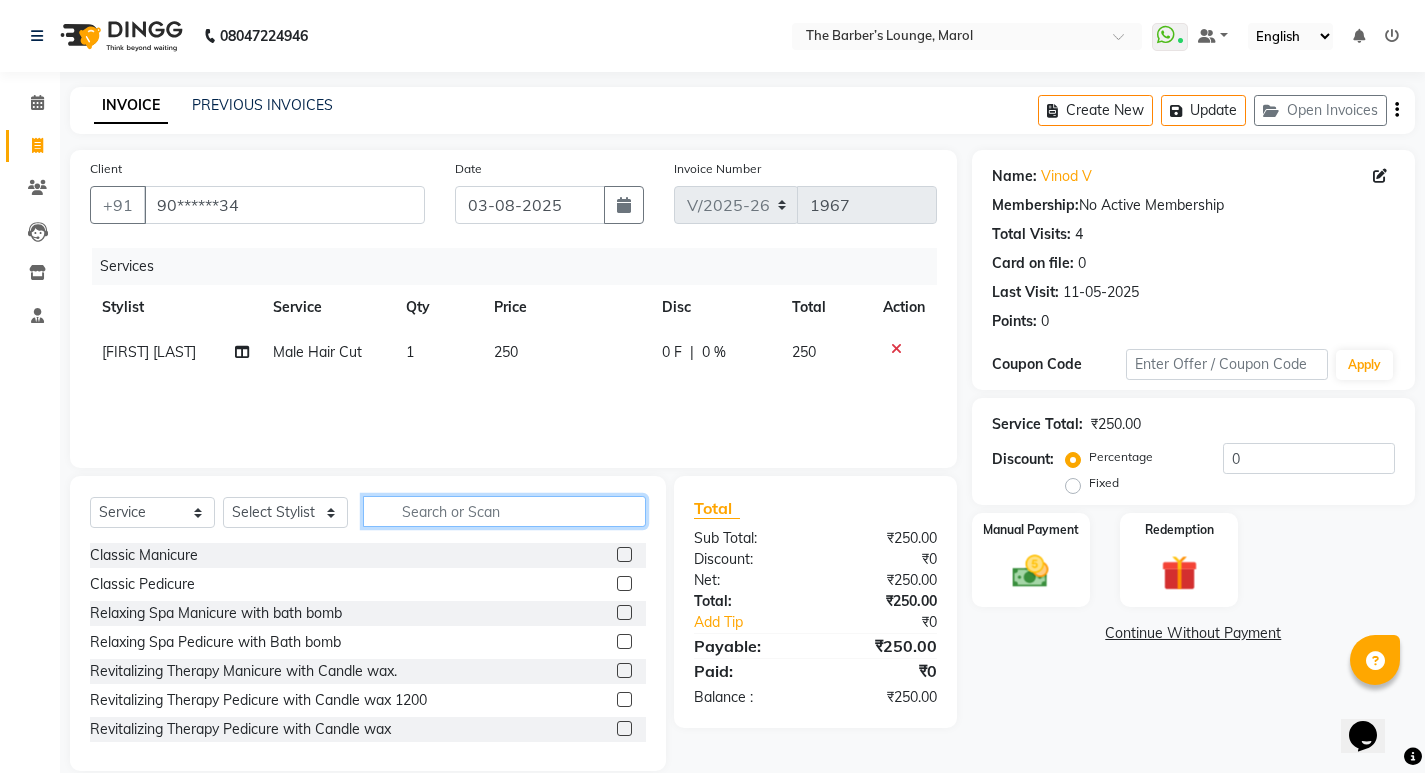 click 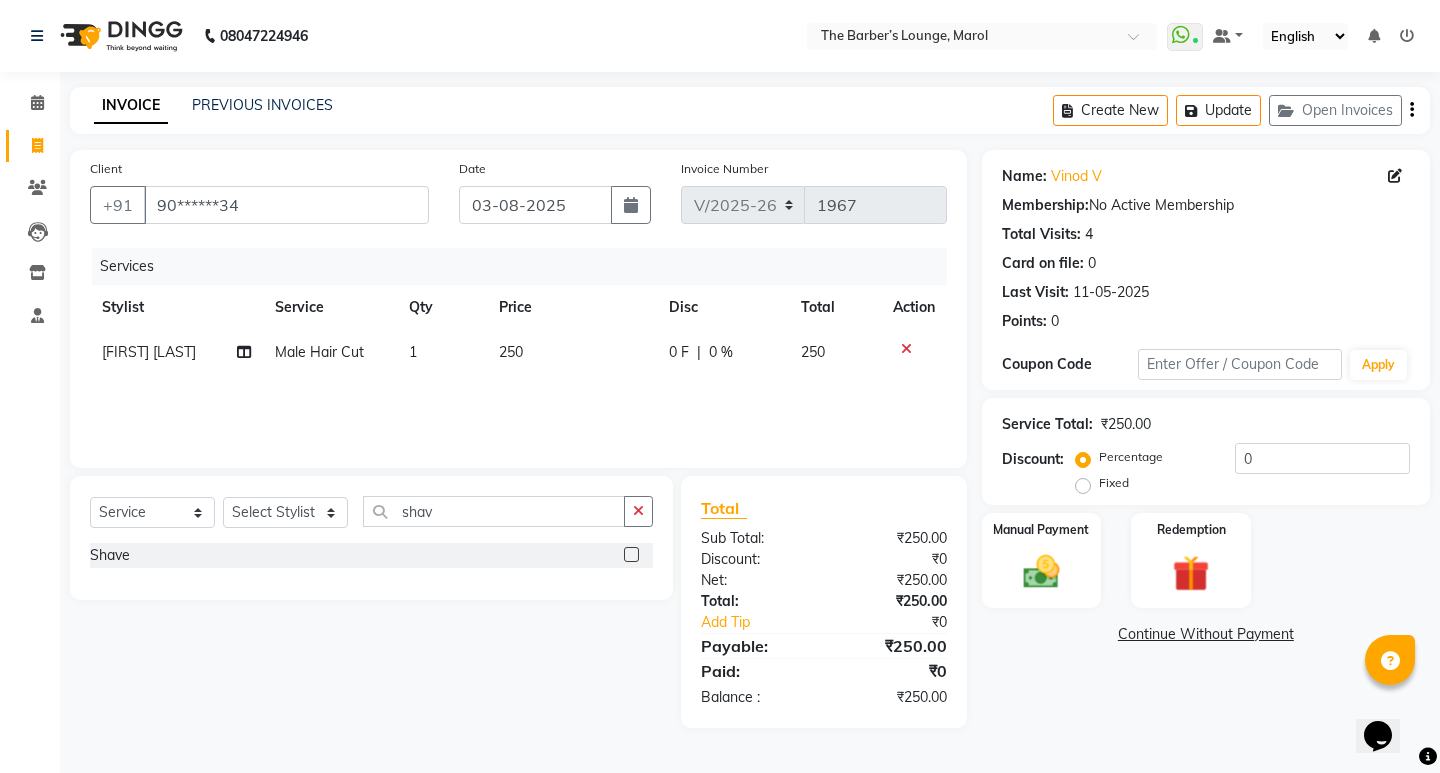 click 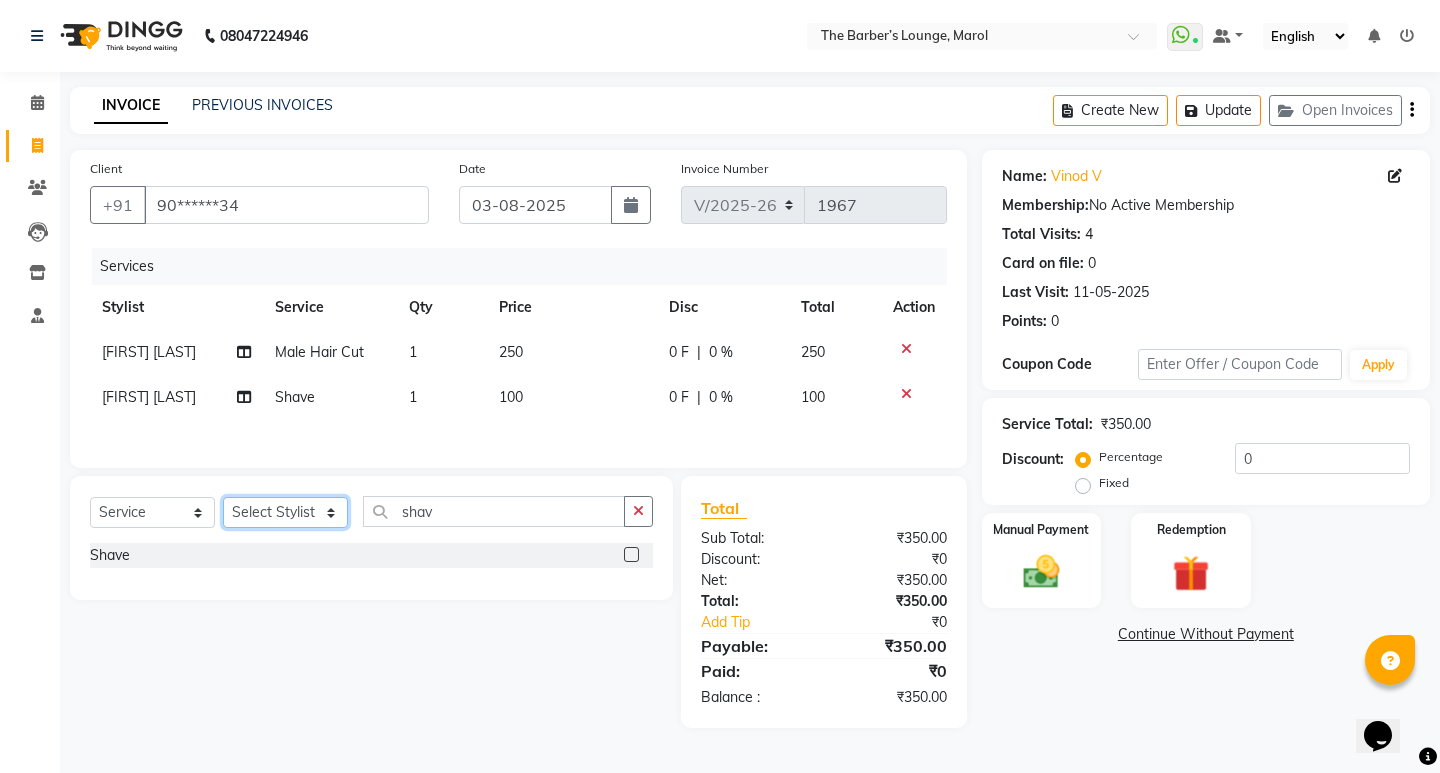 click on "Select Stylist Anjali Jafar Salmani Ketan Shinde Mohsin Akhtar Satish Tejasvi Vasundhara" 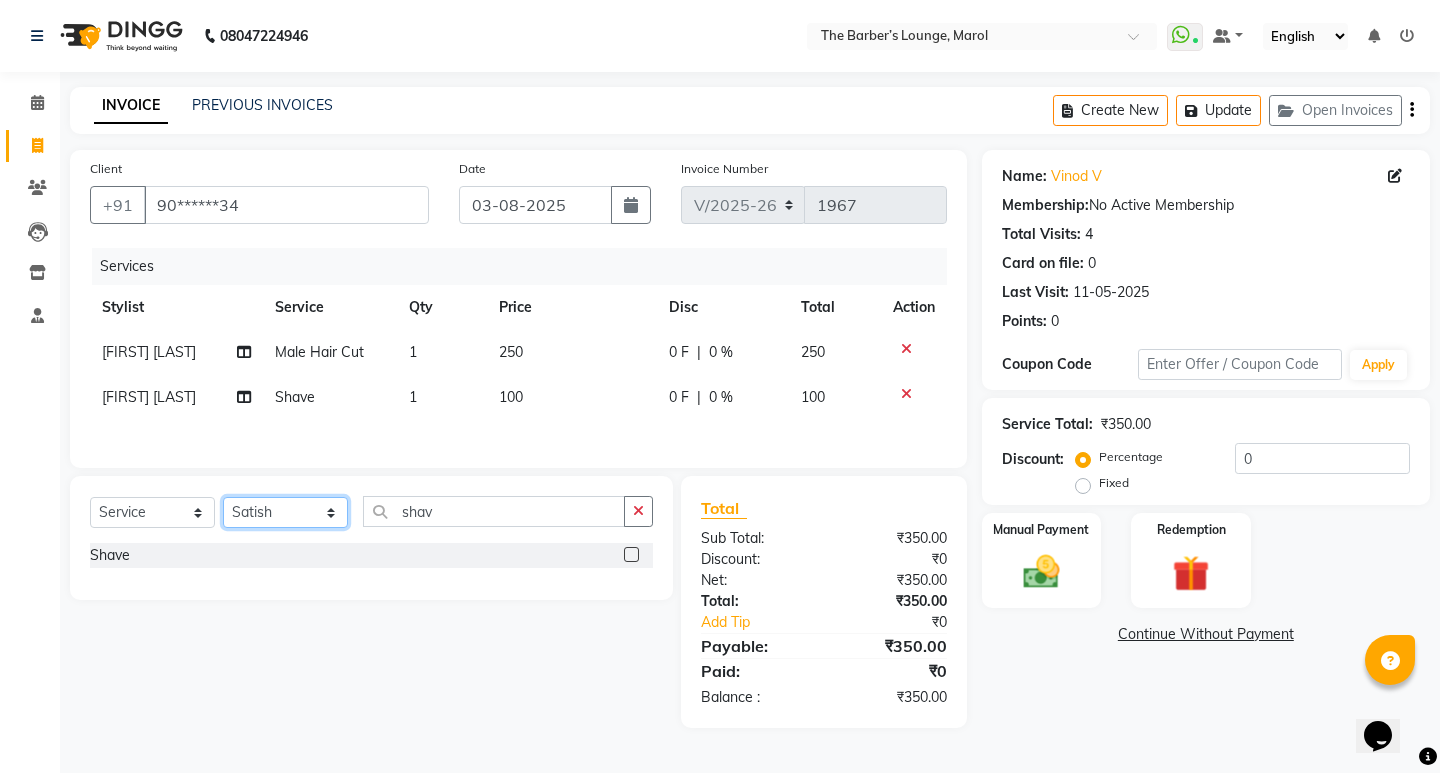 click on "Select Stylist Anjali Jafar Salmani Ketan Shinde Mohsin Akhtar Satish Tejasvi Vasundhara" 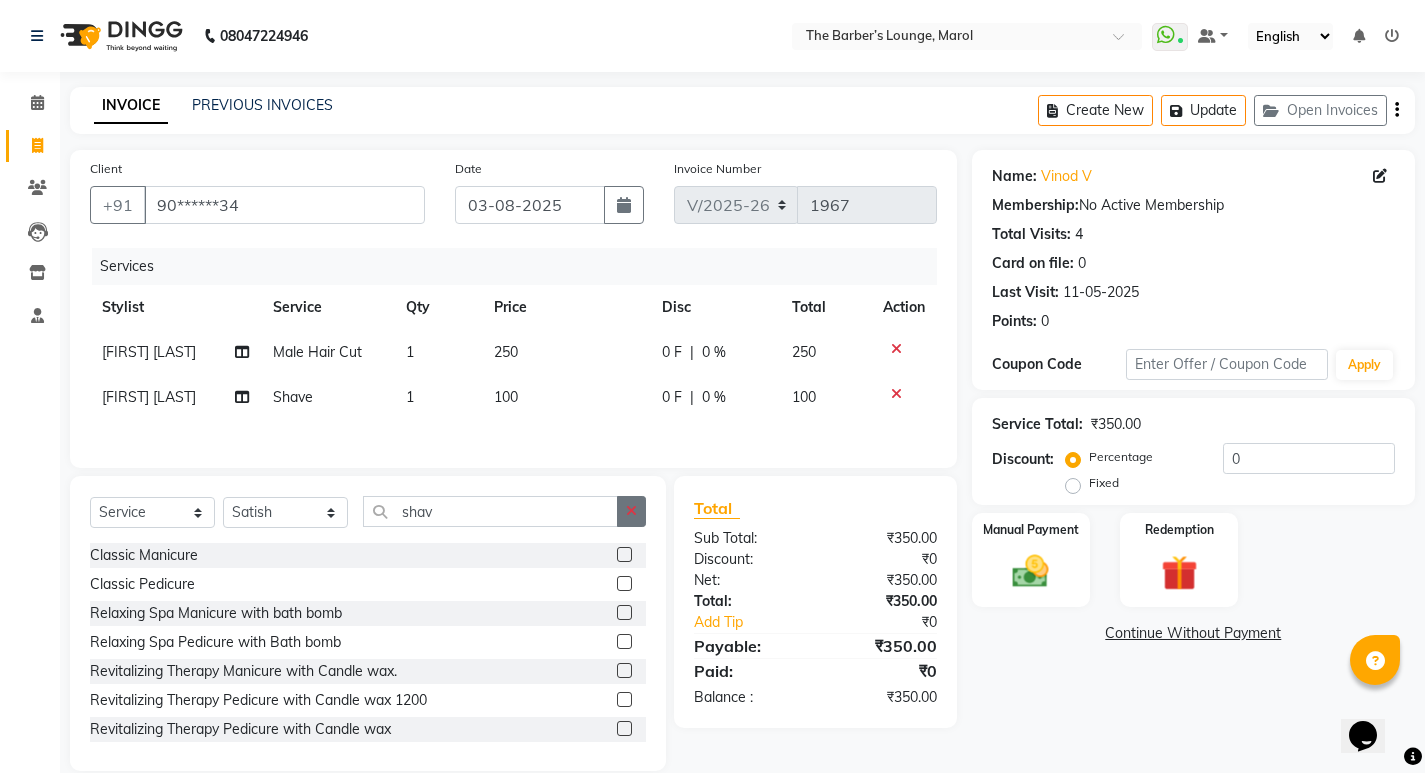 click 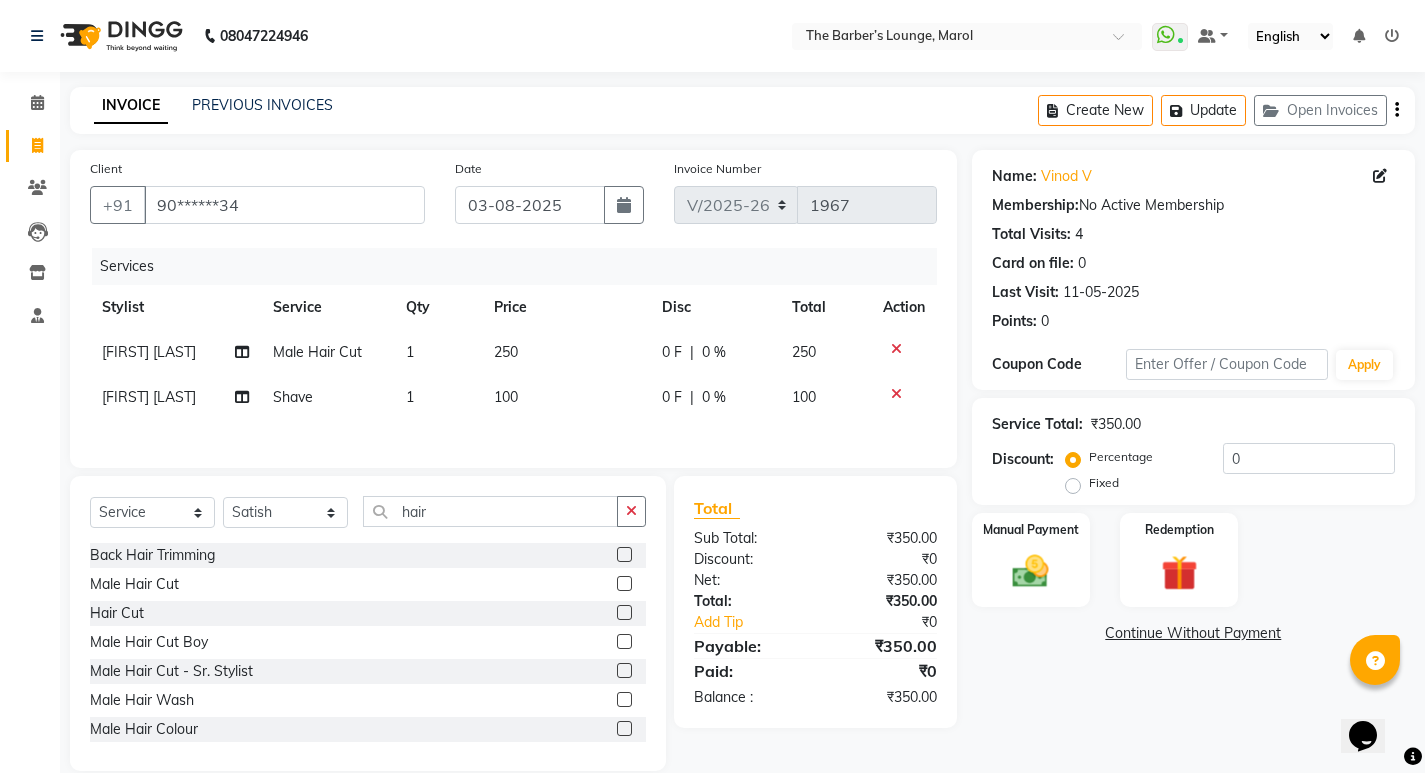 click 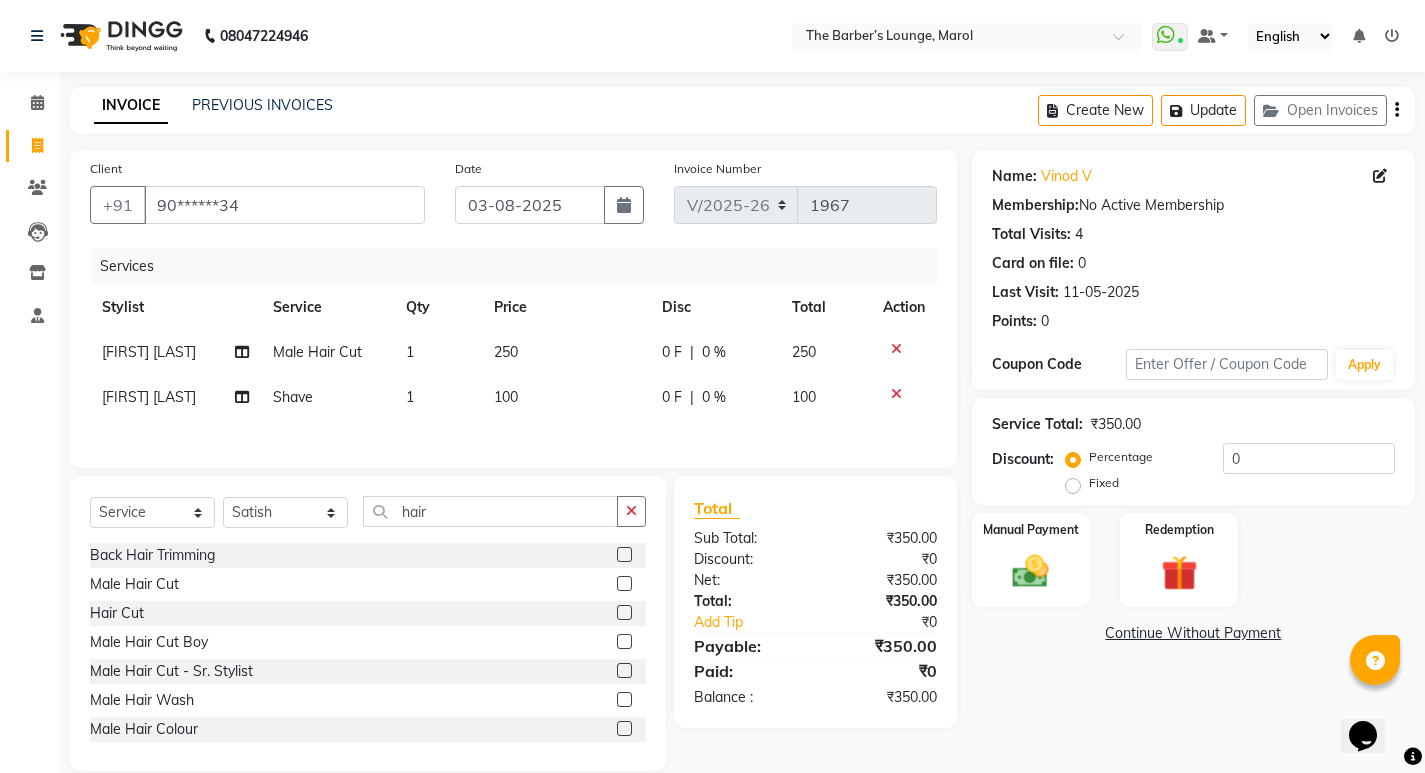 click 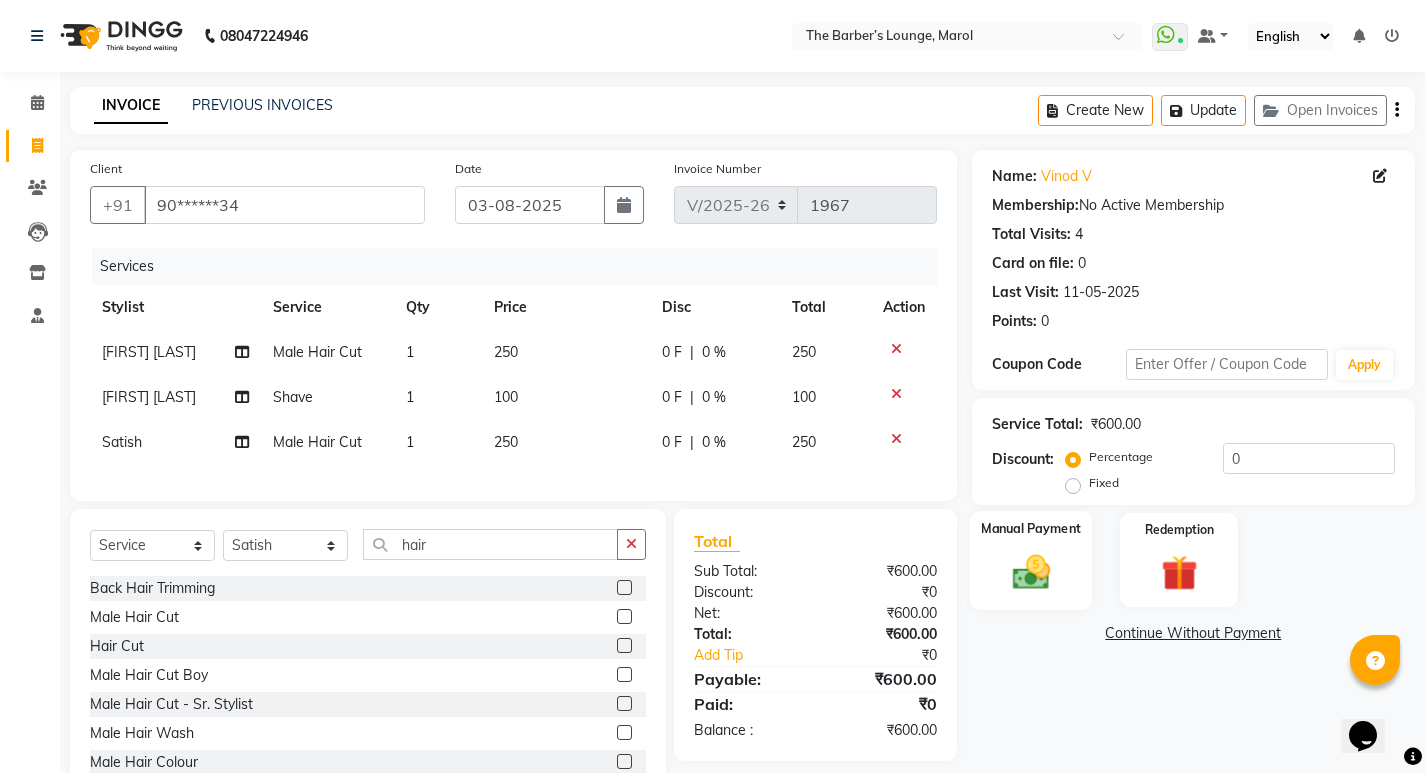 click 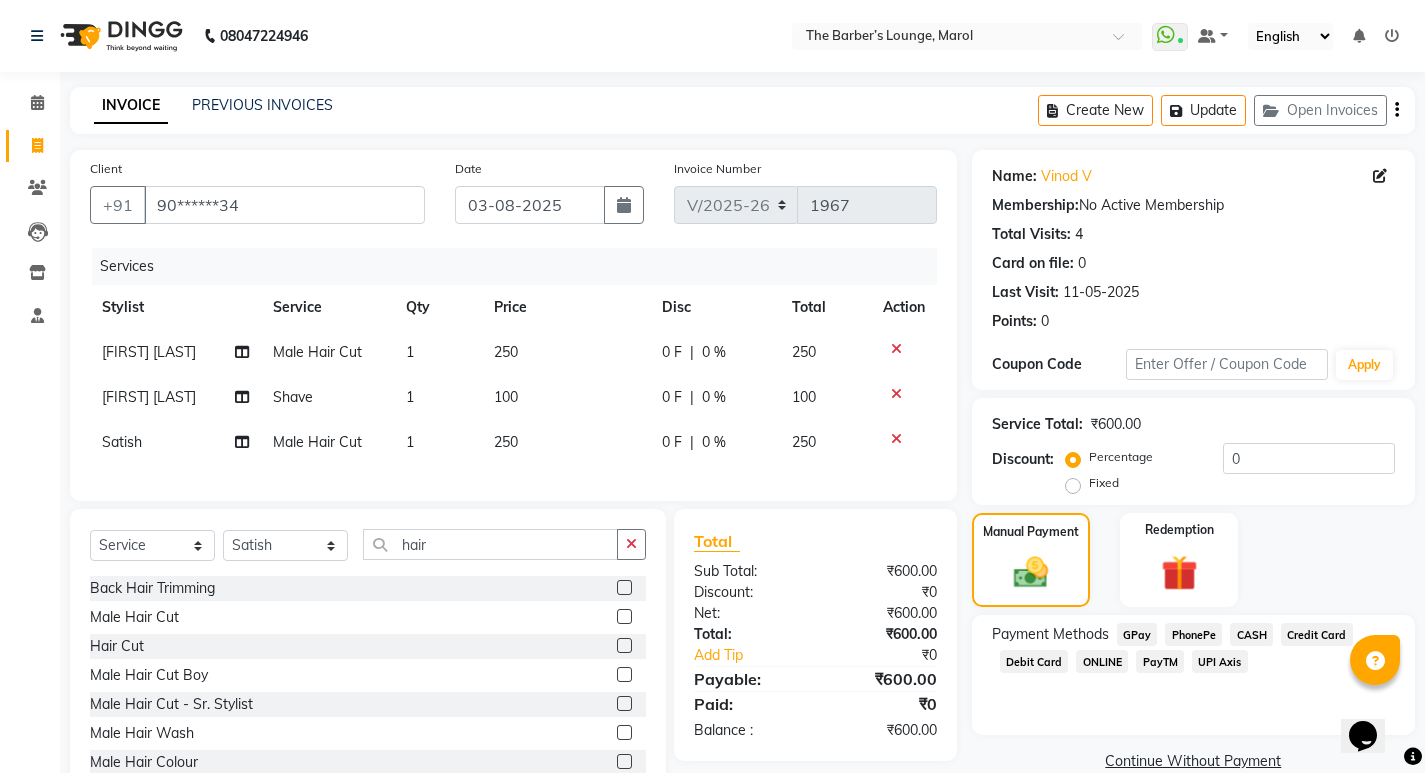 click on "PayTM" 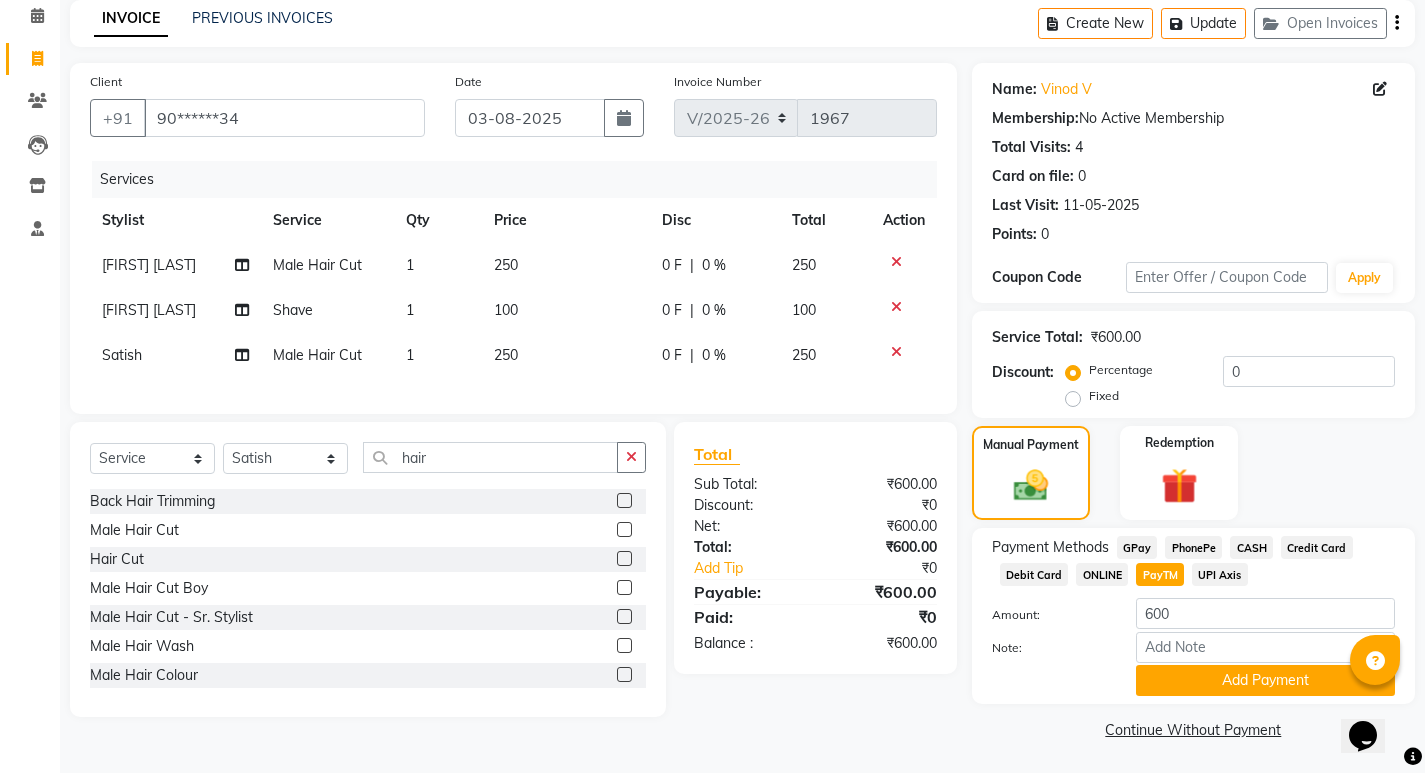 scroll, scrollTop: 89, scrollLeft: 0, axis: vertical 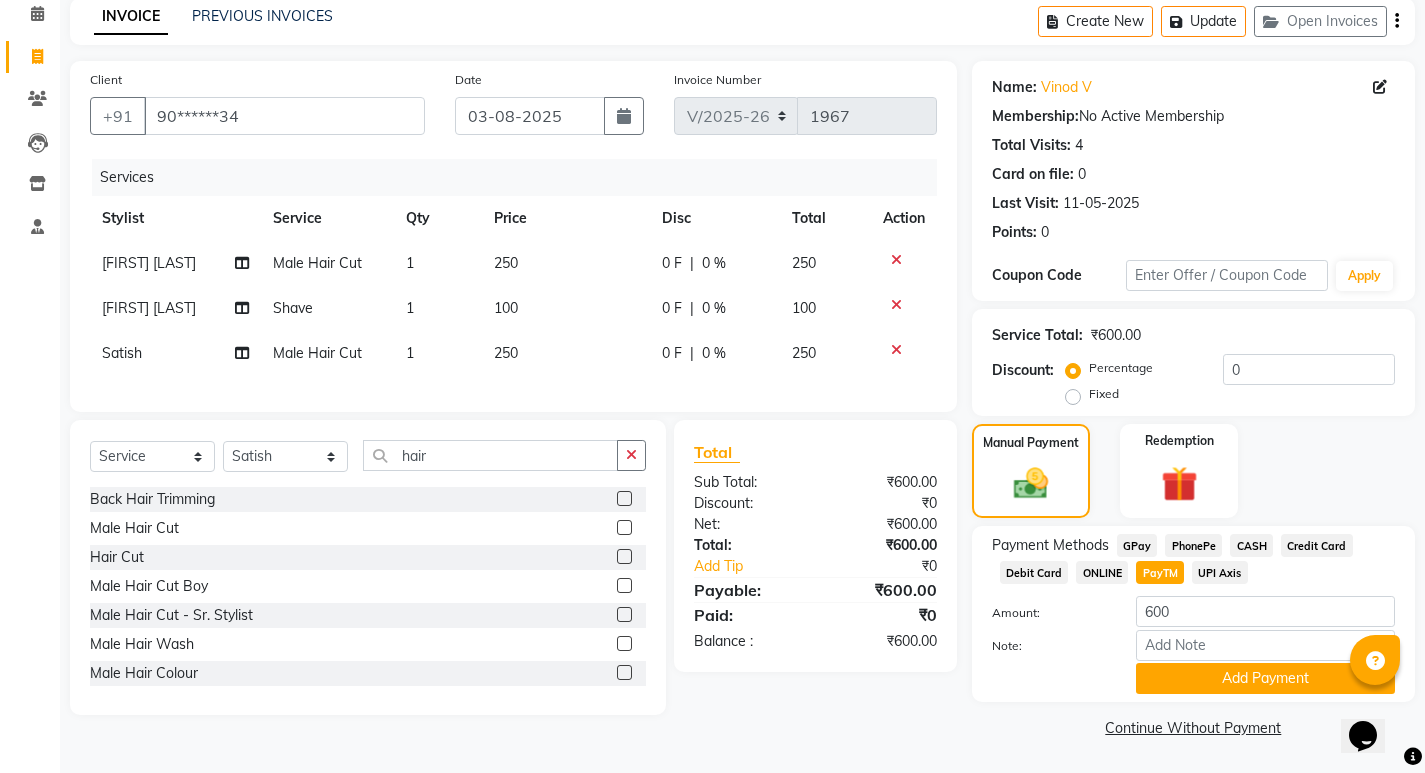 click on "Payment Methods  GPay   PhonePe   CASH   Credit Card   Debit Card   ONLINE   PayTM   UPI Axis  Amount: 600 Note: Add Payment" 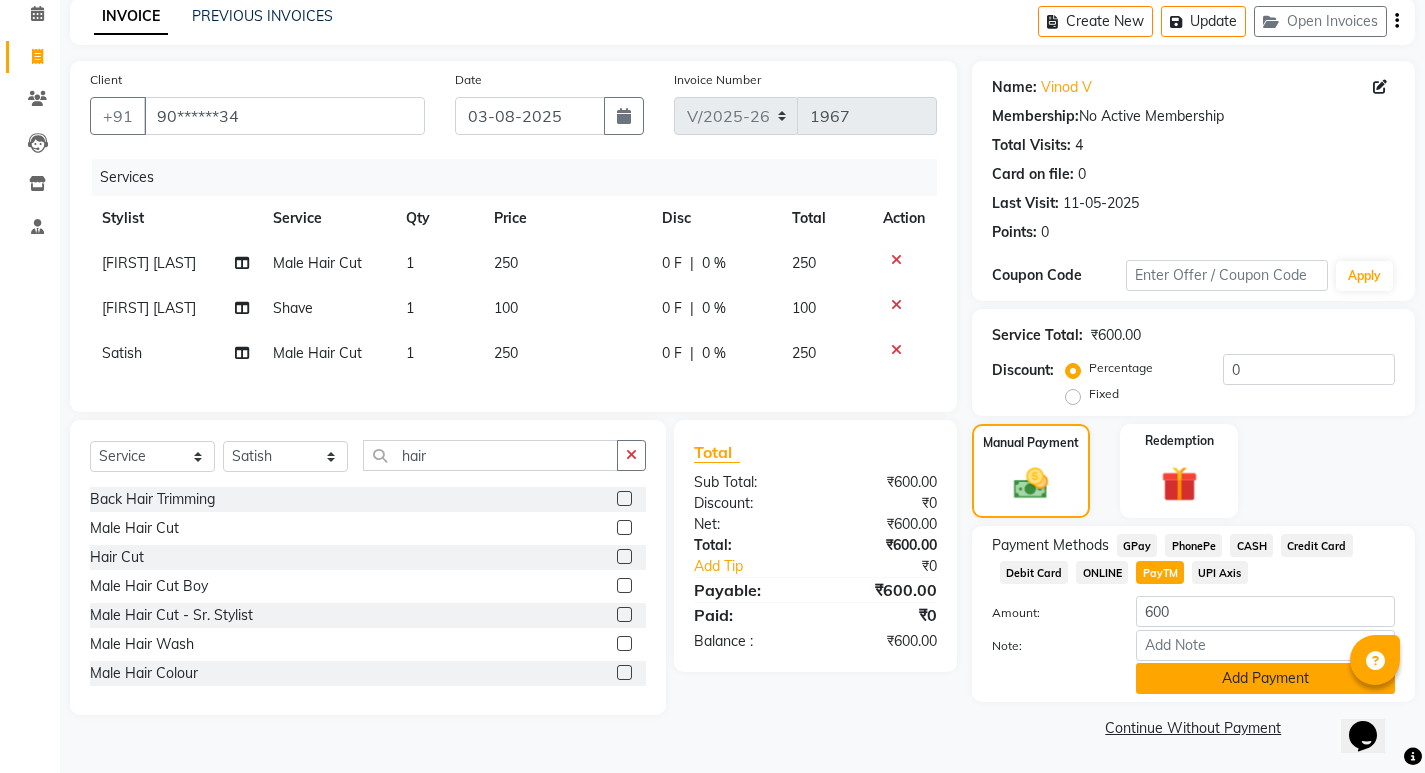 click on "Add Payment" 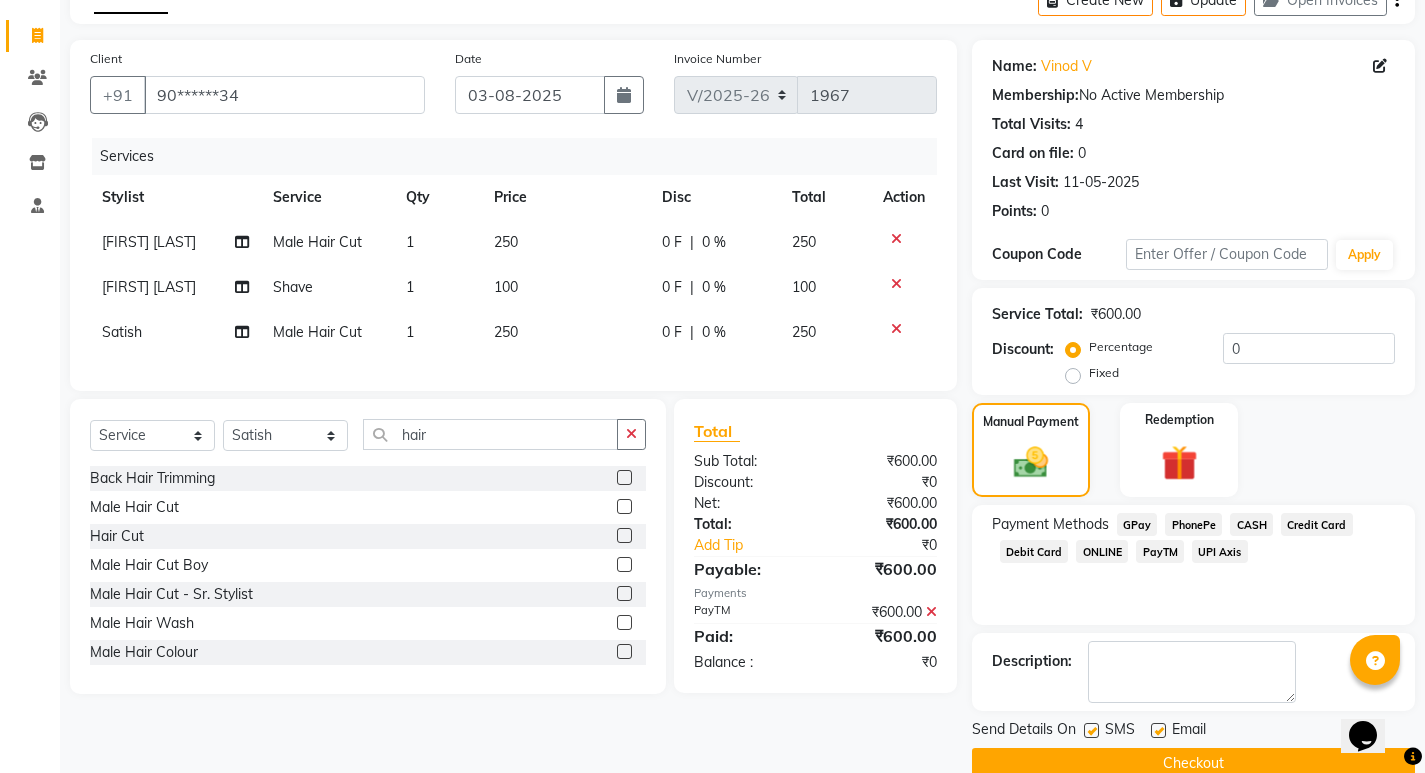 scroll, scrollTop: 146, scrollLeft: 0, axis: vertical 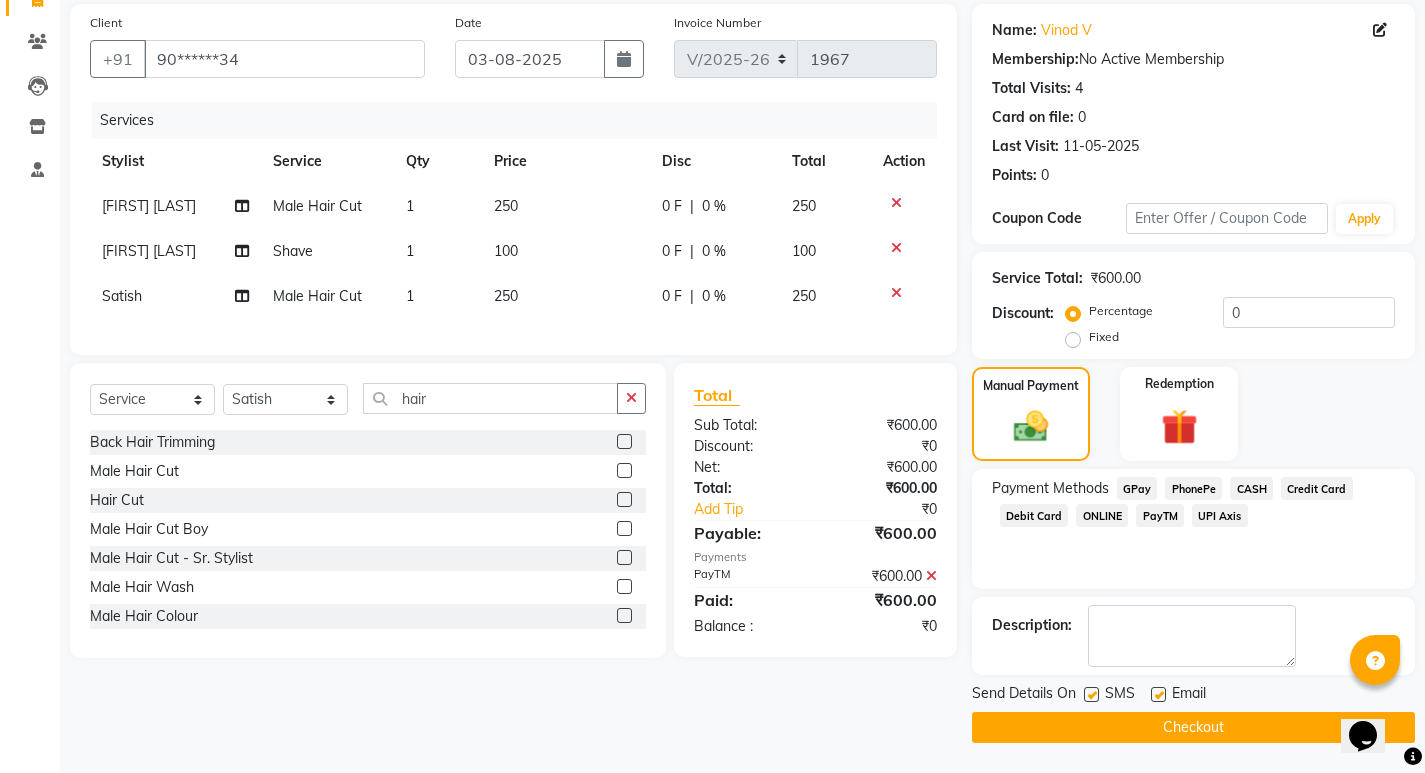 click on "Checkout" 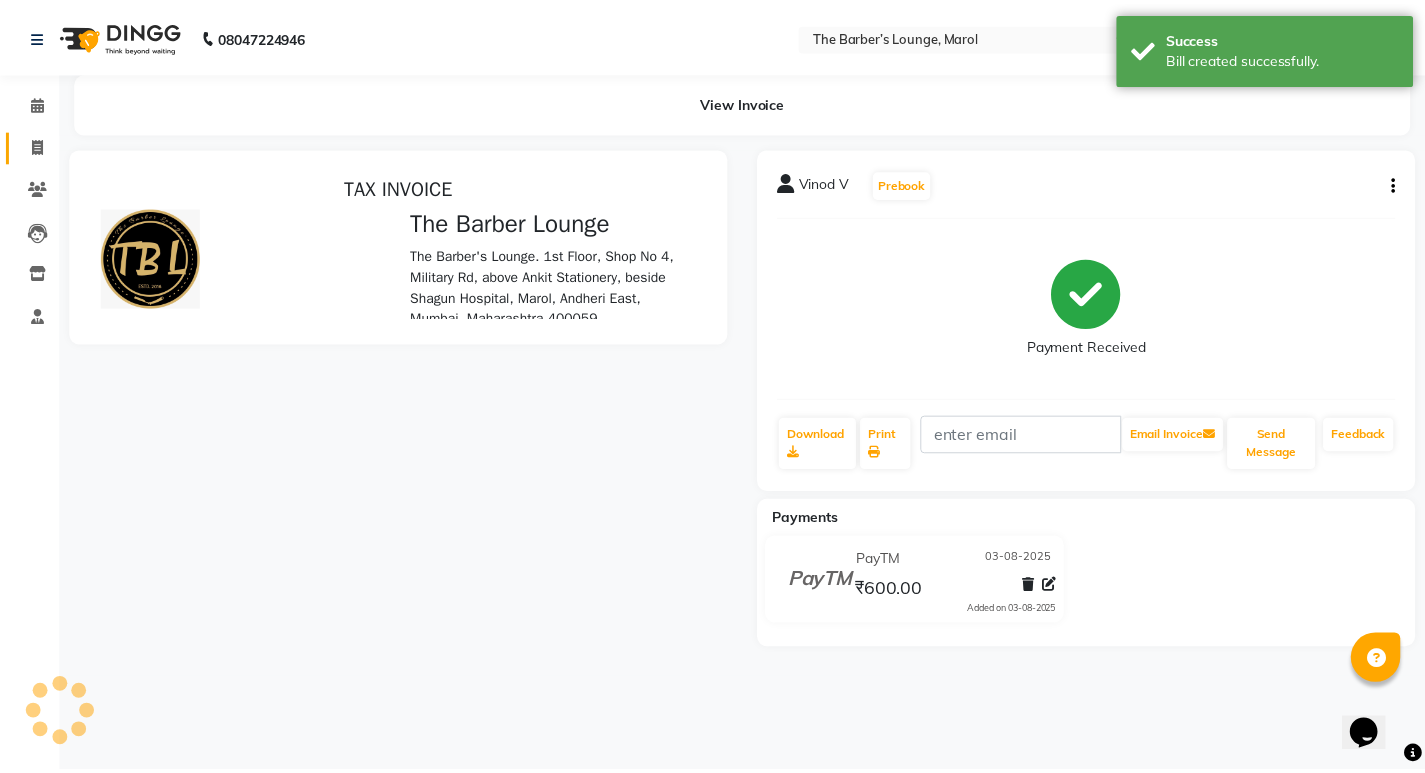 scroll, scrollTop: 0, scrollLeft: 0, axis: both 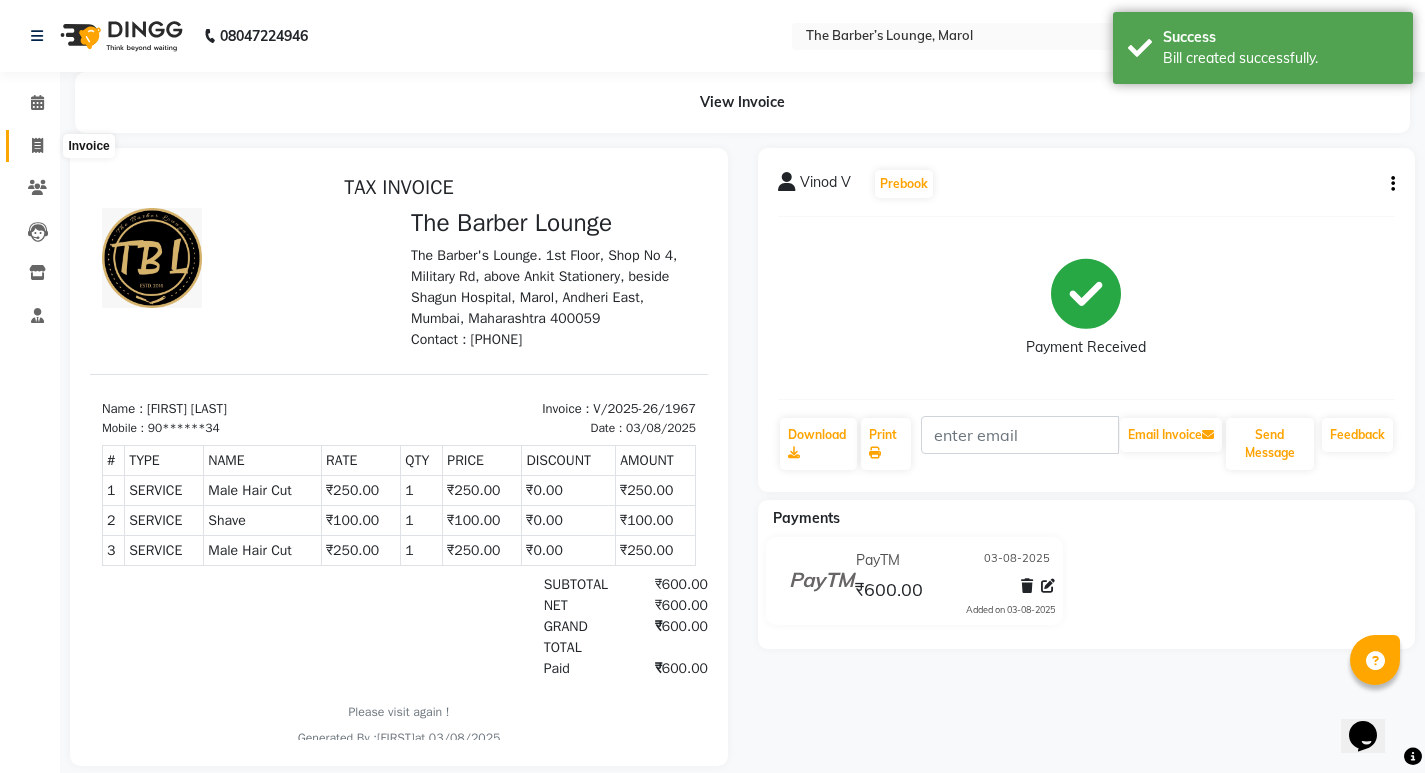 click 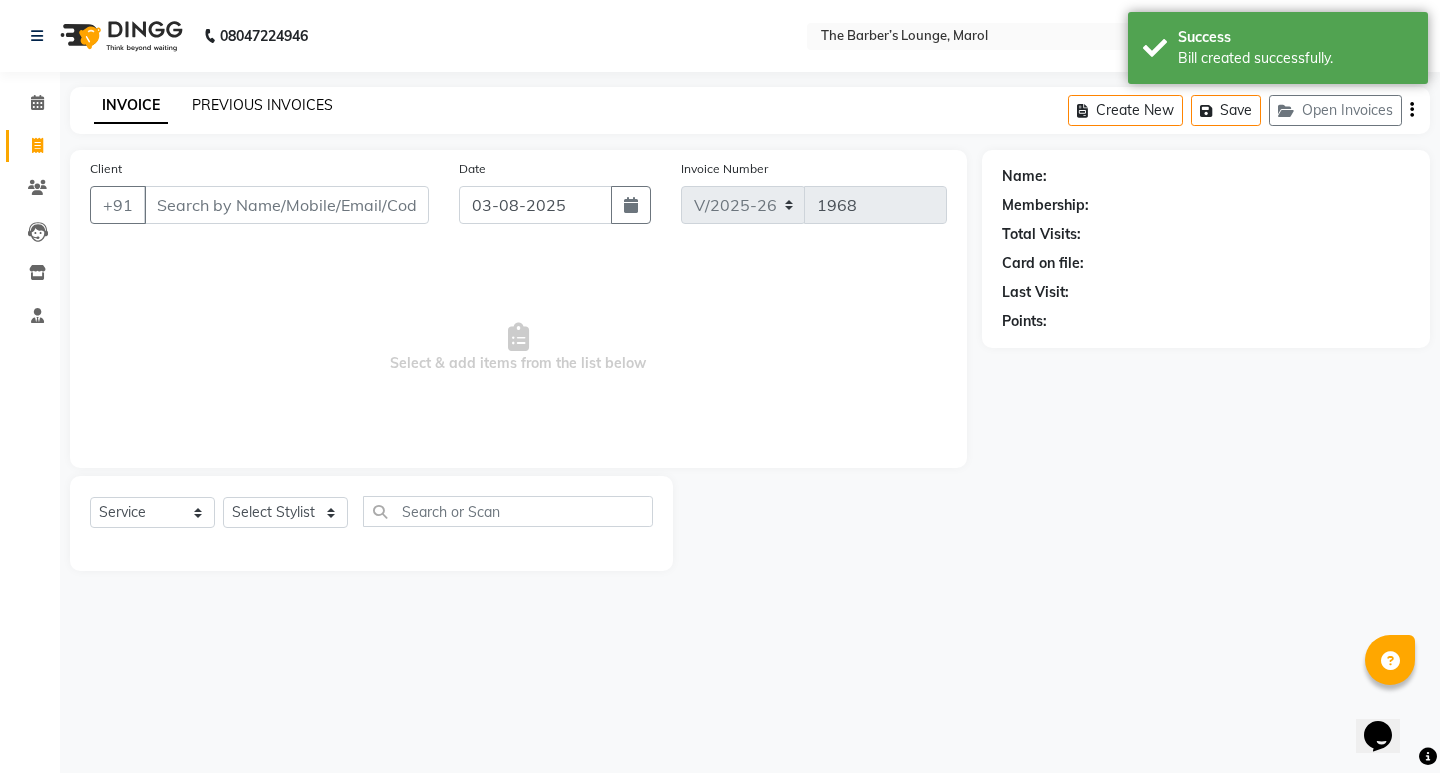 click on "PREVIOUS INVOICES" 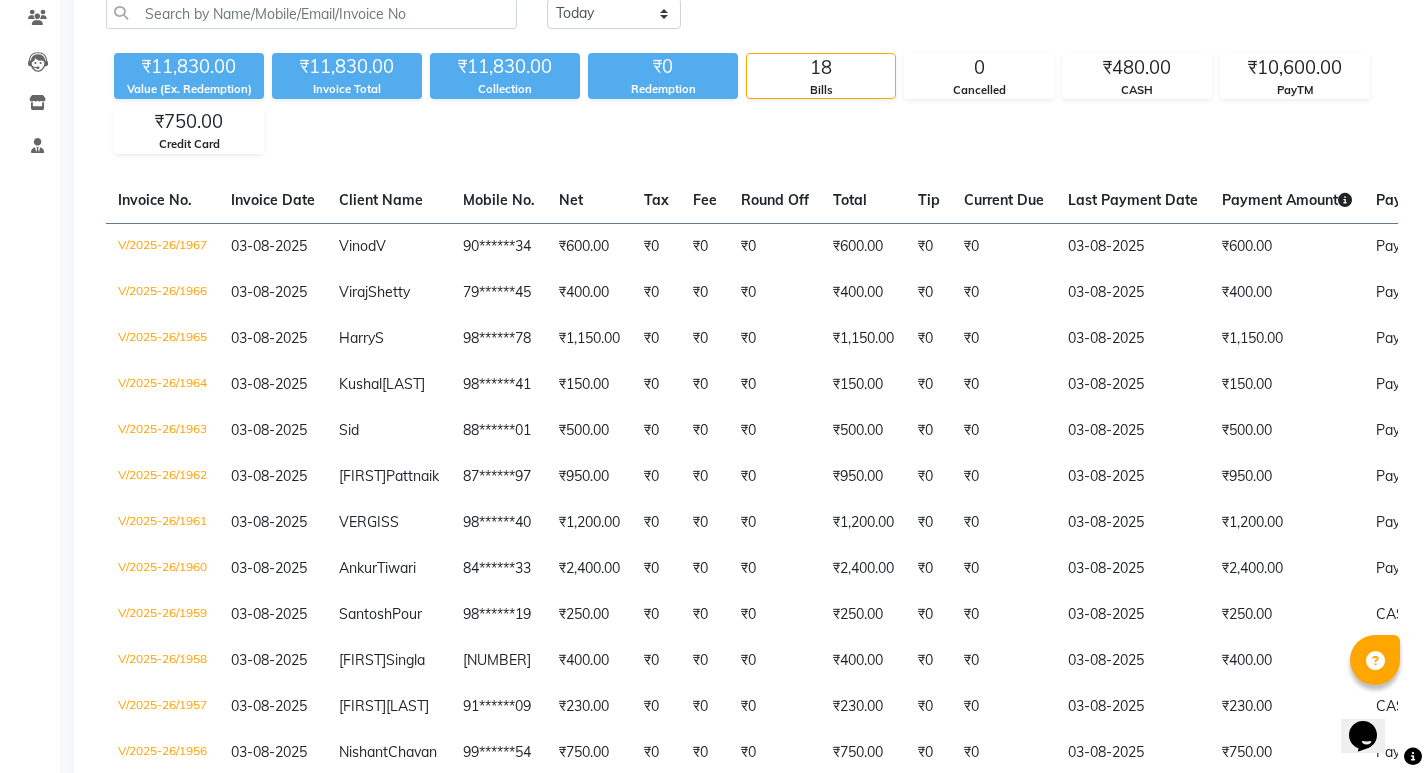 scroll, scrollTop: 0, scrollLeft: 0, axis: both 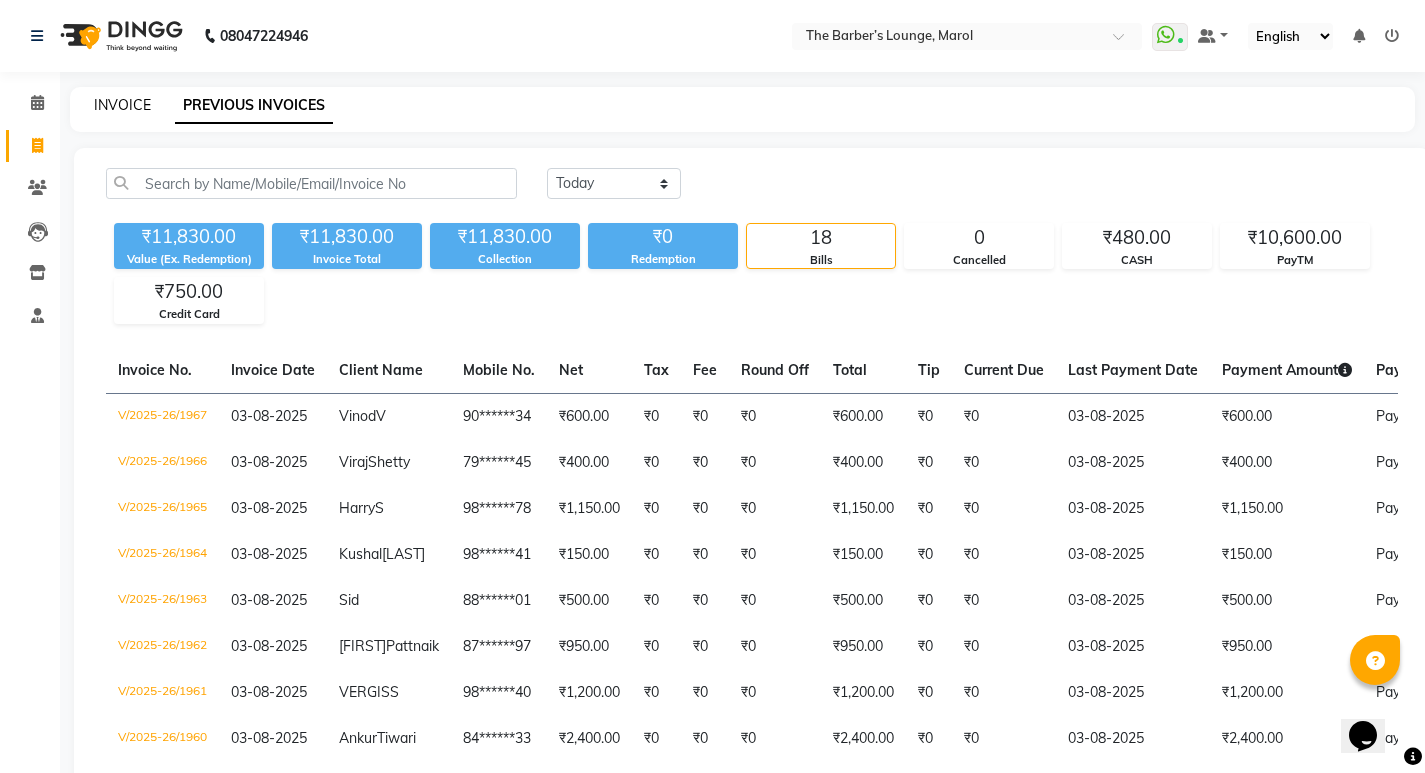 click on "INVOICE" 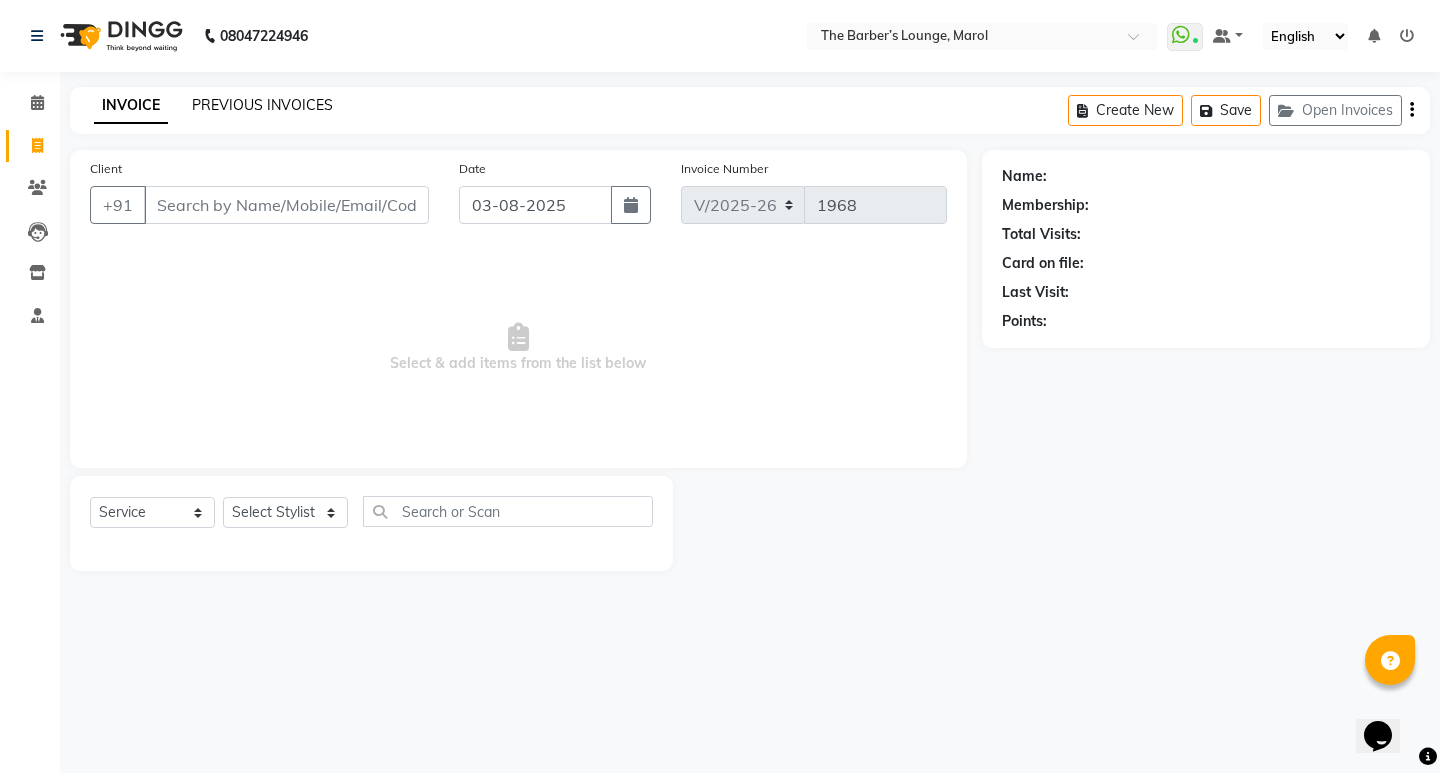 click on "PREVIOUS INVOICES" 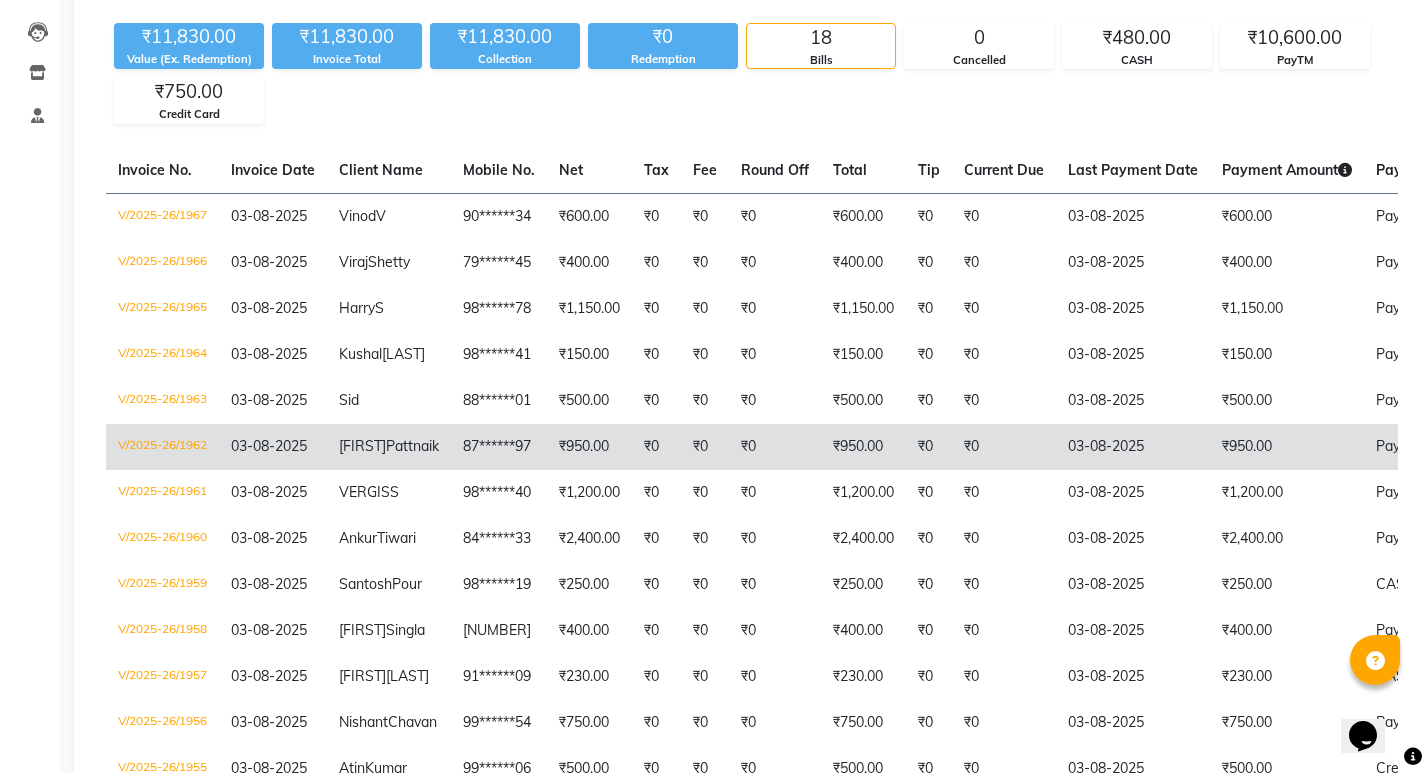 scroll, scrollTop: 0, scrollLeft: 0, axis: both 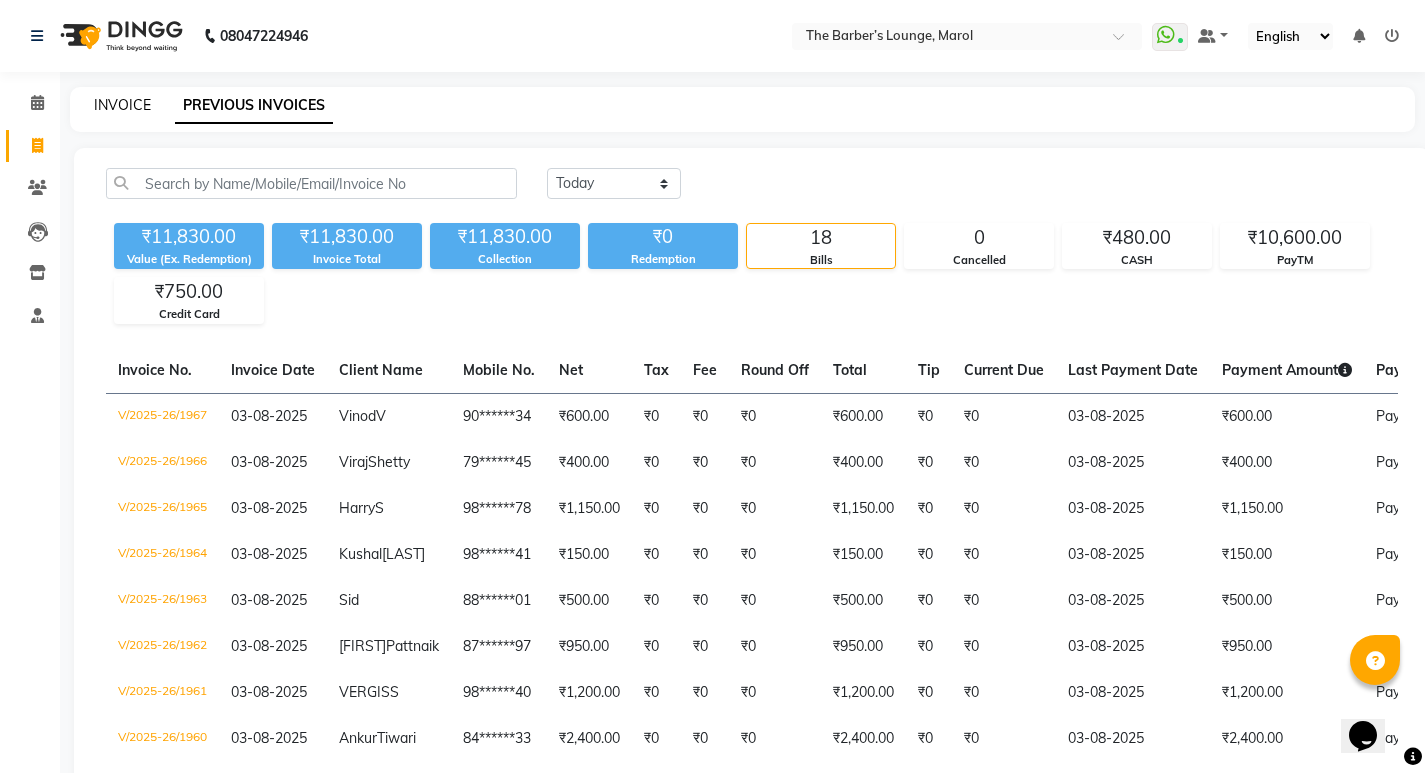 click on "INVOICE" 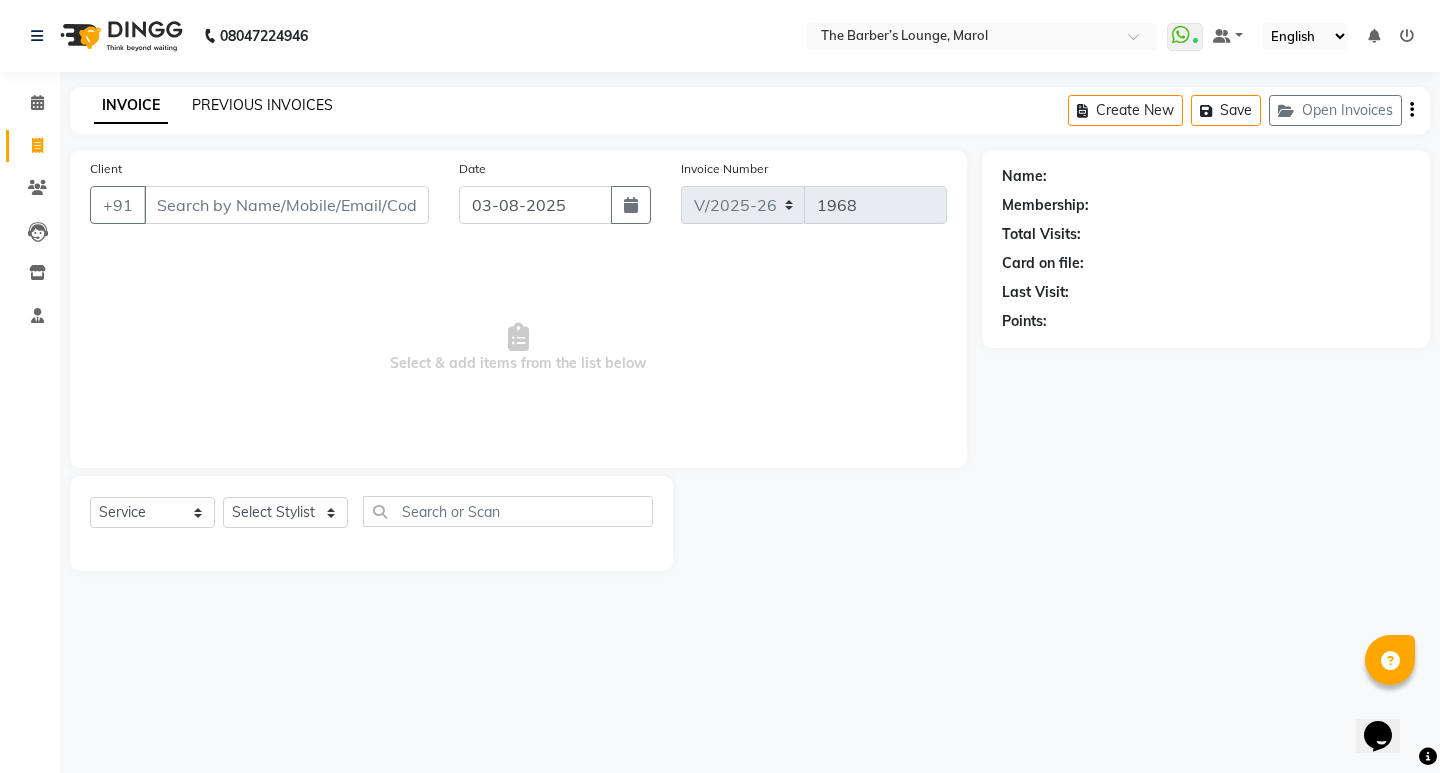 click on "PREVIOUS INVOICES" 